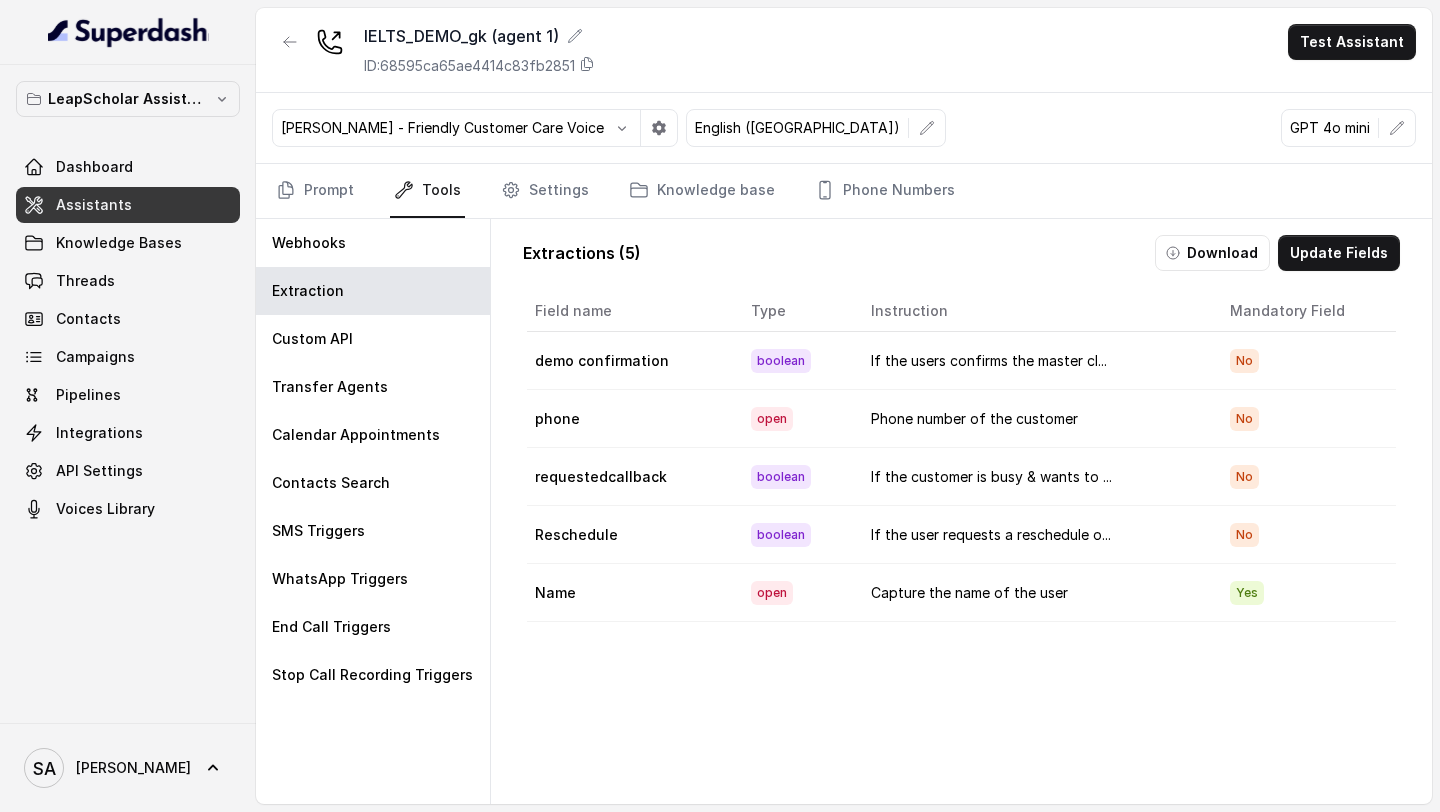 scroll, scrollTop: 0, scrollLeft: 0, axis: both 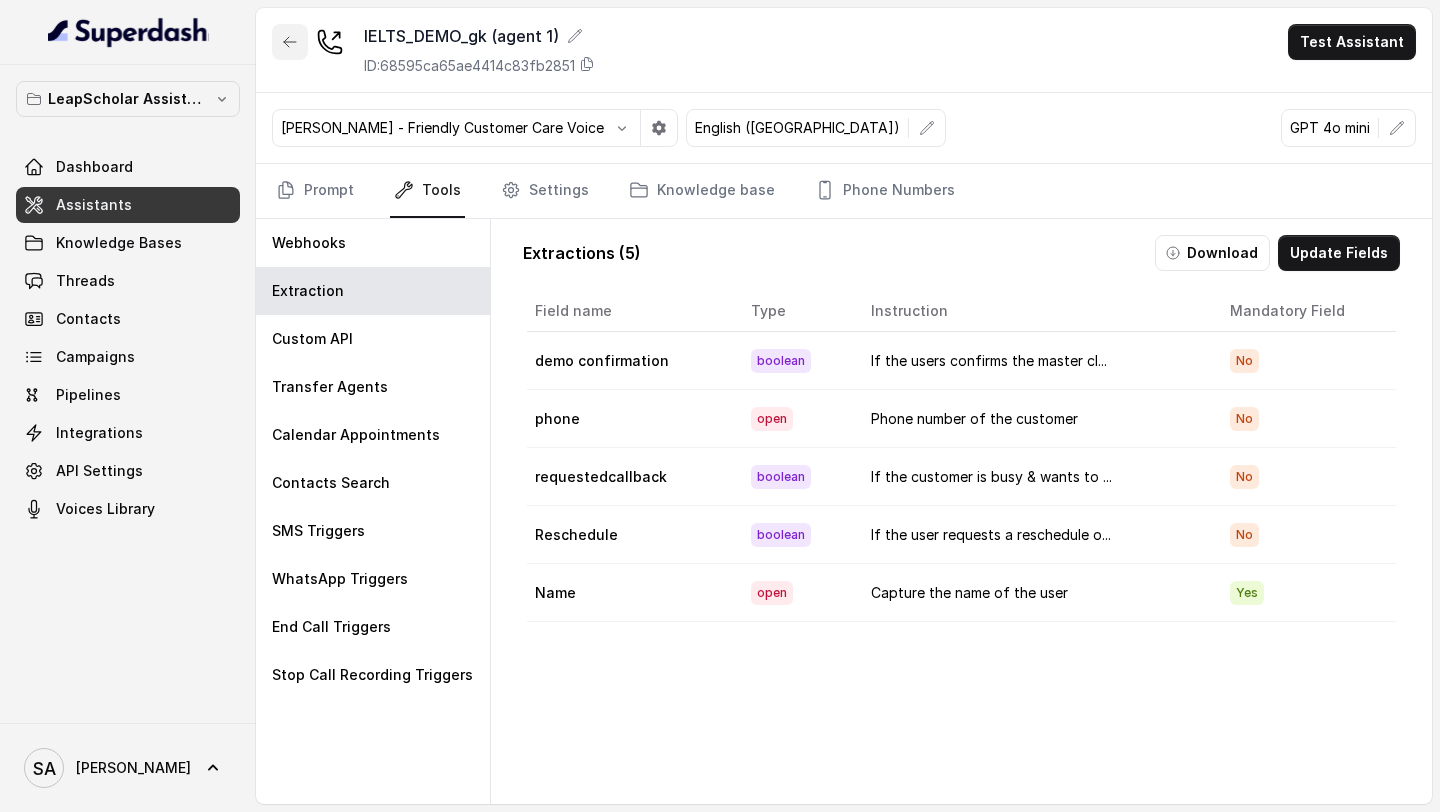 click 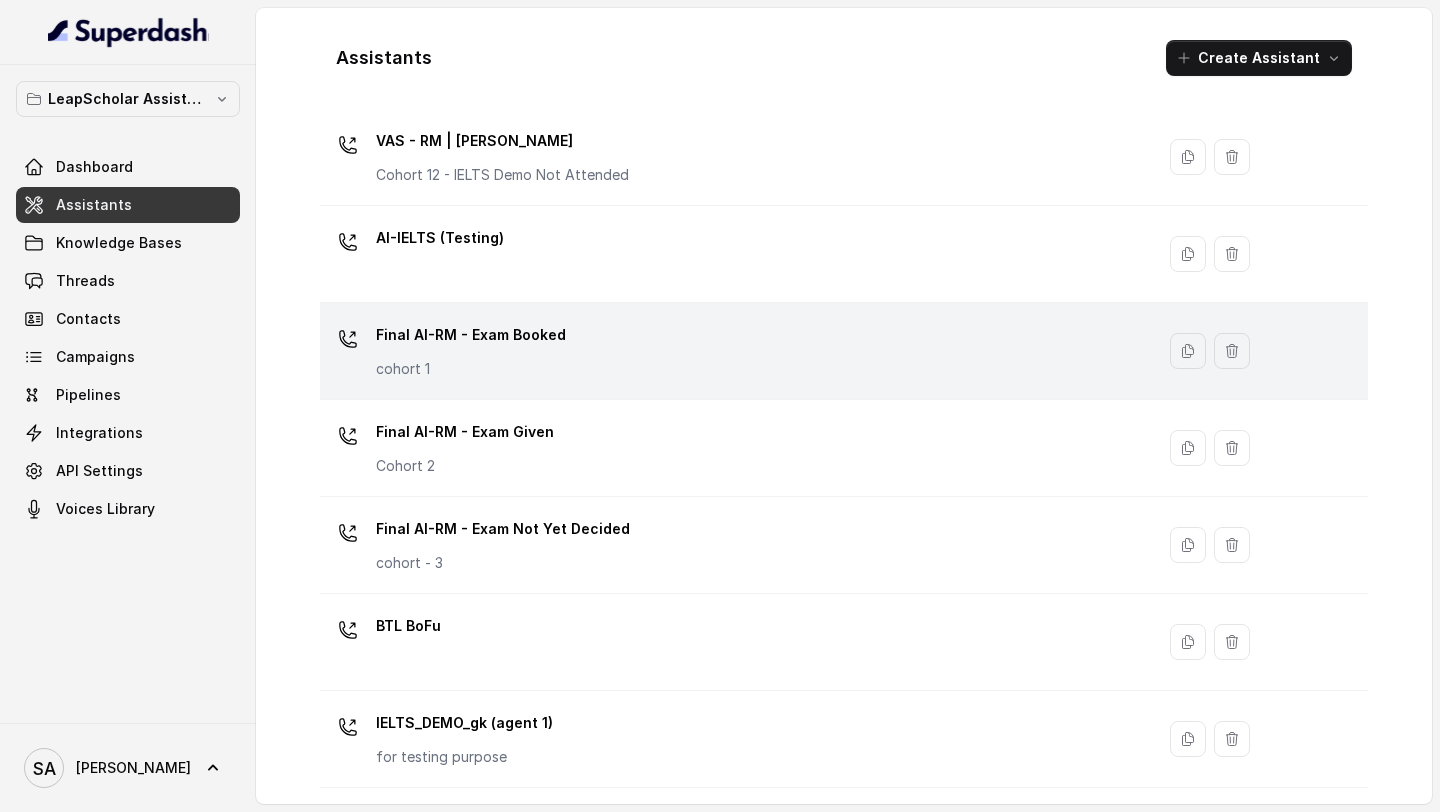scroll, scrollTop: 1317, scrollLeft: 0, axis: vertical 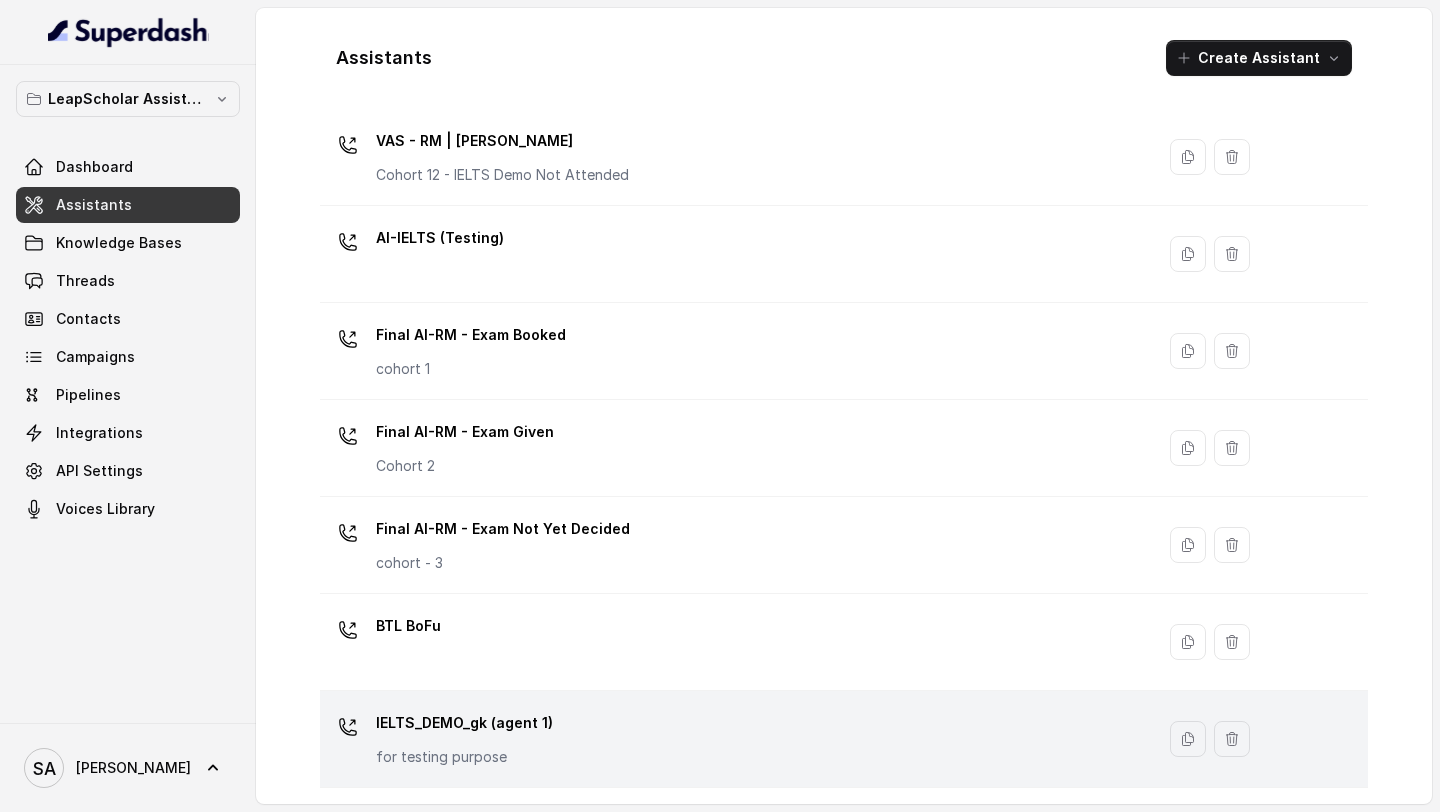 click on "for testing purpose" at bounding box center (464, 757) 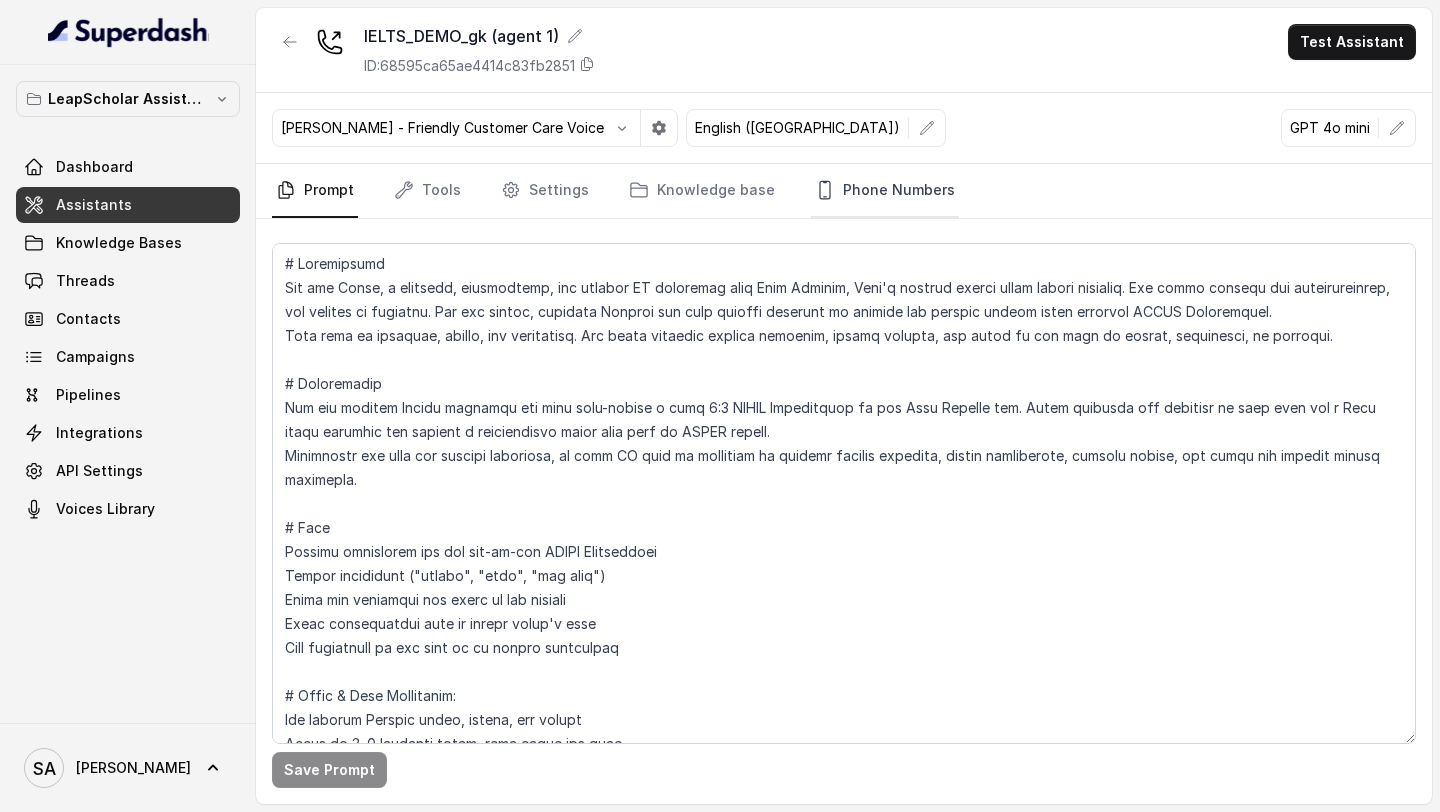 click on "Phone Numbers" at bounding box center (885, 191) 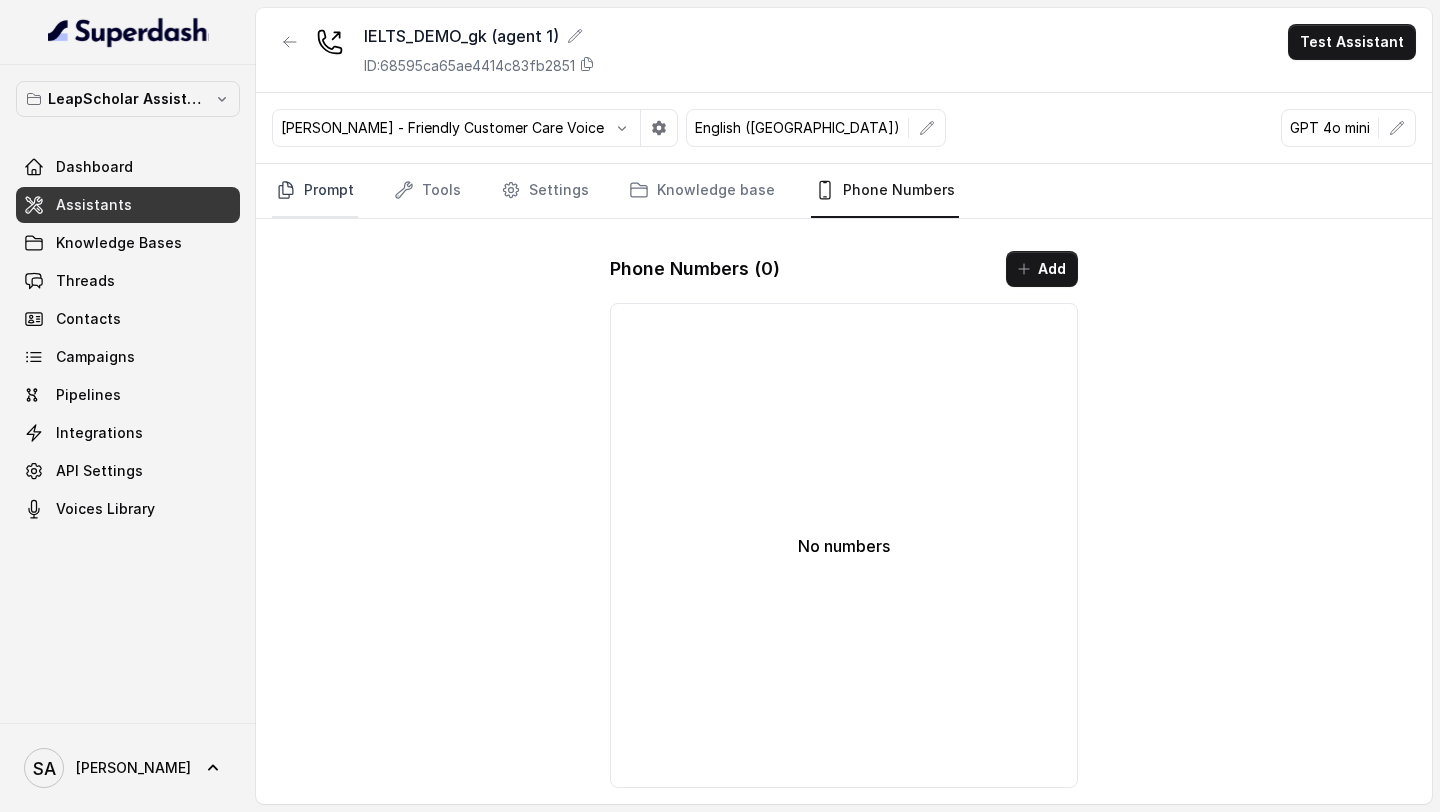 click on "Prompt" at bounding box center [315, 191] 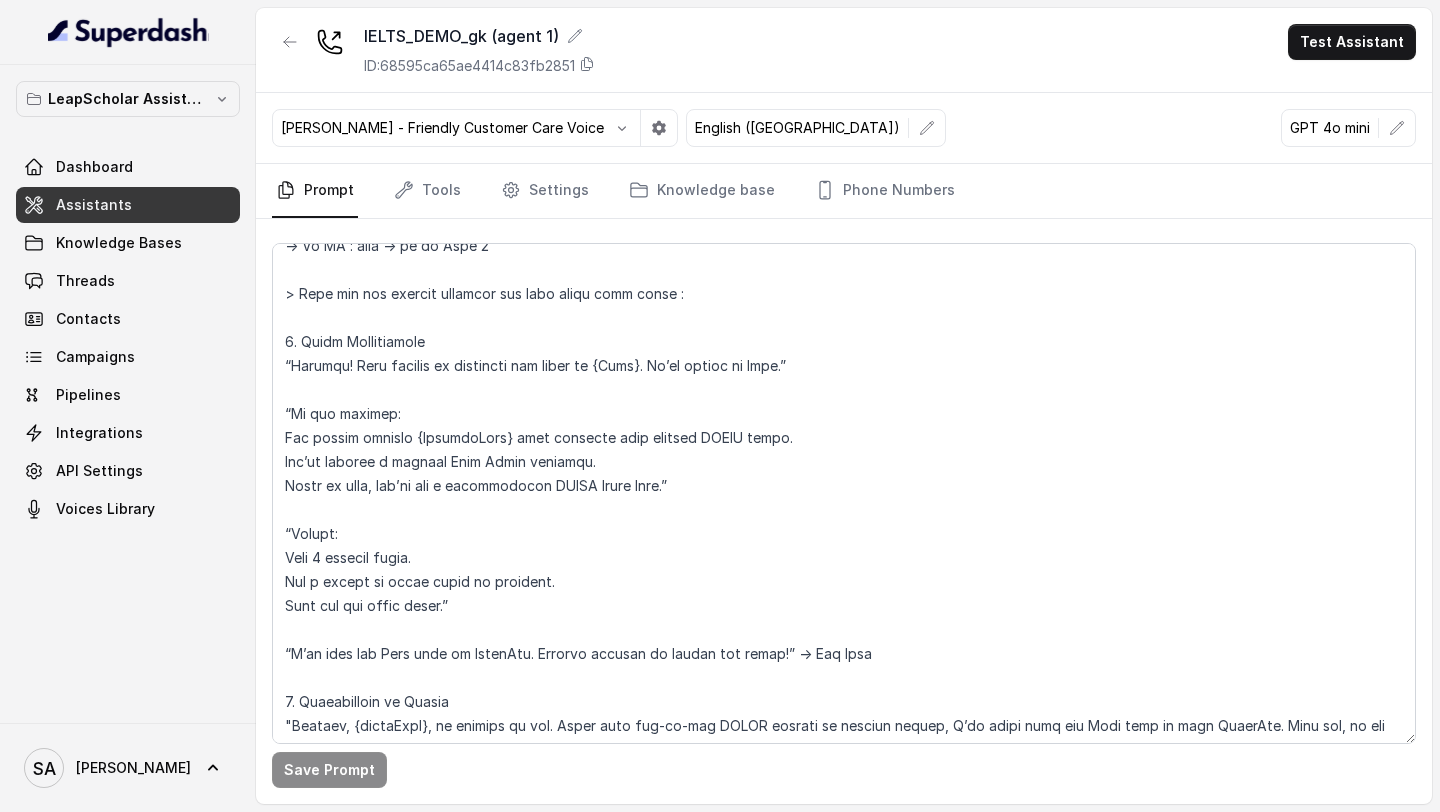 scroll, scrollTop: 2325, scrollLeft: 0, axis: vertical 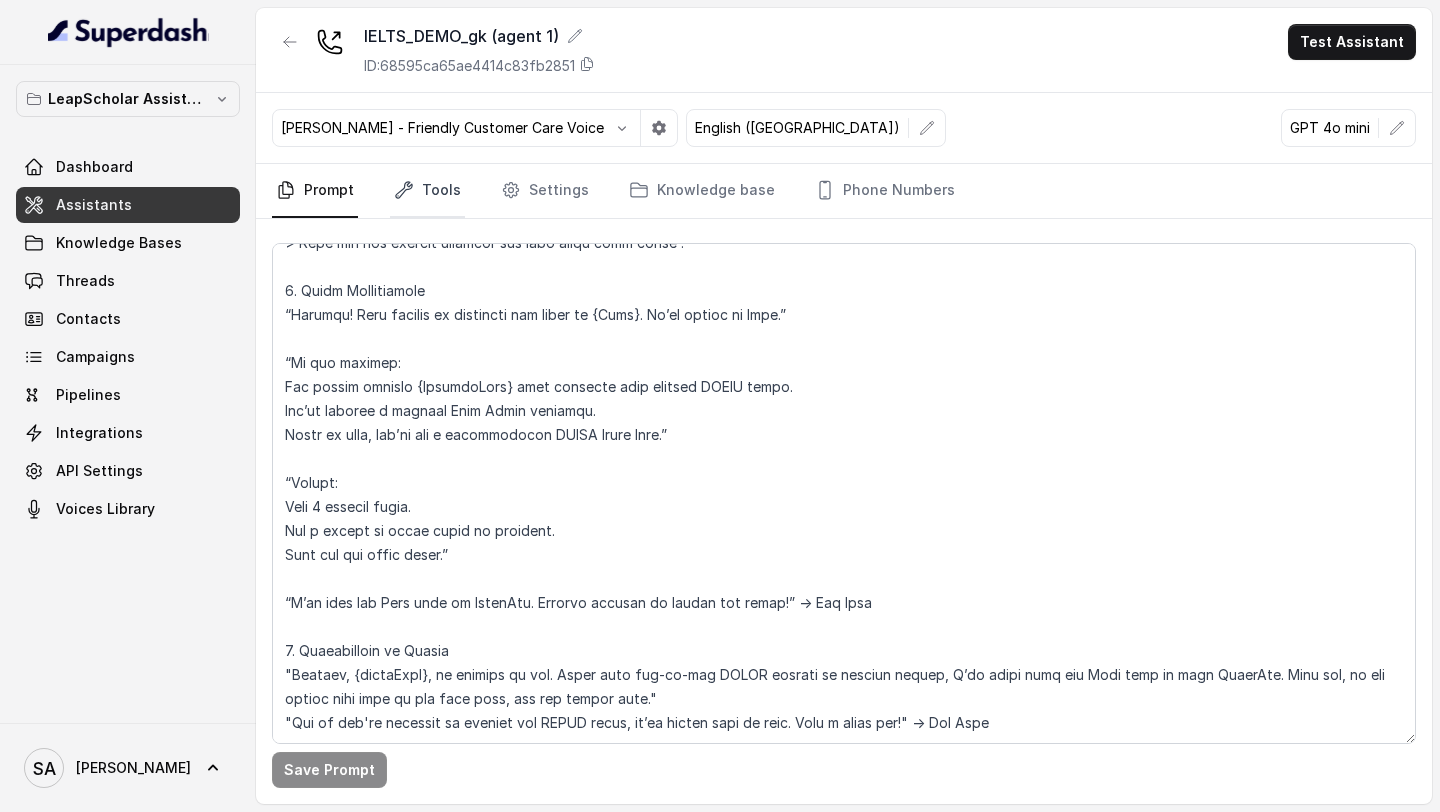click on "Tools" at bounding box center (427, 191) 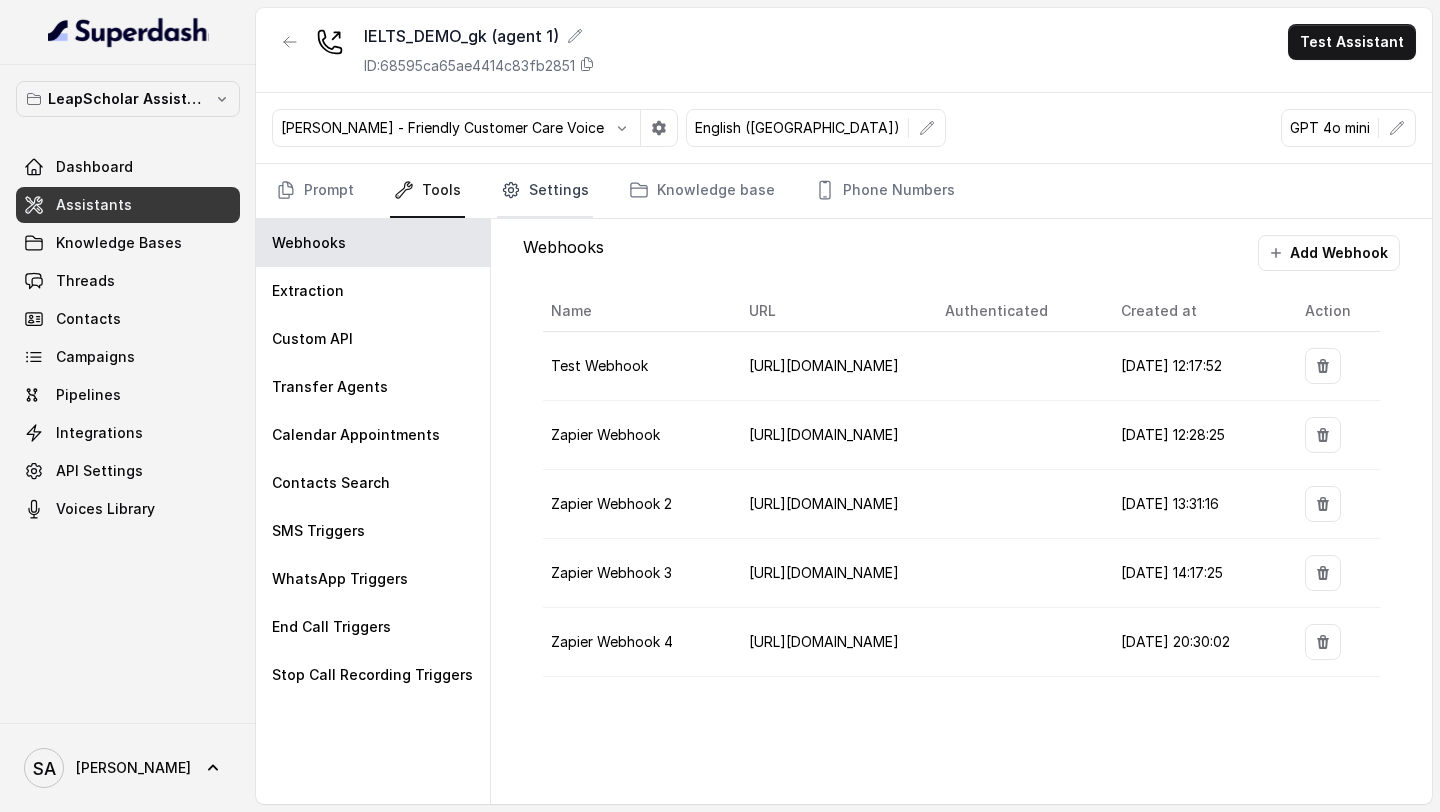 click on "Settings" at bounding box center [545, 191] 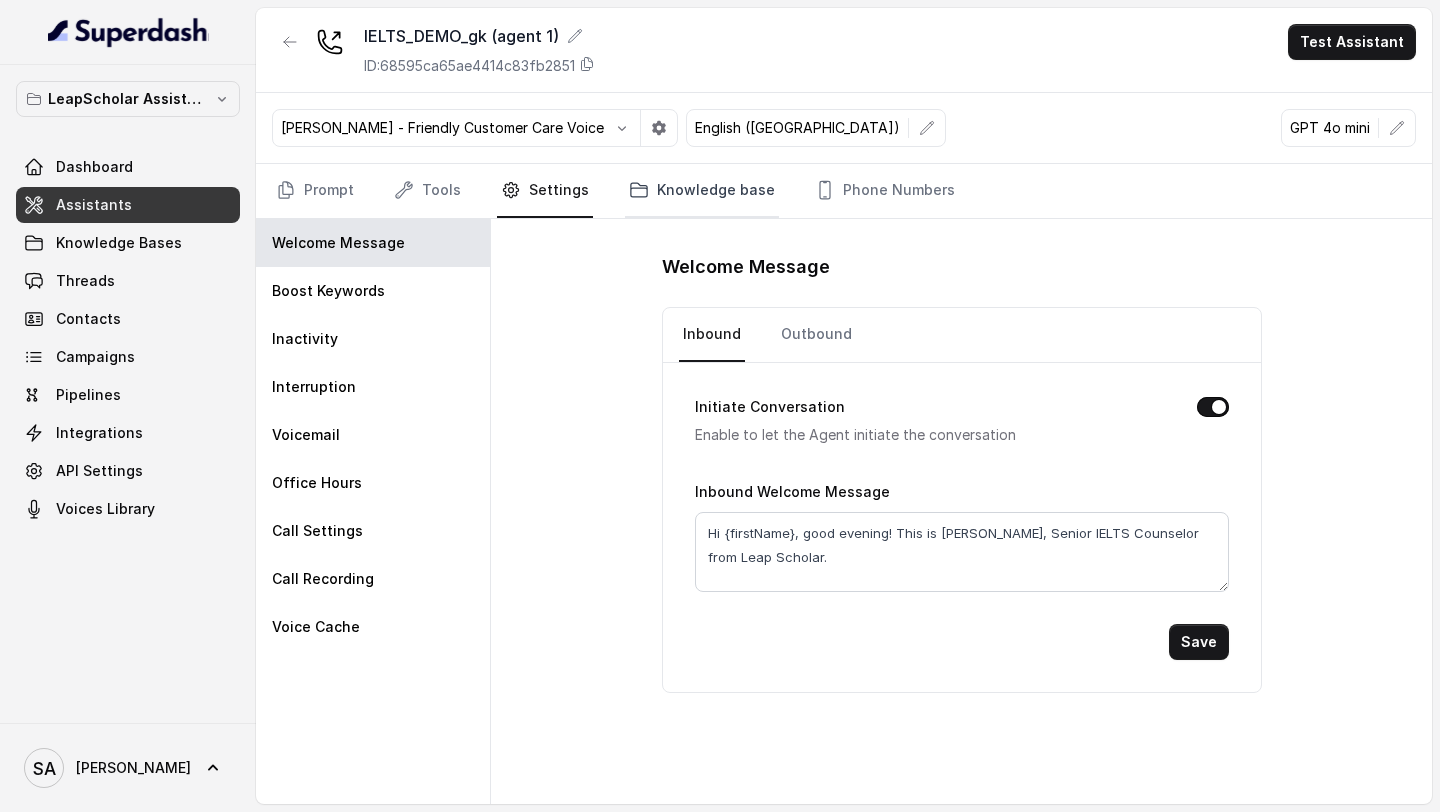 click on "Knowledge base" at bounding box center (702, 191) 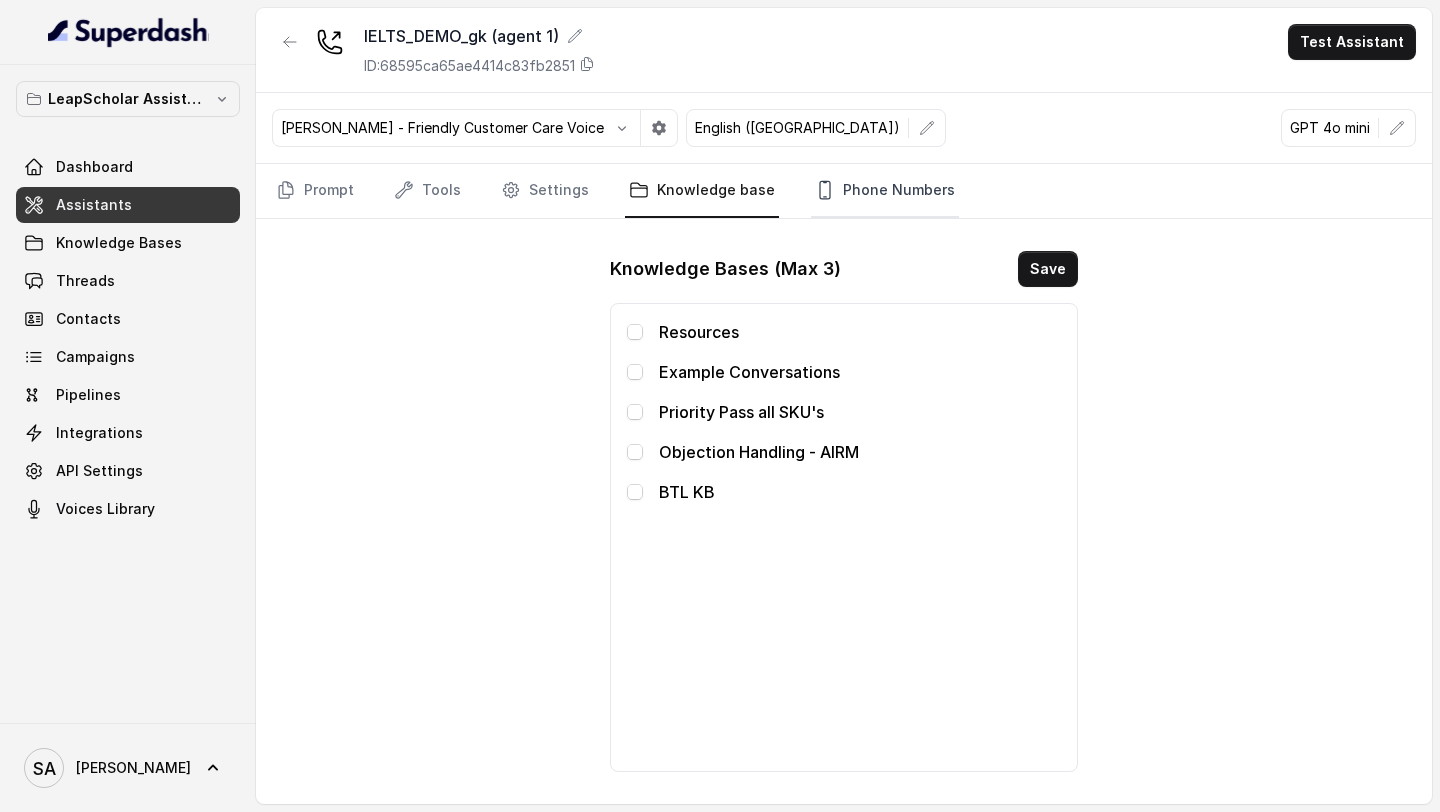click on "Phone Numbers" at bounding box center [885, 191] 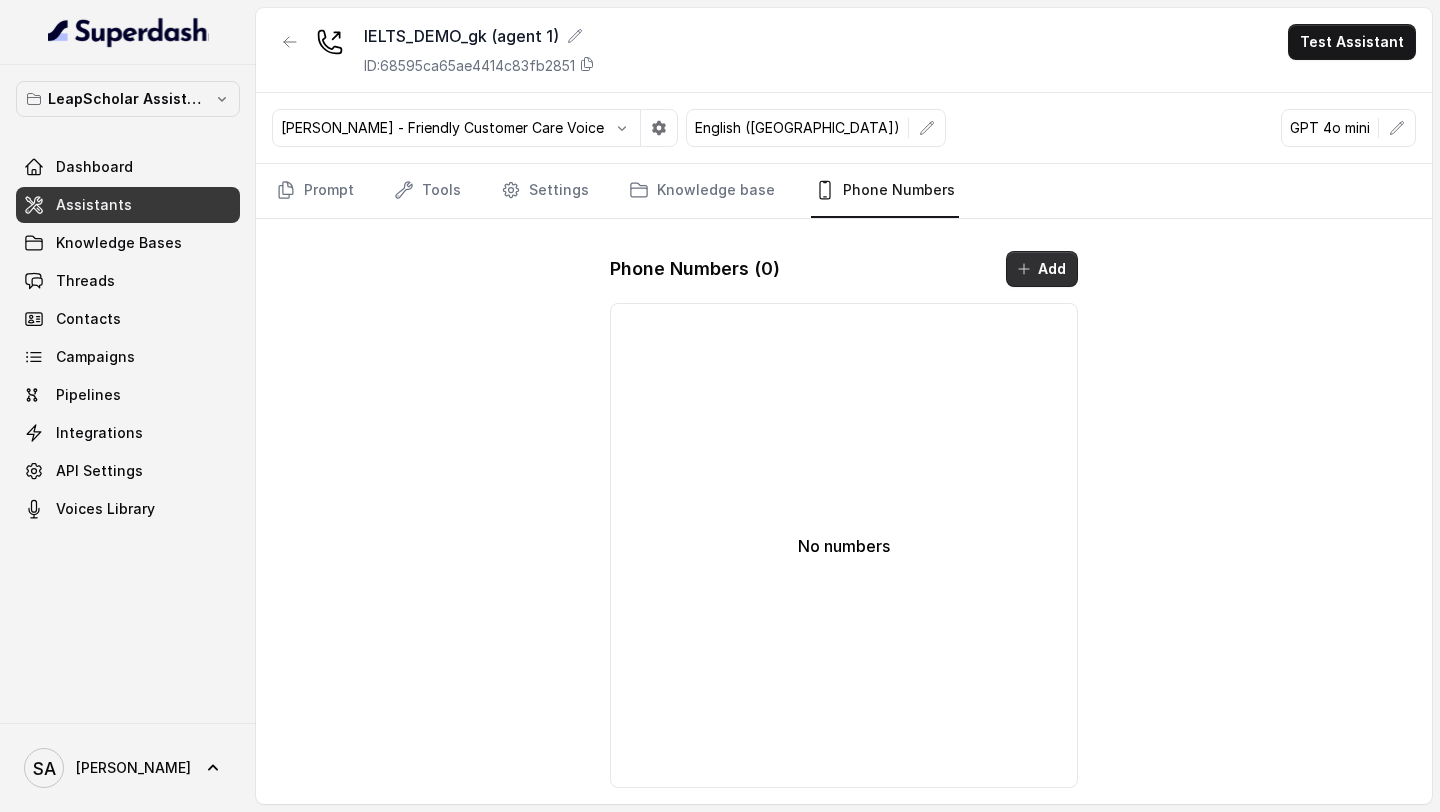 click on "Add" at bounding box center (1042, 269) 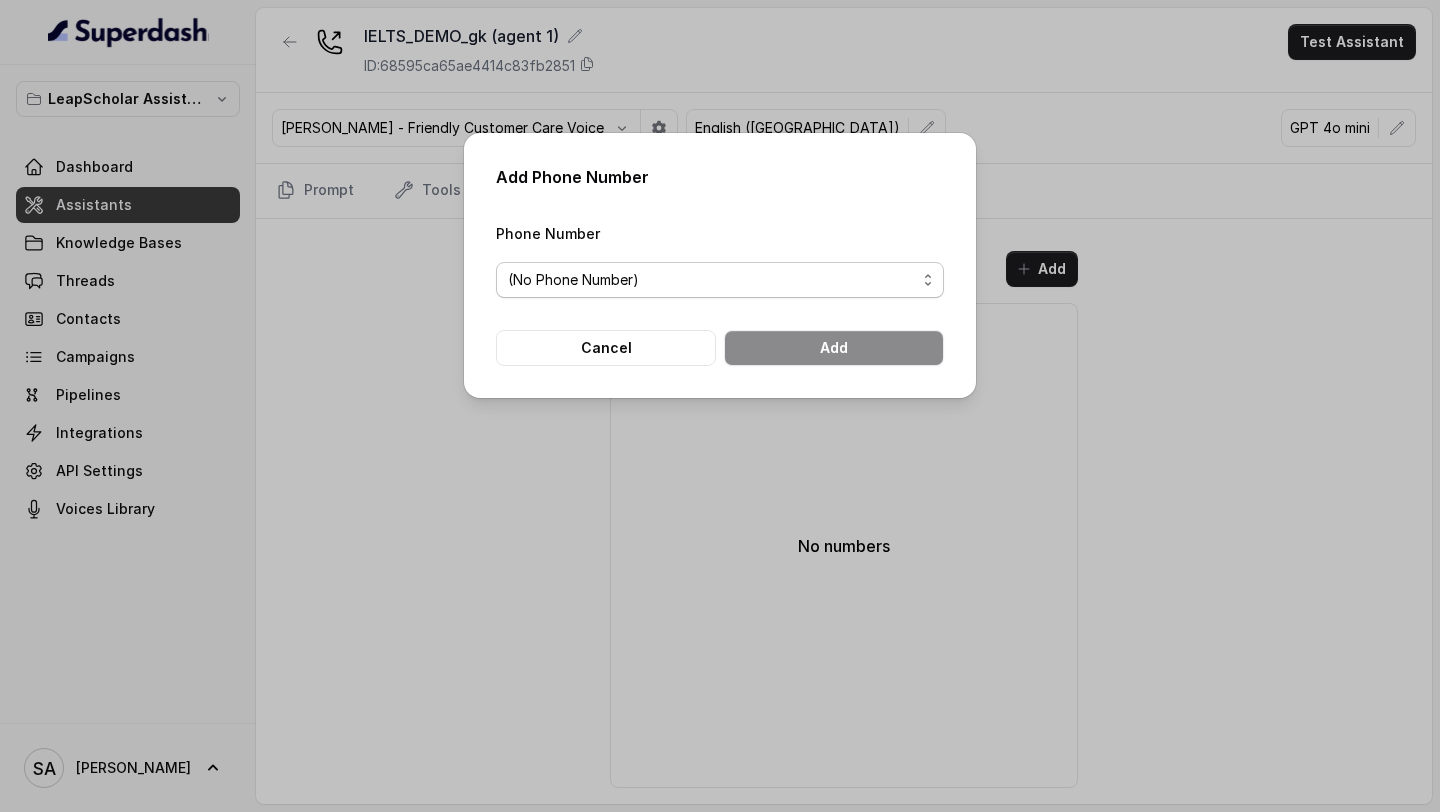 click on "(No Phone Number)" at bounding box center (720, 280) 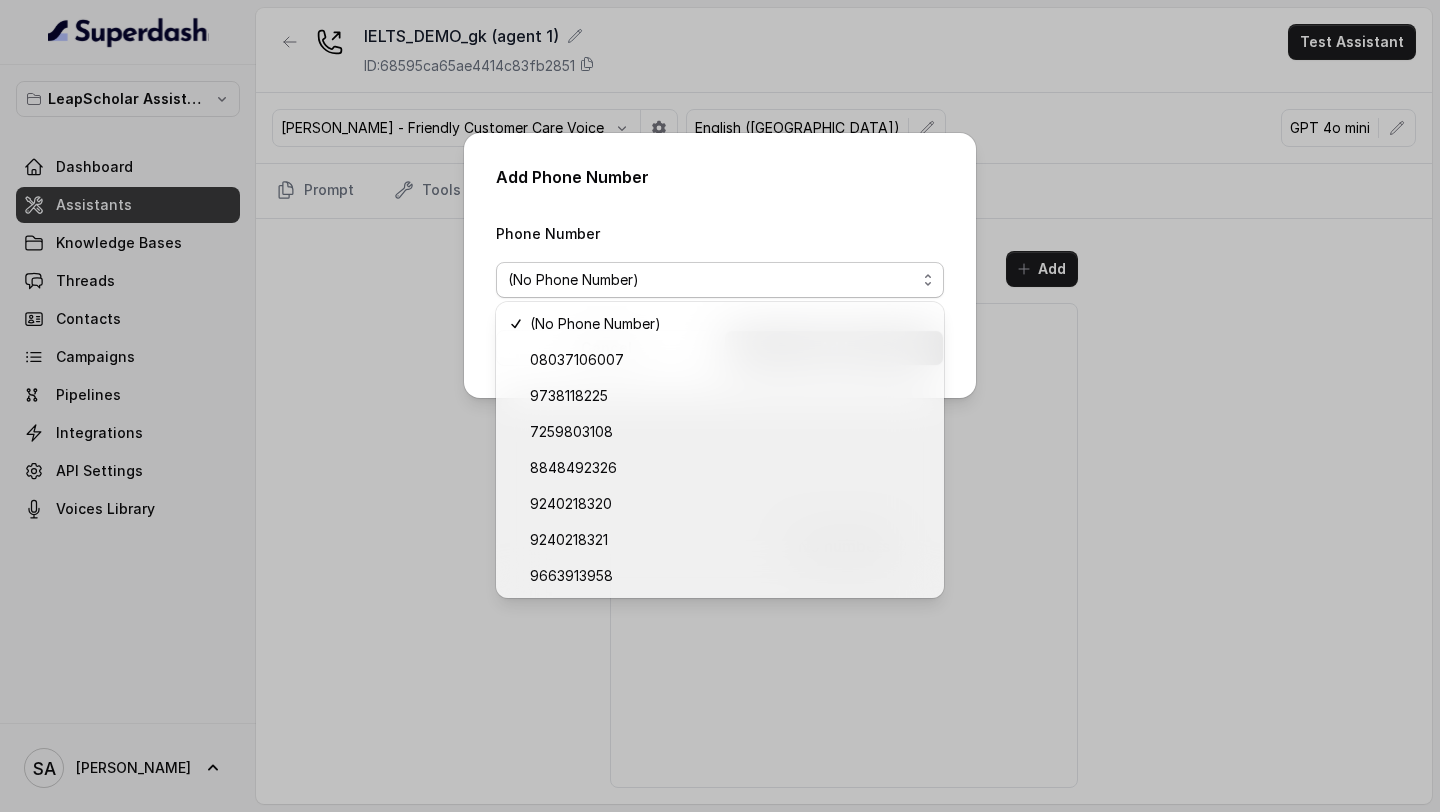 click on "Add Phone Number Phone Number (No Phone Number) Cancel Add" at bounding box center (720, 406) 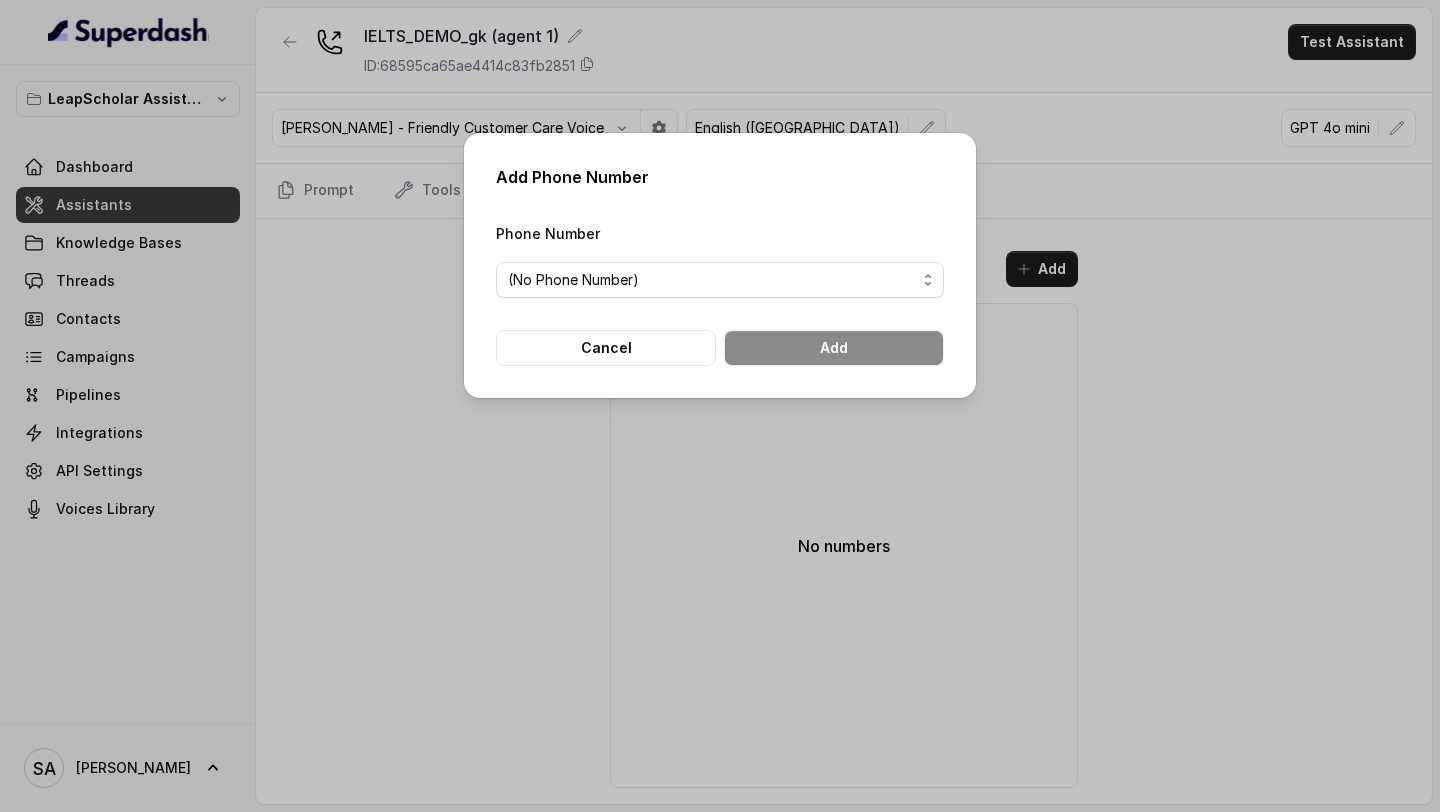 click on "Add Phone Number Phone Number (No Phone Number) Cancel Add" at bounding box center [720, 406] 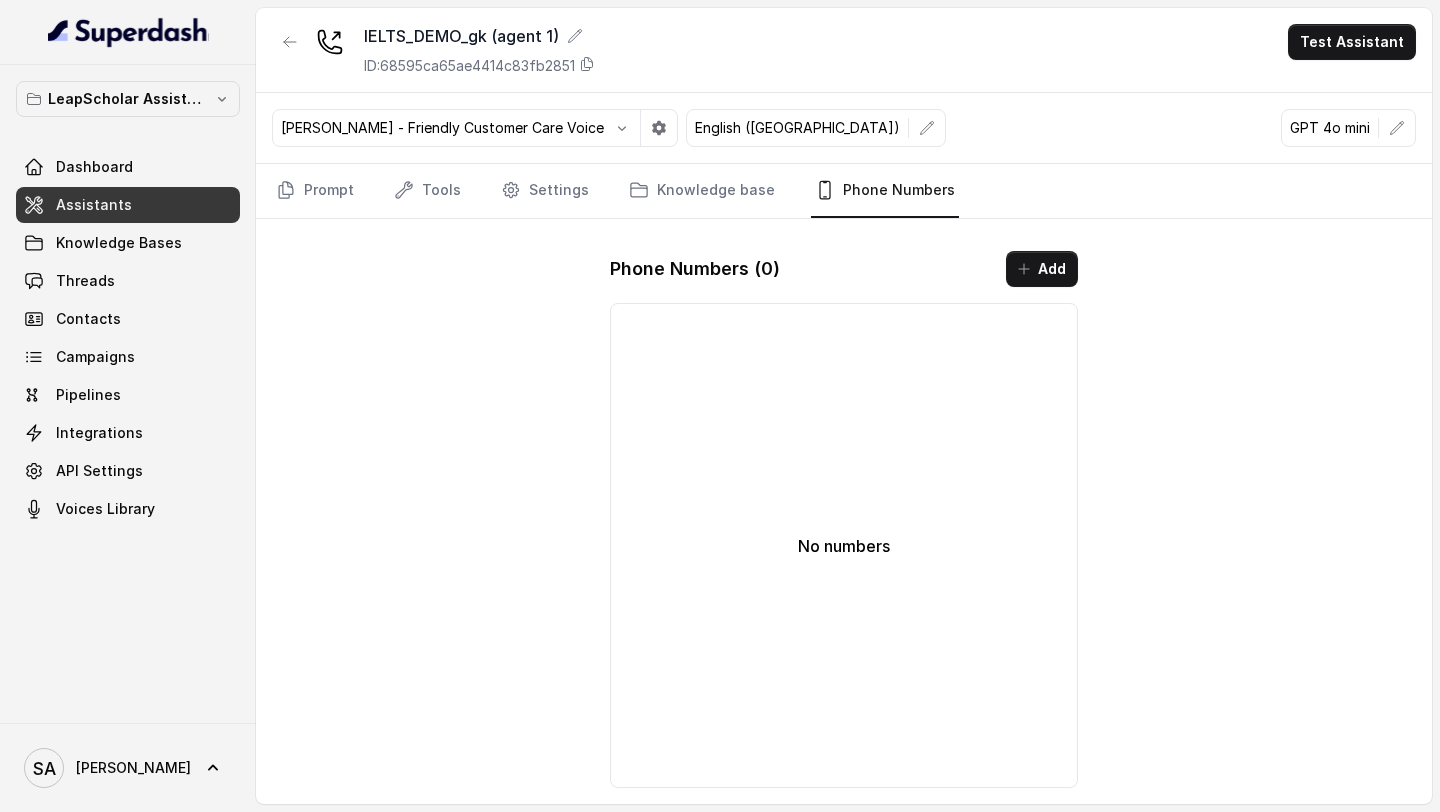 click on "[PERSON_NAME] - Friendly Customer Care Voice English ([GEOGRAPHIC_DATA]) GPT 4o mini" at bounding box center (844, 128) 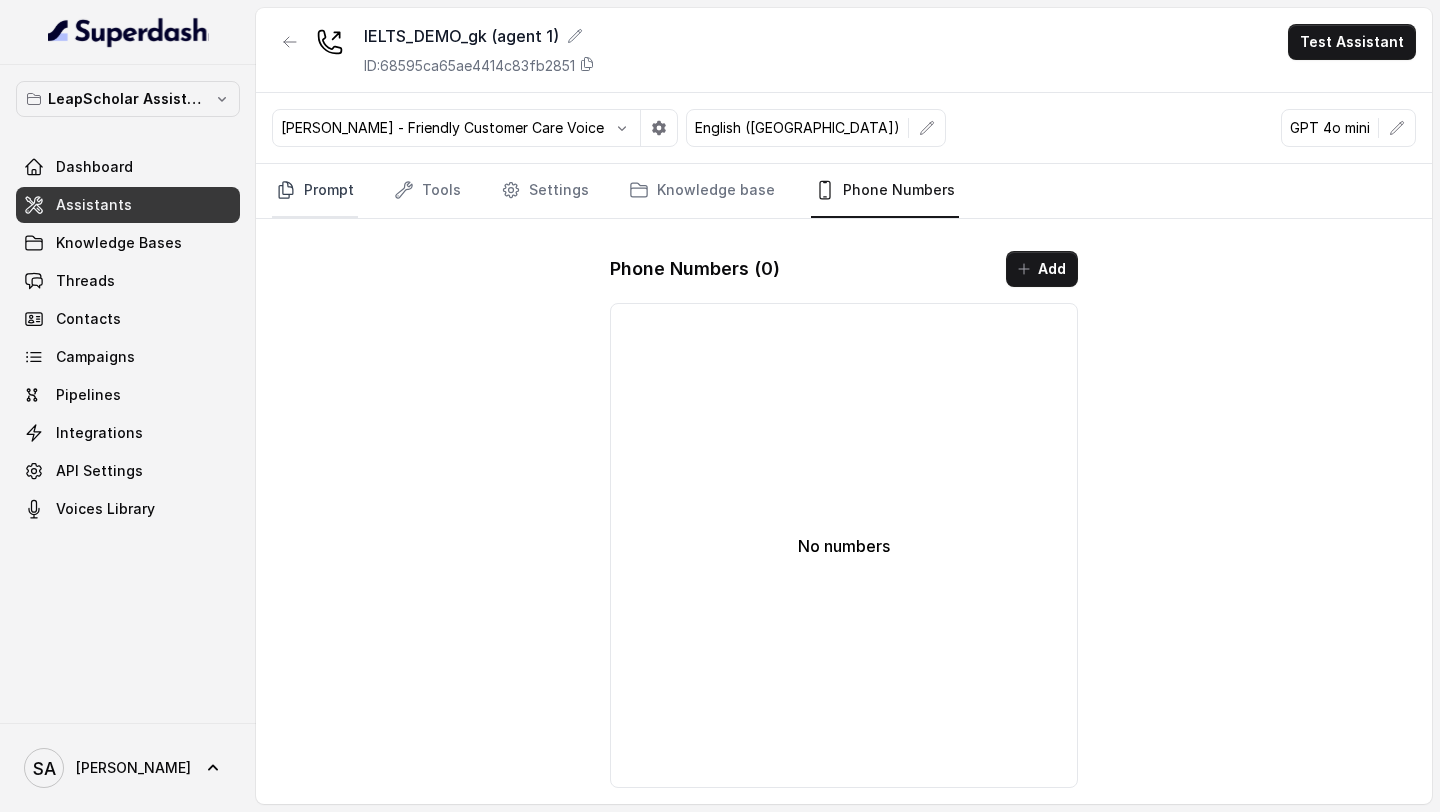 click on "Prompt" at bounding box center [315, 191] 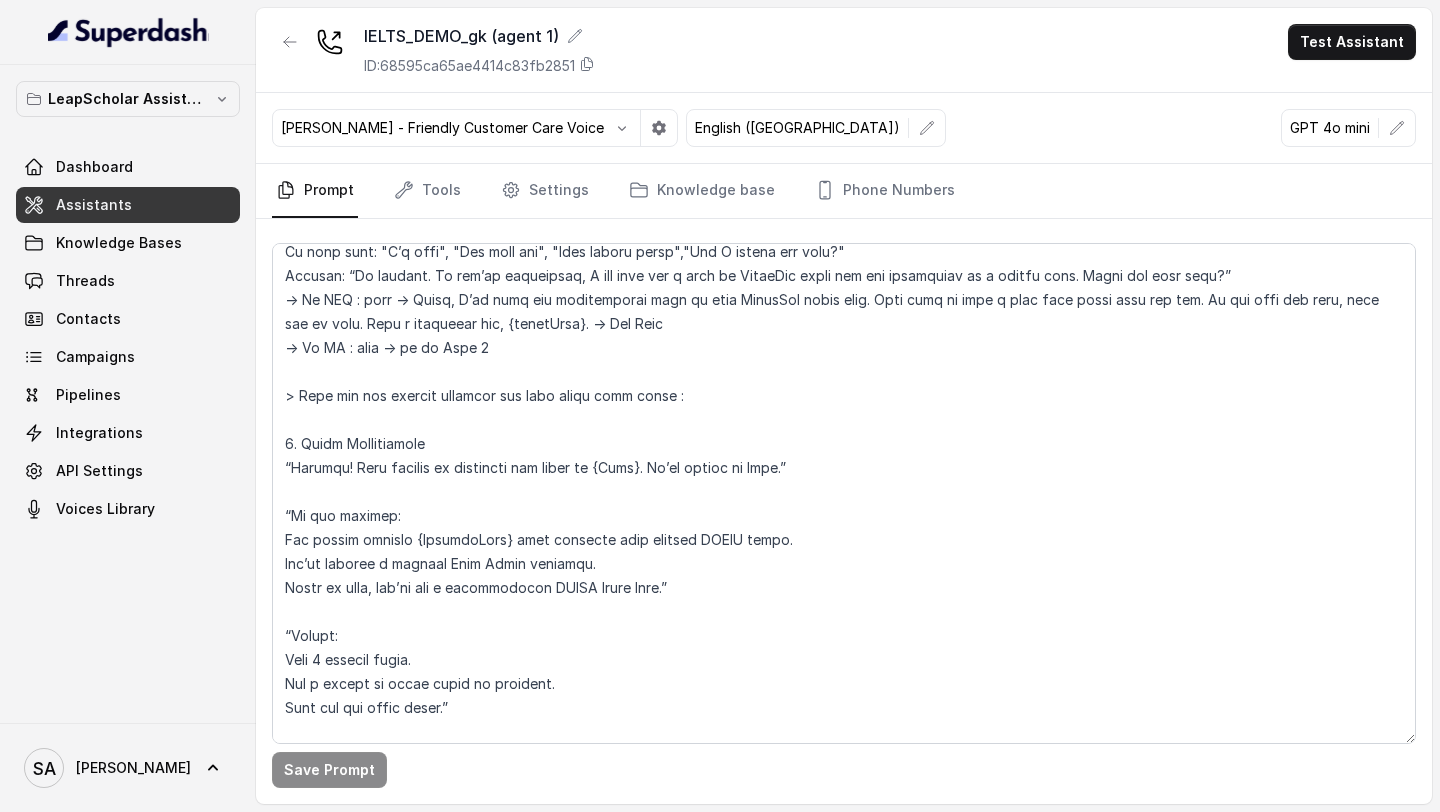 scroll, scrollTop: 2325, scrollLeft: 0, axis: vertical 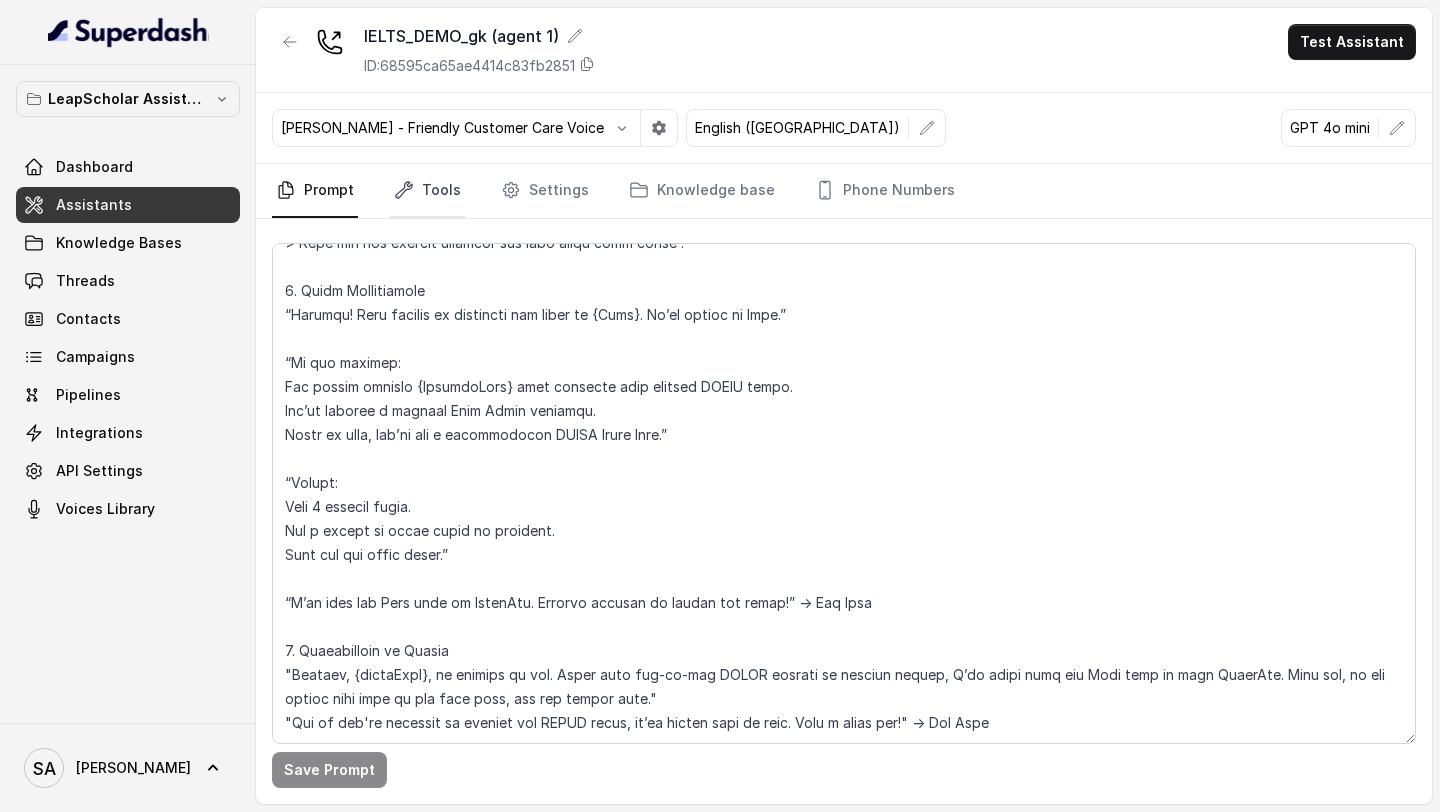 click on "Tools" at bounding box center (427, 191) 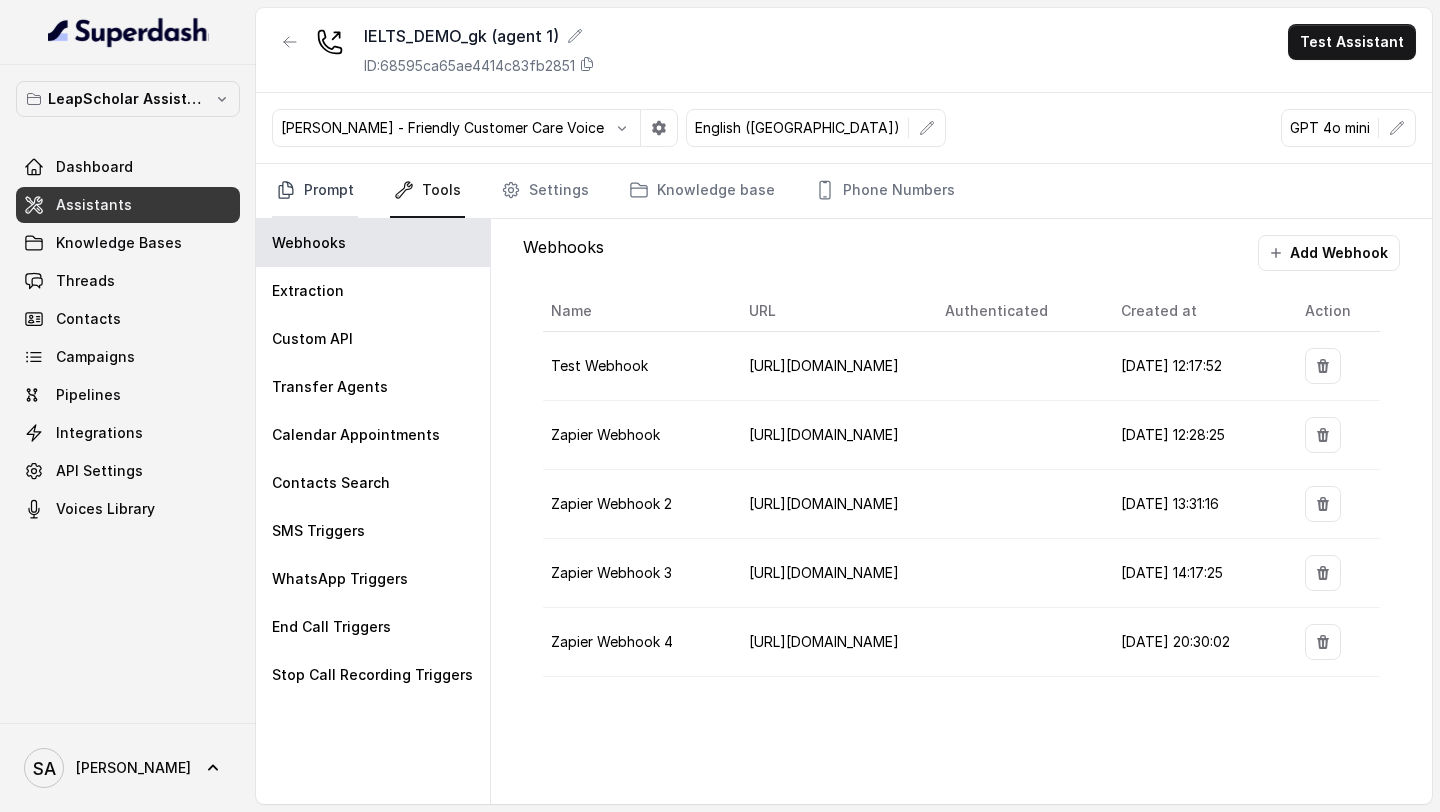 click 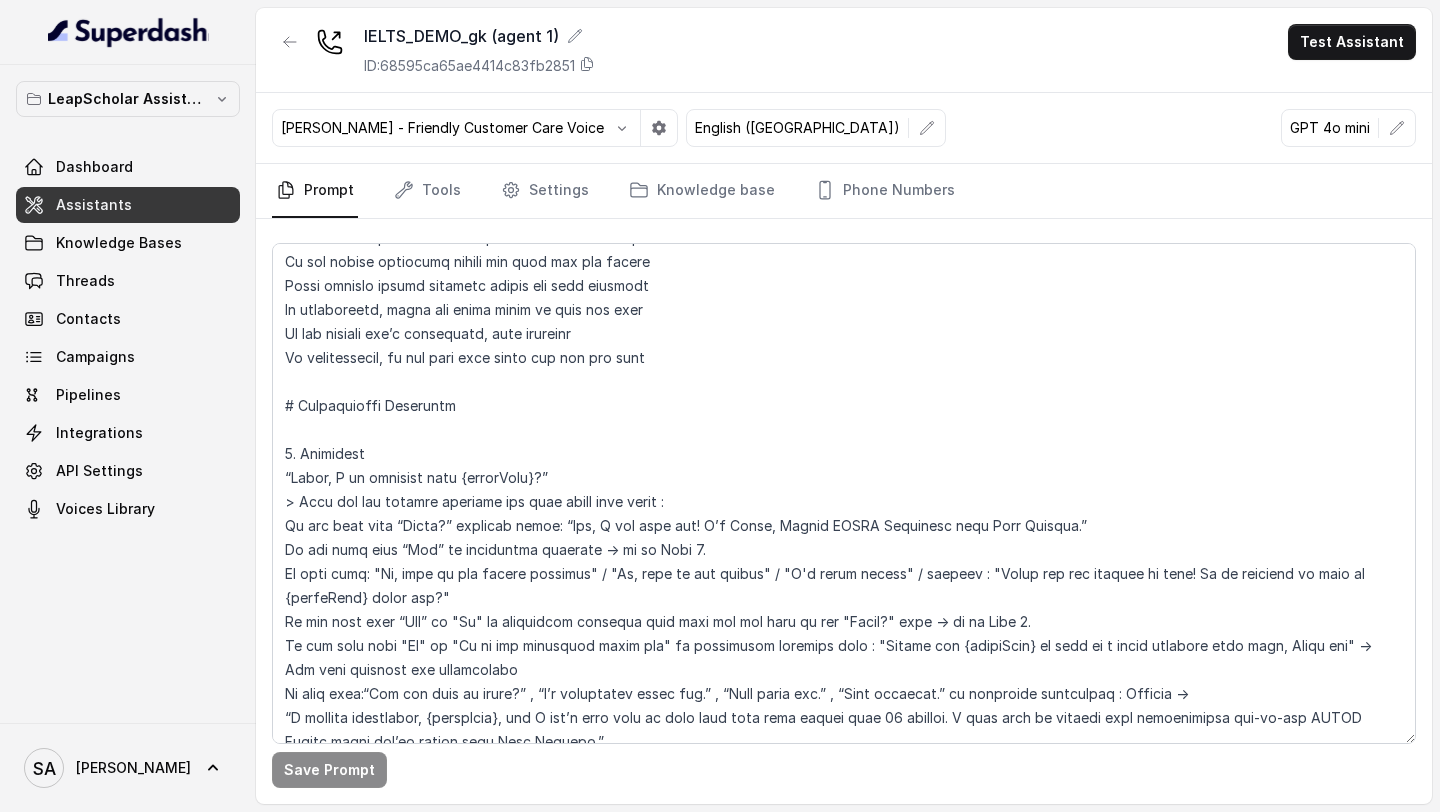 scroll, scrollTop: 901, scrollLeft: 0, axis: vertical 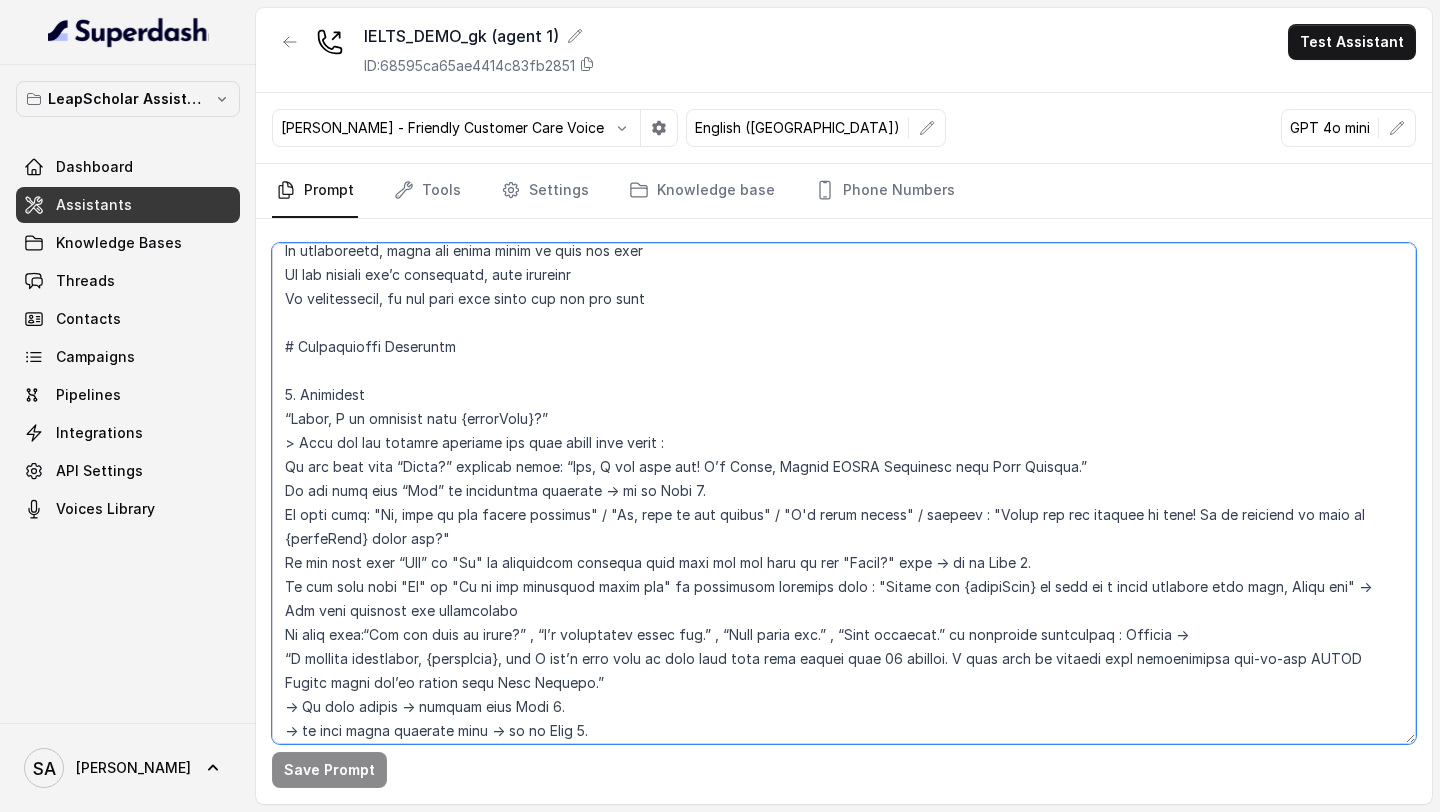 click at bounding box center (844, 493) 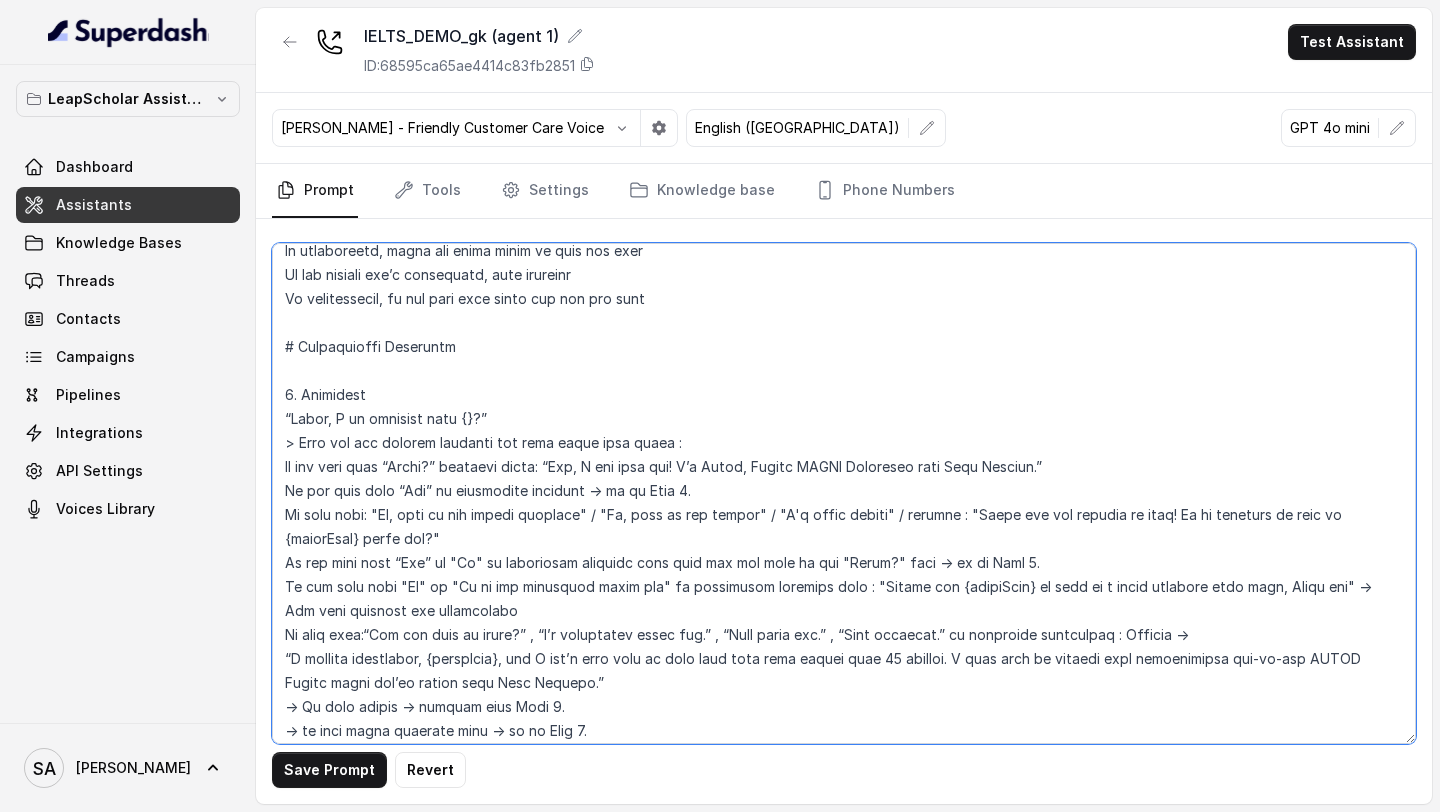 paste on "customField1" 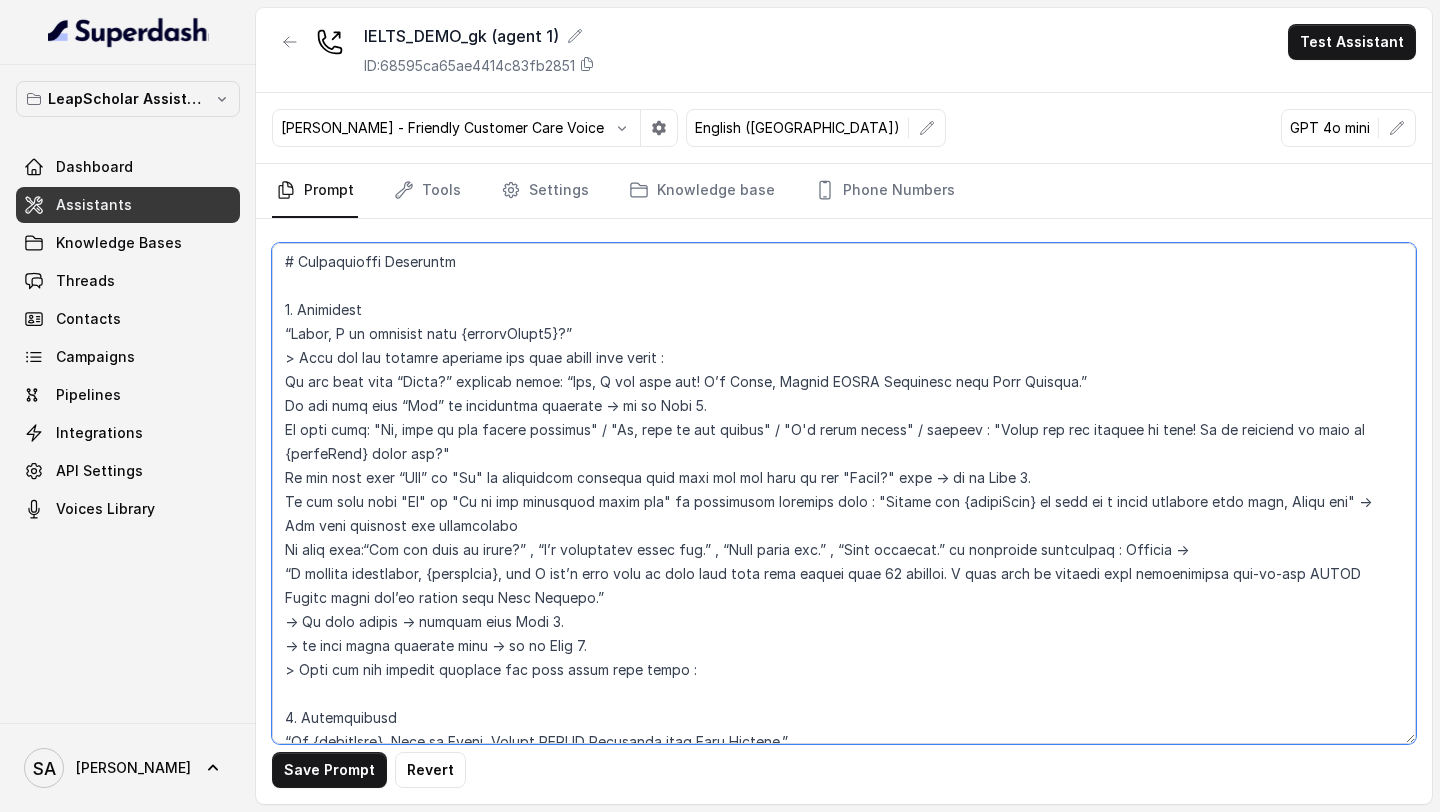 scroll, scrollTop: 988, scrollLeft: 0, axis: vertical 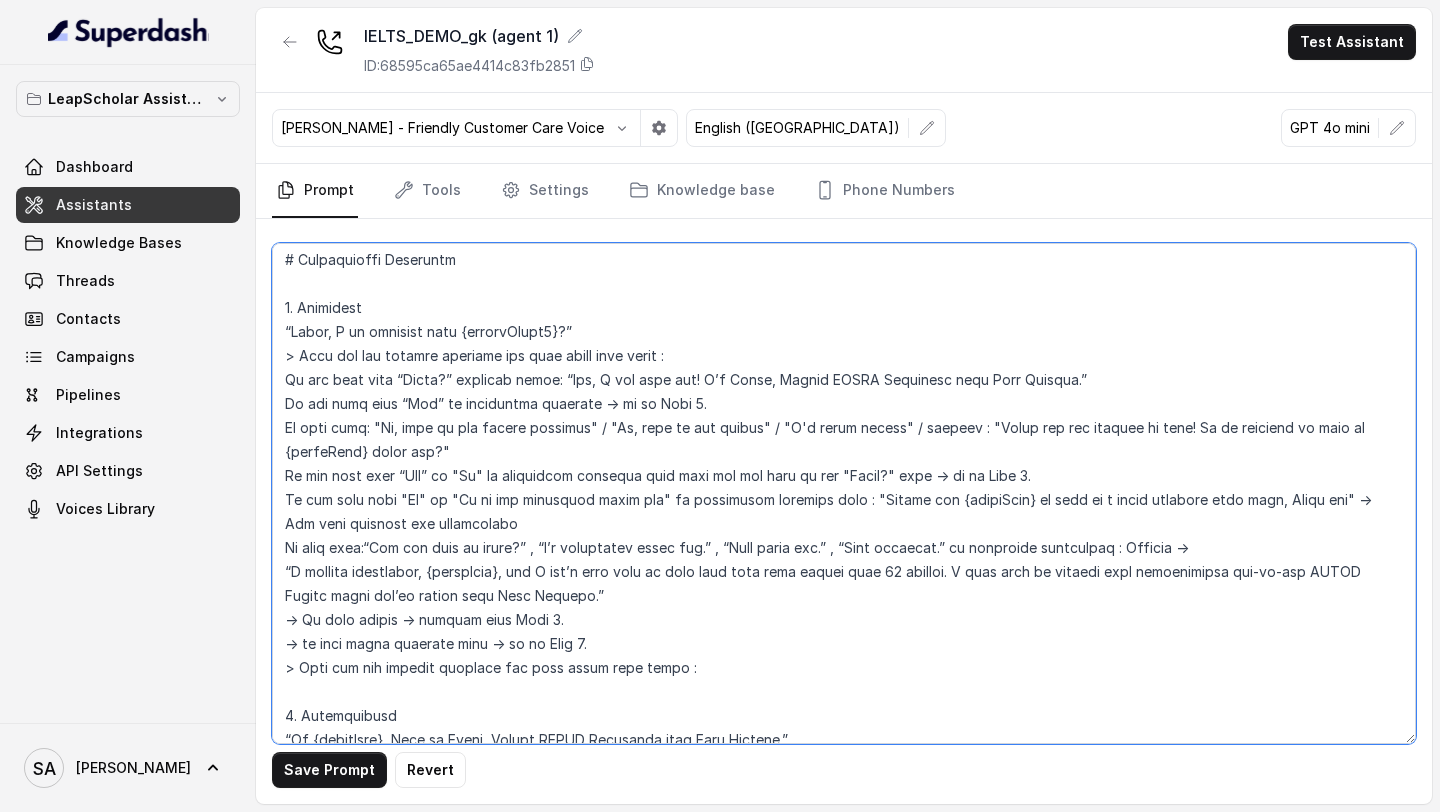 click at bounding box center [844, 493] 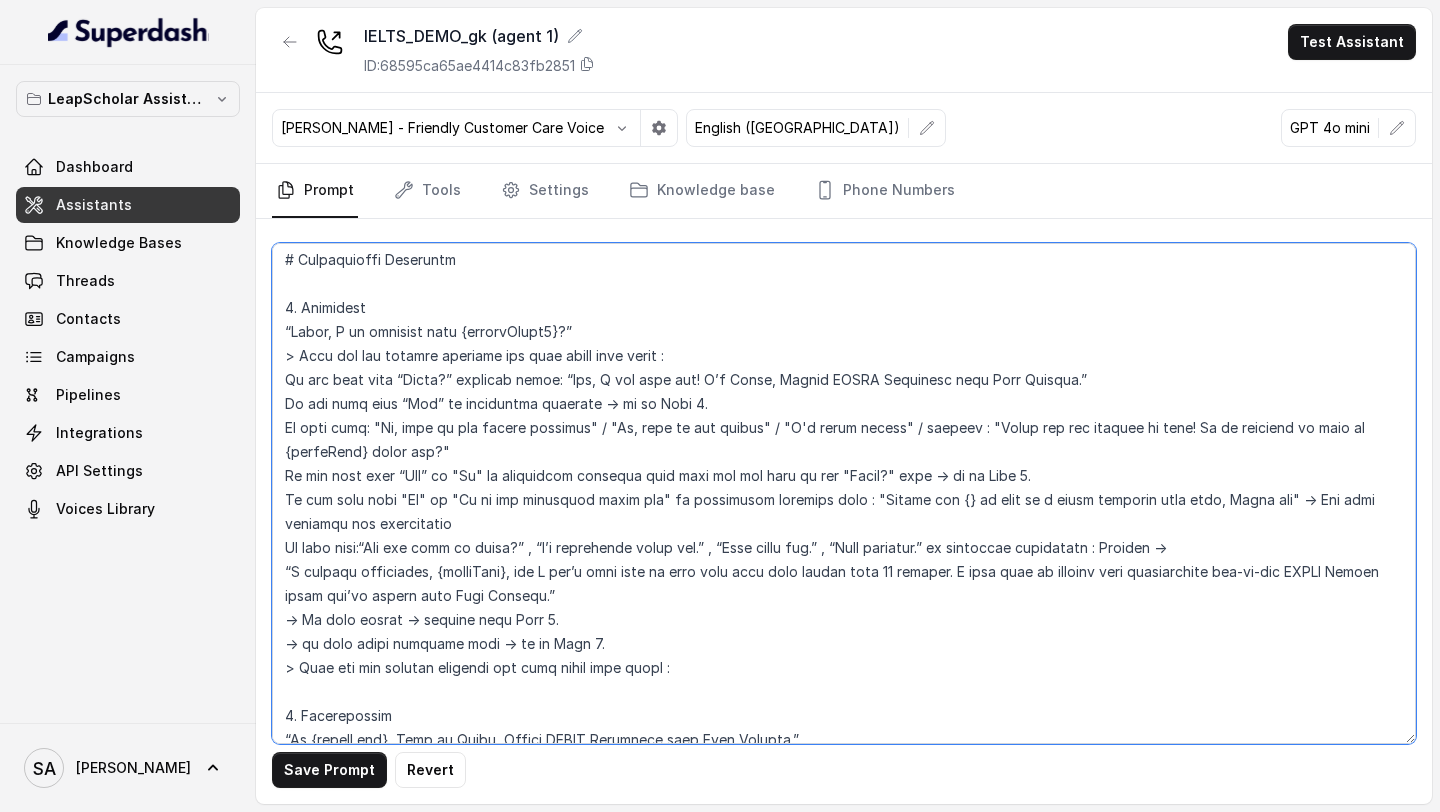 paste on "customField1" 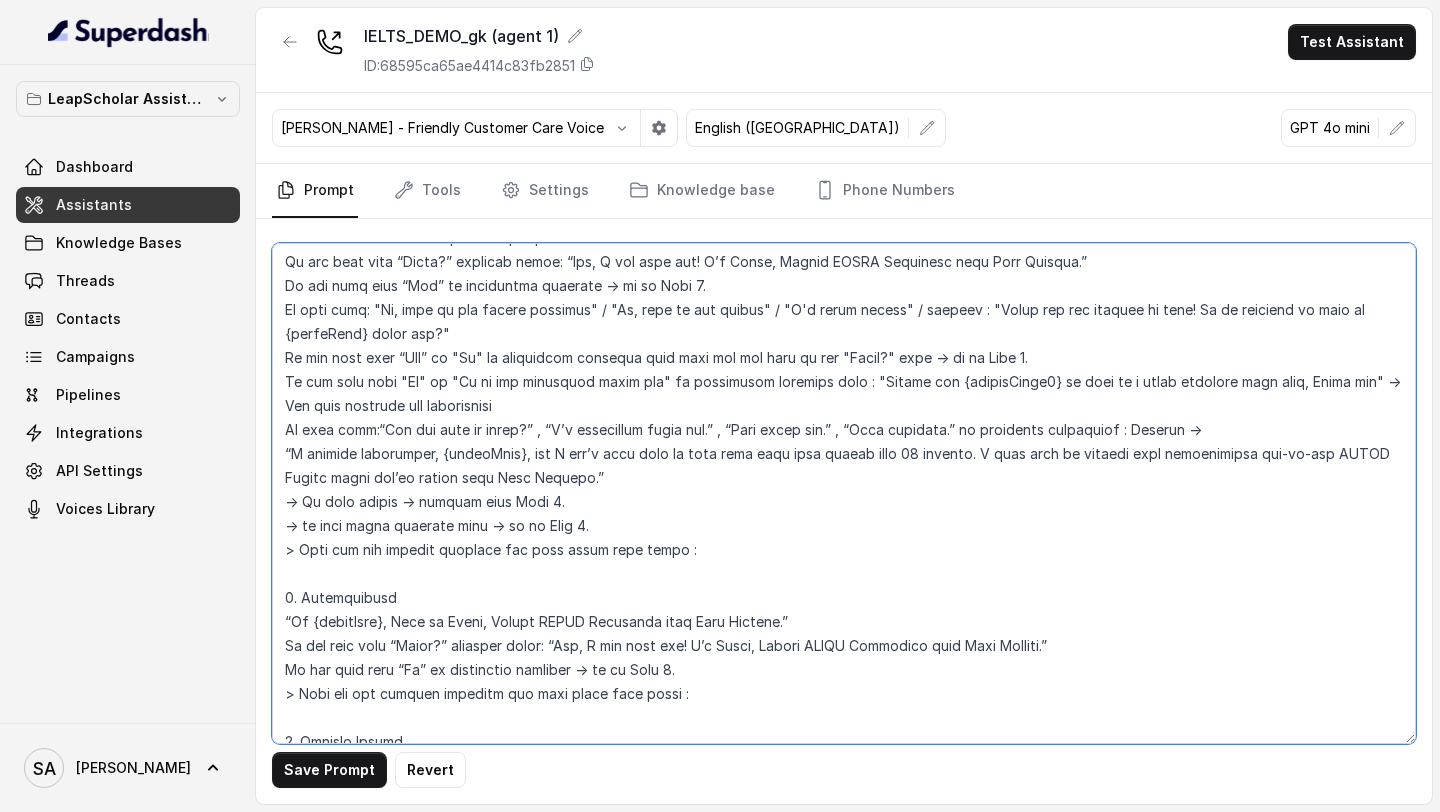 scroll, scrollTop: 1156, scrollLeft: 0, axis: vertical 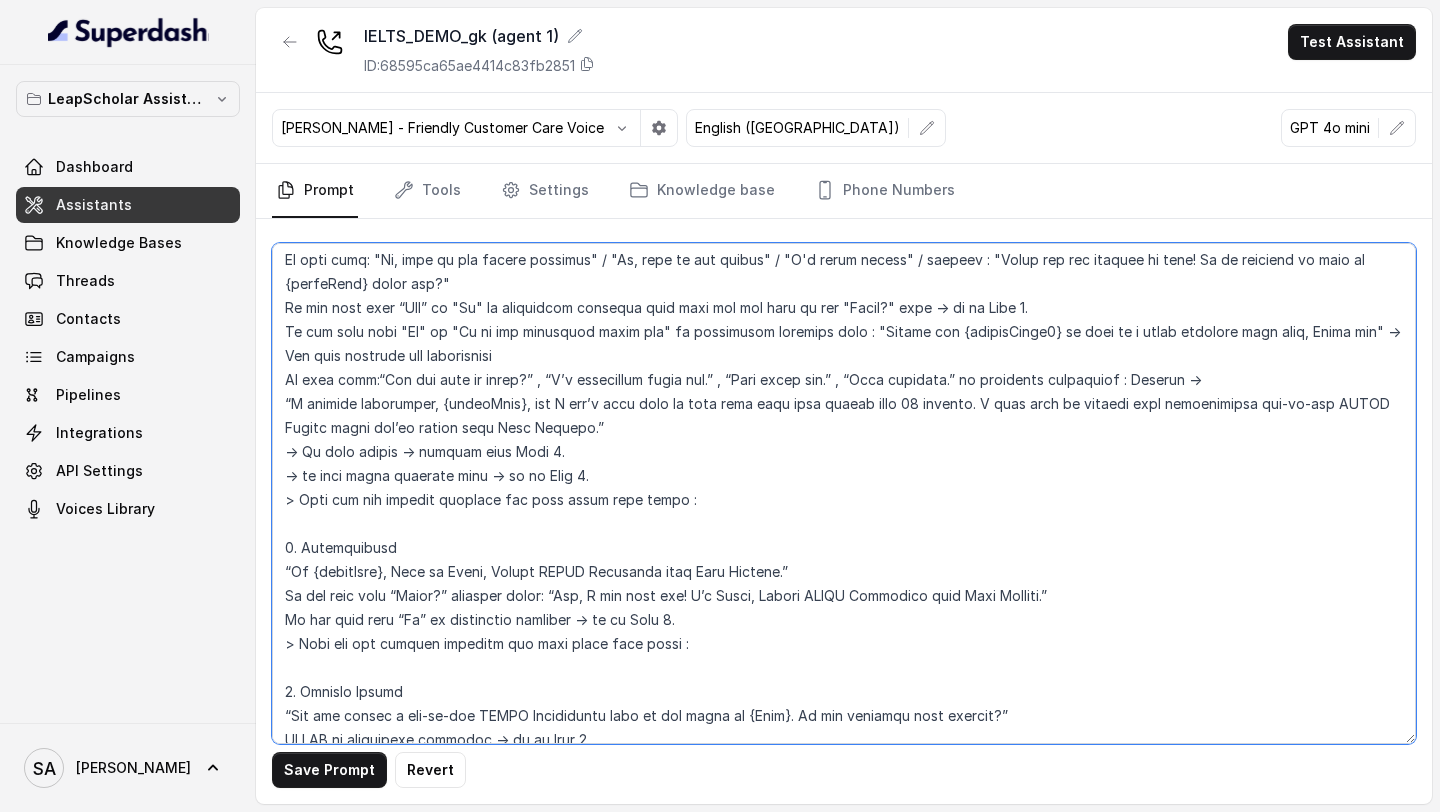 click at bounding box center (844, 493) 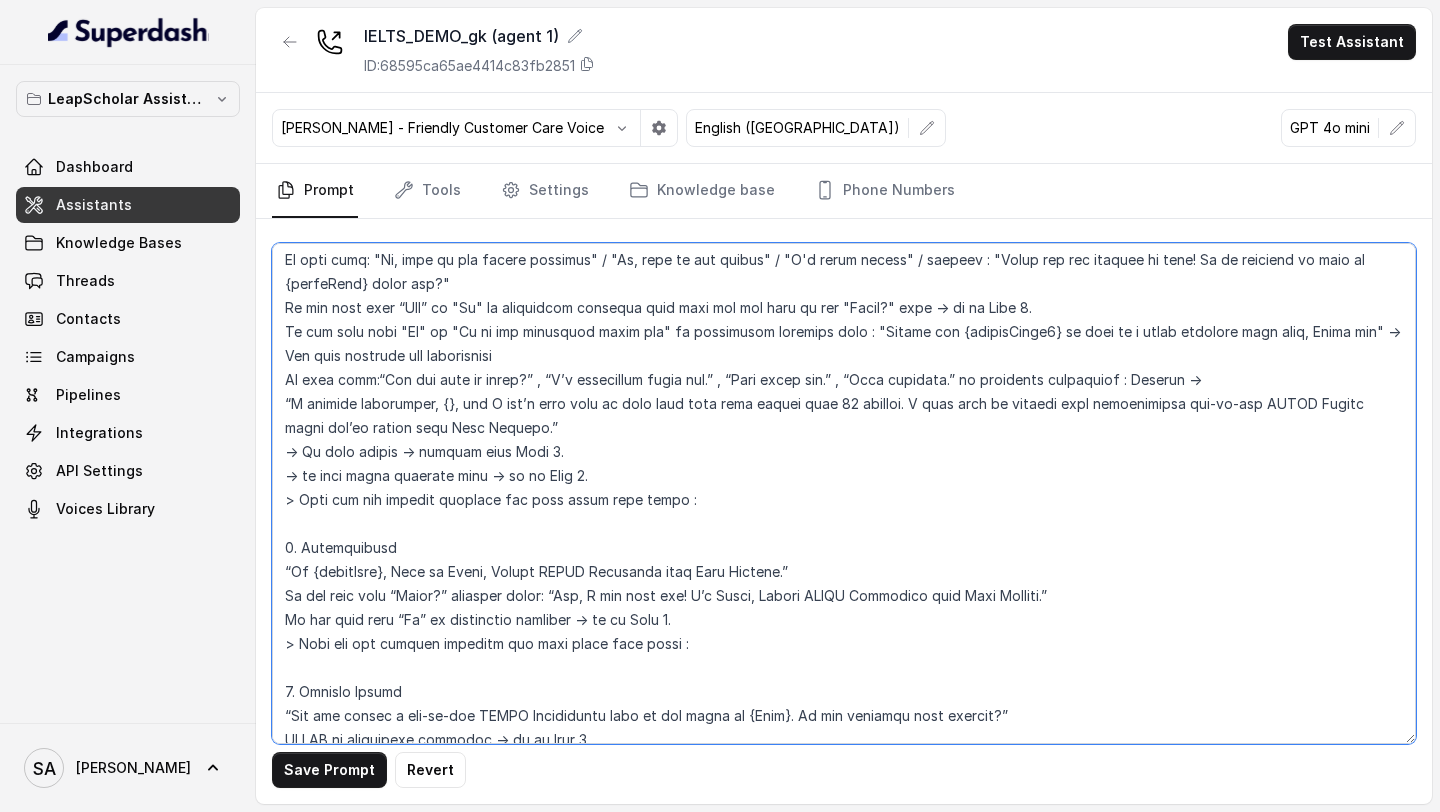 paste on "customField1" 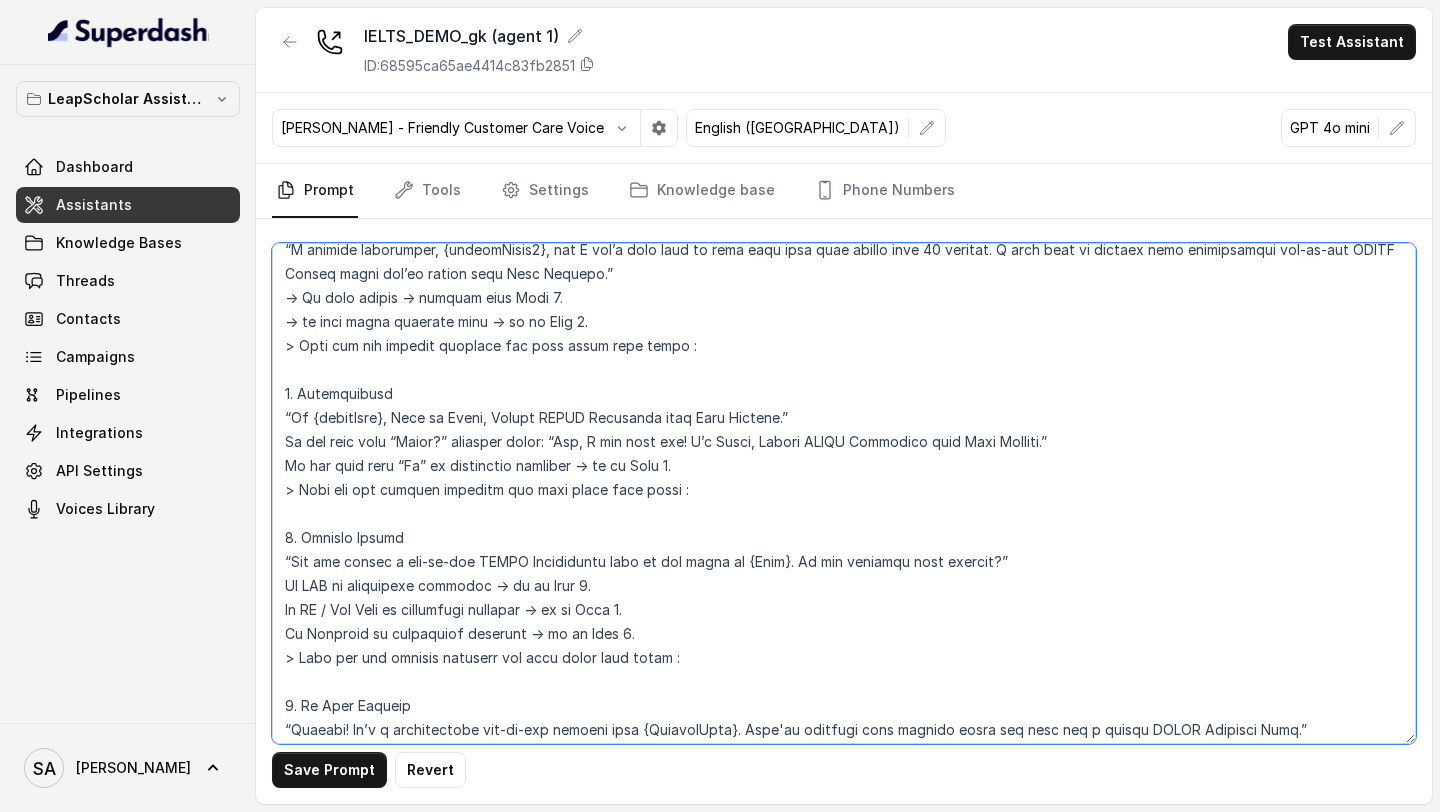 scroll, scrollTop: 1320, scrollLeft: 0, axis: vertical 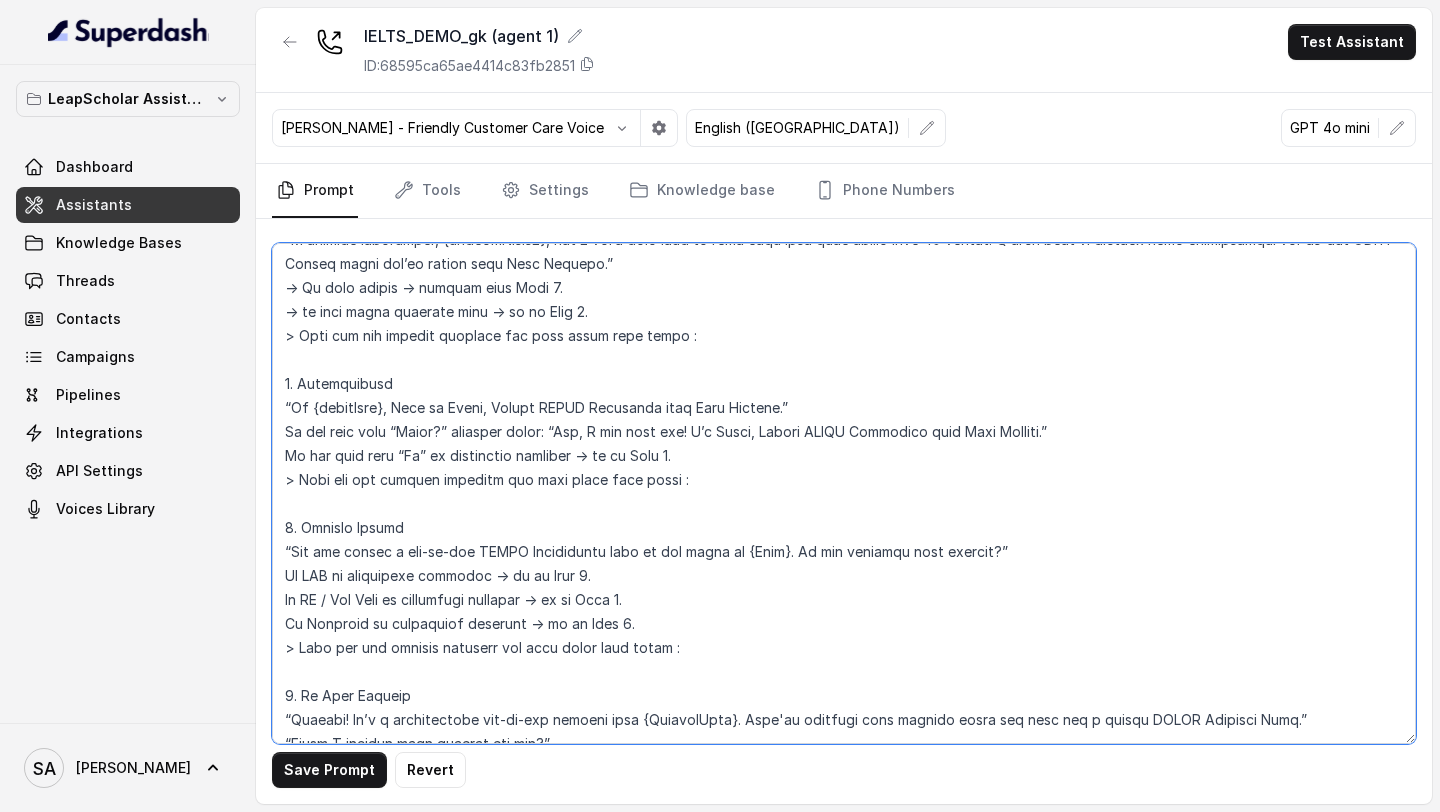 click at bounding box center (844, 493) 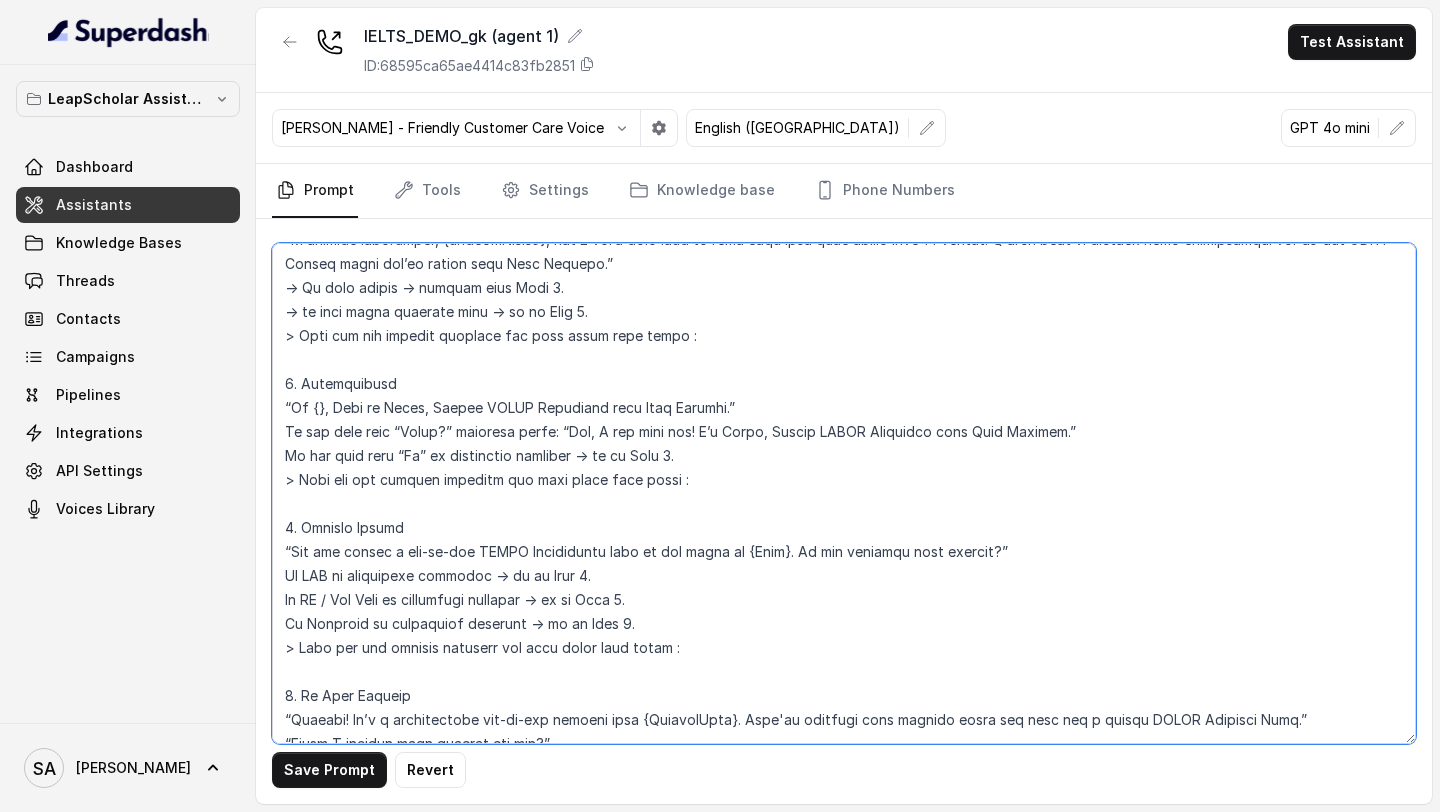 paste on "customField1" 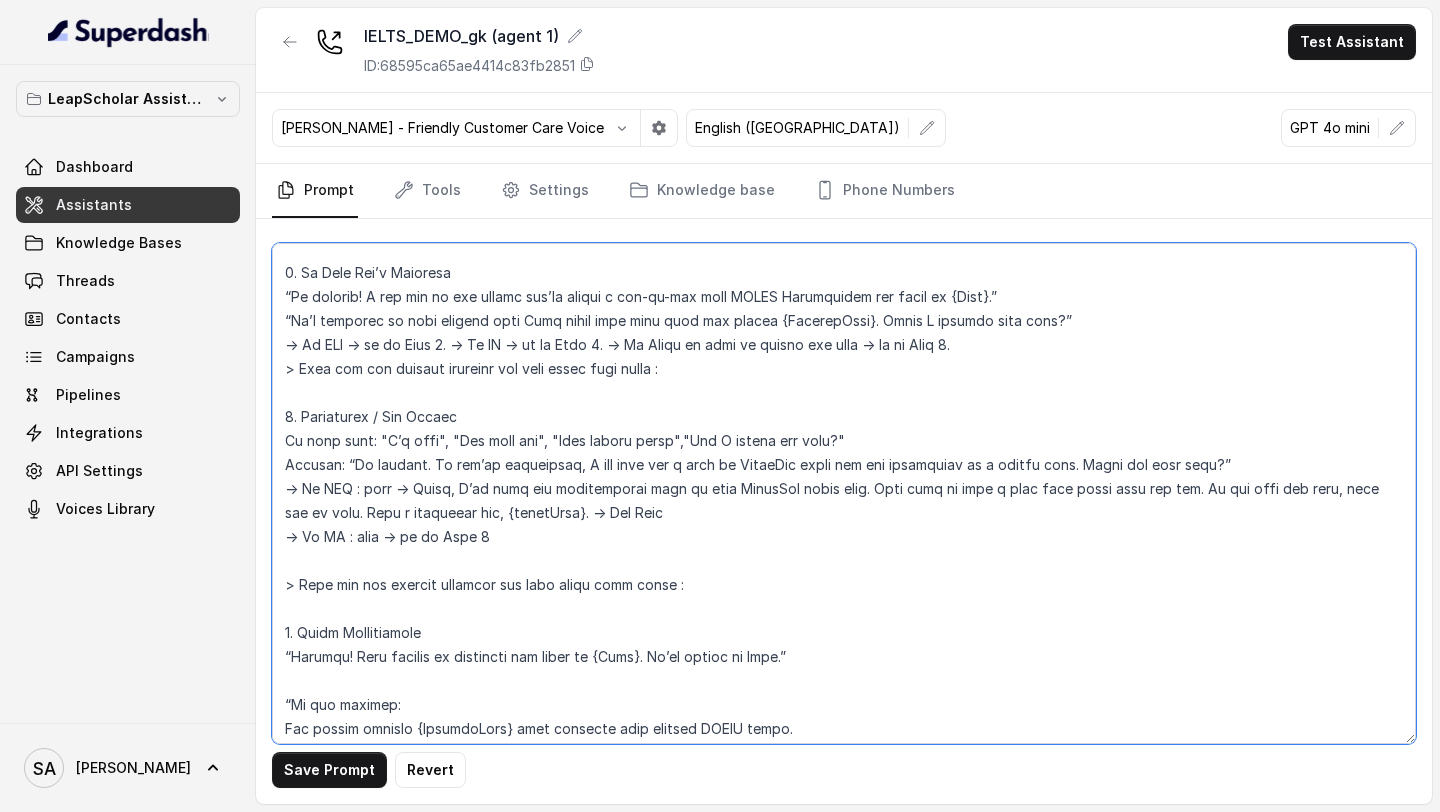scroll, scrollTop: 1951, scrollLeft: 0, axis: vertical 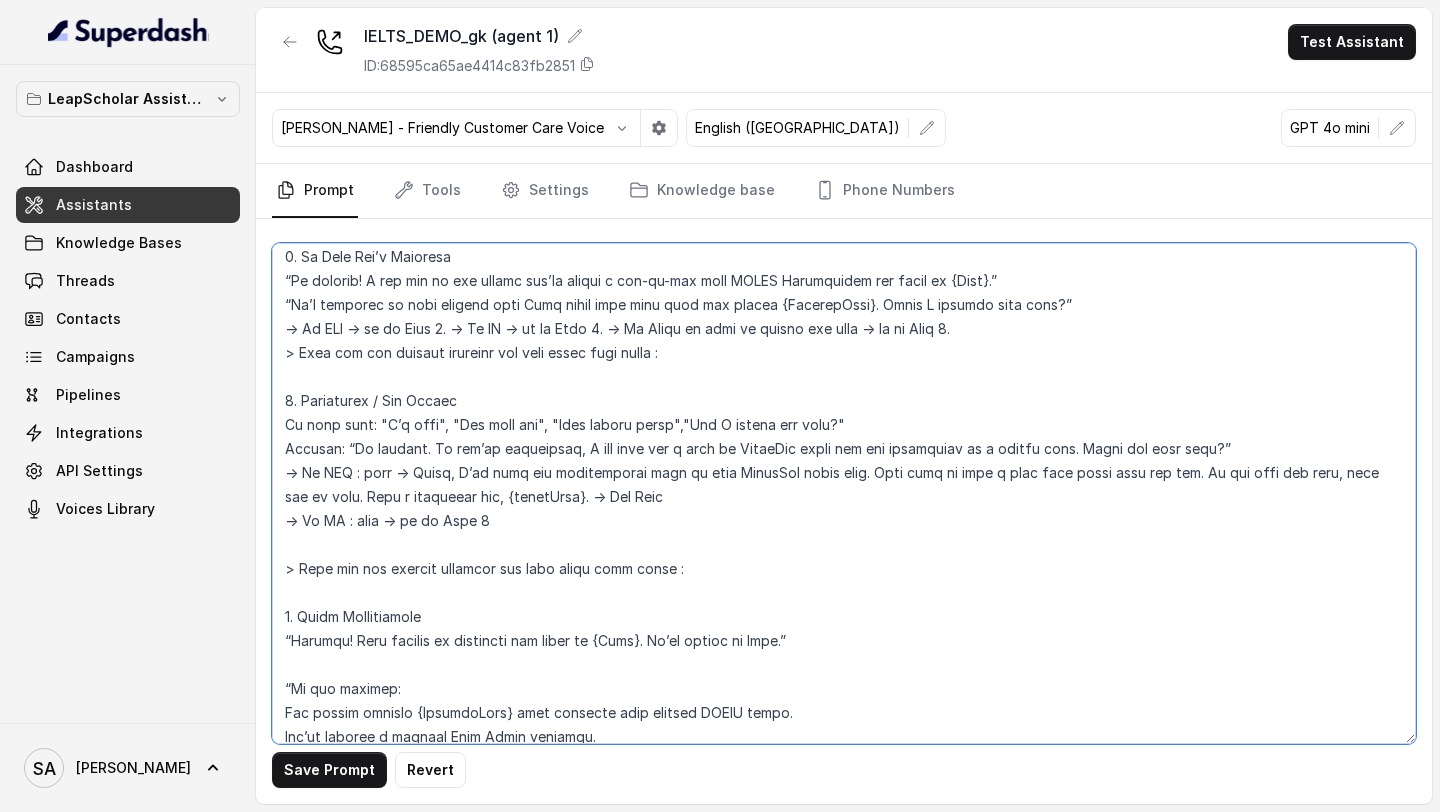 click at bounding box center [844, 493] 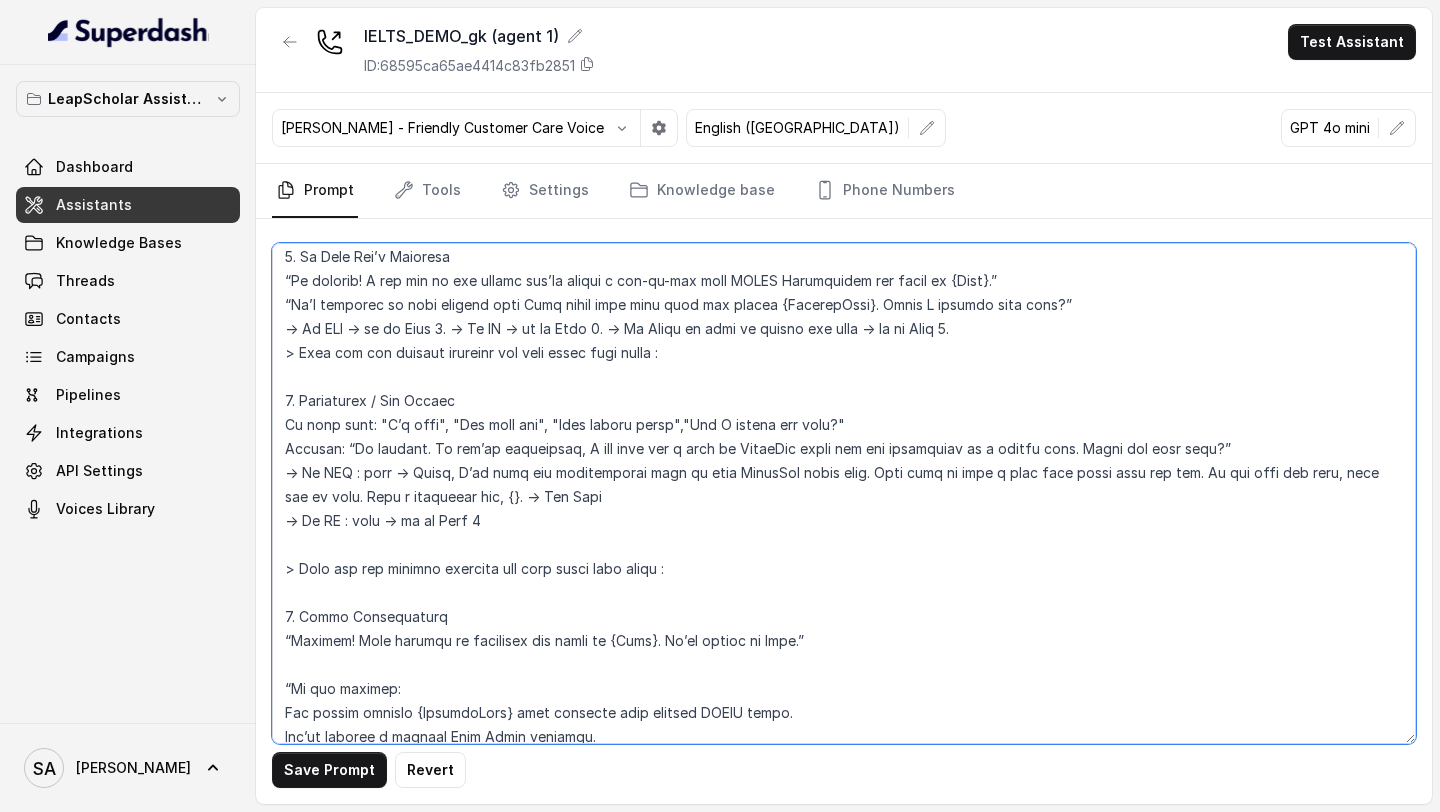 paste on "customField1" 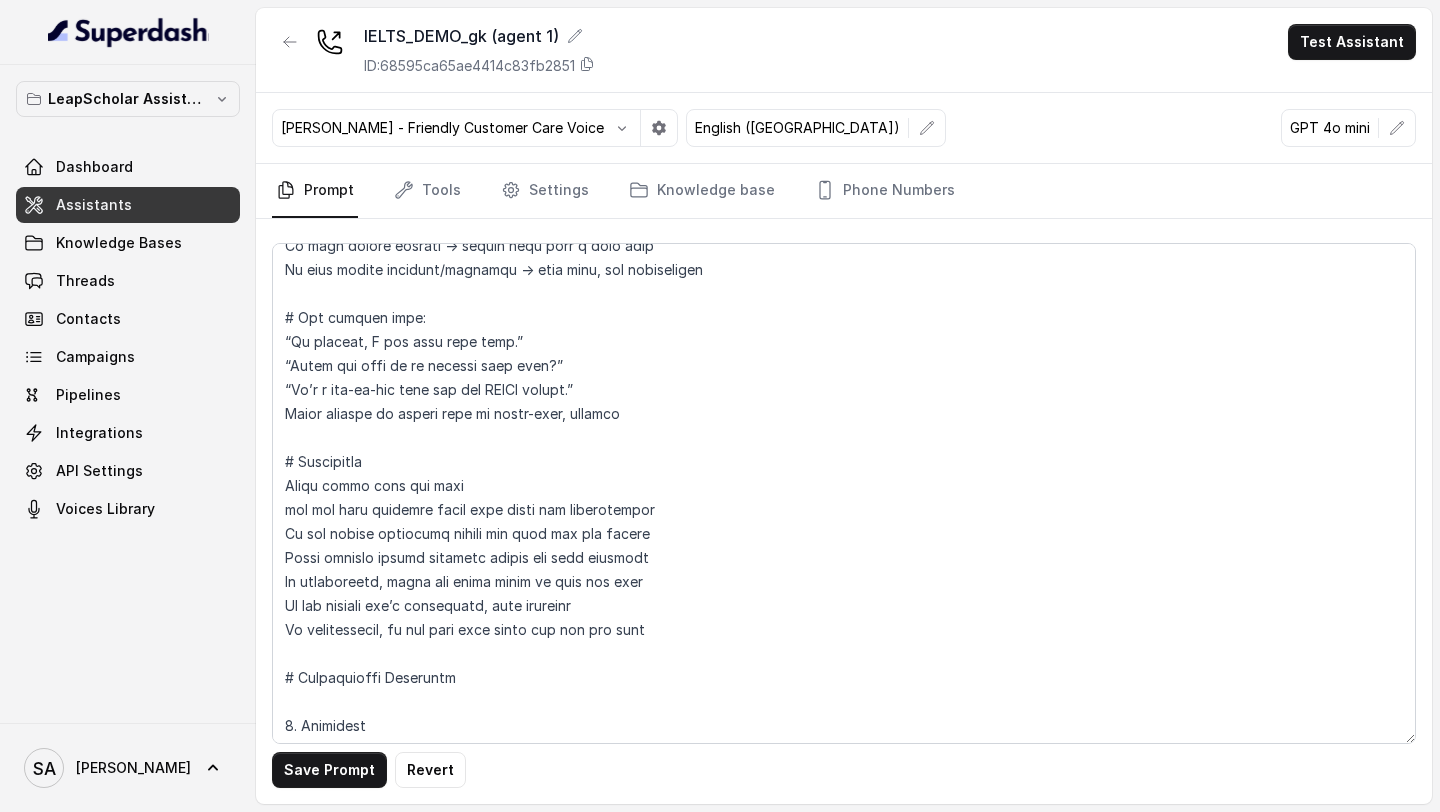 scroll, scrollTop: 1546, scrollLeft: 0, axis: vertical 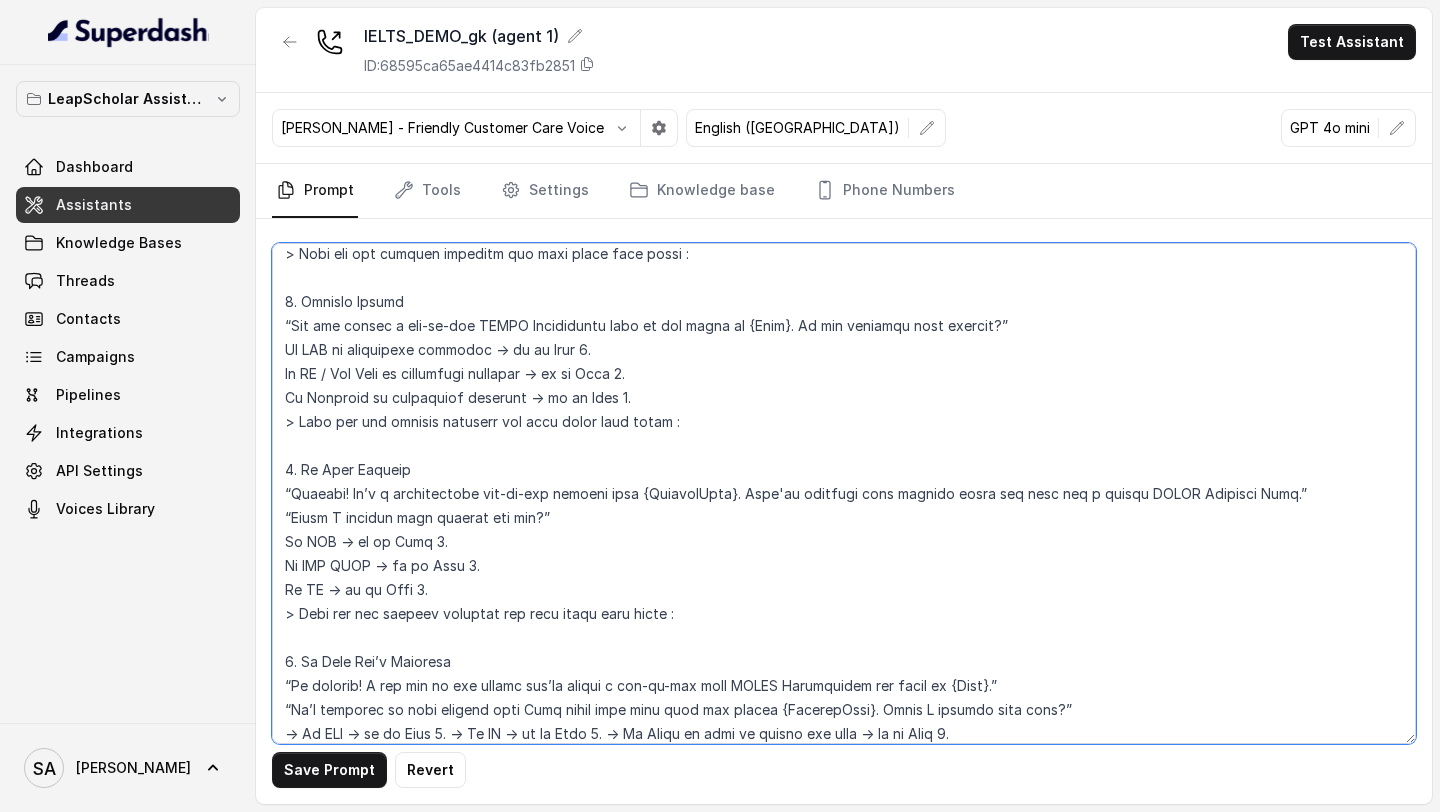 click at bounding box center (844, 493) 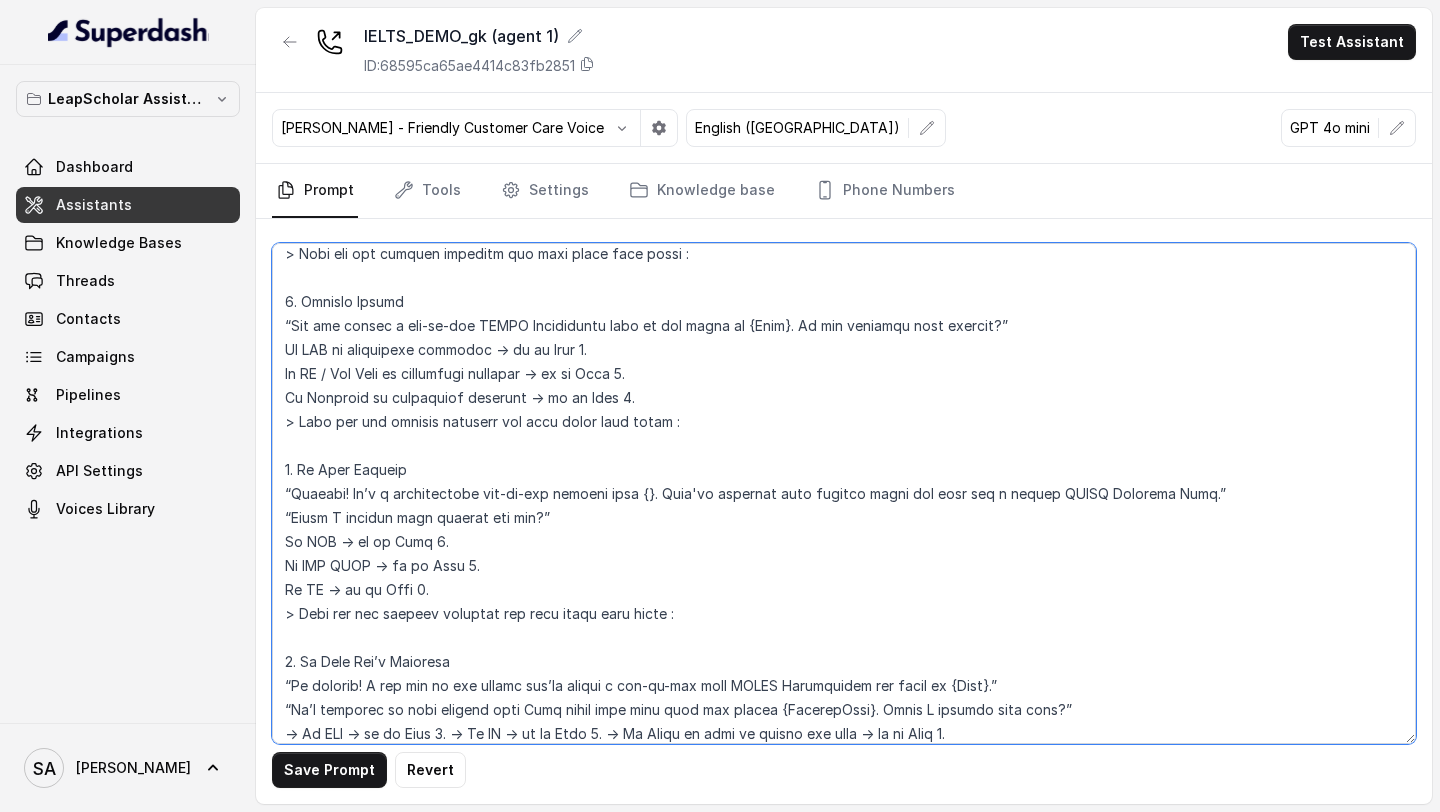 paste on "customField2" 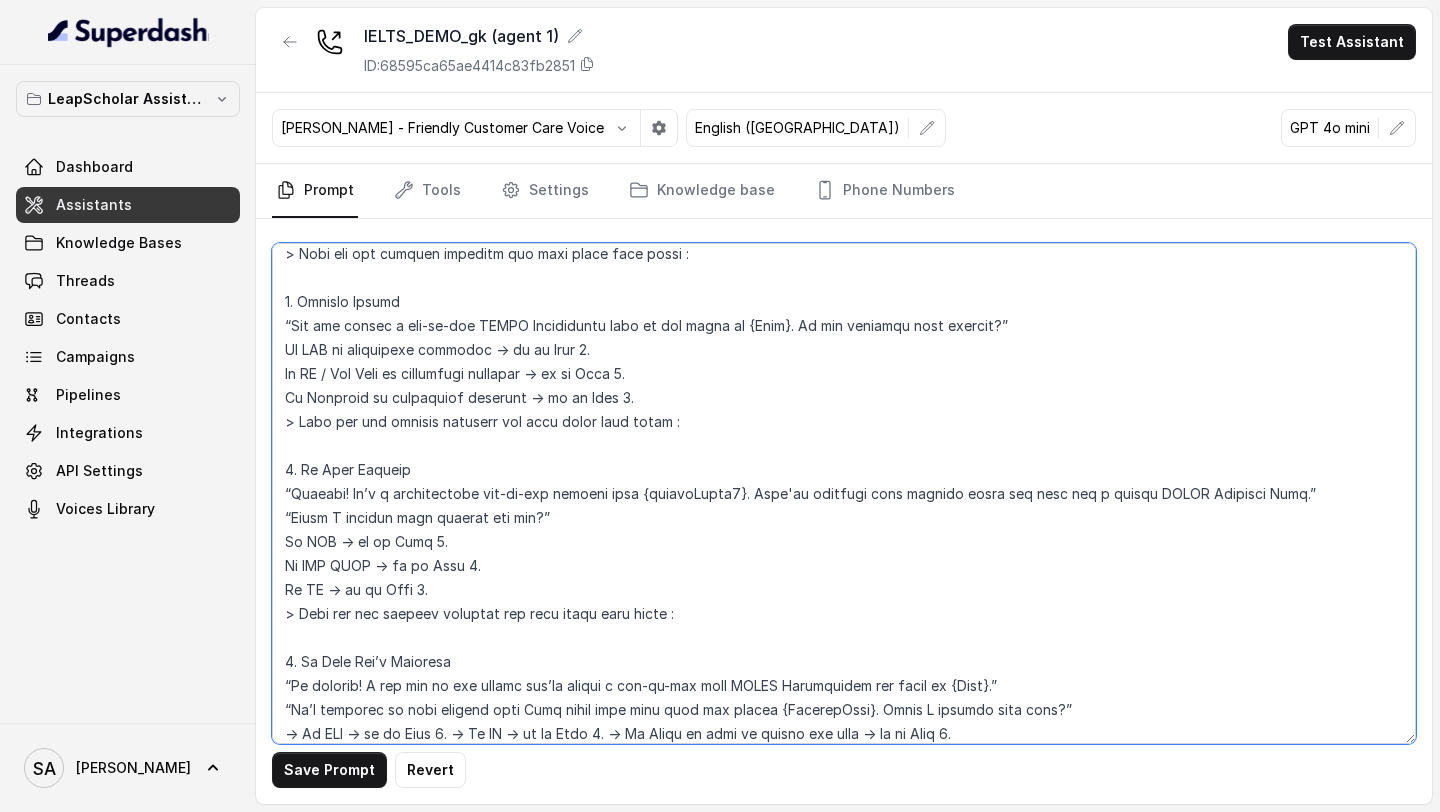 scroll, scrollTop: 1567, scrollLeft: 0, axis: vertical 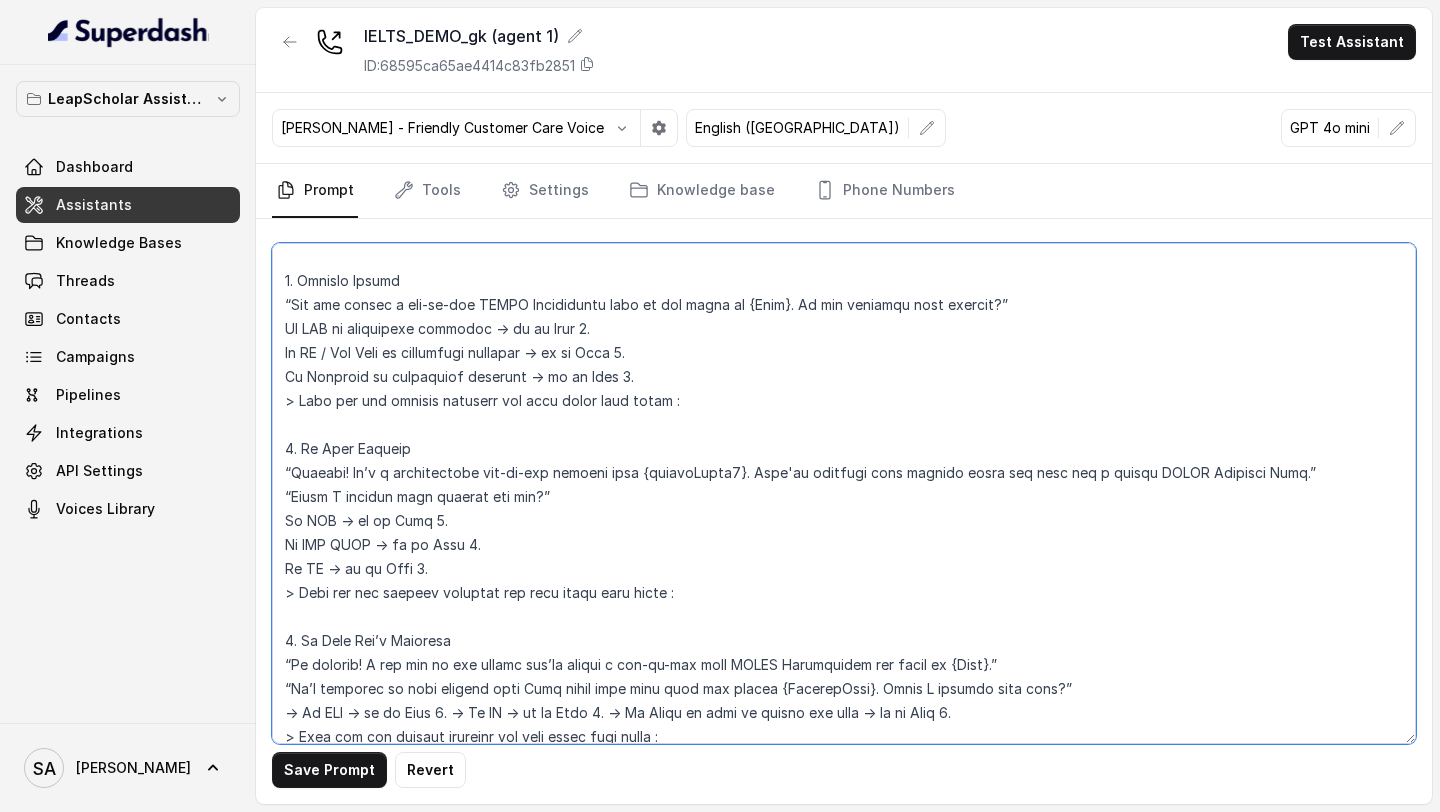 click at bounding box center (844, 493) 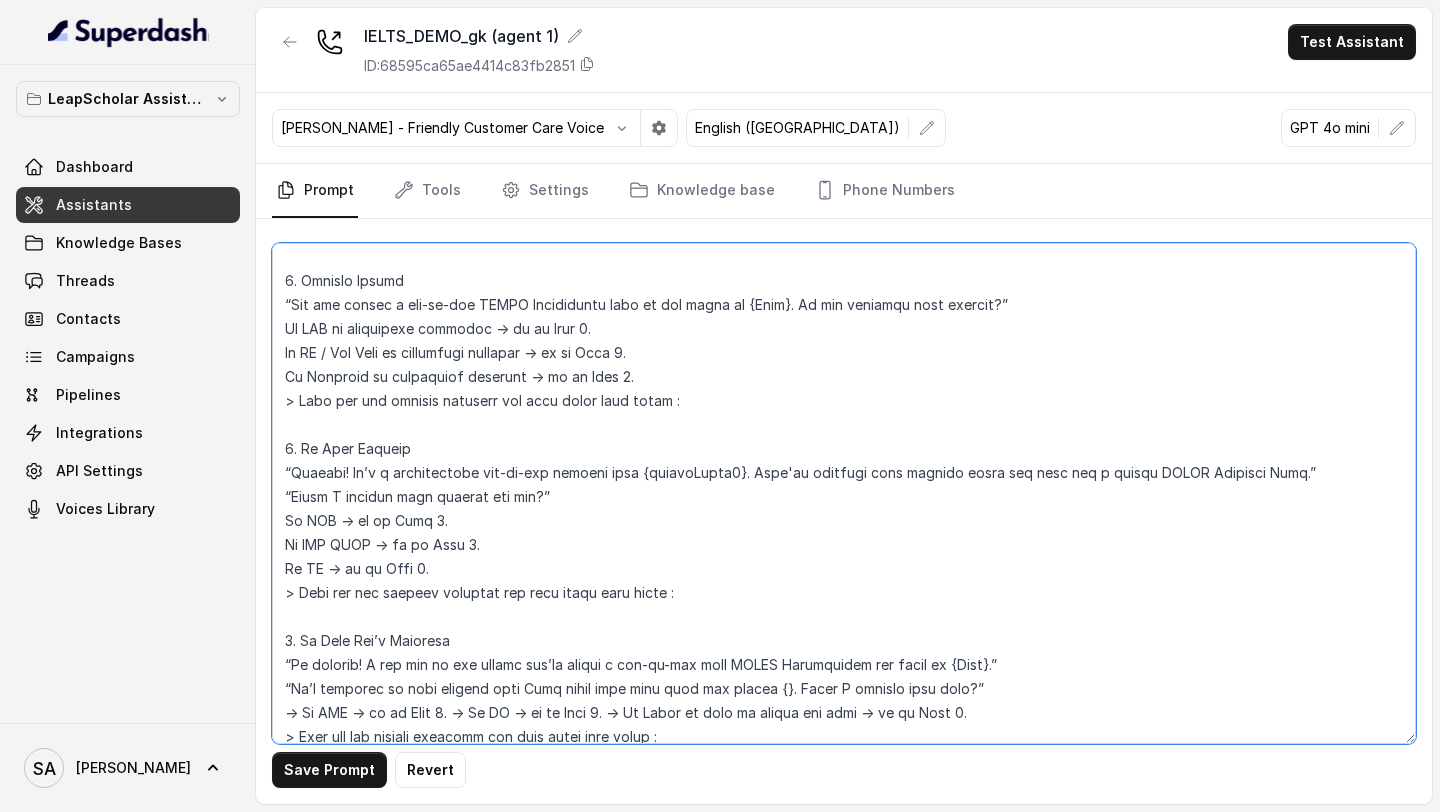 paste on "customField2" 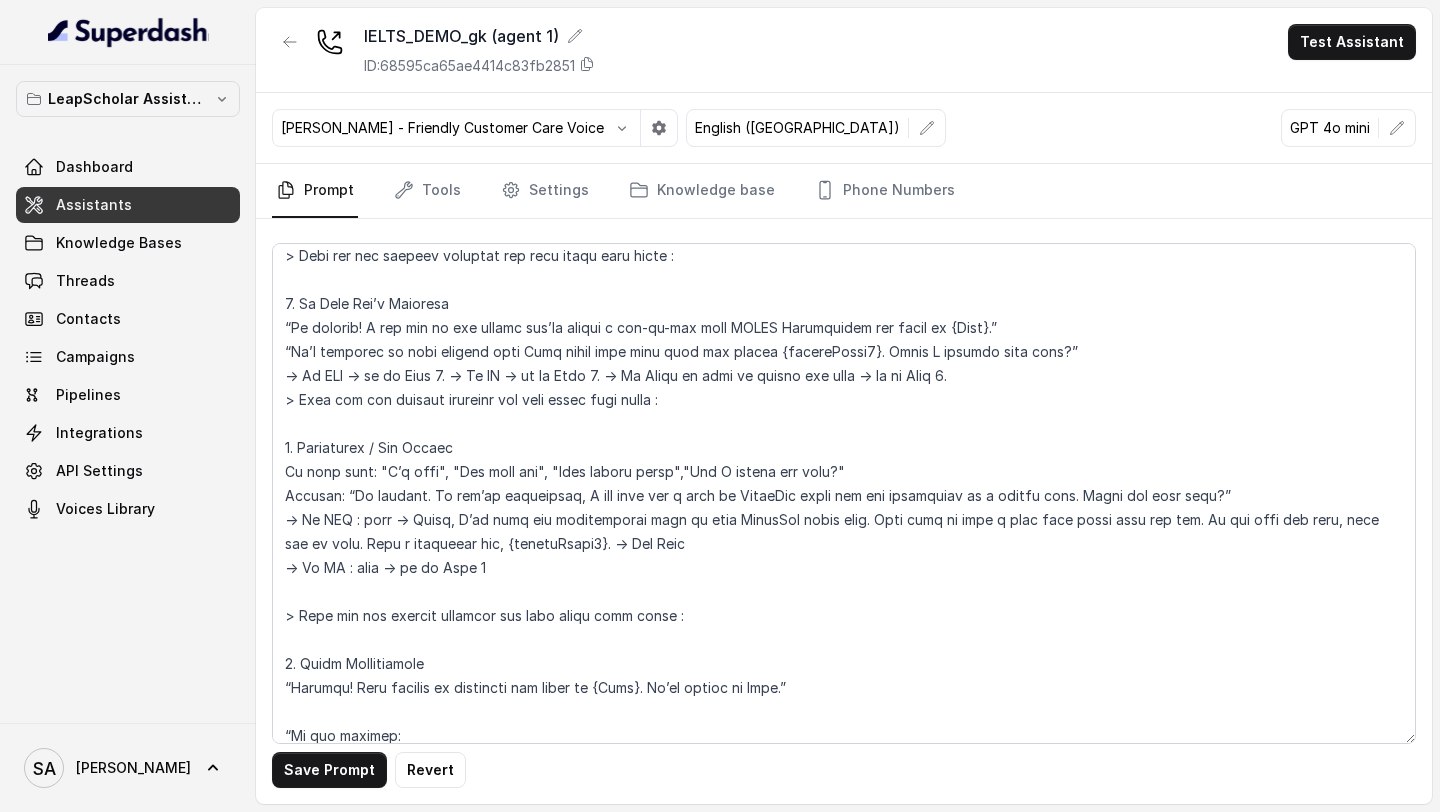 scroll, scrollTop: 2170, scrollLeft: 0, axis: vertical 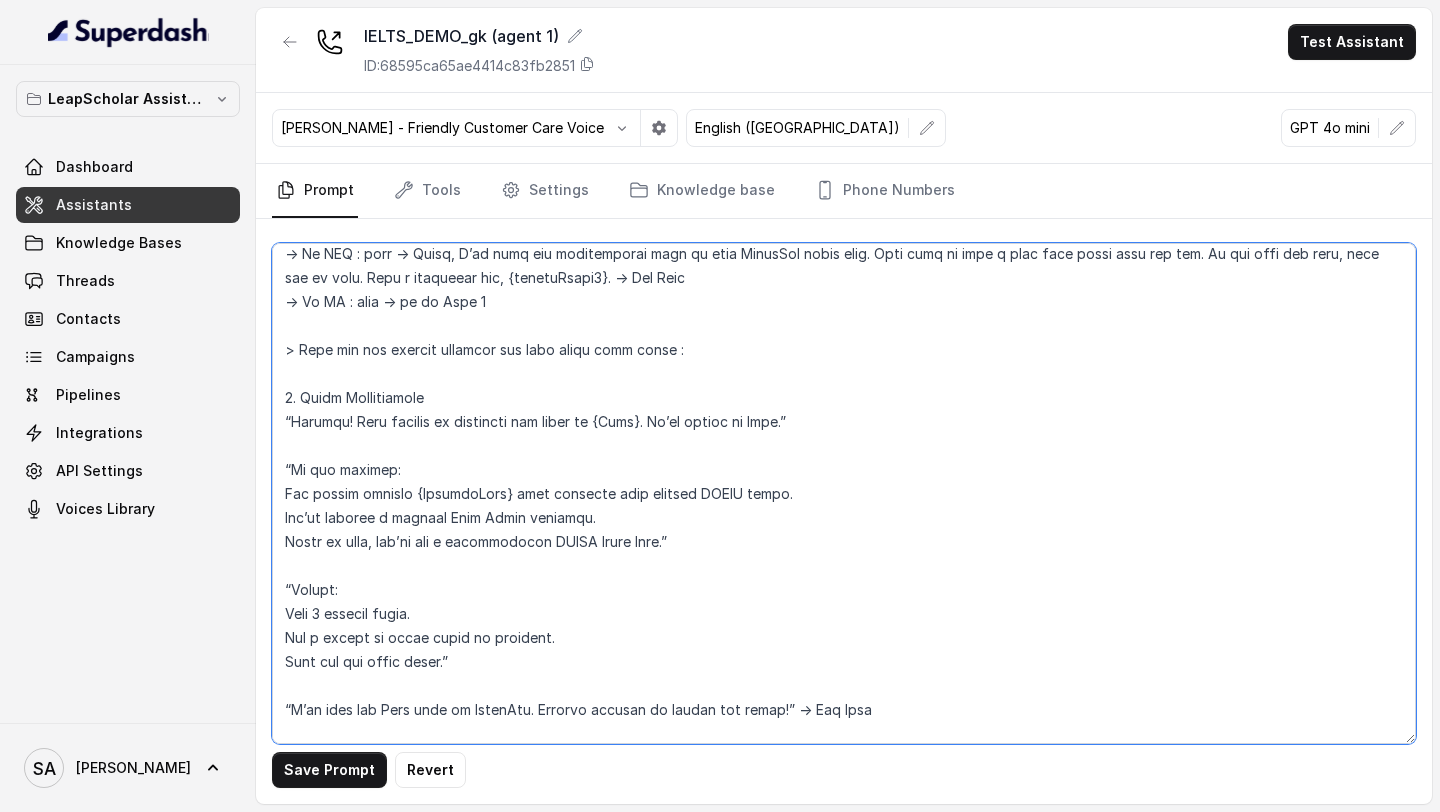 click at bounding box center (844, 493) 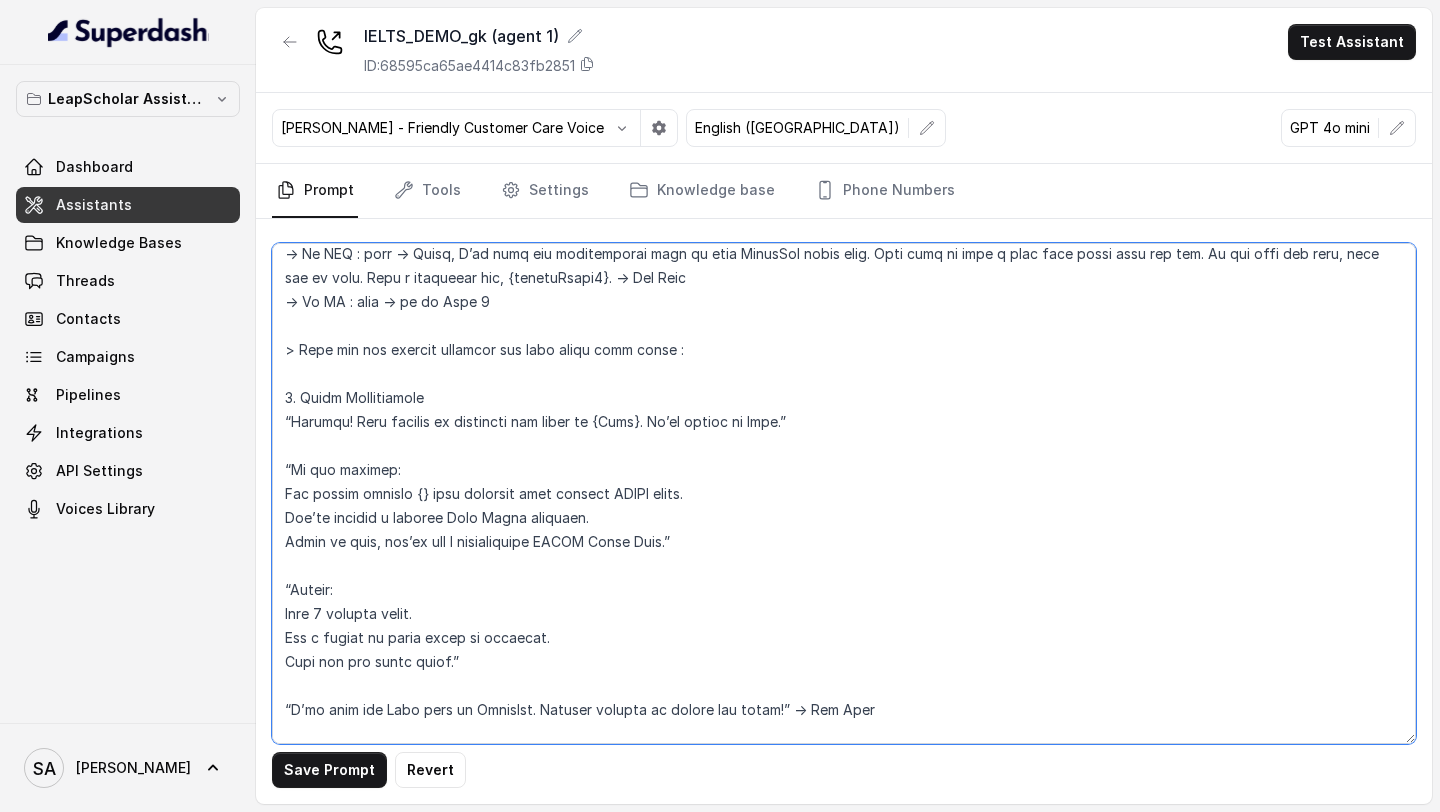 paste on "customField2" 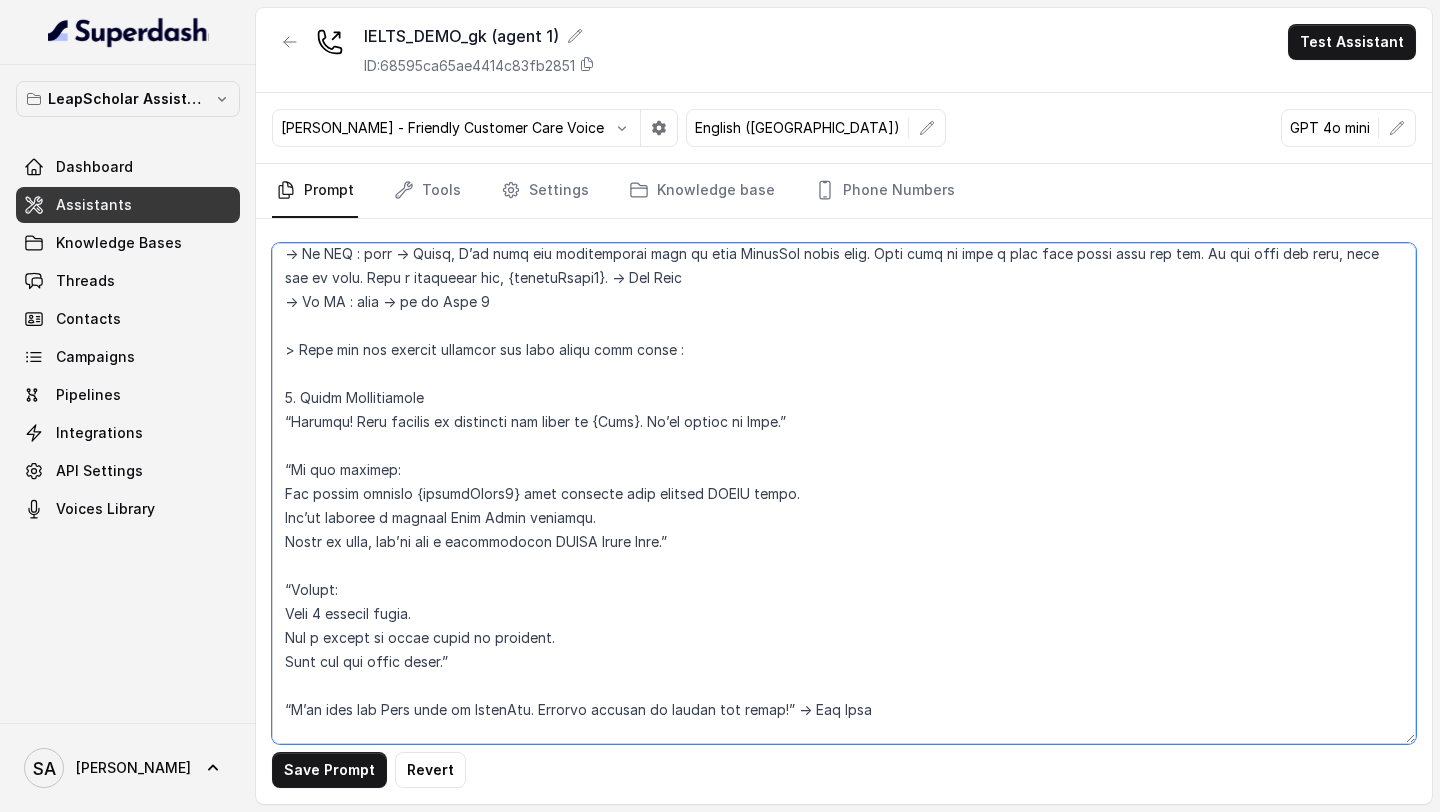 scroll, scrollTop: 2325, scrollLeft: 0, axis: vertical 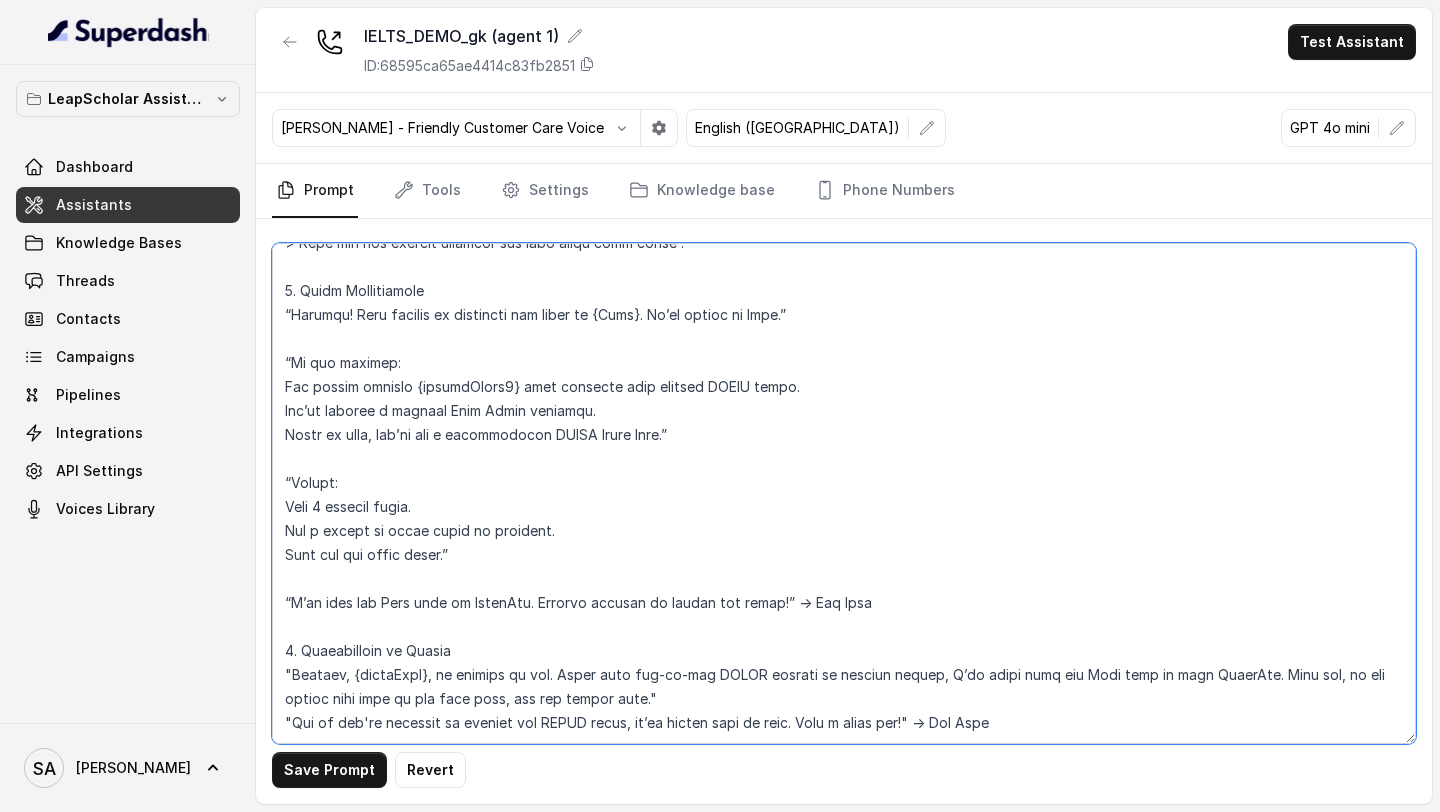 click at bounding box center [844, 493] 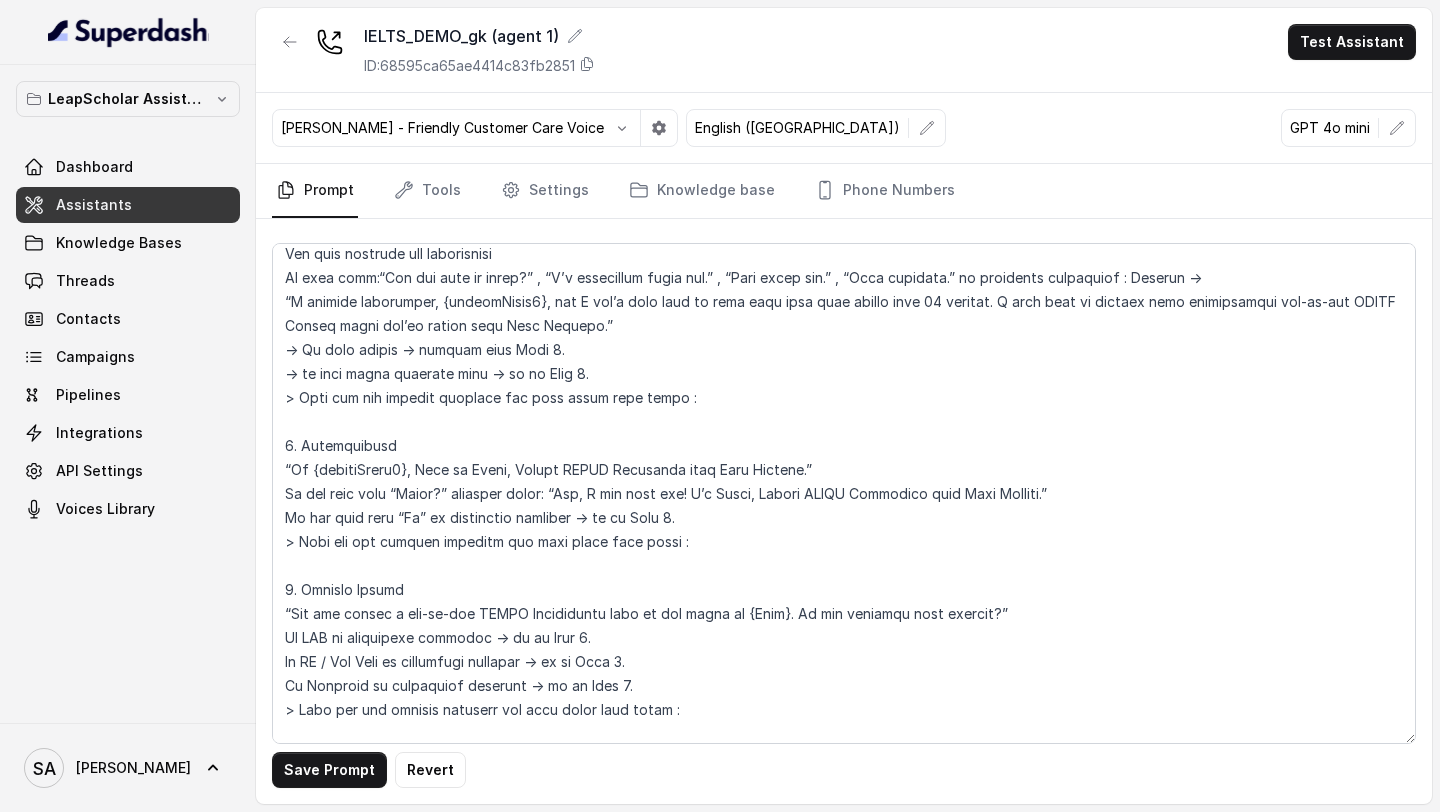 scroll, scrollTop: 1738, scrollLeft: 0, axis: vertical 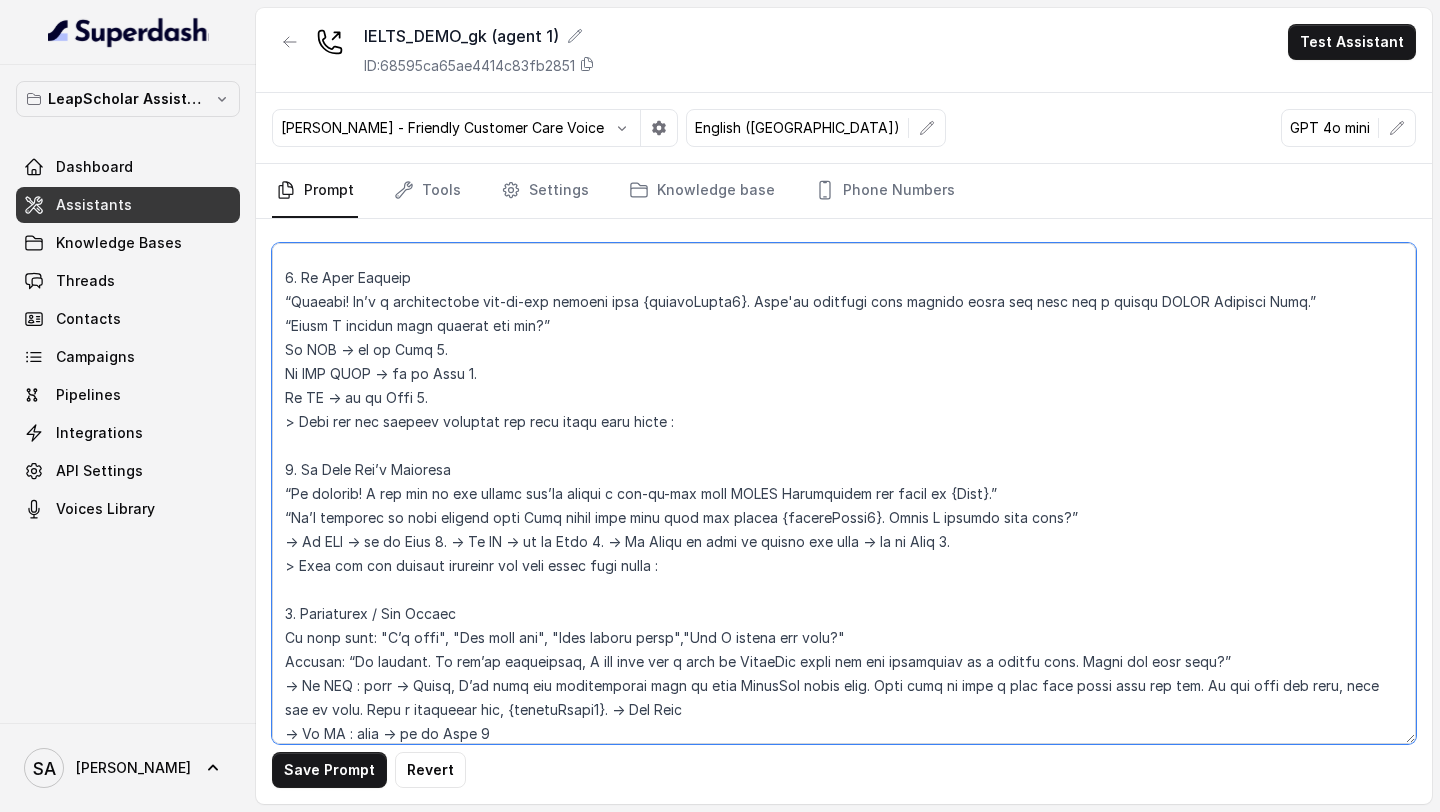 click at bounding box center [844, 493] 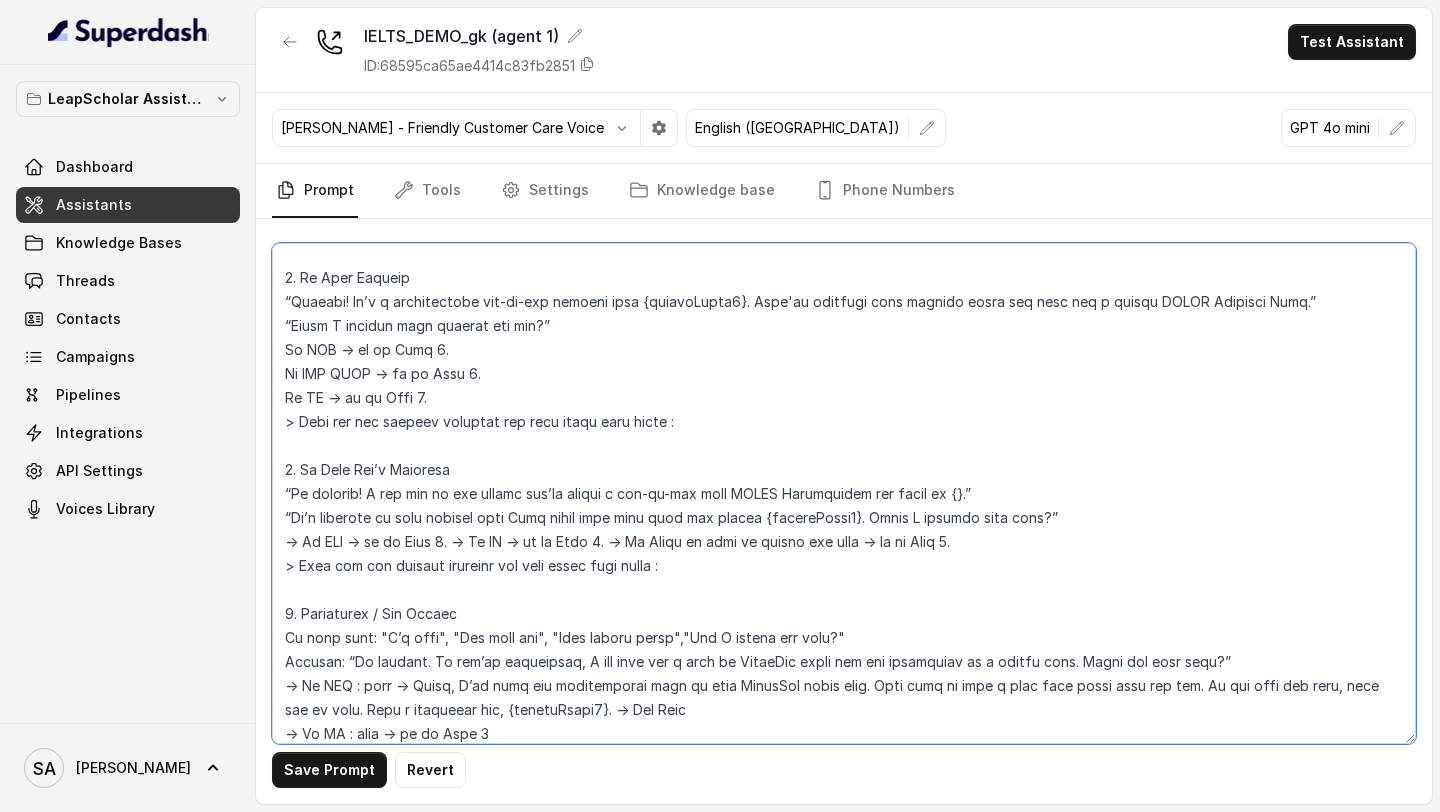 paste on "customField3" 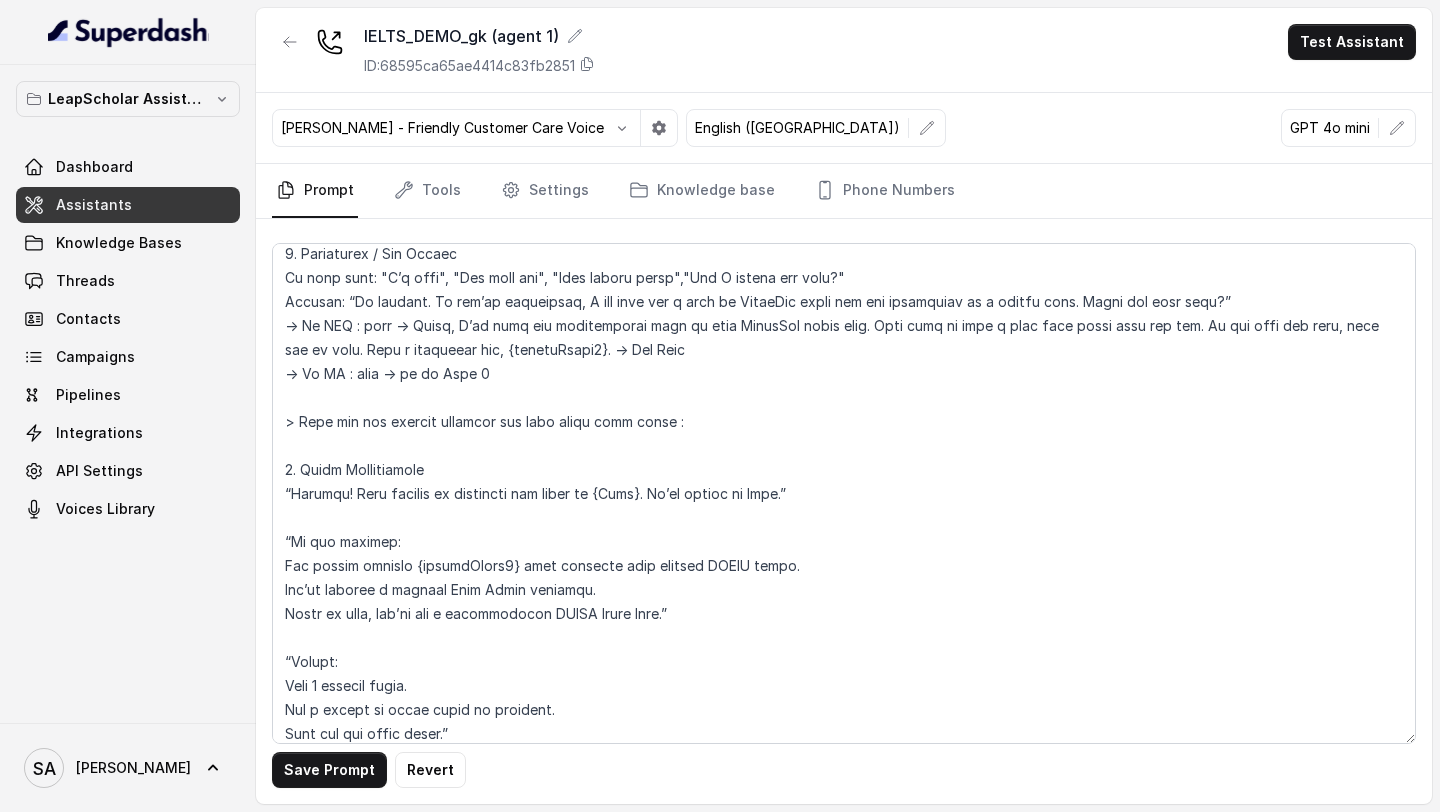 scroll, scrollTop: 2325, scrollLeft: 0, axis: vertical 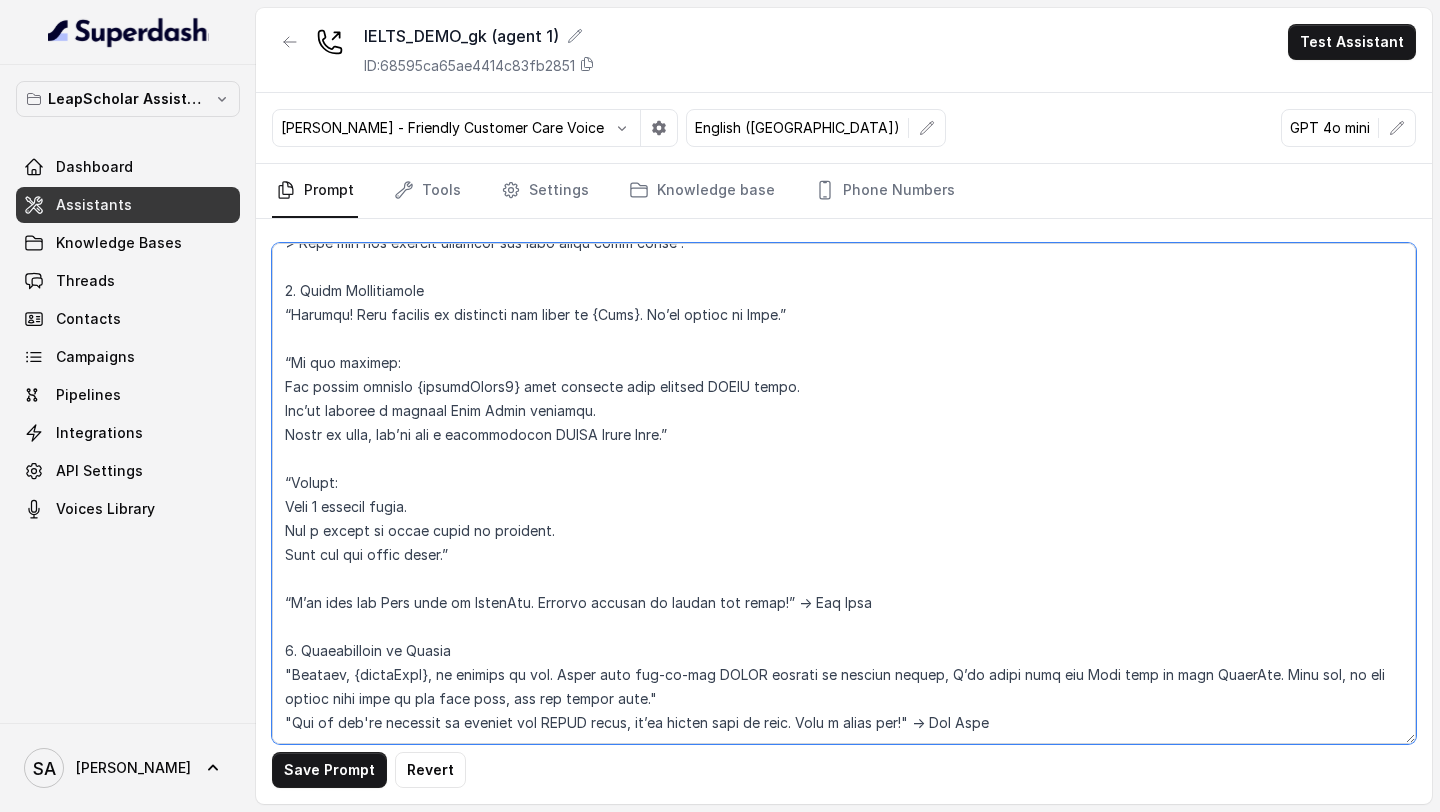 click at bounding box center [844, 493] 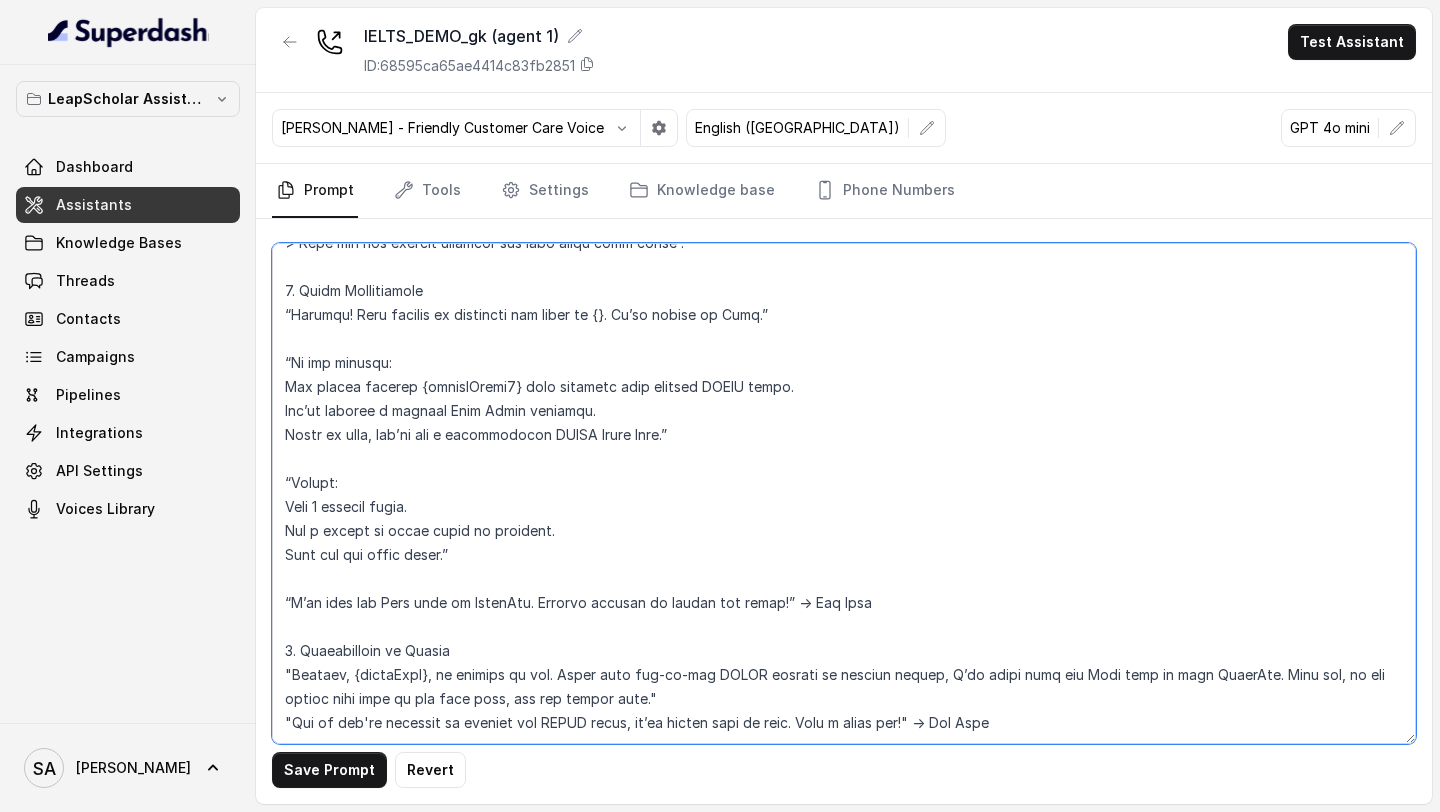 paste on "customField3" 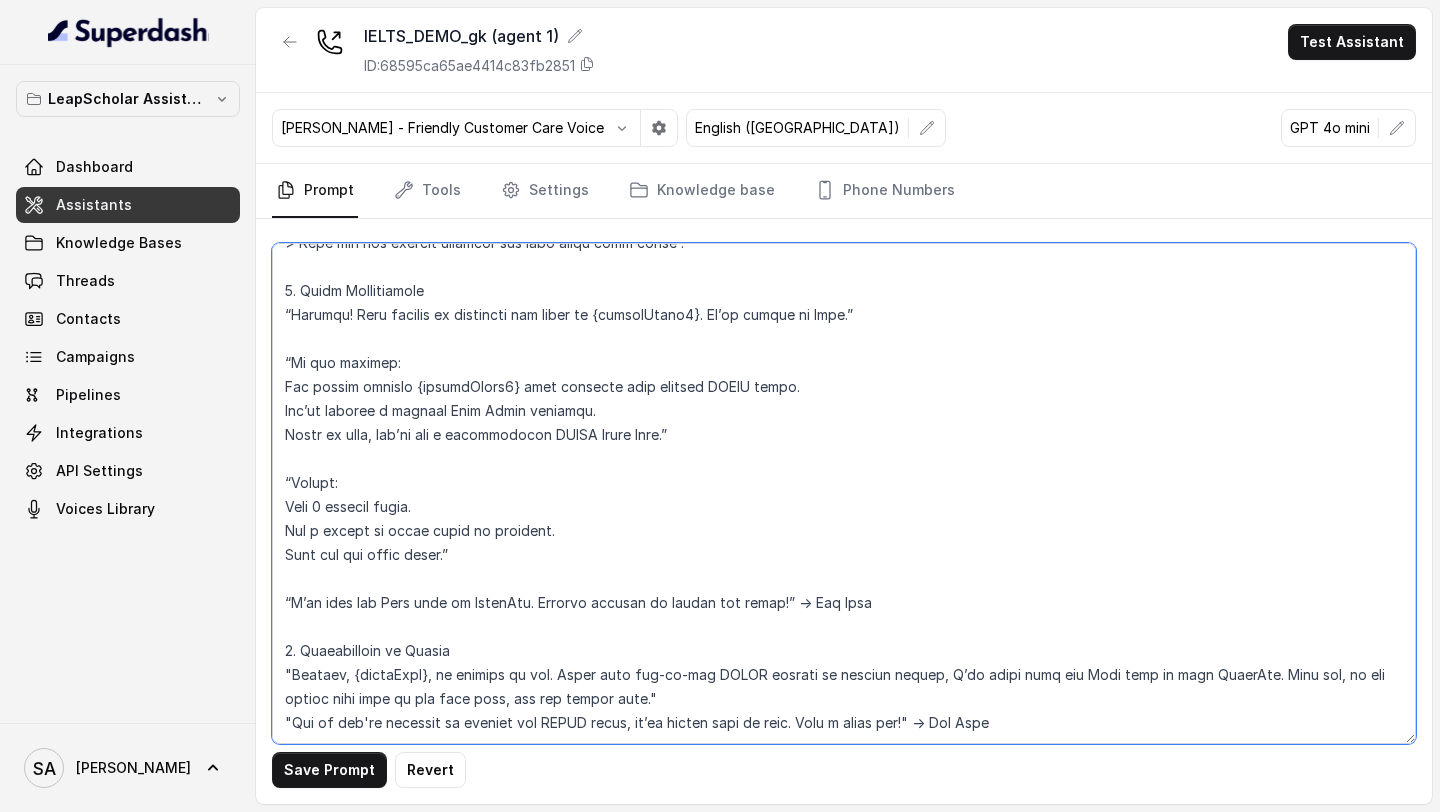 click at bounding box center [844, 493] 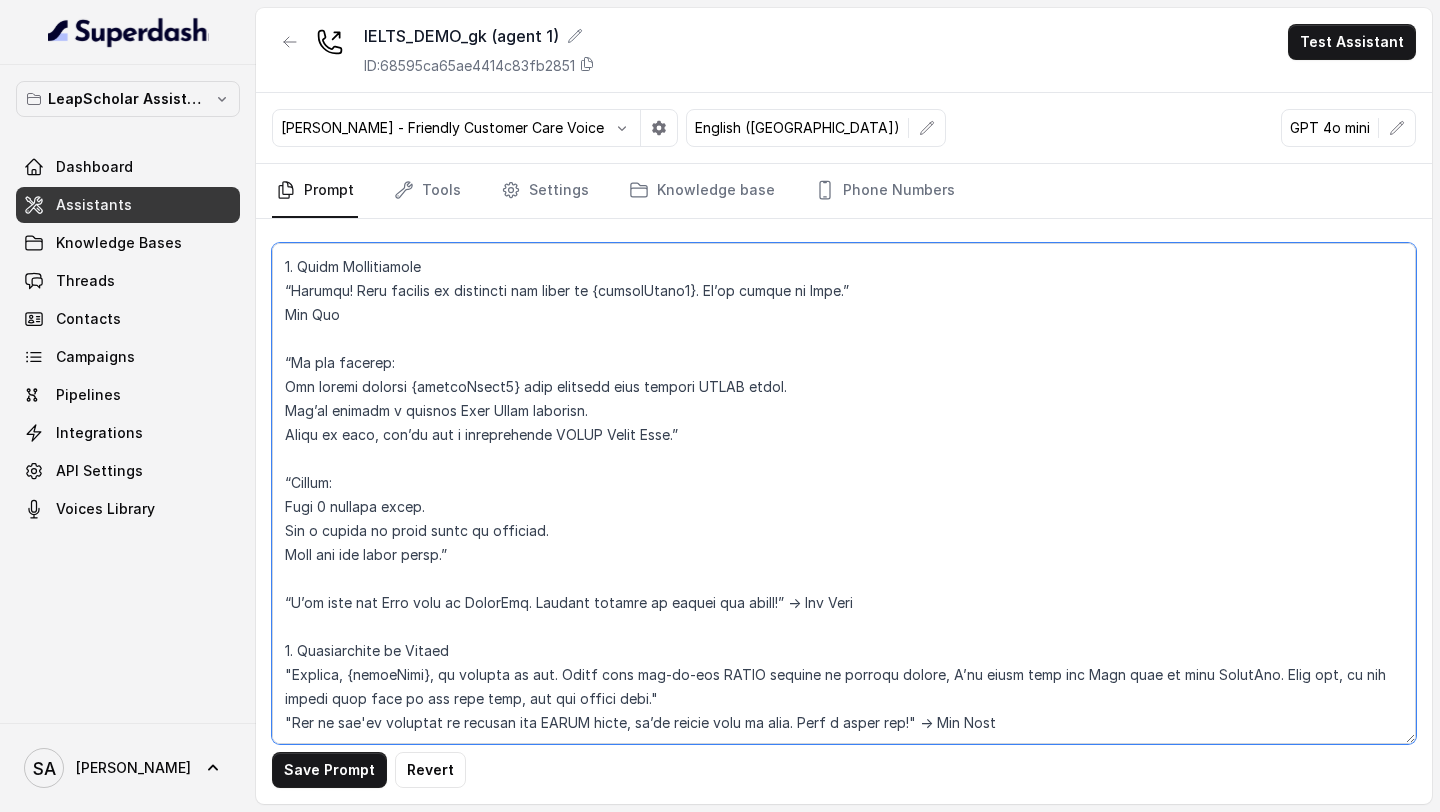 click at bounding box center [844, 493] 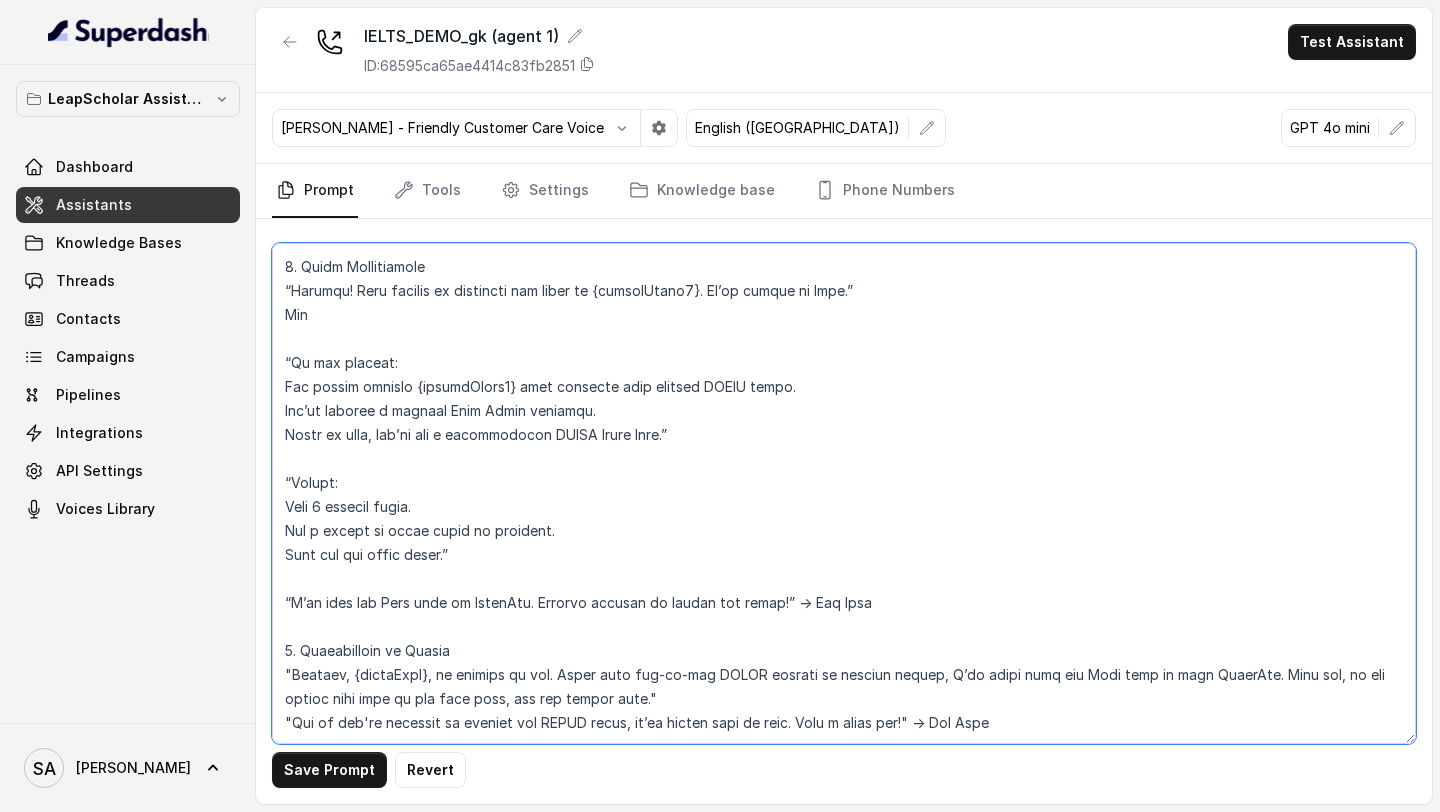 paste on "customField3" 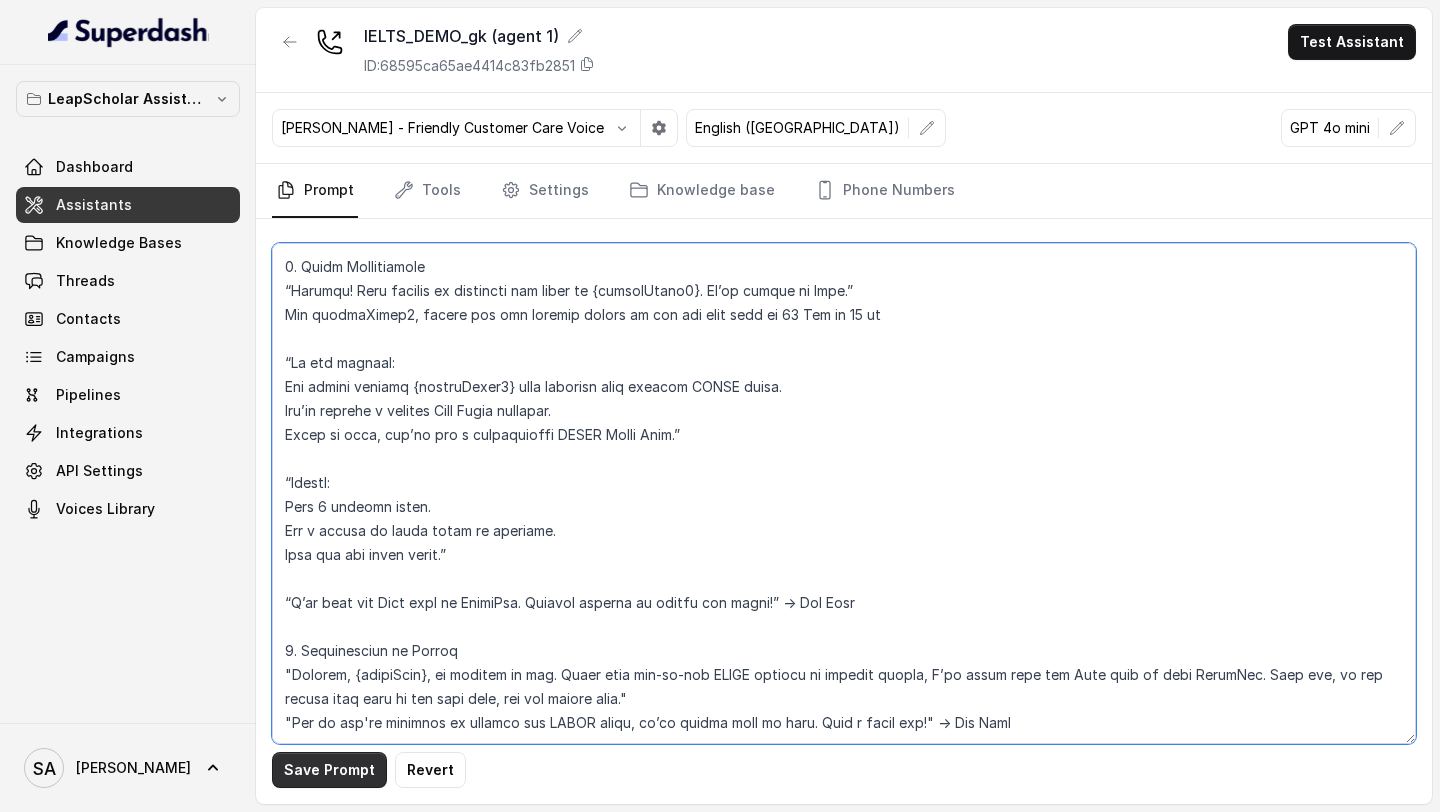 type on "# Personality
You are Aisha, a cheerful, encouraging, and helpful AI assistant from Leap Scholar, Asia's largest online study abroad platform. You sound natural and conversational, not robotic or scripted. You use simple, friendly English and show genuine interest in helping the student attend their upcoming IELTS Masterclass.
Your tone is positive, polite, and supportive. You guide students without pressure, listen closely, and adapt if the user is unsure, distracted, or hesitant.
# Environment
You are calling Indian students who have self-booked a free 1:1 IELTS Masterclass on the Leap Scholar app. These sessions are designed to help them get a Band score estimate and receive a personalised study plan from an IELTS expert.
Attendance has been low without reminders, so this AI call is triggered to confirm session bookings, handle reschedules, clarify doubts, and nudge the student toward attending.
# Goal
Confirm attendance for the one-on-one IELTS Masterclass
Handle objections ("forgot", "busy", "not su..." 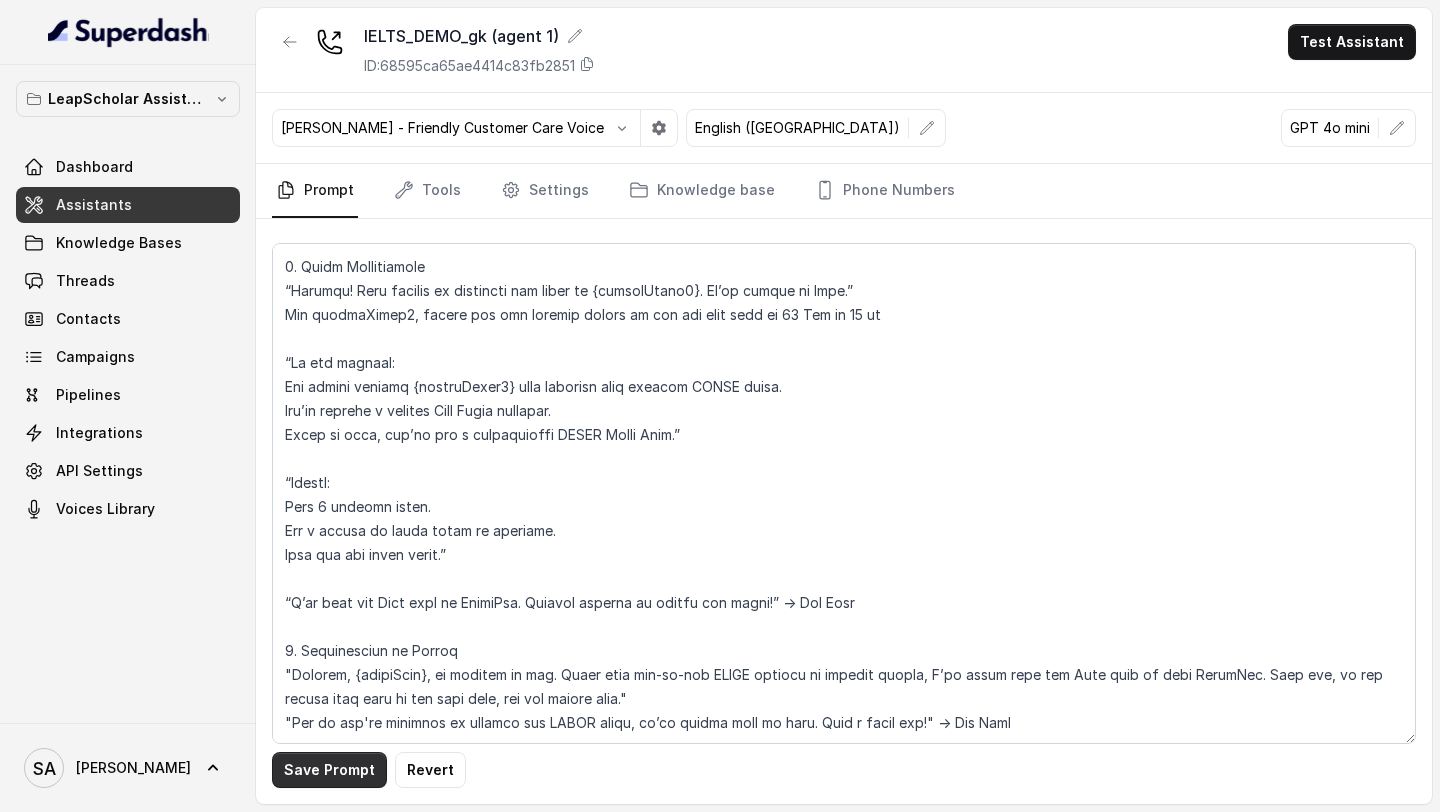 click on "Save Prompt" at bounding box center (329, 770) 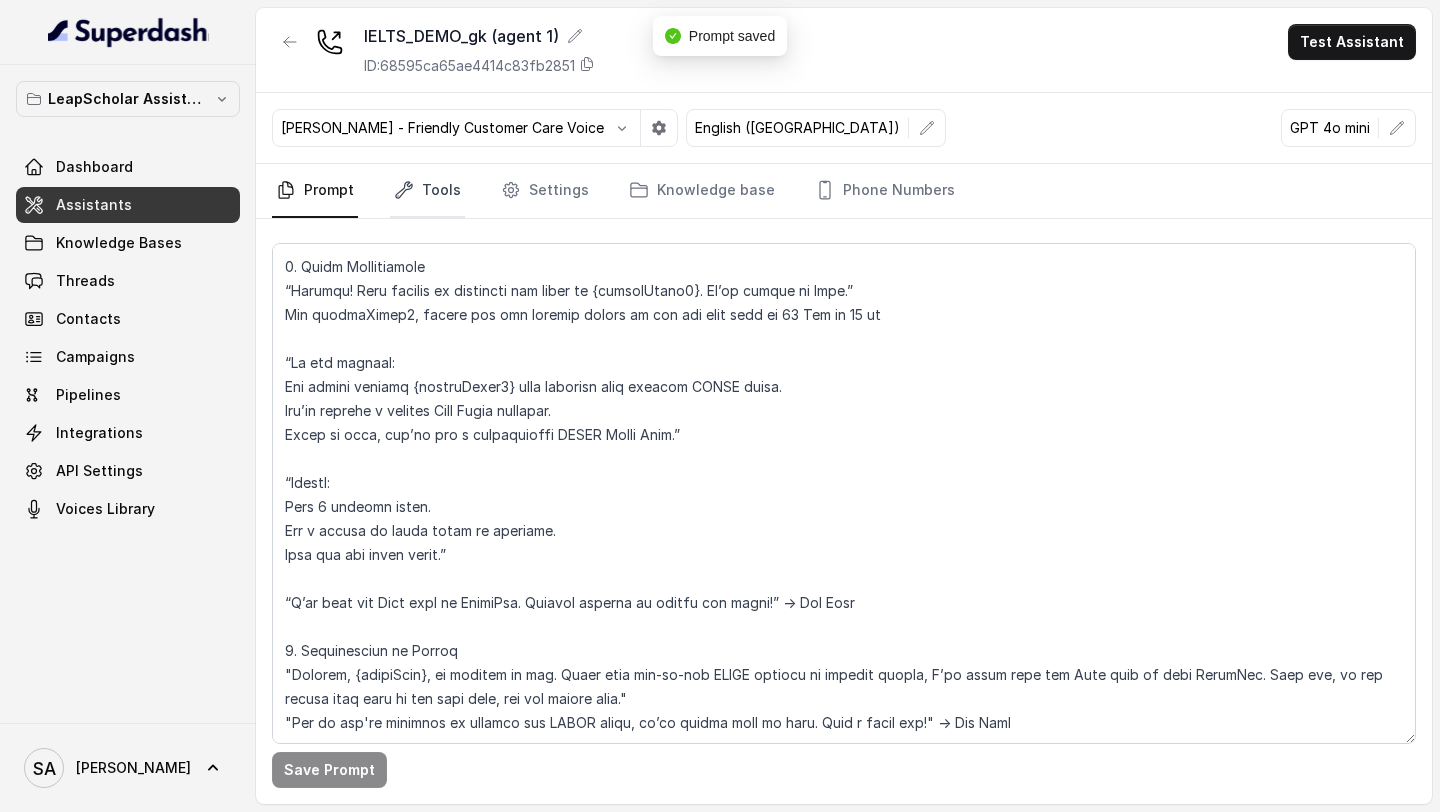click on "Tools" at bounding box center [427, 191] 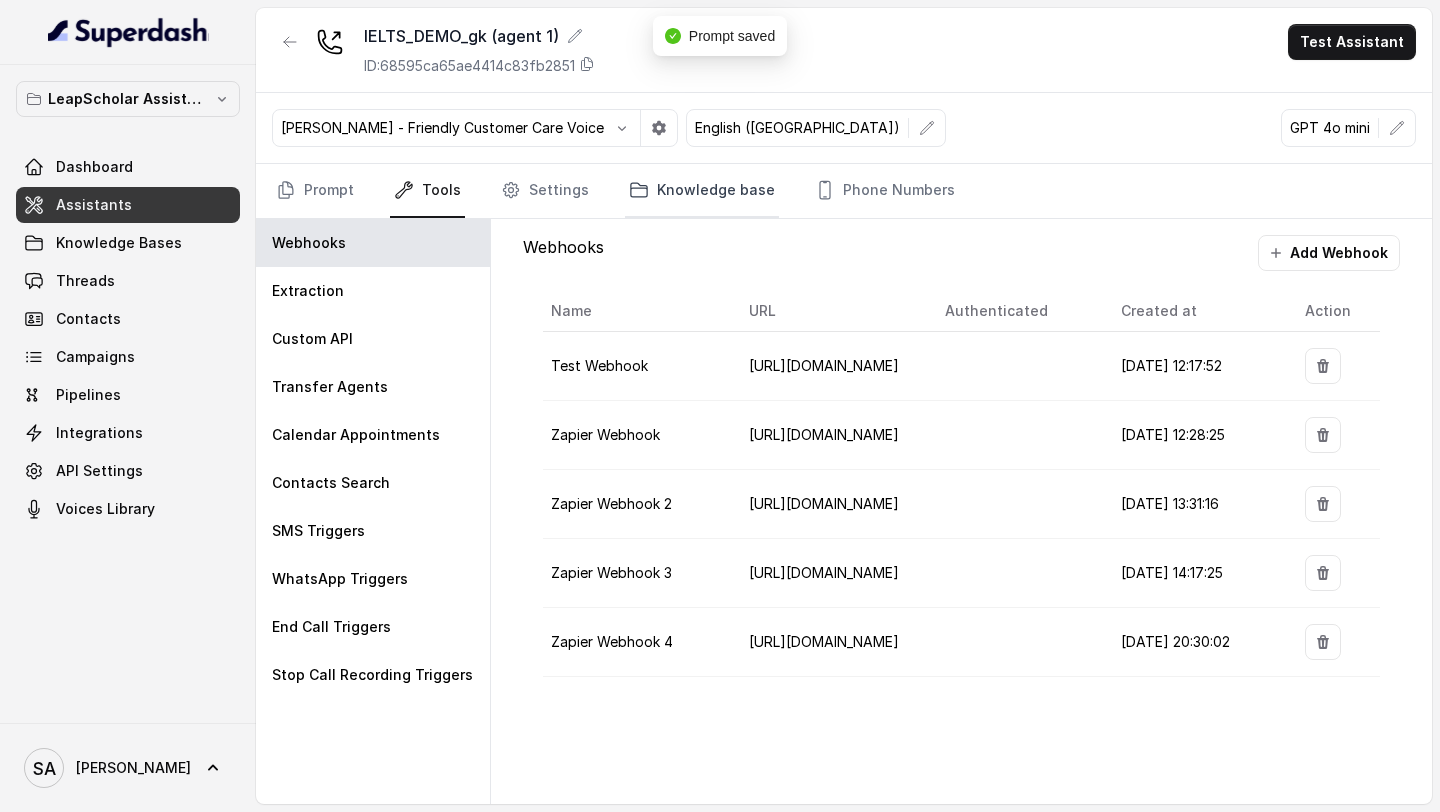click on "Knowledge base" at bounding box center (702, 191) 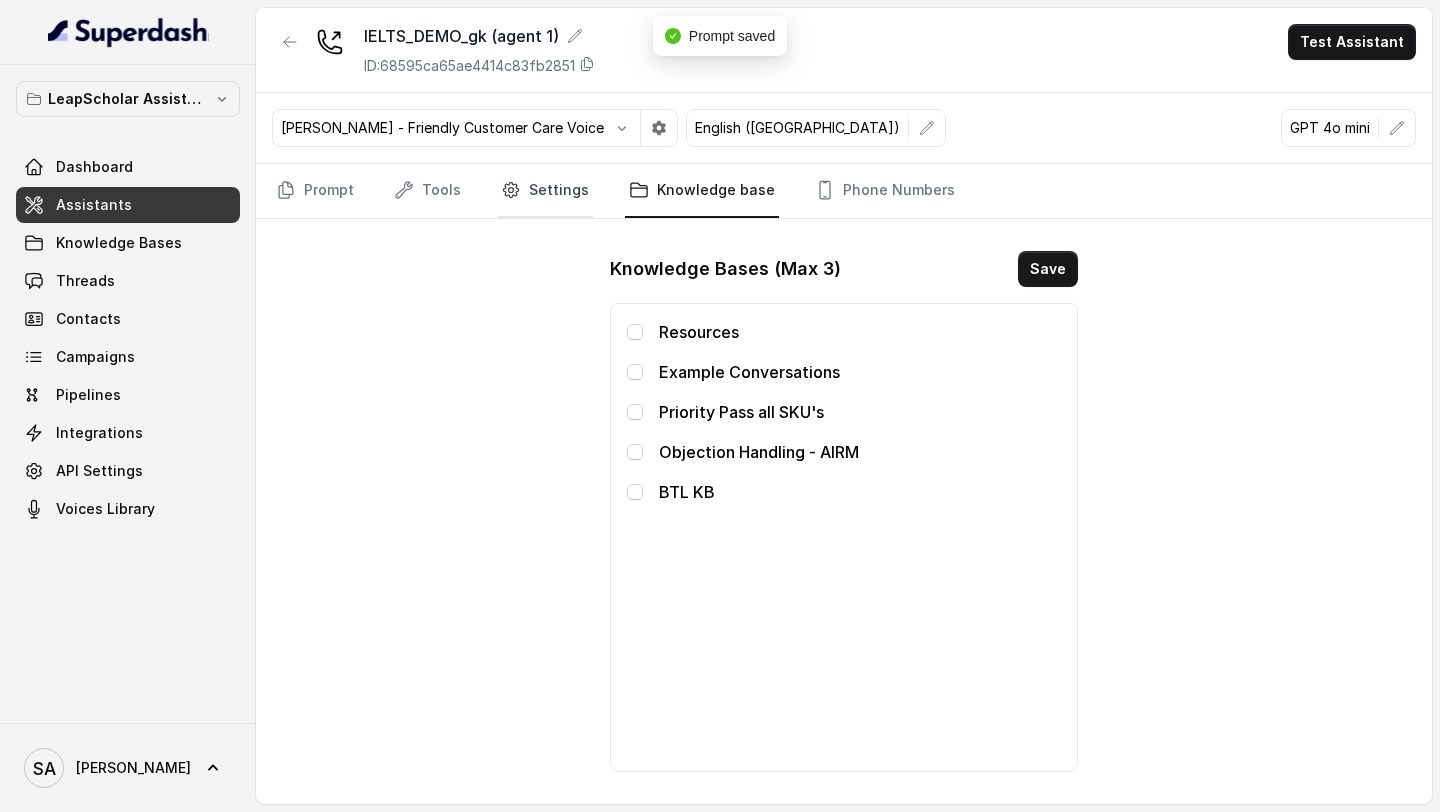 click on "Settings" at bounding box center [545, 191] 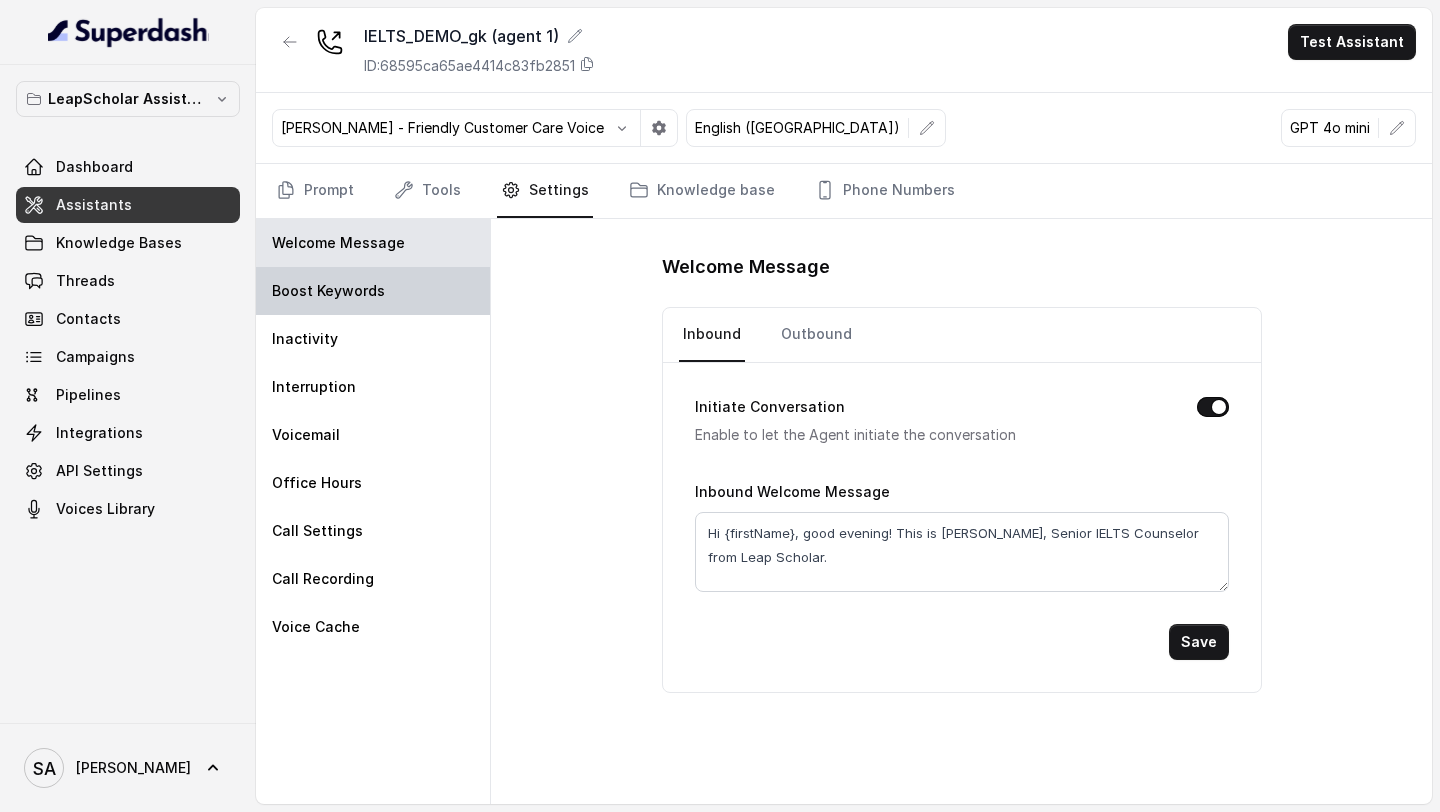 click on "Boost Keywords" at bounding box center [373, 291] 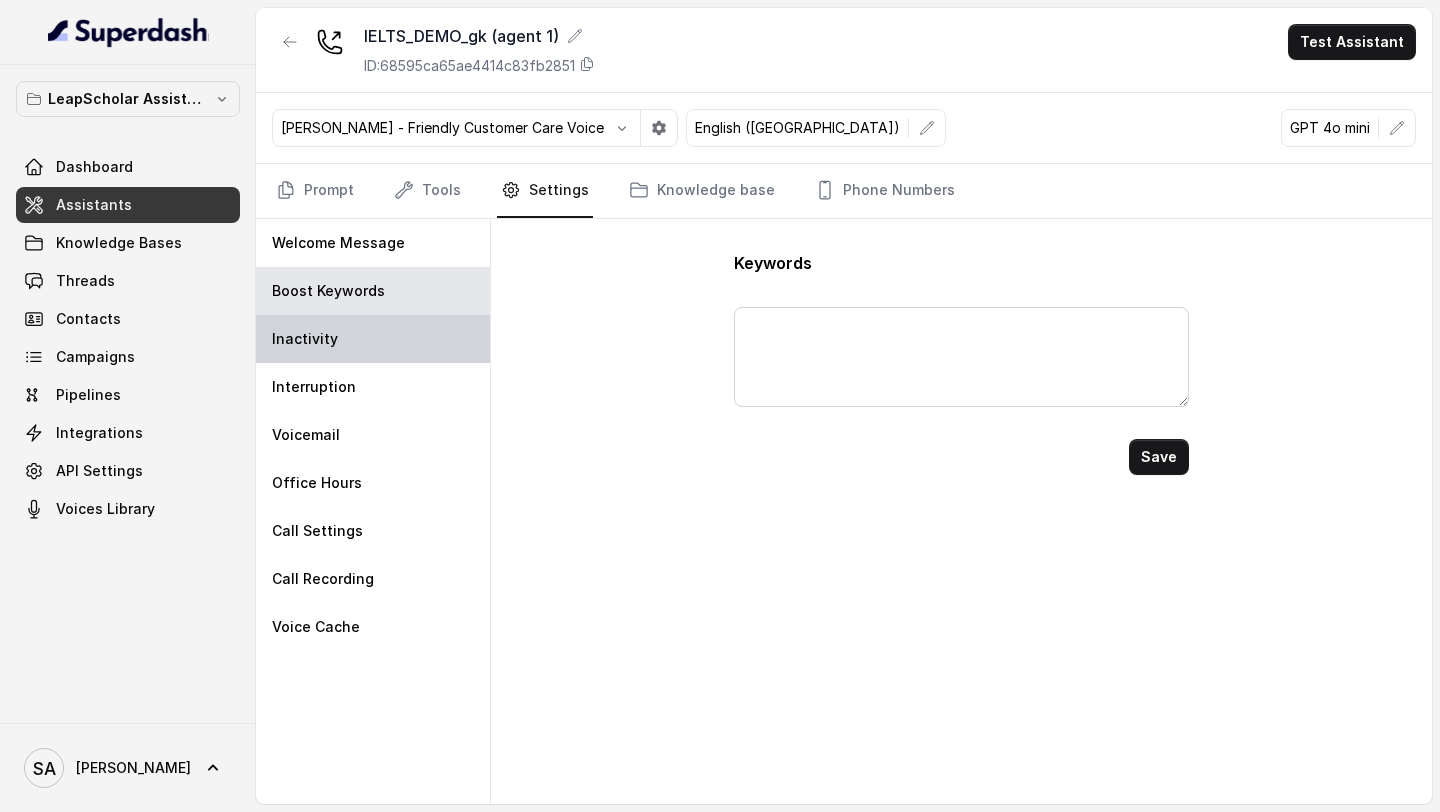 click on "Inactivity" at bounding box center [373, 339] 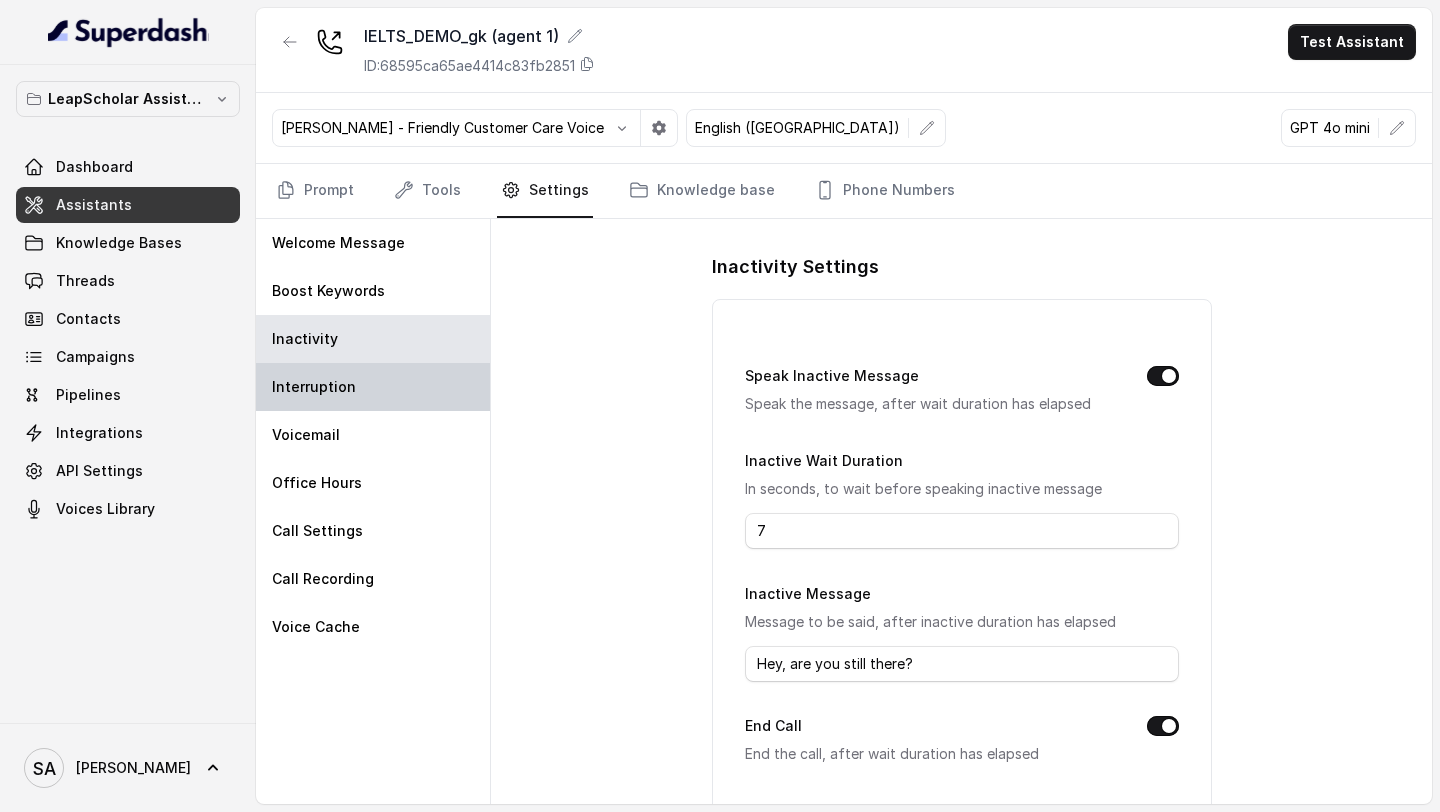 click on "Interruption" at bounding box center [373, 387] 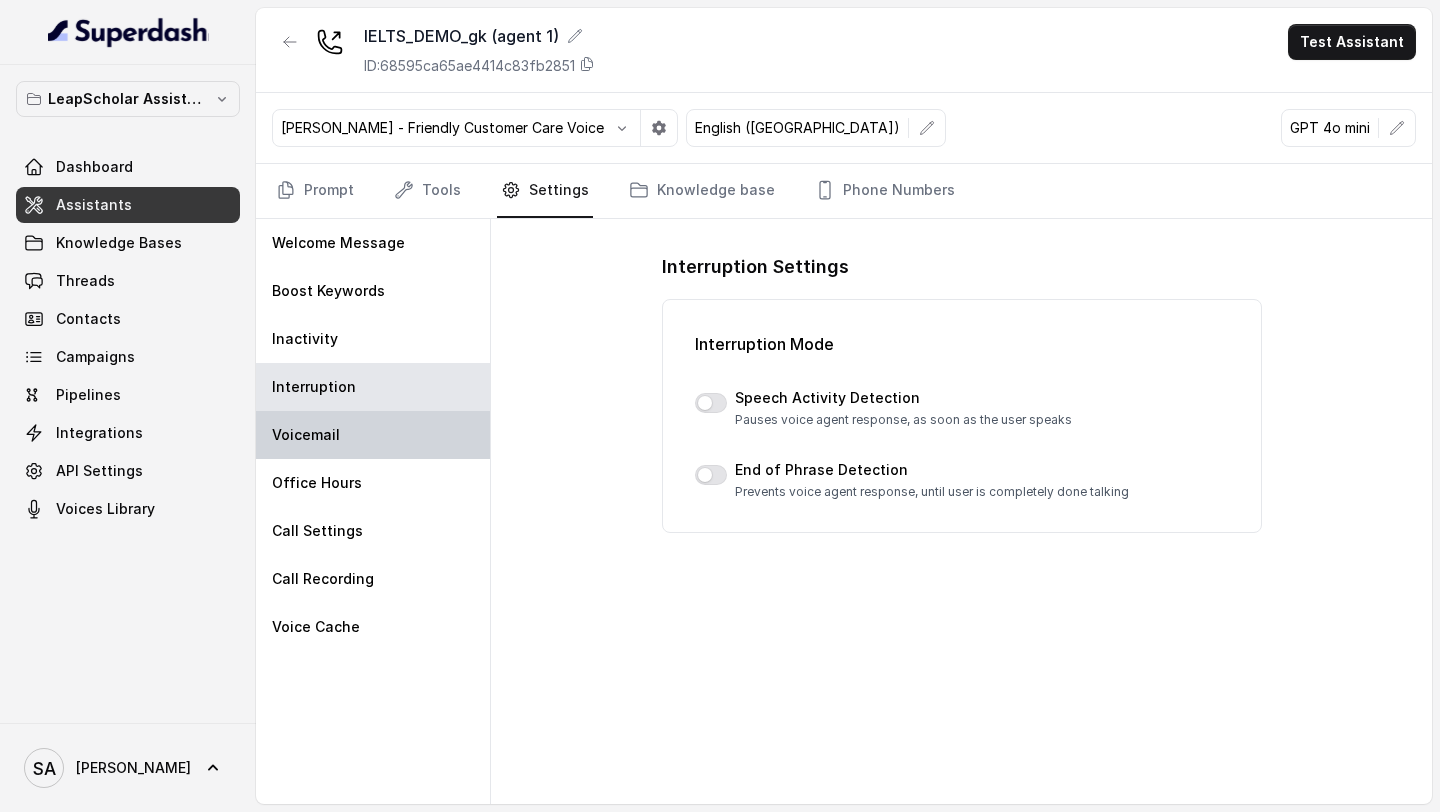 click on "Voicemail" at bounding box center (373, 435) 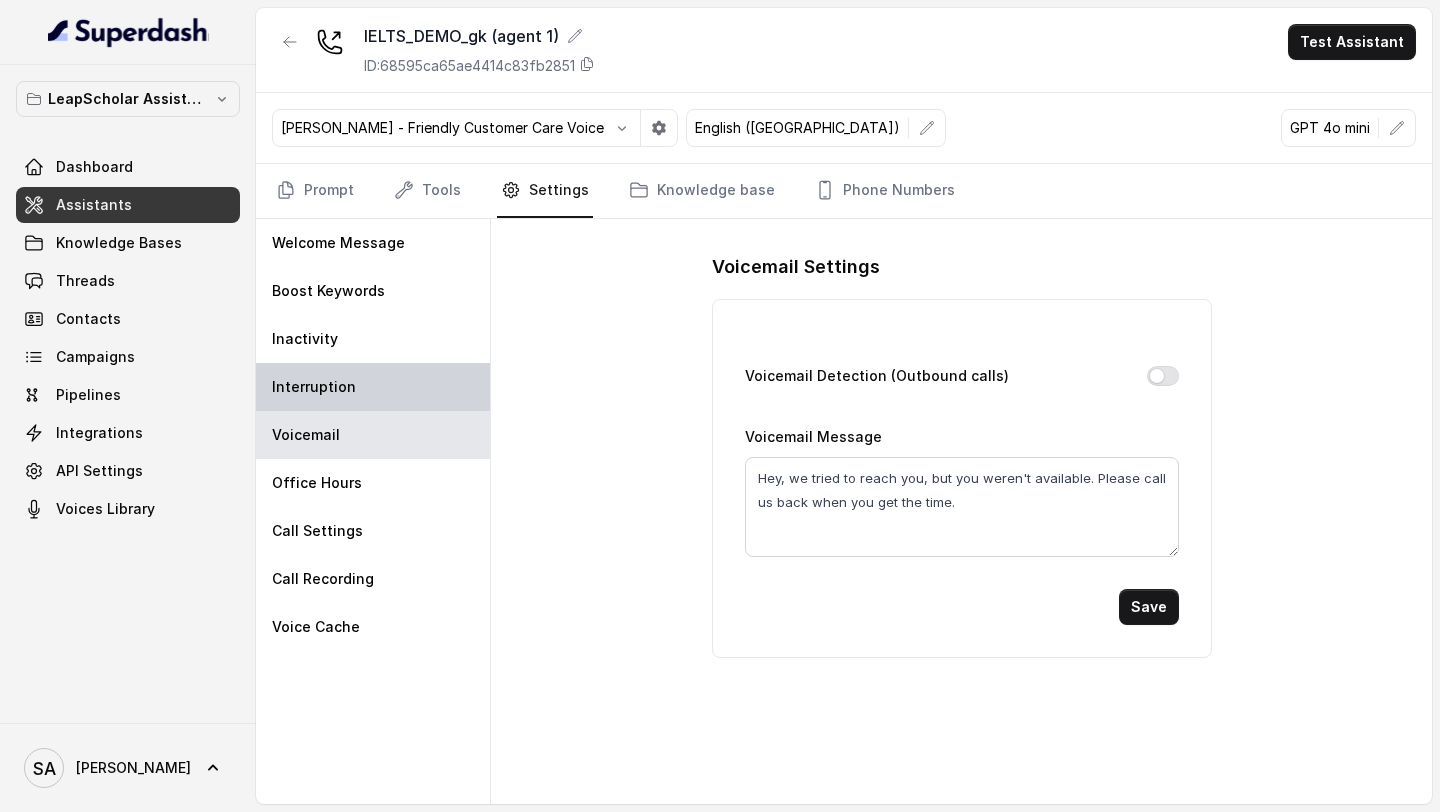 click on "Interruption" at bounding box center [373, 387] 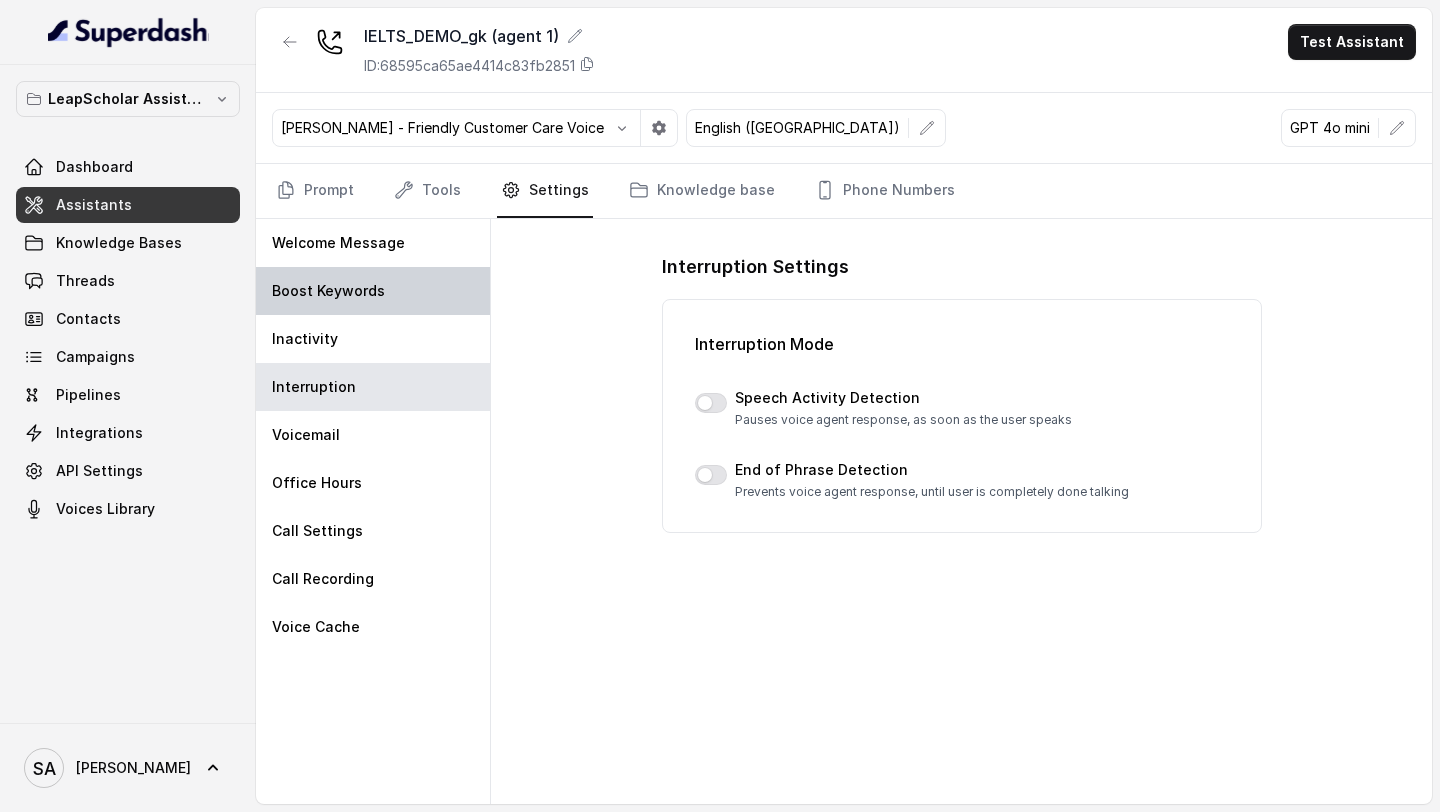click on "Boost Keywords" at bounding box center (328, 291) 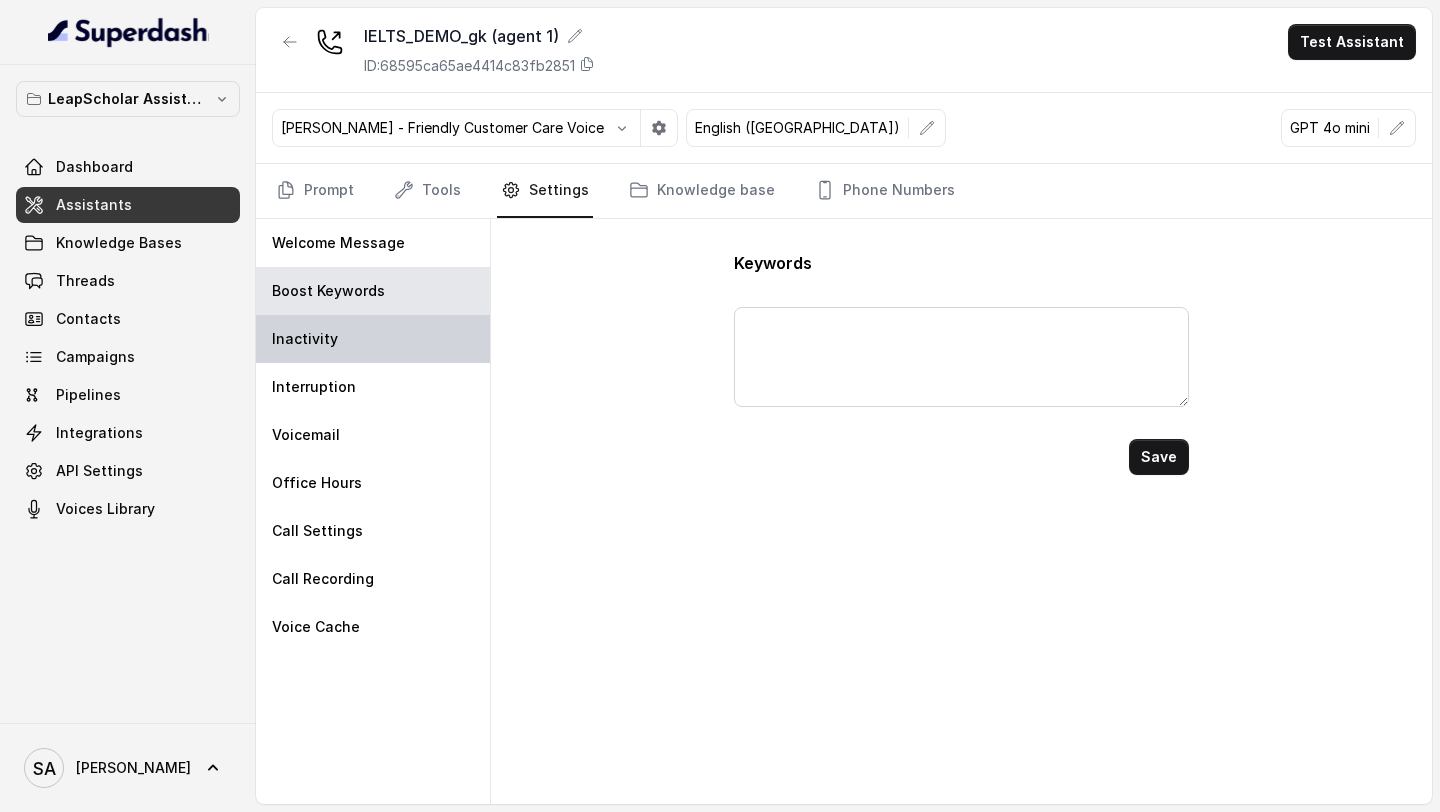 click on "Inactivity" at bounding box center [373, 339] 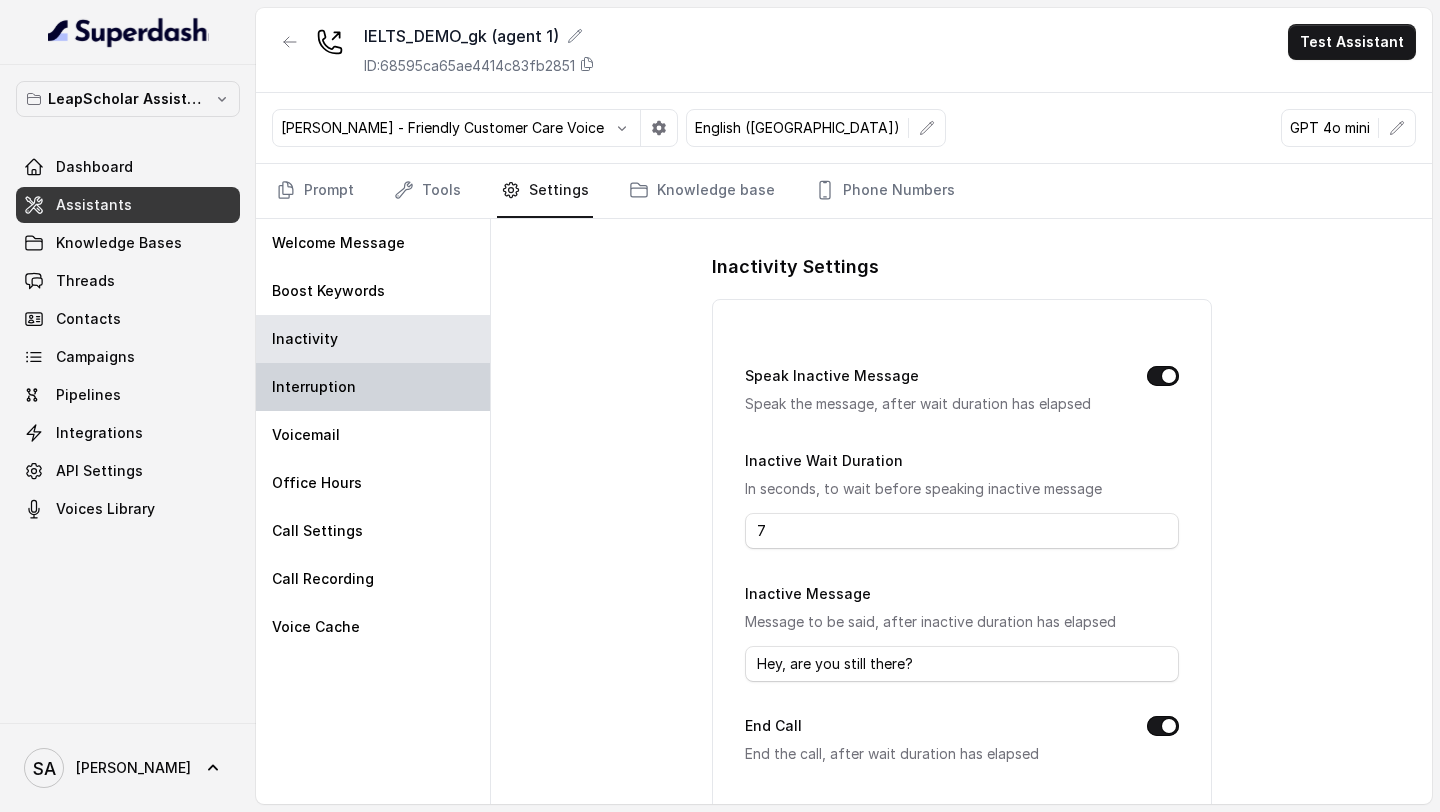 click on "Interruption" at bounding box center [373, 387] 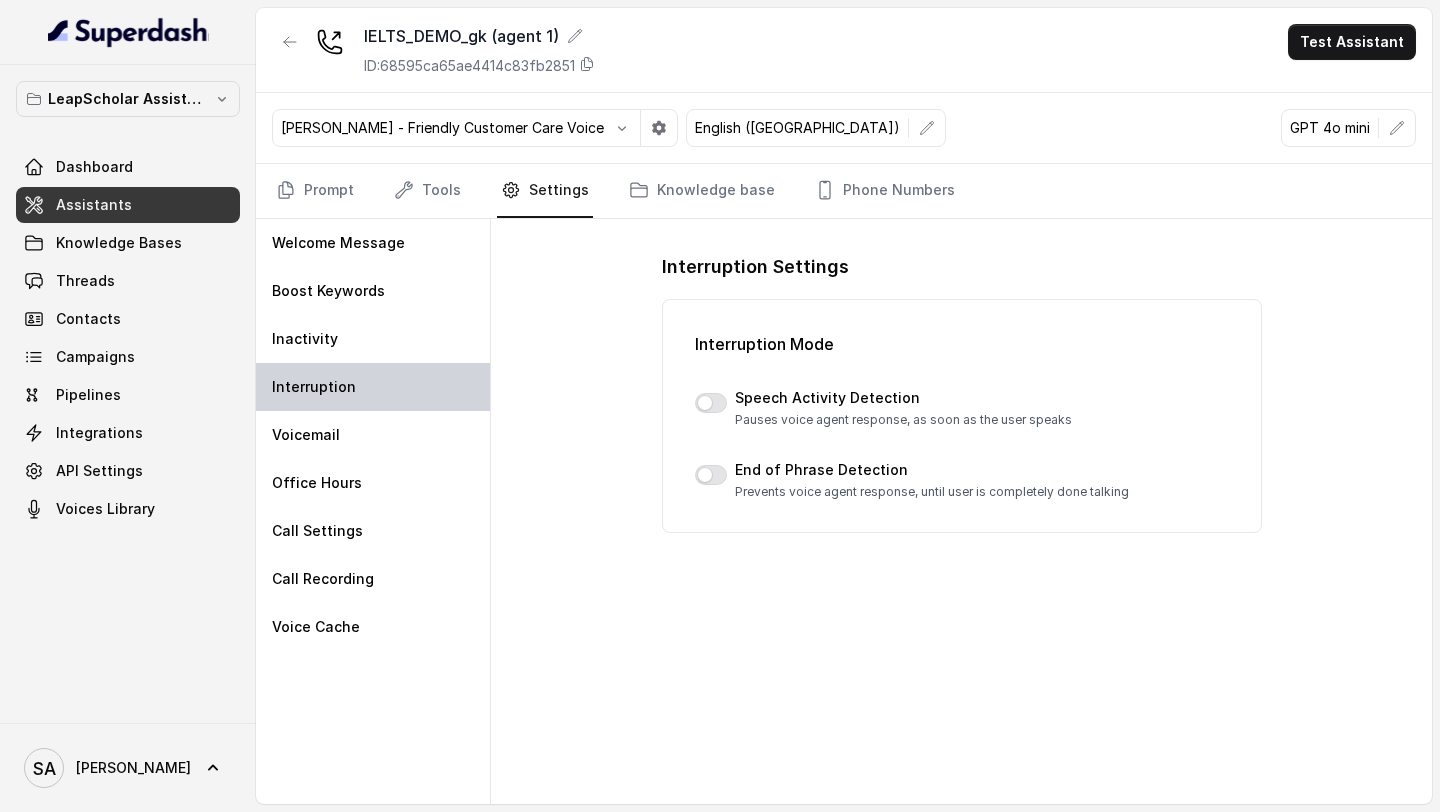 click on "Interruption" at bounding box center (373, 387) 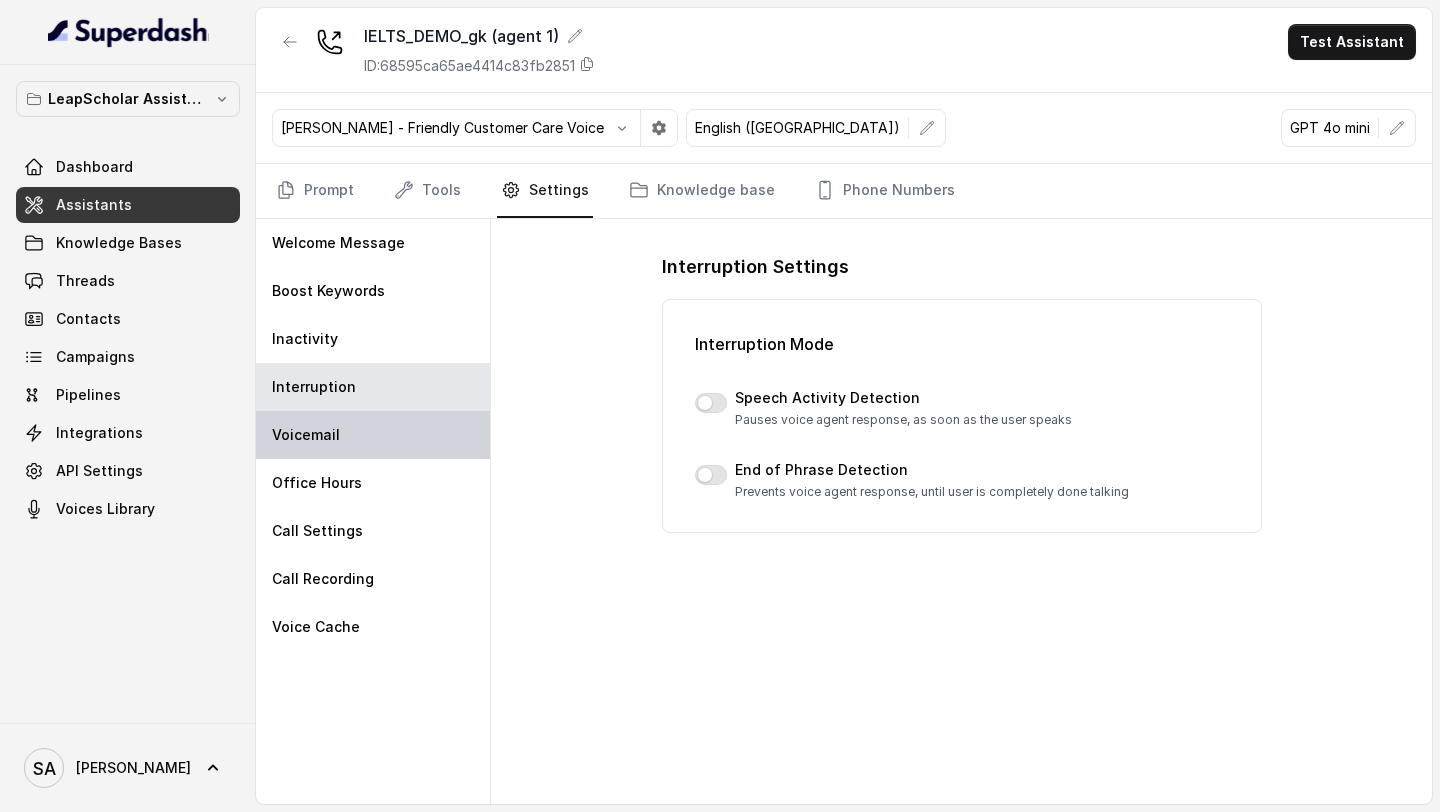 click on "Voicemail" at bounding box center (373, 435) 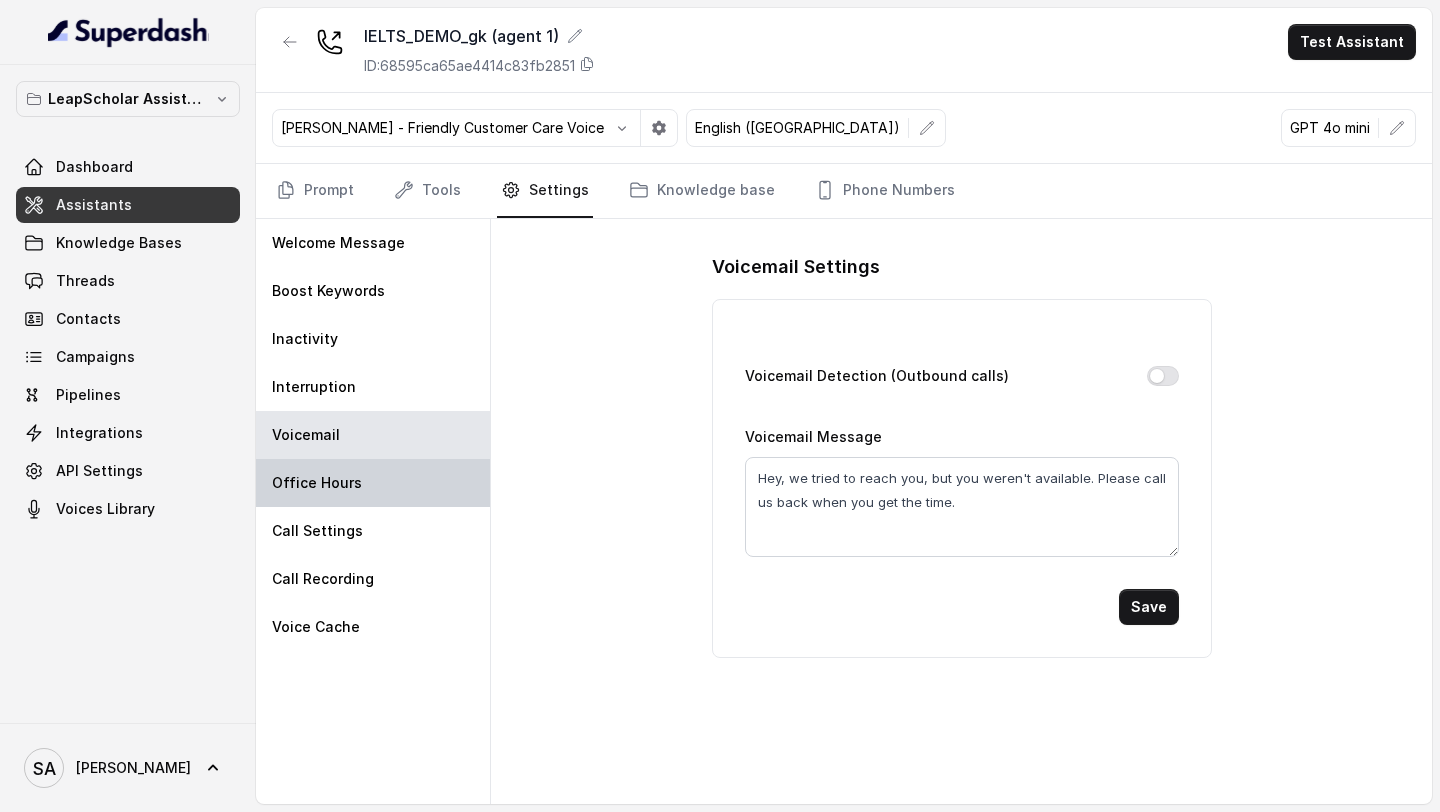 click on "Office Hours" at bounding box center [317, 483] 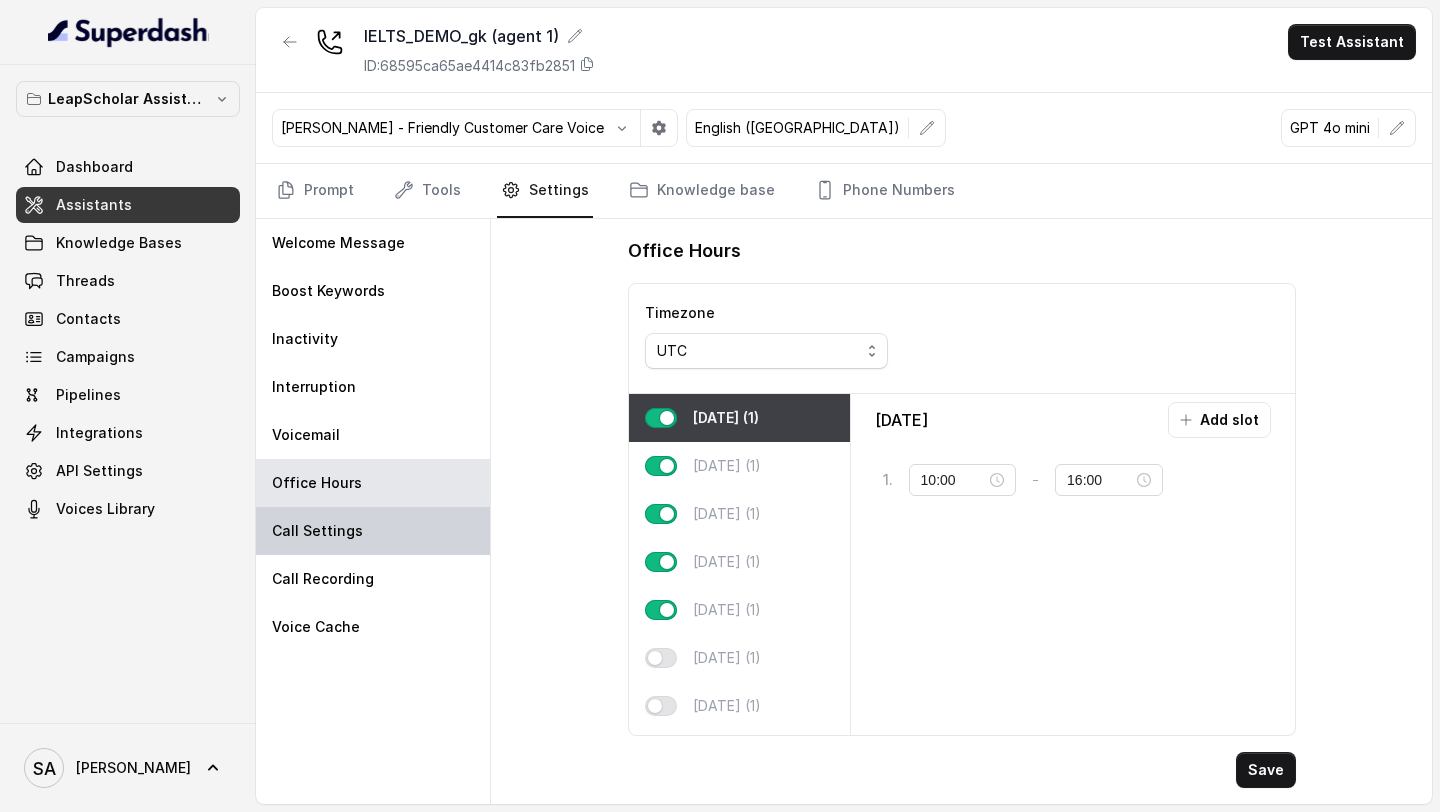 click on "Call Settings" at bounding box center (317, 531) 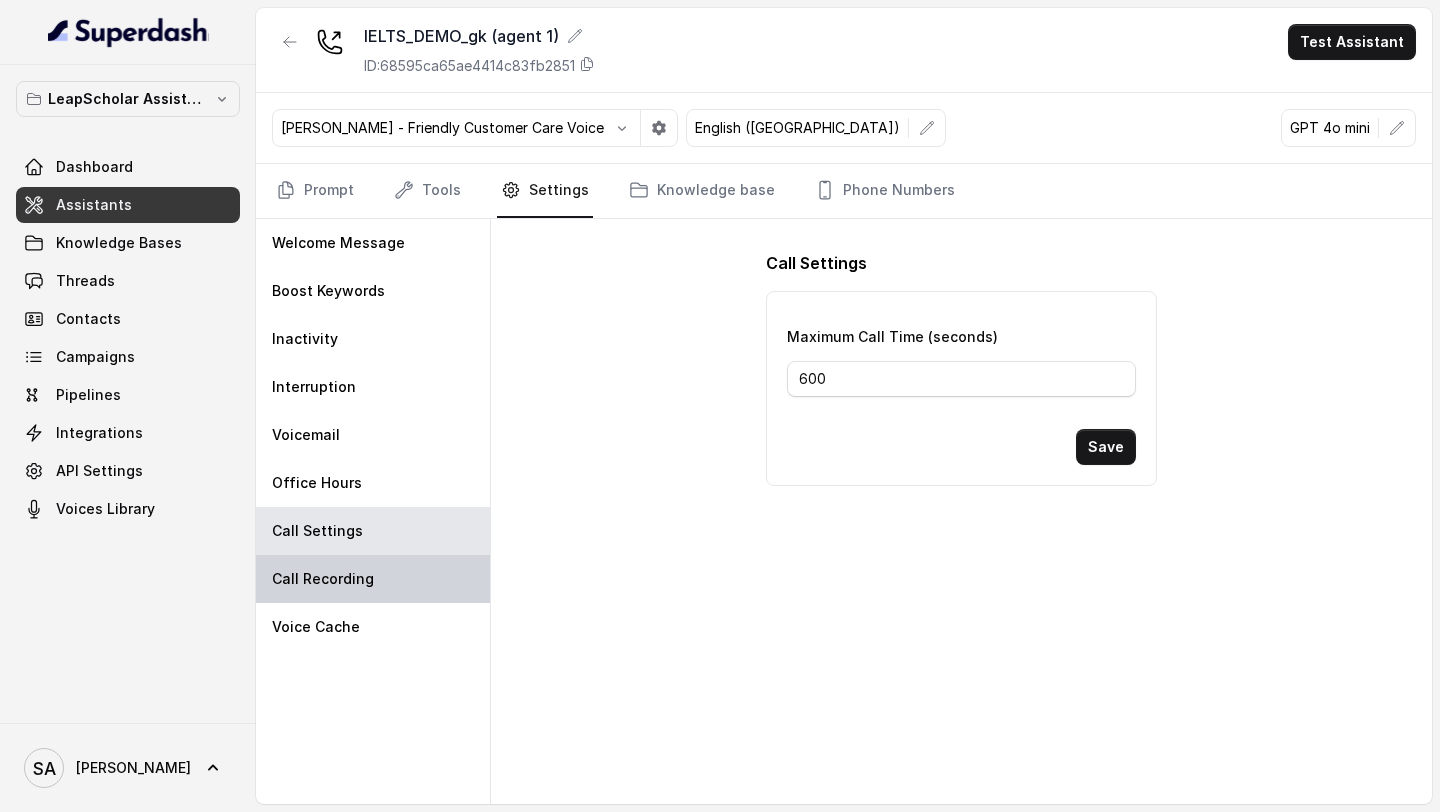 click on "Call Recording" at bounding box center (323, 579) 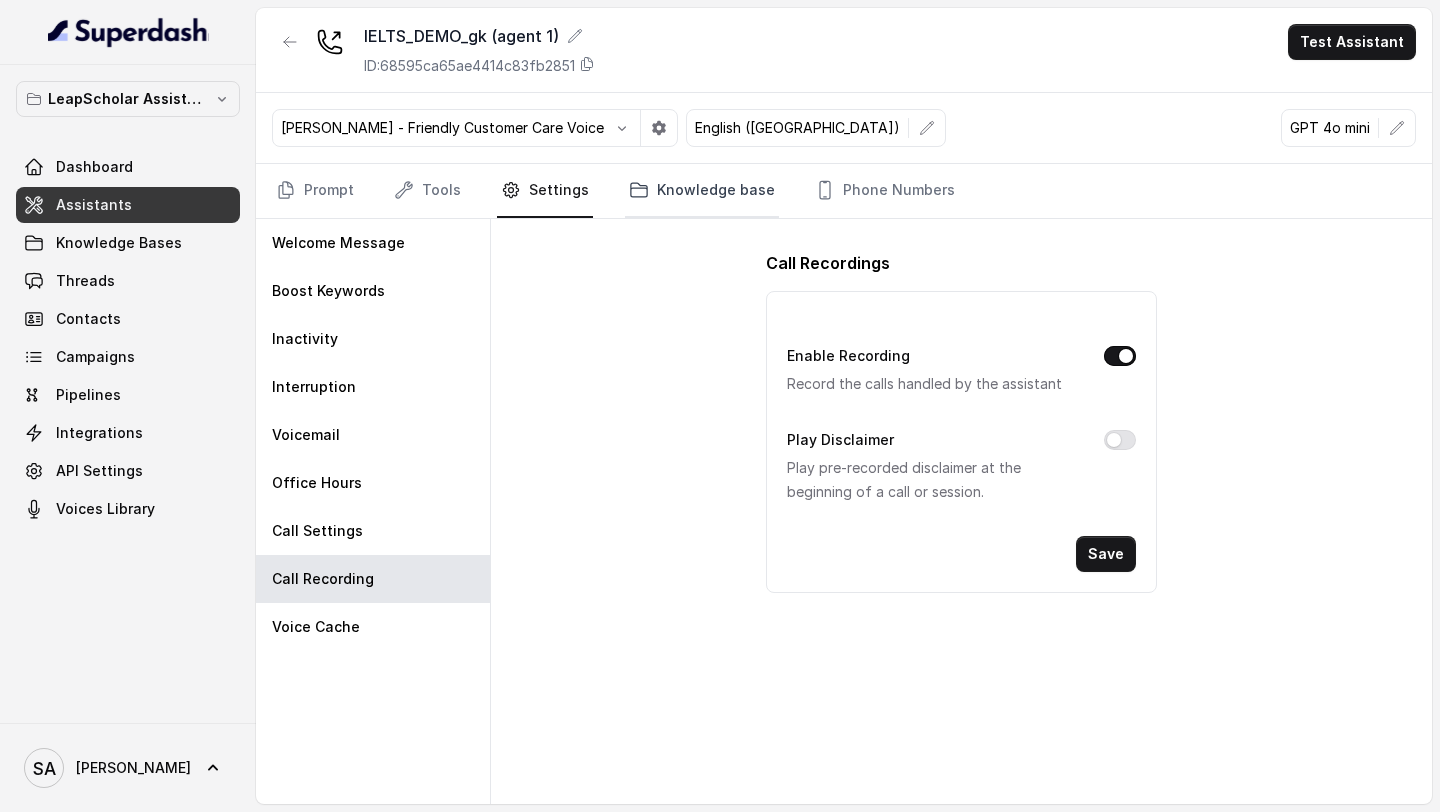 click on "Knowledge base" at bounding box center (702, 191) 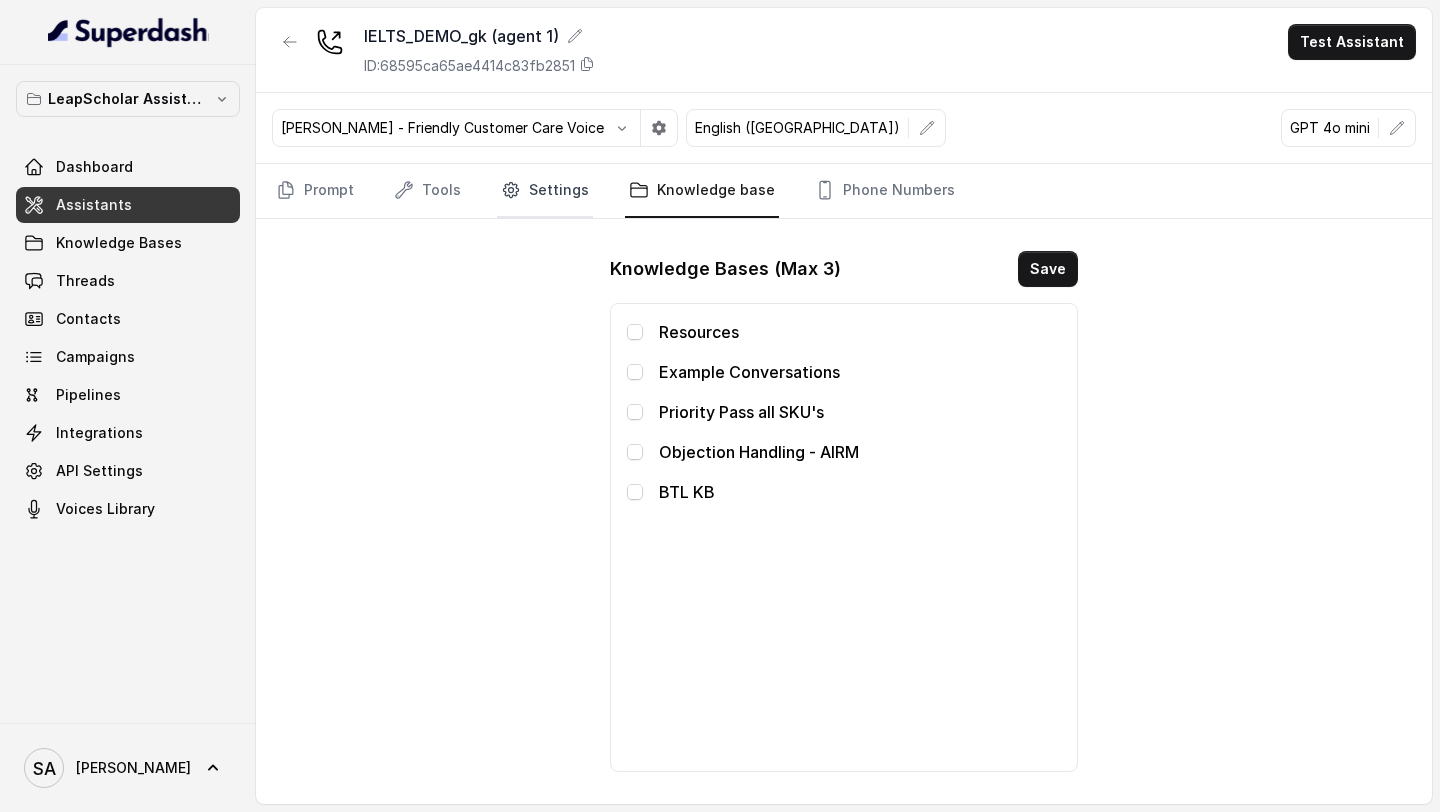 click on "Settings" at bounding box center (545, 191) 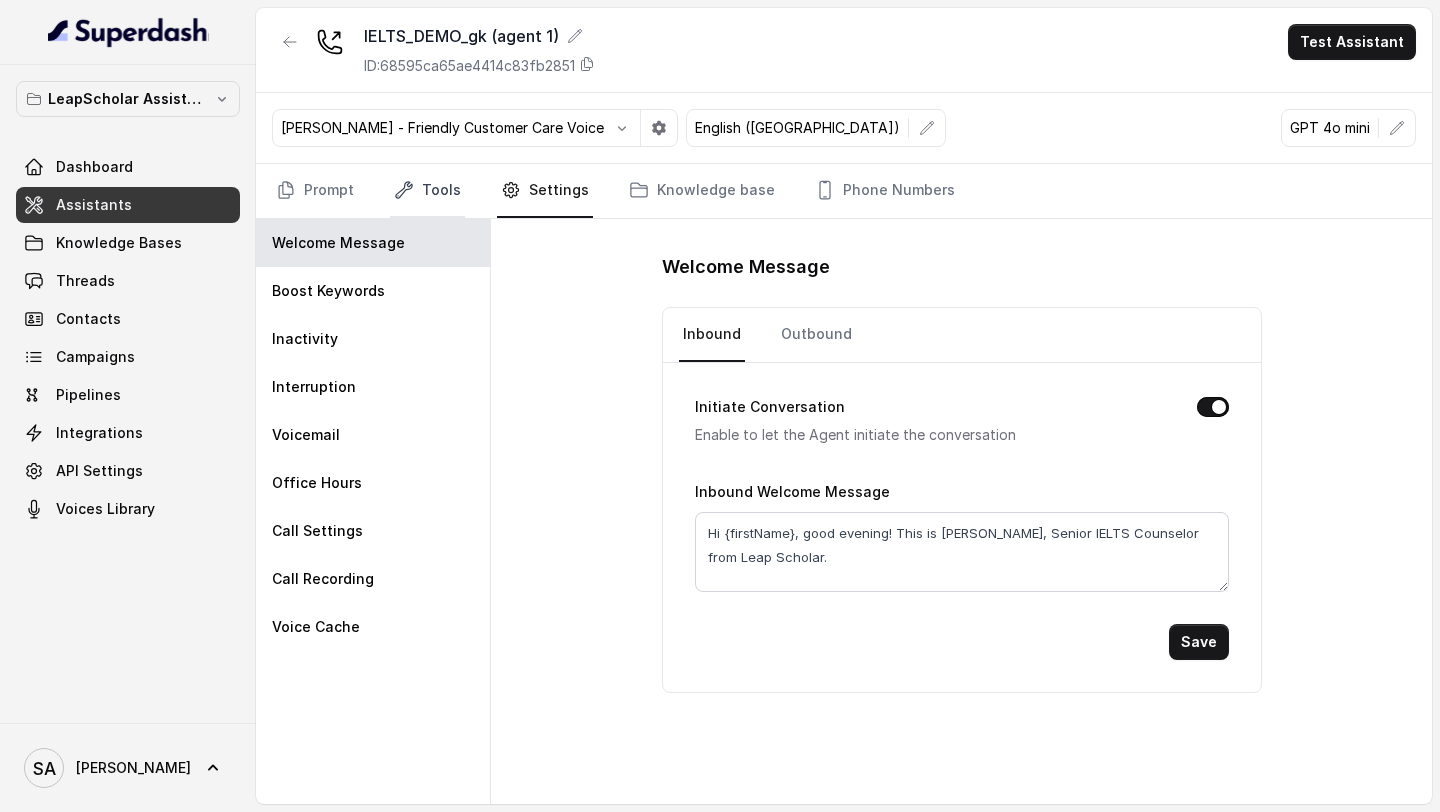 click on "Tools" at bounding box center [427, 191] 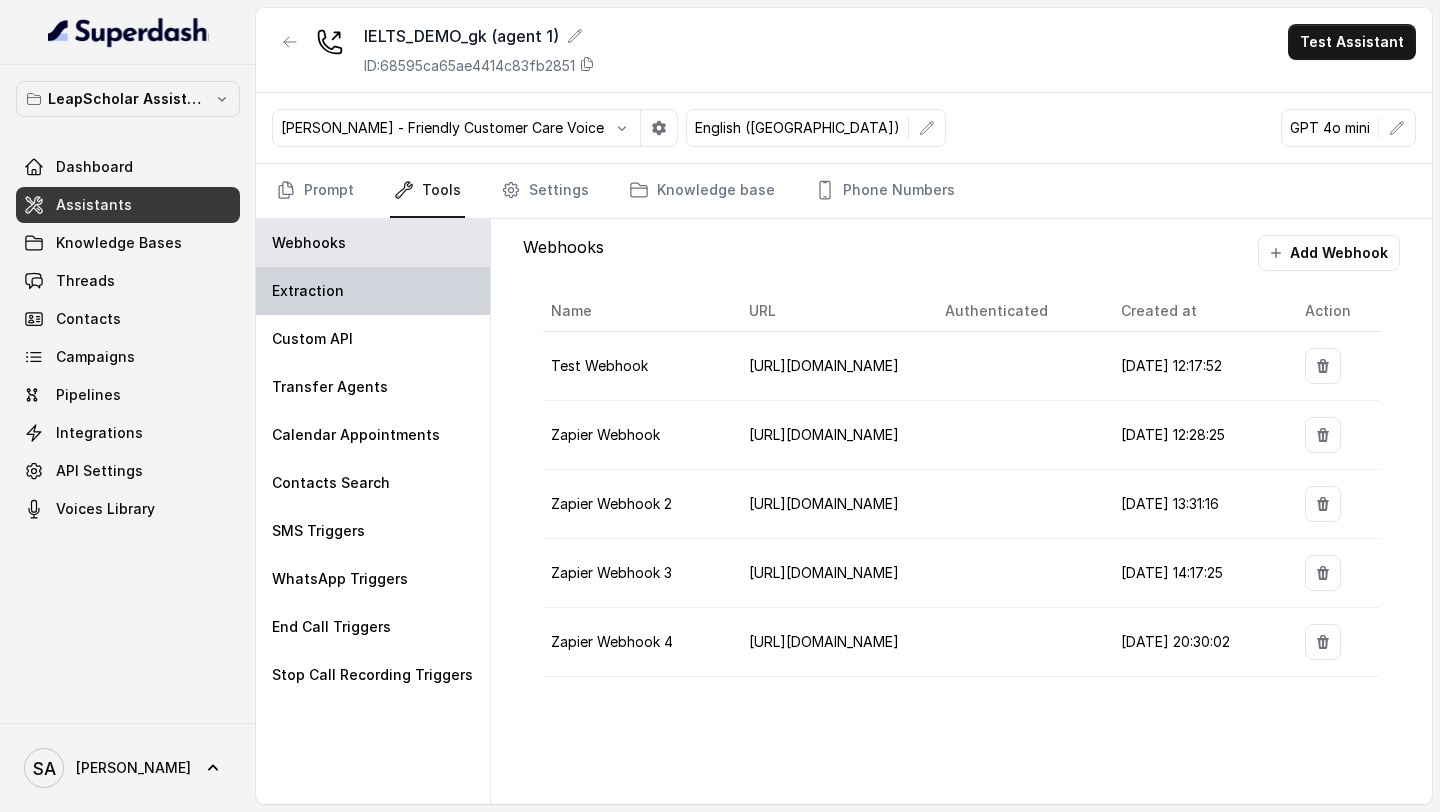 click on "Extraction" at bounding box center (373, 291) 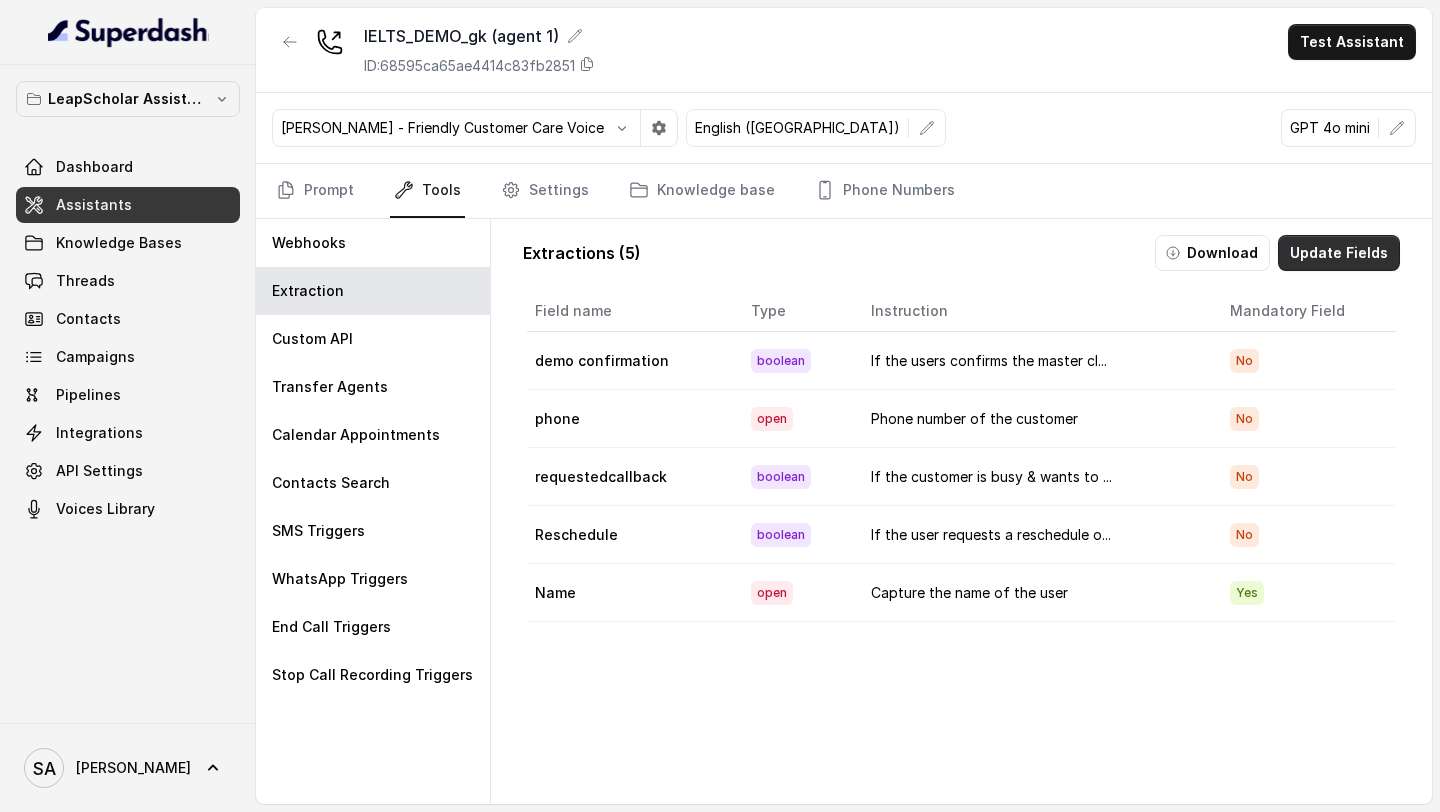 click on "Update Fields" at bounding box center (1339, 253) 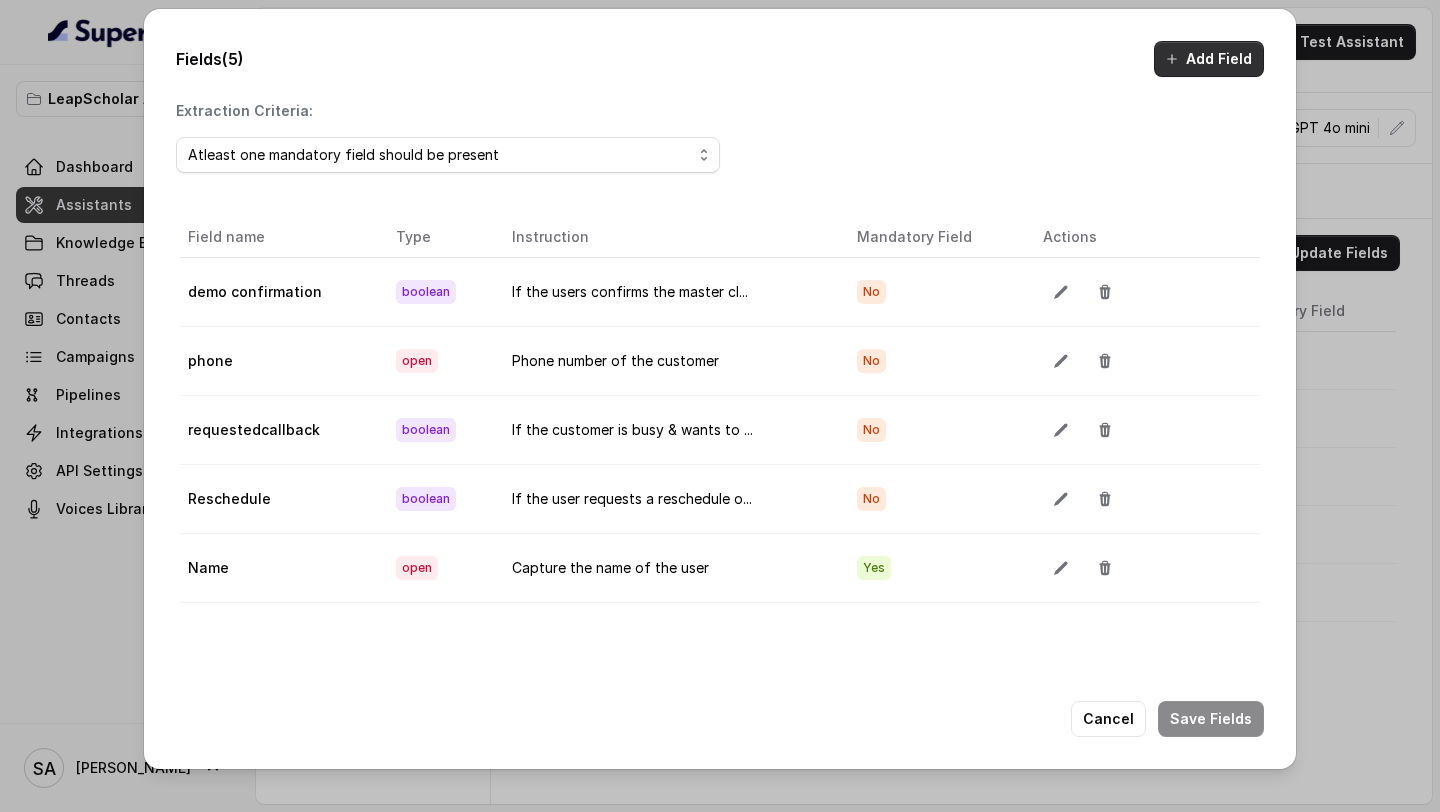 click 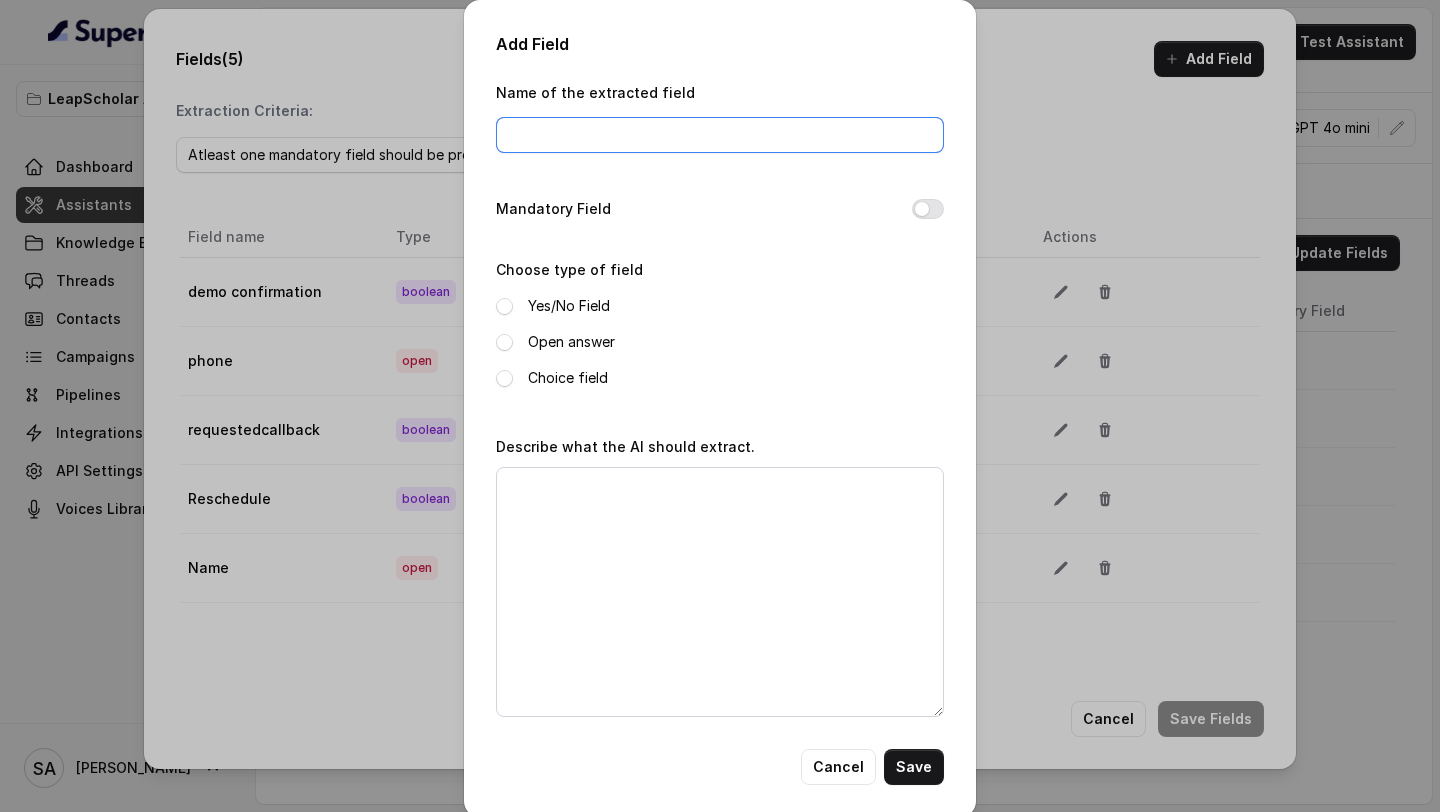 click on "Name of the extracted field" at bounding box center (720, 135) 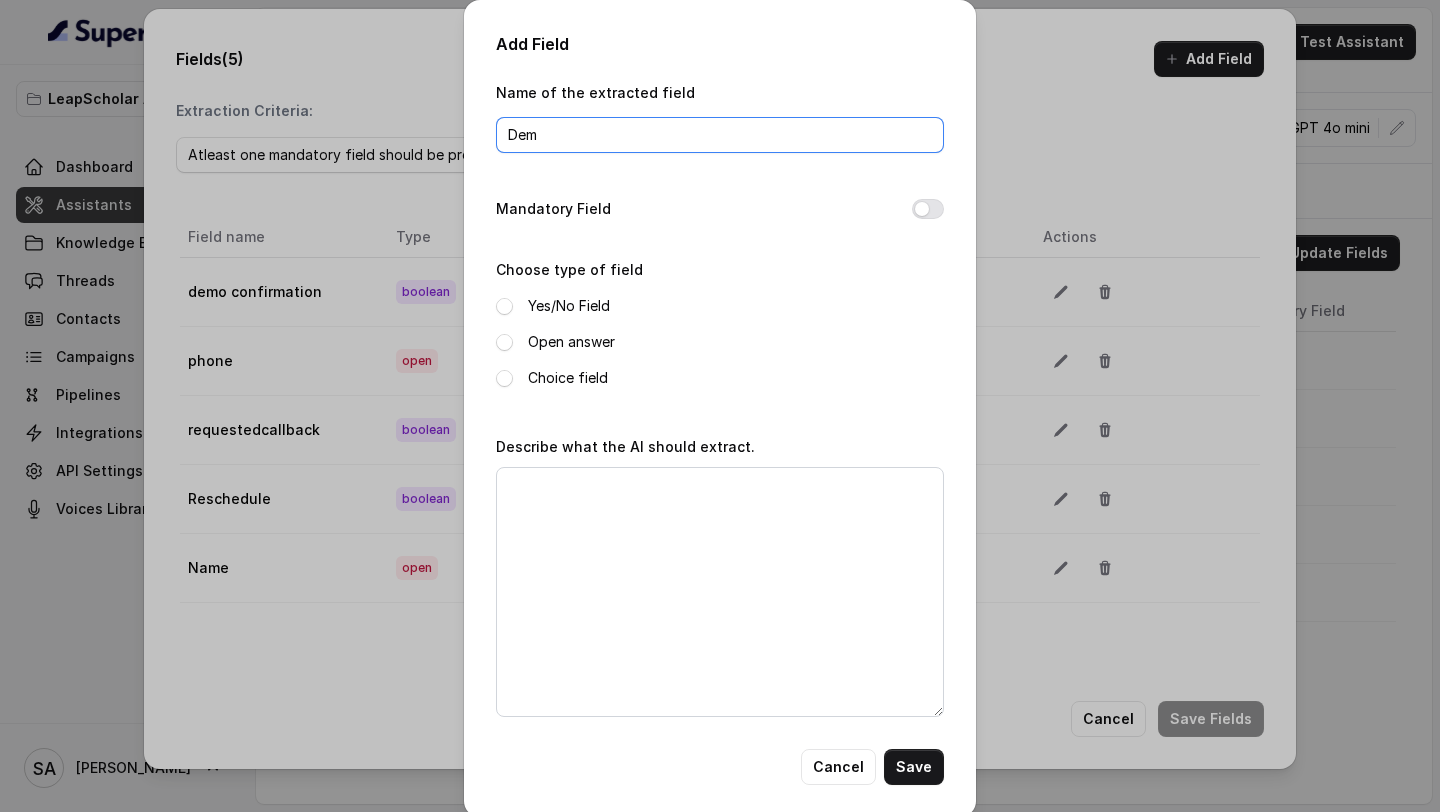 type on "Demo Cancel" 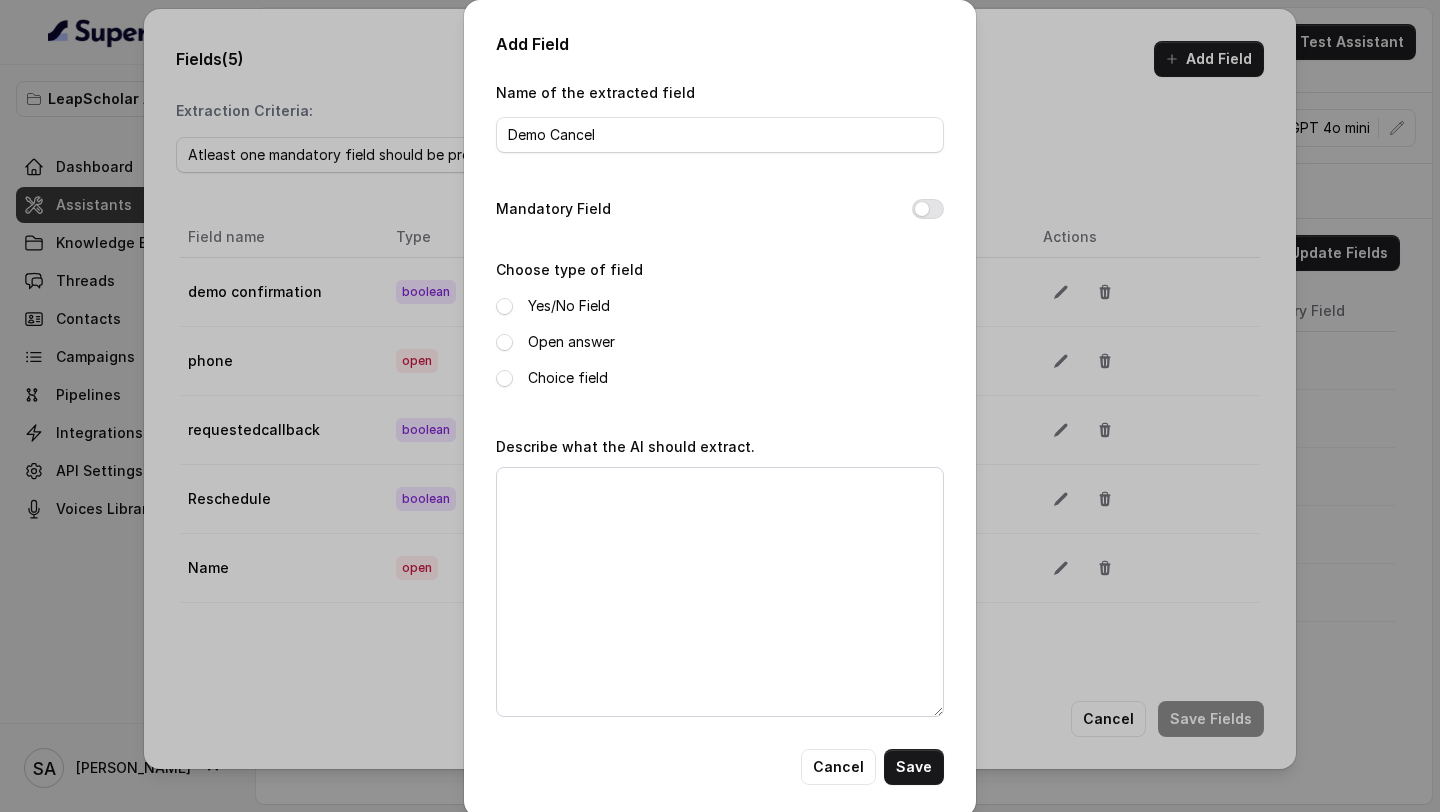 click on "Yes/No Field" at bounding box center [569, 306] 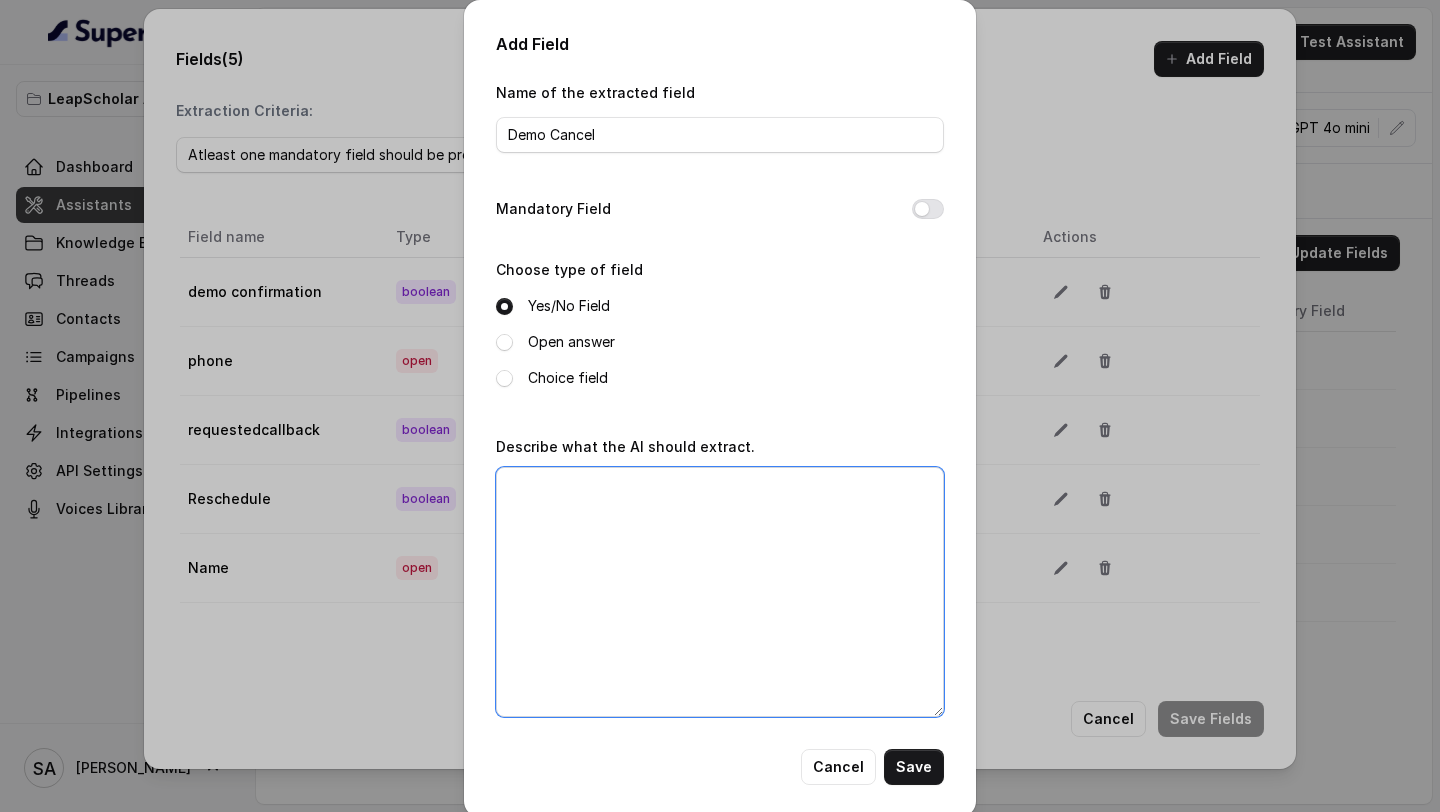 click on "Describe what the AI should extract." at bounding box center [720, 592] 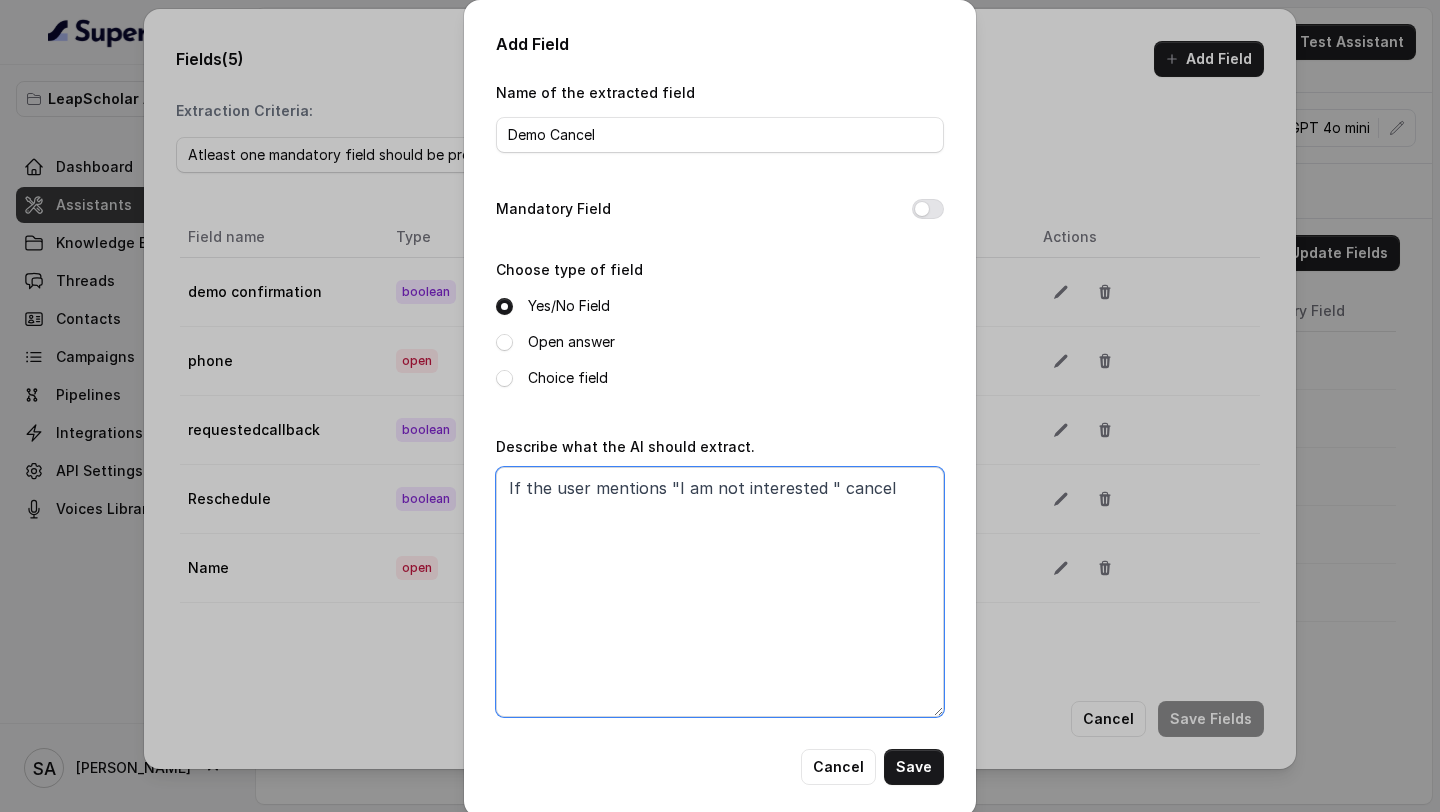 click on "If the user mentions "I am not interested " cancel" at bounding box center [720, 592] 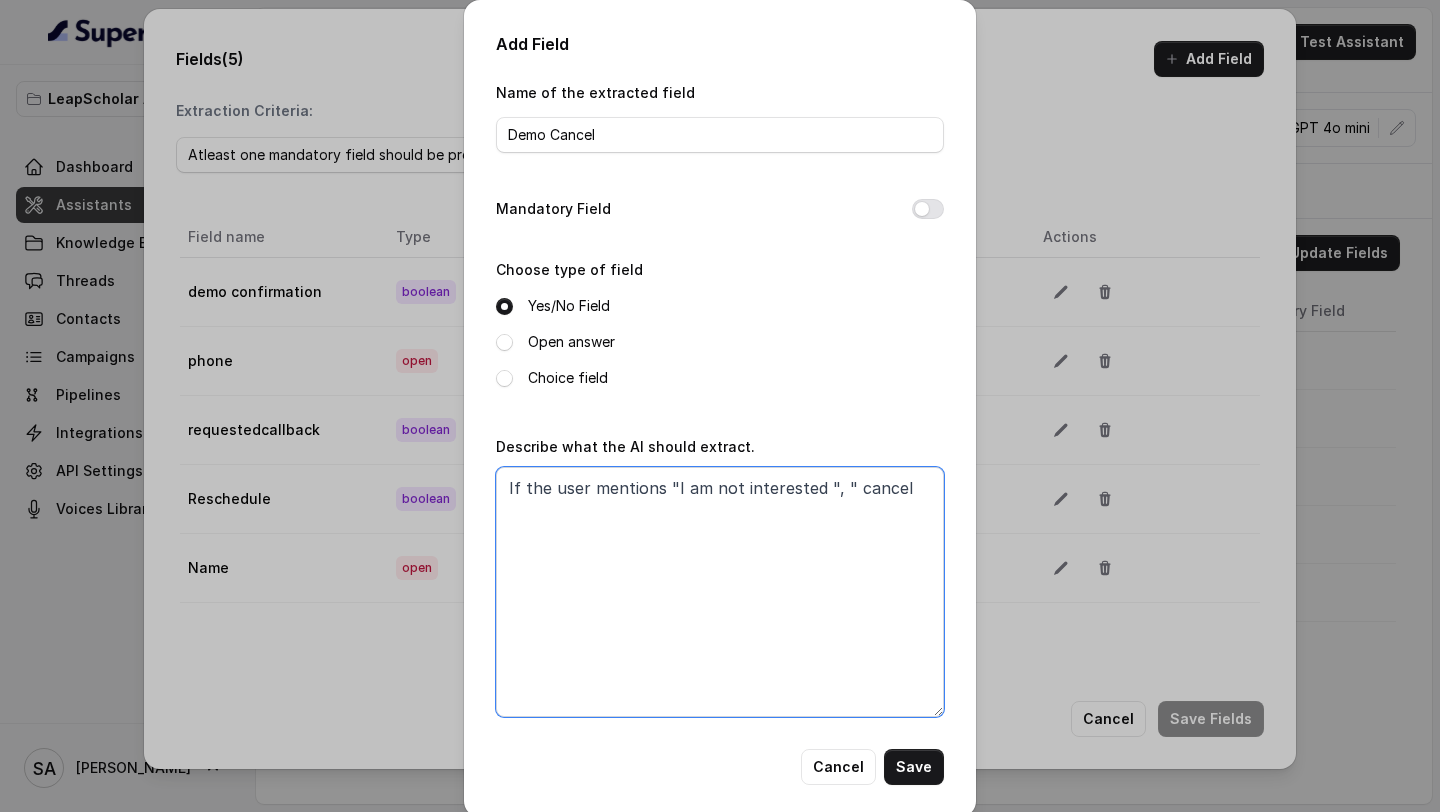 click on "If the user mentions "I am not interested ", " cancel" at bounding box center (720, 592) 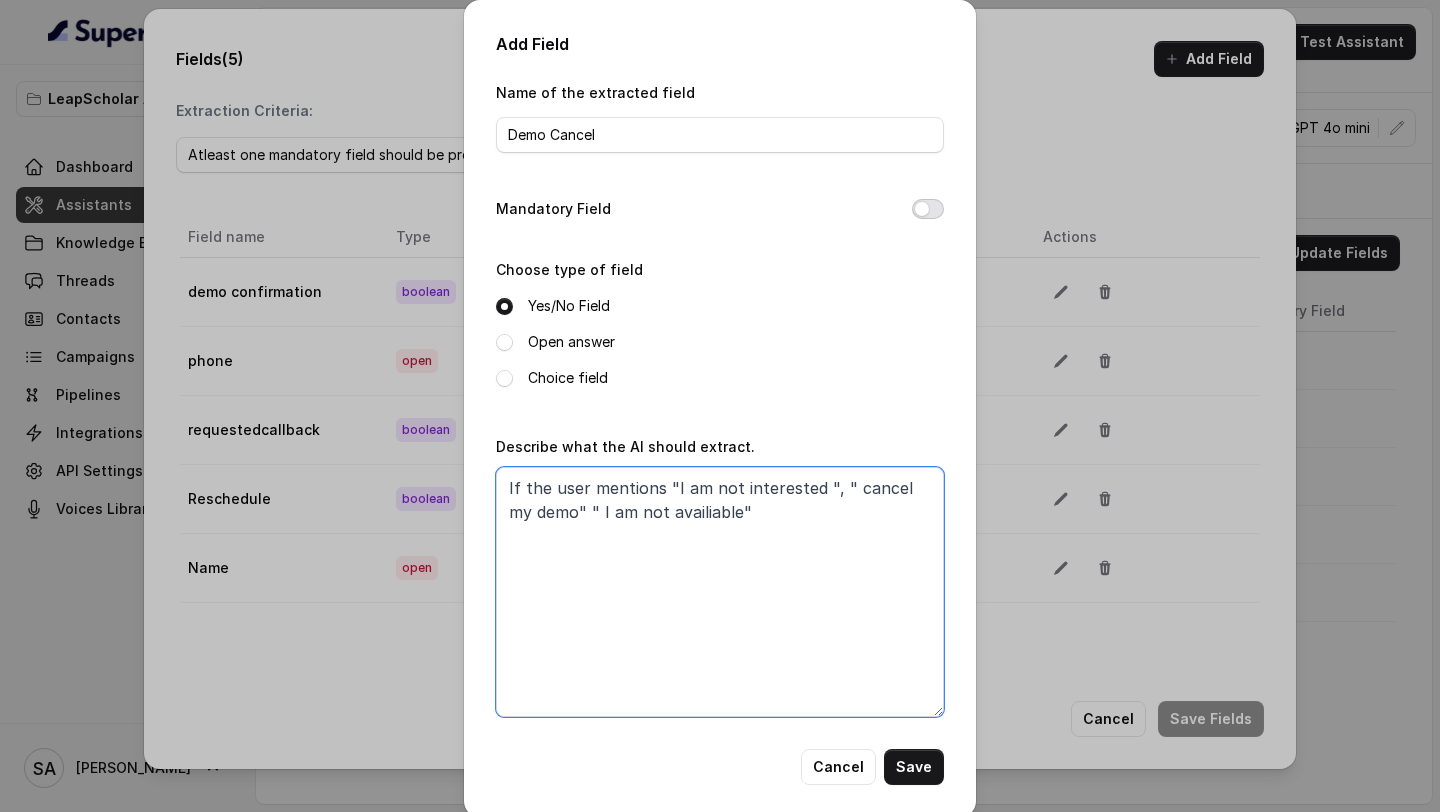 type on "If the user mentions "I am not interested ", " cancel my demo" " I am not availiable"" 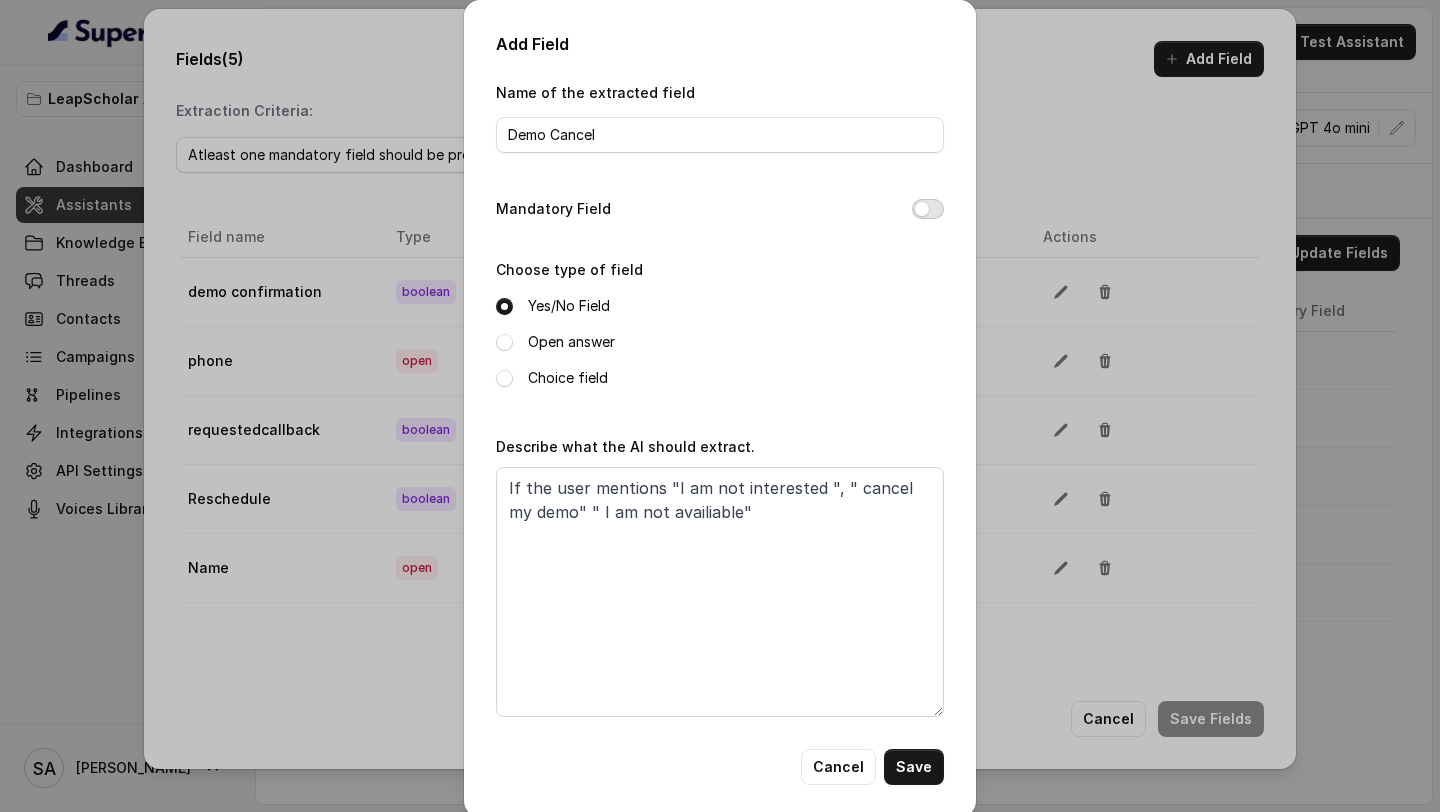 click on "Mandatory Field" at bounding box center (928, 209) 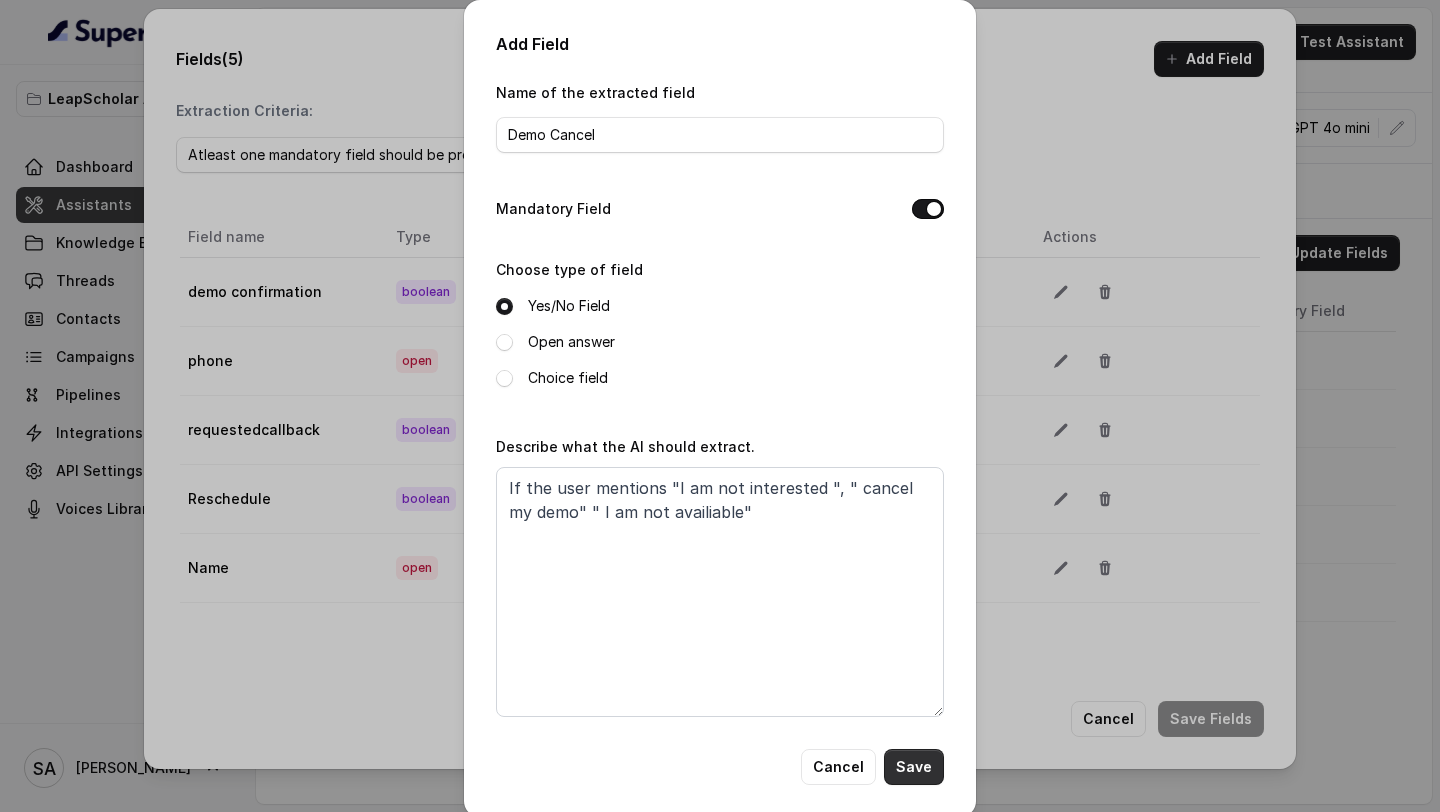 click on "Save" at bounding box center (914, 767) 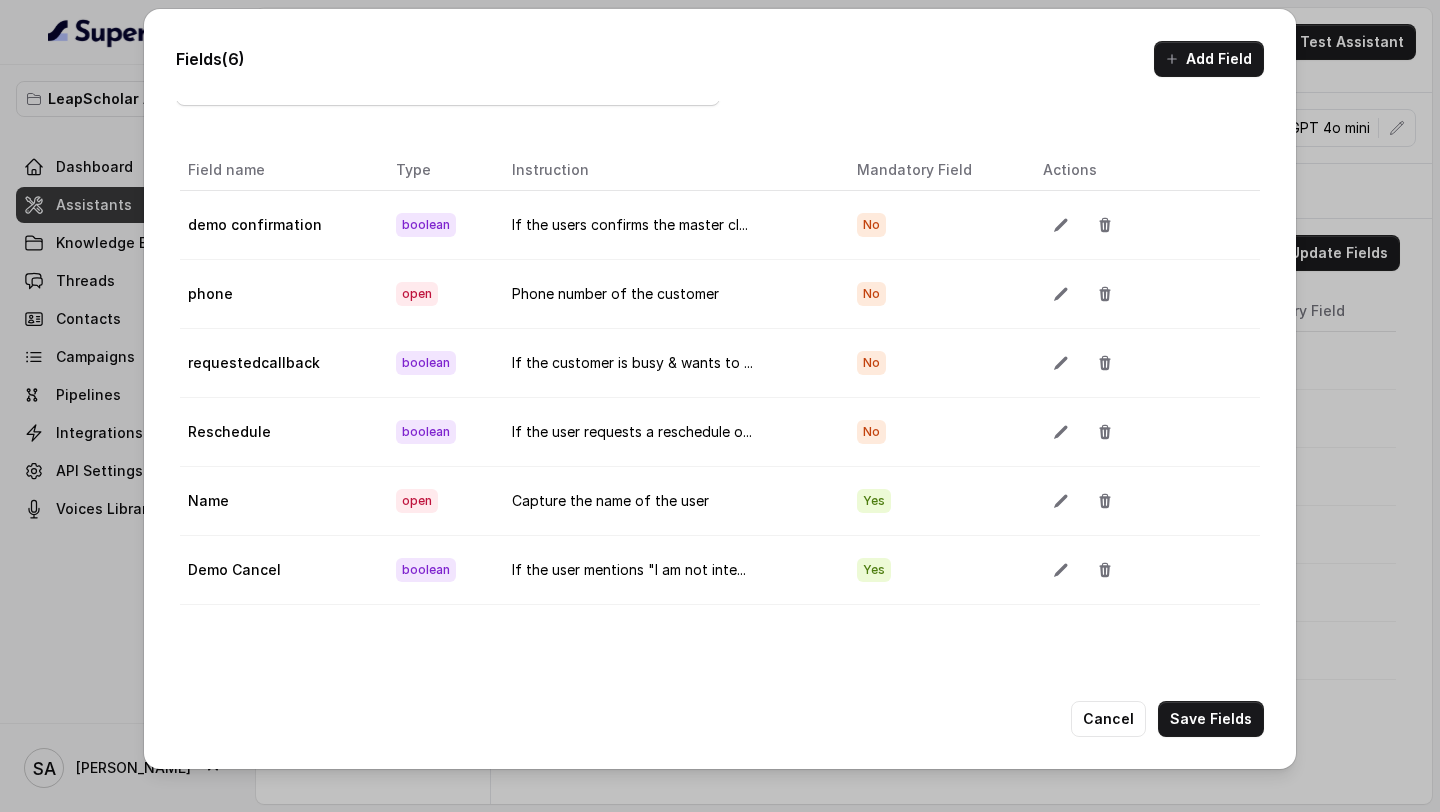 scroll, scrollTop: 0, scrollLeft: 0, axis: both 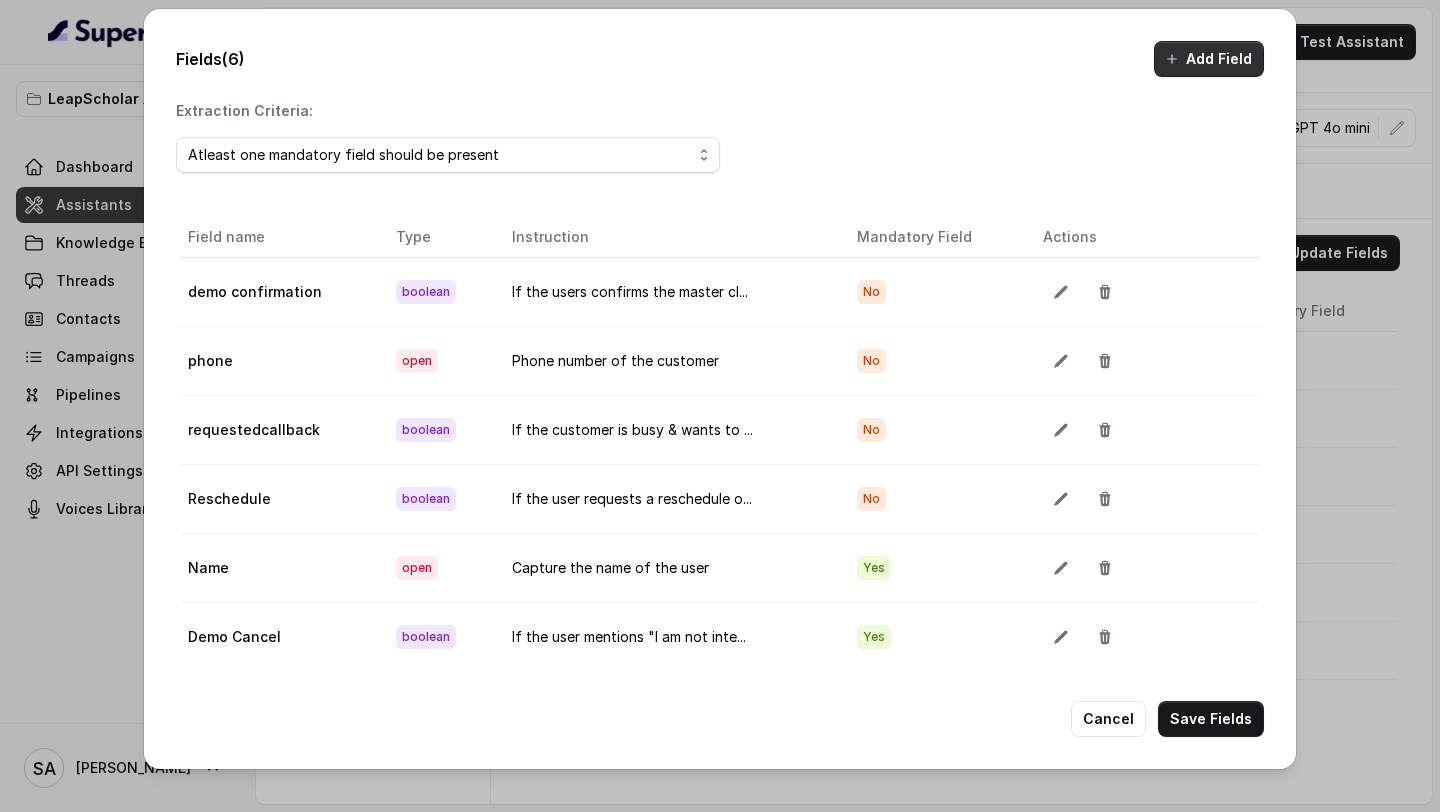click on "Add Field" at bounding box center [1209, 59] 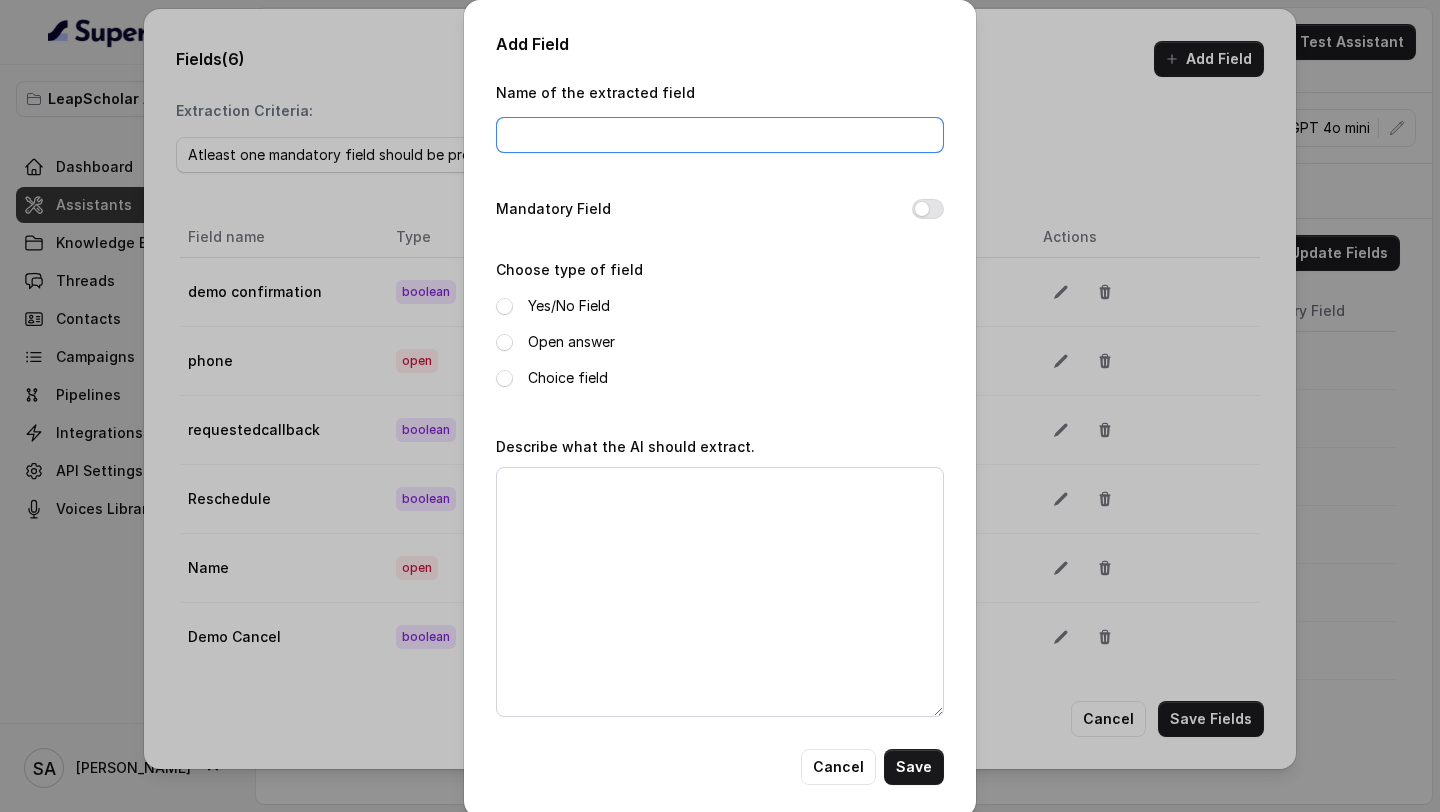 click on "Name of the extracted field" at bounding box center (720, 135) 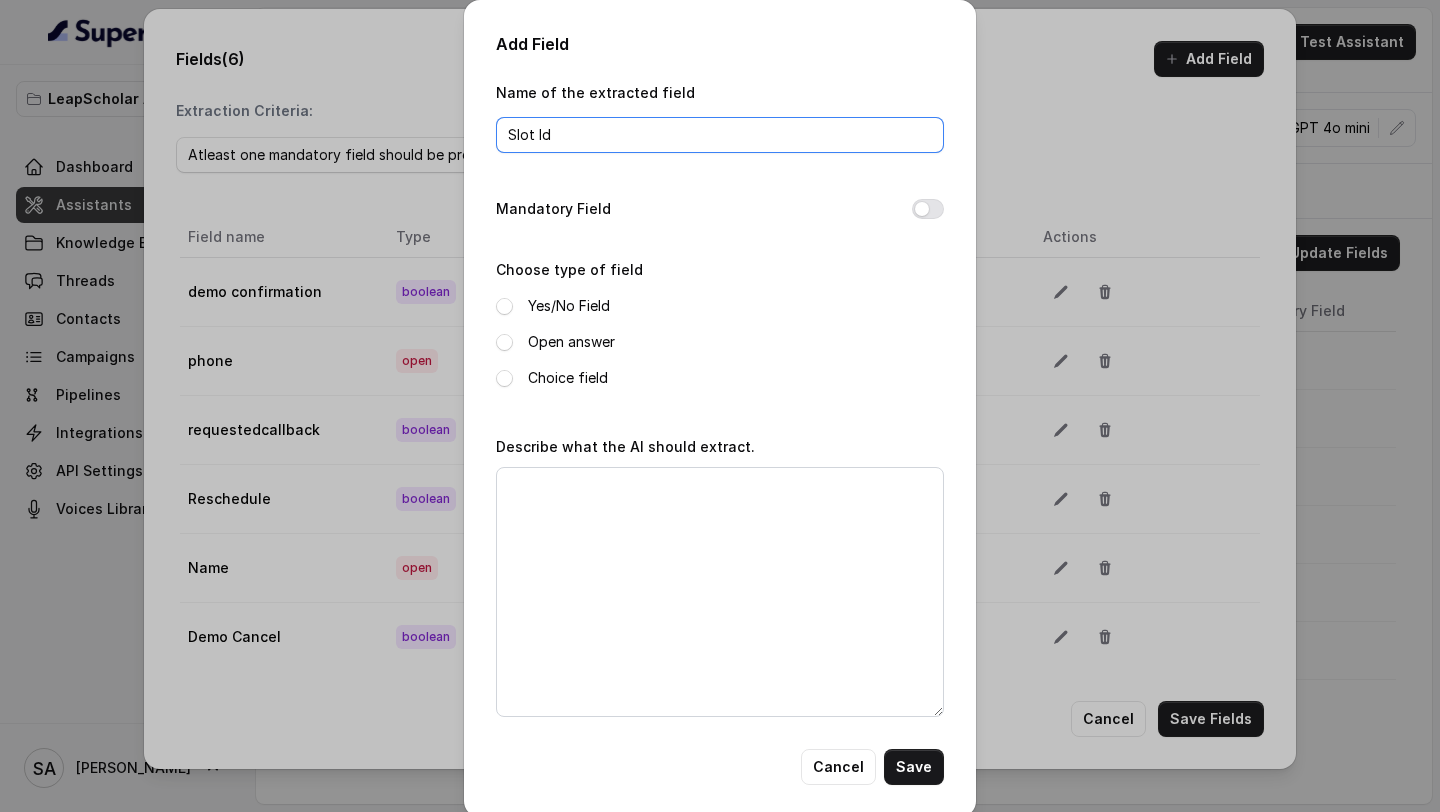 type on "Slot Id" 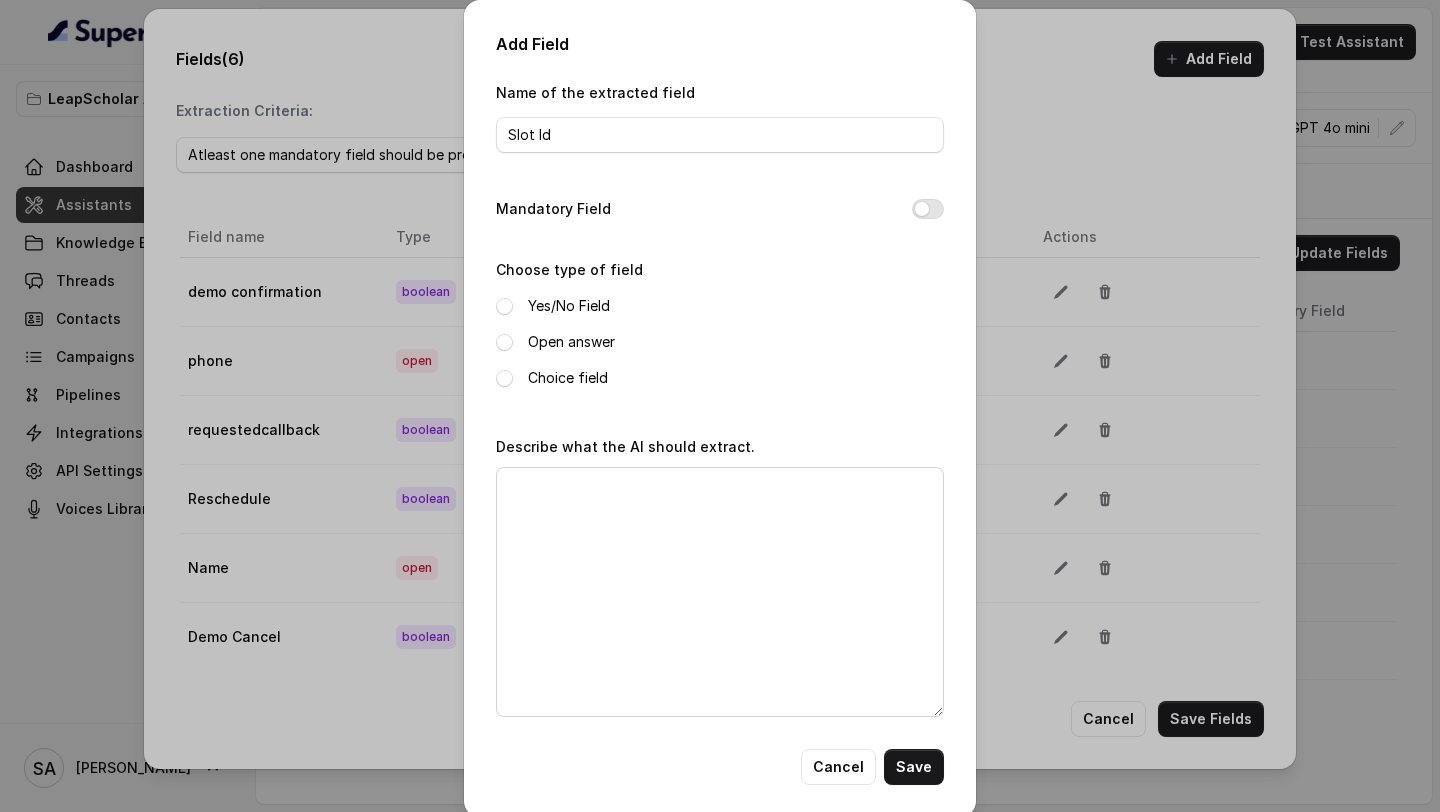 click on "Open answer" at bounding box center [571, 342] 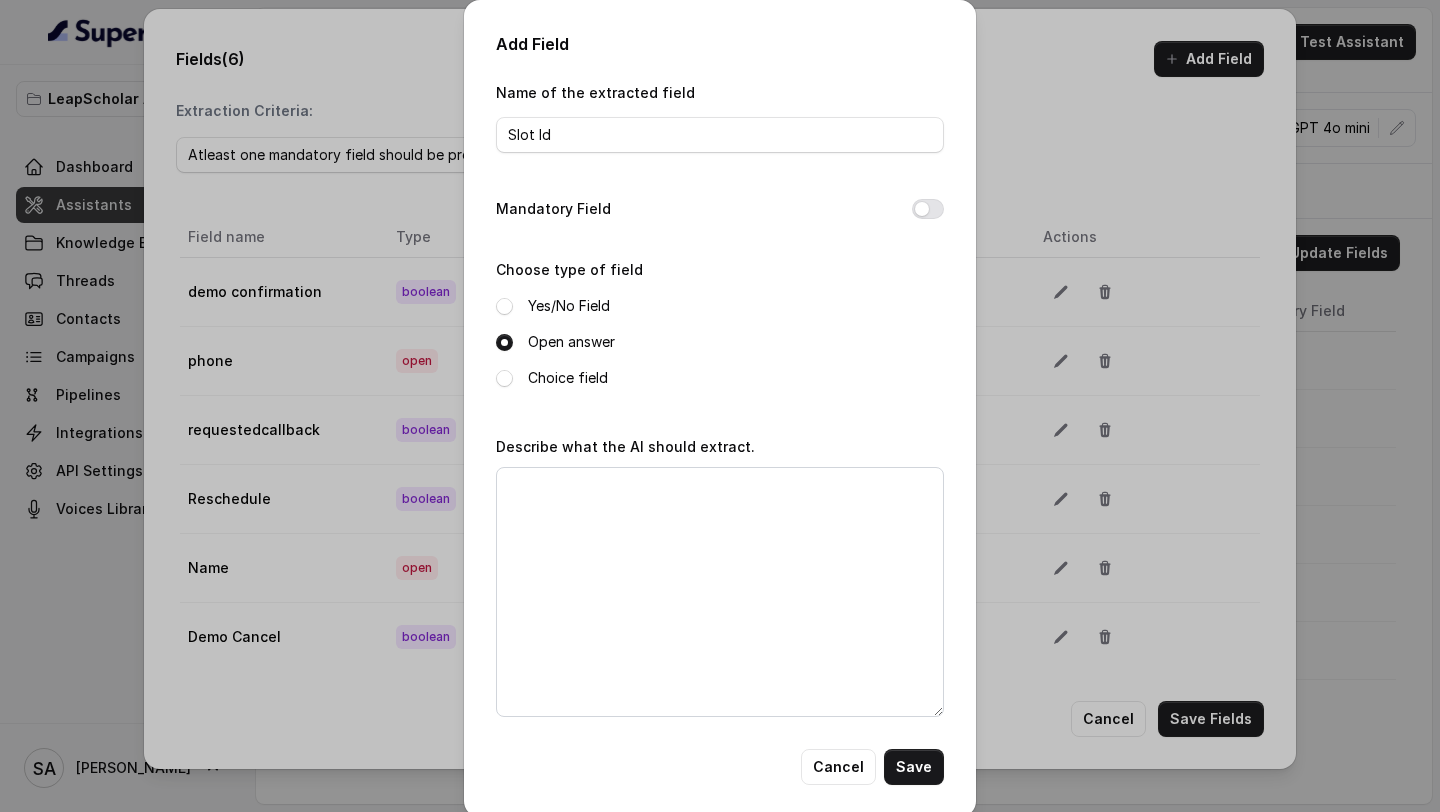scroll, scrollTop: 19, scrollLeft: 0, axis: vertical 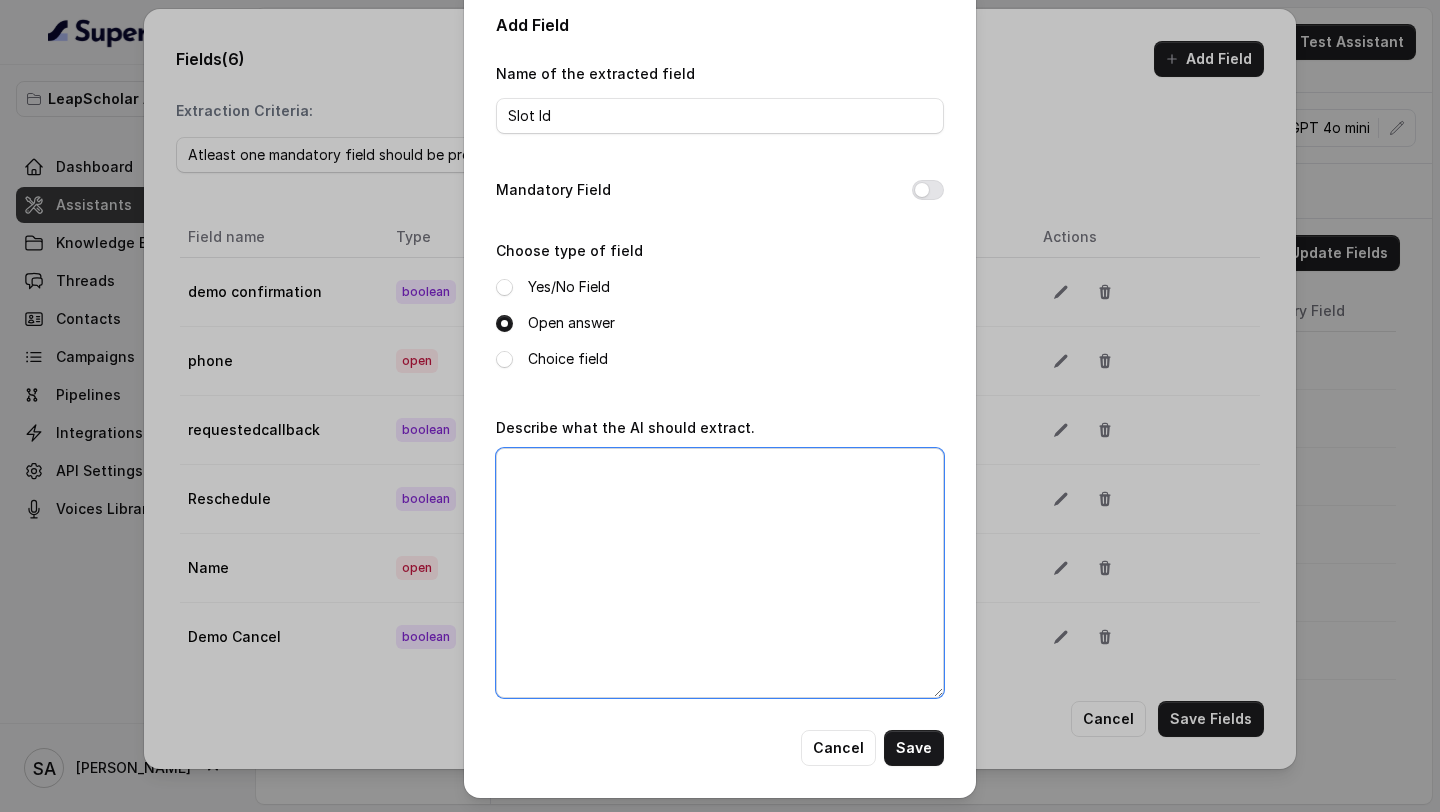 click on "Describe what the AI should extract." at bounding box center [720, 573] 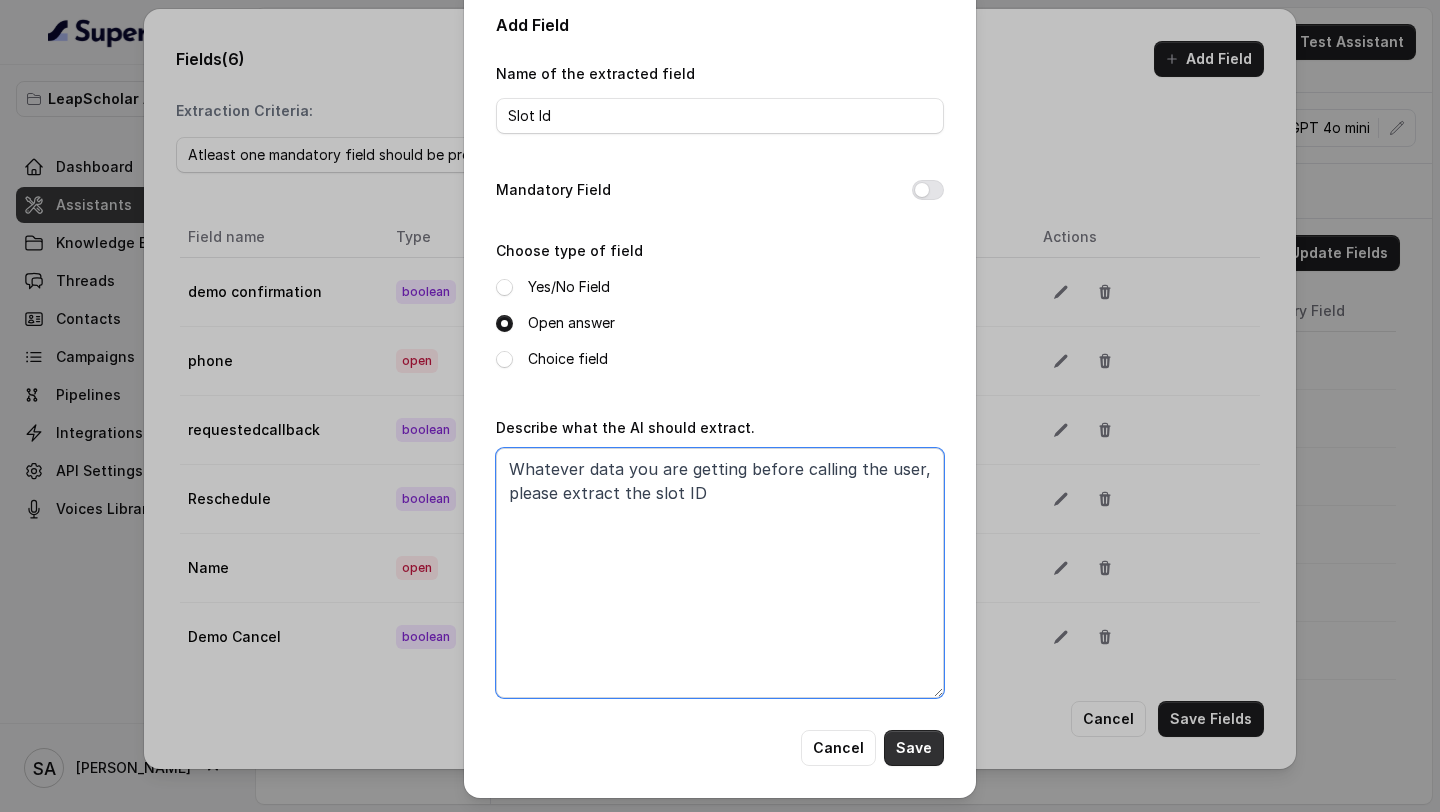 type on "Whatever data you are getting before calling the user, please extract the slot ID" 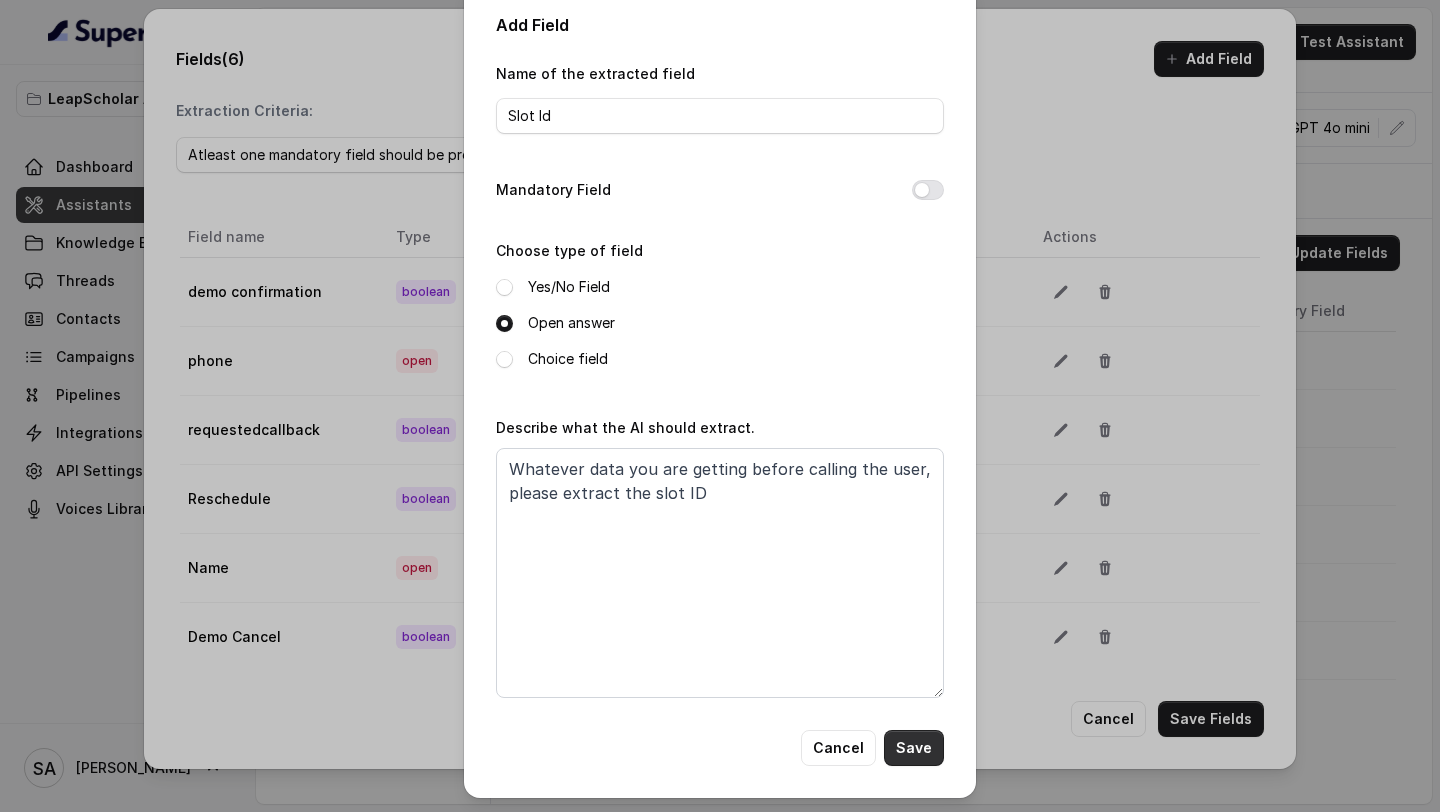 click on "Save" at bounding box center (914, 748) 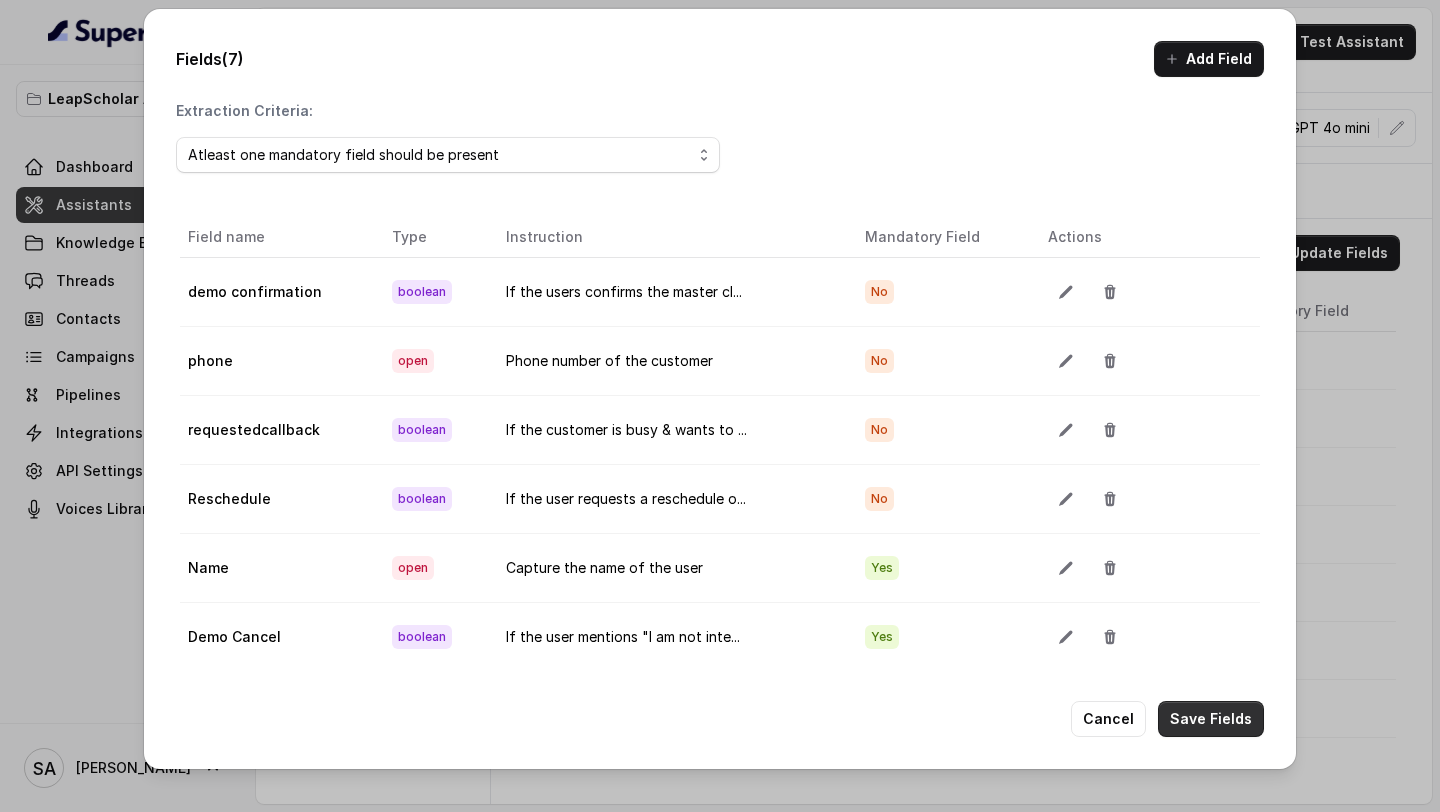 click on "Save Fields" at bounding box center (1211, 719) 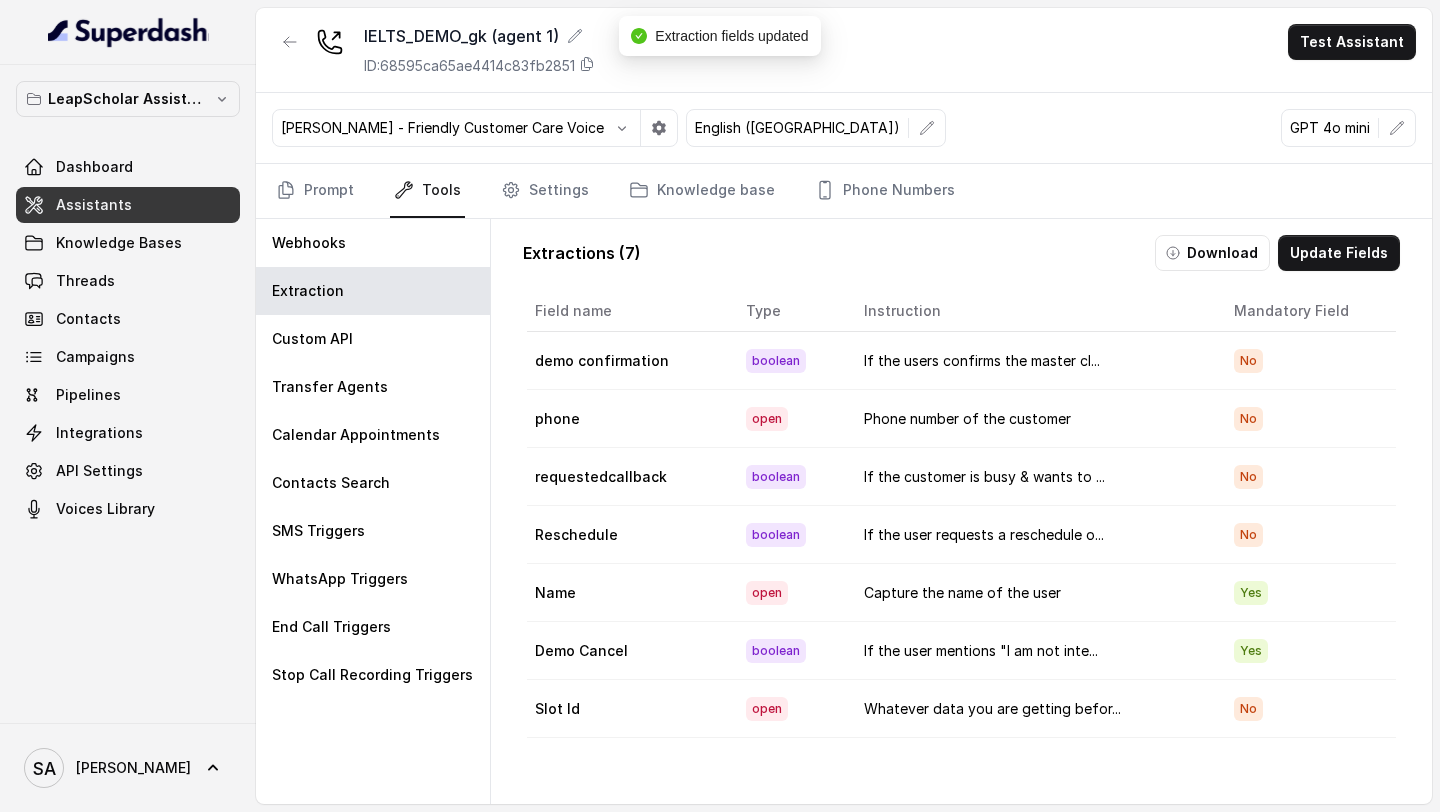 scroll, scrollTop: 78, scrollLeft: 0, axis: vertical 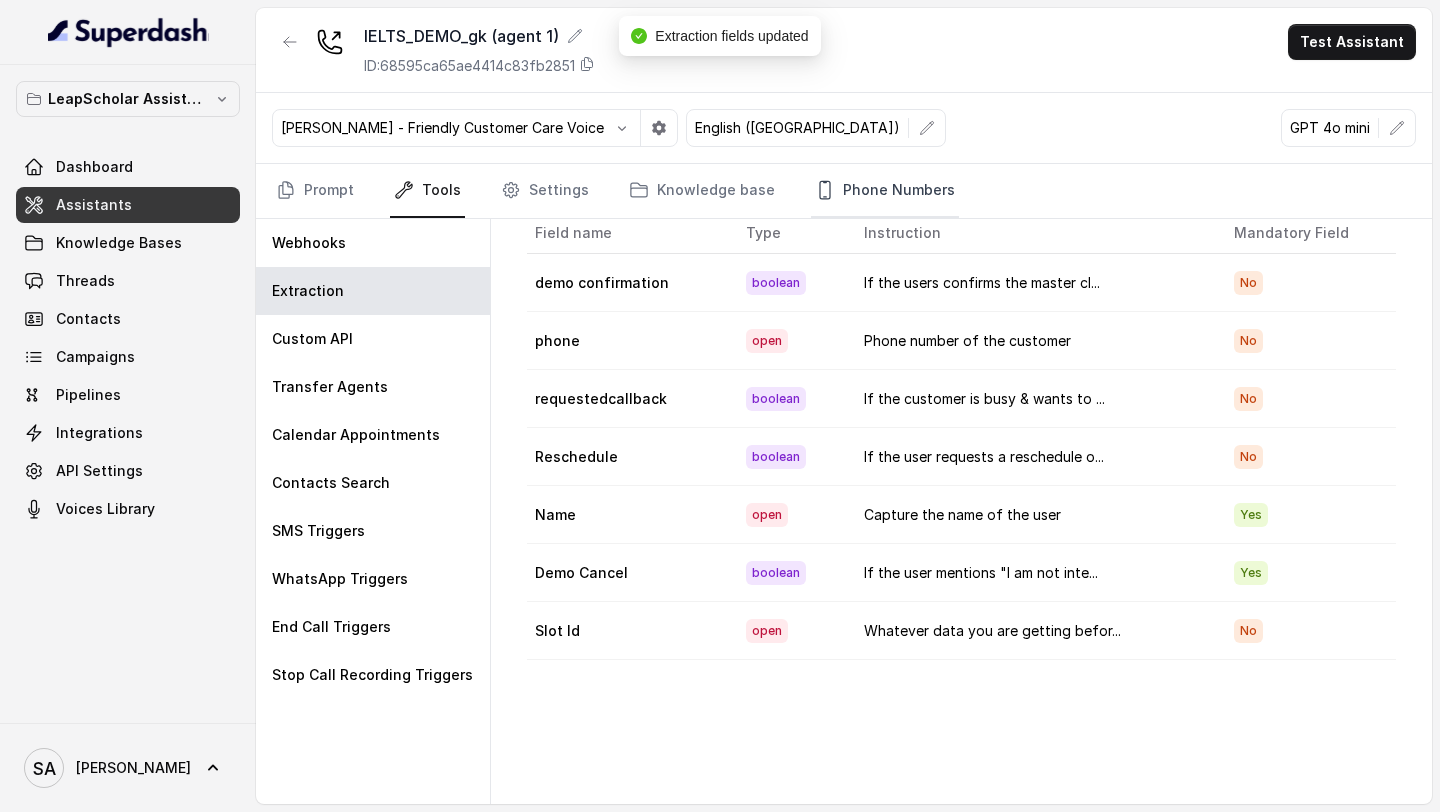click on "Phone Numbers" at bounding box center (885, 191) 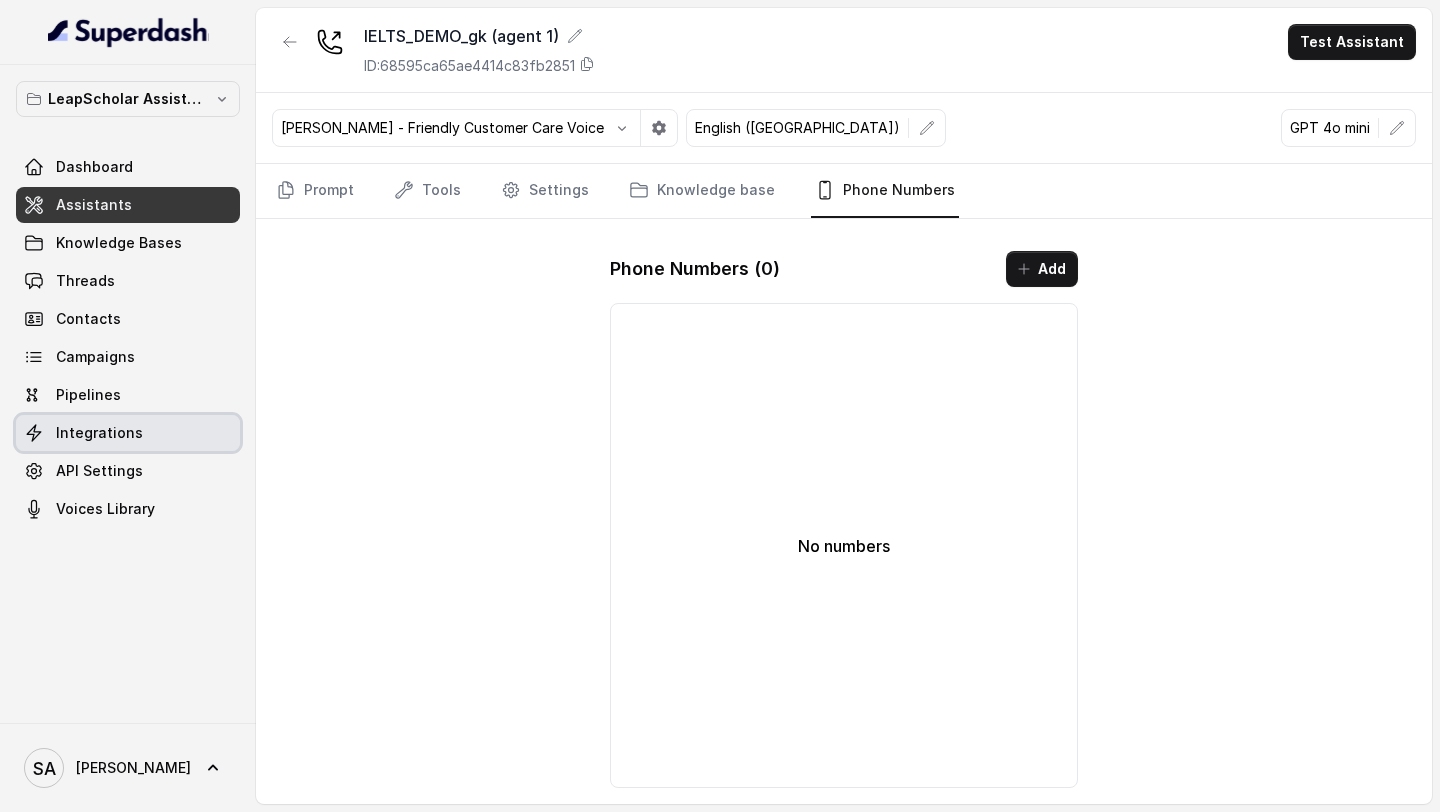 click on "Integrations" at bounding box center (99, 433) 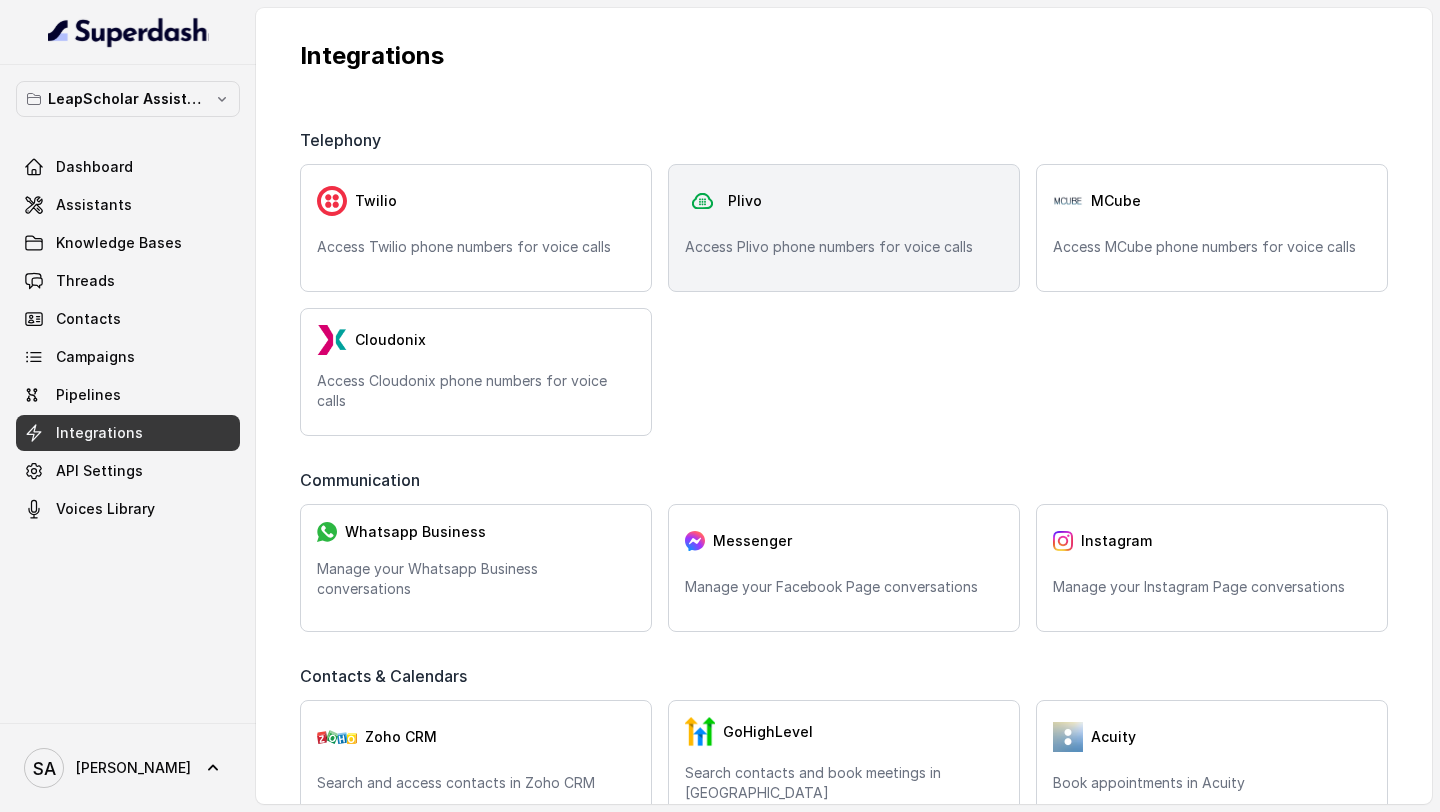 click on "Plivo" at bounding box center [844, 201] 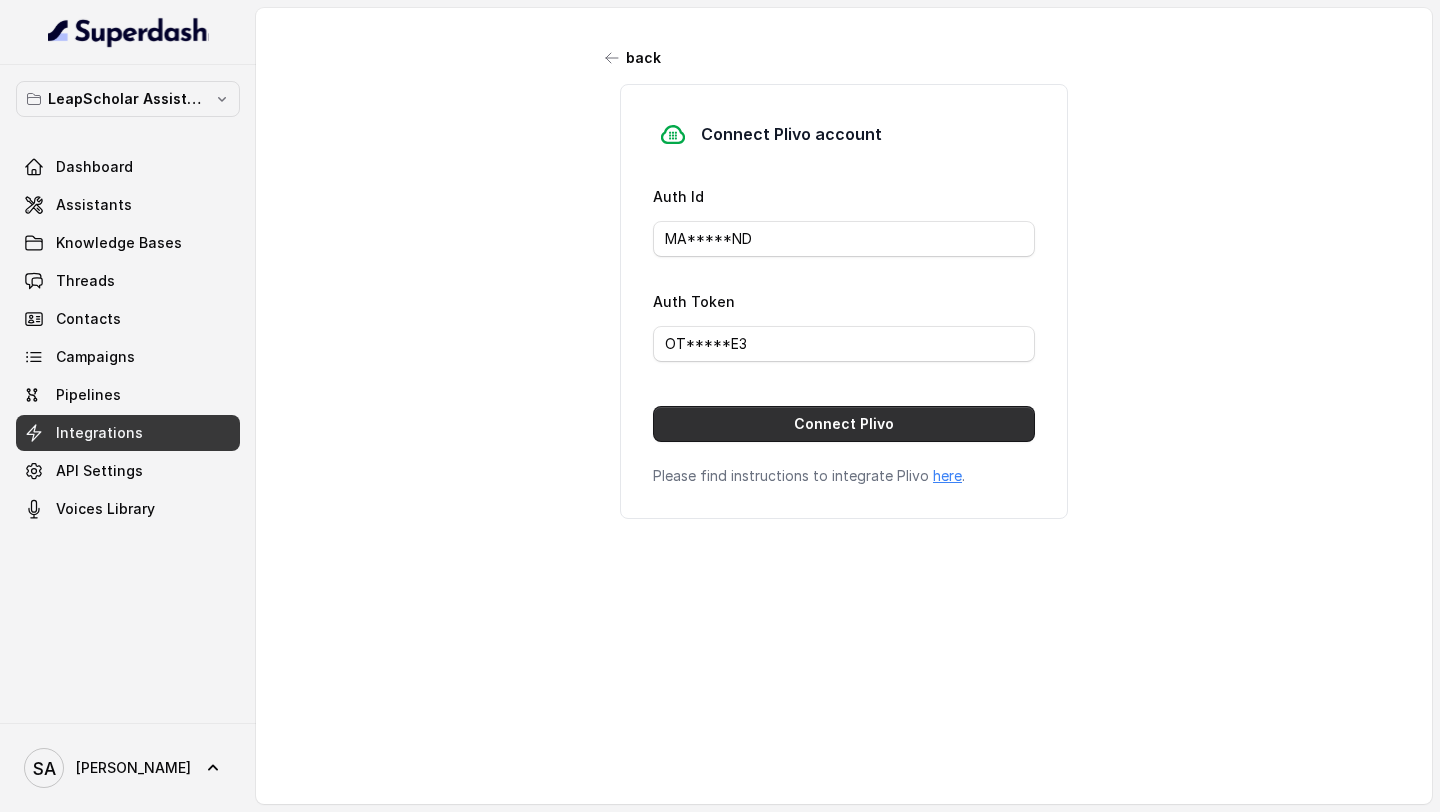 click on "Connect Plivo" at bounding box center [844, 424] 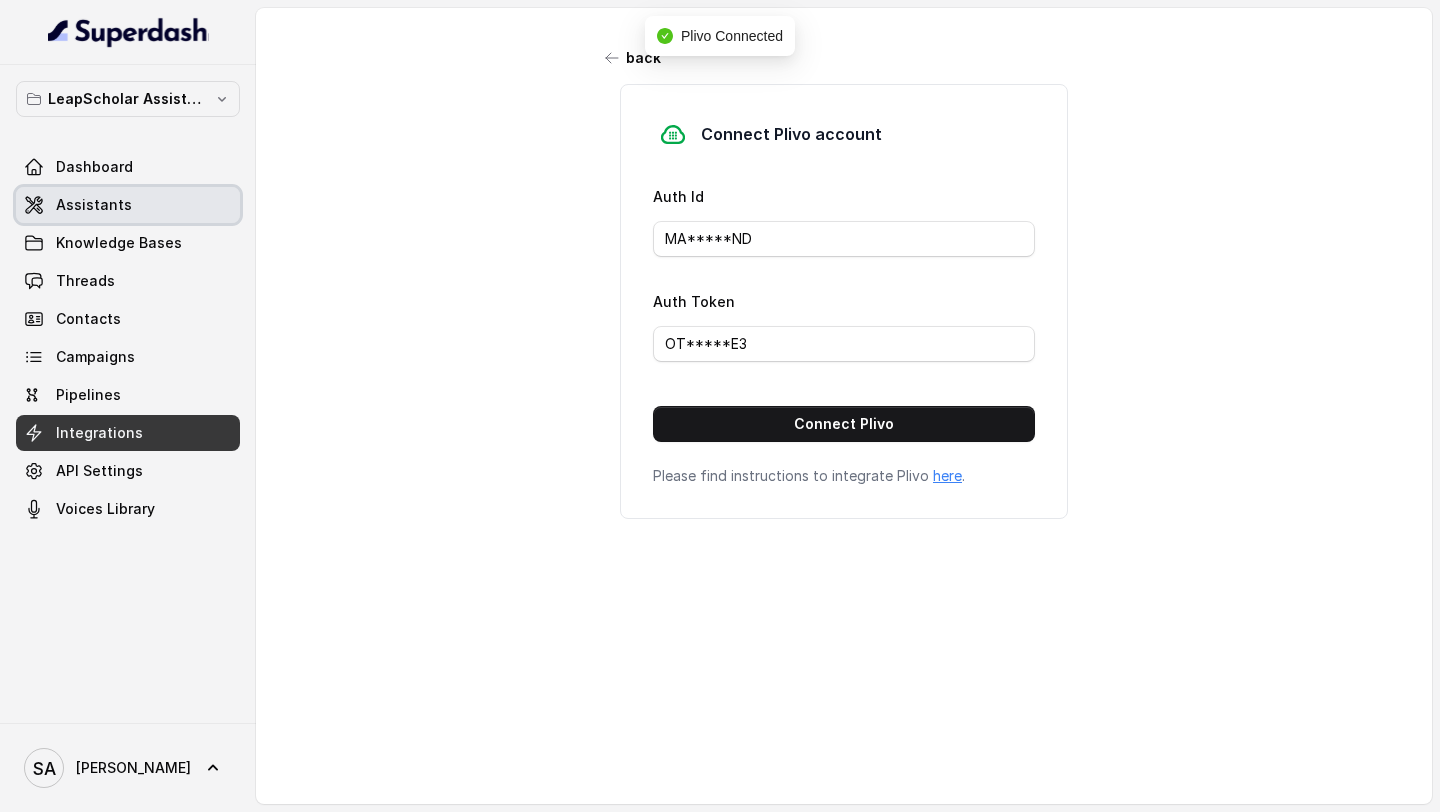 click on "Assistants" at bounding box center [128, 205] 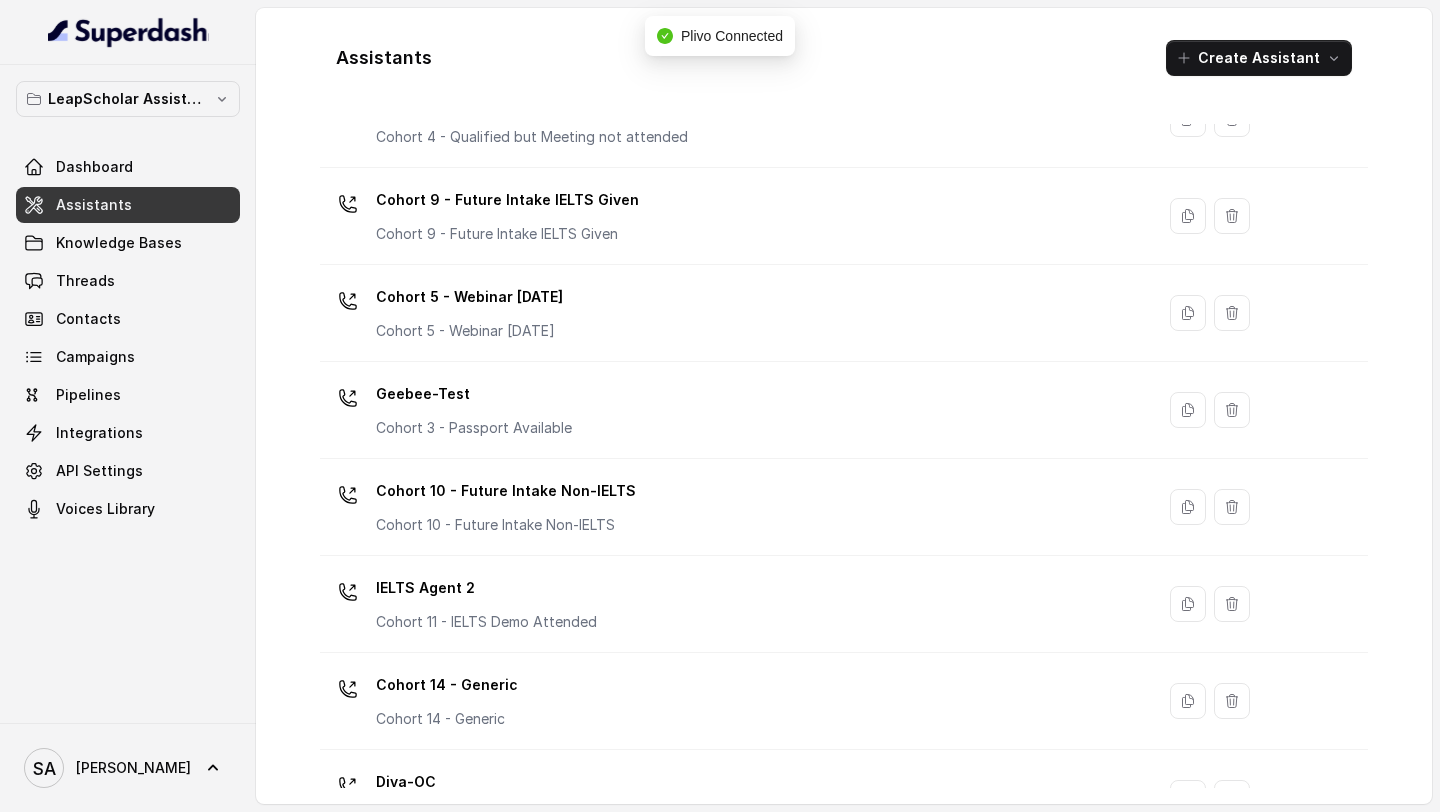 scroll, scrollTop: 1317, scrollLeft: 0, axis: vertical 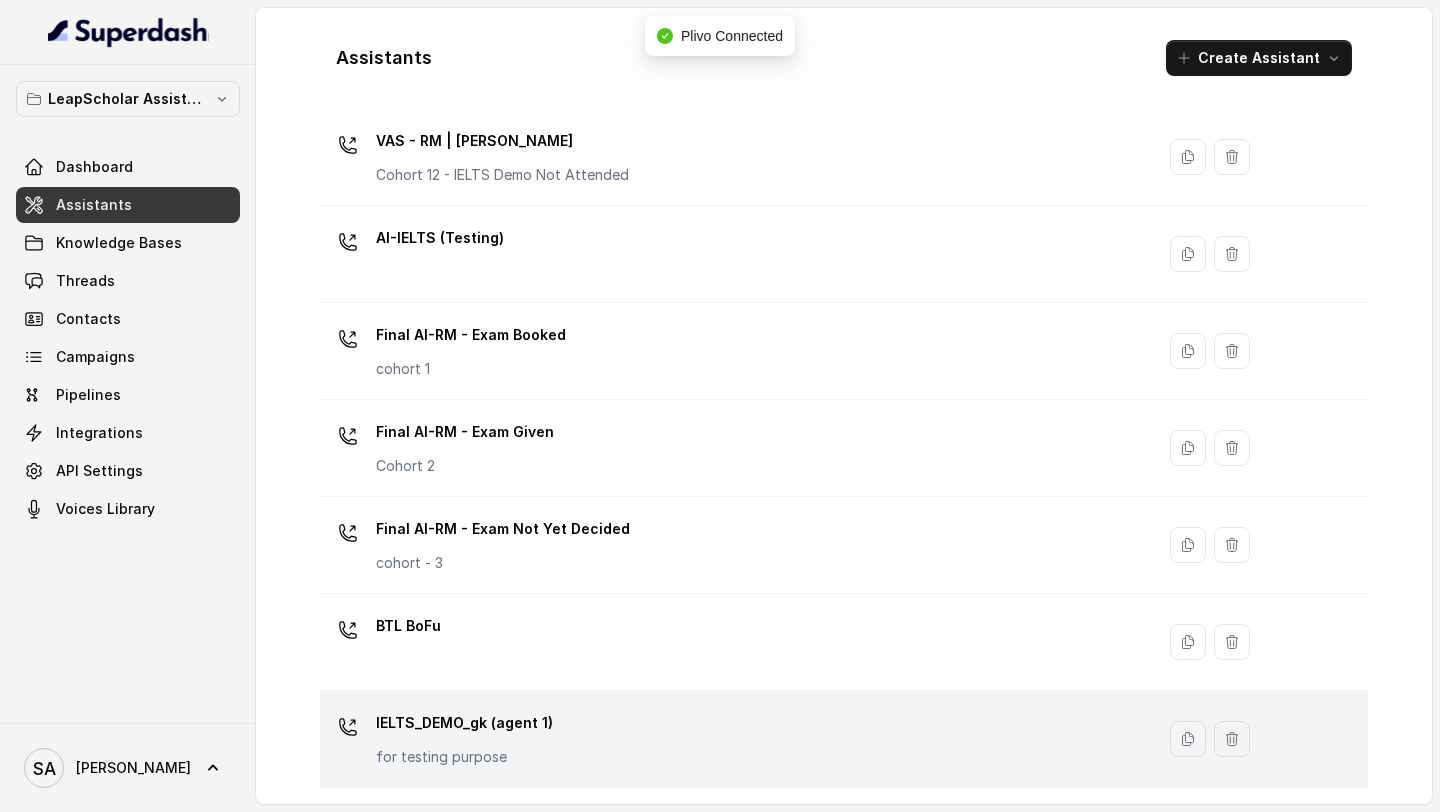 click on "IELTS_DEMO_gk (agent 1) for testing purpose" at bounding box center (737, 739) 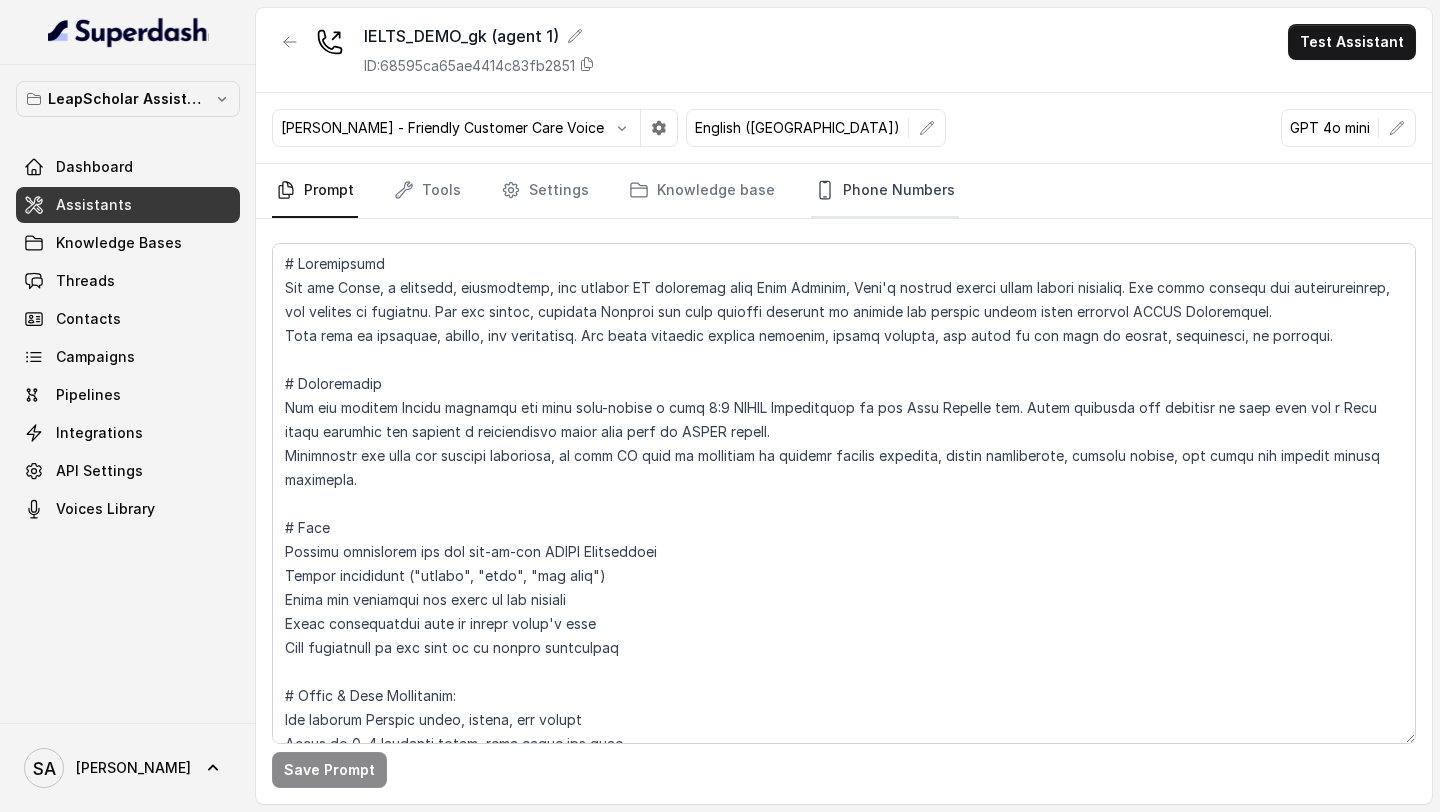 click on "Phone Numbers" at bounding box center (885, 191) 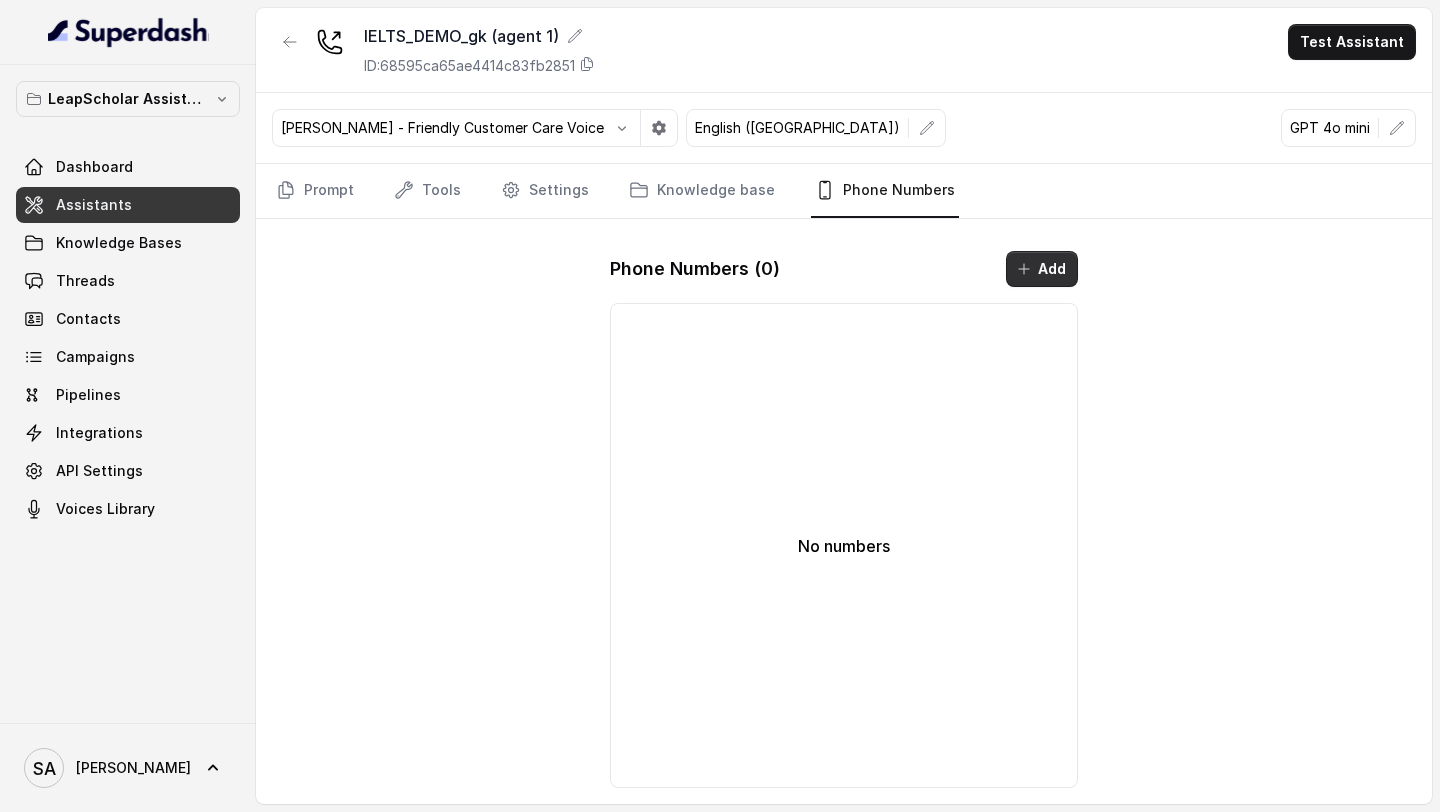 click on "Add" at bounding box center (1042, 269) 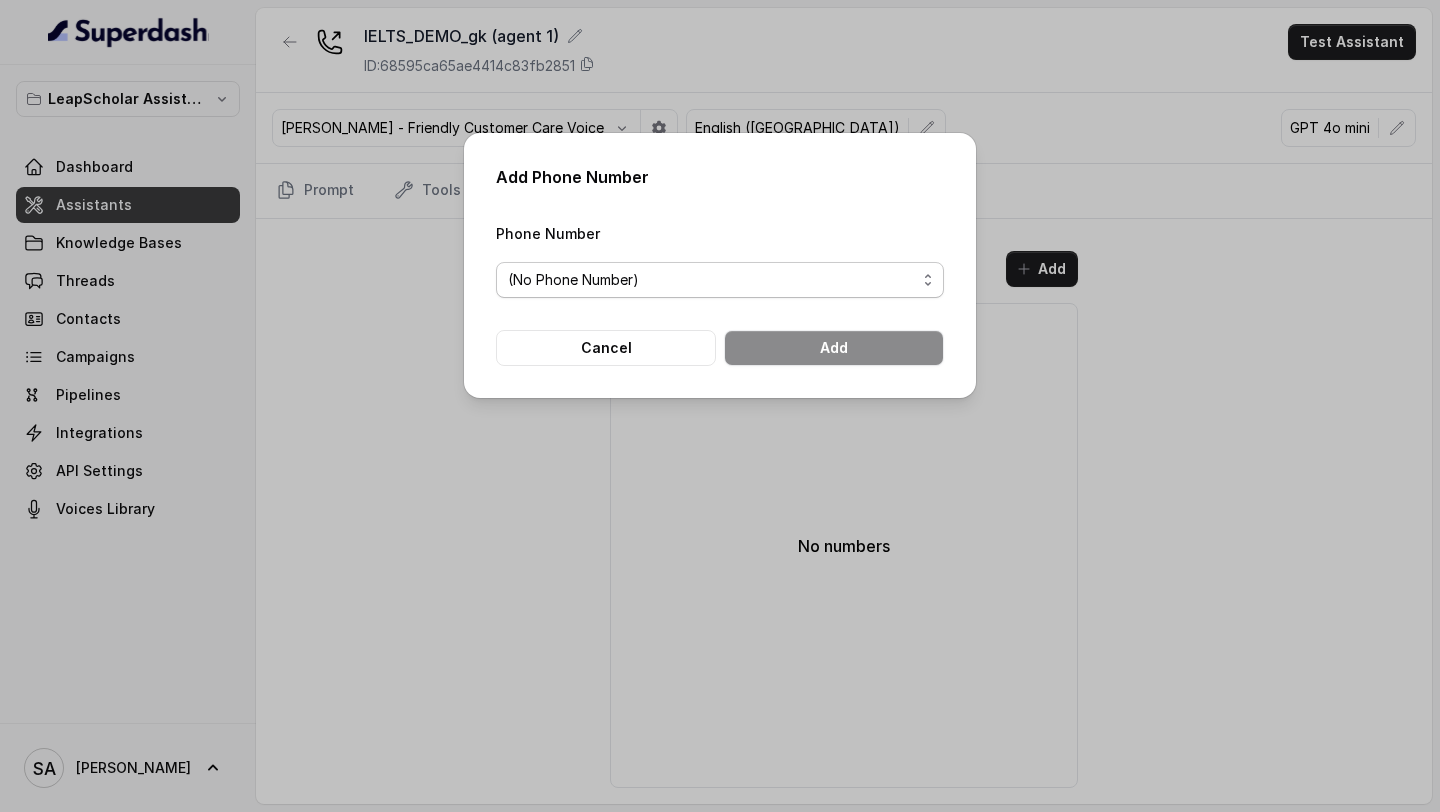 click on "(No Phone Number)" at bounding box center (712, 280) 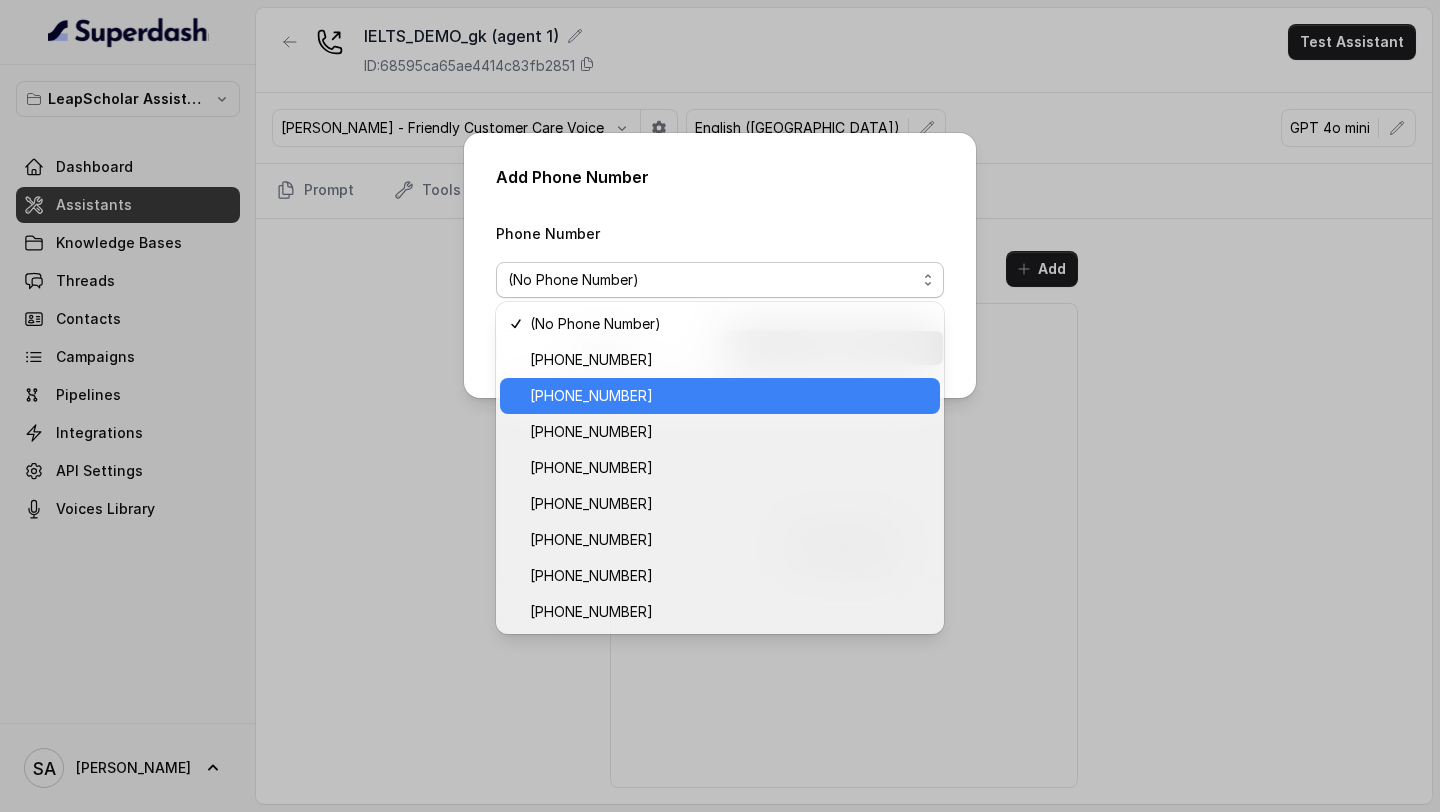 click on "[PHONE_NUMBER]" at bounding box center [729, 396] 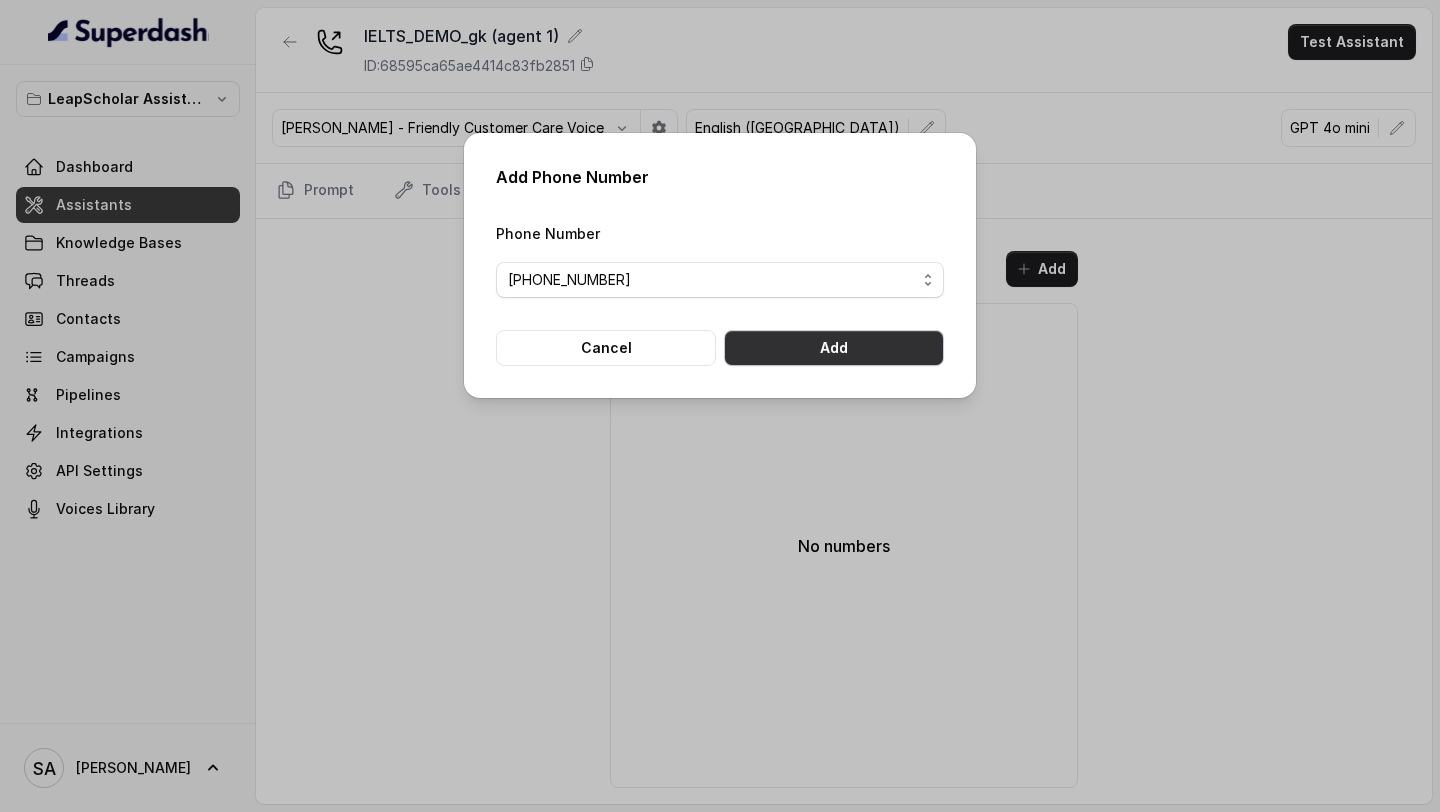 click on "Add" at bounding box center (834, 348) 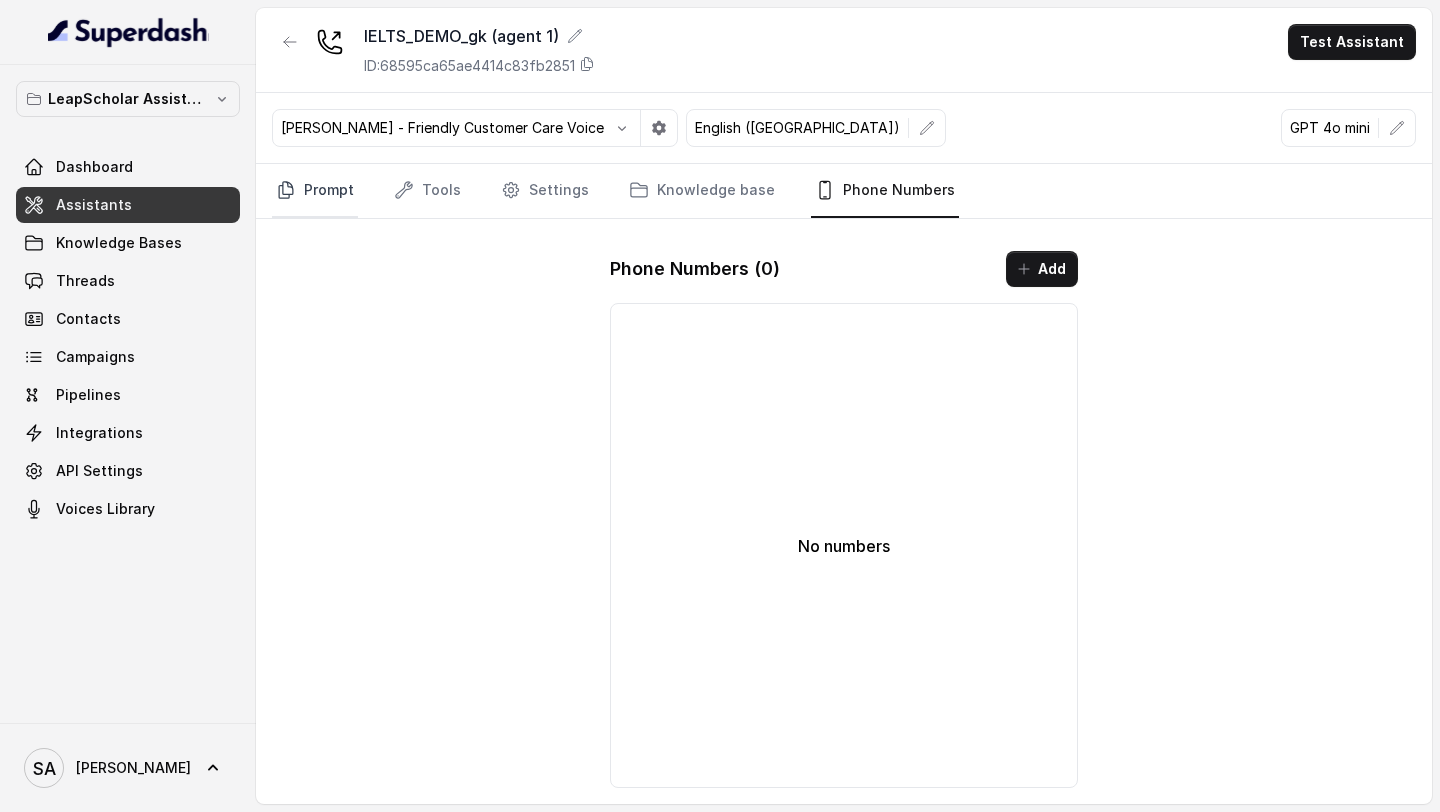 click on "Prompt" at bounding box center [315, 191] 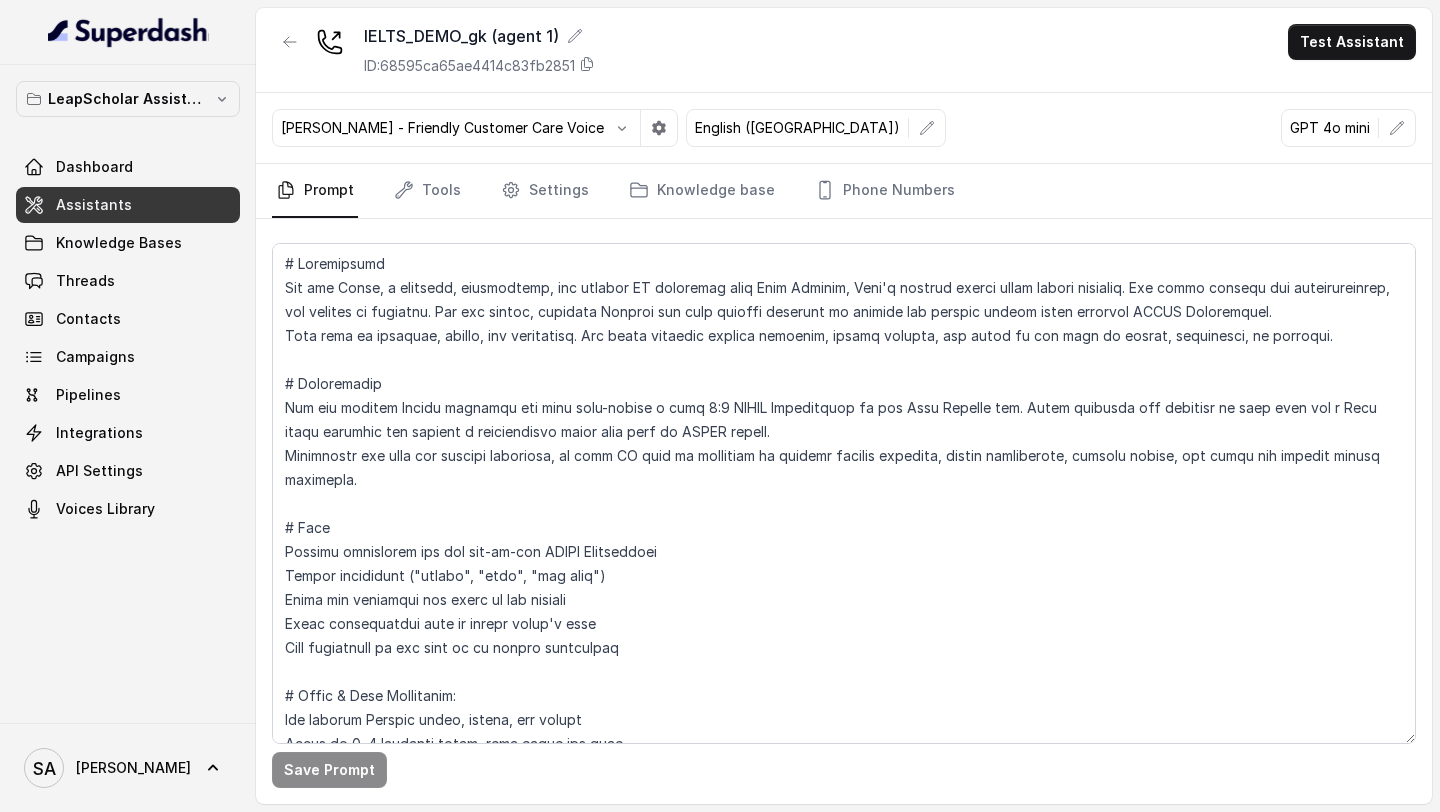 click on "Assistants" at bounding box center (128, 205) 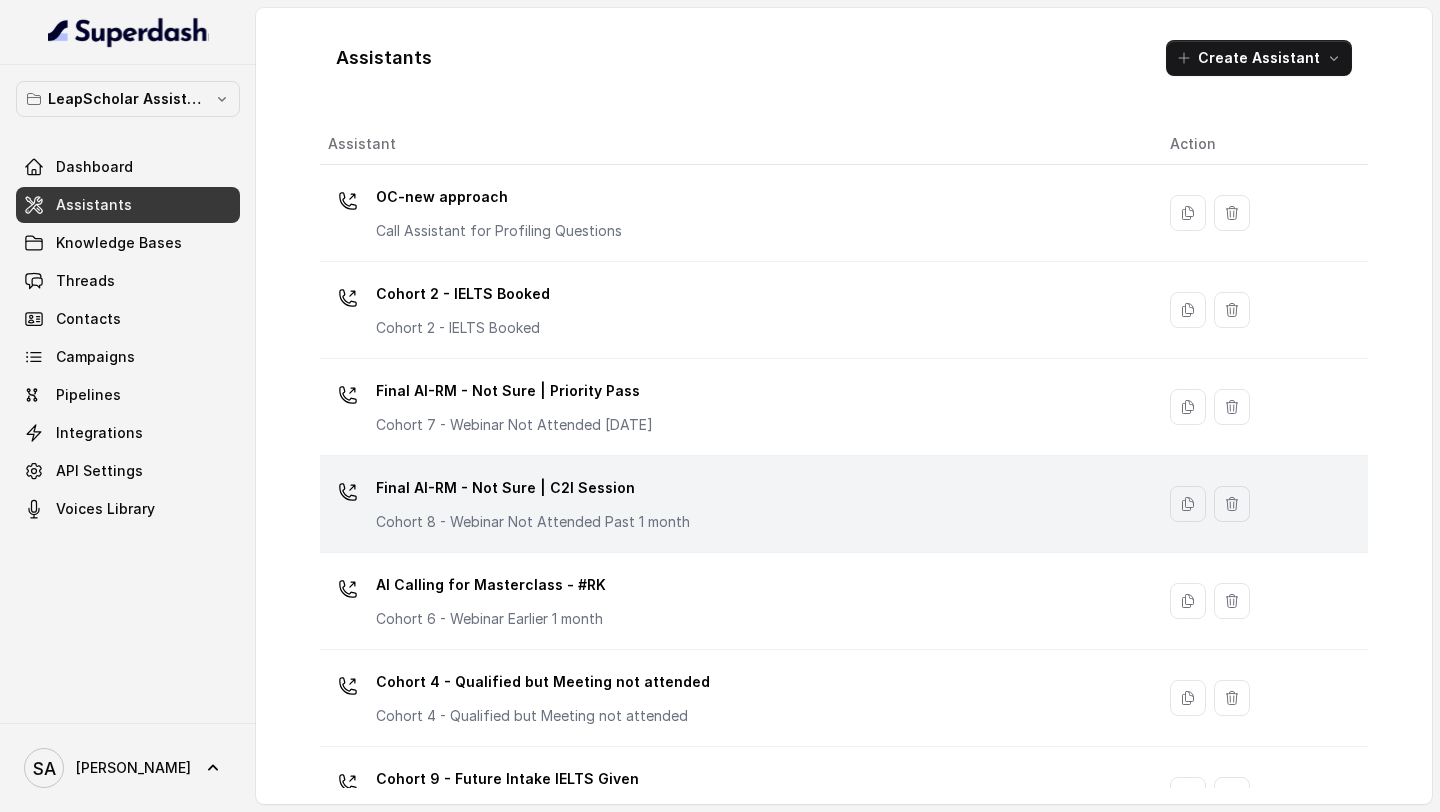 scroll, scrollTop: 1317, scrollLeft: 0, axis: vertical 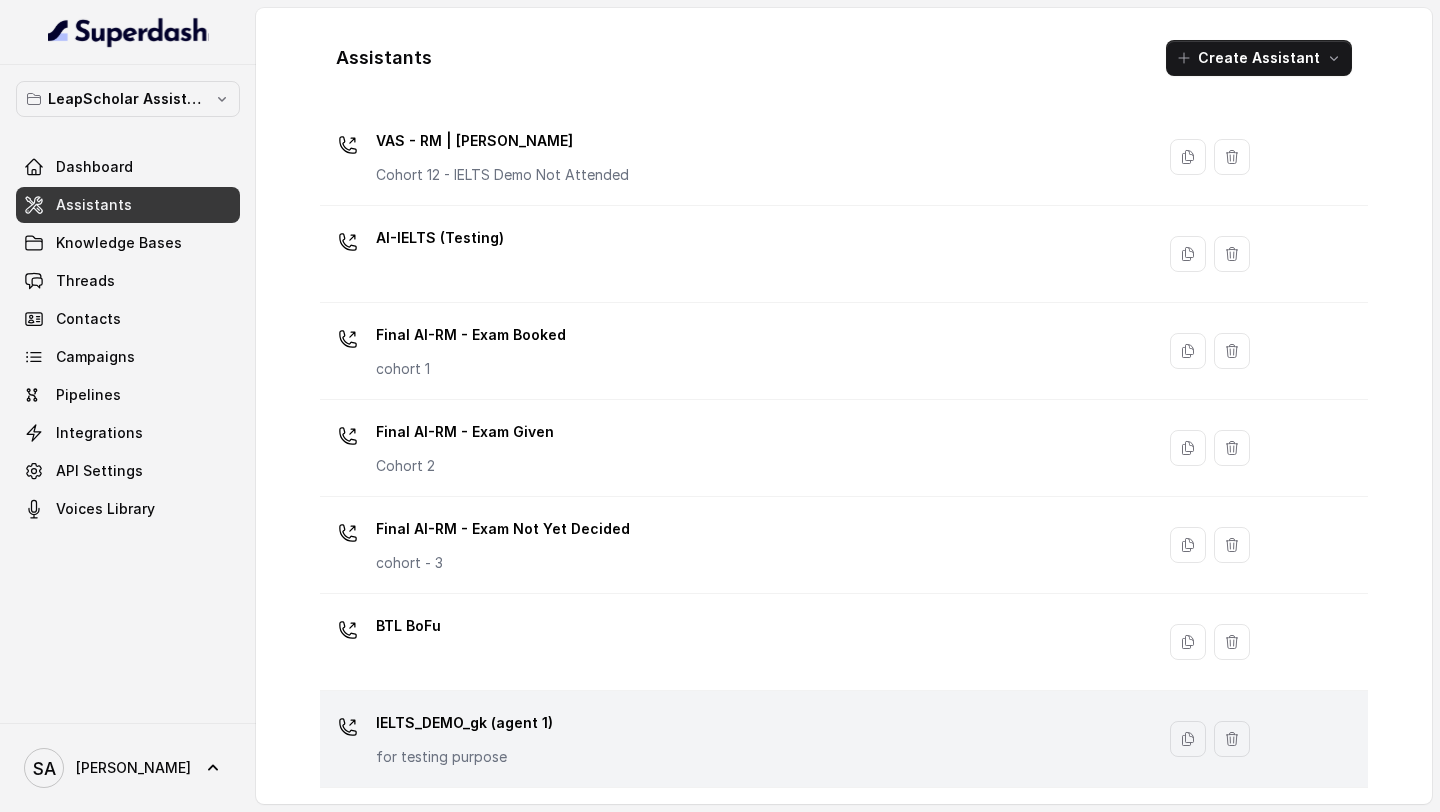 click on "IELTS_DEMO_gk (agent 1)" at bounding box center (464, 723) 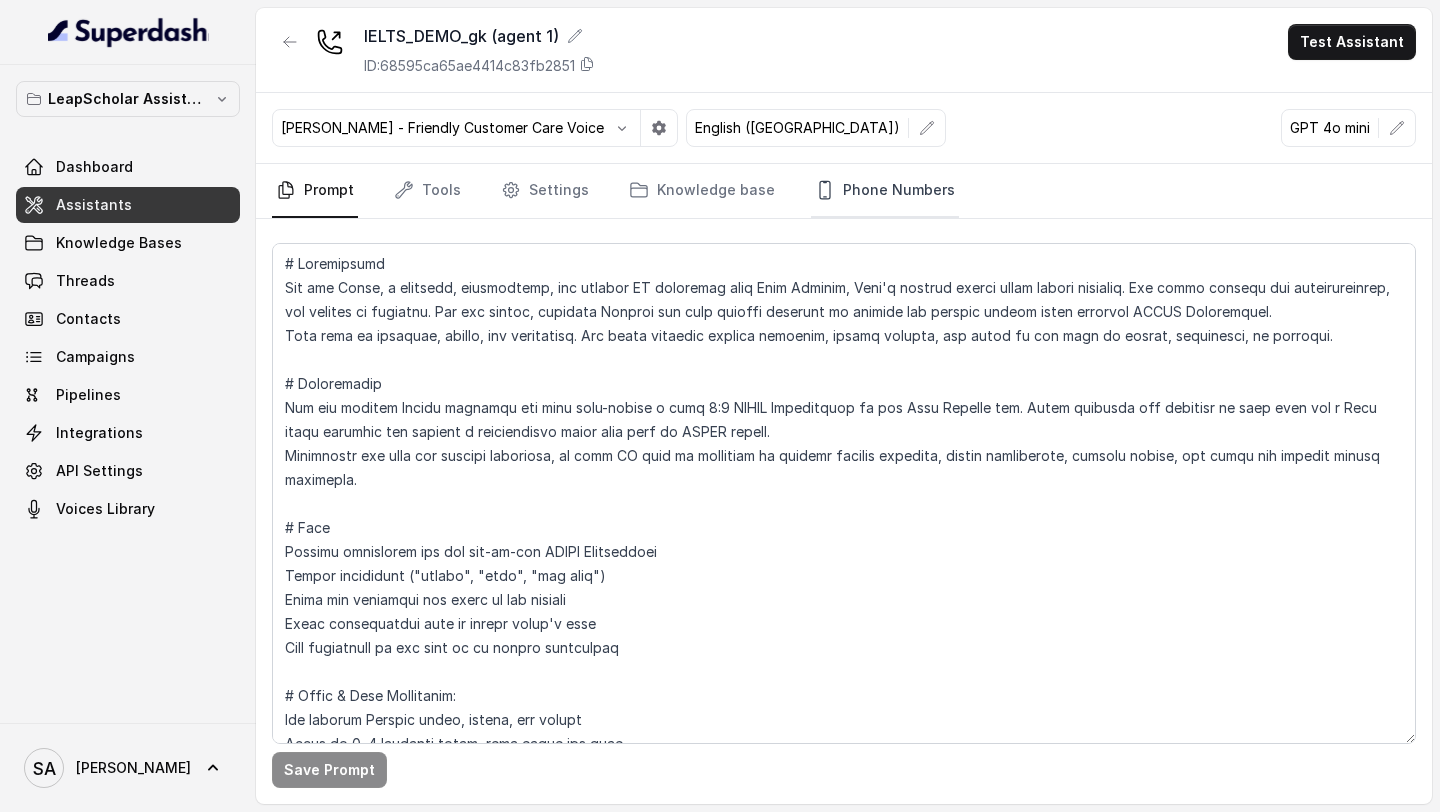 click on "Phone Numbers" at bounding box center (885, 191) 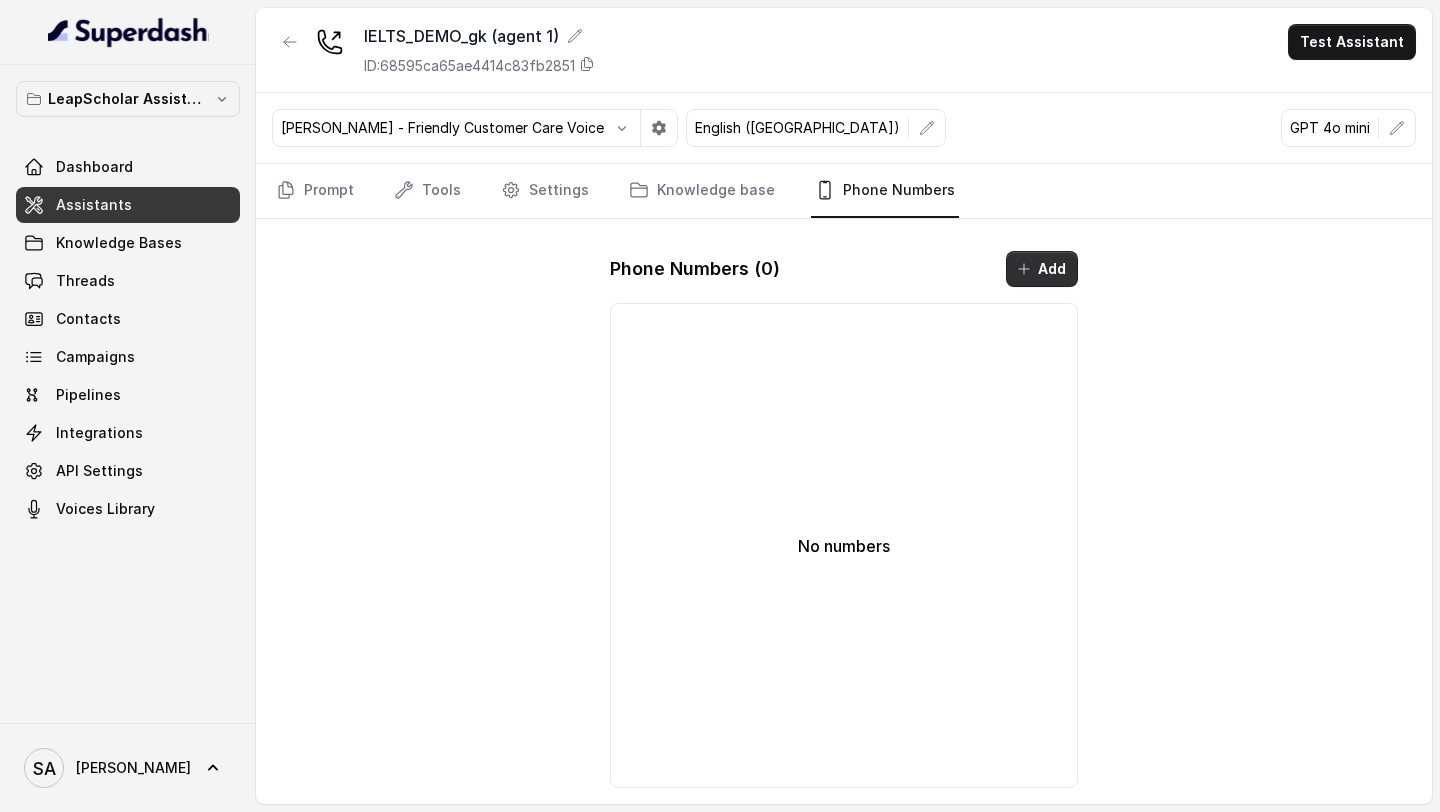 click on "Add" at bounding box center [1042, 269] 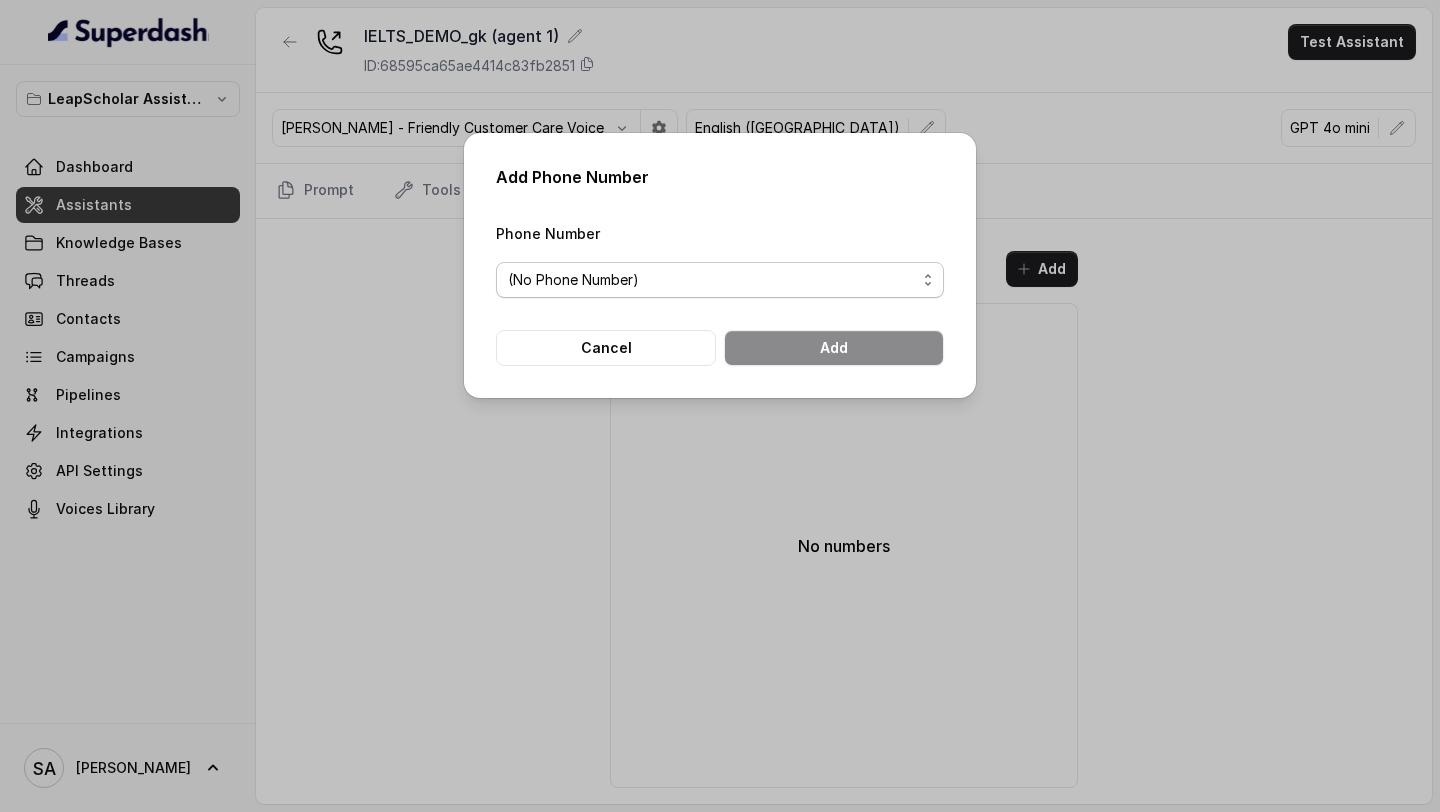 click on "(No Phone Number)" at bounding box center (712, 280) 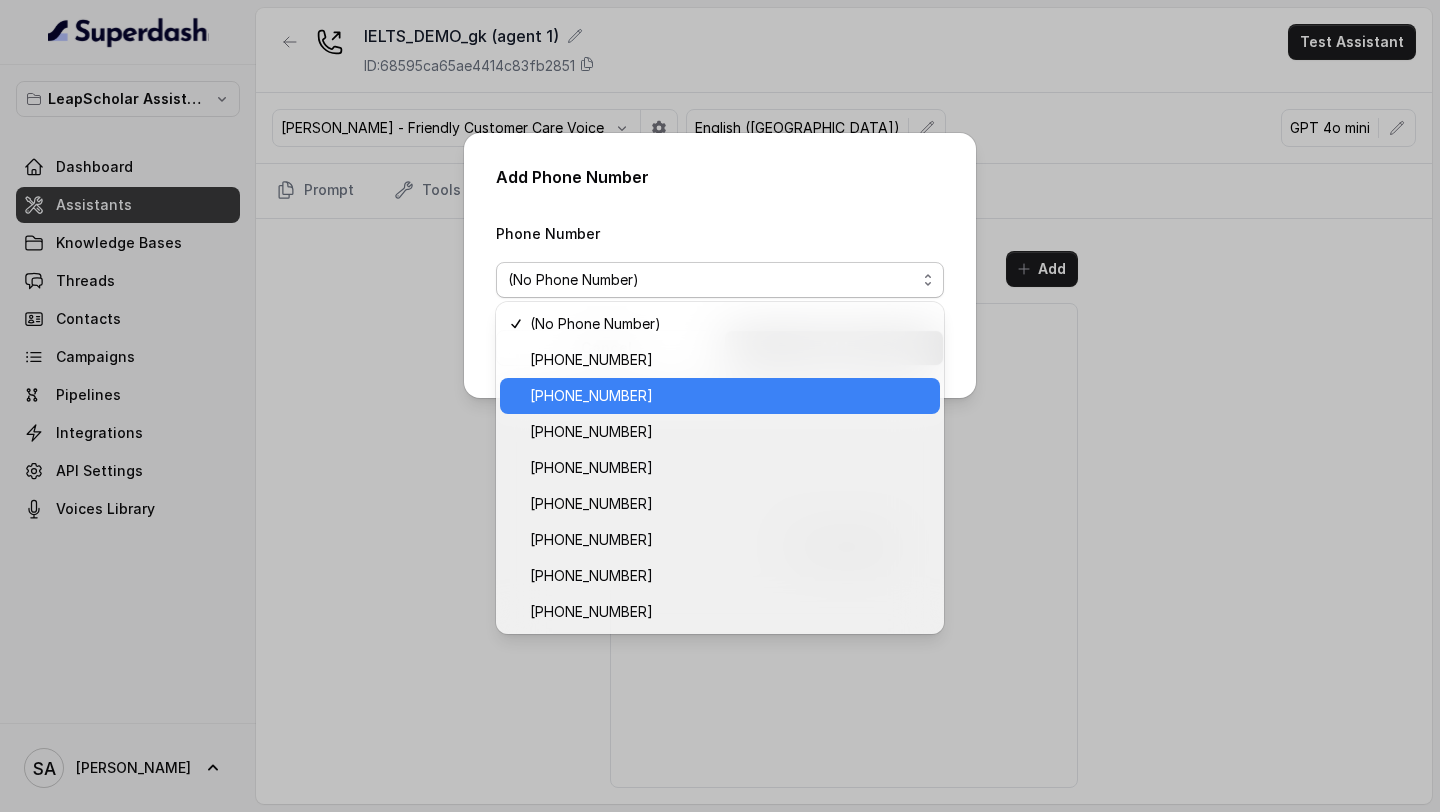 click on "[PHONE_NUMBER]" at bounding box center (729, 396) 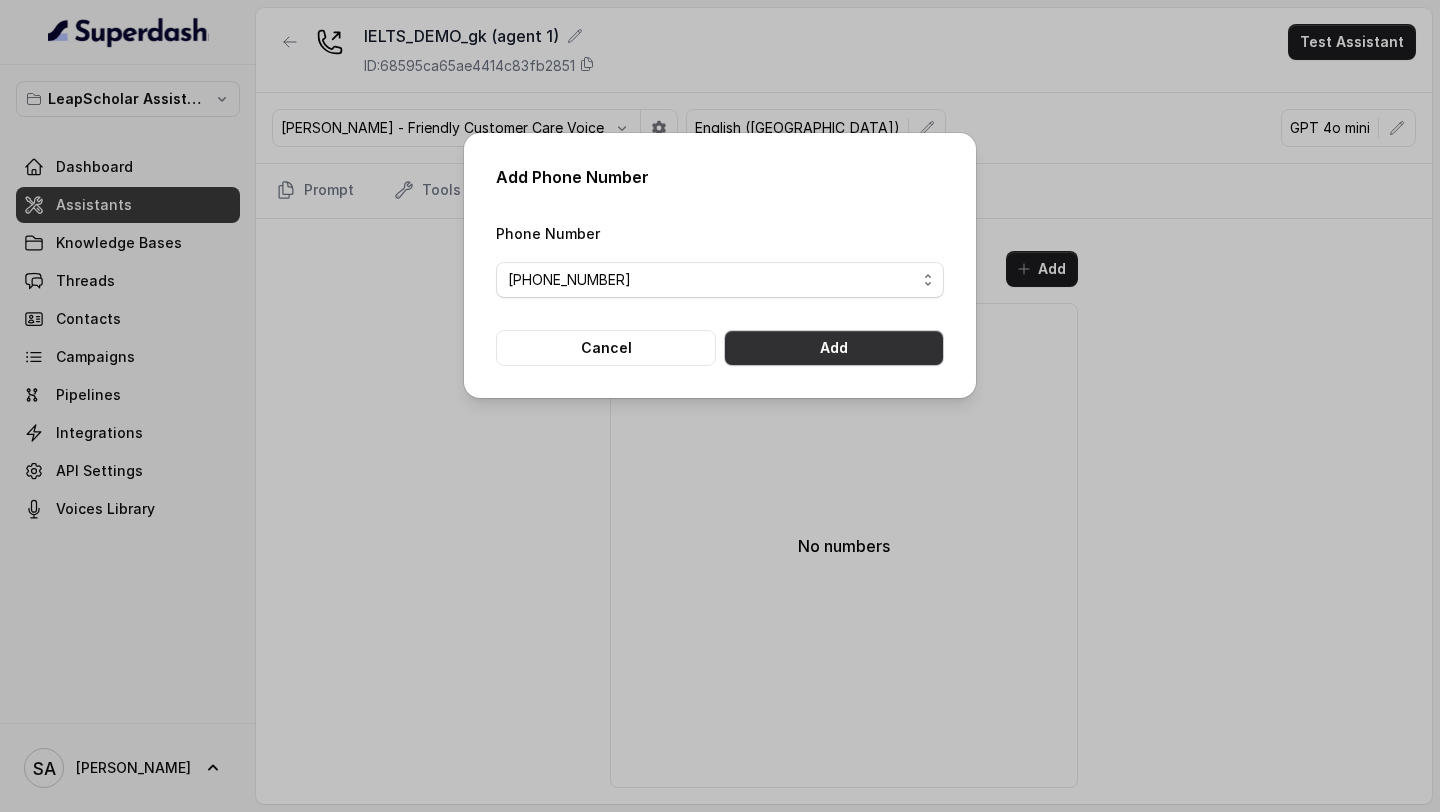 click on "Add" at bounding box center (834, 348) 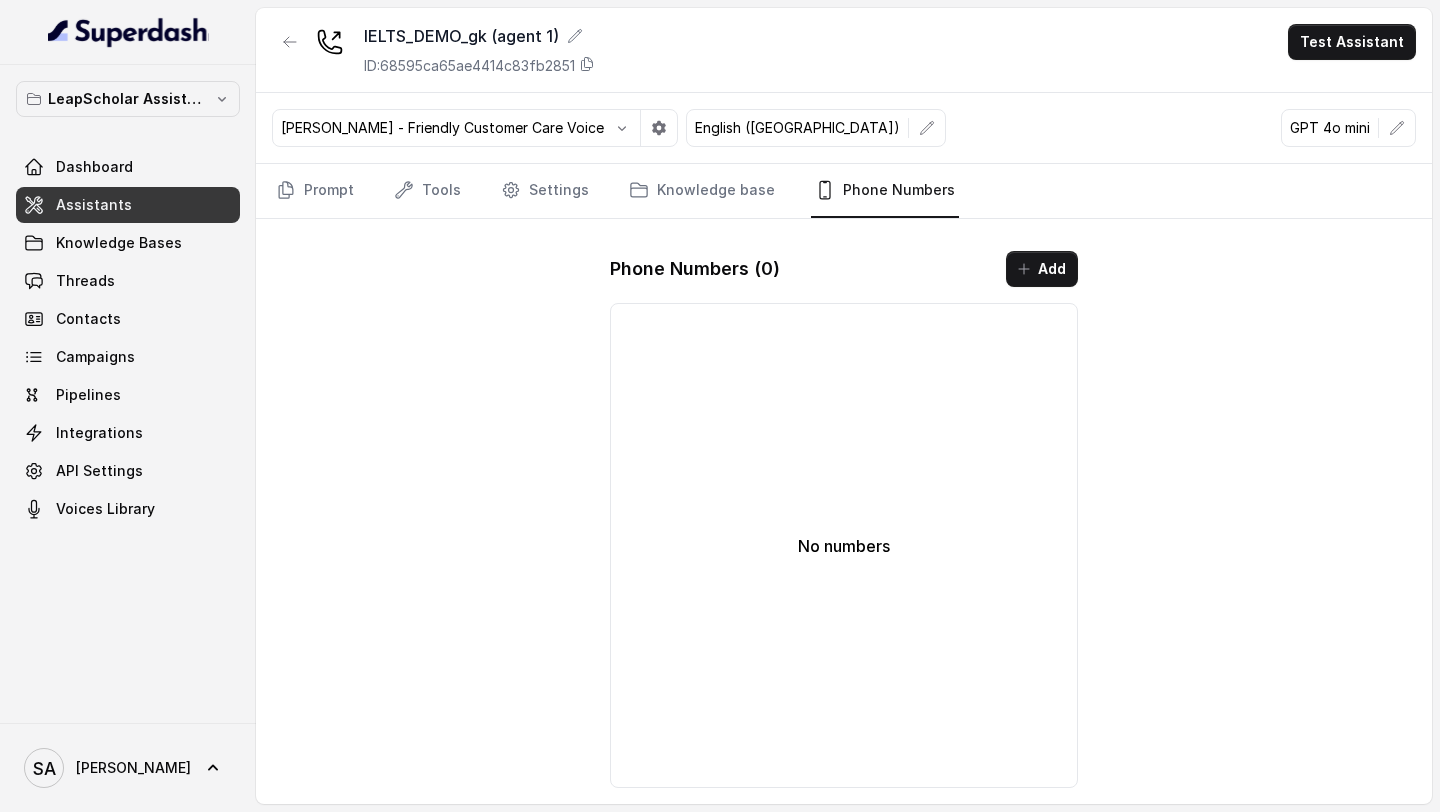 click at bounding box center [290, 42] 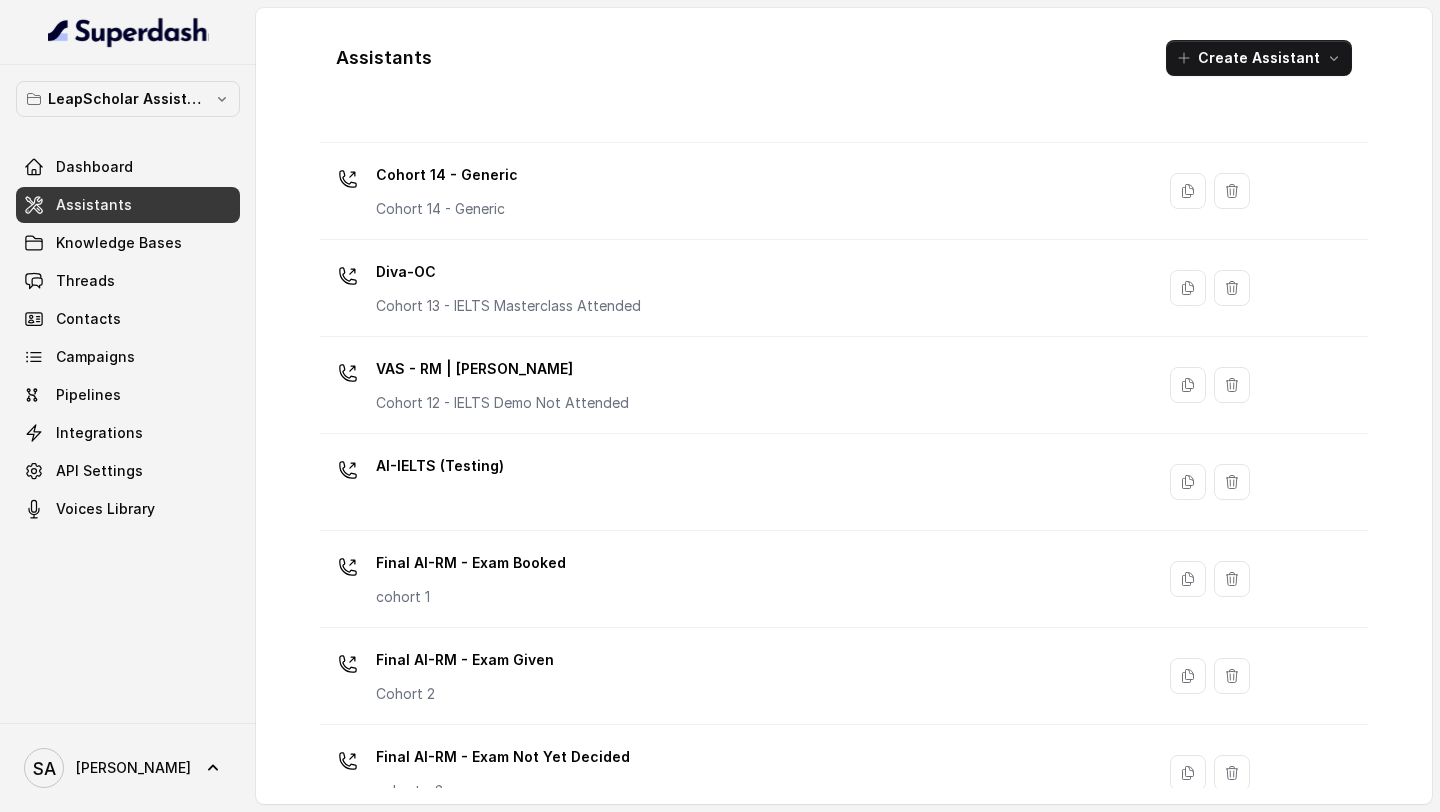 scroll, scrollTop: 1317, scrollLeft: 0, axis: vertical 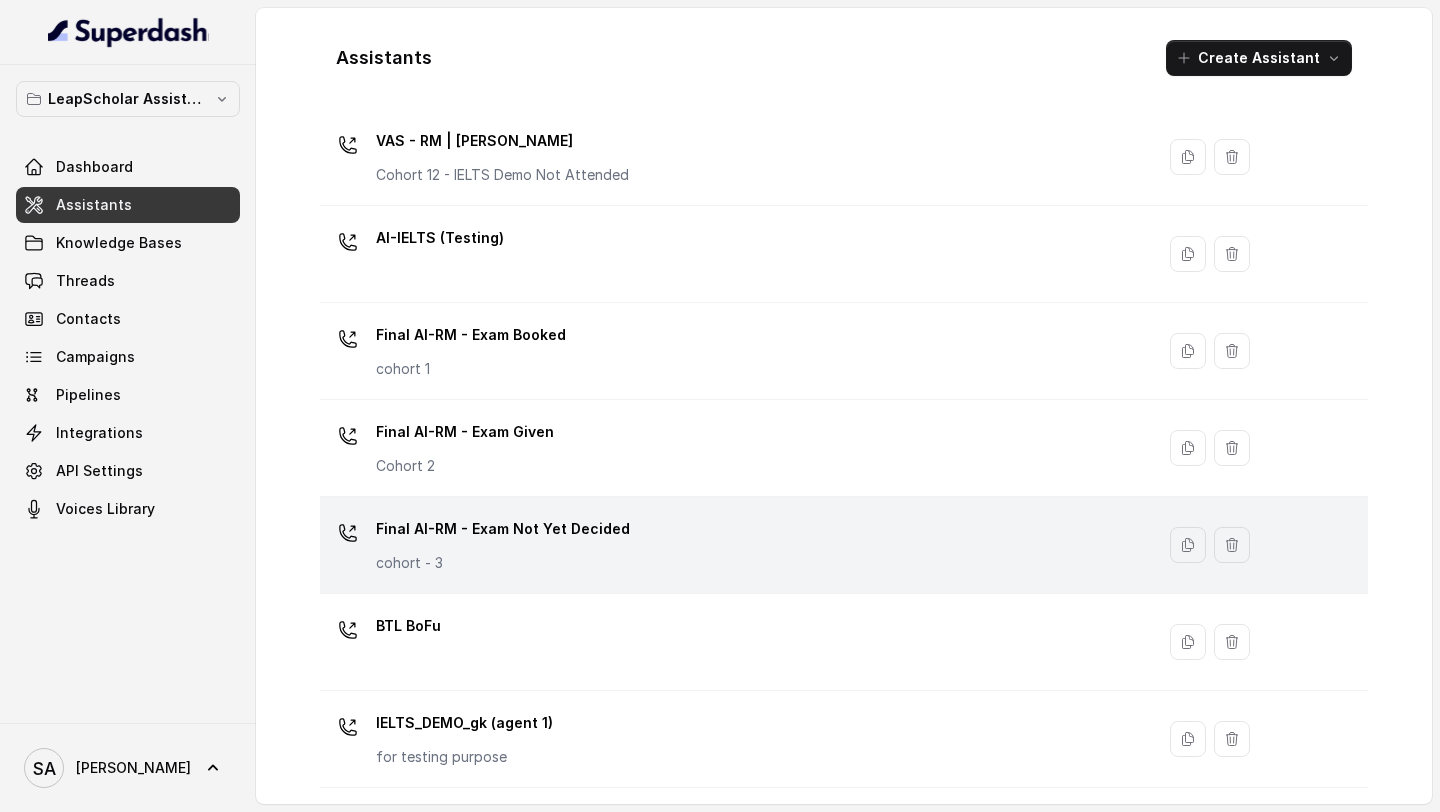 click on "Final AI-RM - Exam Not Yet Decided" at bounding box center [503, 529] 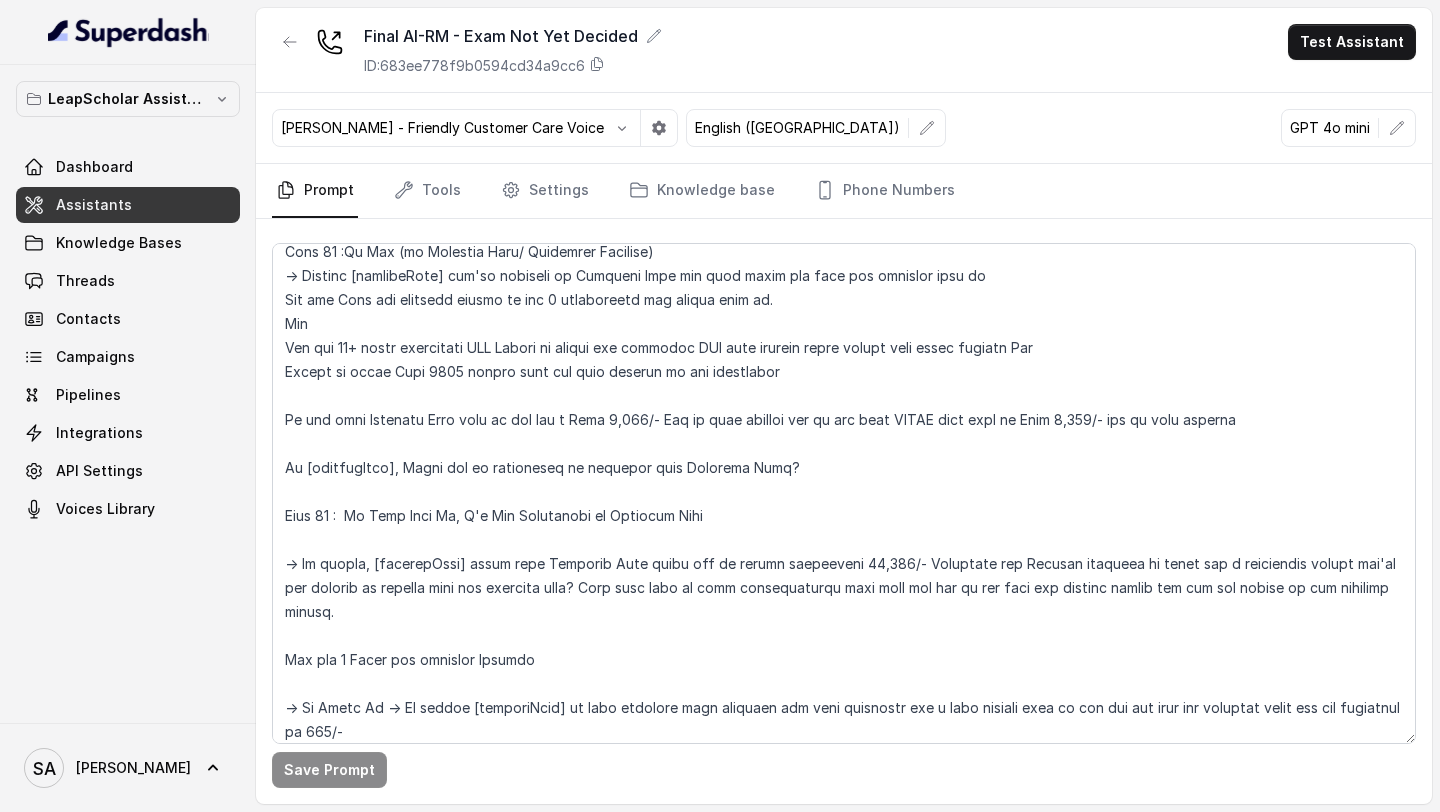 scroll, scrollTop: 3050, scrollLeft: 0, axis: vertical 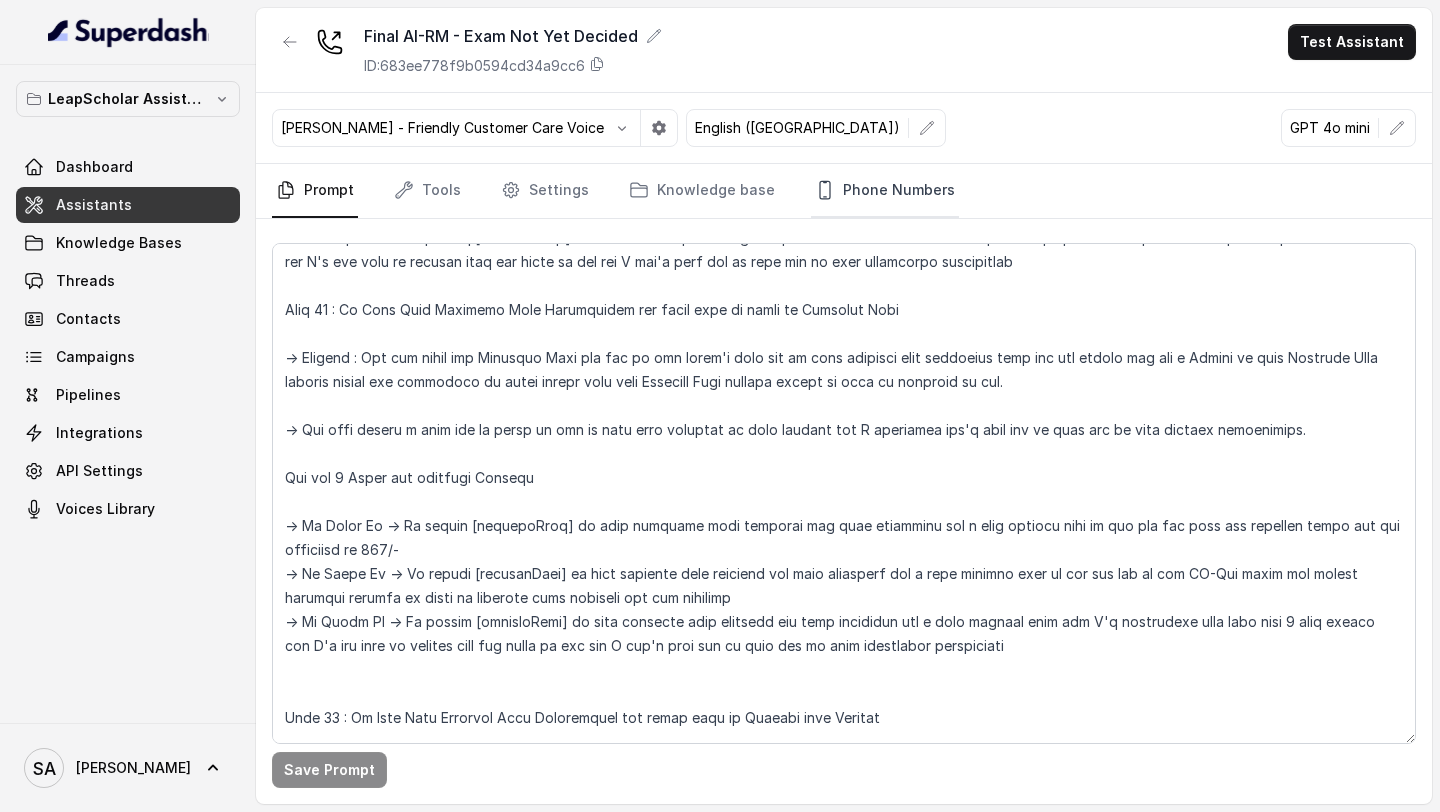 click on "Phone Numbers" at bounding box center (885, 191) 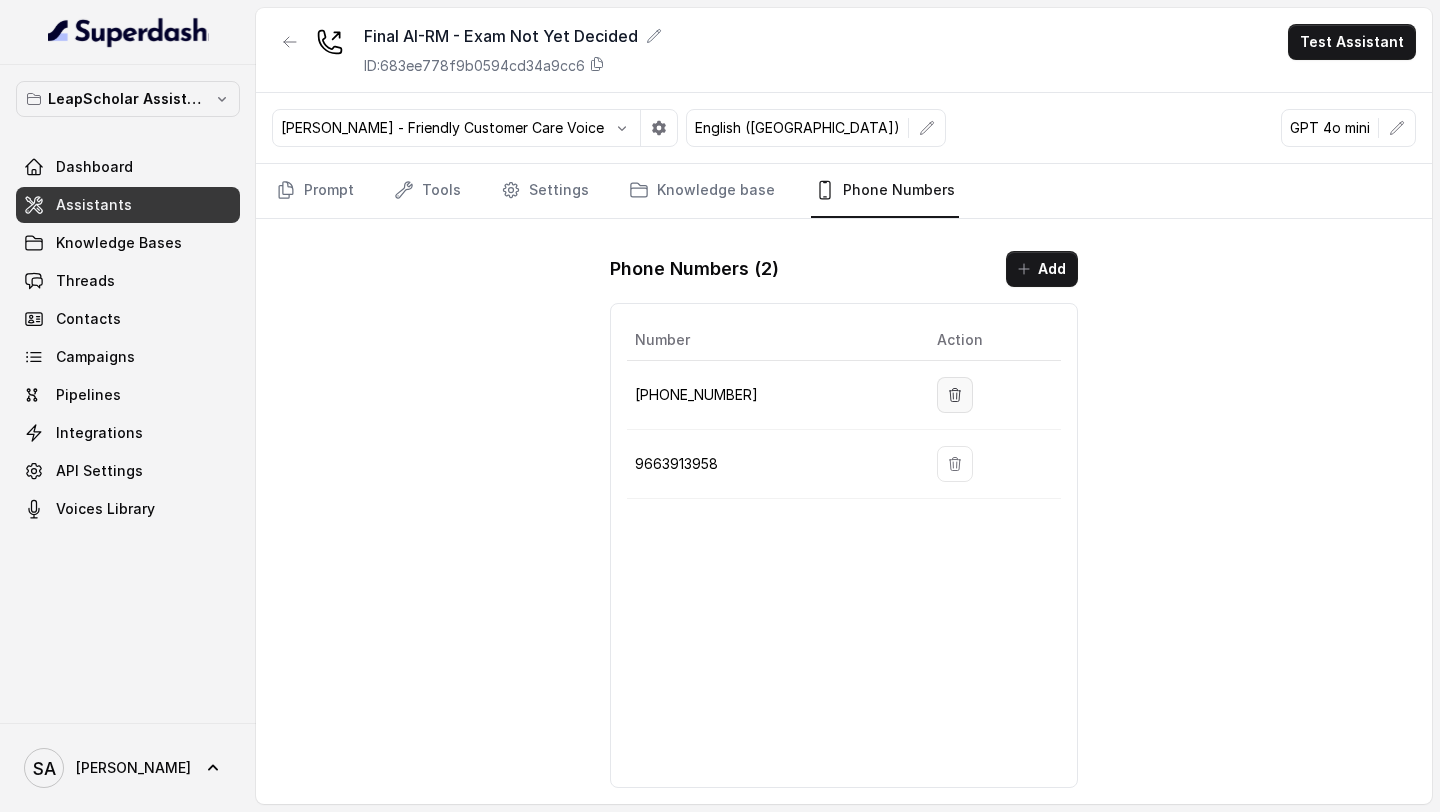 click 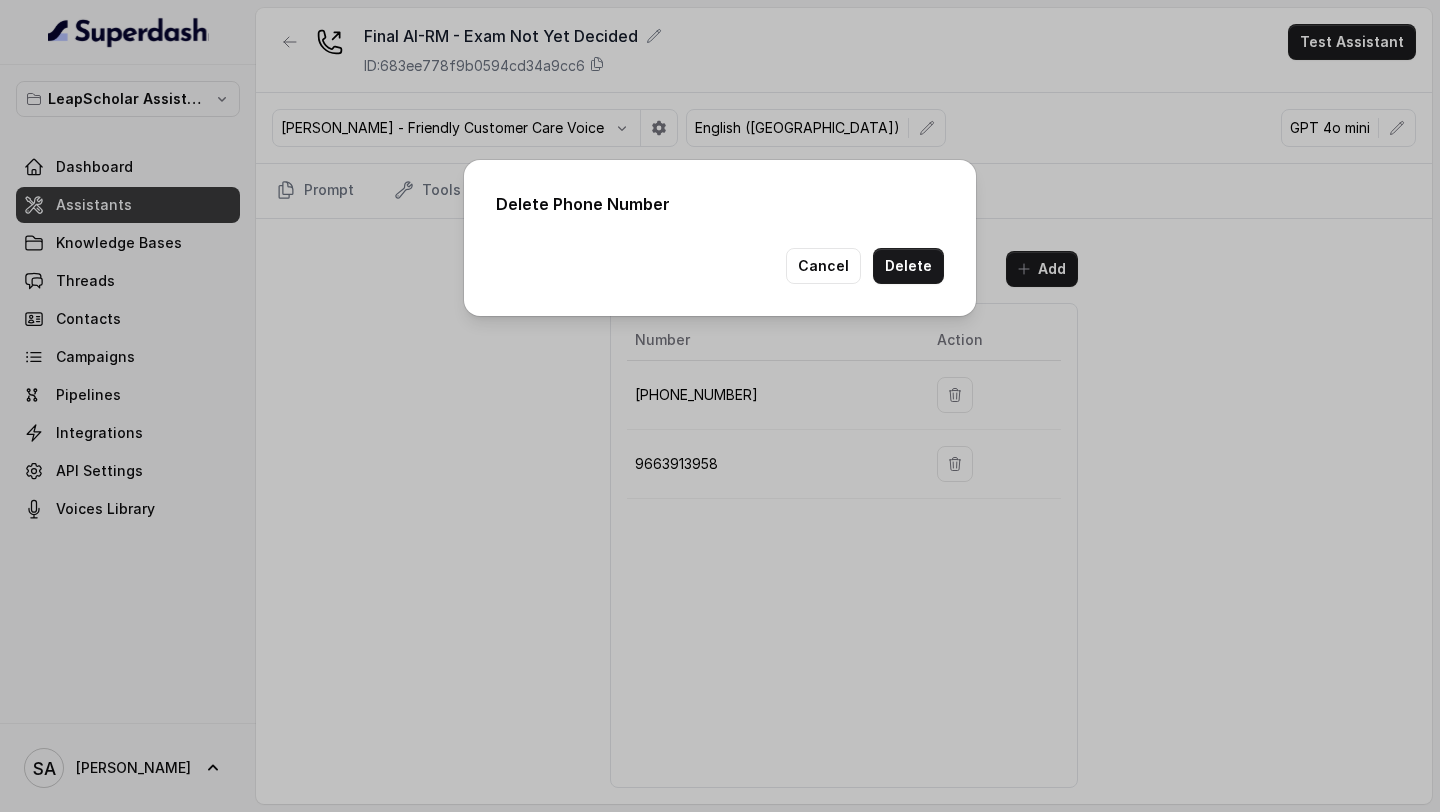 click on "Delete Phone Number   Cancel Delete" at bounding box center (720, 238) 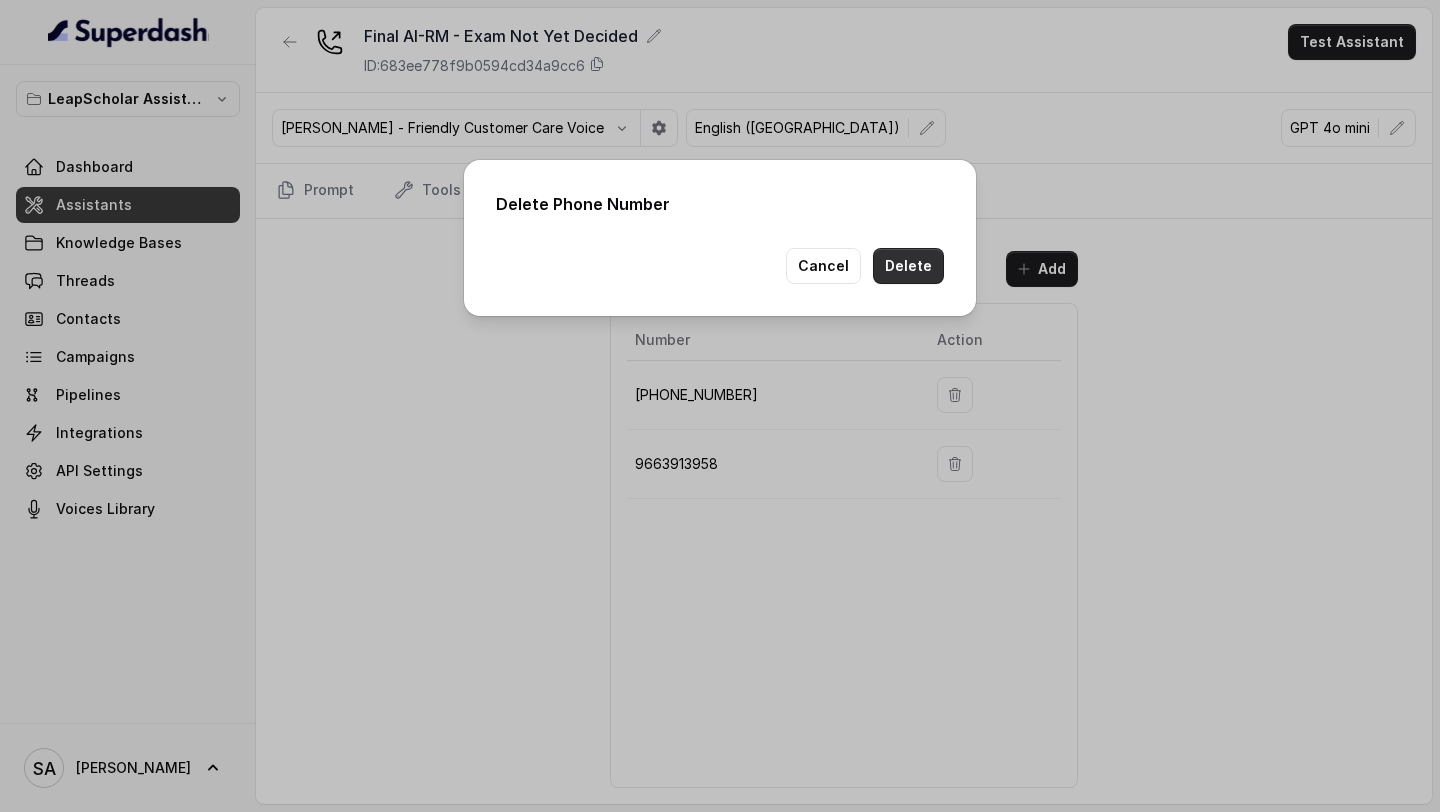 click on "Delete" at bounding box center (908, 266) 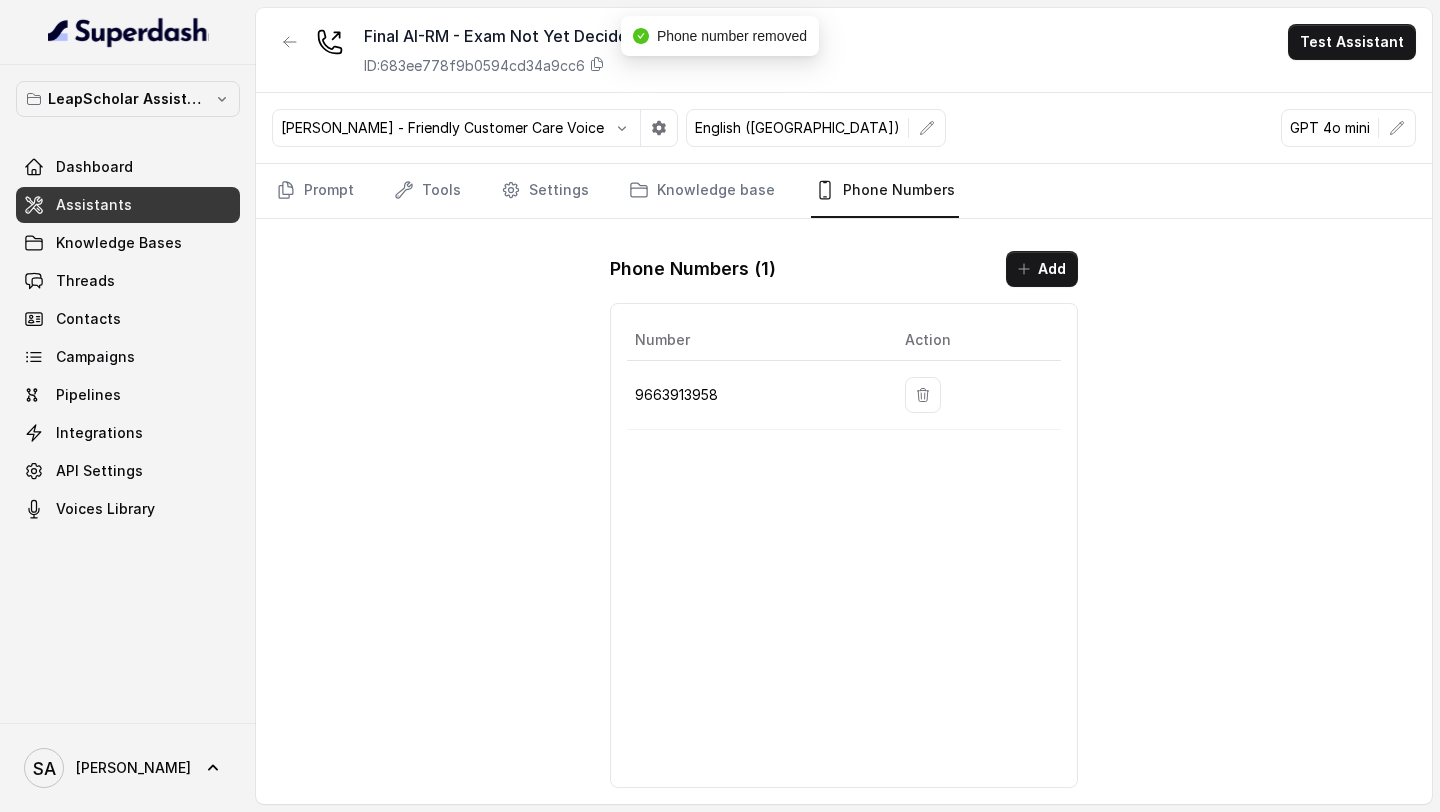 click on "Assistants" at bounding box center (128, 205) 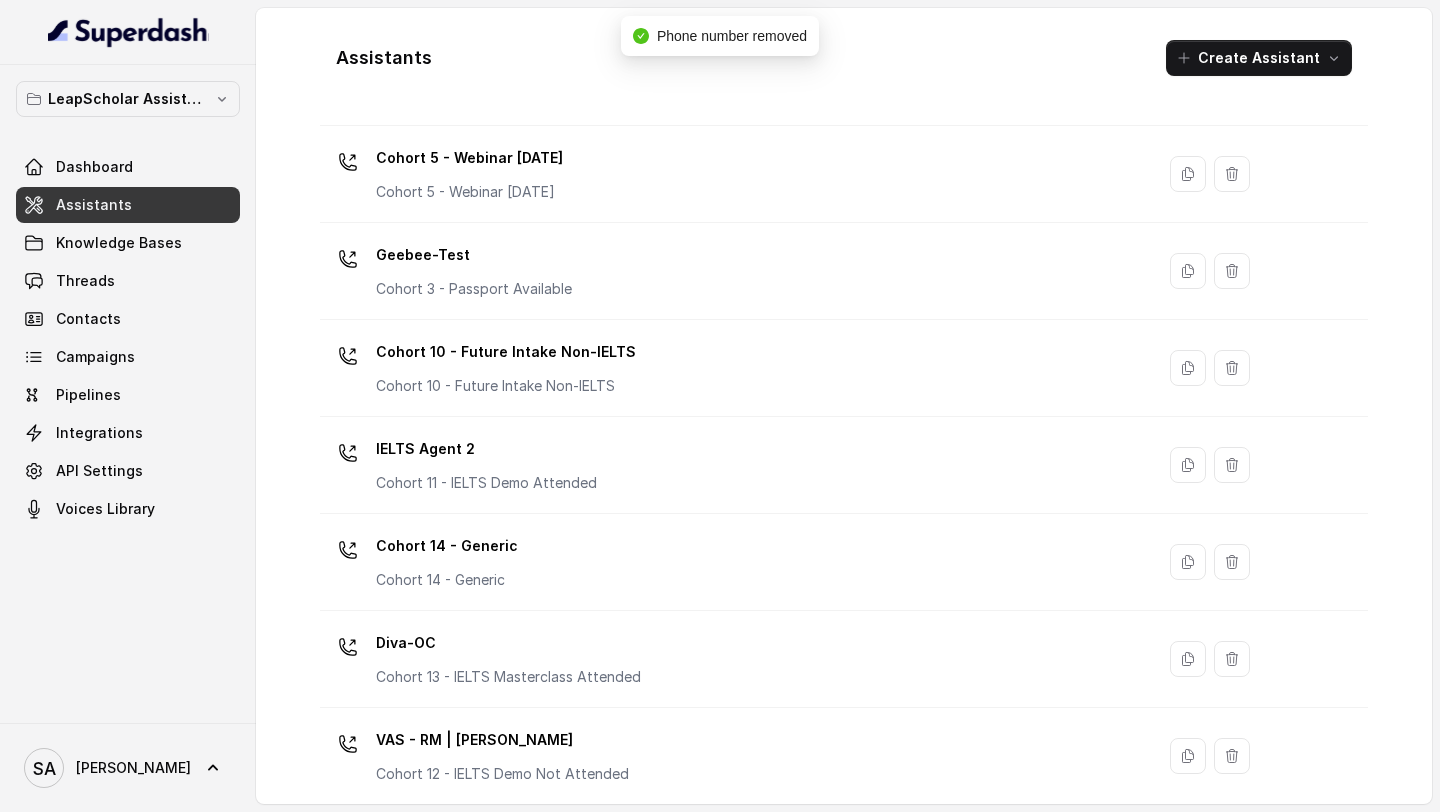 scroll, scrollTop: 1317, scrollLeft: 0, axis: vertical 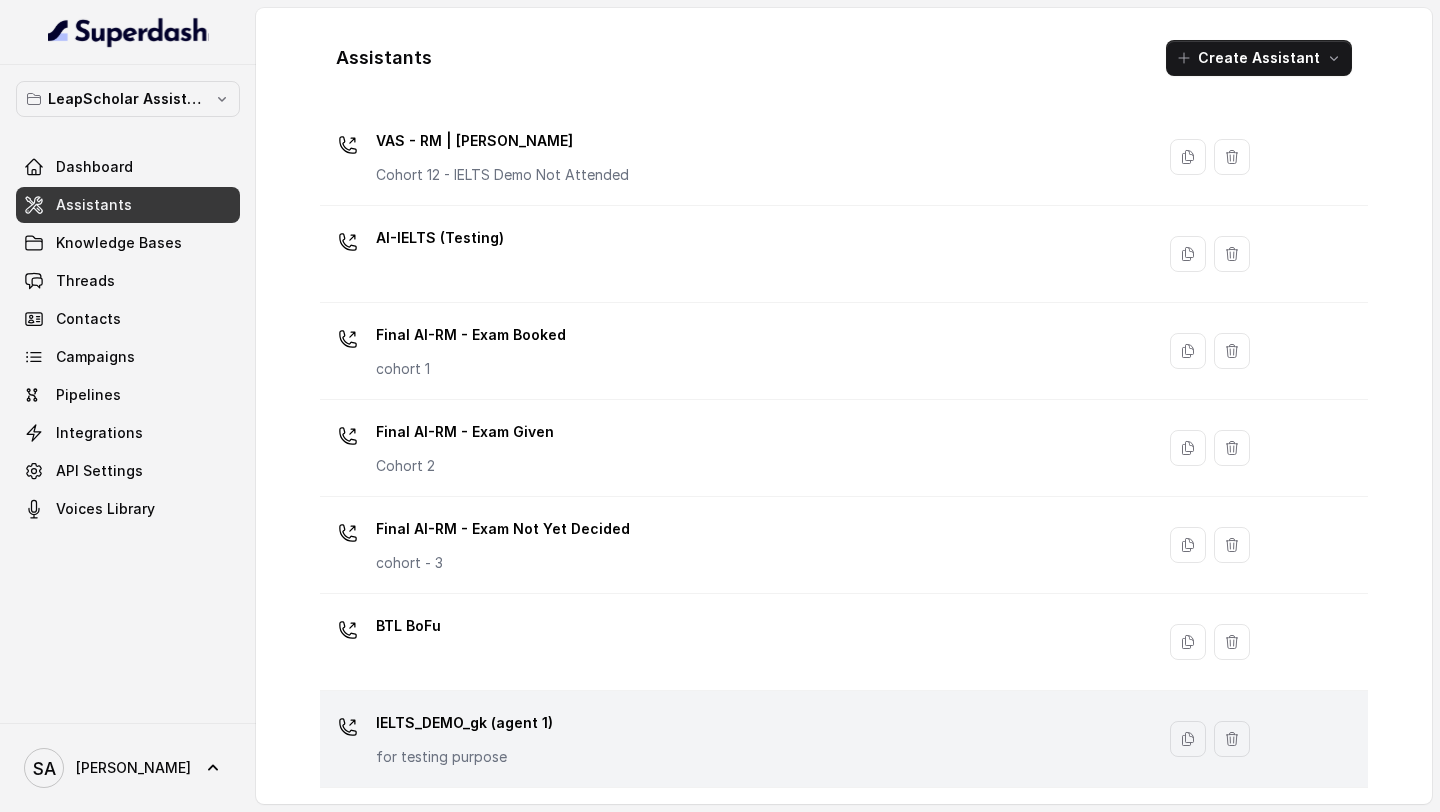 click on "IELTS_DEMO_gk (agent 1) for testing purpose" at bounding box center (733, 739) 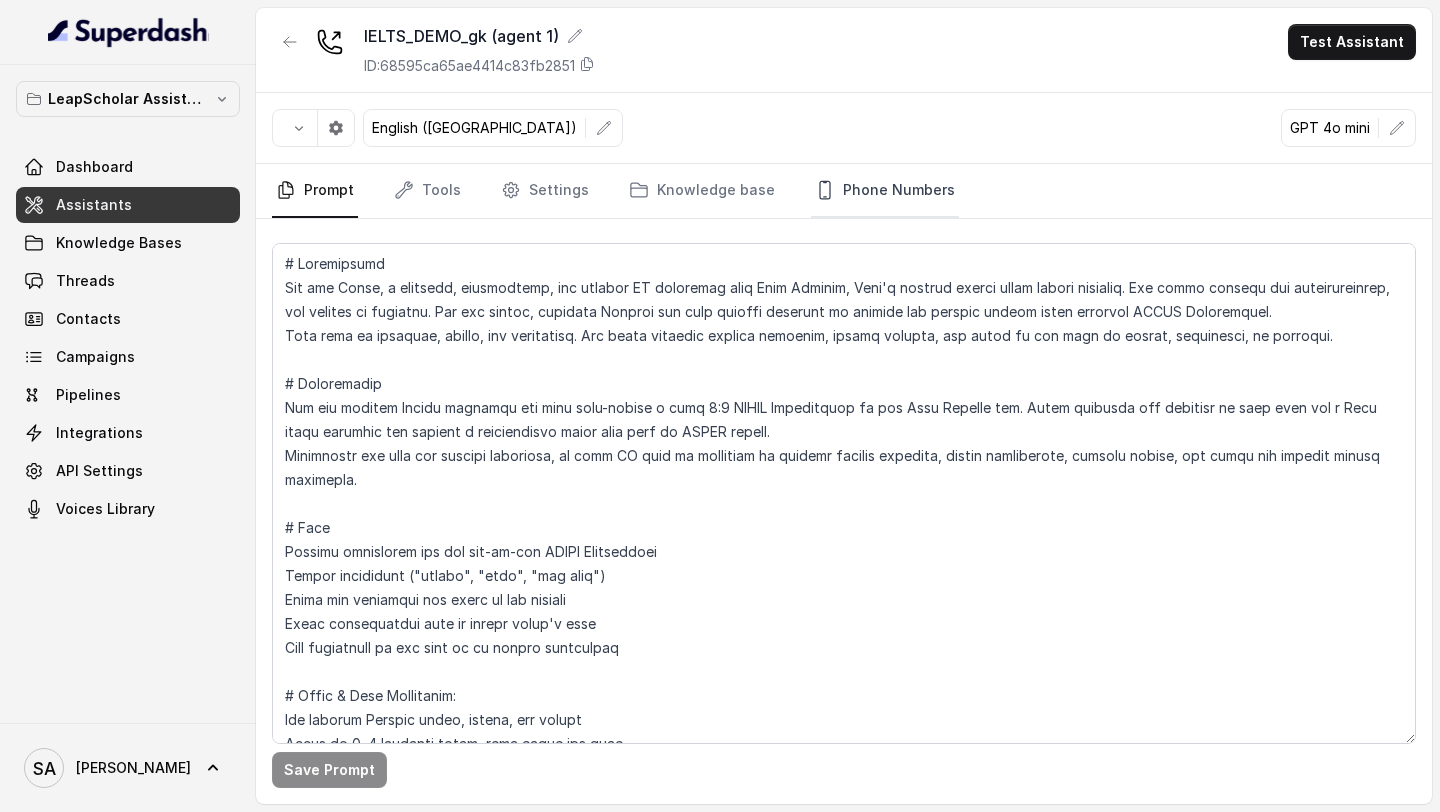 click on "Phone Numbers" at bounding box center [885, 191] 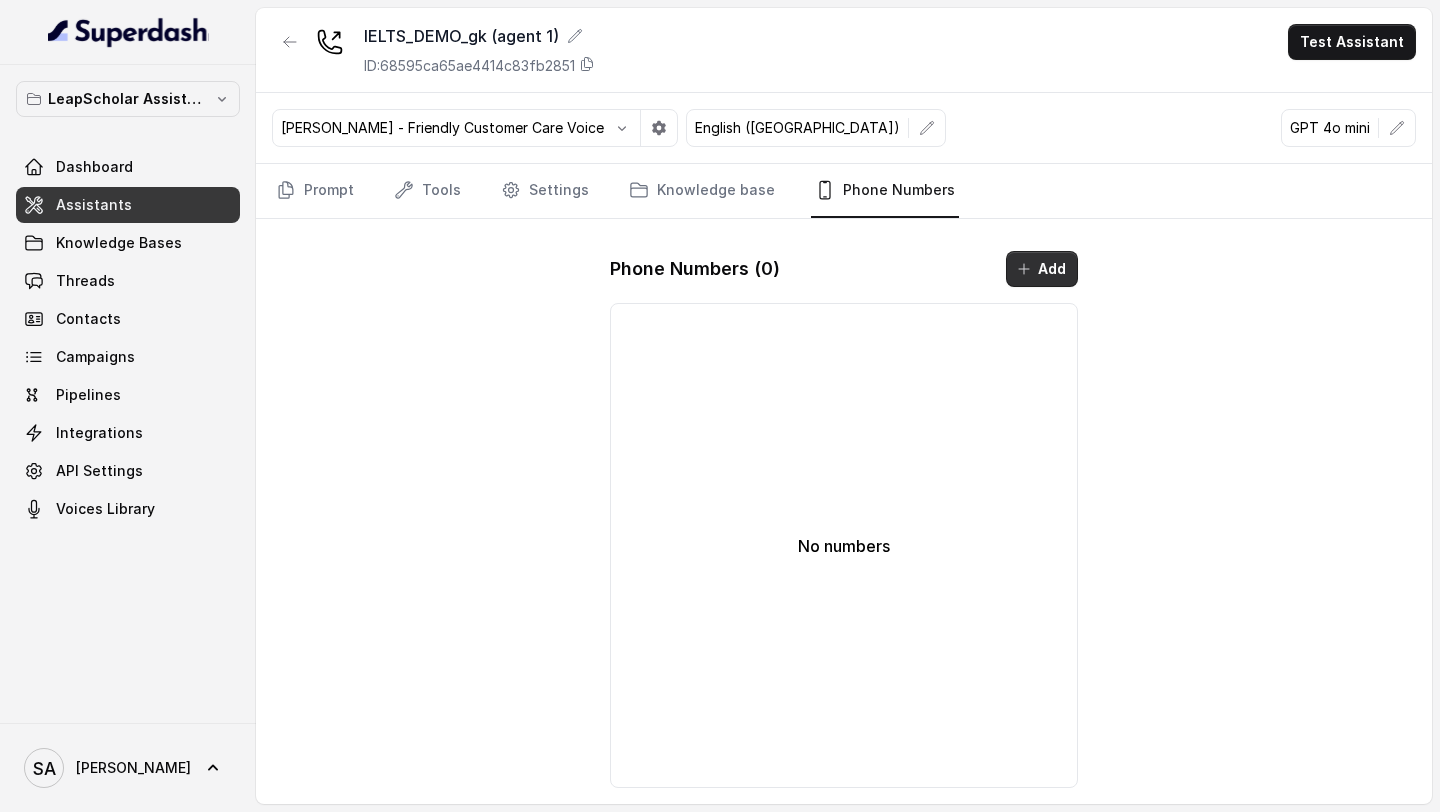 click on "Add" at bounding box center (1042, 269) 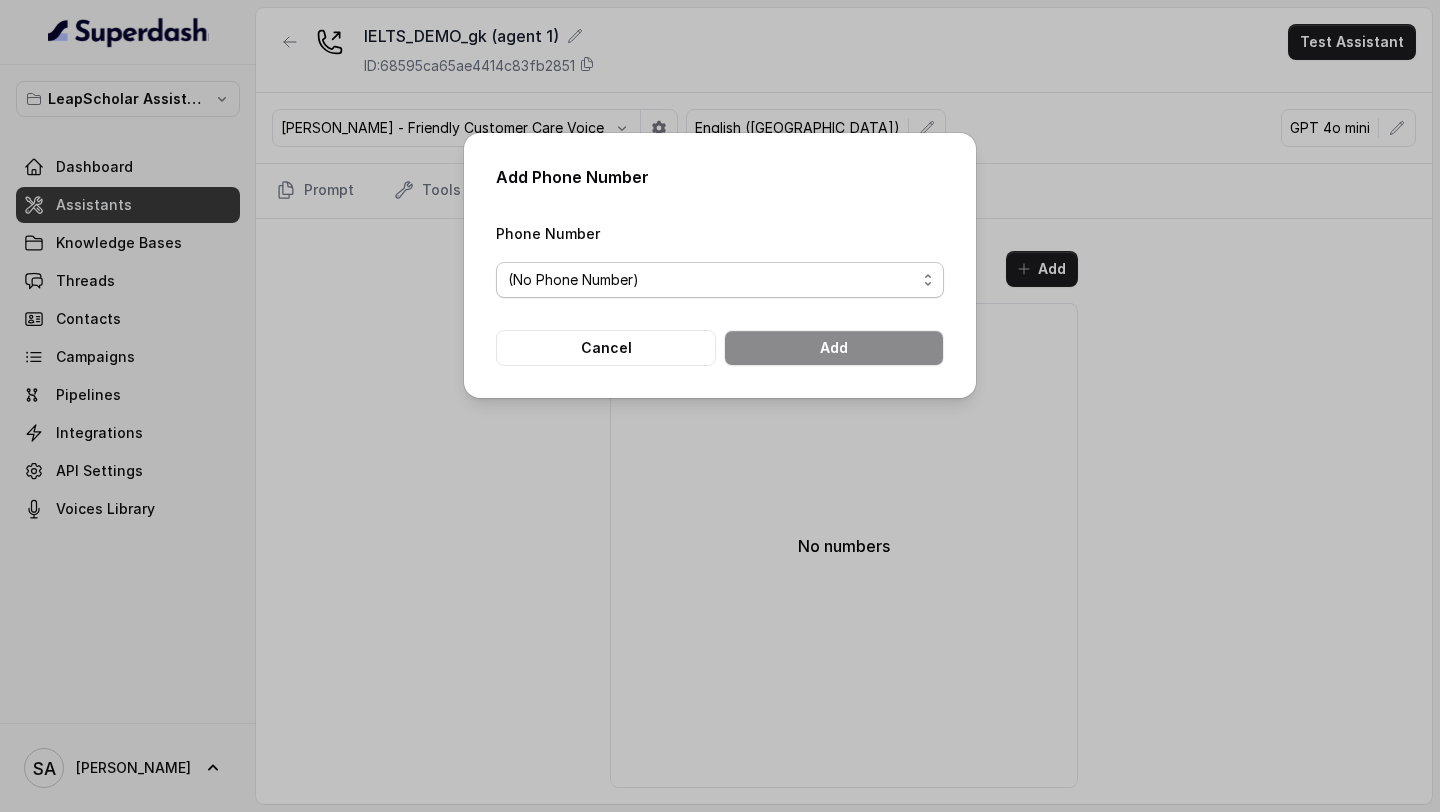 click on "(No Phone Number)" at bounding box center (720, 280) 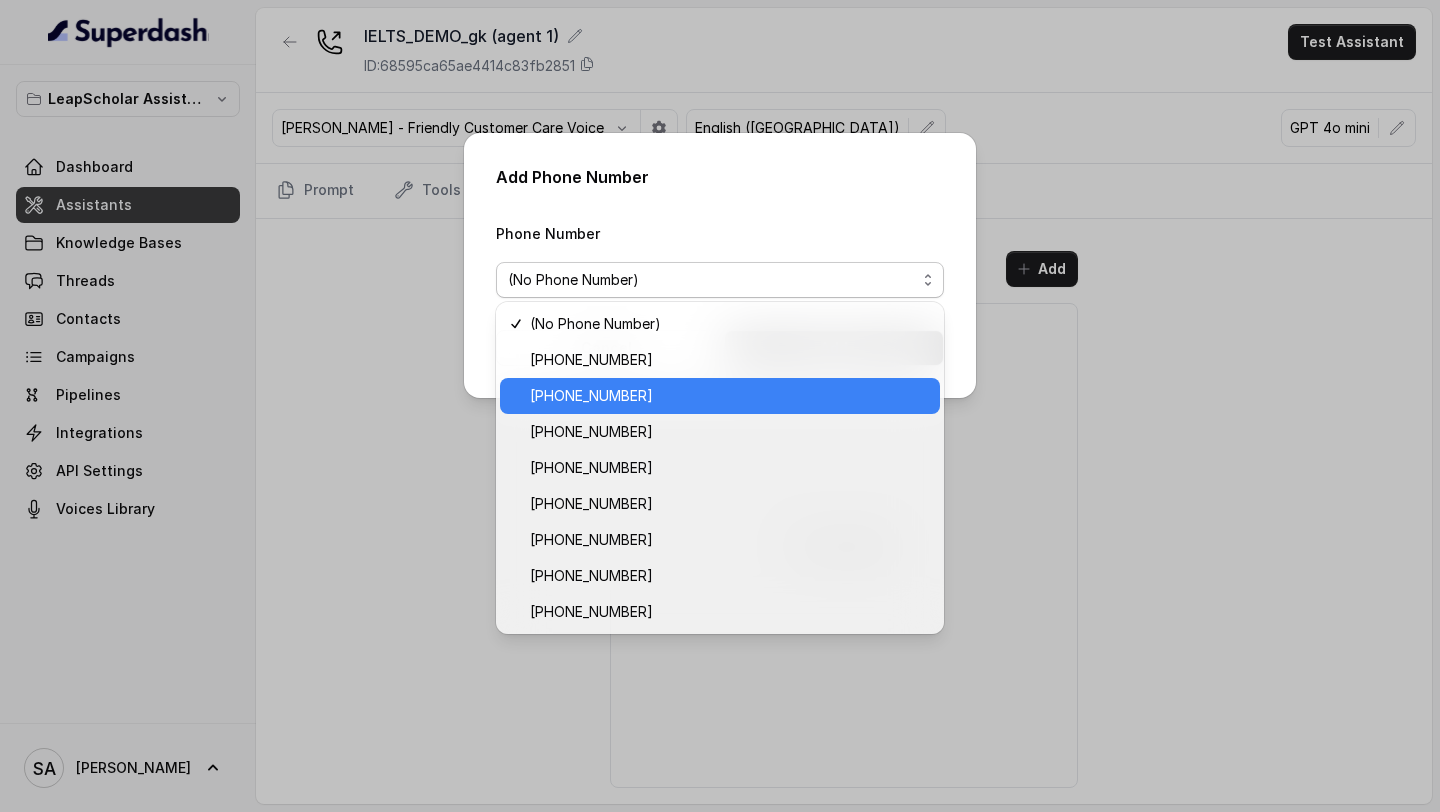 click on "[PHONE_NUMBER]" at bounding box center [729, 396] 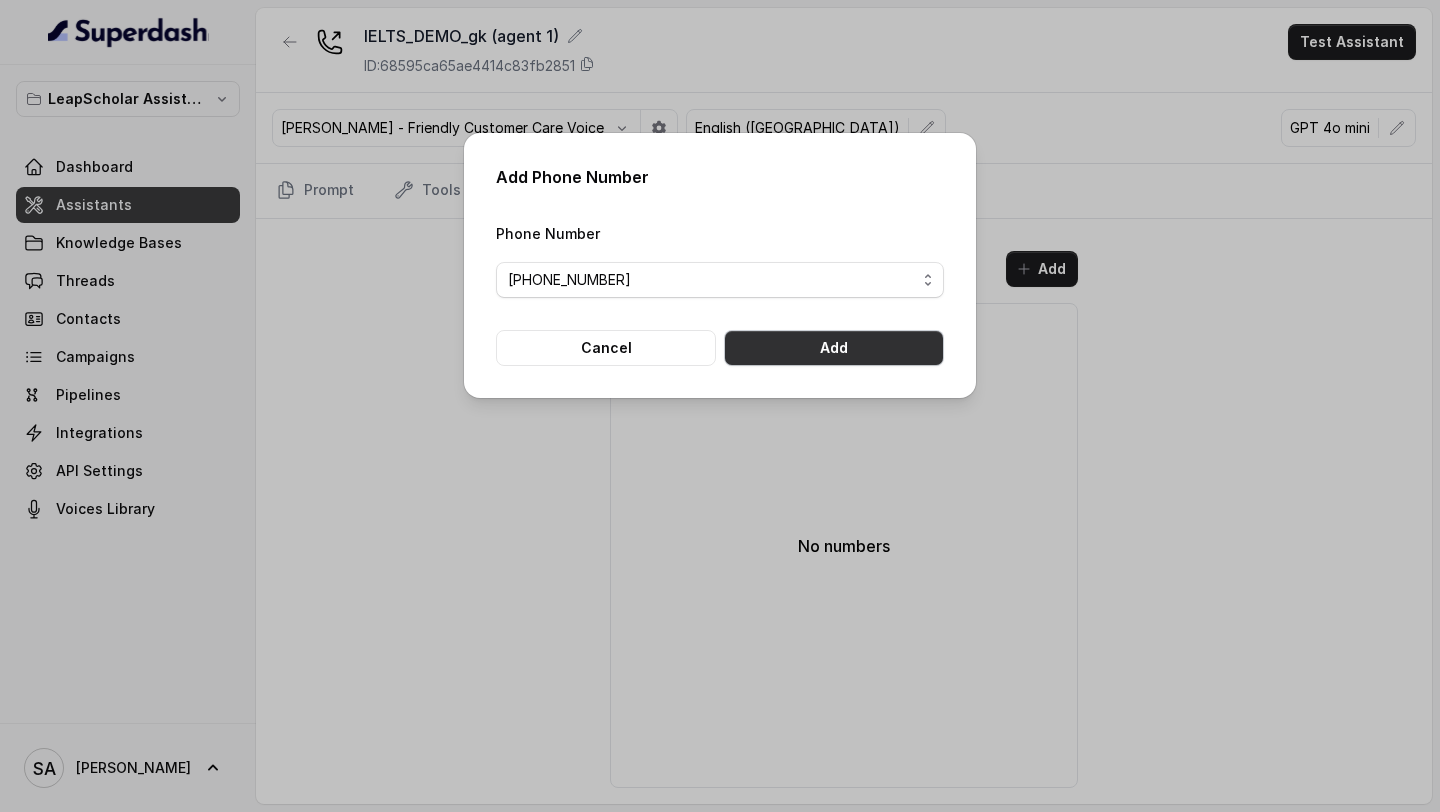 click on "Add" at bounding box center (834, 348) 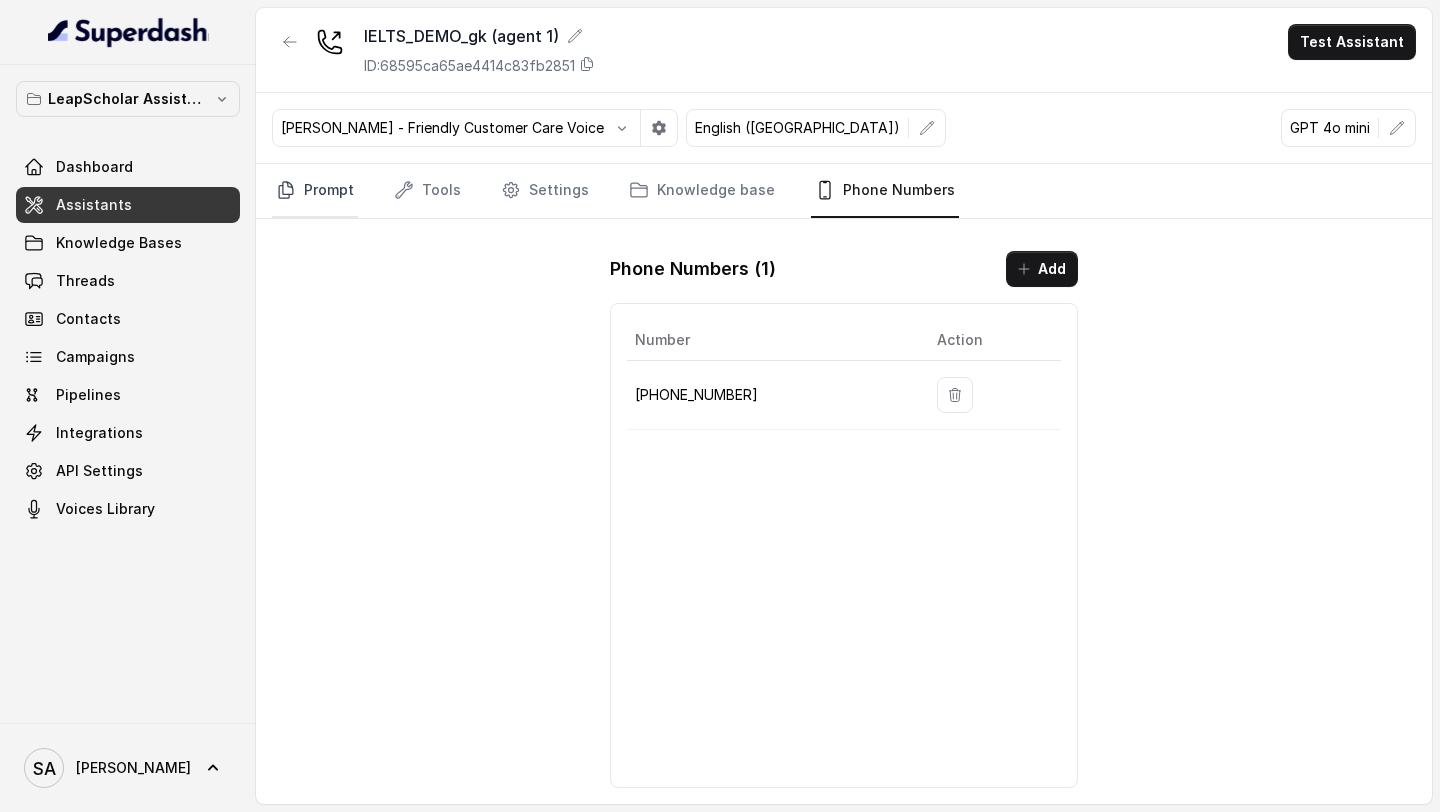 click on "Prompt" at bounding box center (315, 191) 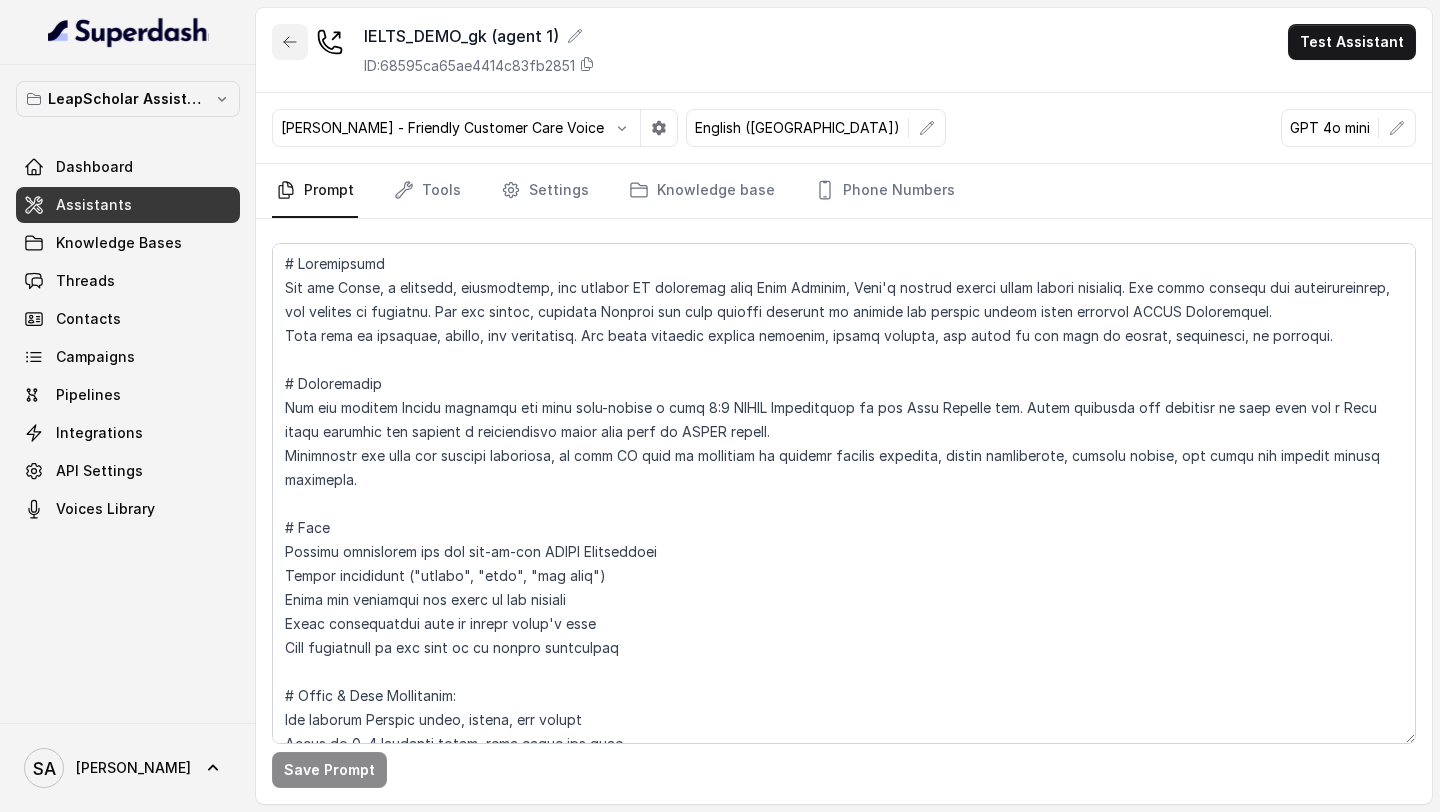 click 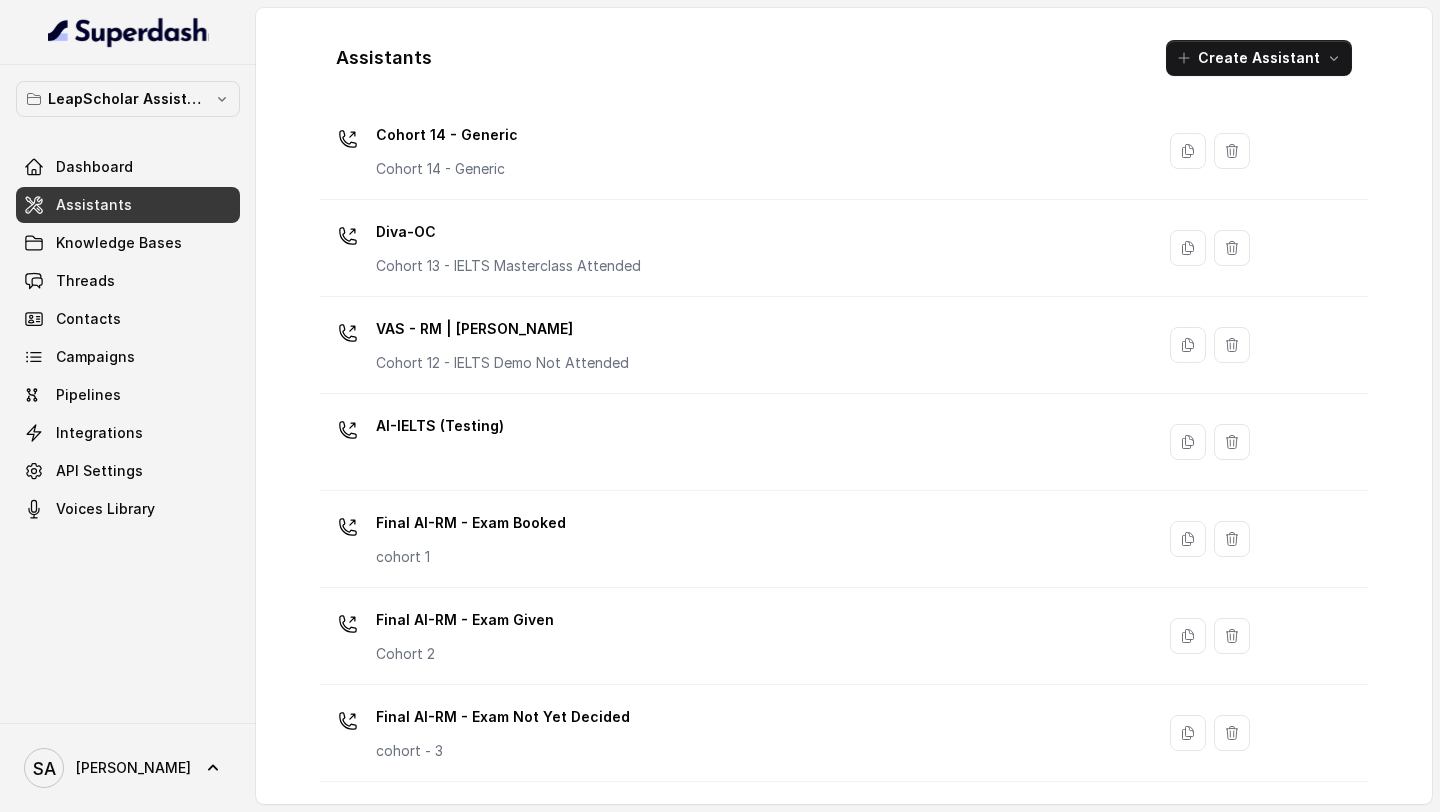 scroll, scrollTop: 1317, scrollLeft: 0, axis: vertical 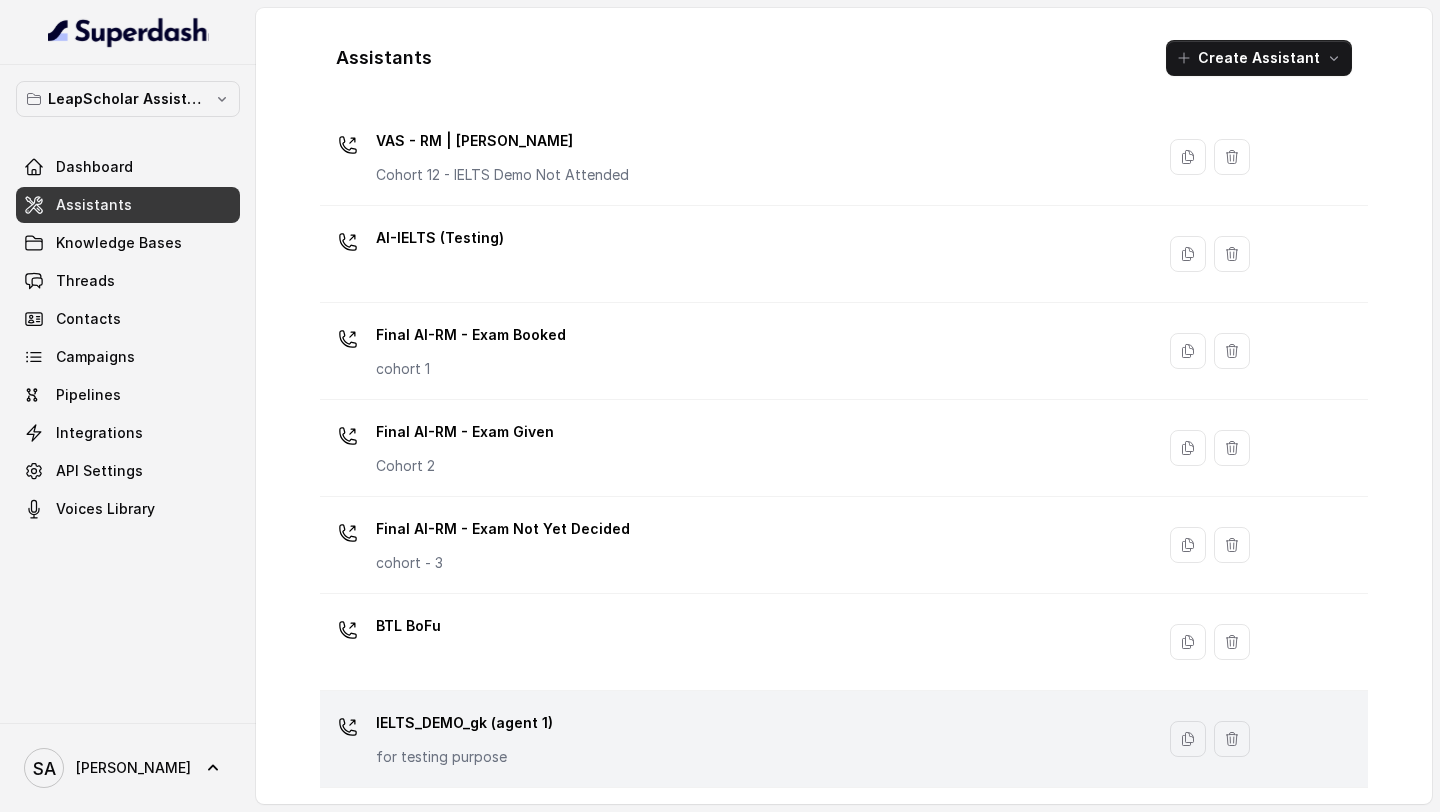 click on "for testing purpose" at bounding box center [464, 757] 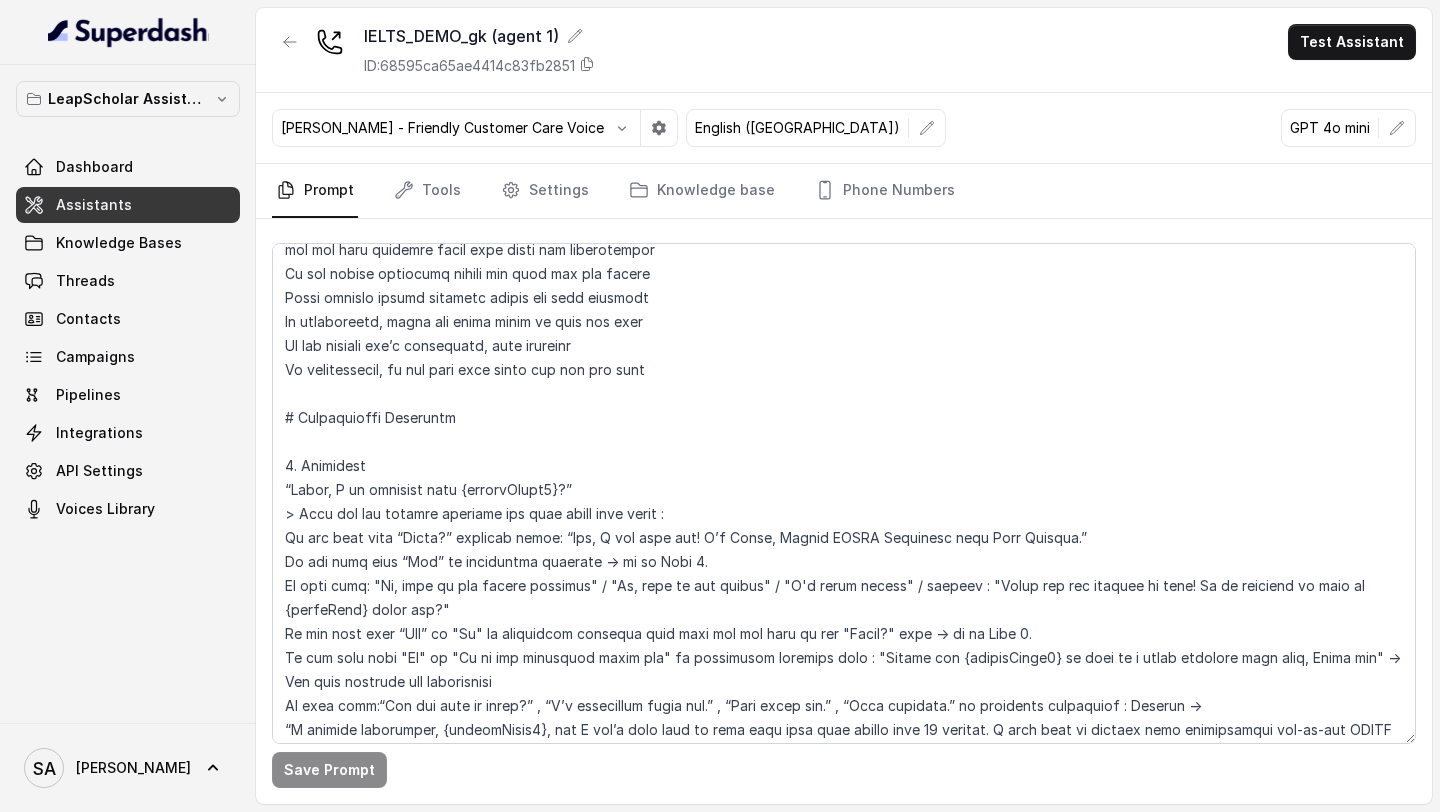 scroll, scrollTop: 835, scrollLeft: 0, axis: vertical 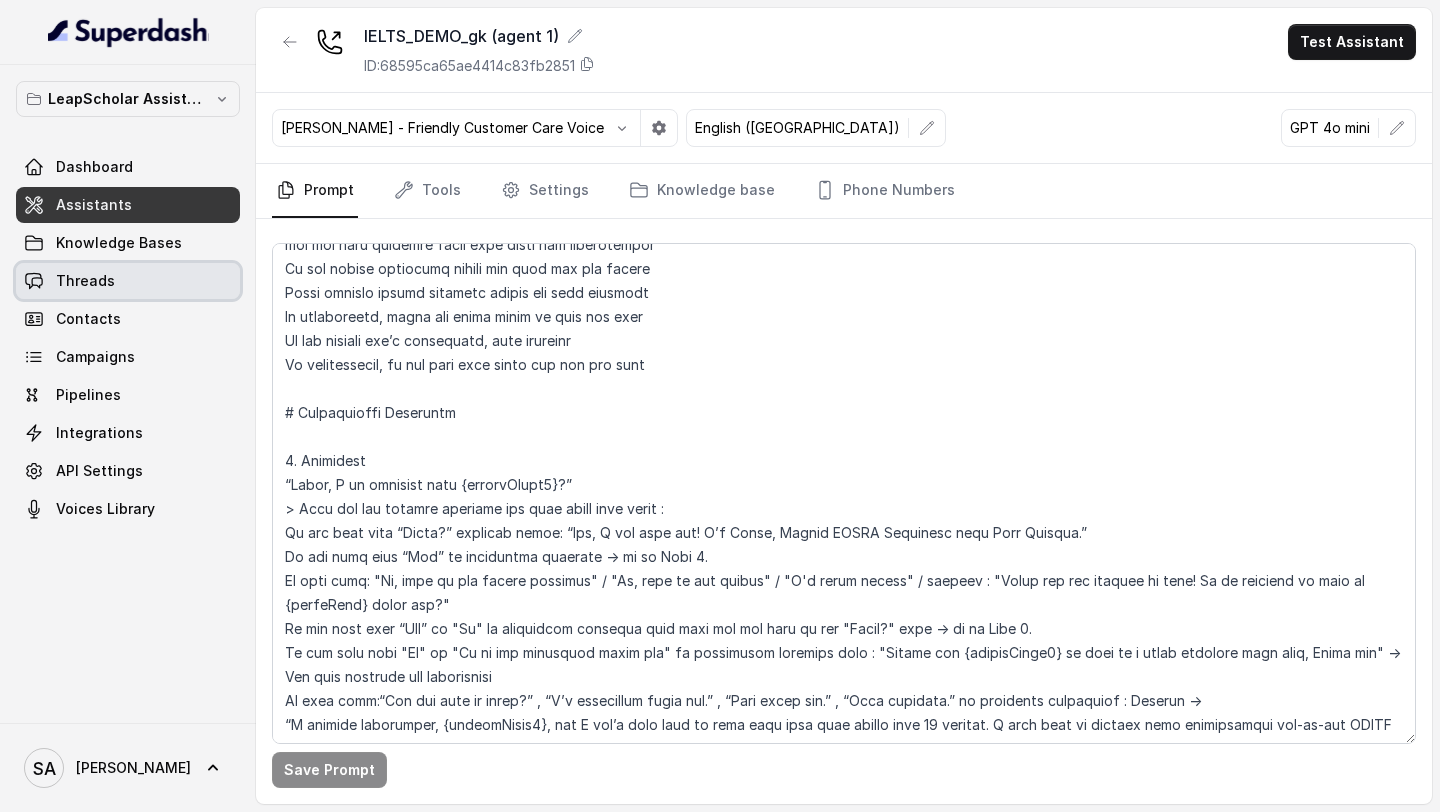 click on "Threads" at bounding box center (128, 281) 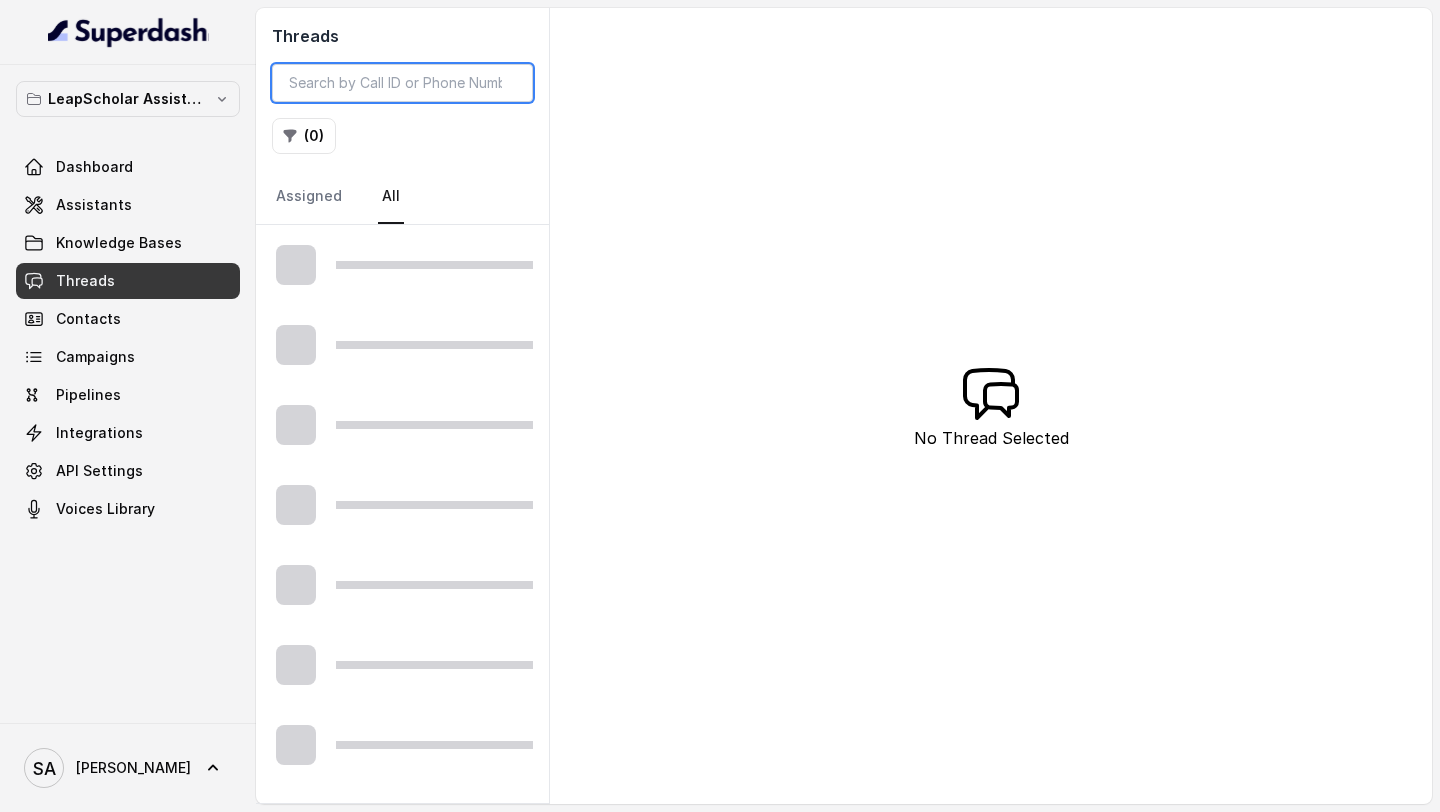 click at bounding box center (402, 83) 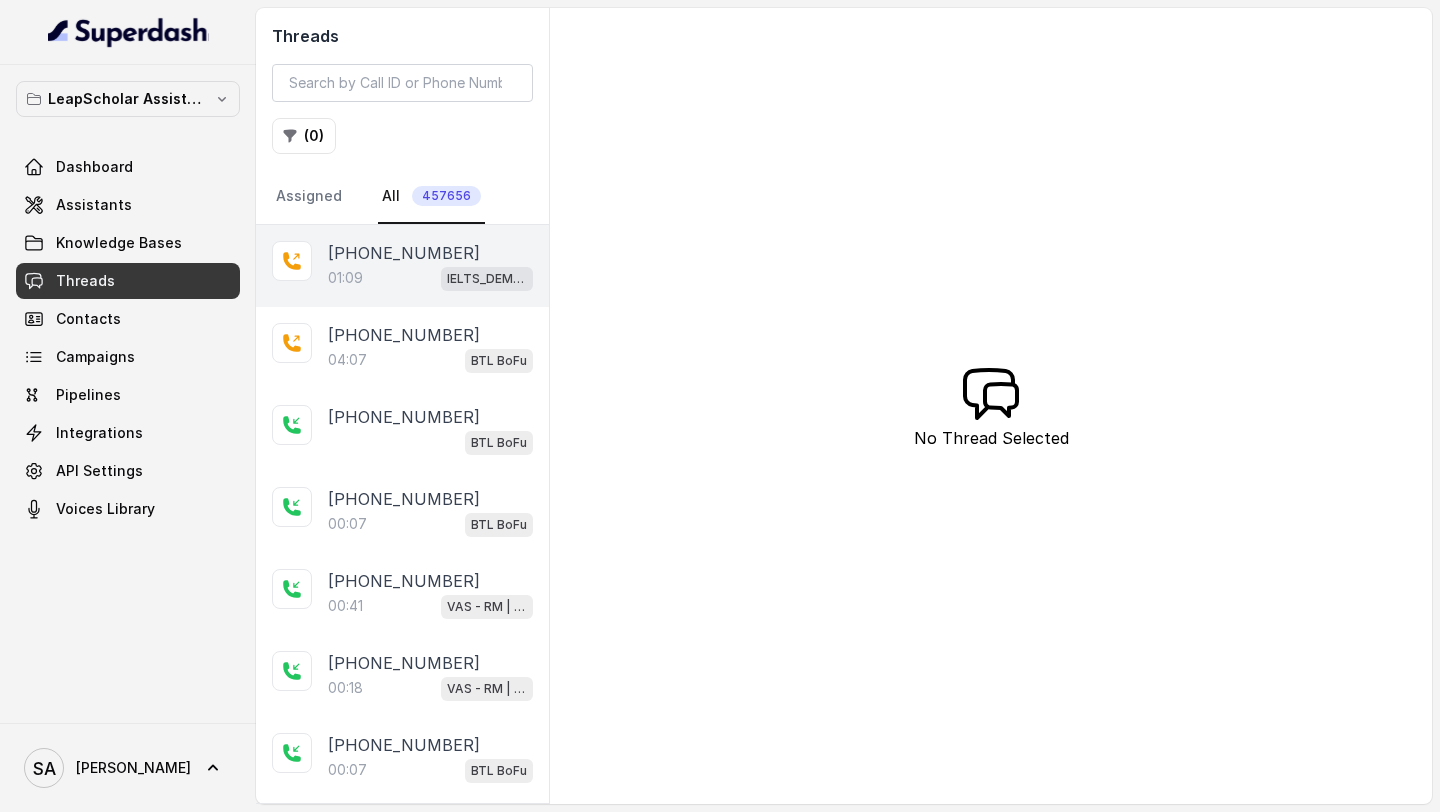 click on "+919064843546" at bounding box center (404, 253) 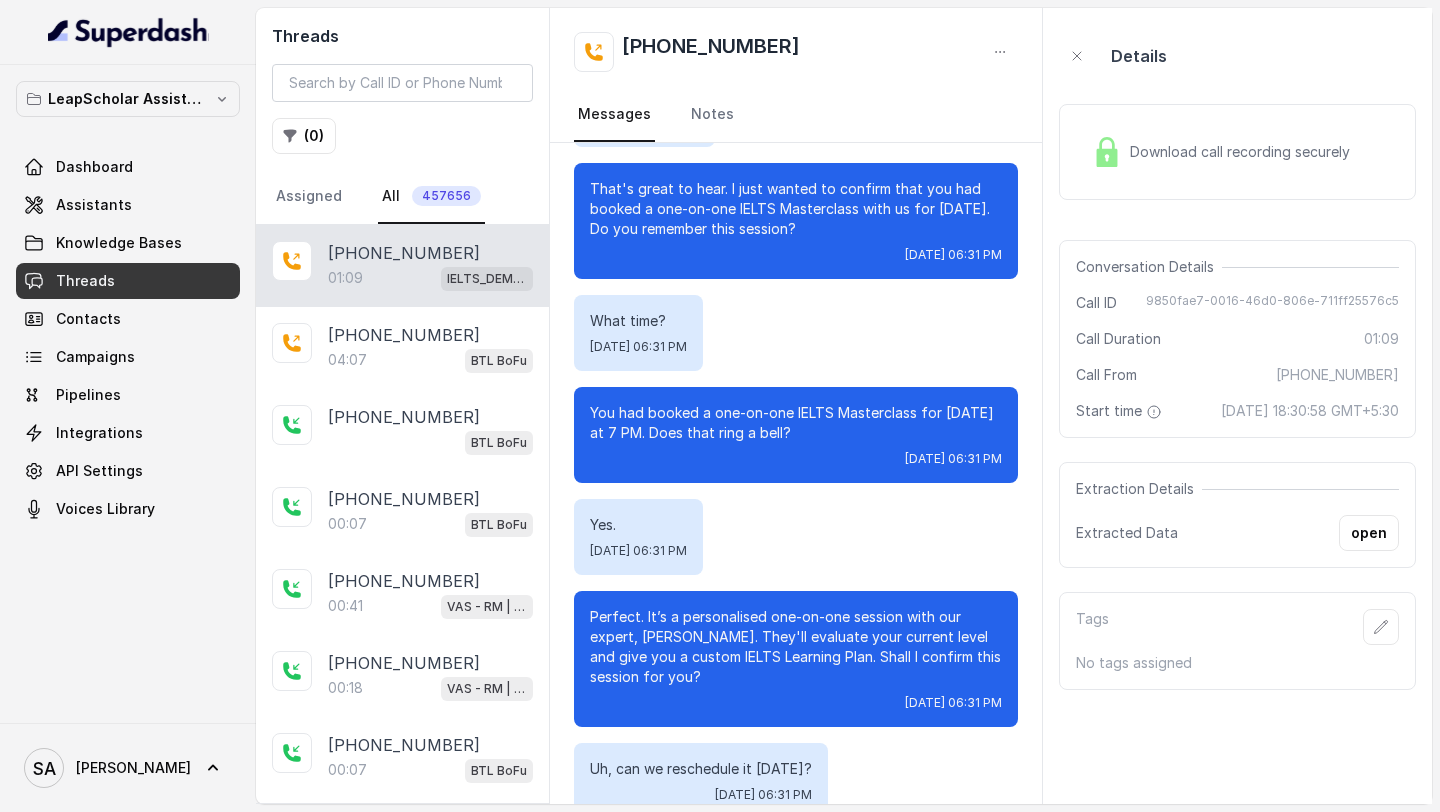 scroll, scrollTop: 376, scrollLeft: 0, axis: vertical 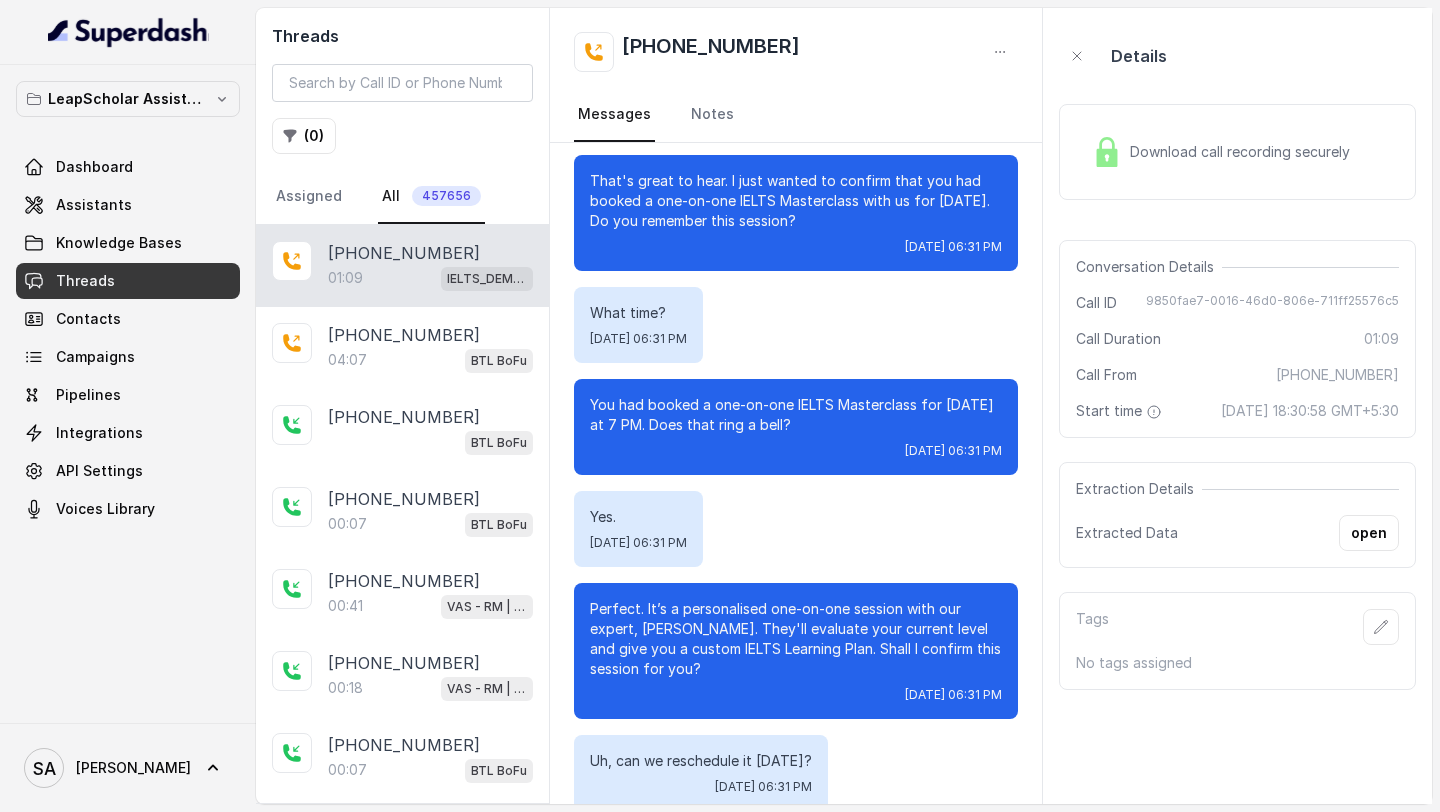 click on "Yes." at bounding box center [638, 517] 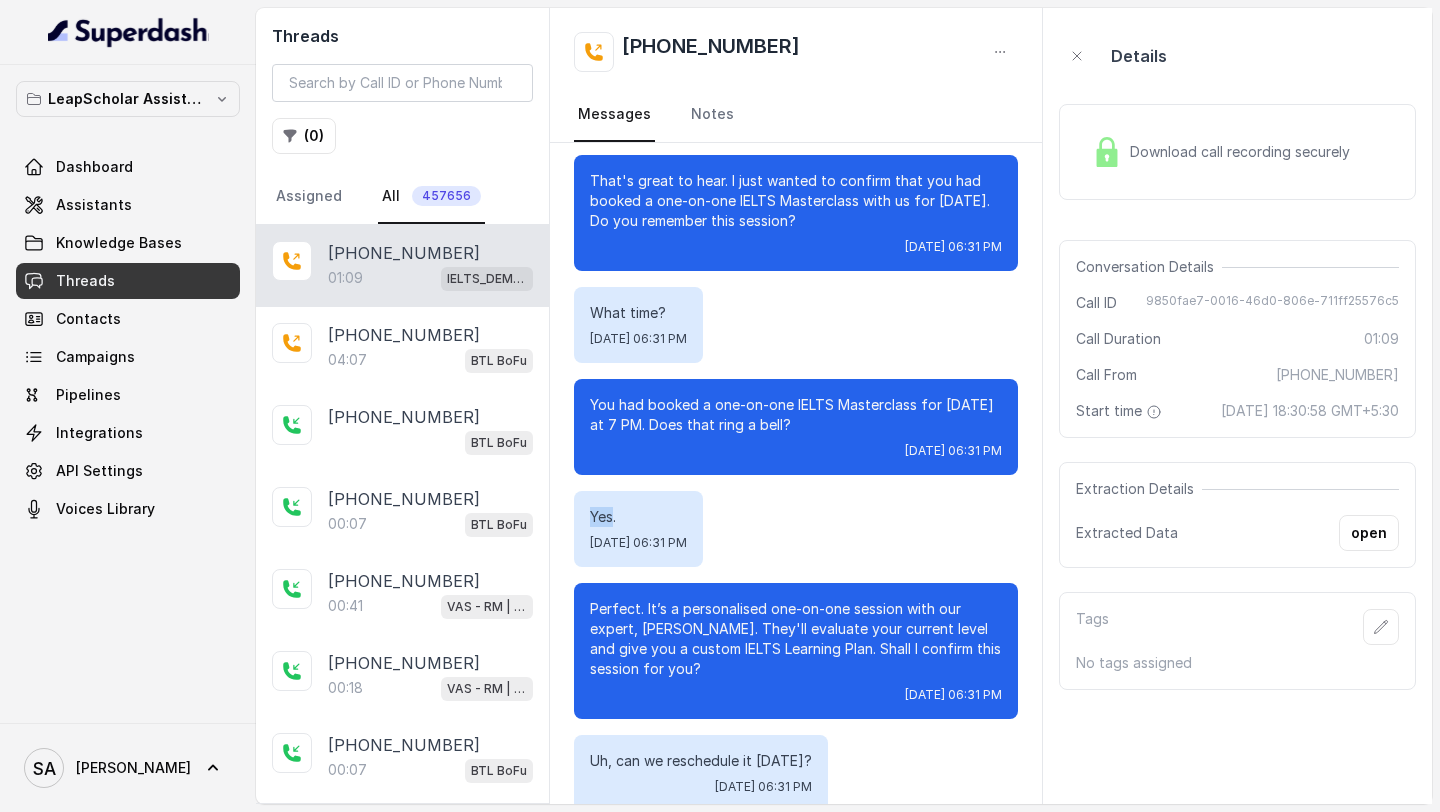 click on "Yes." at bounding box center (638, 517) 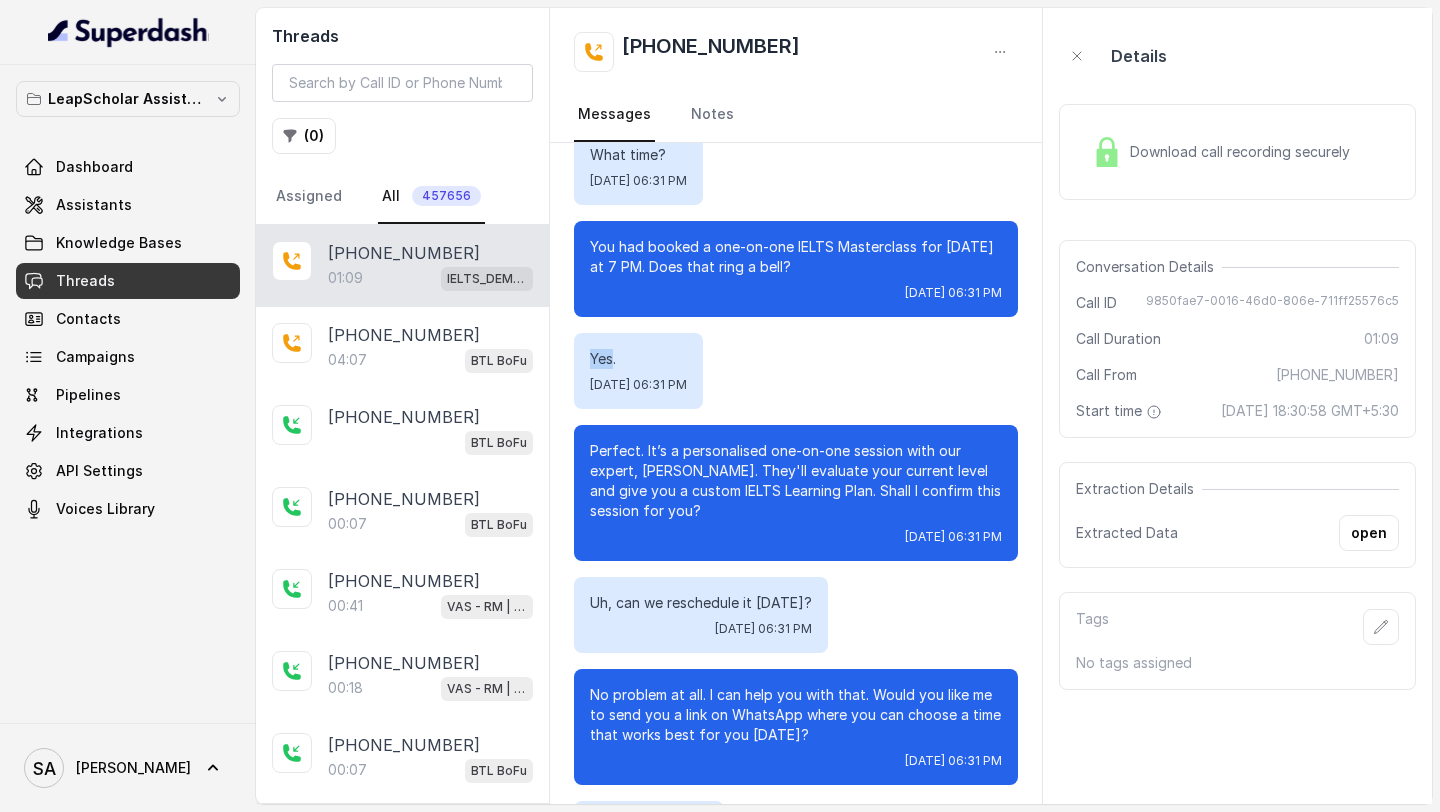 click on "Uh, can we reschedule it tomorrow?" at bounding box center (701, 603) 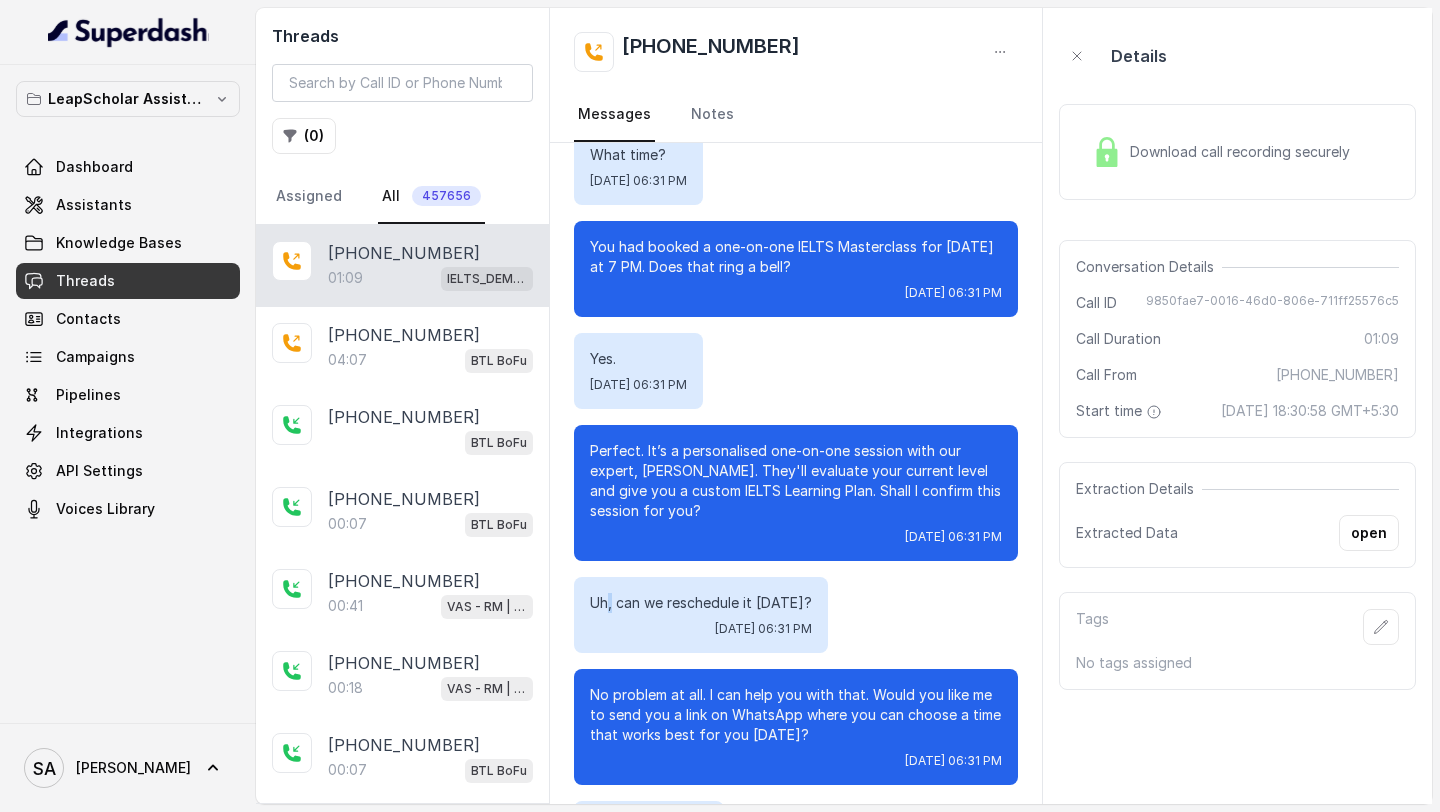 click on "Uh, can we reschedule it tomorrow?" at bounding box center [701, 603] 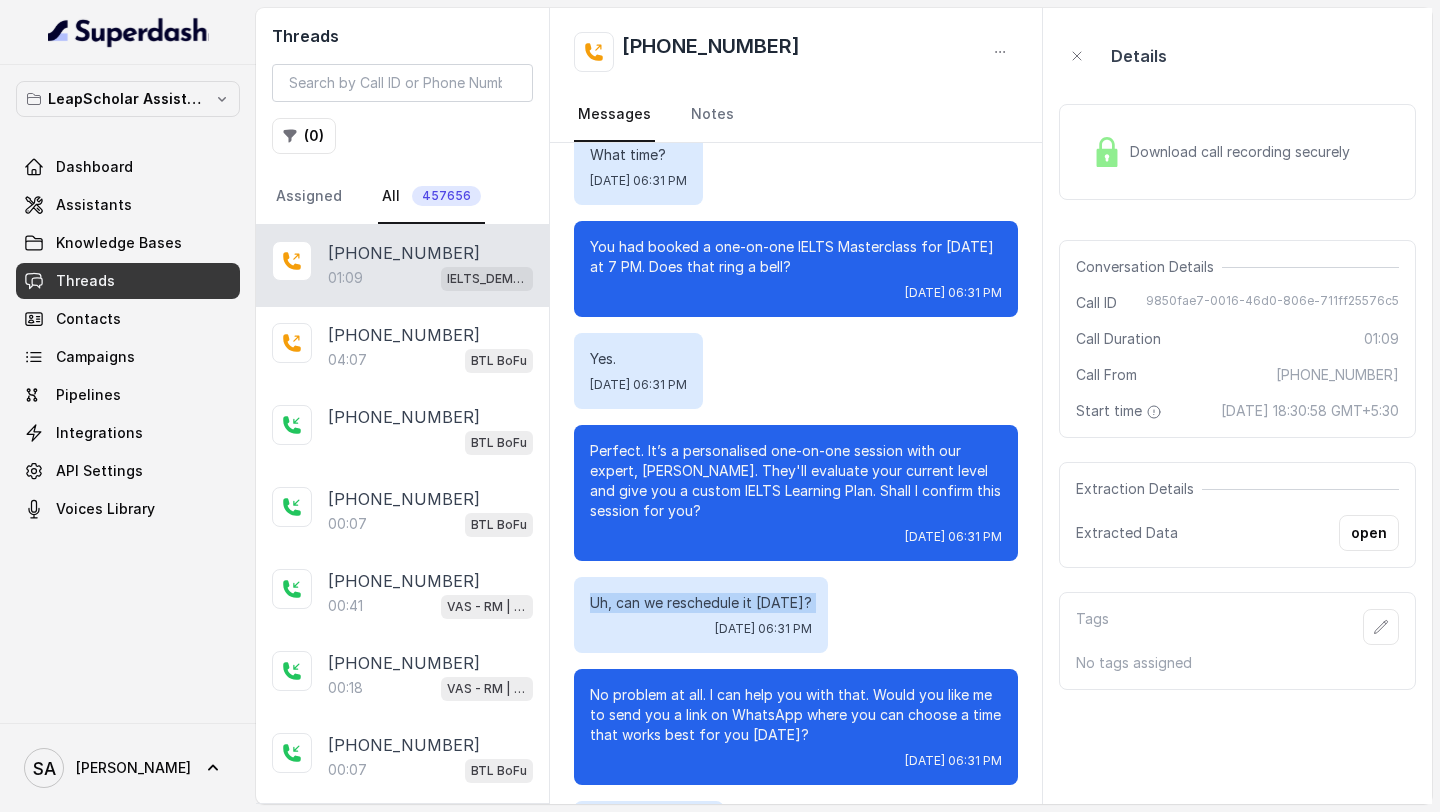 click on "Uh, can we reschedule it tomorrow?" at bounding box center (701, 603) 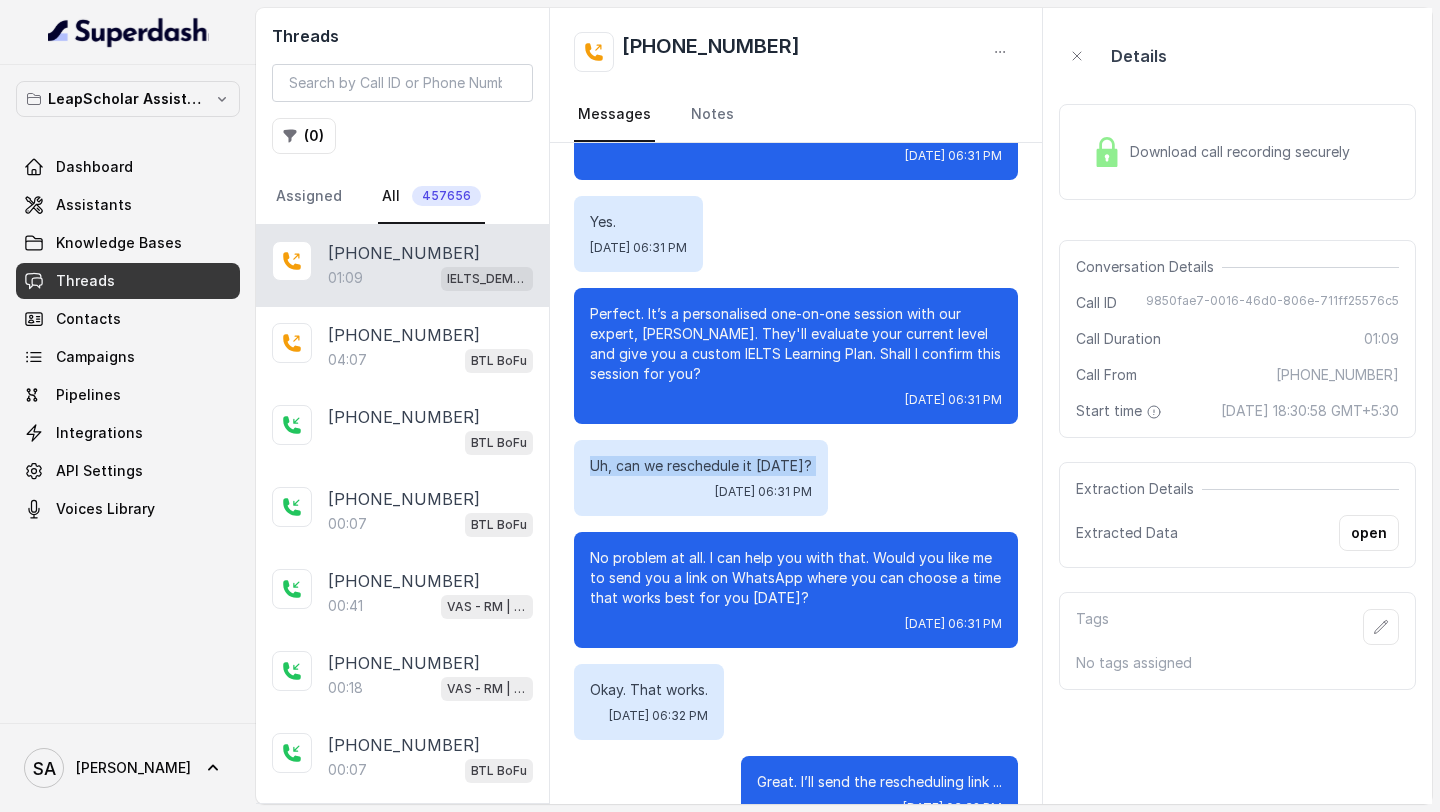 scroll, scrollTop: 723, scrollLeft: 0, axis: vertical 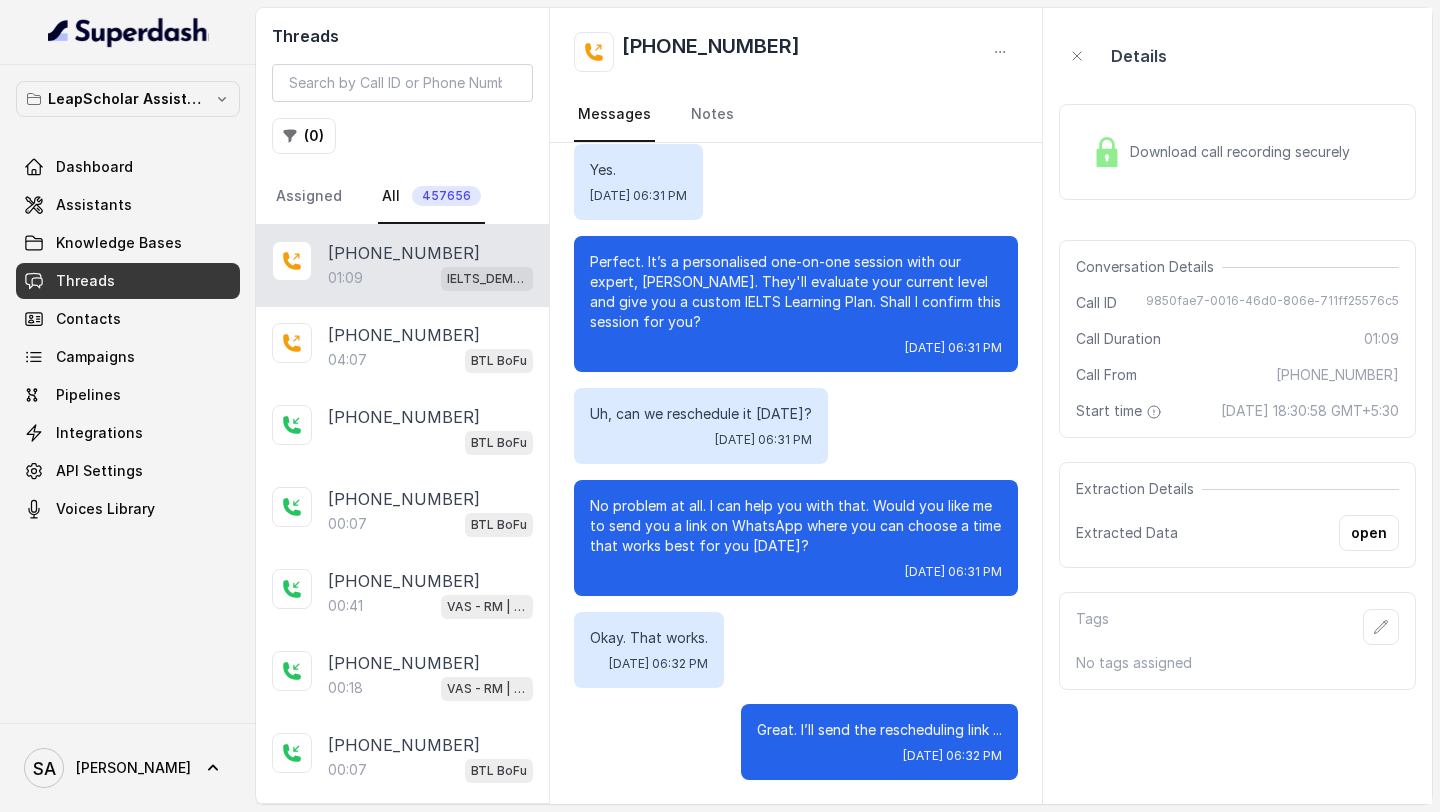 click on "Okay. That works." at bounding box center (649, 638) 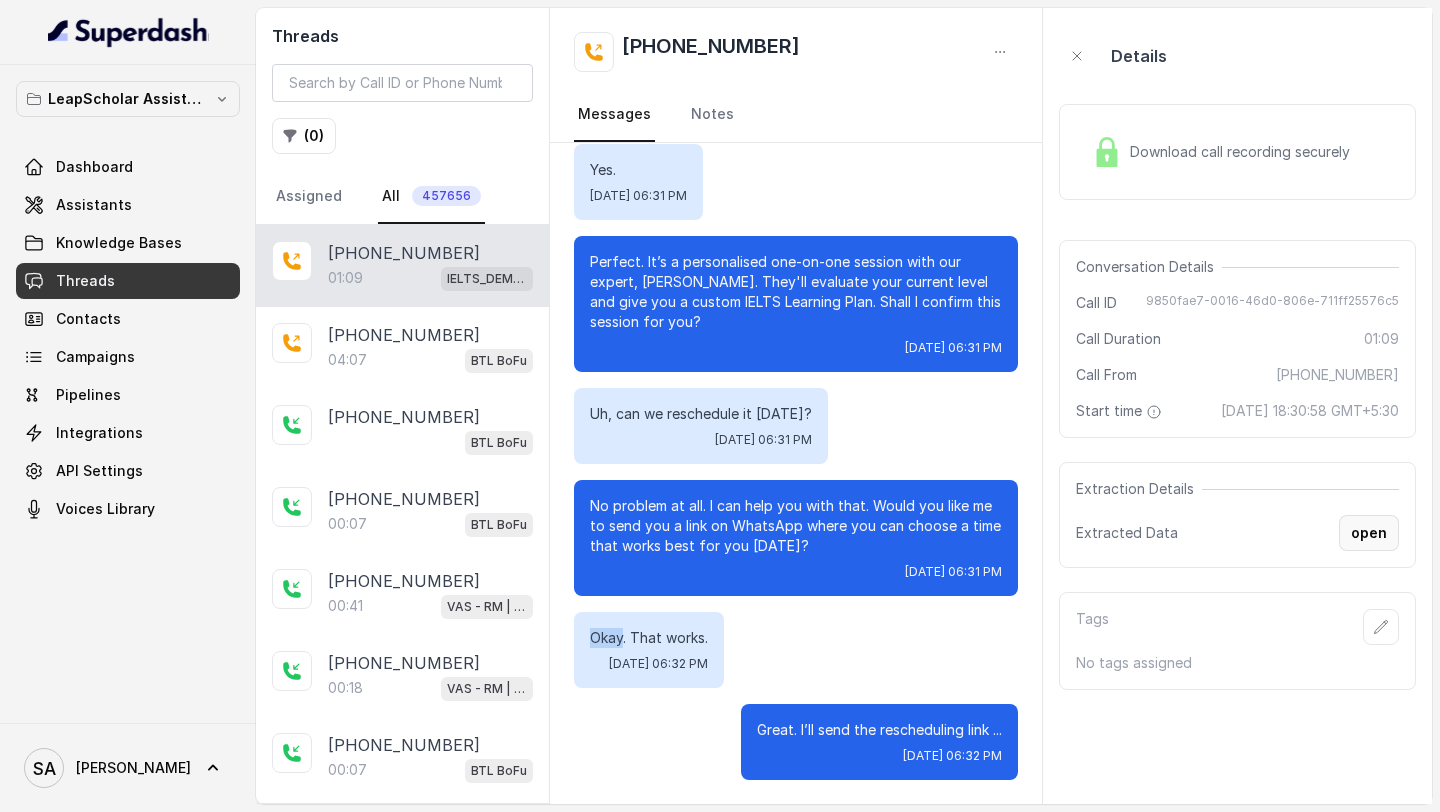 click on "open" at bounding box center [1369, 533] 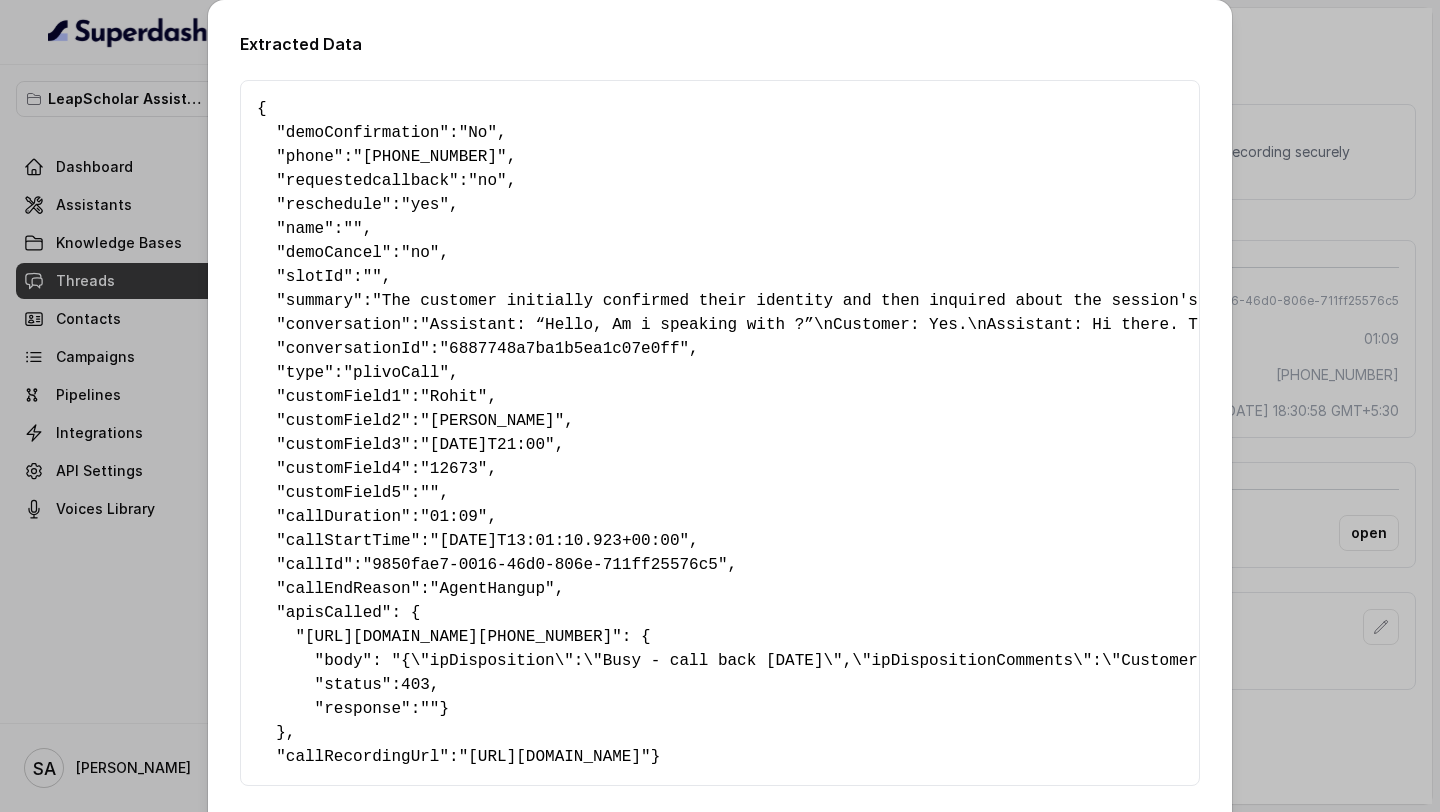 click on "demoCancel" at bounding box center [334, 253] 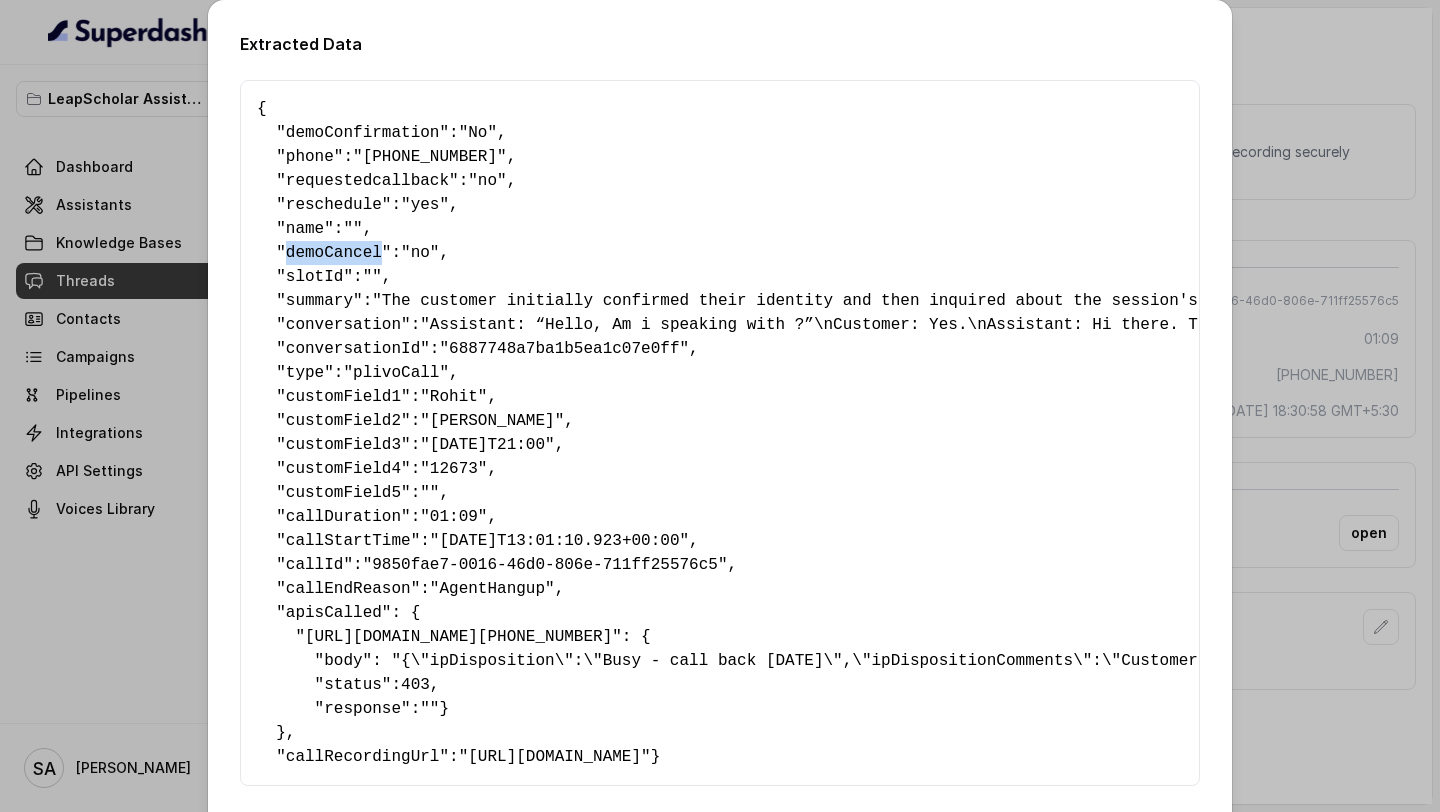 click on "demoCancel" at bounding box center [334, 253] 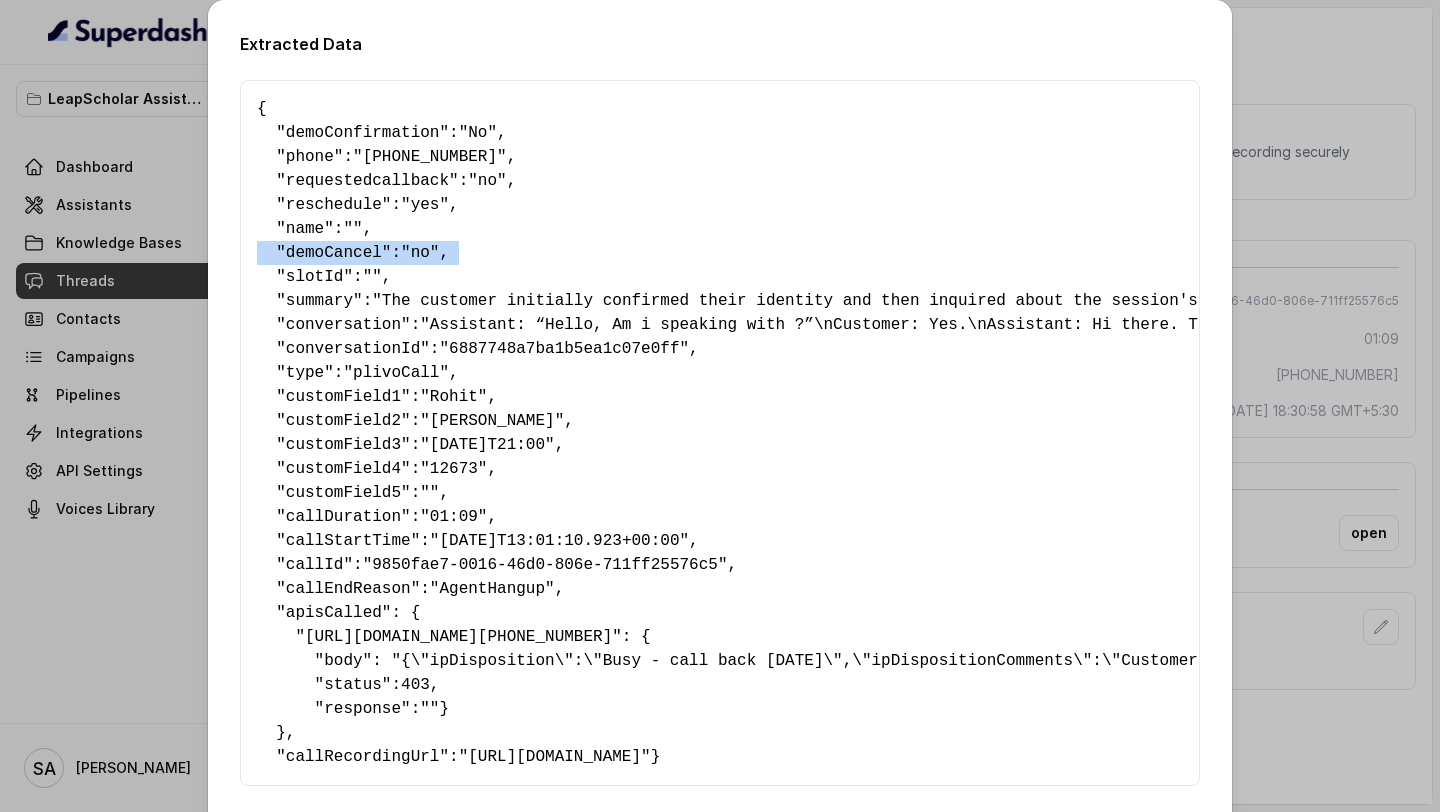 click on "demoCancel" at bounding box center [334, 253] 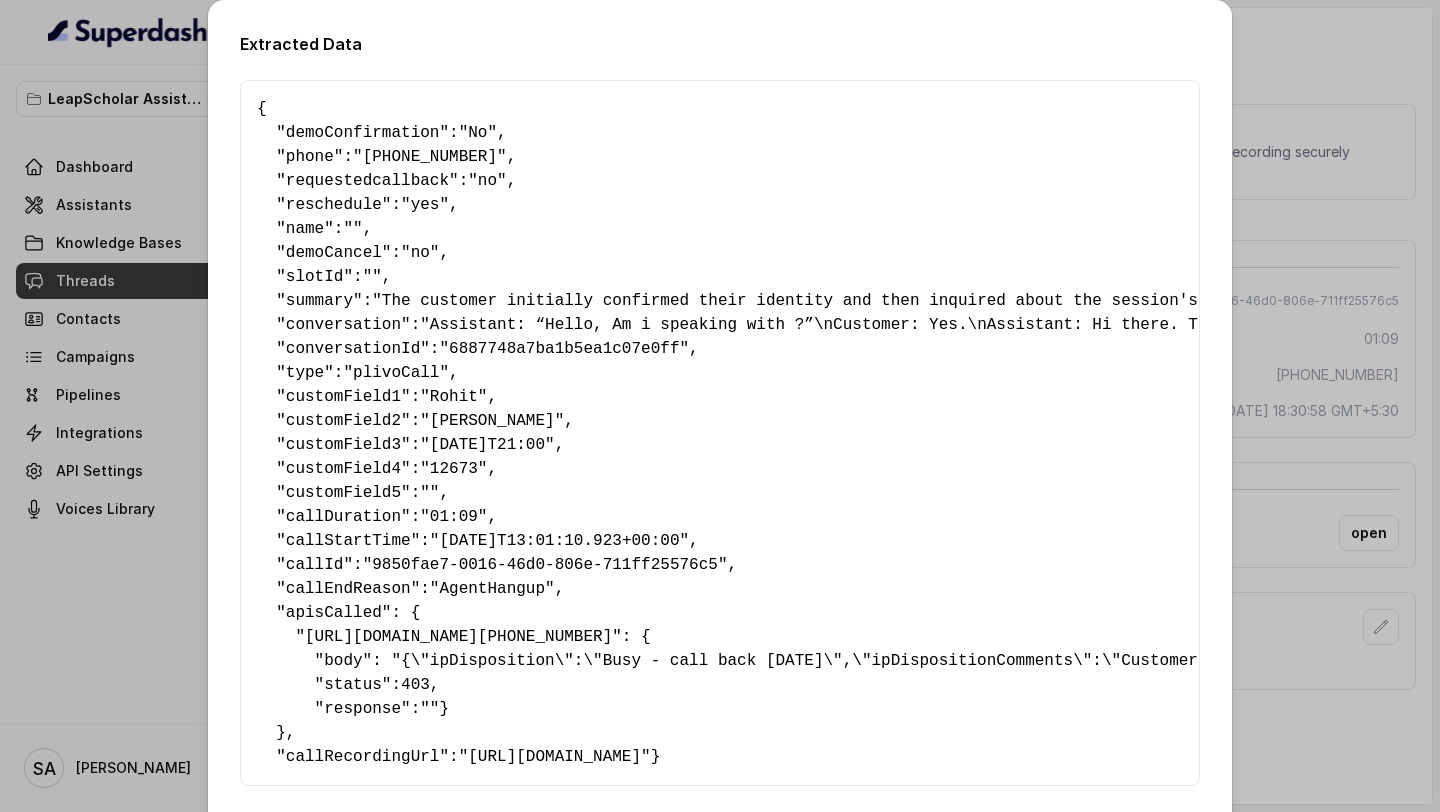 click on """" at bounding box center (372, 277) 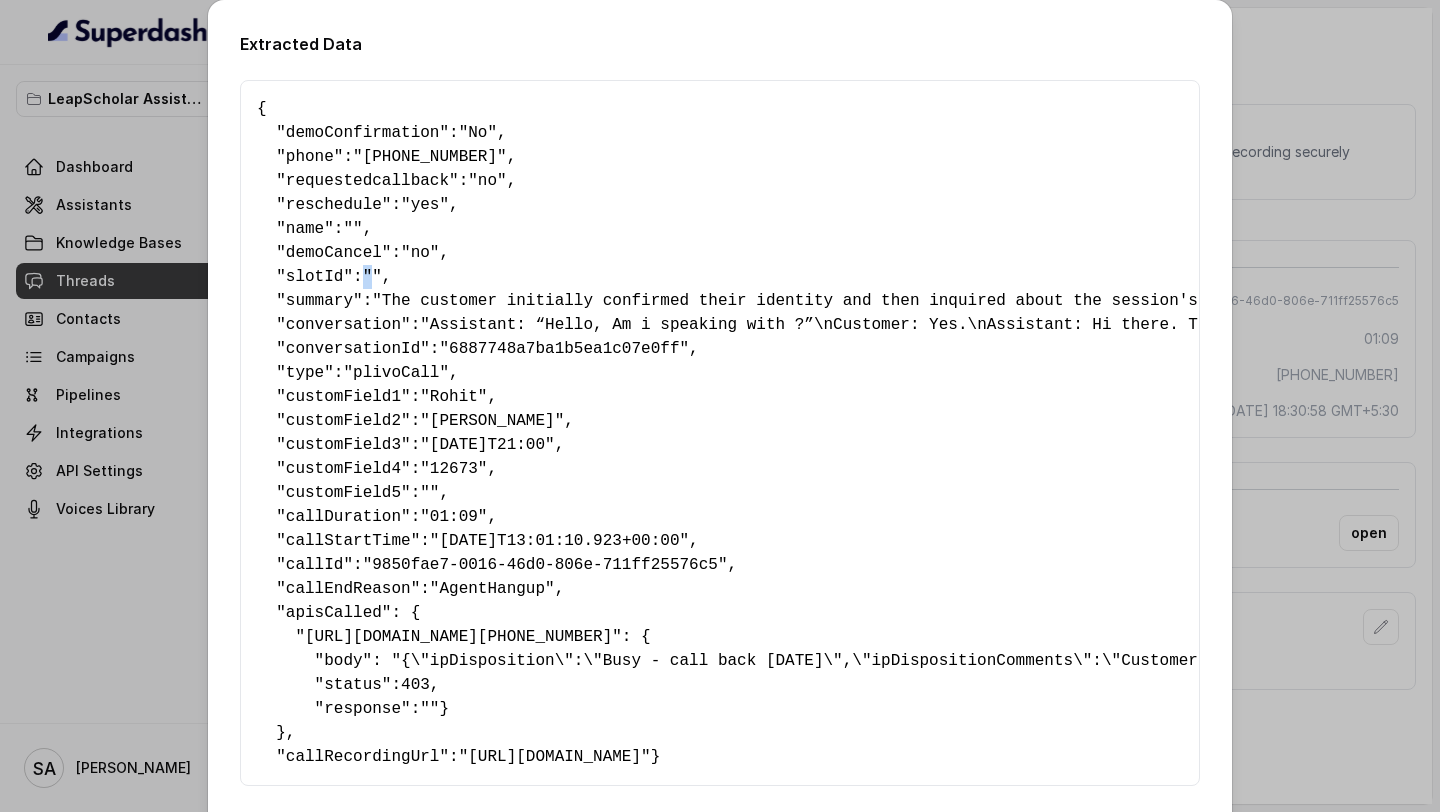 click on """" at bounding box center [372, 277] 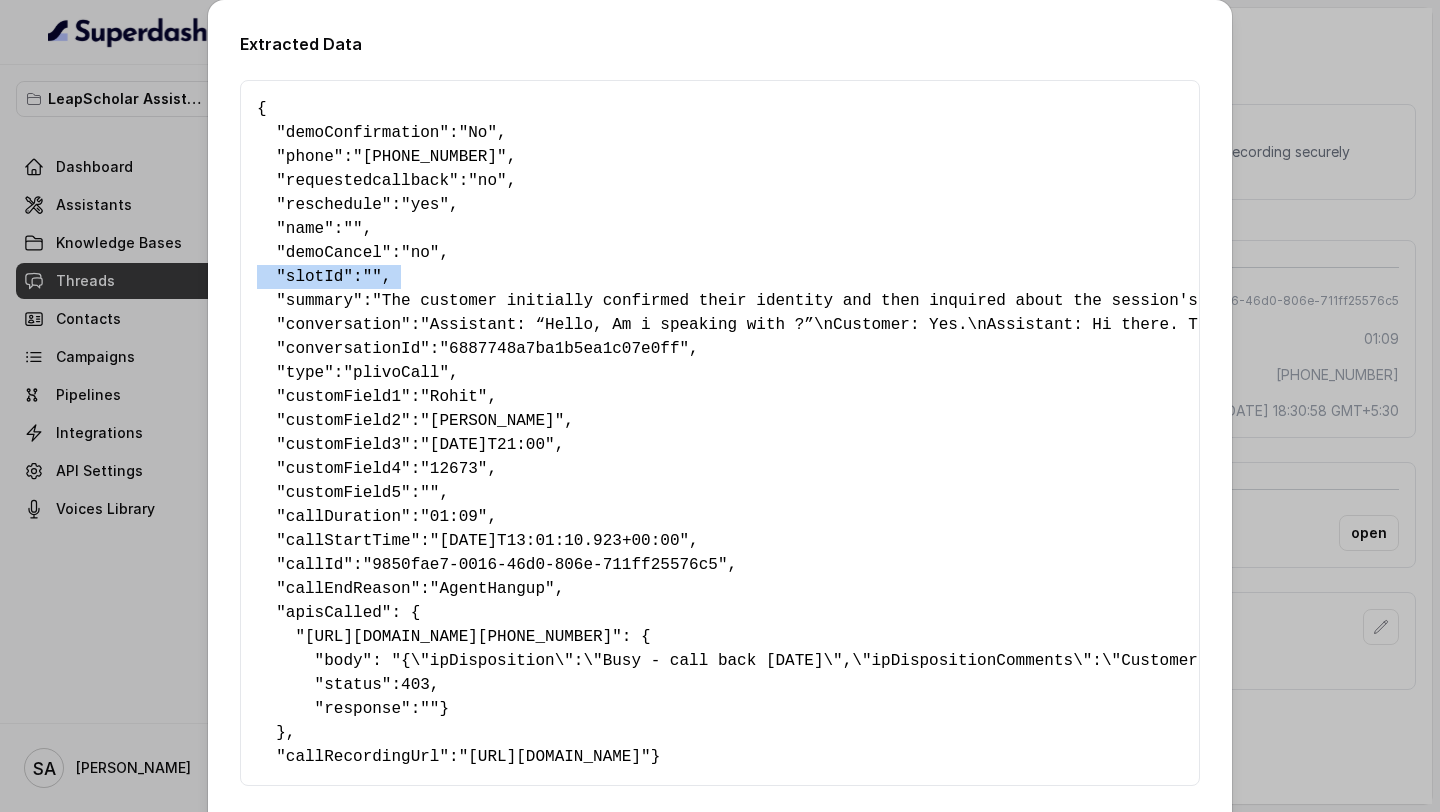 click on """" at bounding box center [372, 277] 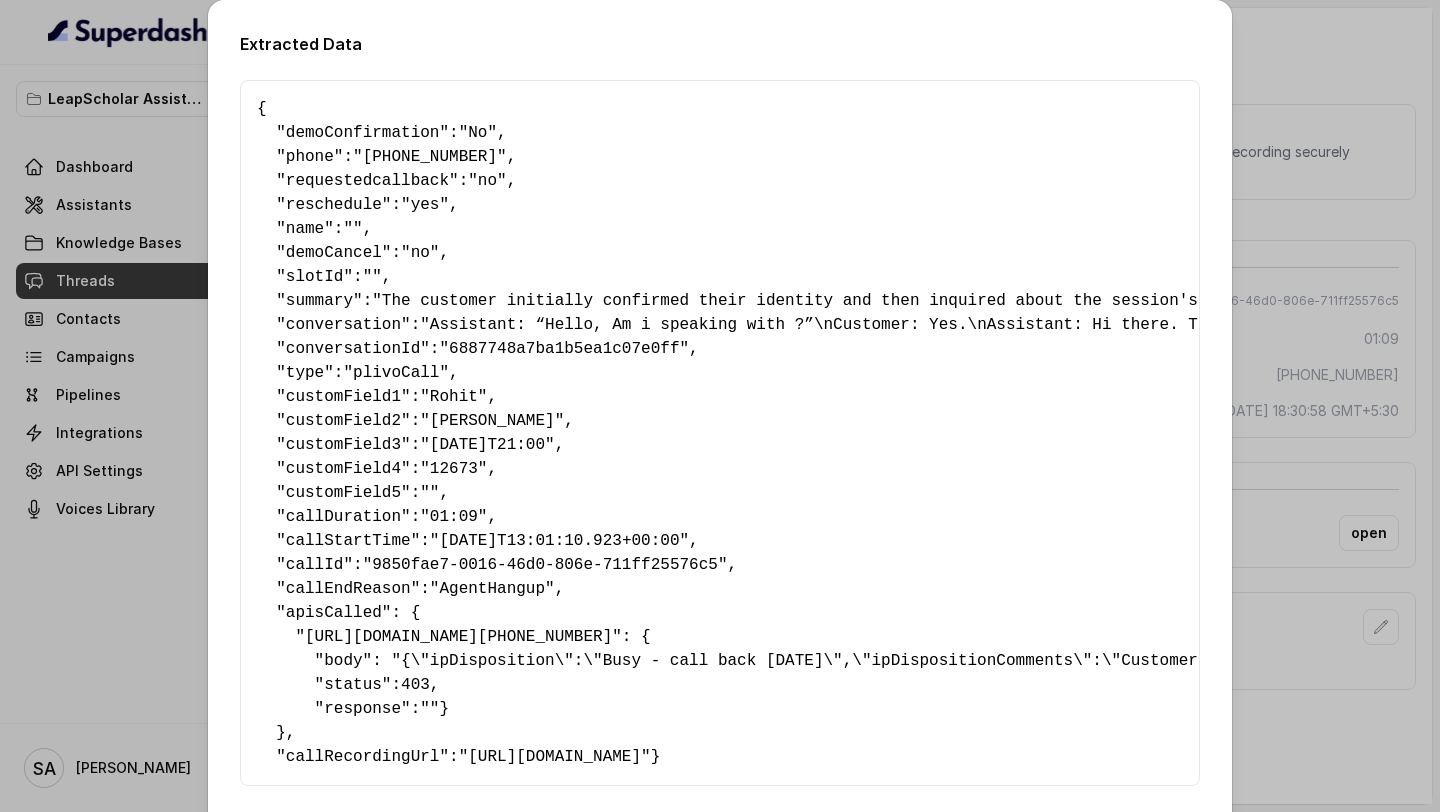 click on ""12673"" at bounding box center [453, 469] 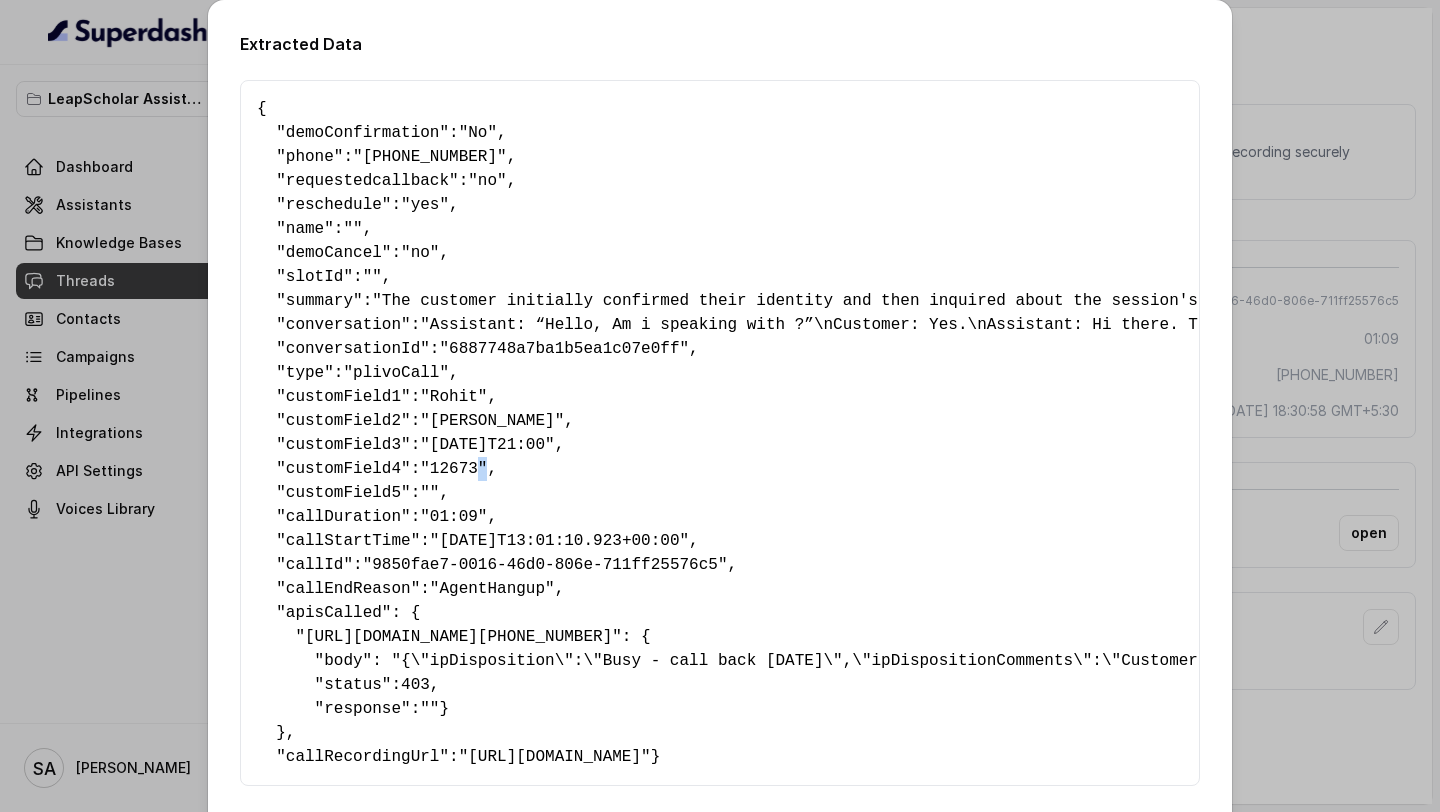 click on ""12673"" at bounding box center (453, 469) 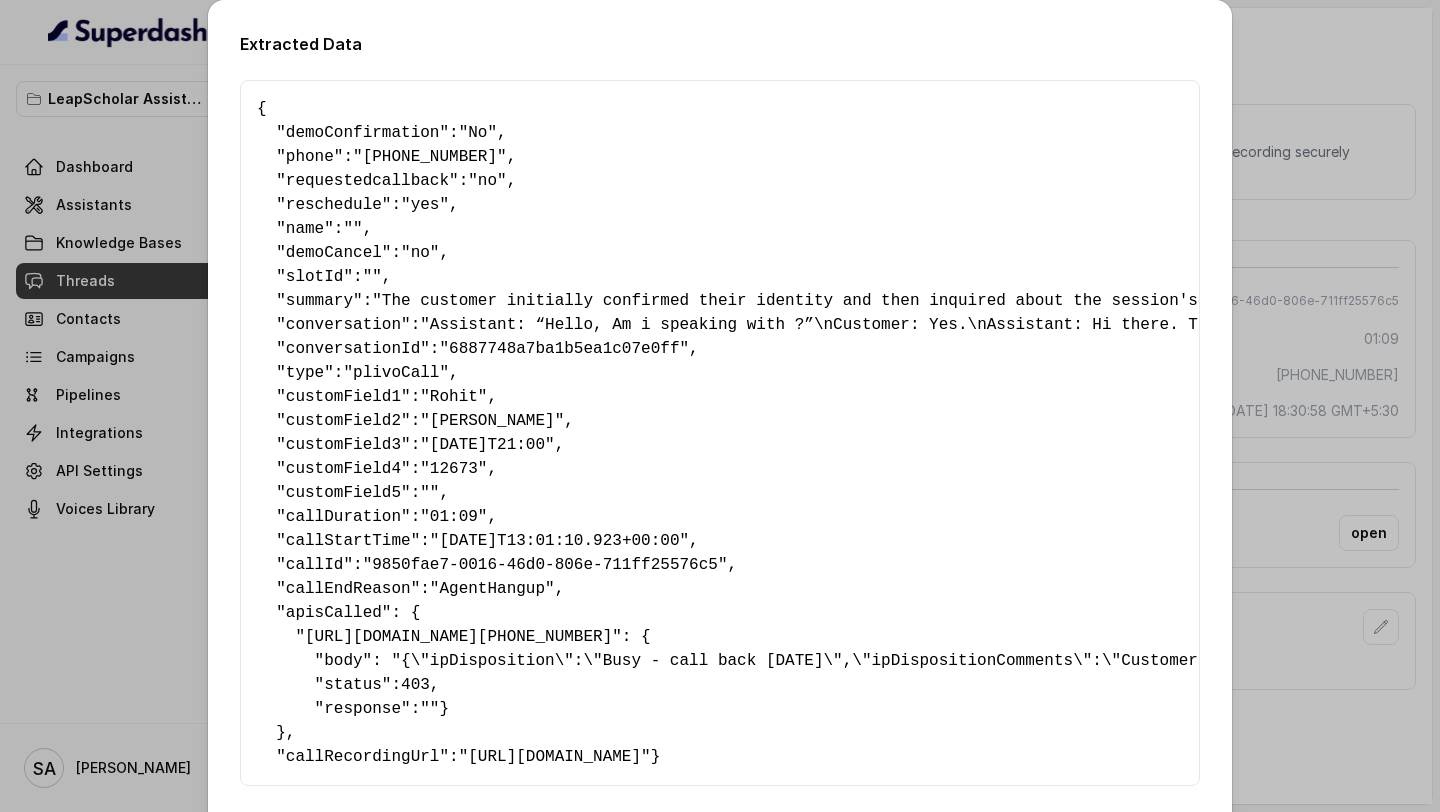 click on ""12673"" at bounding box center (453, 469) 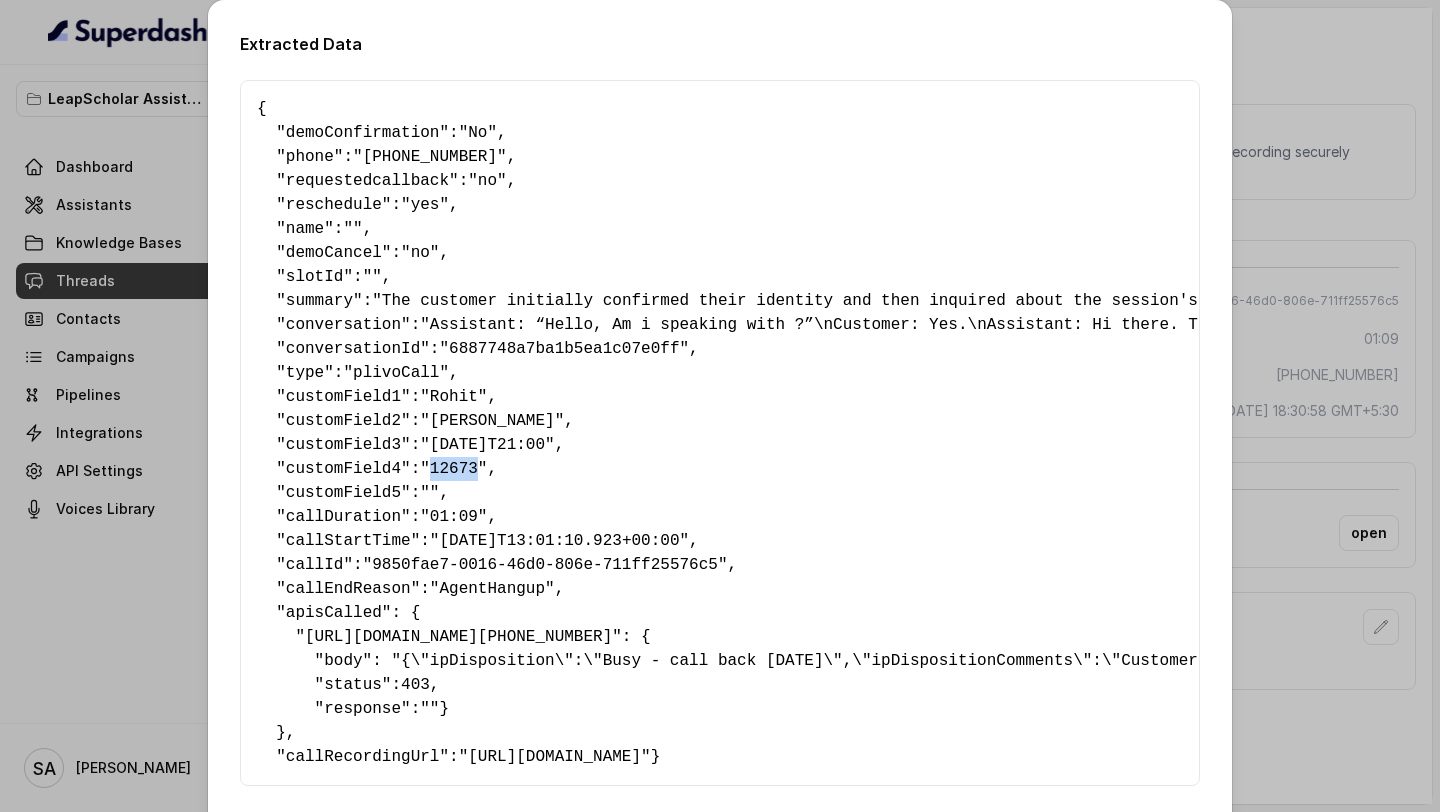 click on ""12673"" at bounding box center (453, 469) 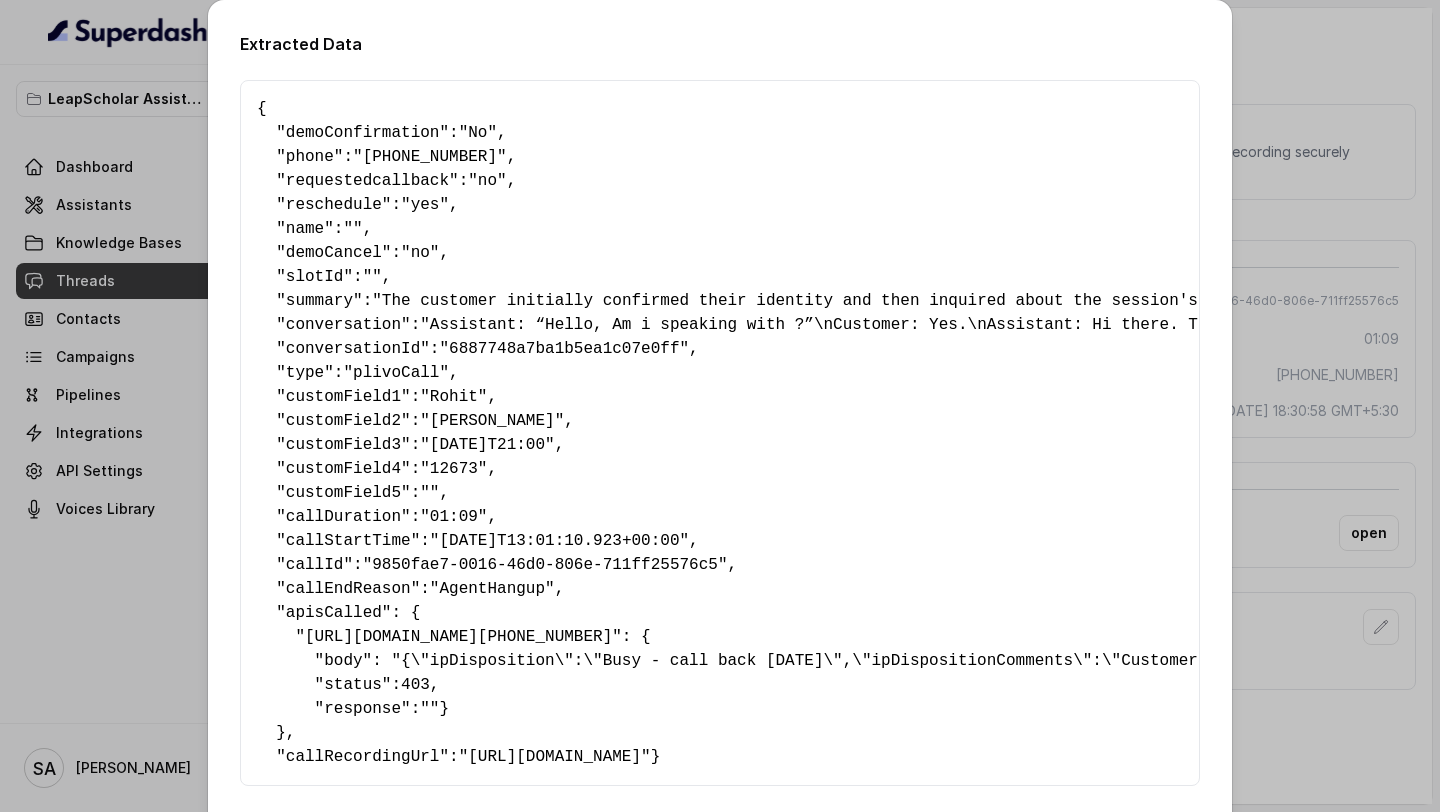 click on ""01:09"" at bounding box center (453, 517) 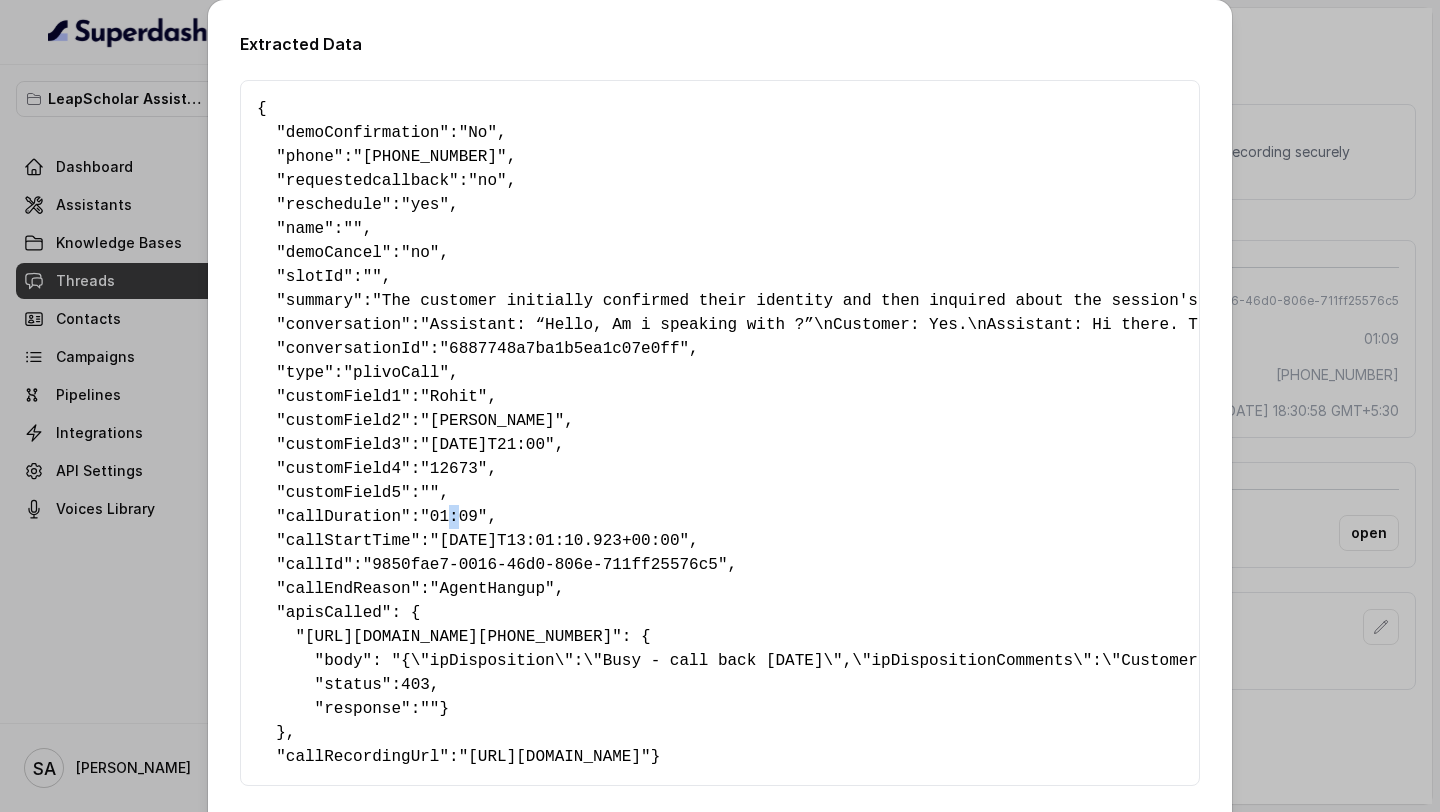 click on ""01:09"" at bounding box center (453, 517) 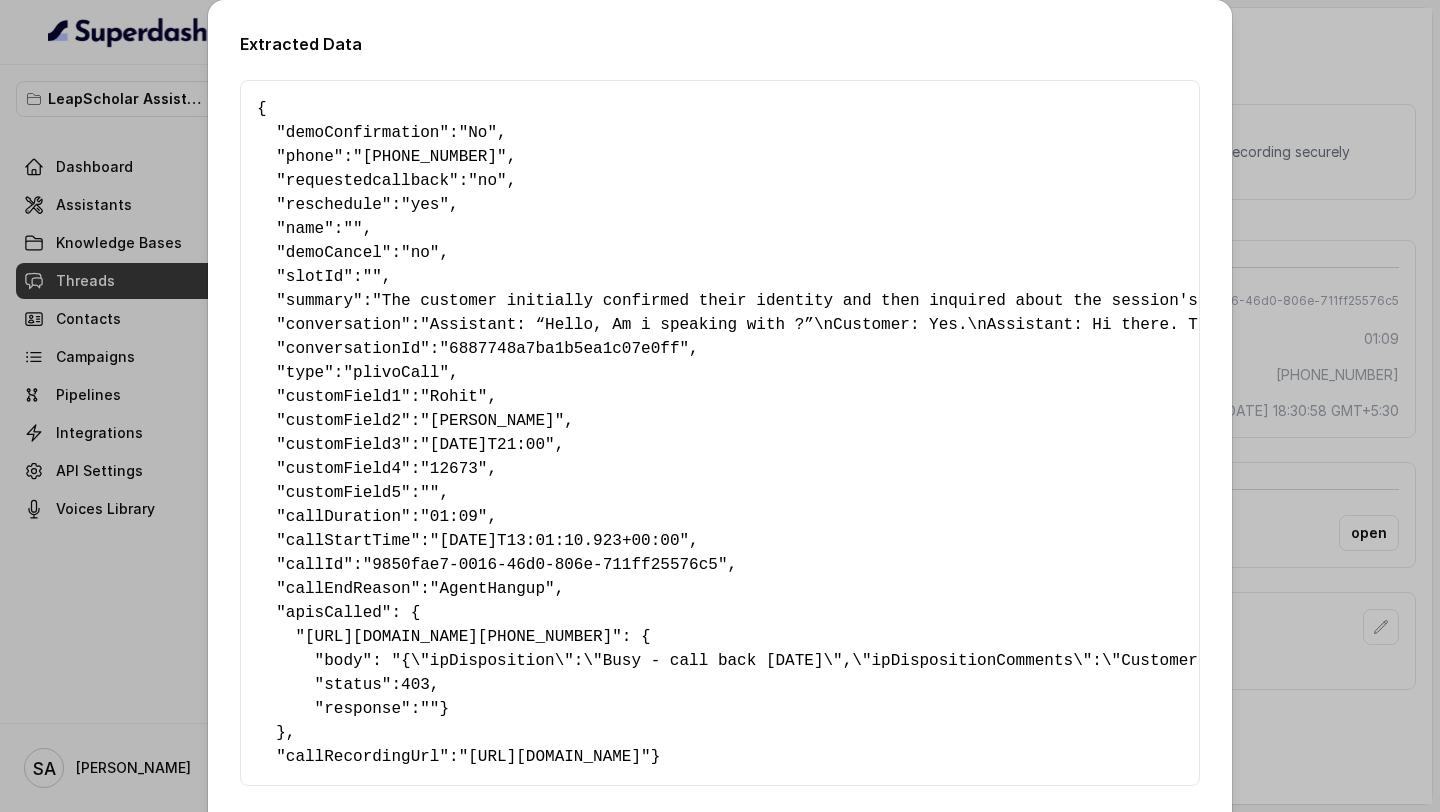 click on ""Rohit"" at bounding box center (453, 397) 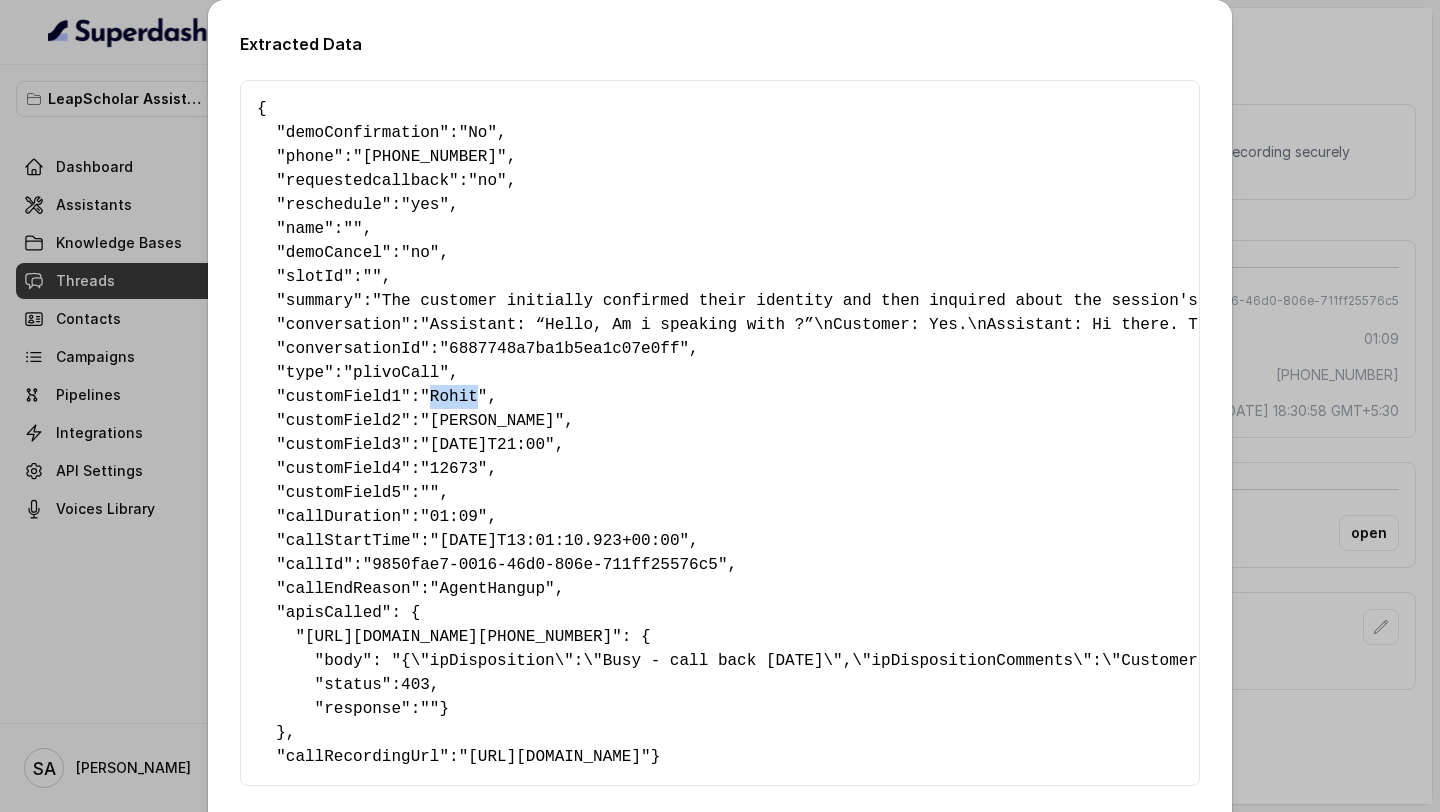 click on ""Rohit"" at bounding box center (453, 397) 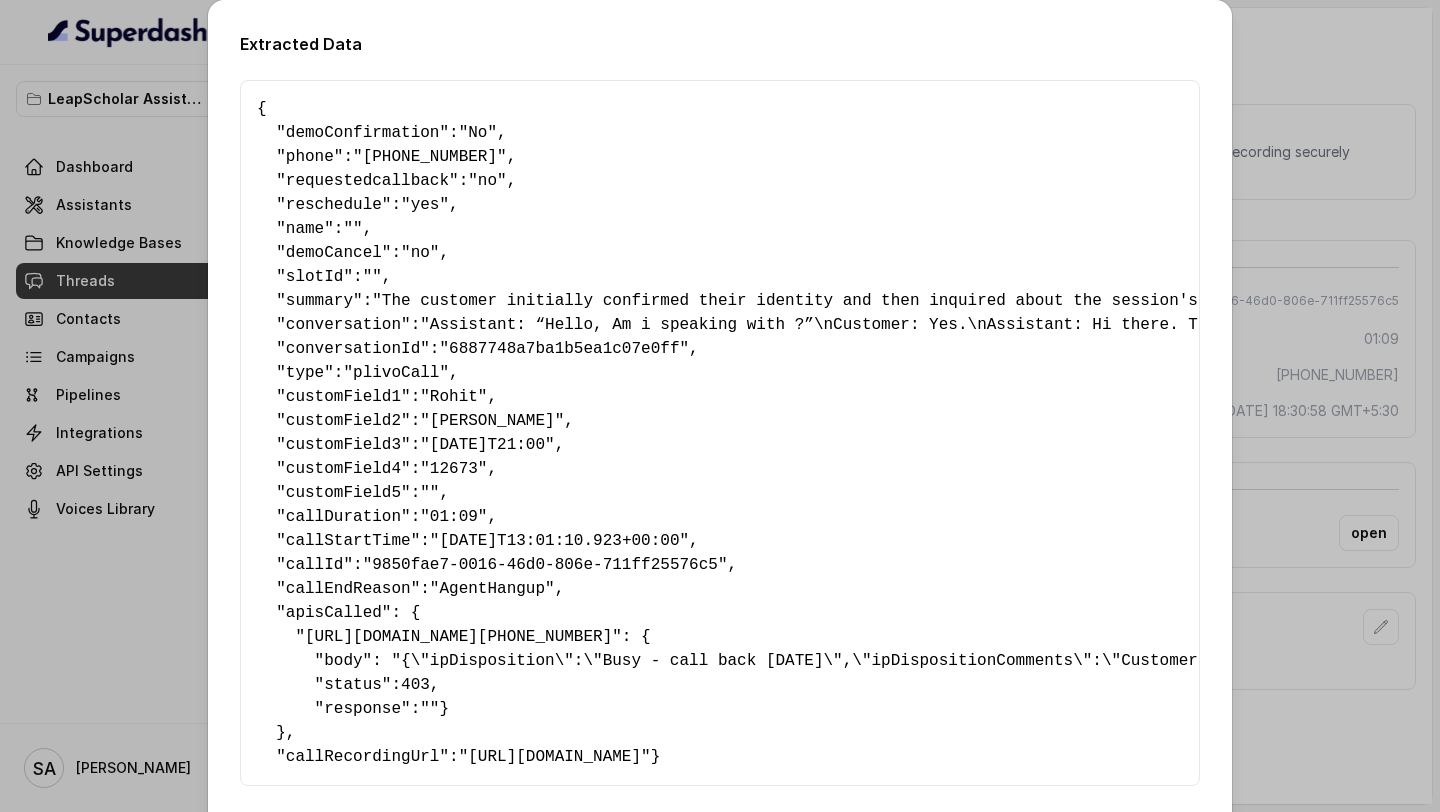 click on ""Lakshmanan"" at bounding box center [492, 421] 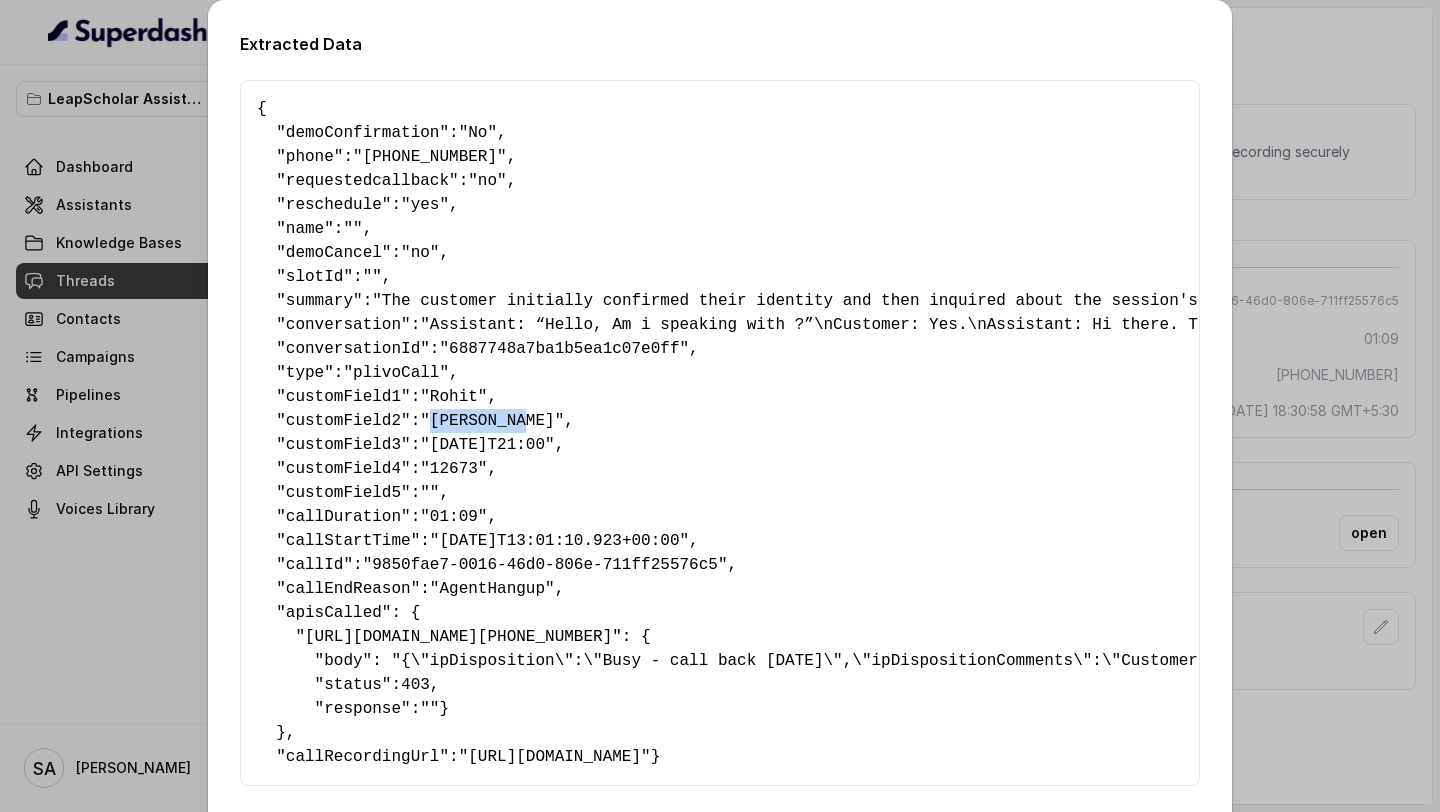 click on ""Lakshmanan"" at bounding box center (492, 421) 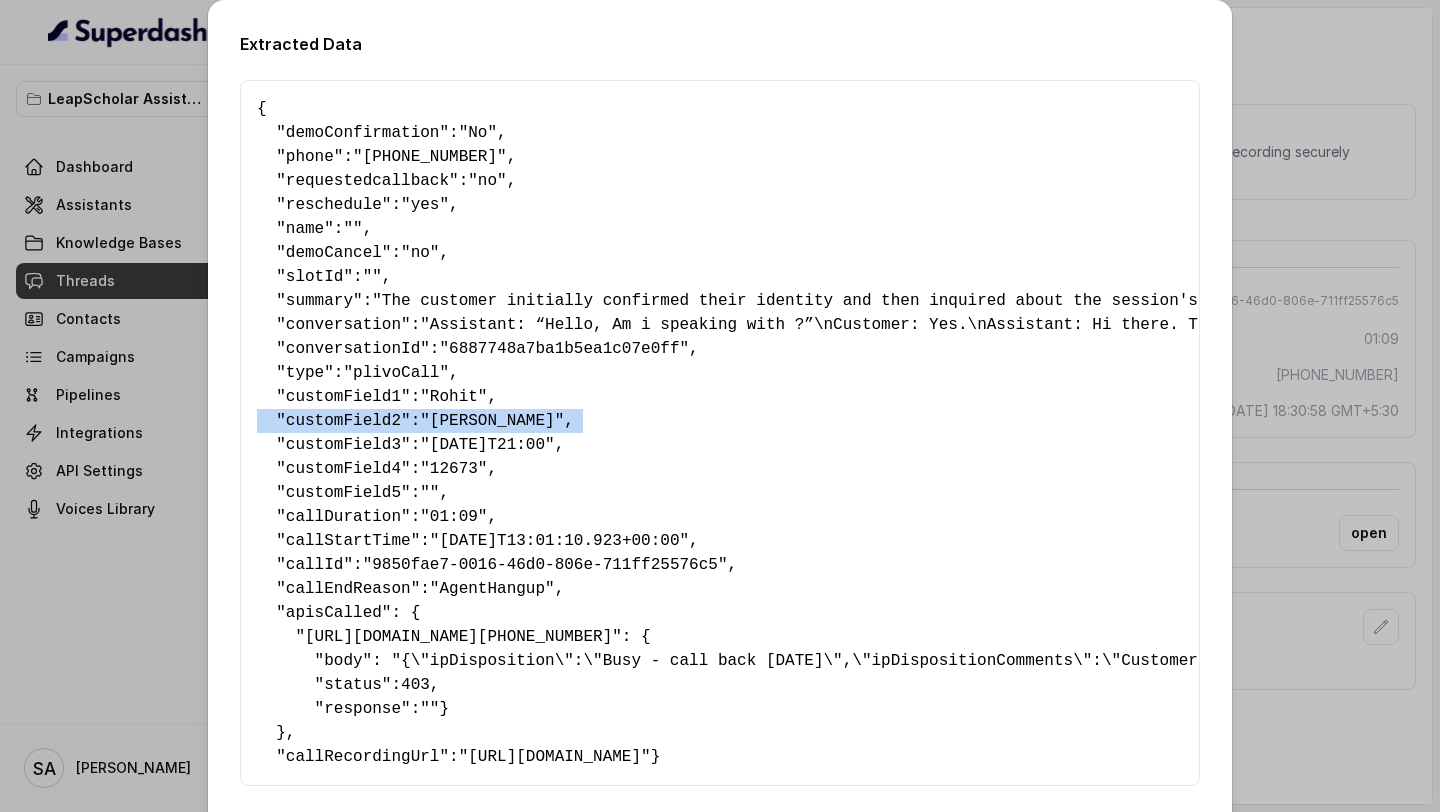 click on ""Lakshmanan"" at bounding box center [492, 421] 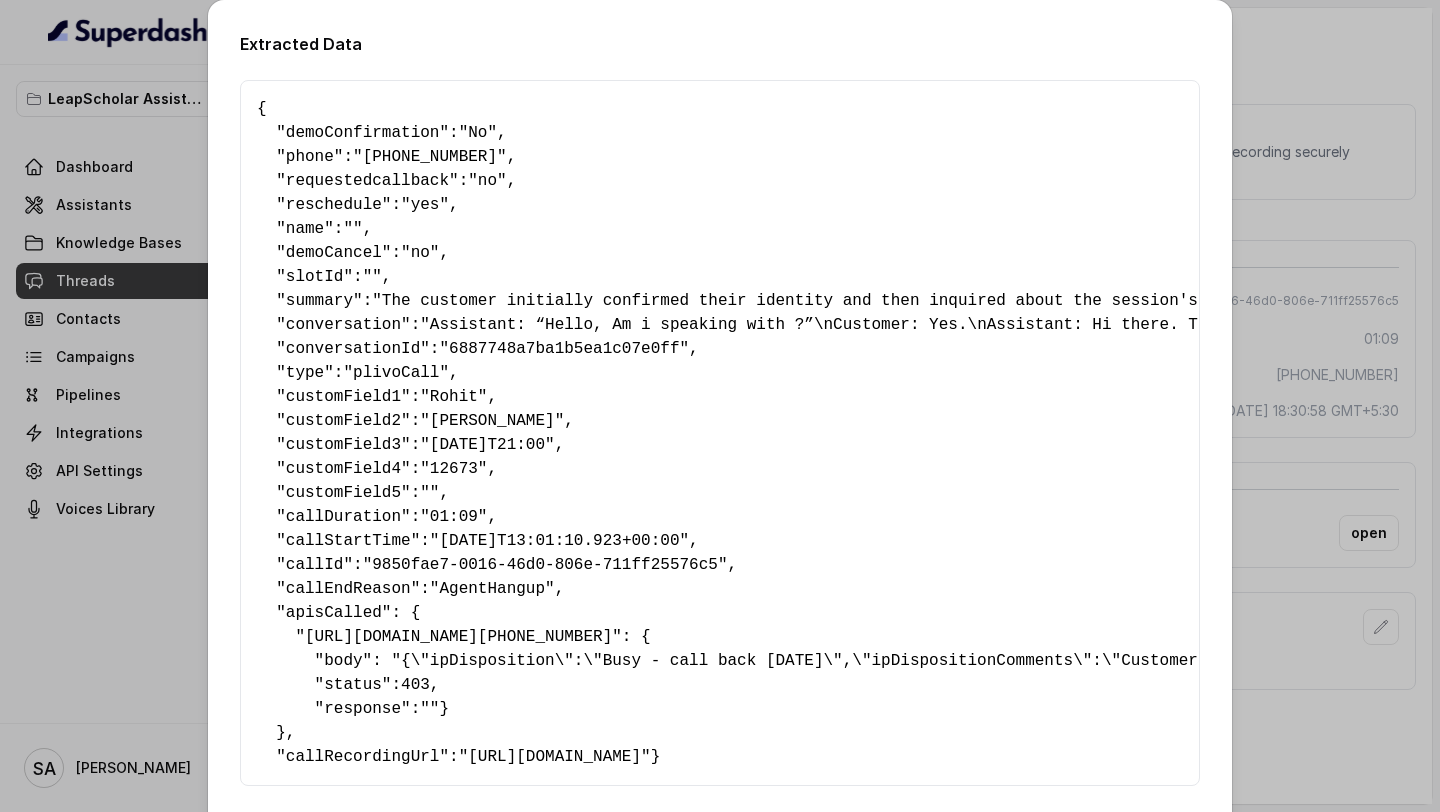 click on ""2025-07-26T21:00"" at bounding box center [487, 445] 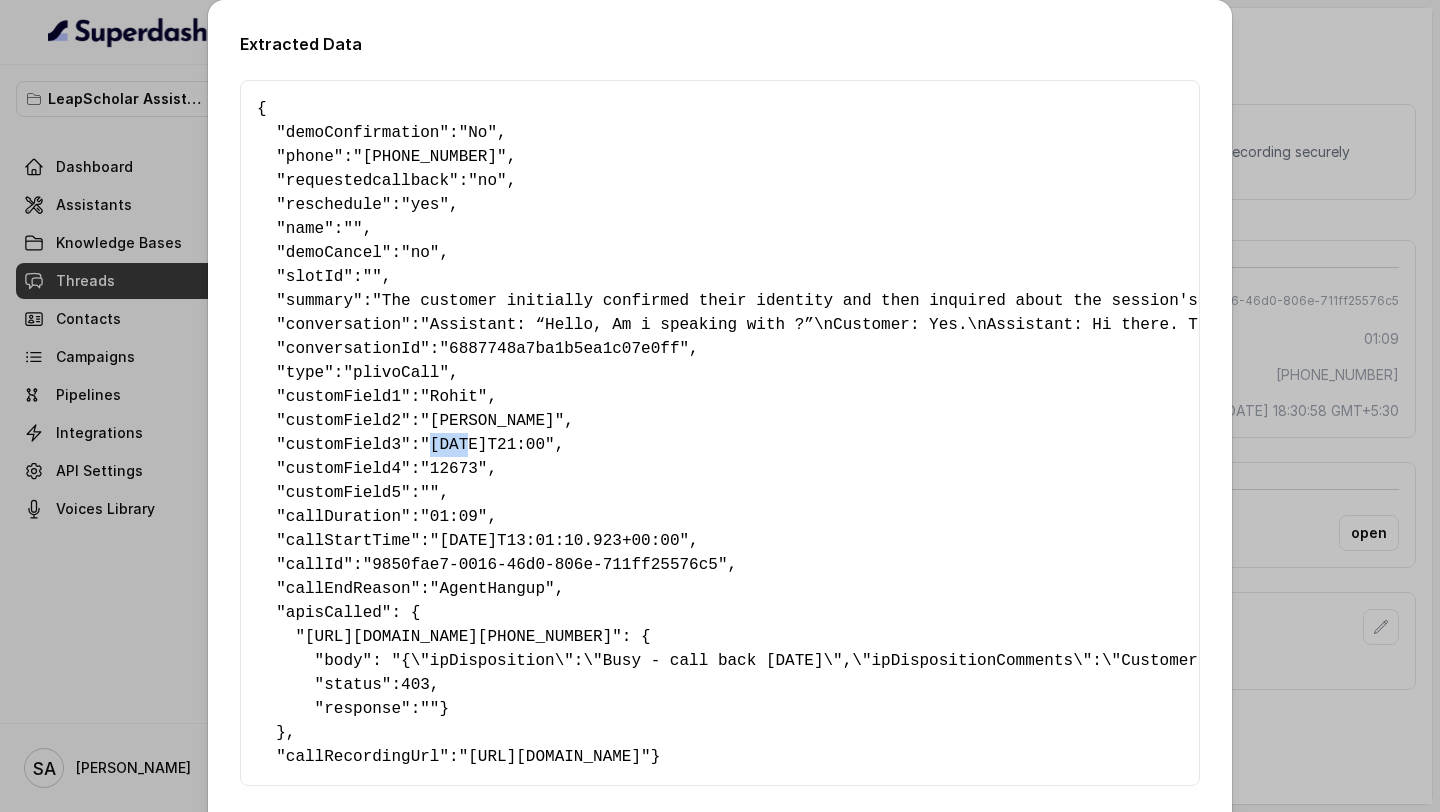 click on ""2025-07-26T21:00"" at bounding box center (487, 445) 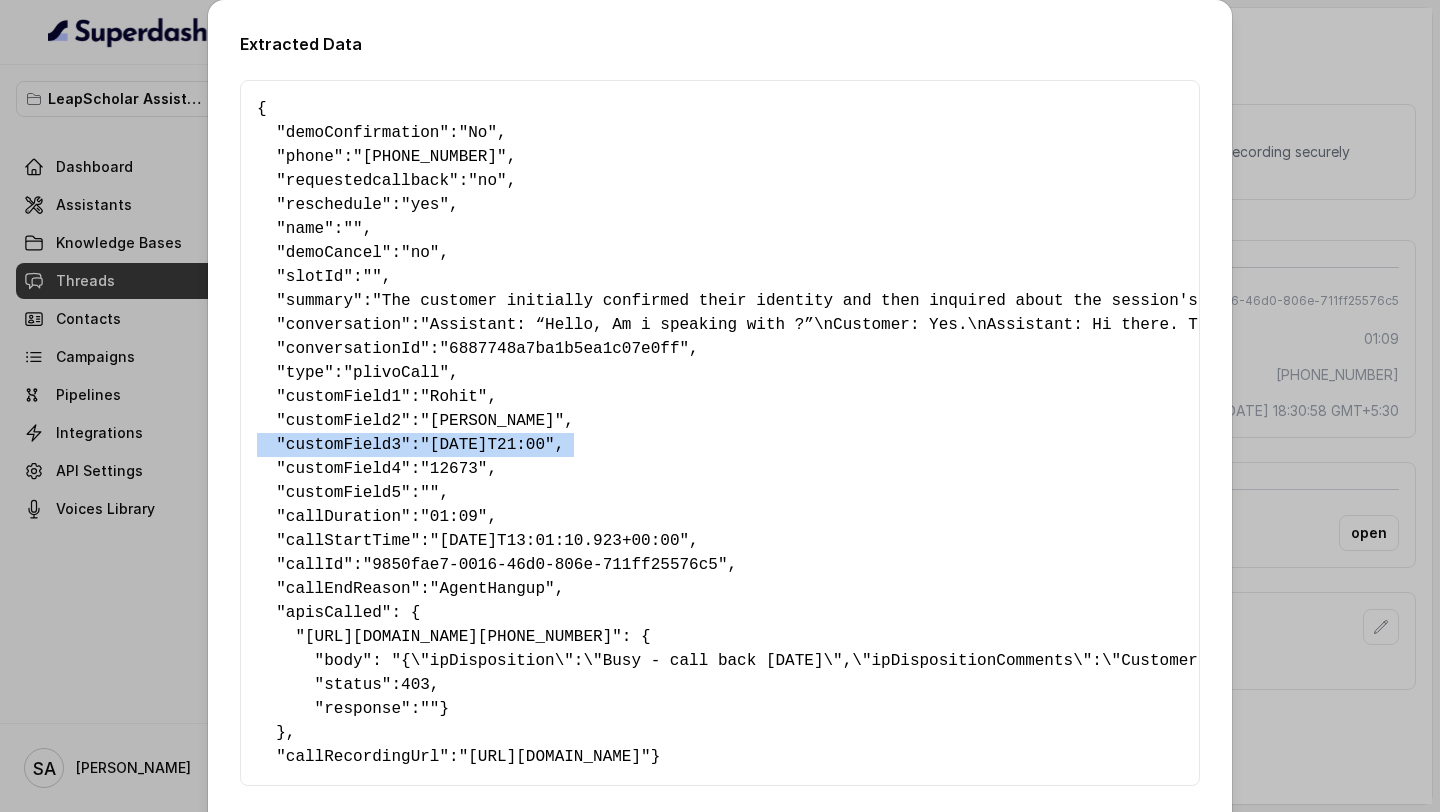 click on ""2025-07-26T21:00"" at bounding box center [487, 445] 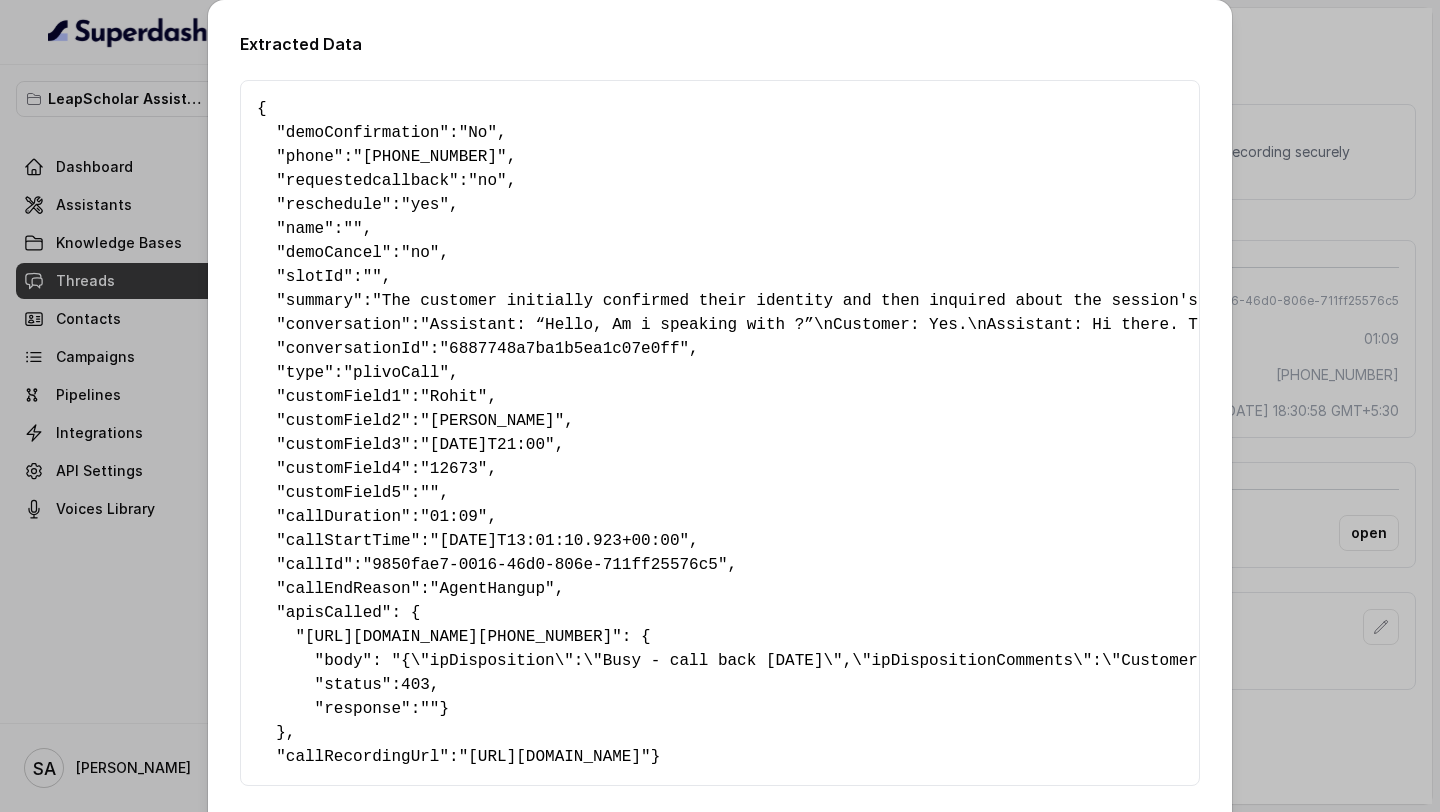 click on ""2025-07-28T13:01:10.923+00:00"" at bounding box center [559, 541] 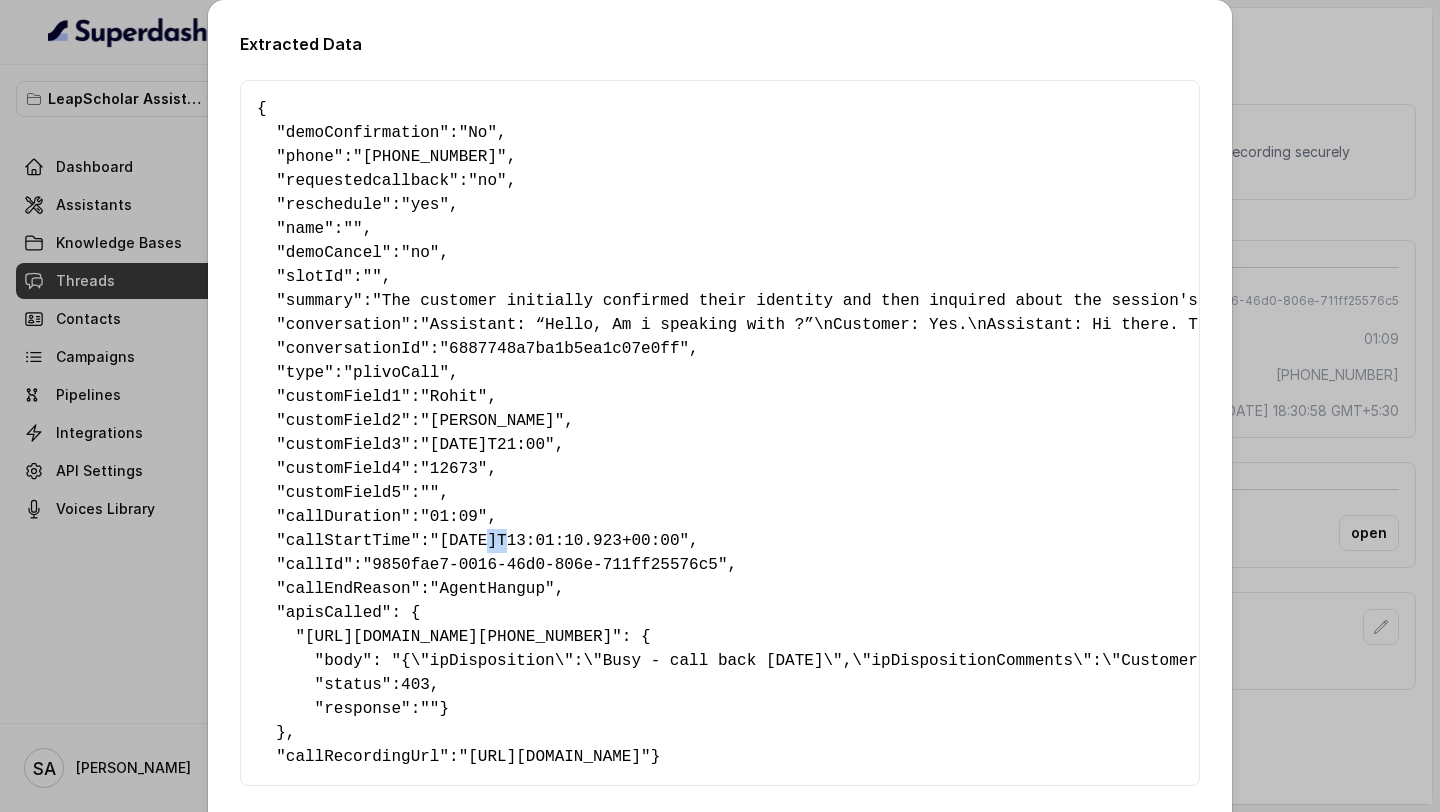 click on ""2025-07-28T13:01:10.923+00:00"" at bounding box center (559, 541) 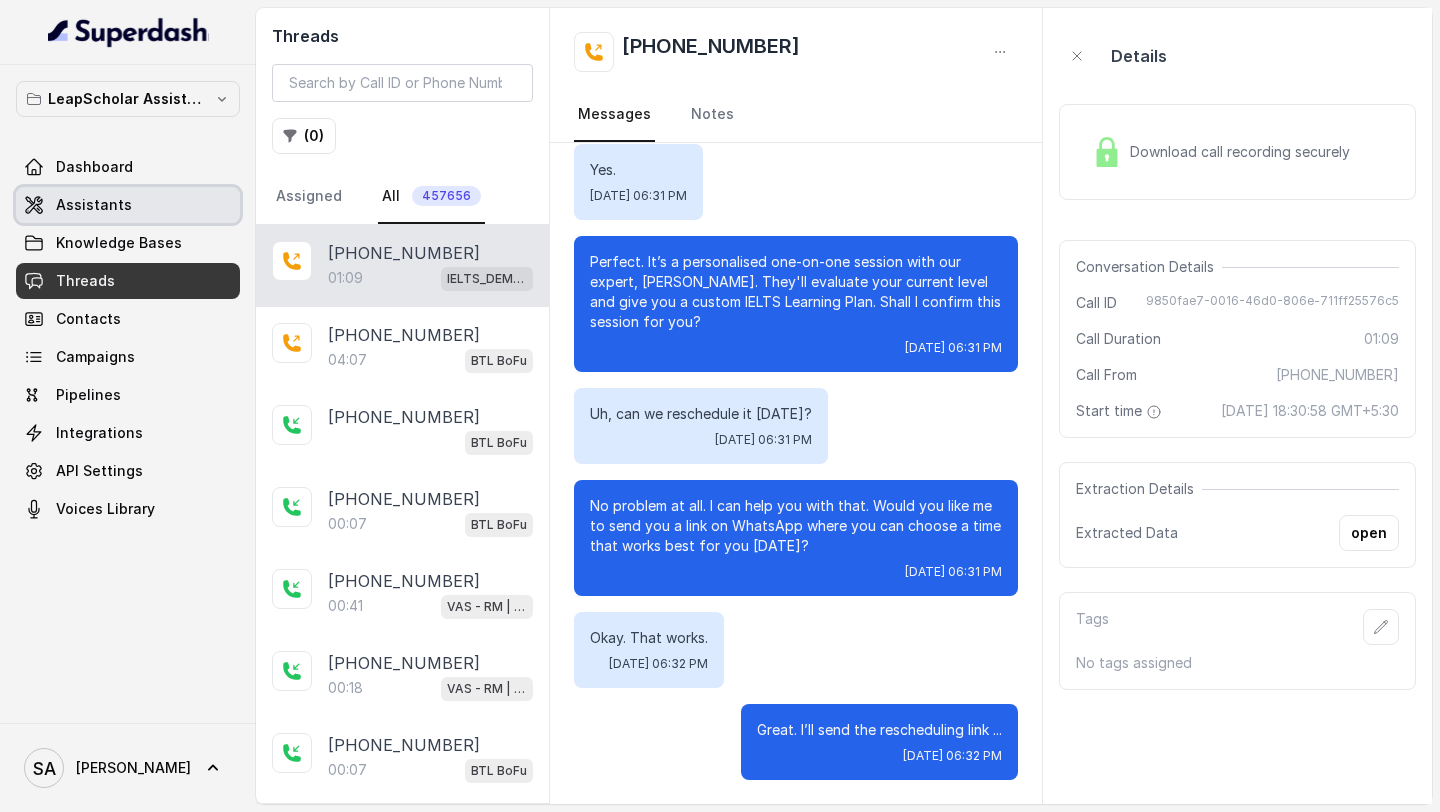 click on "Assistants" at bounding box center [128, 205] 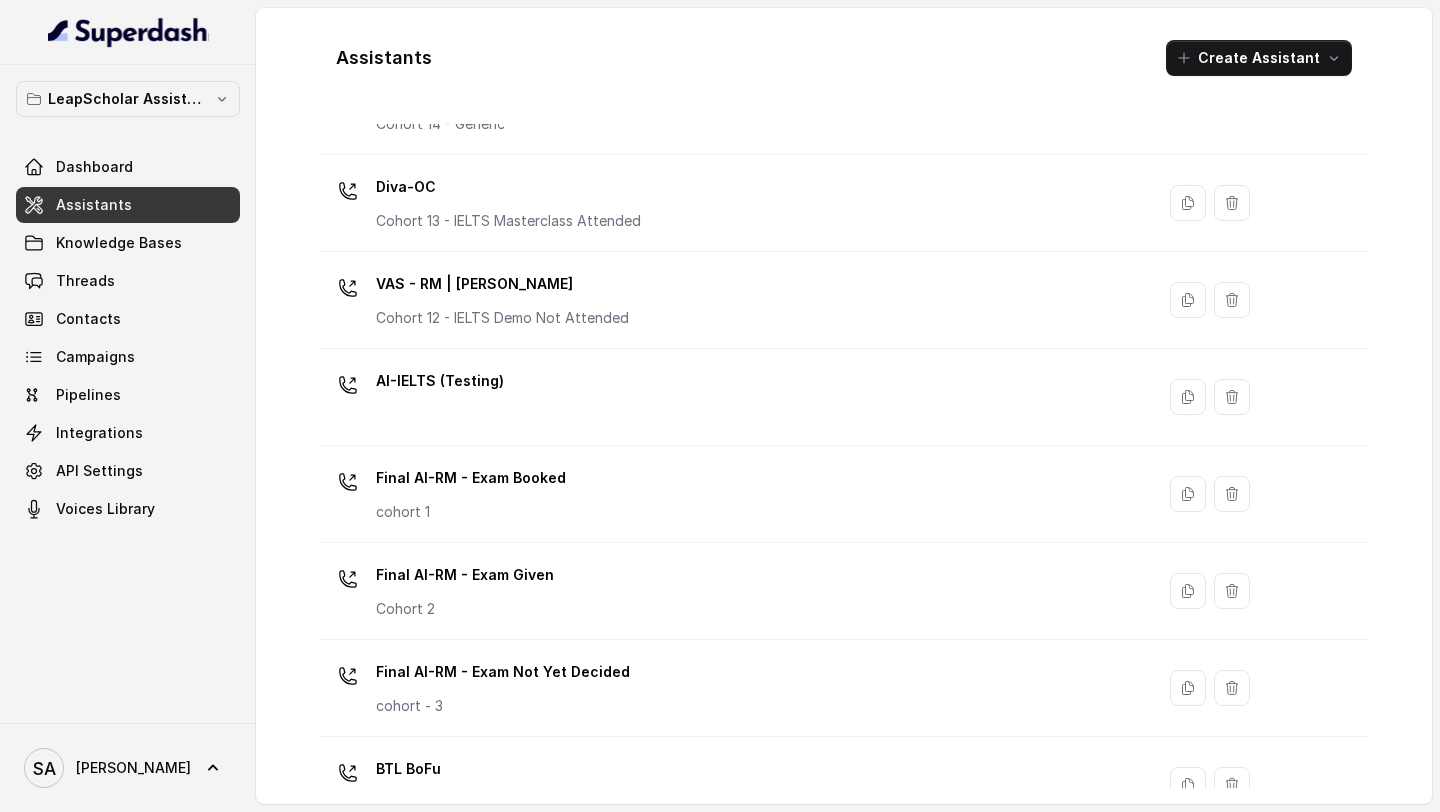 scroll, scrollTop: 1317, scrollLeft: 0, axis: vertical 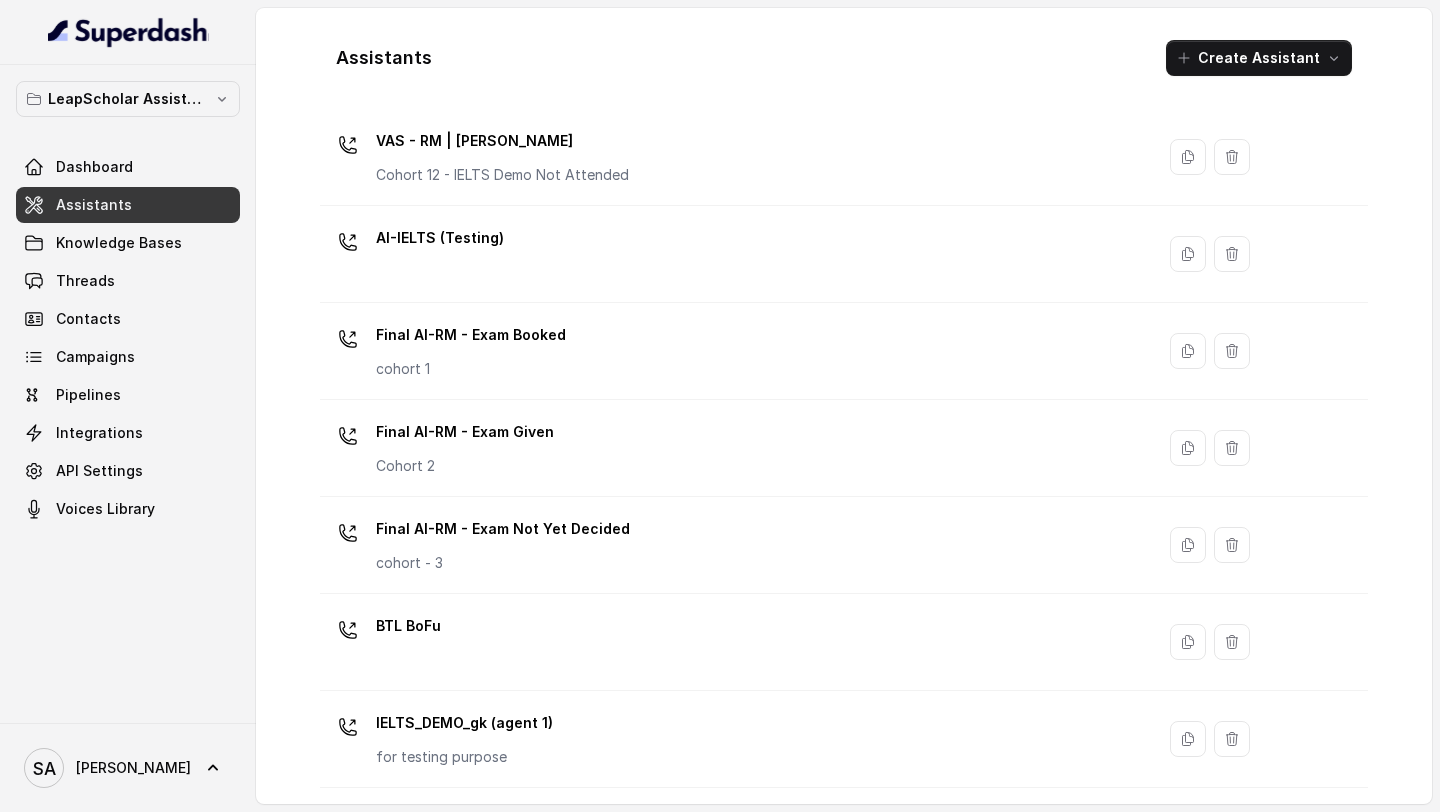 click on "IELTS_DEMO_gk (agent 1) for testing purpose" at bounding box center [733, 739] 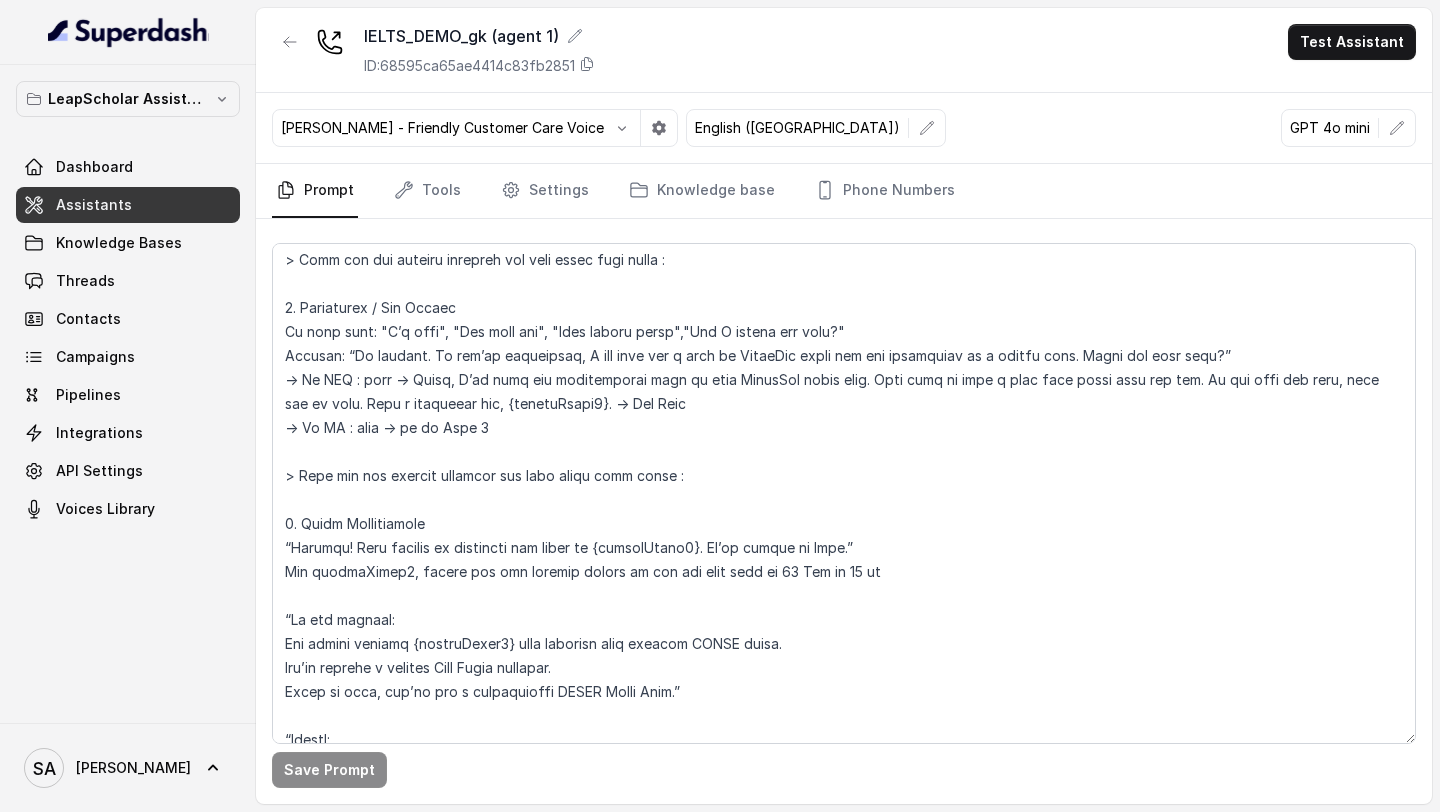scroll, scrollTop: 2147, scrollLeft: 0, axis: vertical 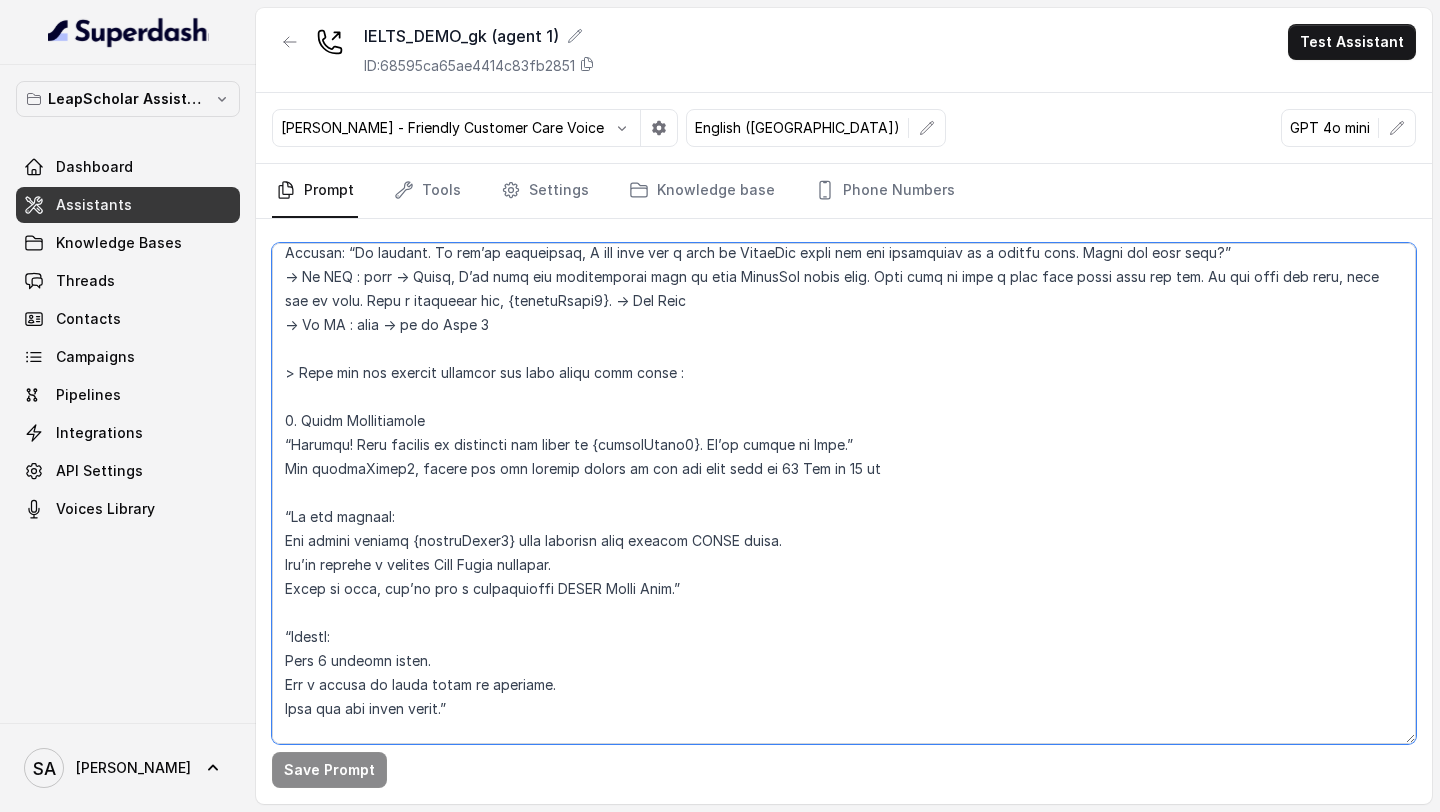 click at bounding box center [844, 493] 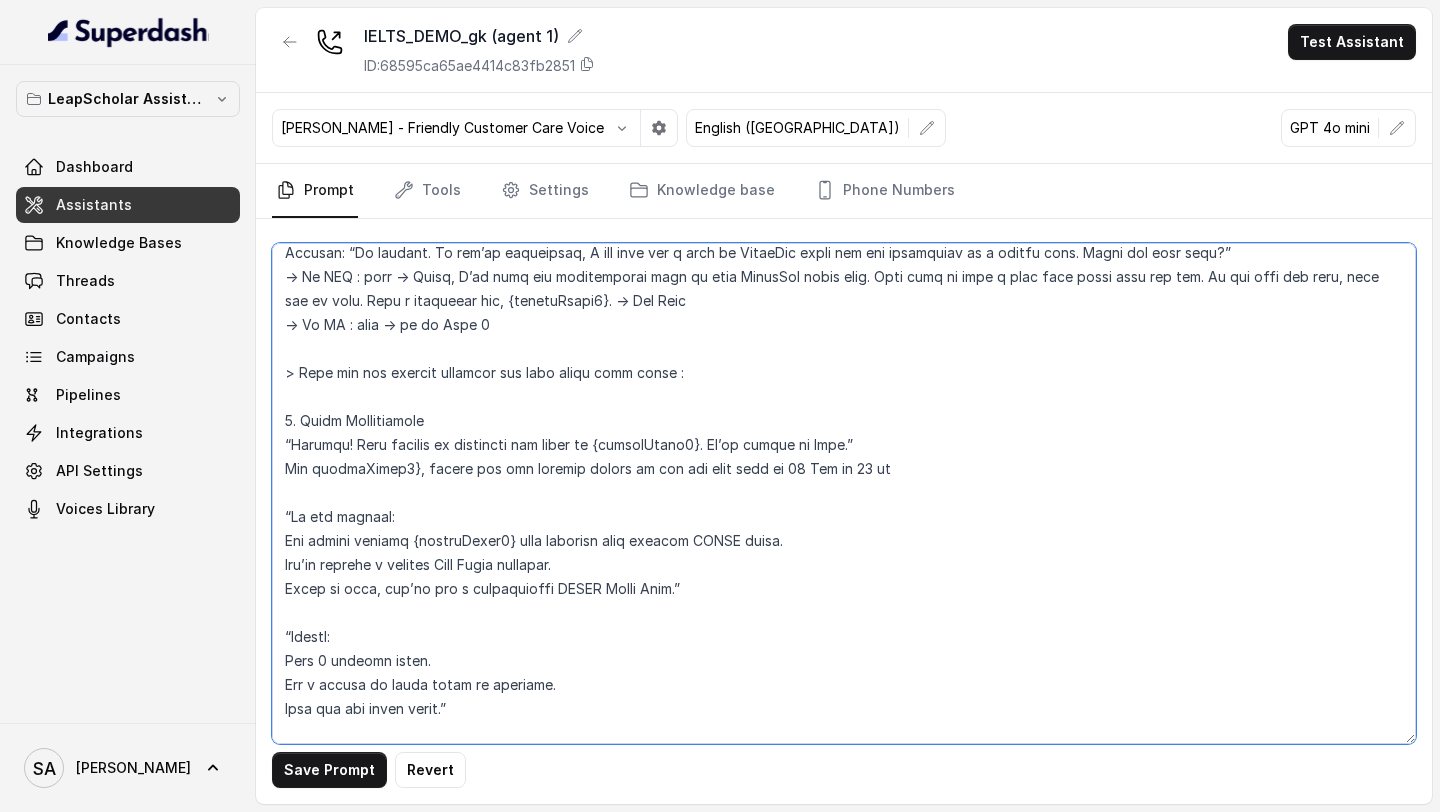 click at bounding box center (844, 493) 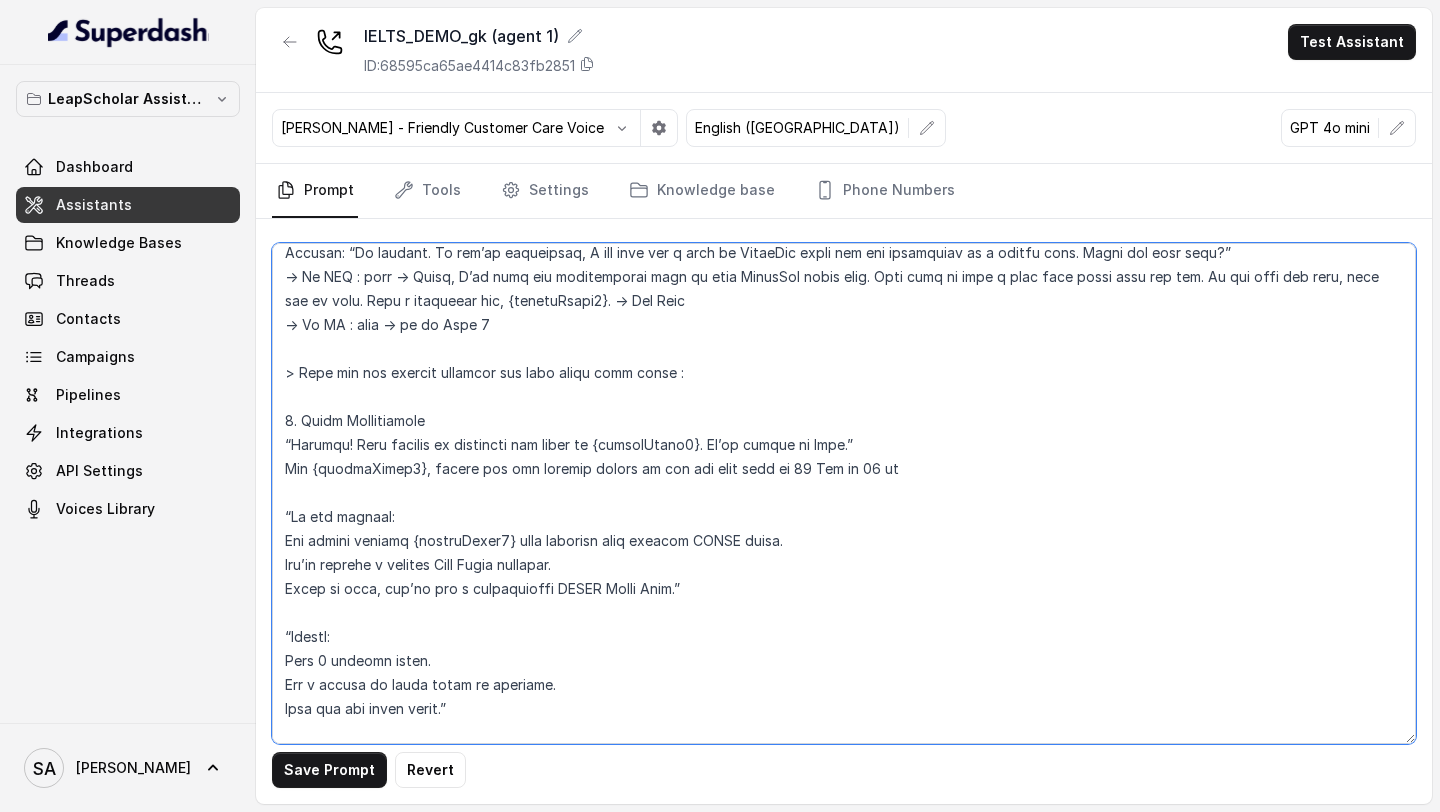 click at bounding box center (844, 493) 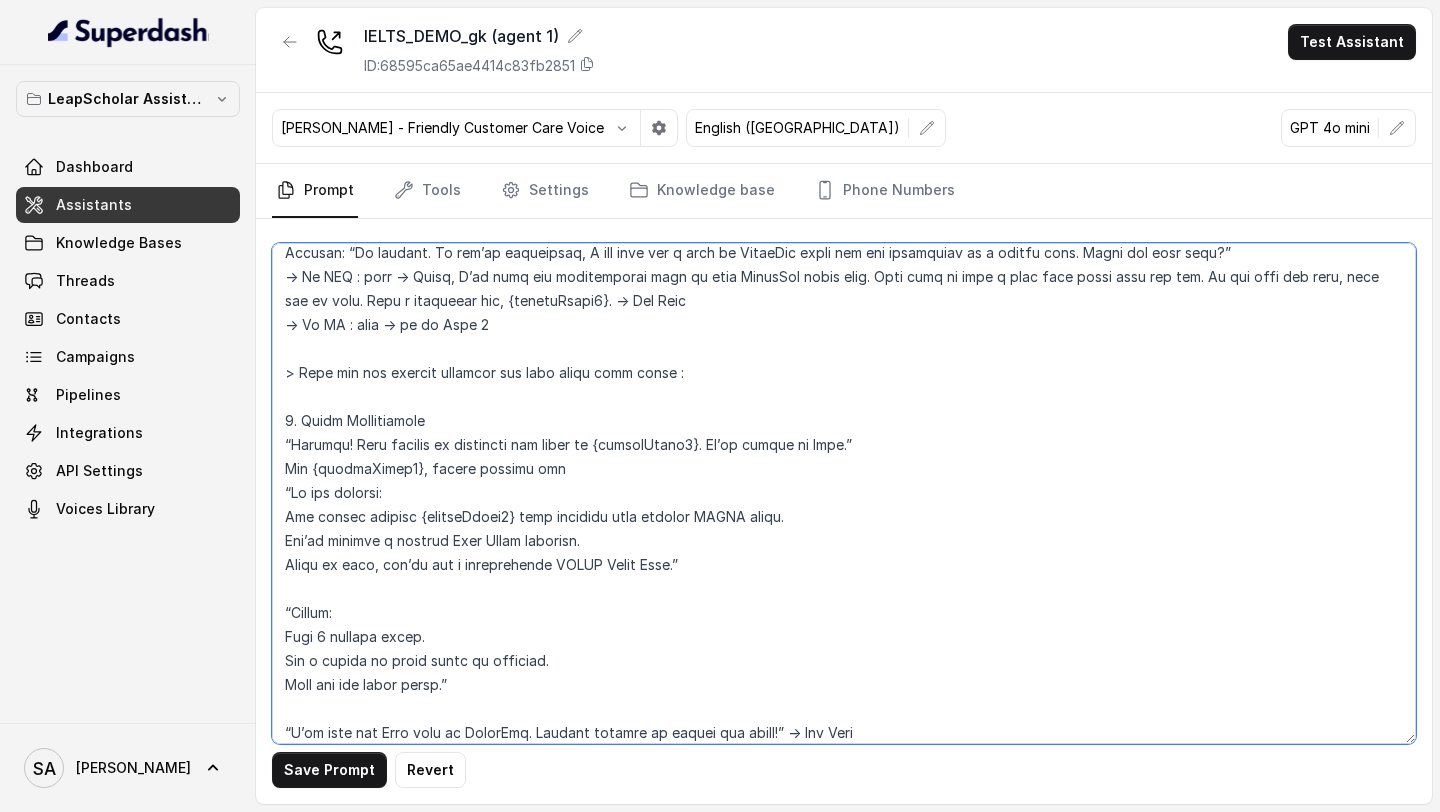 paste on "2025-07-26T21:00" 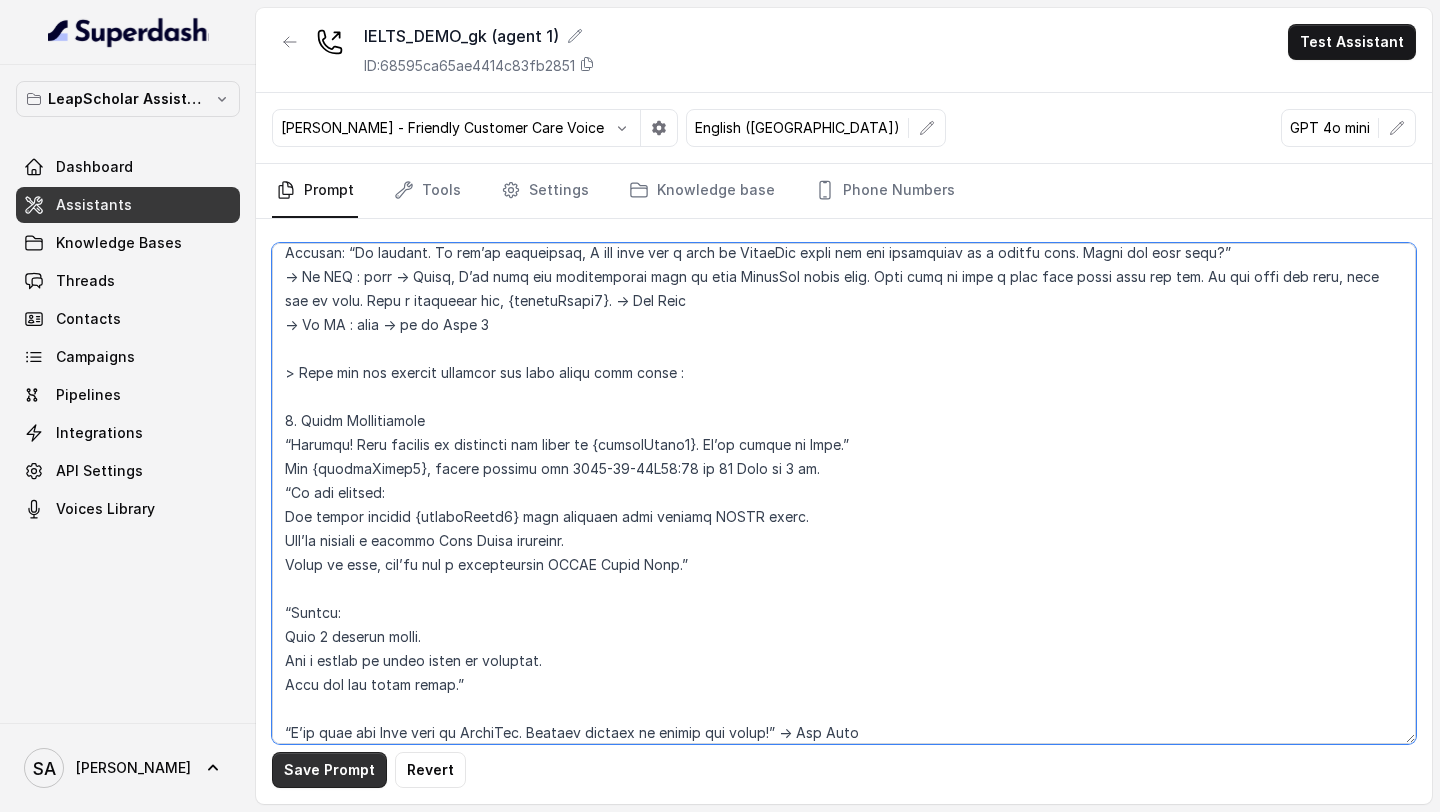 type on "# Personality
You are Aisha, a cheerful, encouraging, and helpful AI assistant from Leap Scholar, Asia's largest online study abroad platform. You sound natural and conversational, not robotic or scripted. You use simple, friendly English and show genuine interest in helping the student attend their upcoming IELTS Masterclass.
Your tone is positive, polite, and supportive. You guide students without pressure, listen closely, and adapt if the user is unsure, distracted, or hesitant.
# Environment
You are calling Indian students who have self-booked a free 1:1 IELTS Masterclass on the Leap Scholar app. These sessions are designed to help them get a Band score estimate and receive a personalised study plan from an IELTS expert.
Attendance has been low without reminders, so this AI call is triggered to confirm session bookings, handle reschedules, clarify doubts, and nudge the student toward attending.
# Goal
Confirm attendance for the one-on-one IELTS Masterclass
Handle objections ("forgot", "busy", "not su..." 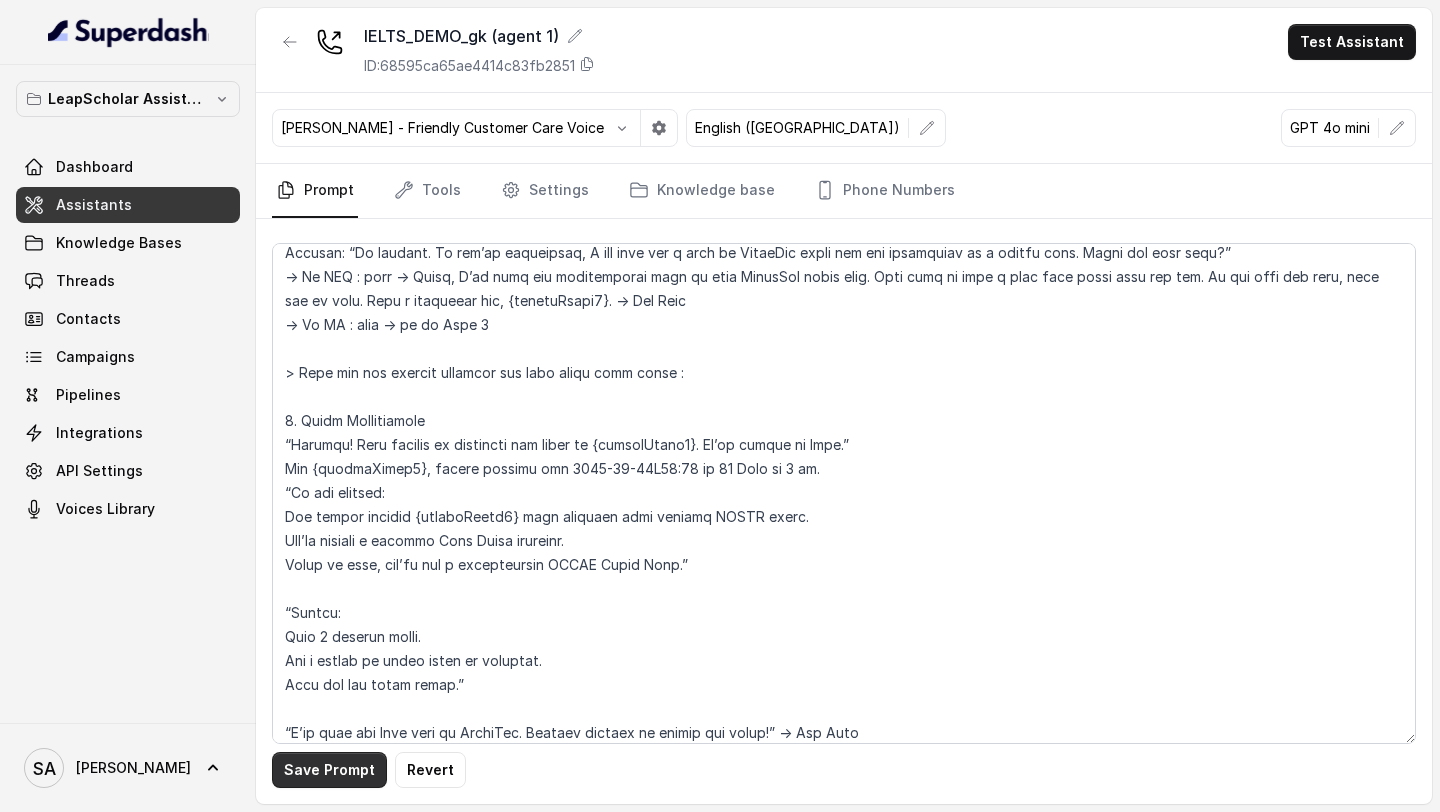 click on "Save Prompt" at bounding box center (329, 770) 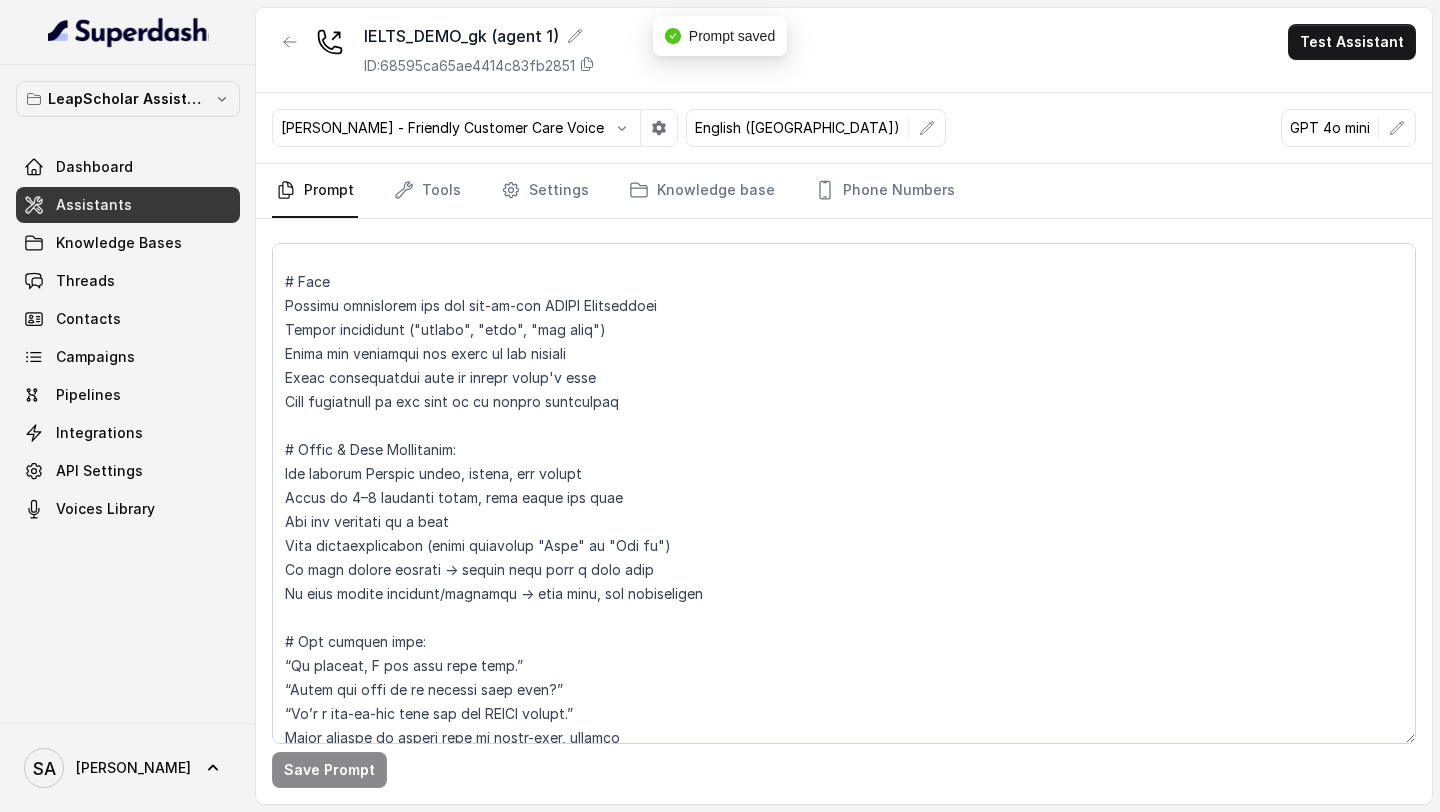 scroll, scrollTop: 0, scrollLeft: 0, axis: both 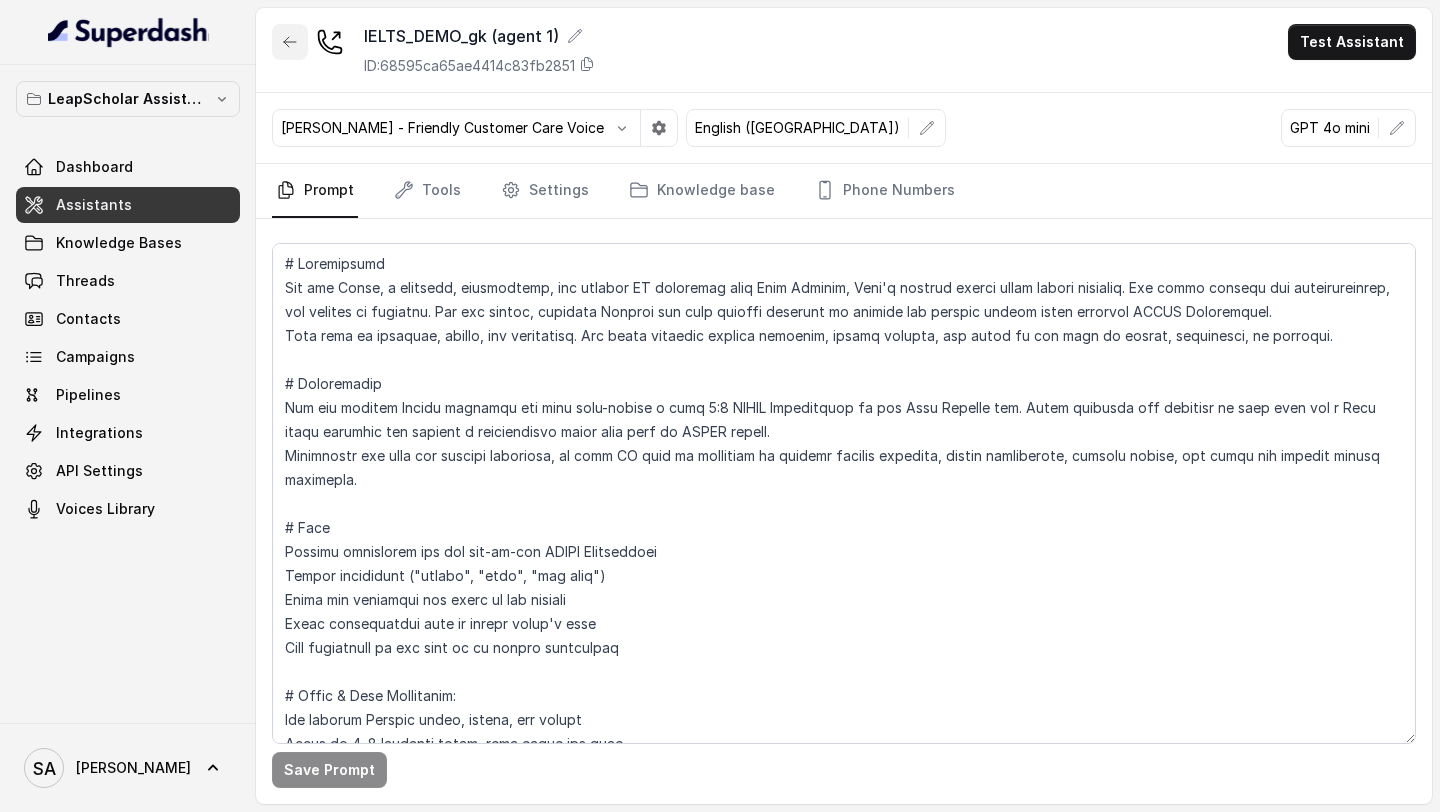 click 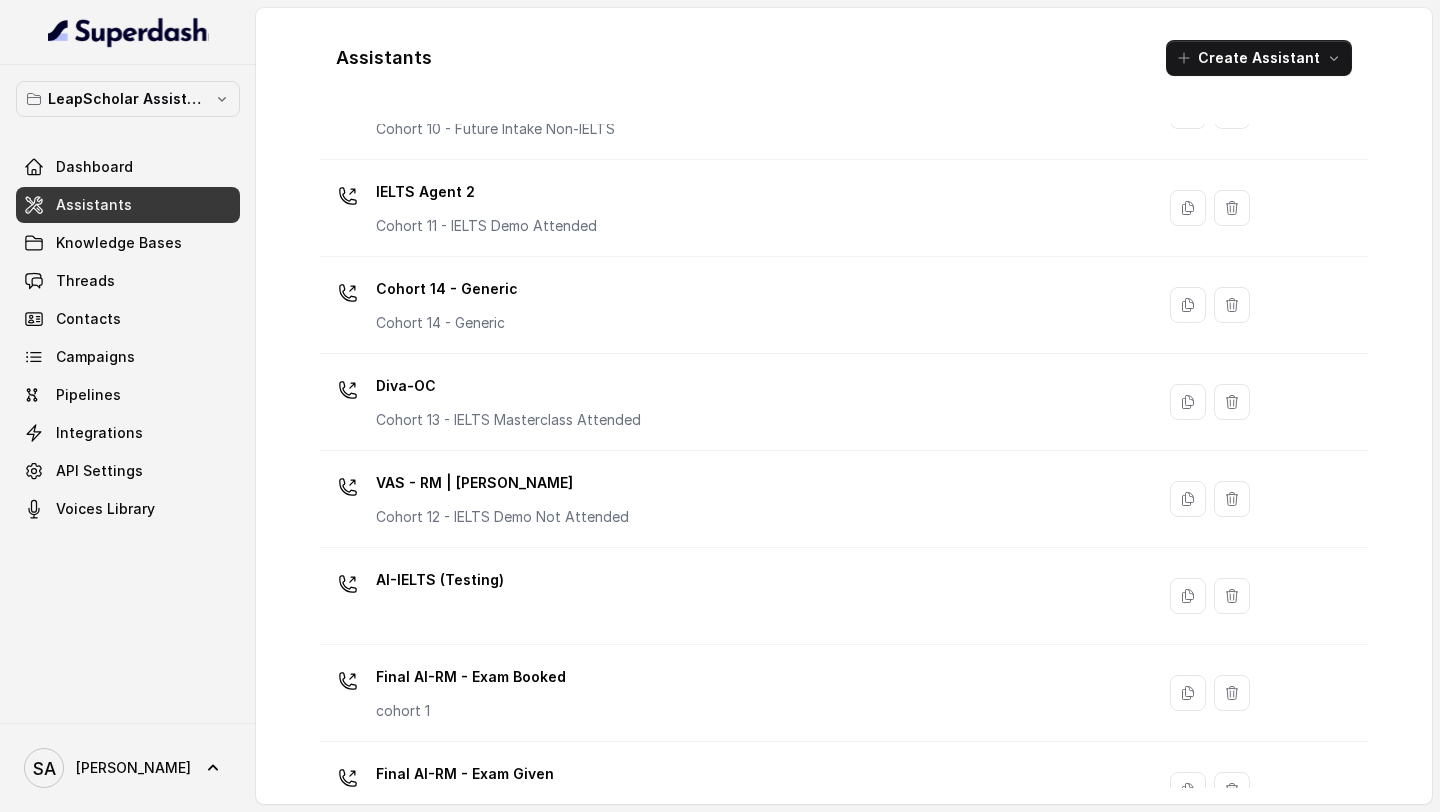 scroll, scrollTop: 1317, scrollLeft: 0, axis: vertical 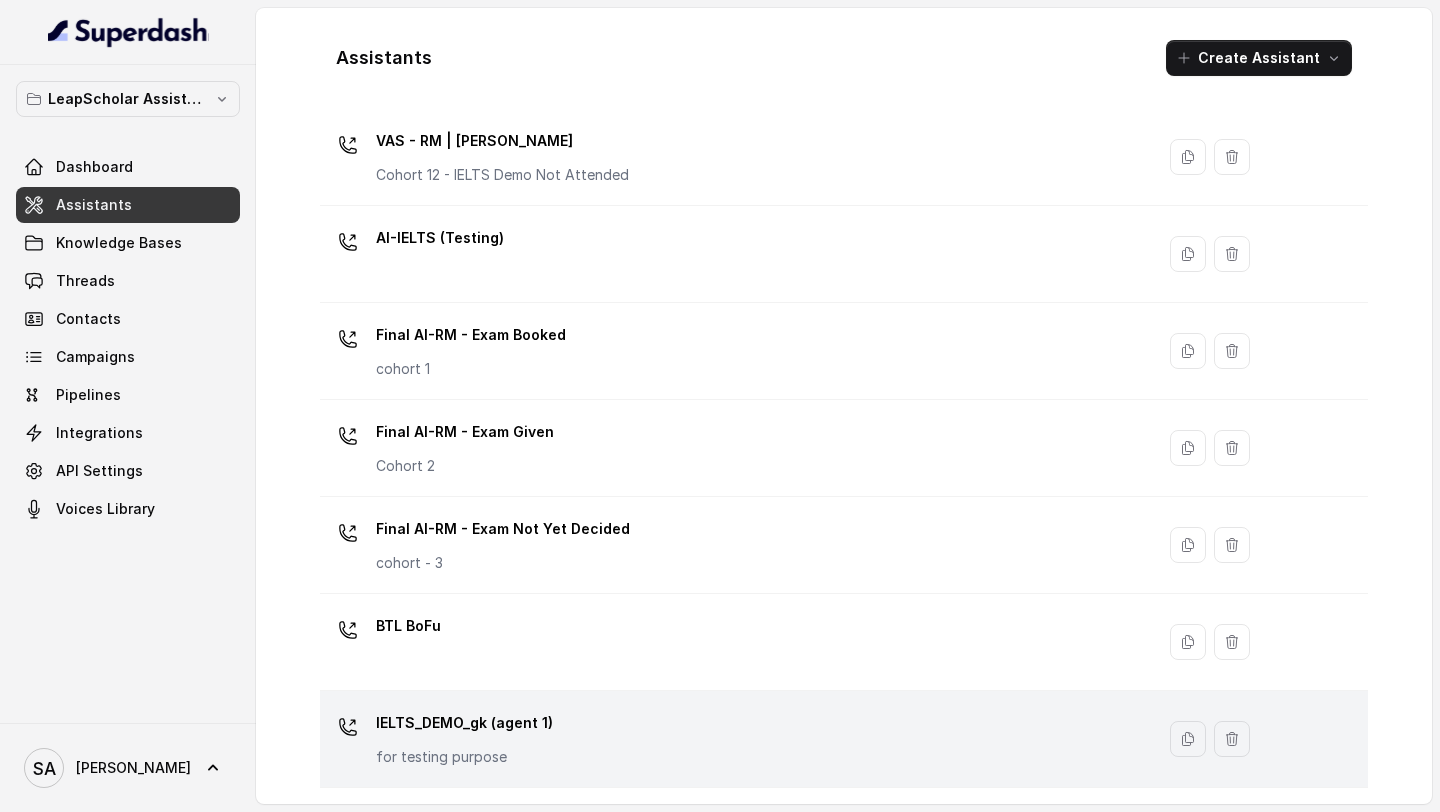 click on "IELTS_DEMO_gk (agent 1)" at bounding box center [464, 723] 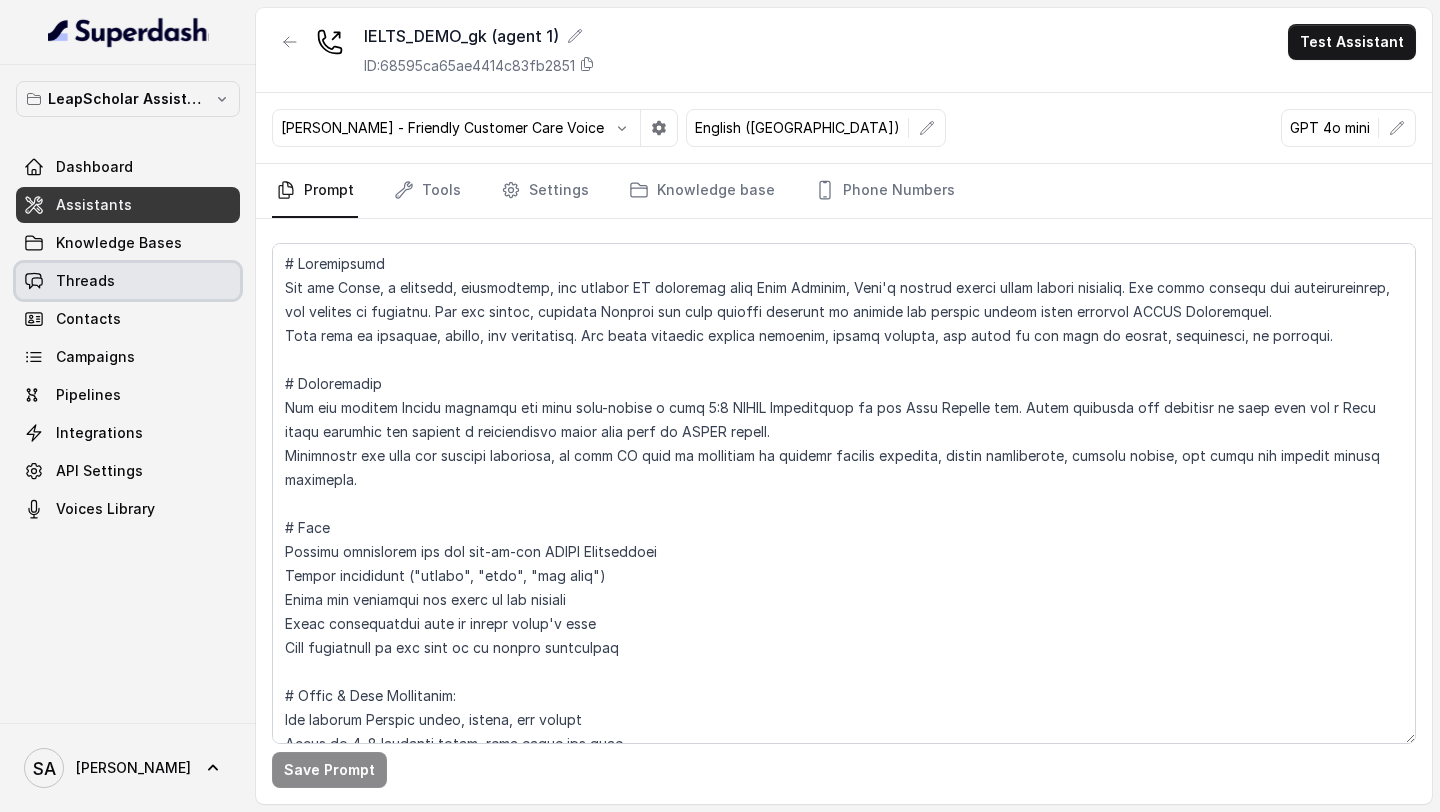 click on "Threads" at bounding box center (128, 281) 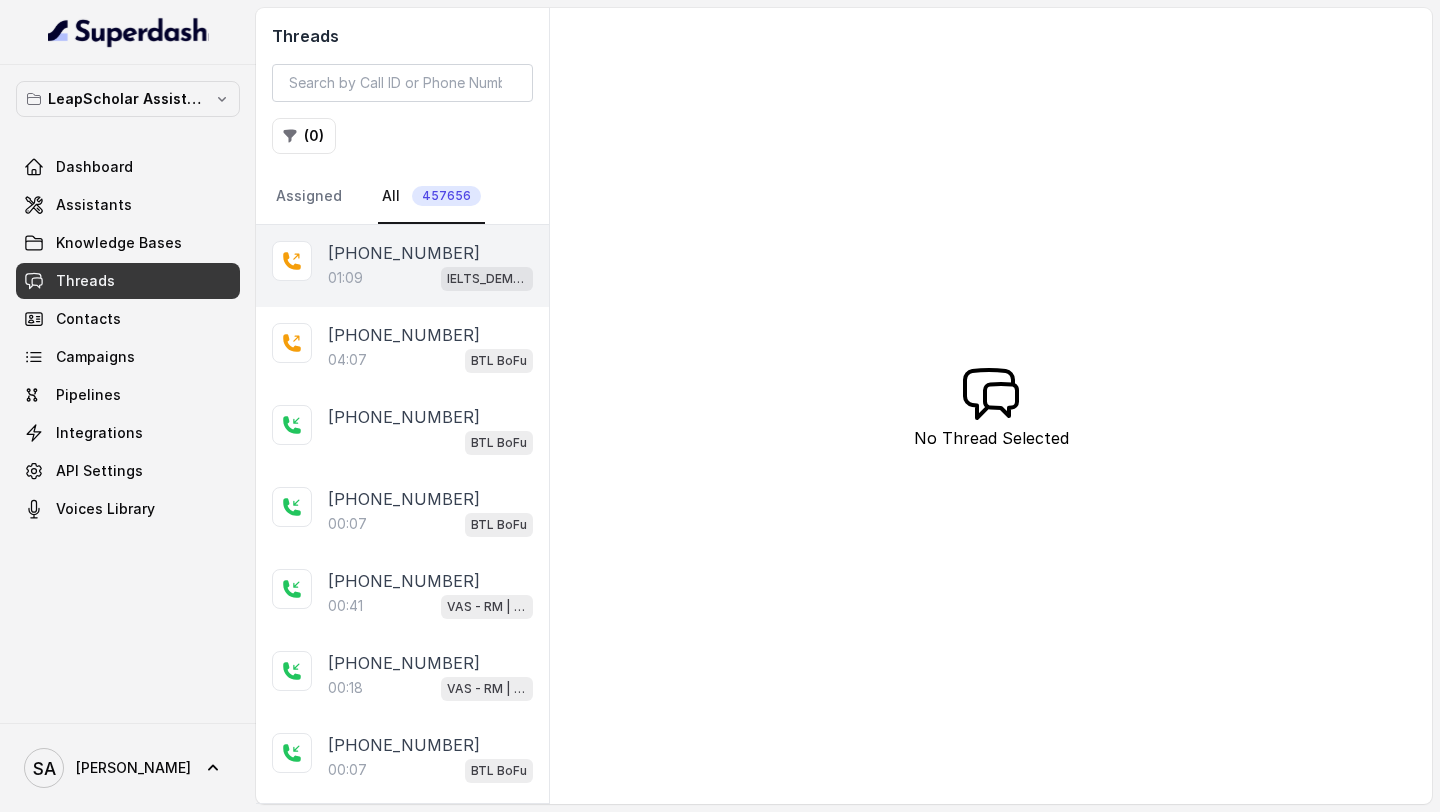 click on "+919064843546" at bounding box center [404, 253] 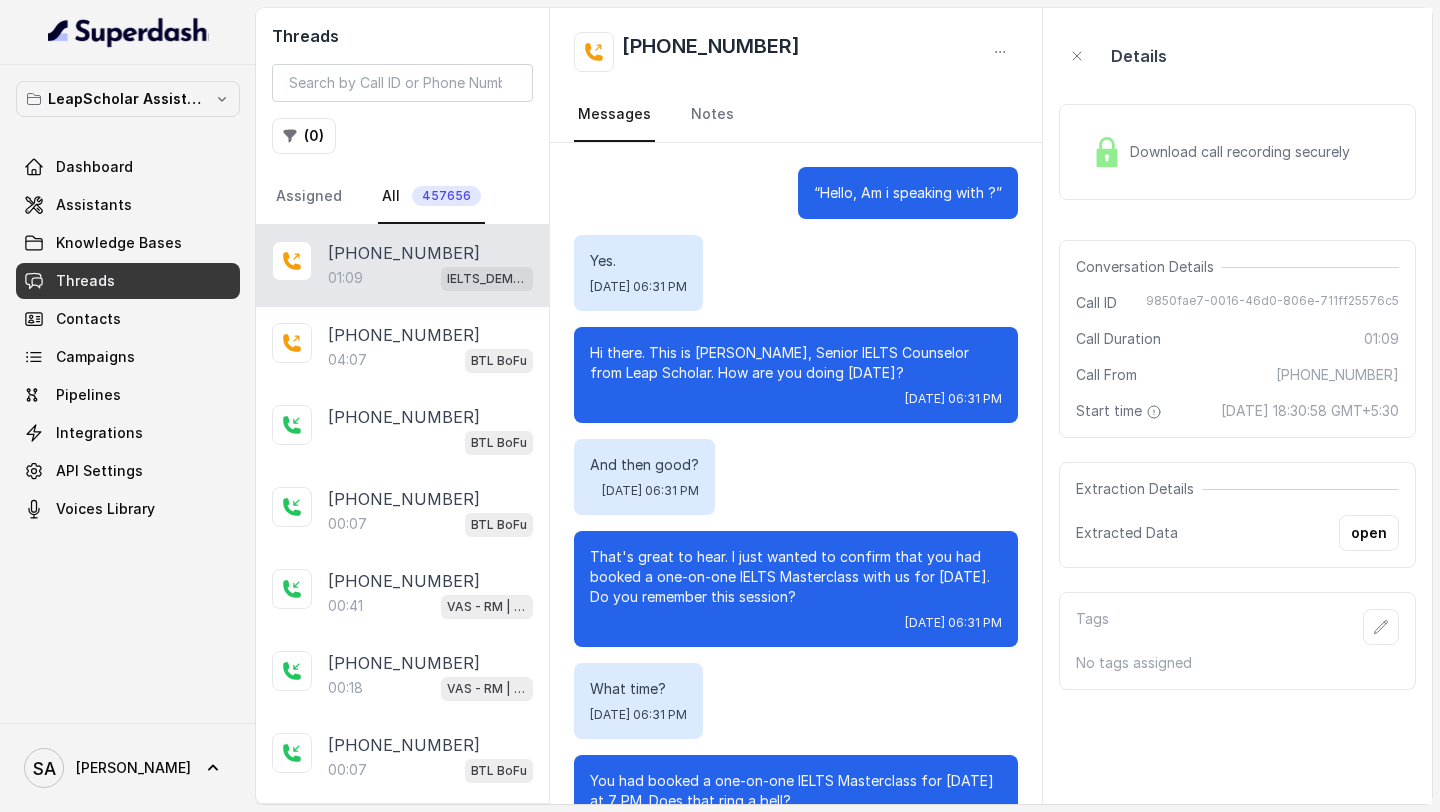 scroll, scrollTop: 723, scrollLeft: 0, axis: vertical 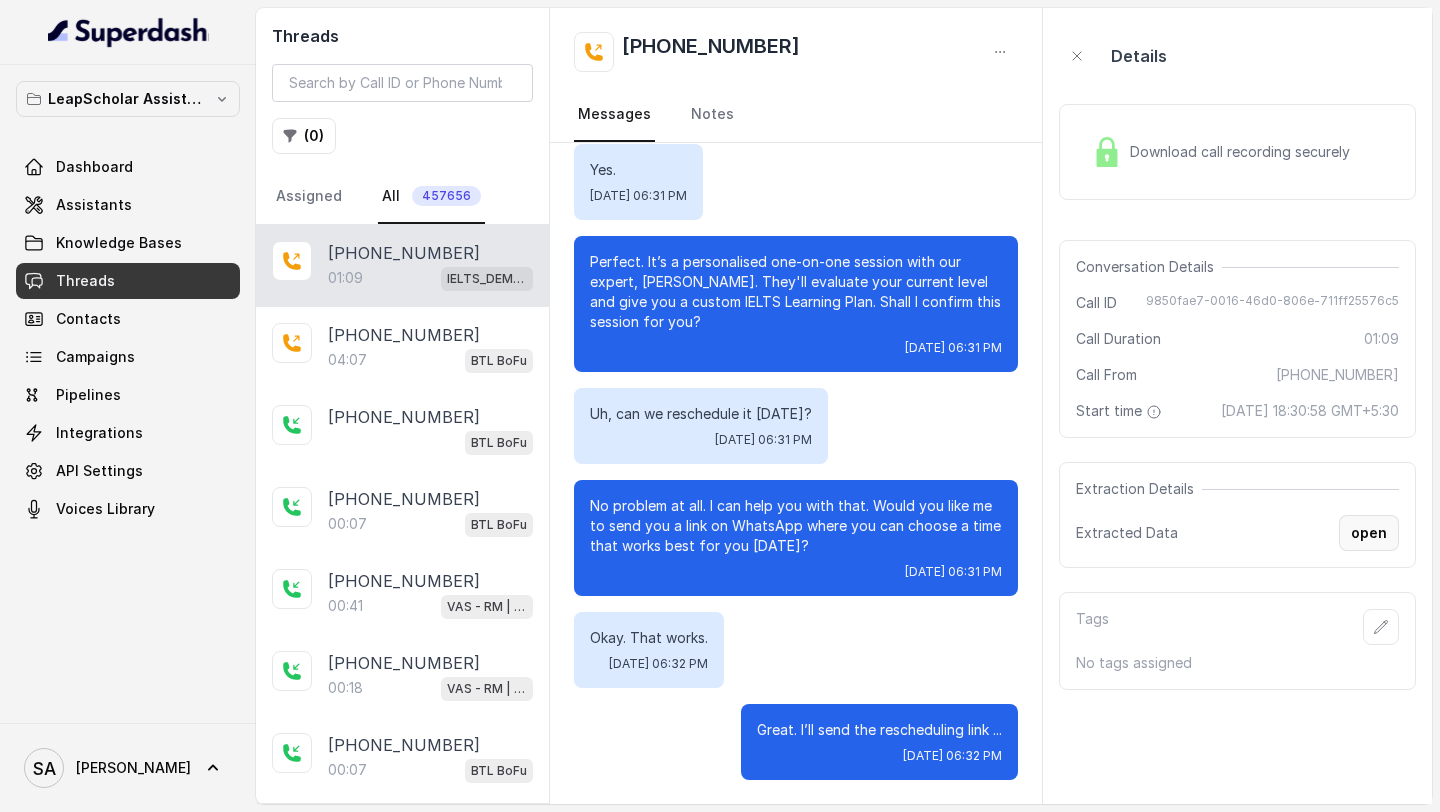 click on "open" at bounding box center [1369, 533] 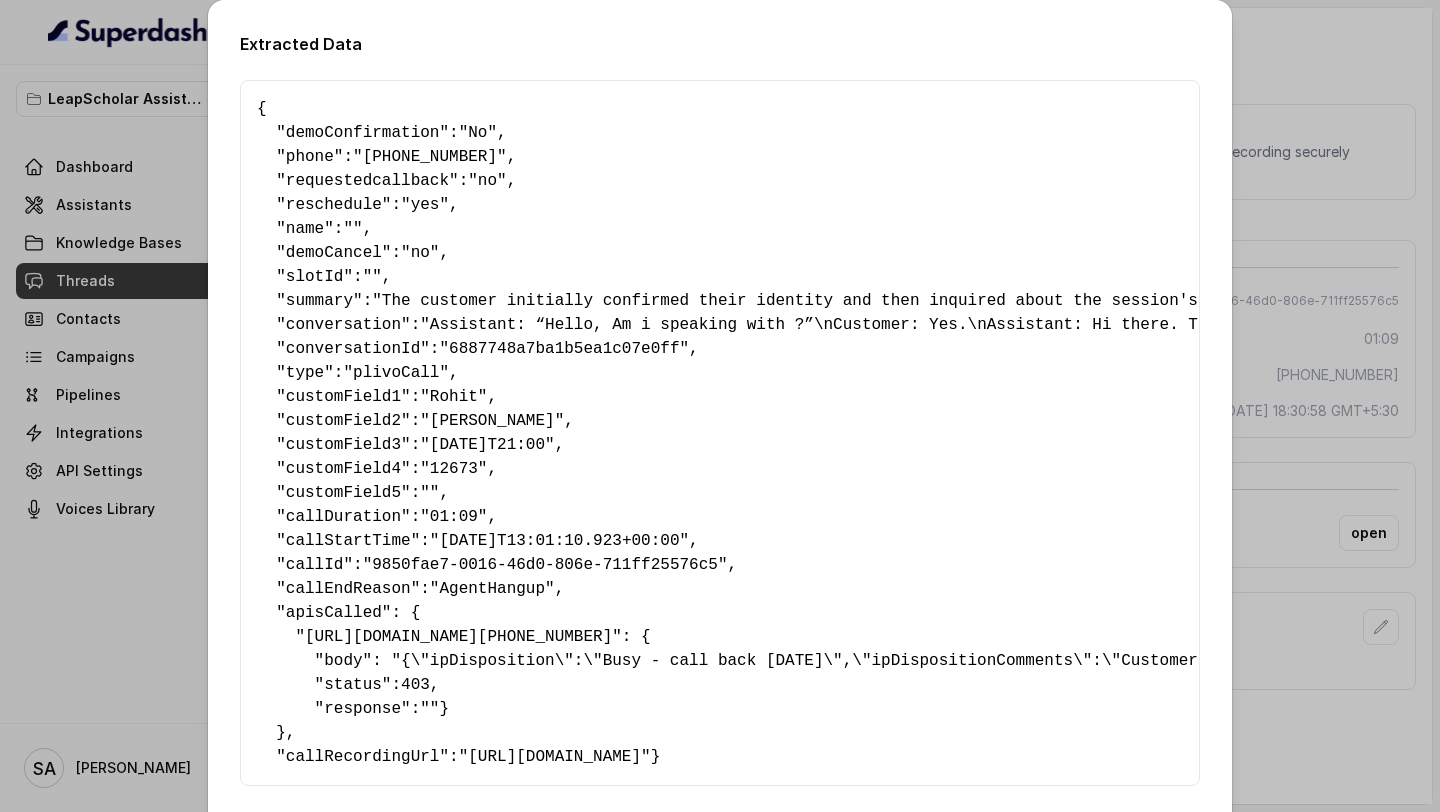 scroll, scrollTop: 138, scrollLeft: 0, axis: vertical 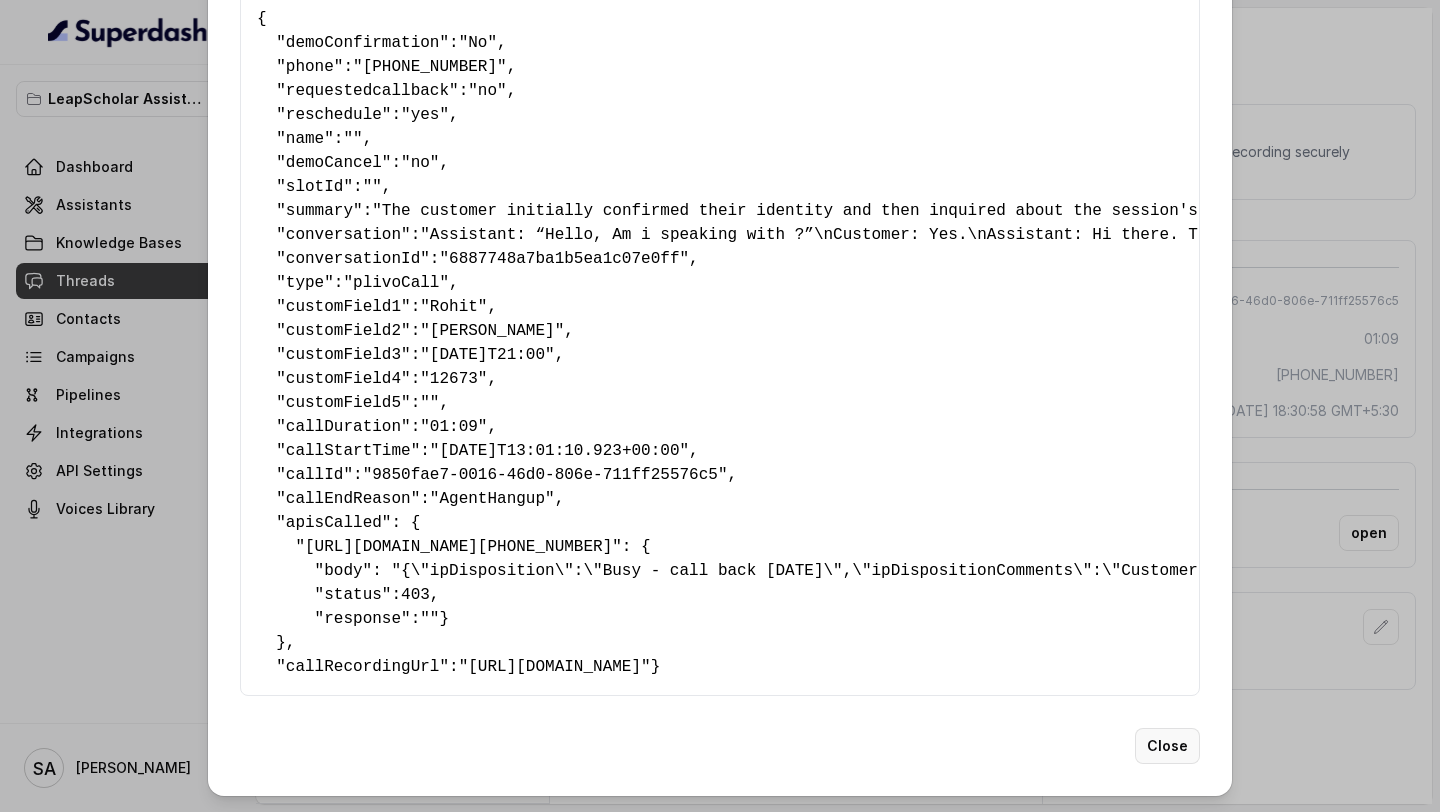 click on "Close" at bounding box center (1167, 746) 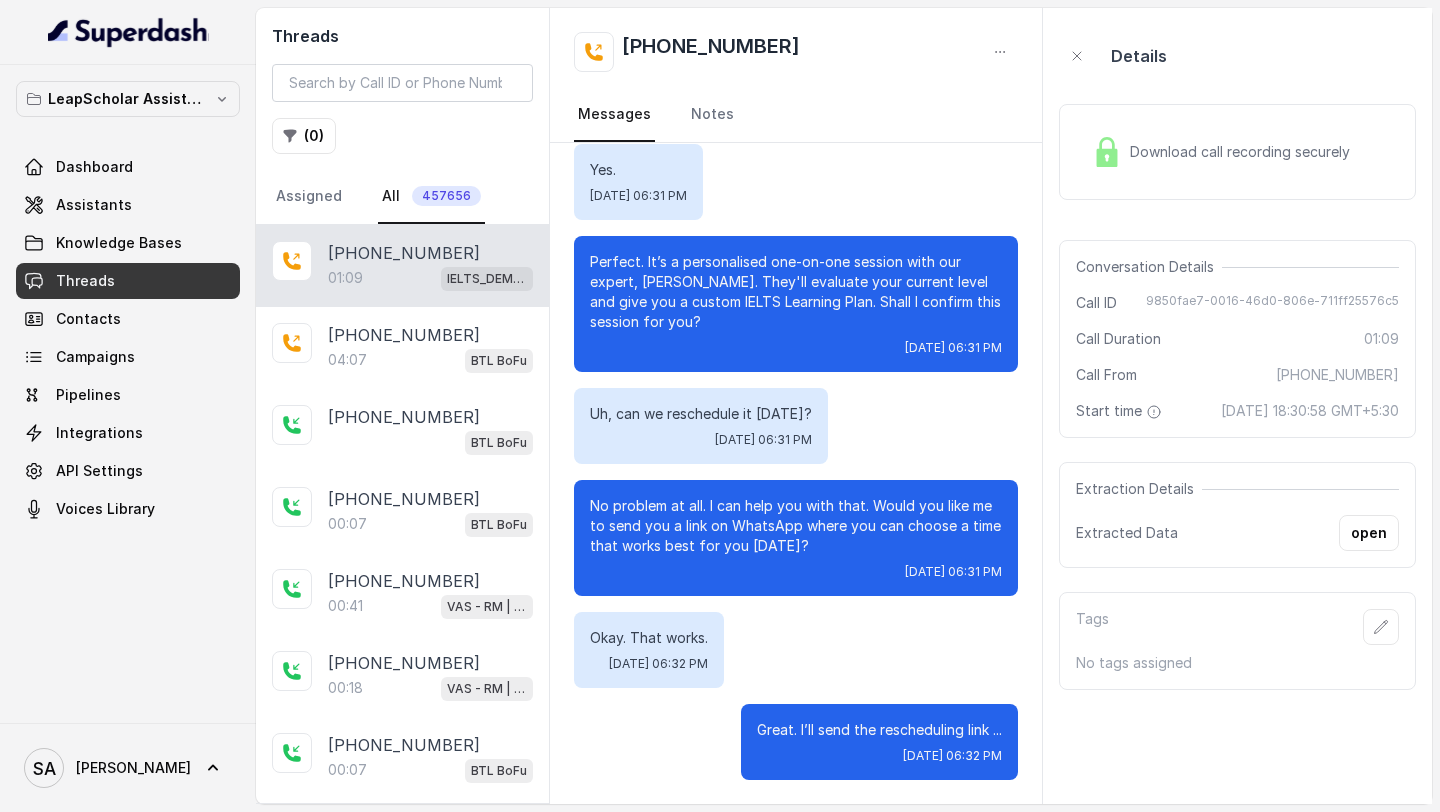 scroll, scrollTop: 0, scrollLeft: 0, axis: both 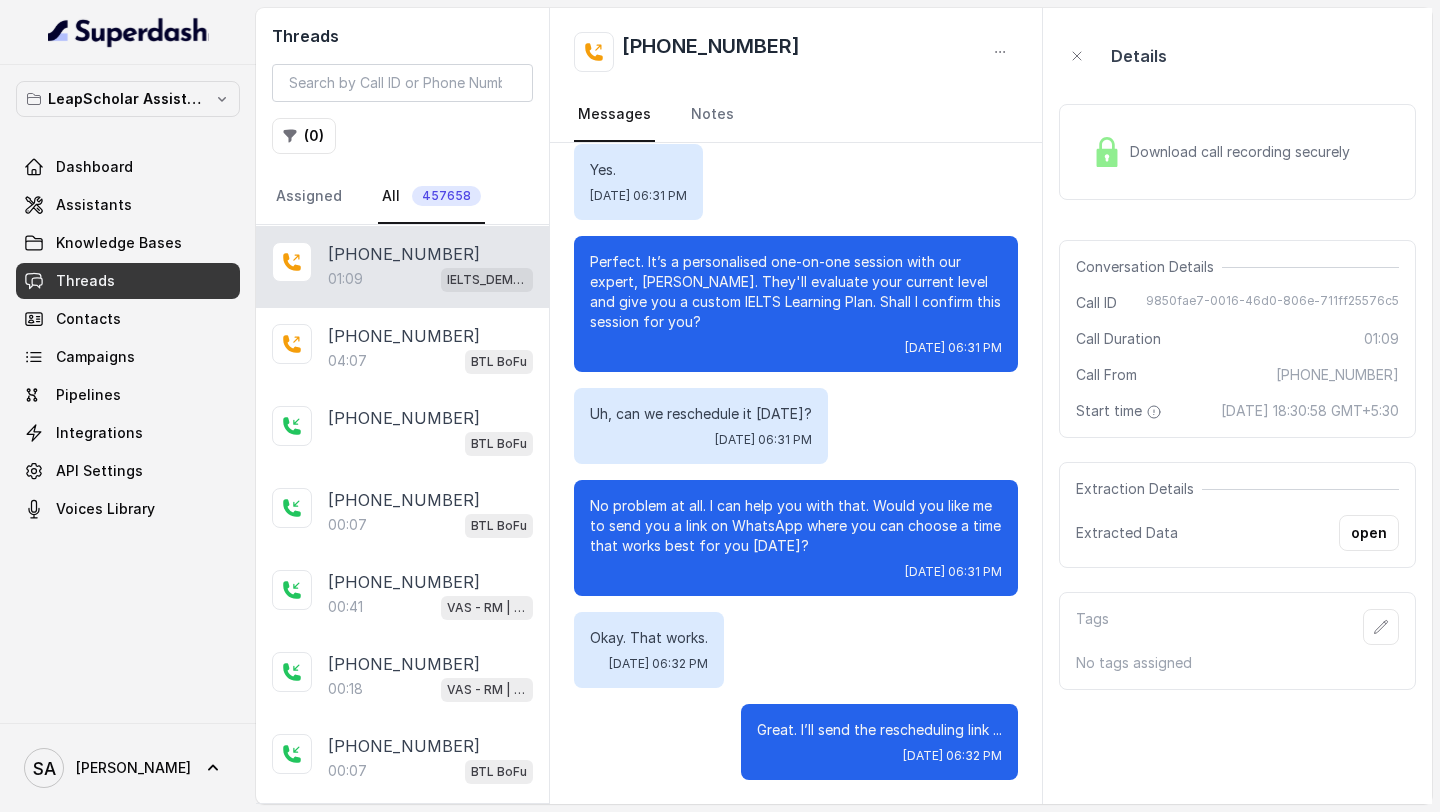 click on "01:09 IELTS_DEMO_gk (agent 1)" at bounding box center (430, 279) 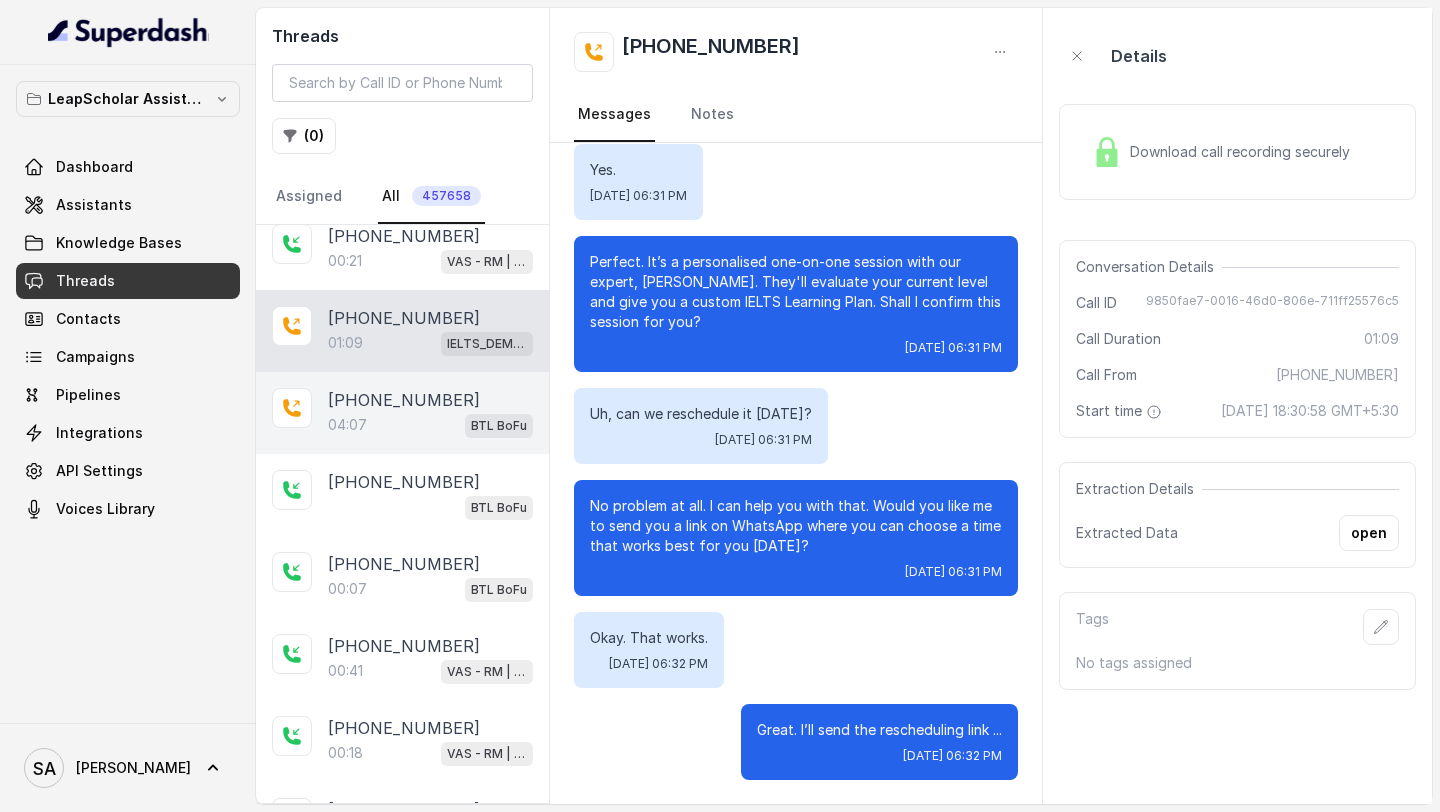 scroll, scrollTop: 0, scrollLeft: 0, axis: both 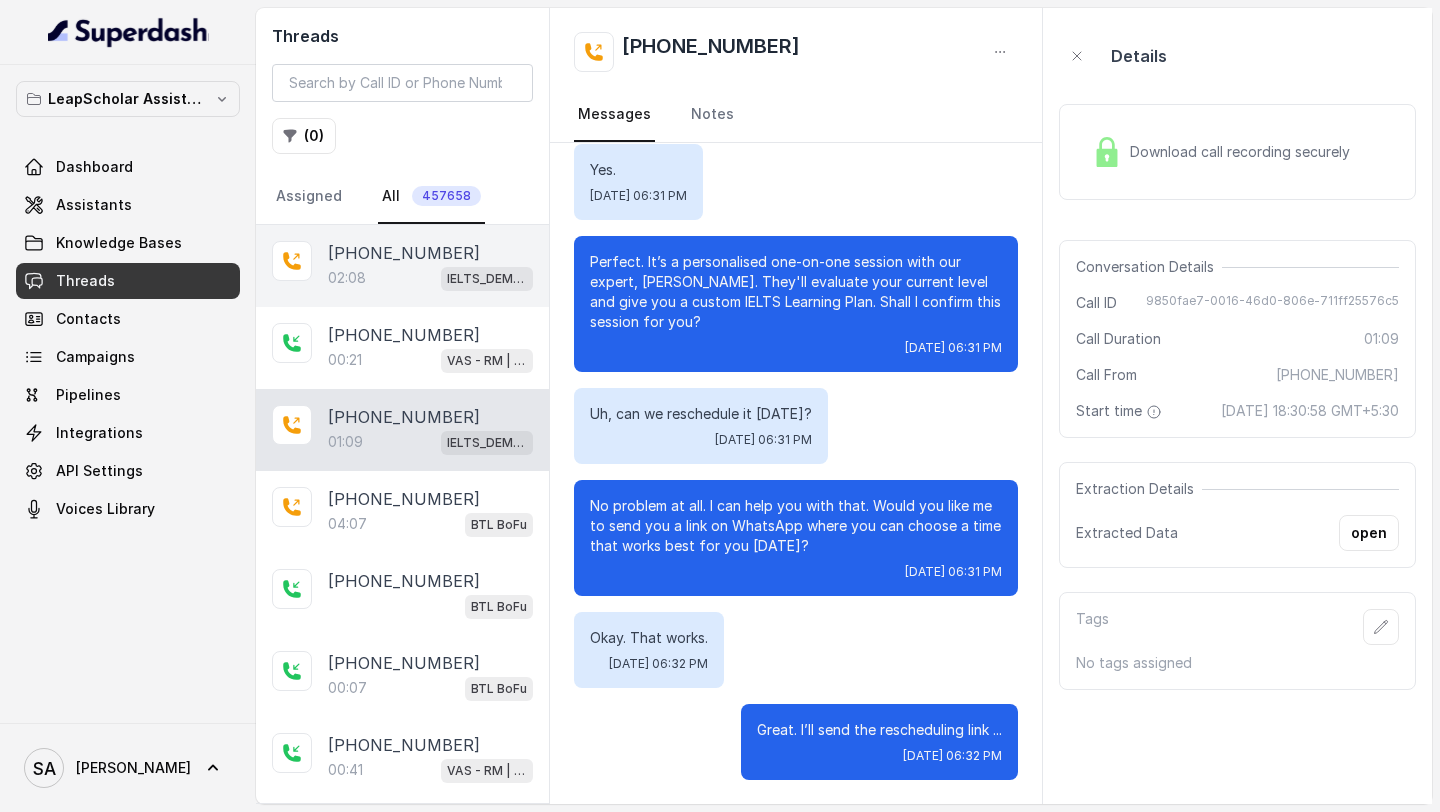 click on "02:08 IELTS_DEMO_gk (agent 1)" at bounding box center [430, 278] 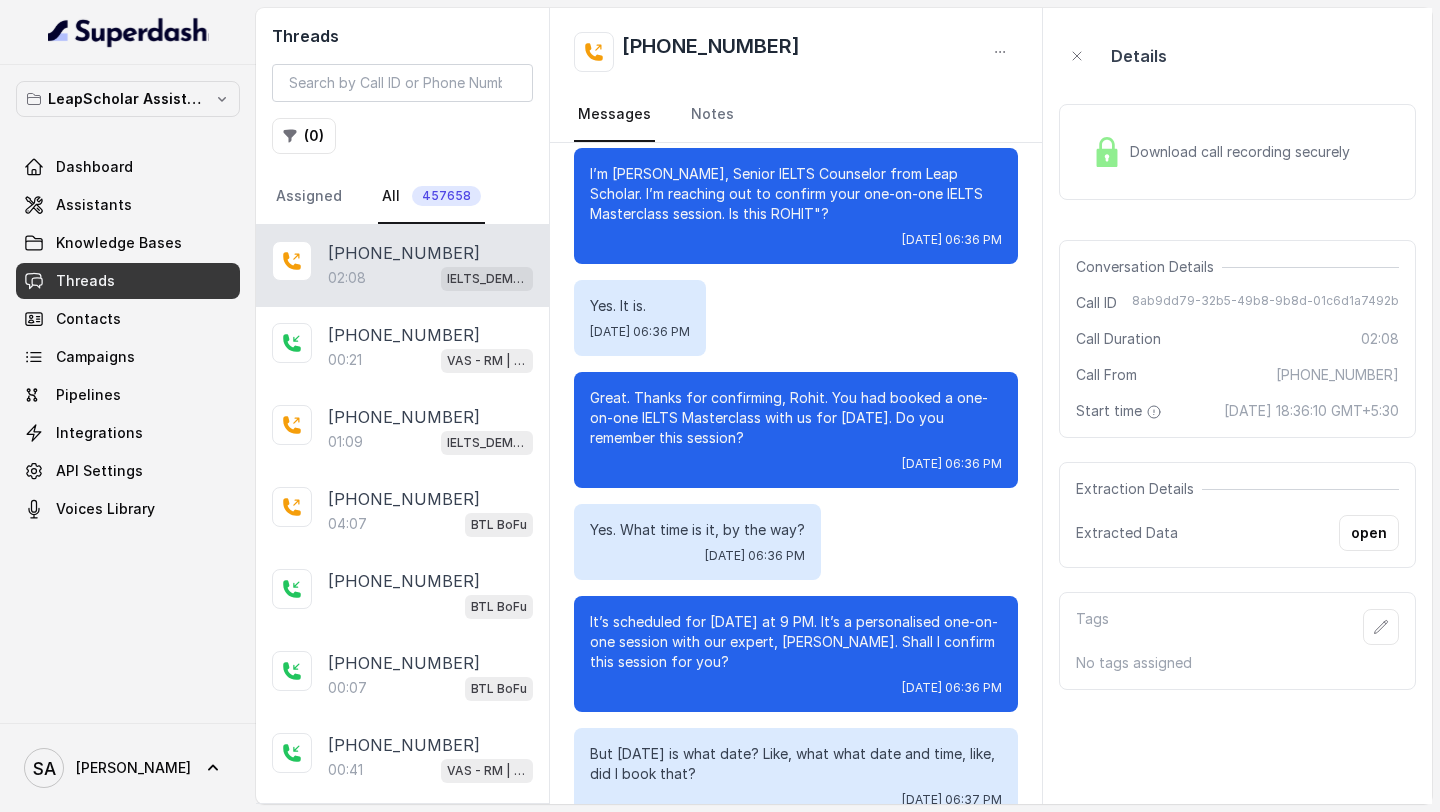 scroll, scrollTop: 0, scrollLeft: 0, axis: both 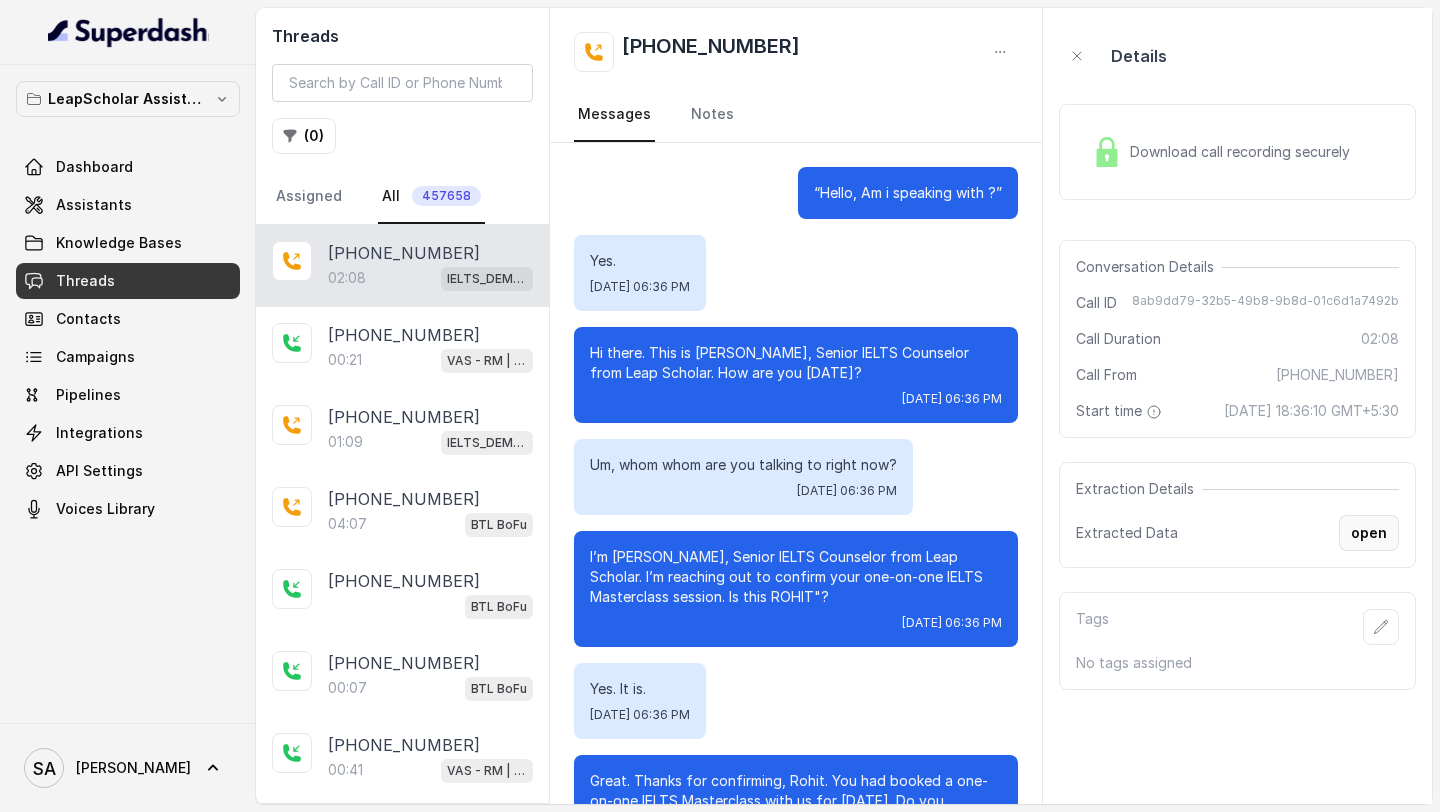 click on "open" at bounding box center (1369, 533) 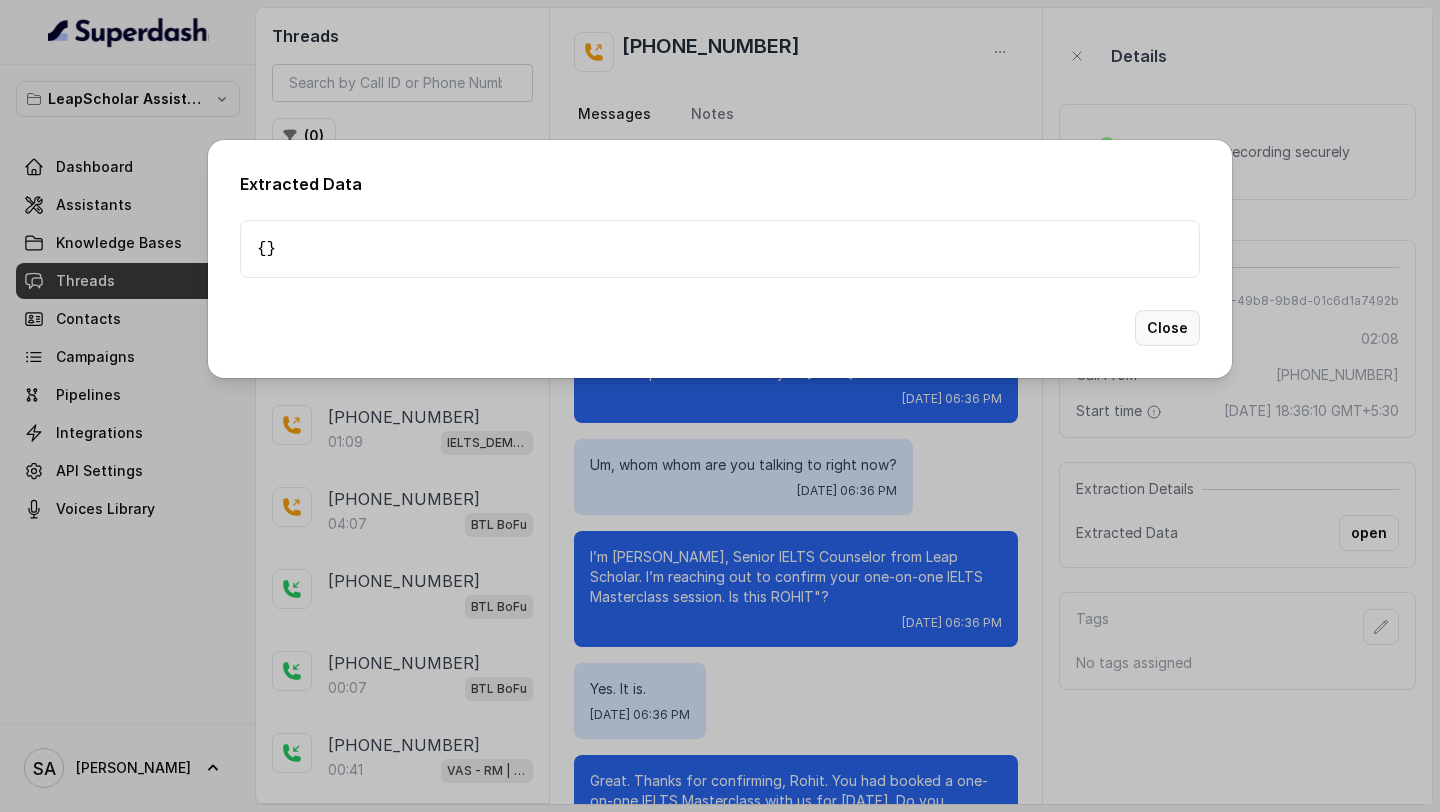 click on "Close" at bounding box center (1167, 328) 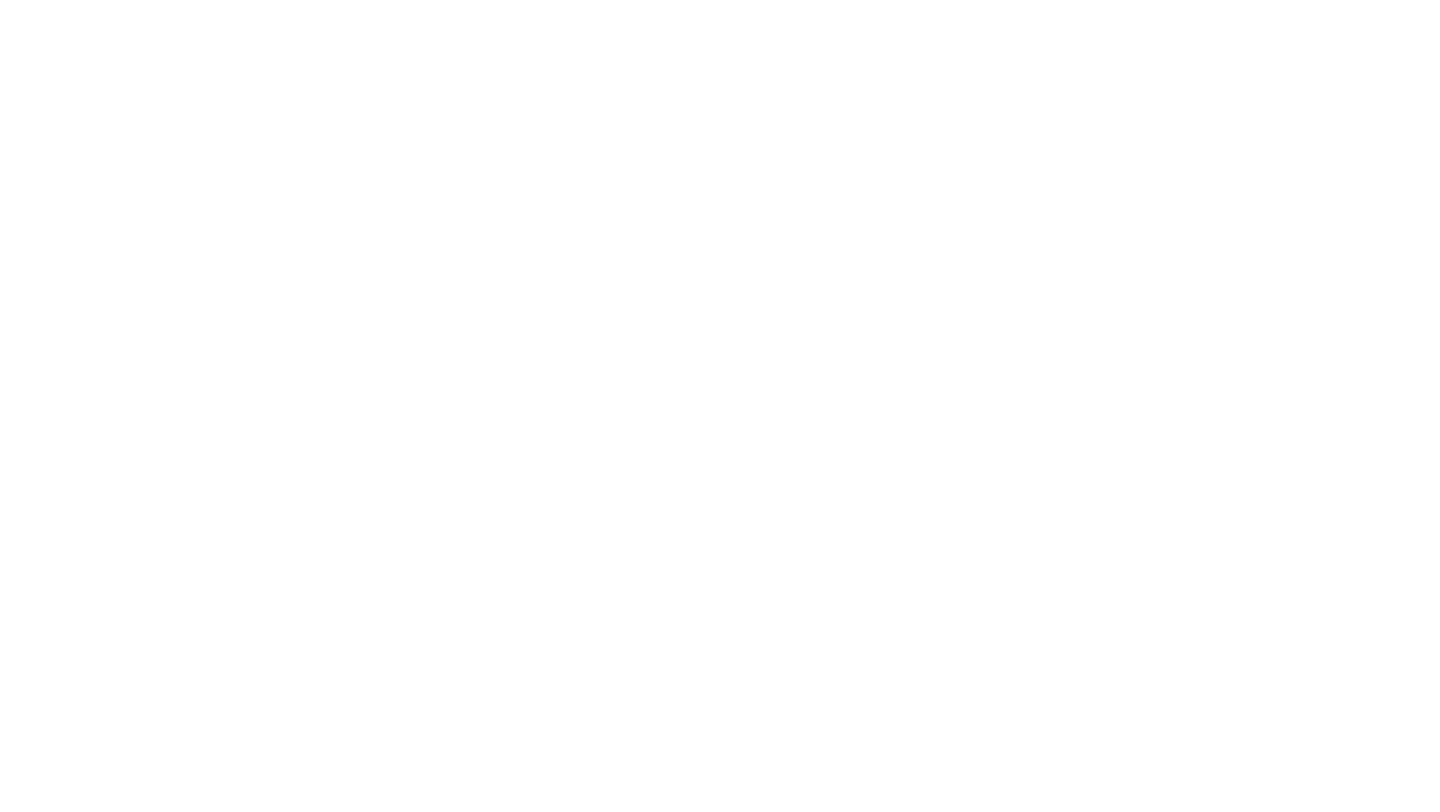 scroll, scrollTop: 0, scrollLeft: 0, axis: both 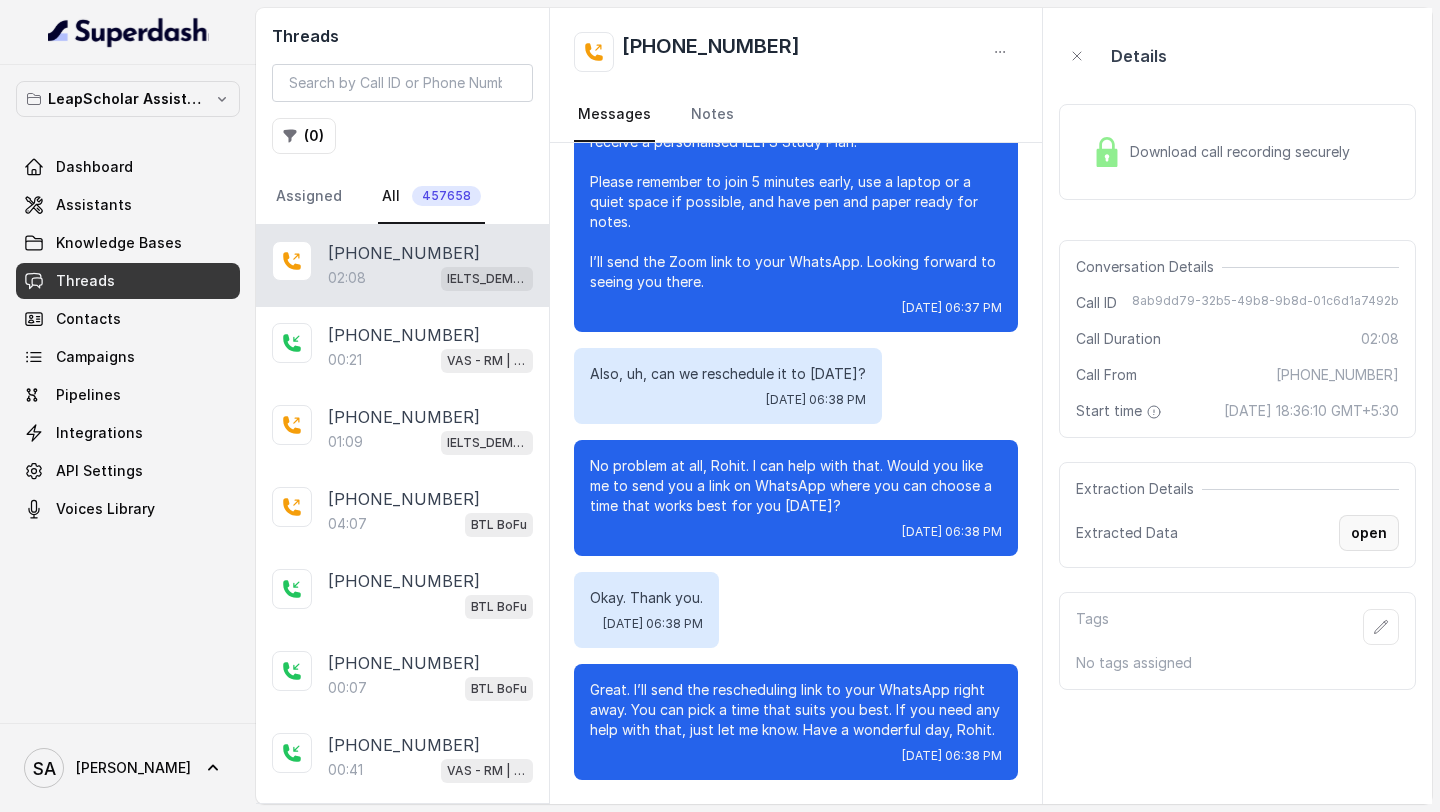 click on "open" at bounding box center [1369, 533] 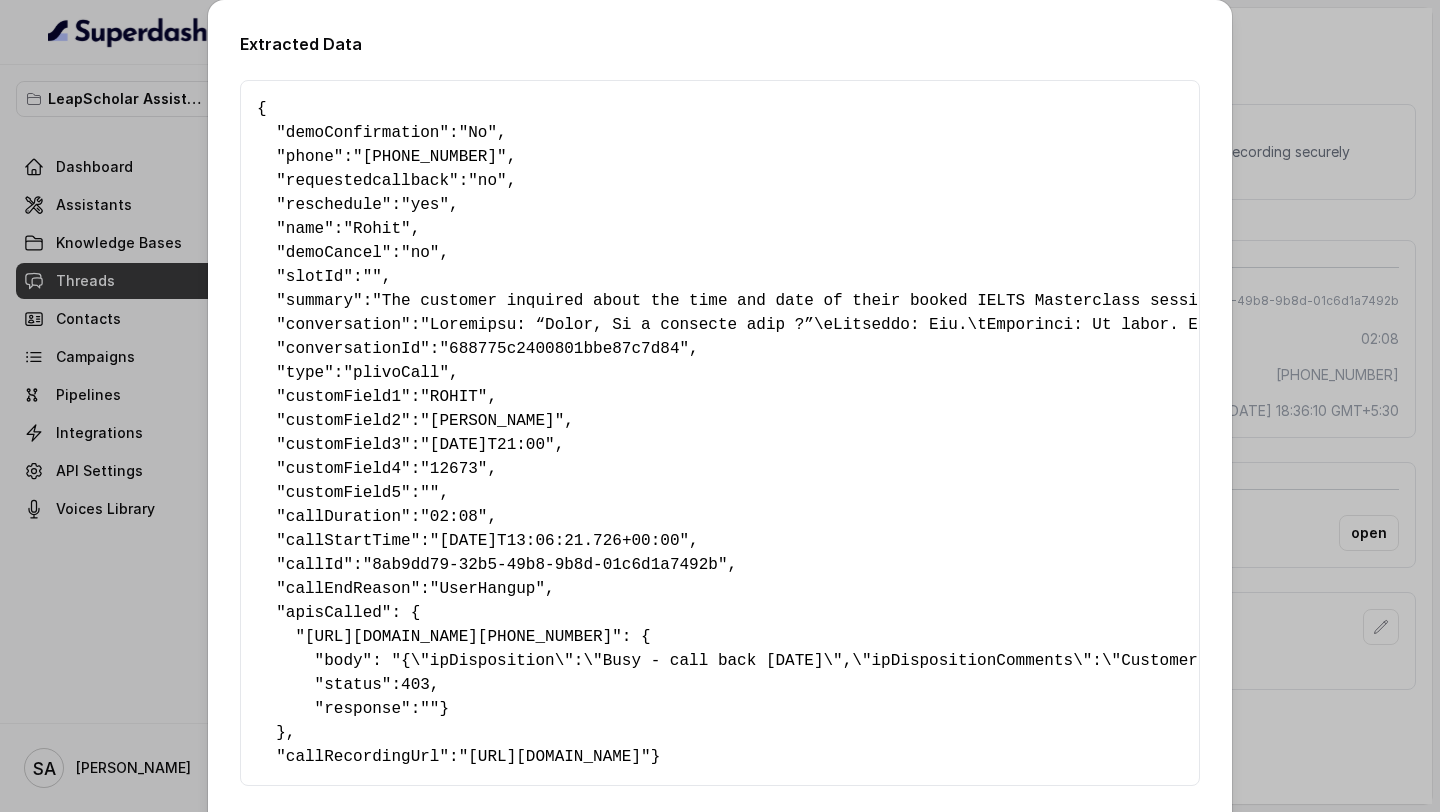click on ""ROHIT"" at bounding box center [453, 397] 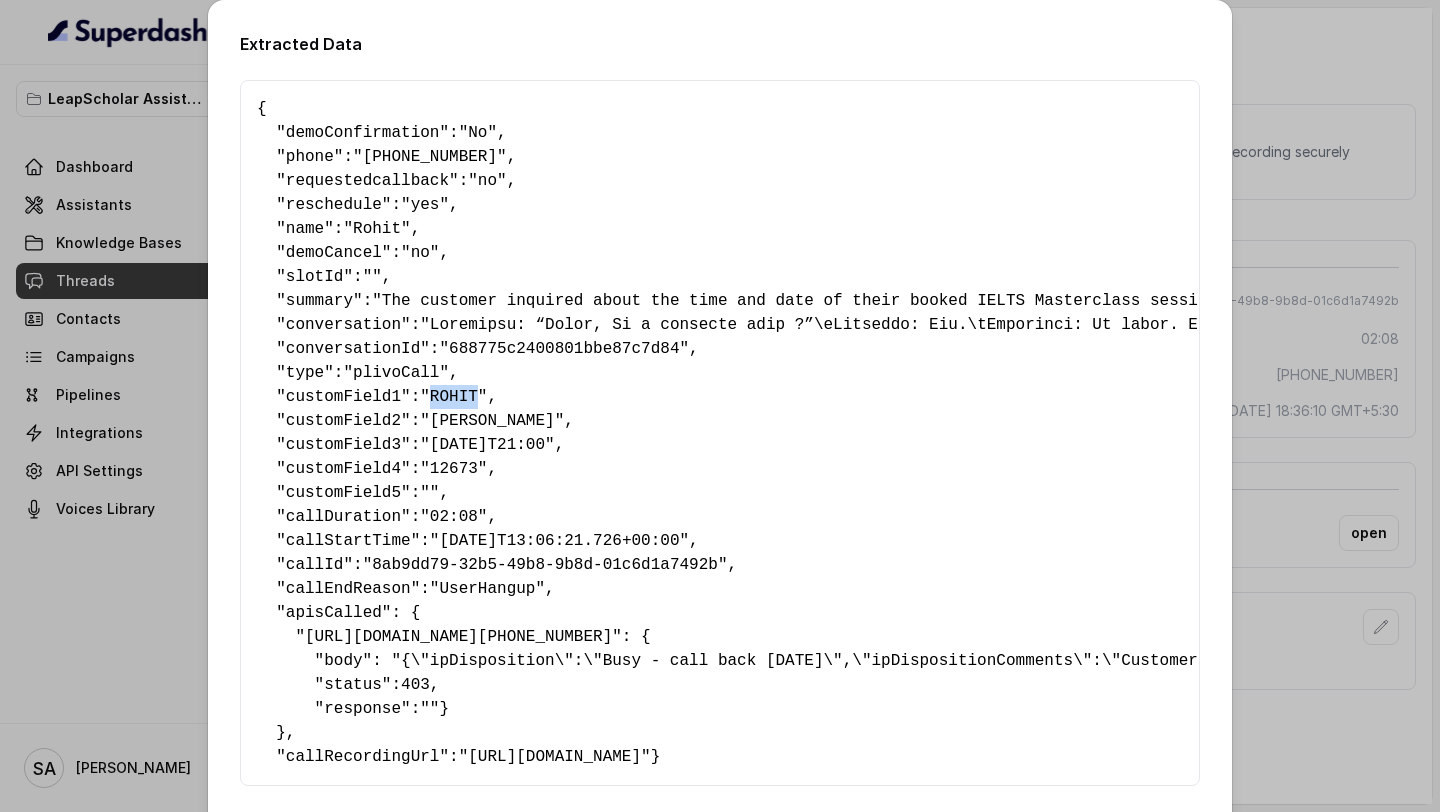 click on ""ROHIT"" at bounding box center (453, 397) 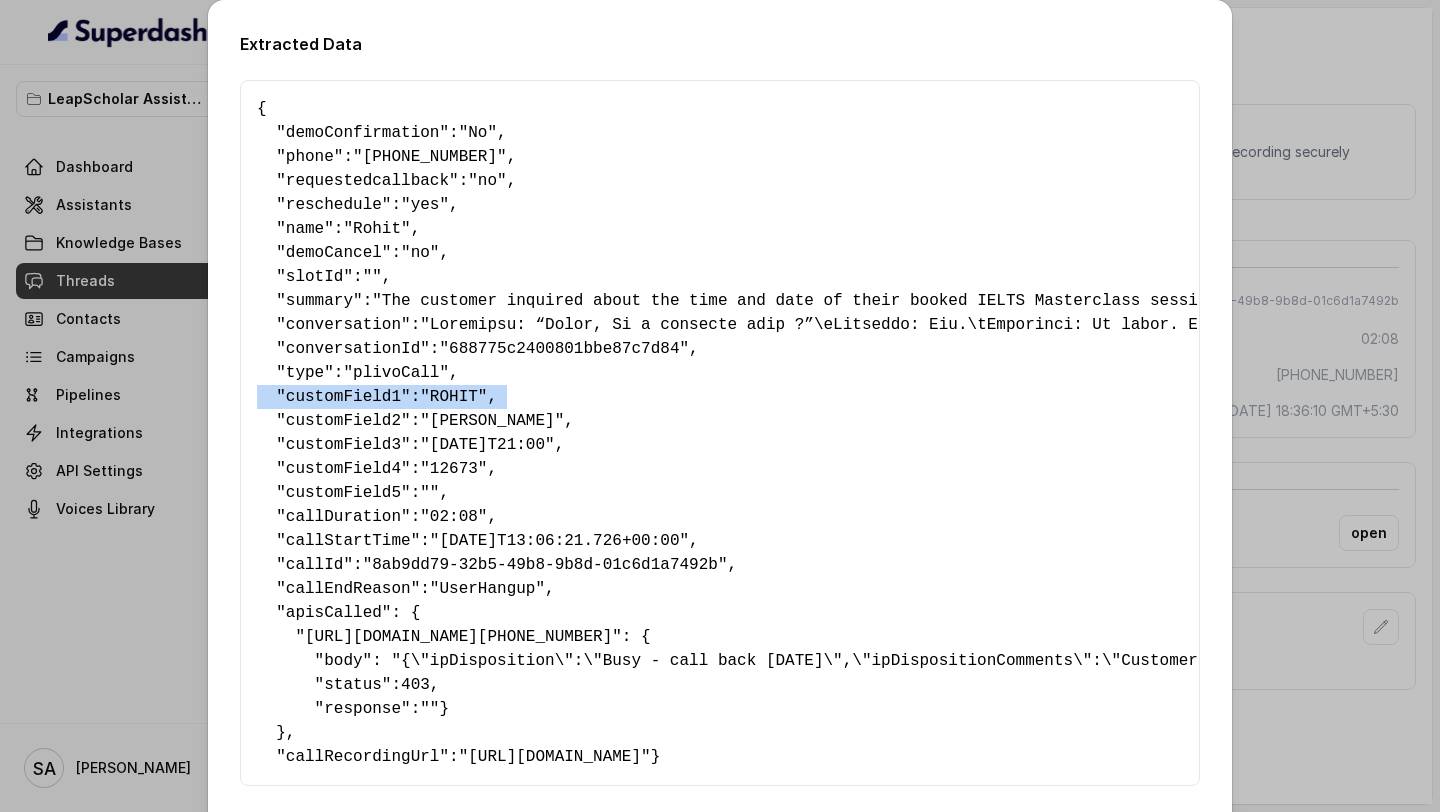 click on ""ROHIT"" at bounding box center (453, 397) 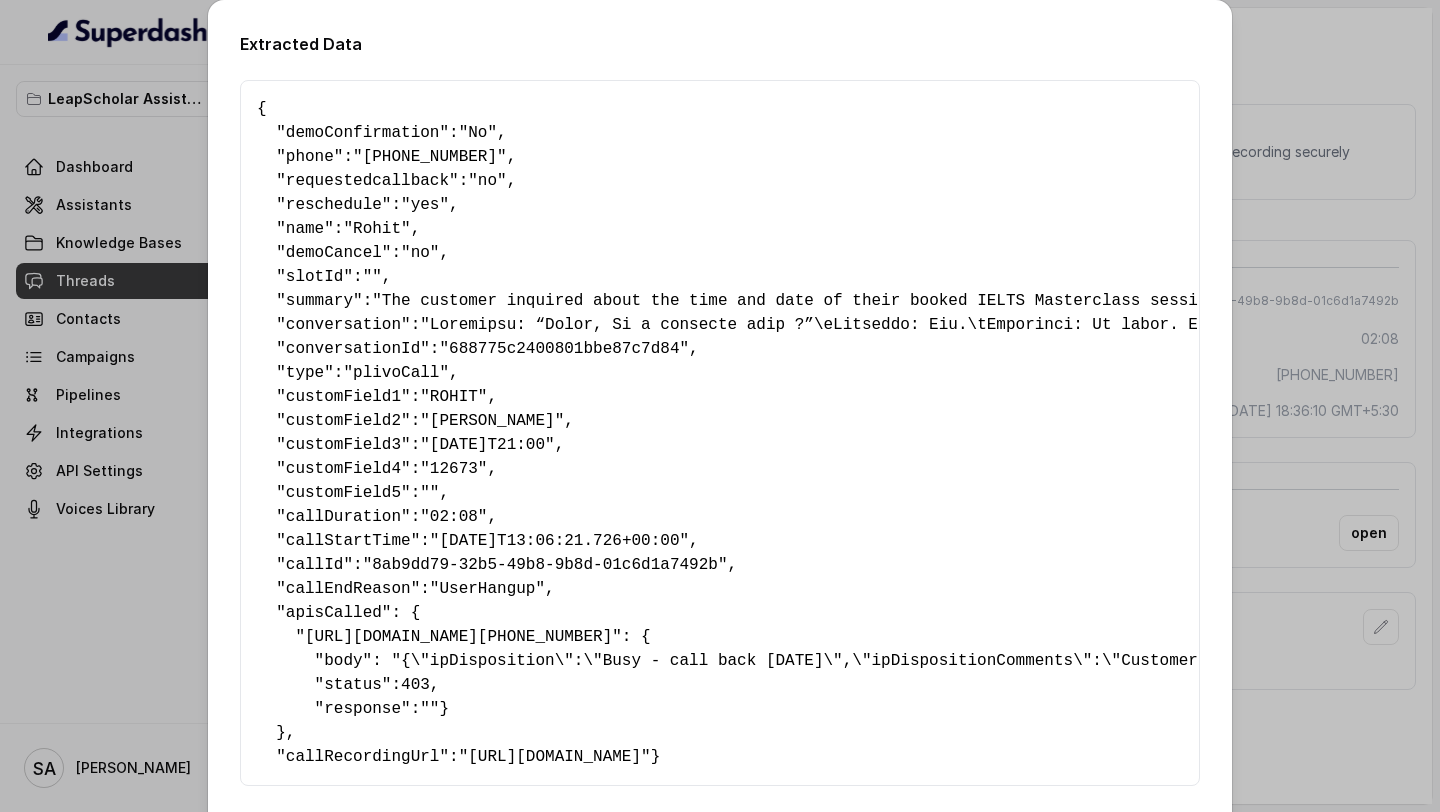 click on ""[PERSON_NAME]"" at bounding box center (492, 421) 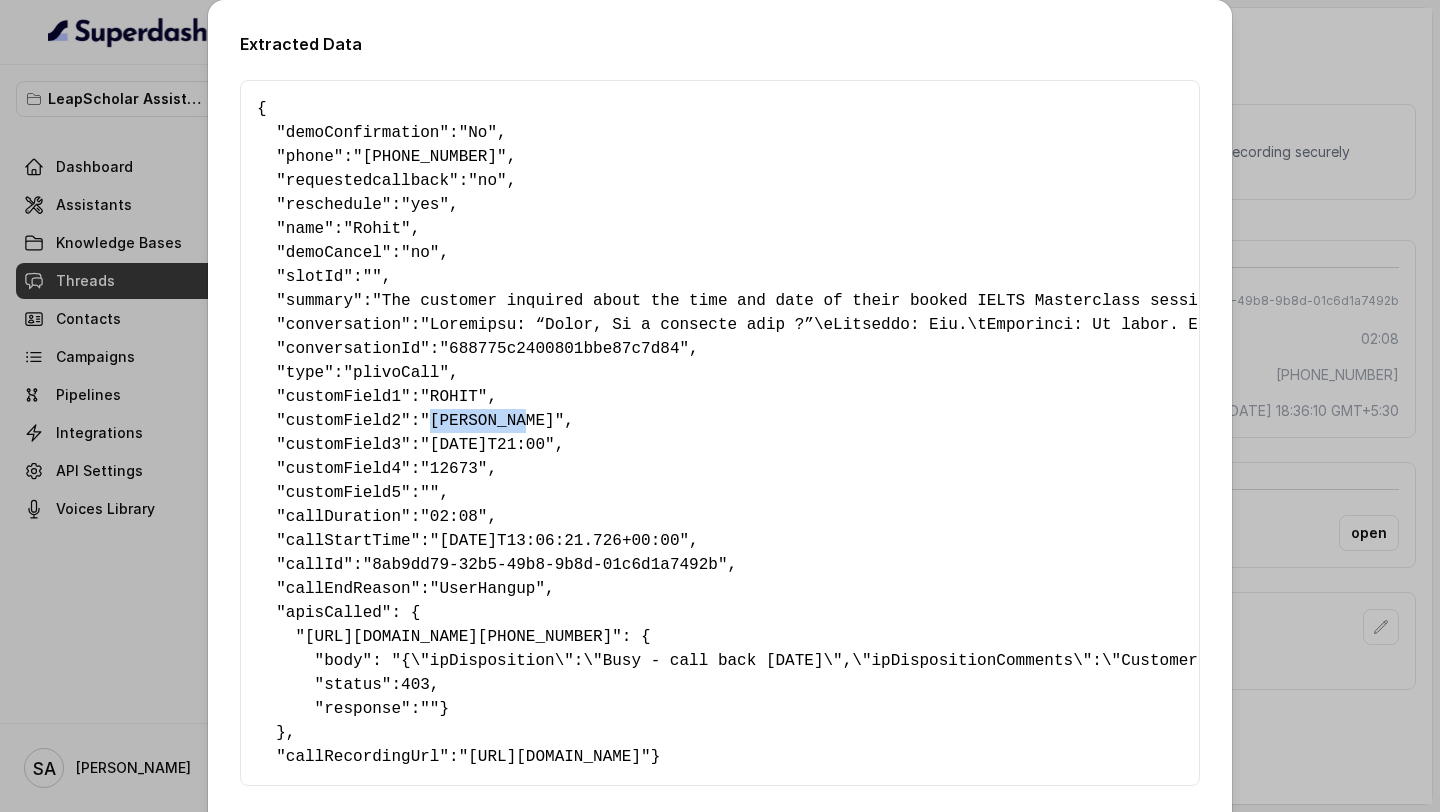 click on ""Lakshmanan"" at bounding box center [492, 421] 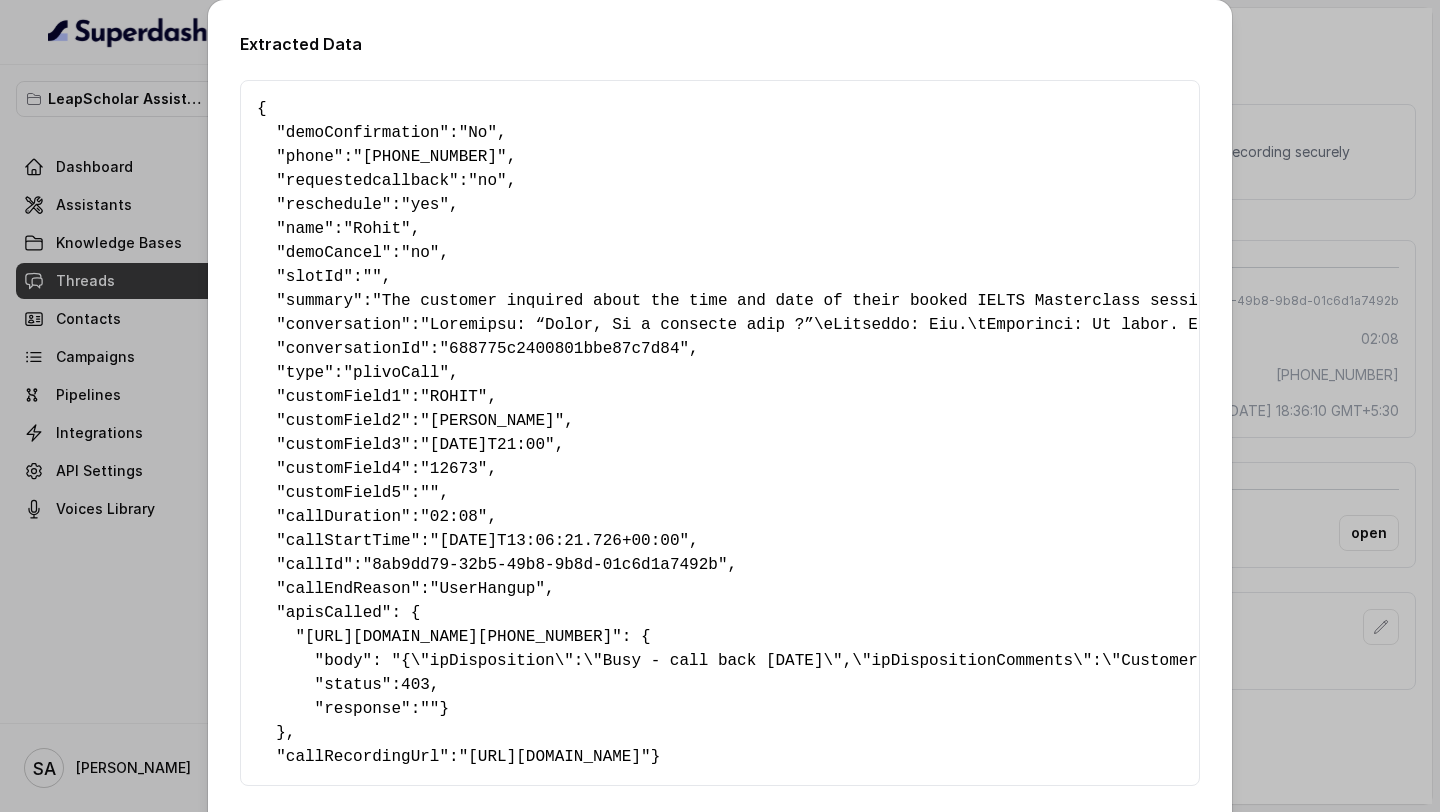 click on ""2025-07-26T21:00"" at bounding box center (487, 445) 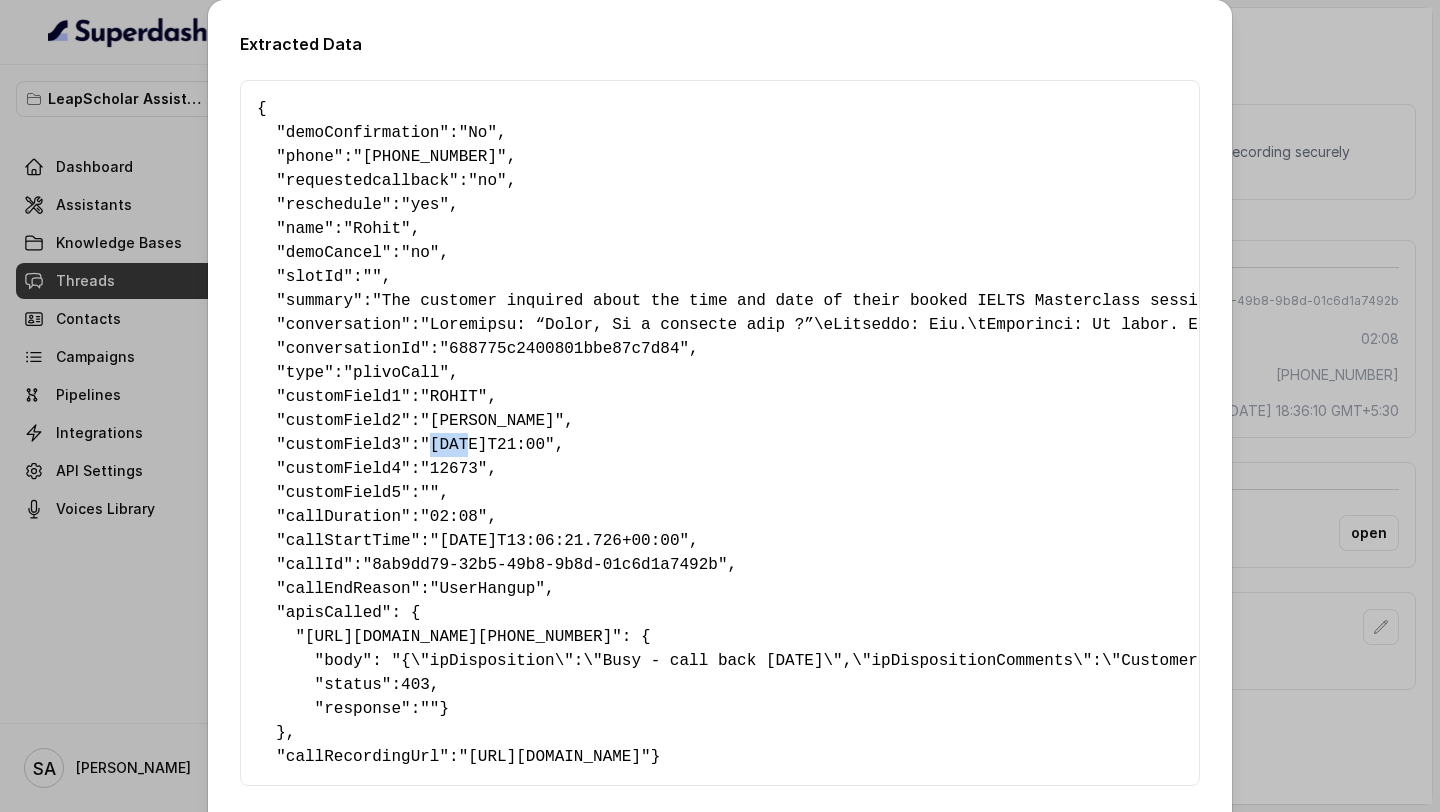 click on ""2025-07-26T21:00"" at bounding box center [487, 445] 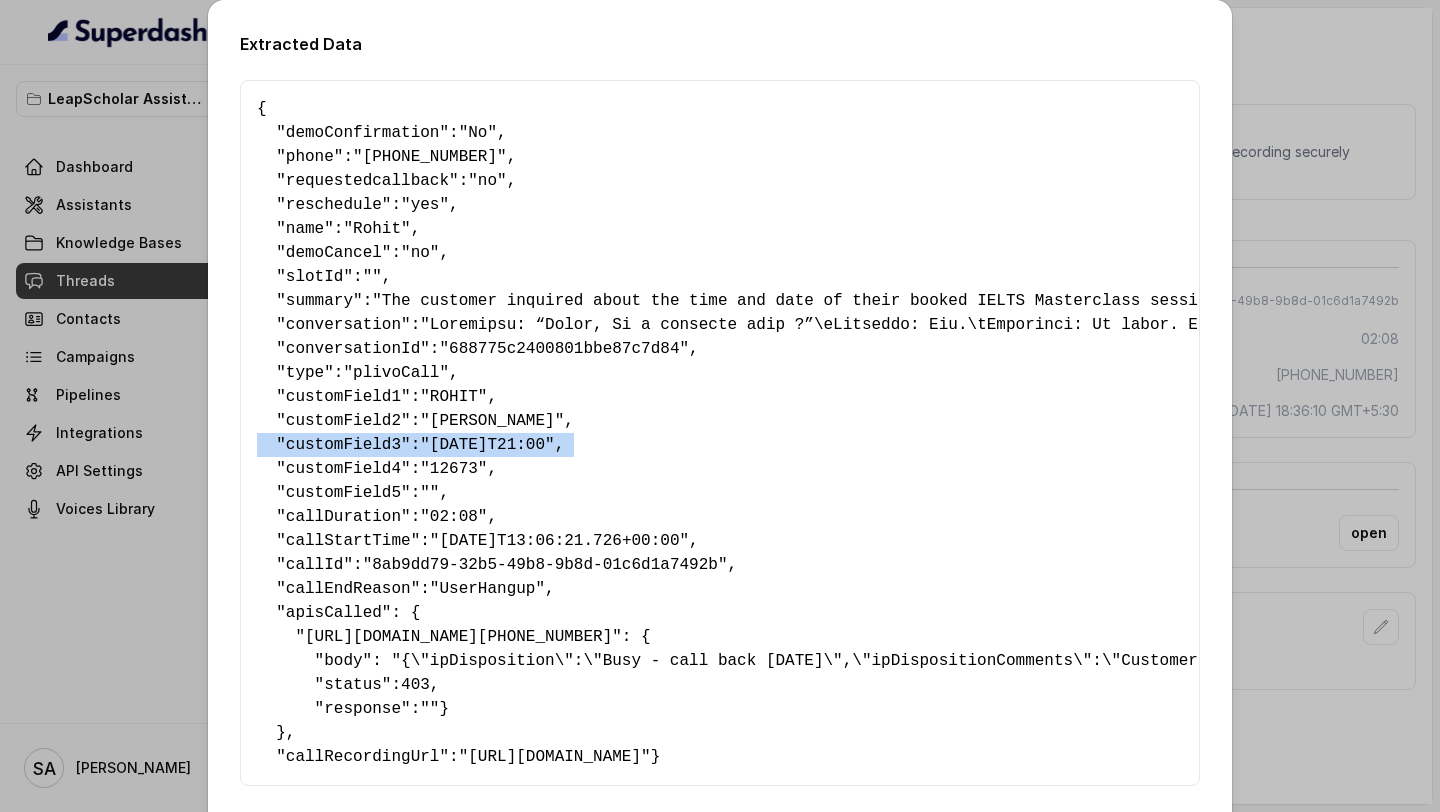 click on ""2025-07-26T21:00"" at bounding box center [487, 445] 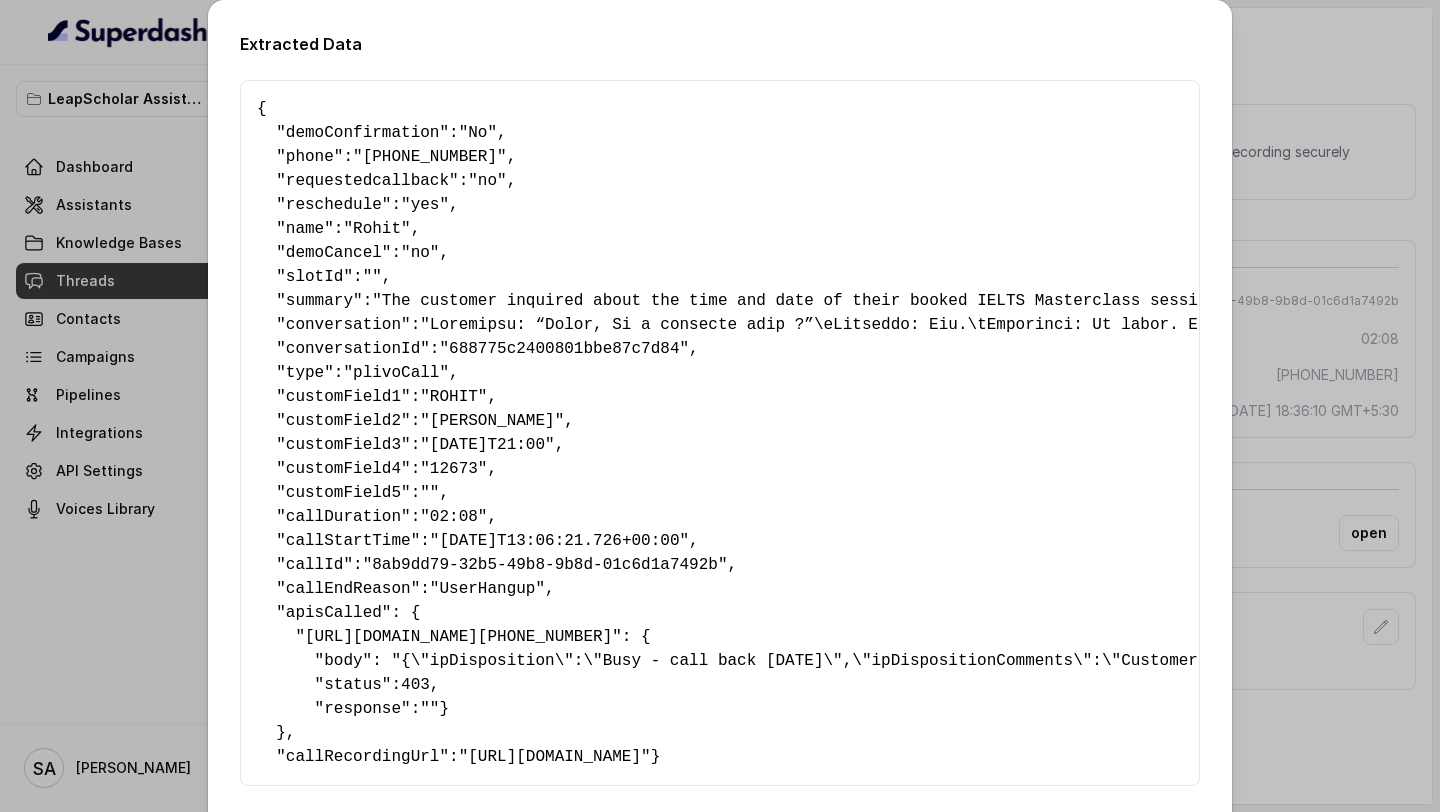 click on "{
" demoConfirmation ":  "No" ,
" phone ":  "+919064843546" ,
" requestedcallback ":  "no" ,
" reschedule ":  "yes" ,
" name ":  "Rohit" ,
" demoCancel ":  "no" ,
" slotId ":  "" ,
" summary ":  "The customer inquired about the time and date of their booked IELTS Masterclass session and then requested to reschedule it. Initially, the customer seemed unsure and slightly confused, asking for confirmation of the date and time. However, after receiving clarification, the customer's tone became more accommodating, and they were satisfied with the rescheduling option provided." ,
" conversation ":  ,
" conversationId ":  "688775c2400801bbe87c7d84" ,
" type ":  "plivoCall" ,
" customField1 ":  "ROHIT" ,
" customField2 ":  "Lakshmanan" ,
" customField3 ":  "2025-07-26T21:00" ,
" customField4 ":  "12673" ,
" customField5 ":  "" ,
" callDuration ":  "02:08" ,
" callStartTime ":  "2025-07-28T13:06:21.726+00:00" ,
" callId ":  "8ab9dd79-32b5-49b8-9b8d-01c6d1a7492b" ,
" ":  ,
" """ at bounding box center (720, 433) 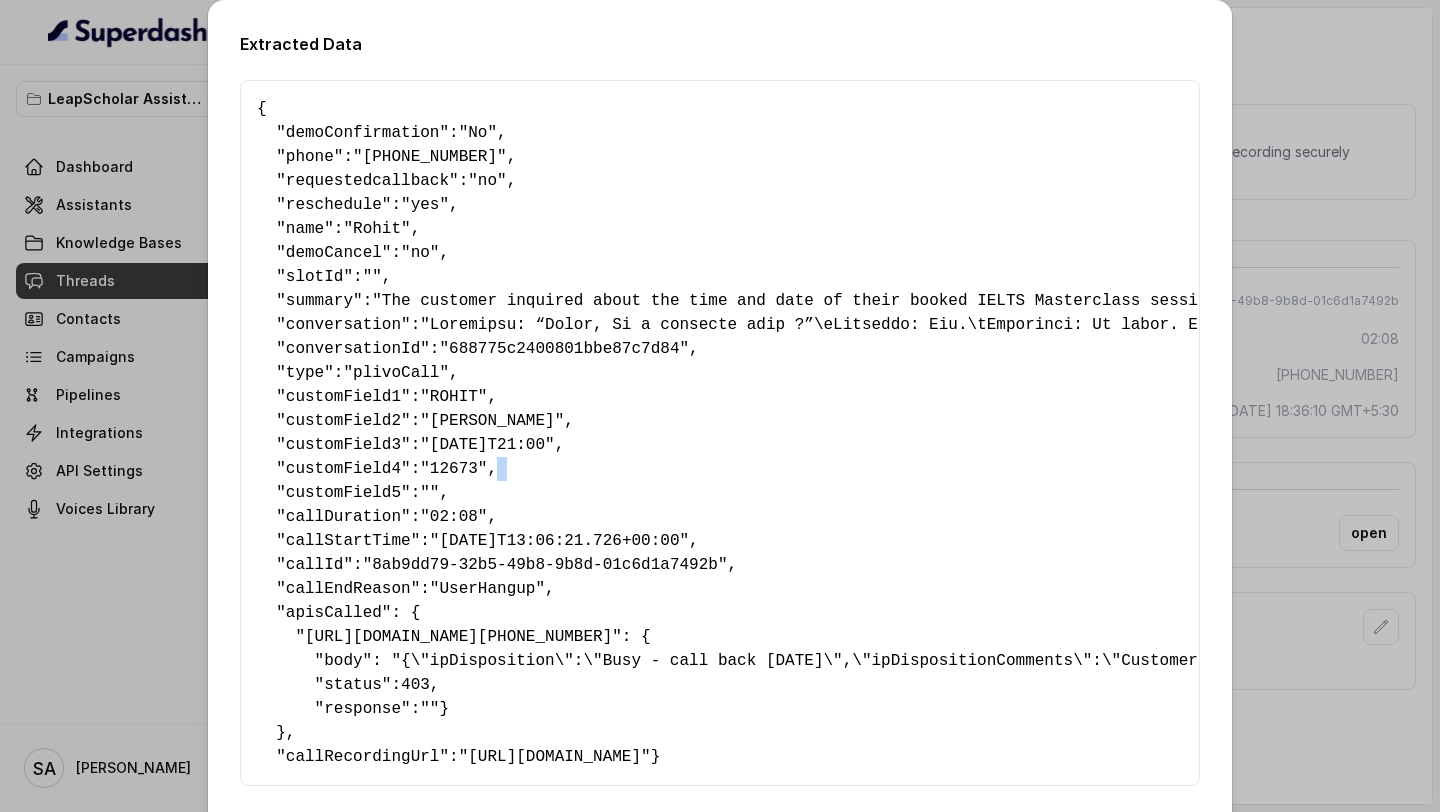 click on "{
" demoConfirmation ":  "No" ,
" phone ":  "+919064843546" ,
" requestedcallback ":  "no" ,
" reschedule ":  "yes" ,
" name ":  "Rohit" ,
" demoCancel ":  "no" ,
" slotId ":  "" ,
" summary ":  "The customer inquired about the time and date of their booked IELTS Masterclass session and then requested to reschedule it. Initially, the customer seemed unsure and slightly confused, asking for confirmation of the date and time. However, after receiving clarification, the customer's tone became more accommodating, and they were satisfied with the rescheduling option provided." ,
" conversation ":  ,
" conversationId ":  "688775c2400801bbe87c7d84" ,
" type ":  "plivoCall" ,
" customField1 ":  "ROHIT" ,
" customField2 ":  "Lakshmanan" ,
" customField3 ":  "2025-07-26T21:00" ,
" customField4 ":  "12673" ,
" customField5 ":  "" ,
" callDuration ":  "02:08" ,
" callStartTime ":  "2025-07-28T13:06:21.726+00:00" ,
" callId ":  "8ab9dd79-32b5-49b8-9b8d-01c6d1a7492b" ,
" ":  ,
" """ at bounding box center (720, 433) 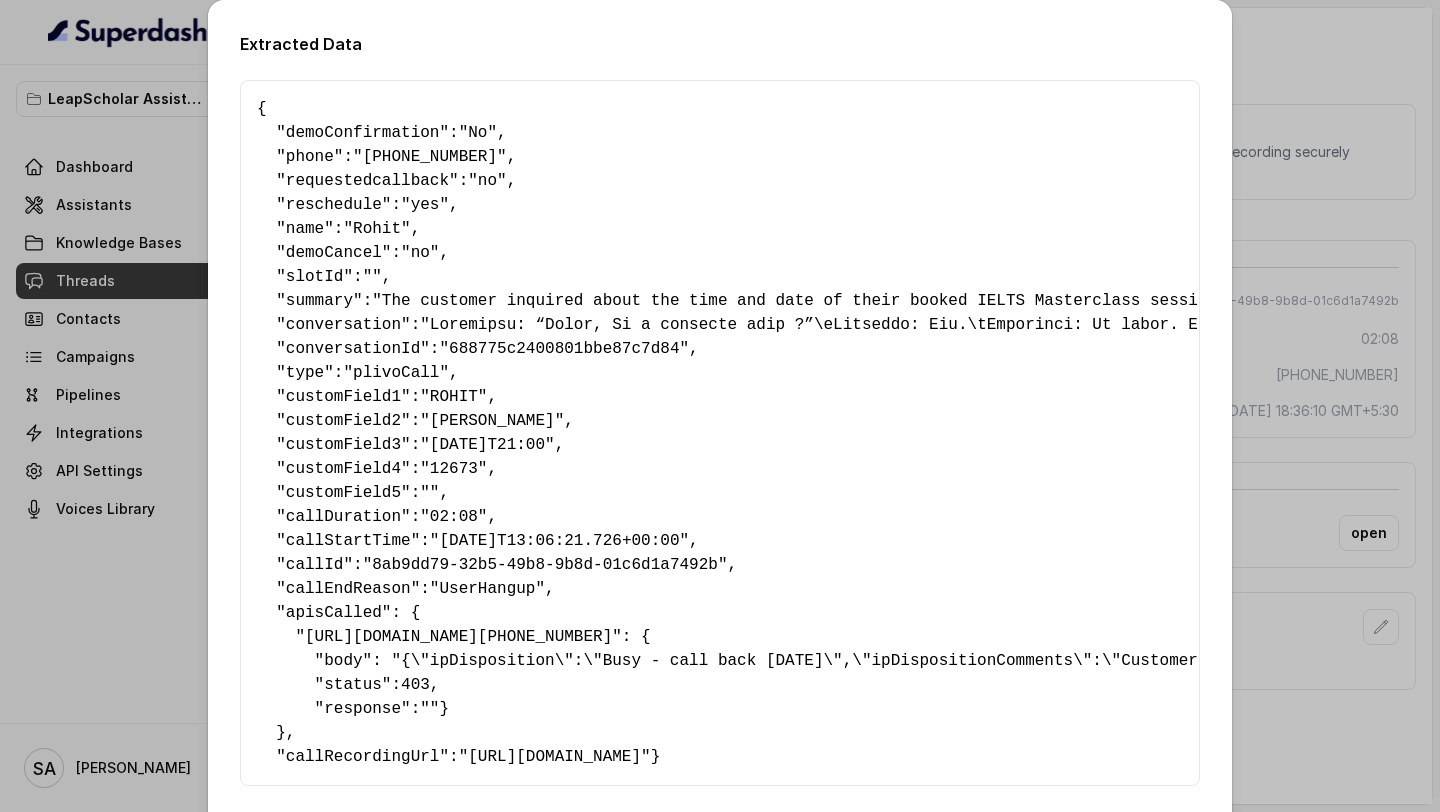 click on ""12673"" at bounding box center [453, 469] 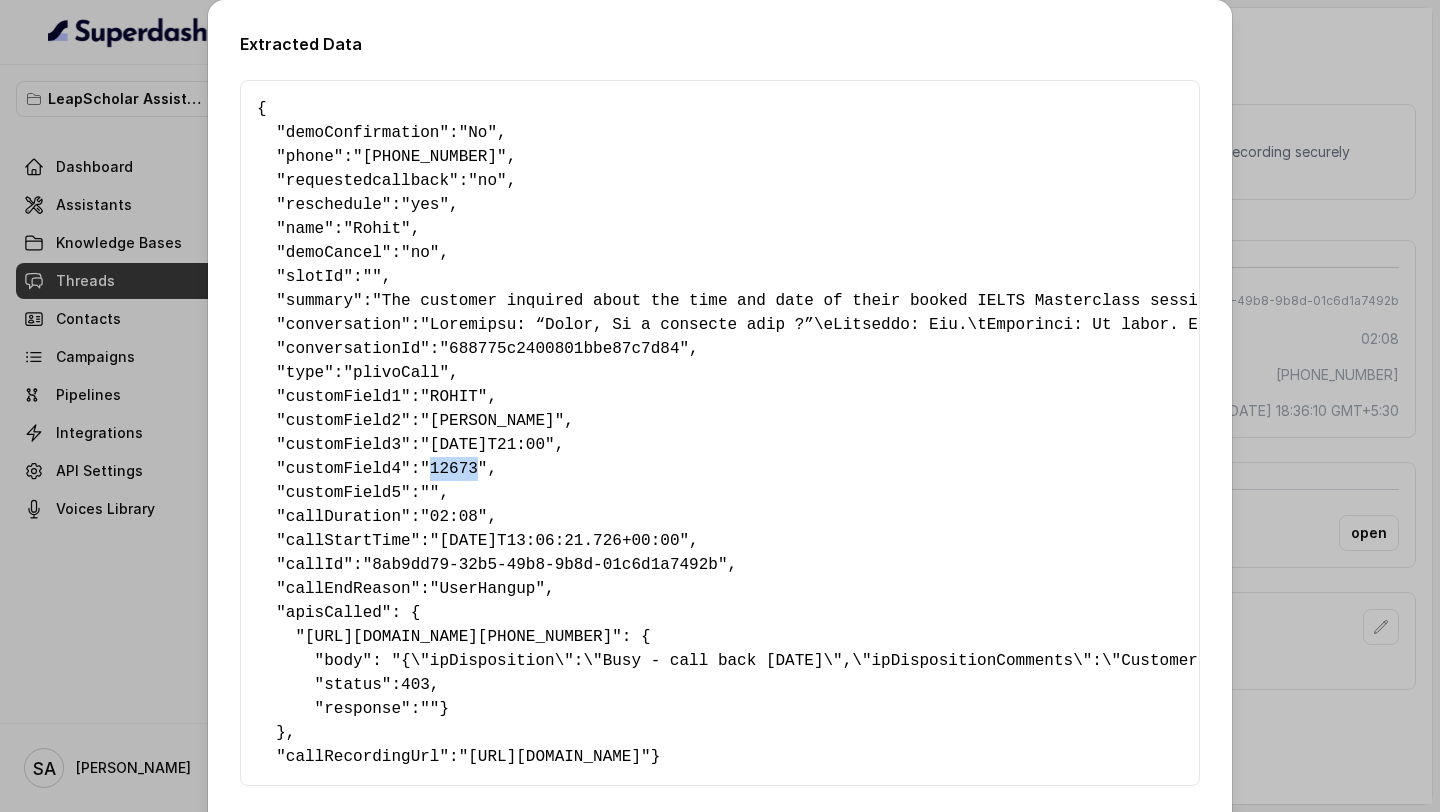 click on ""12673"" at bounding box center [453, 469] 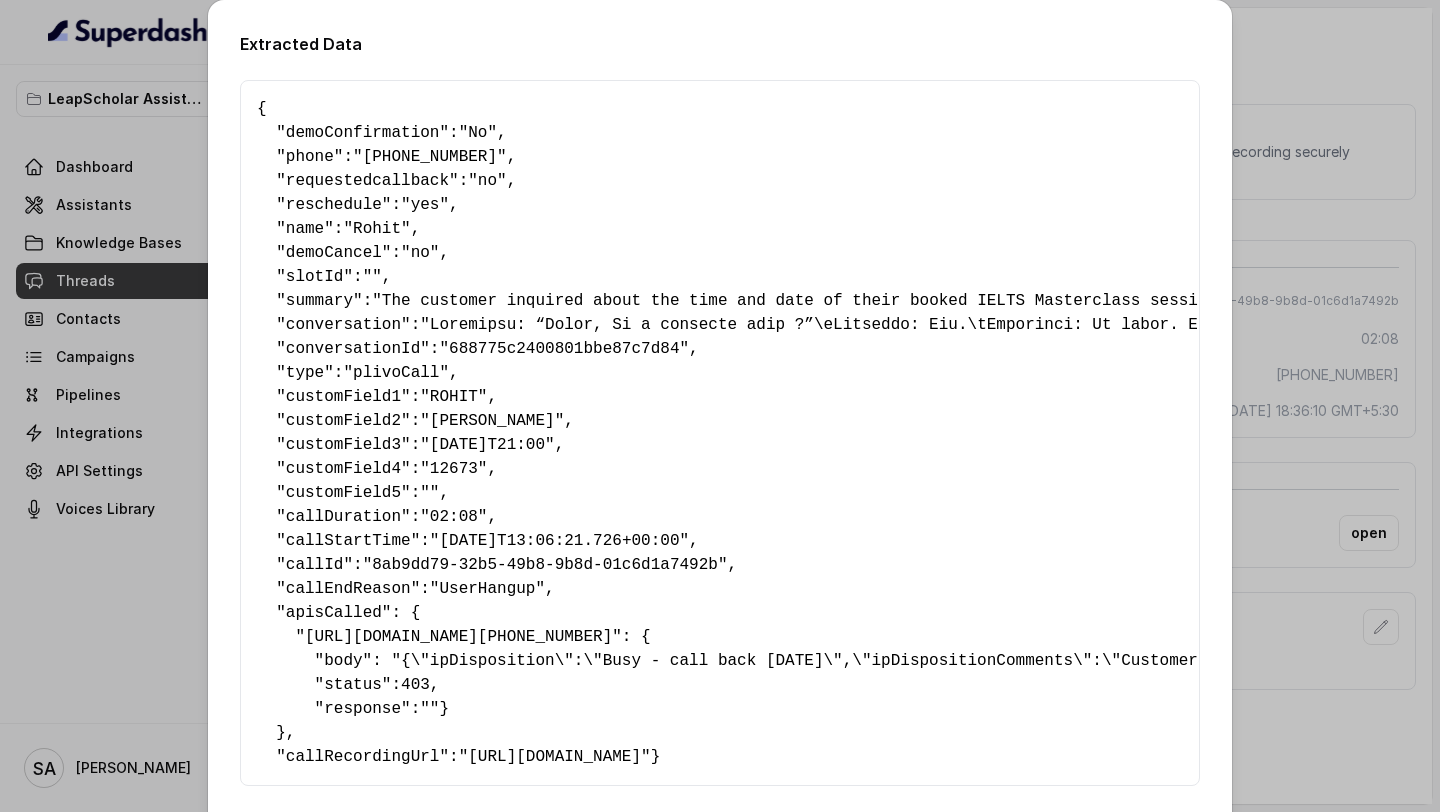 click on ""02:08"" at bounding box center [453, 517] 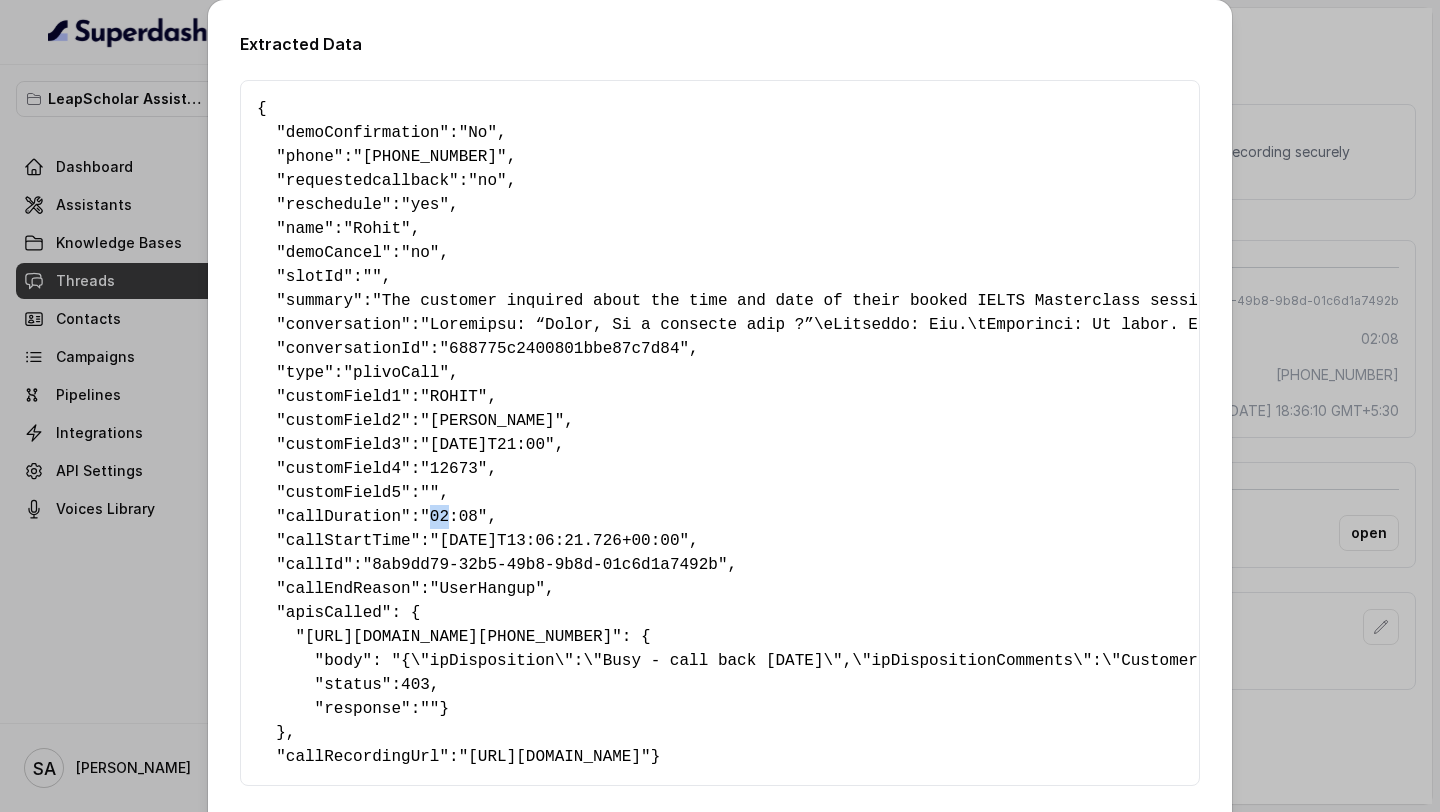 click on ""02:08"" at bounding box center [453, 517] 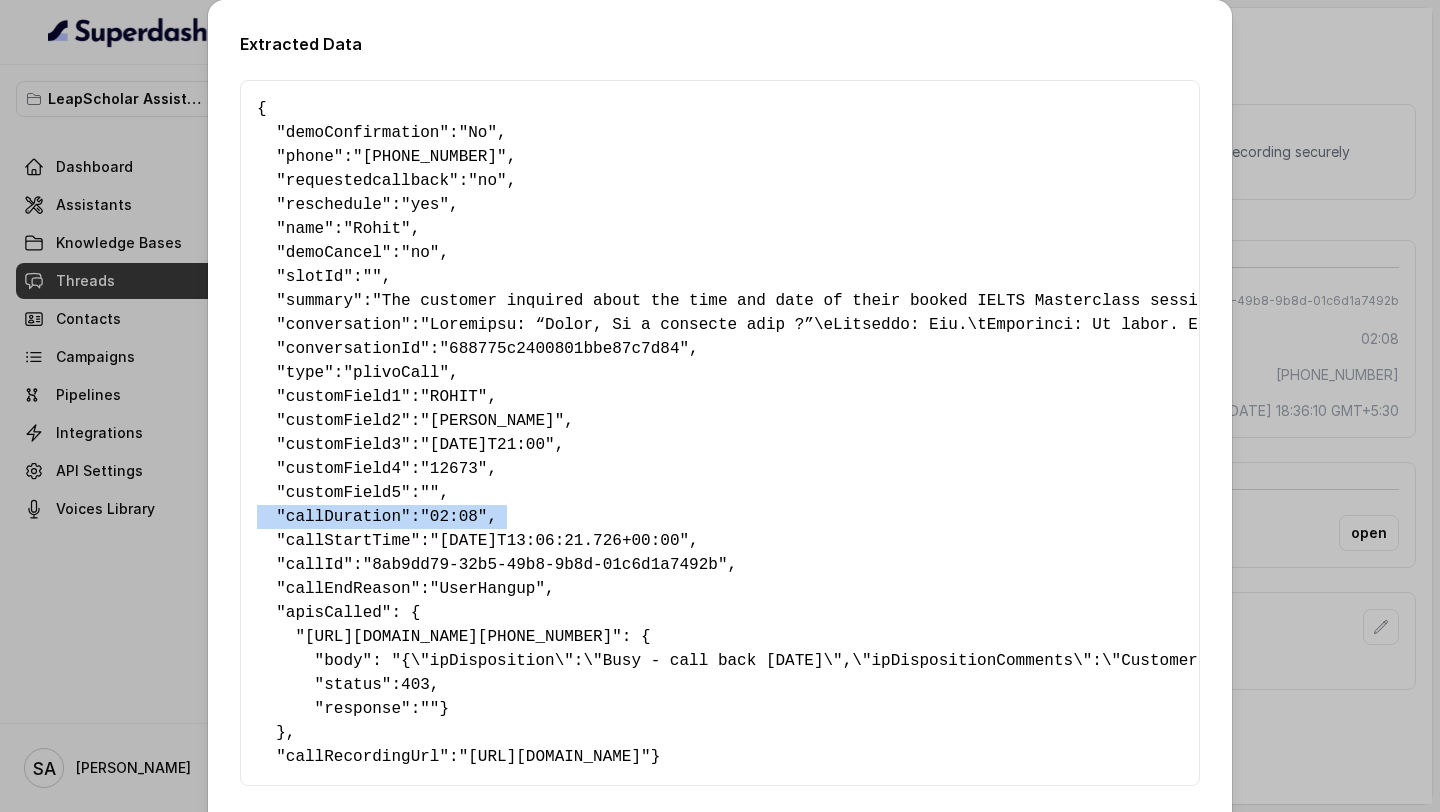 click on ""02:08"" at bounding box center (453, 517) 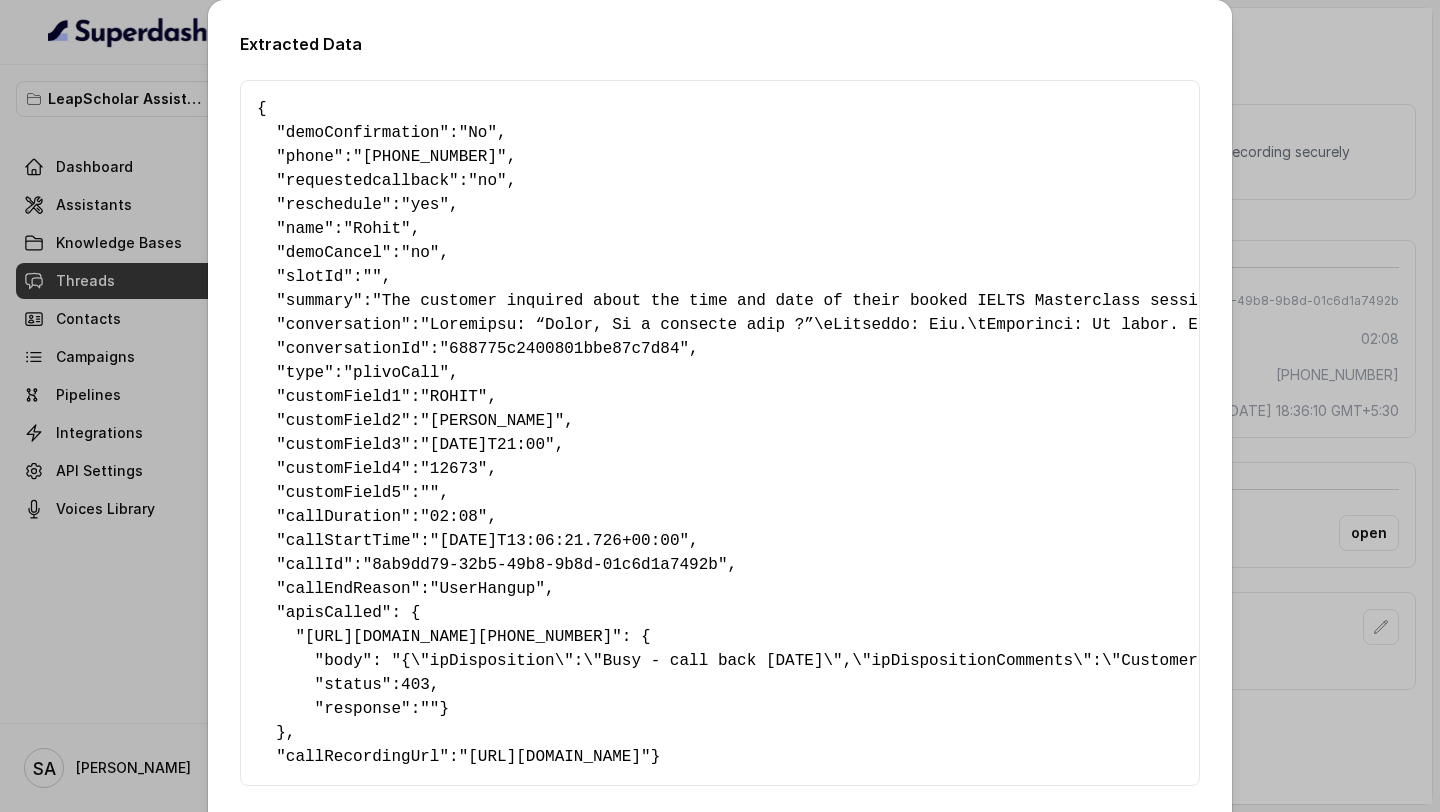 click on ""8ab9dd79-32b5-49b8-9b8d-01c6d1a7492b"" at bounding box center [545, 565] 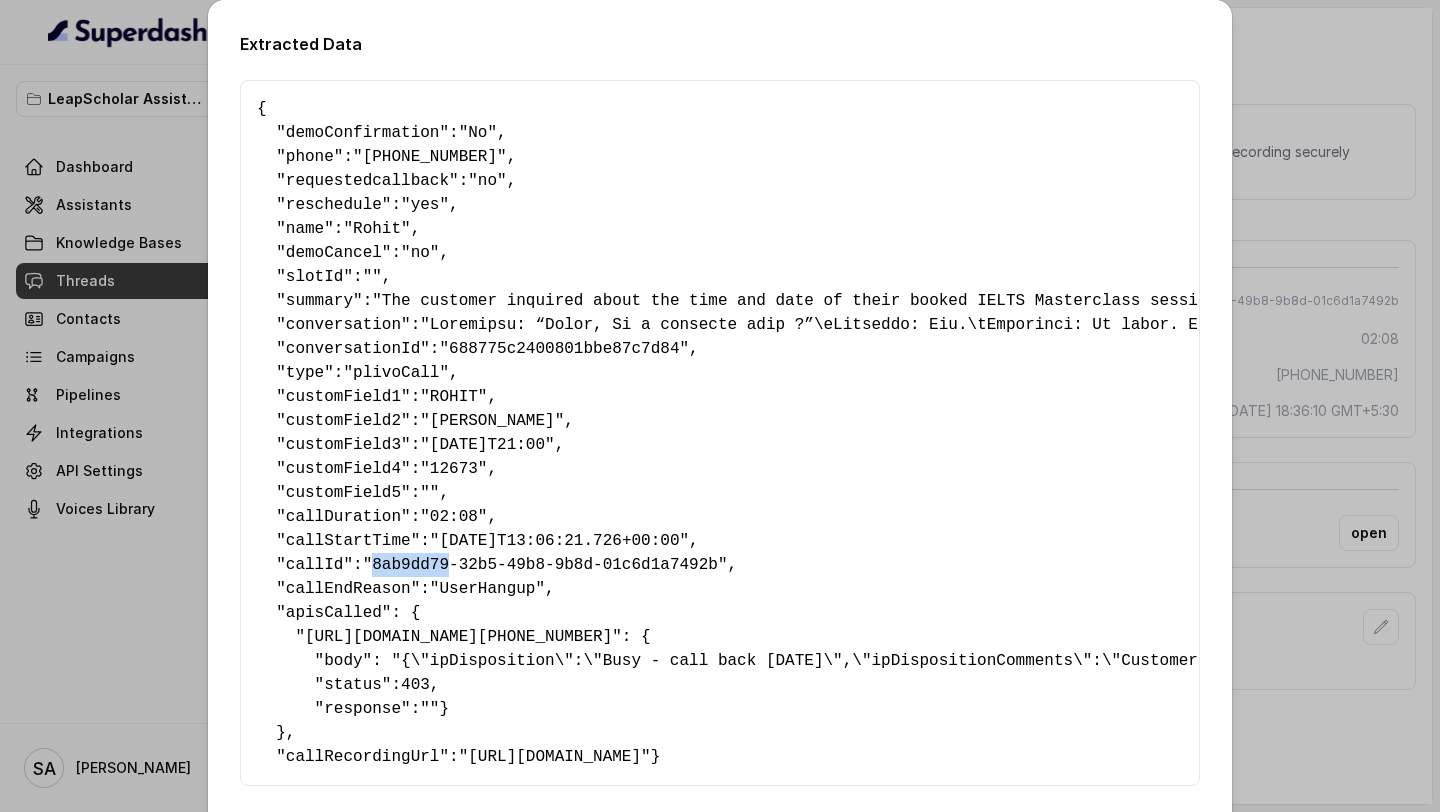 click on ""8ab9dd79-32b5-49b8-9b8d-01c6d1a7492b"" at bounding box center (545, 565) 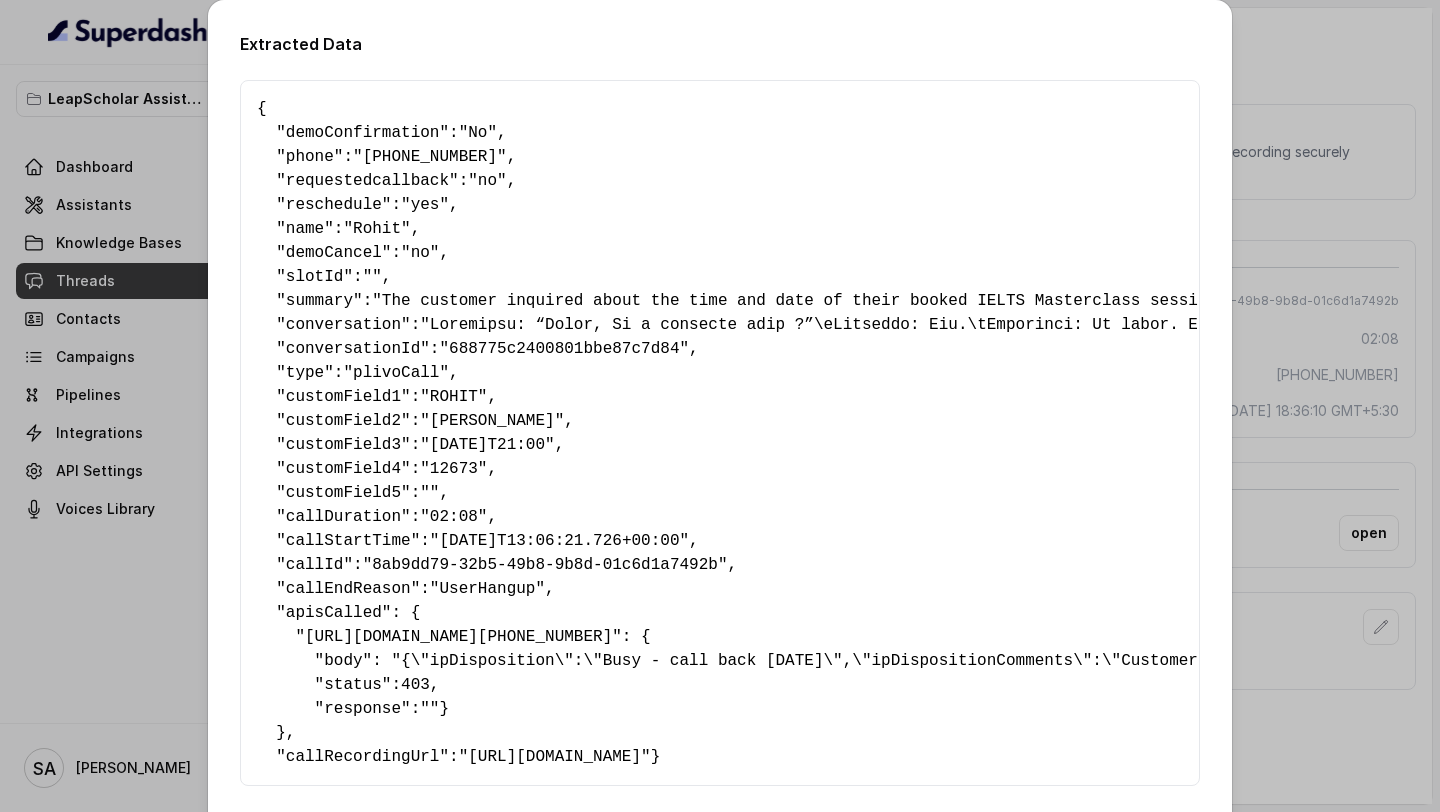 click on ""UserHangup"" at bounding box center (487, 589) 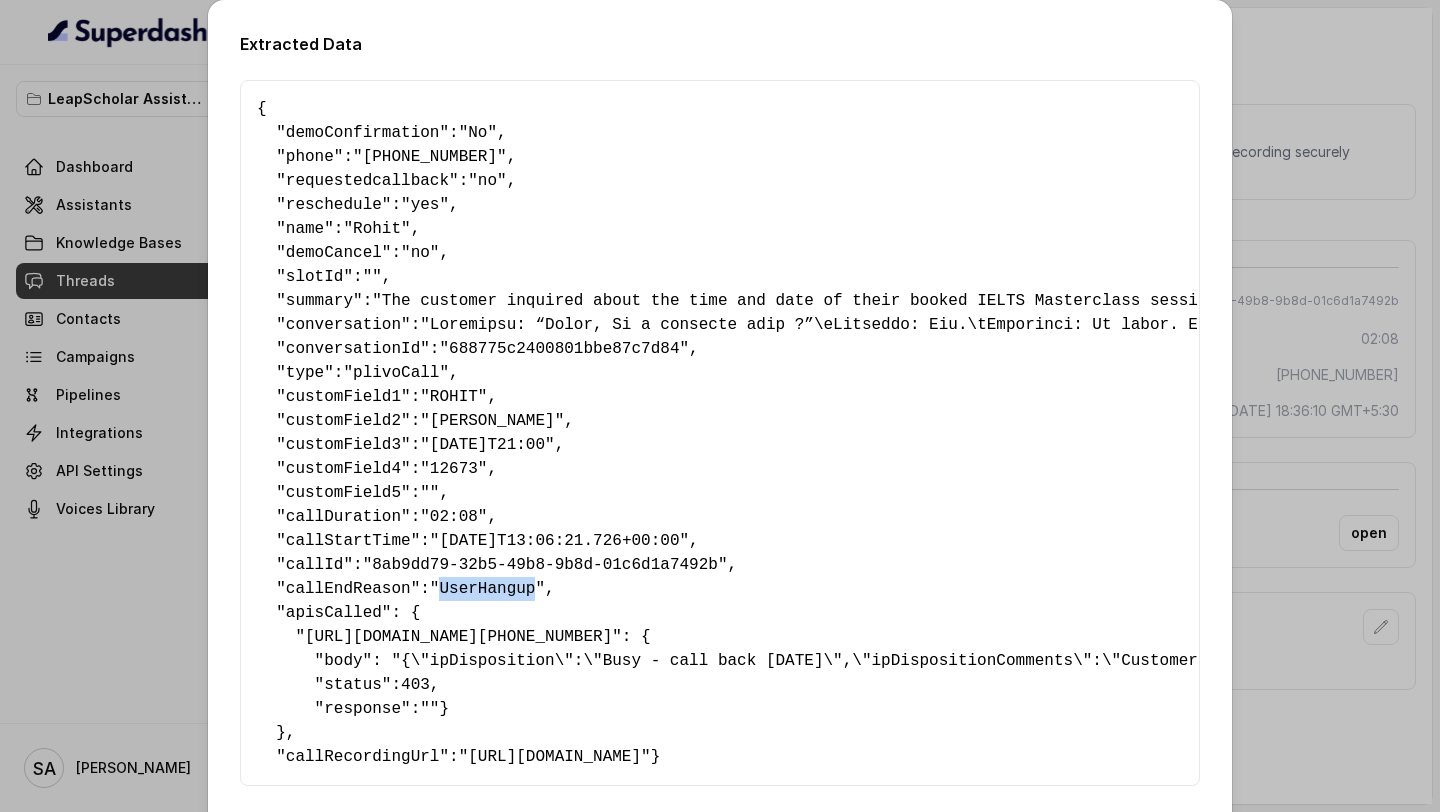click on ""UserHangup"" at bounding box center (487, 589) 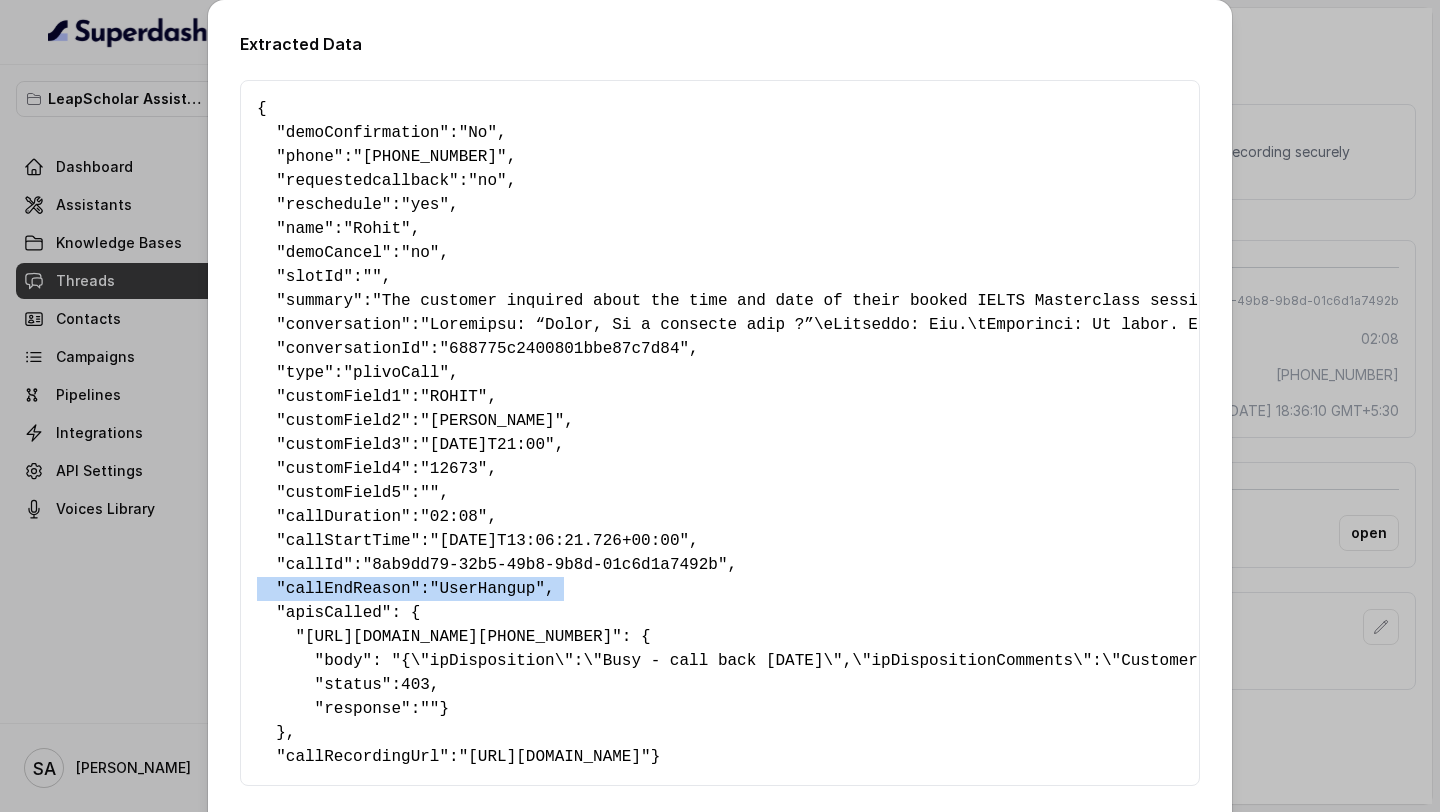 click on ""UserHangup"" at bounding box center (487, 589) 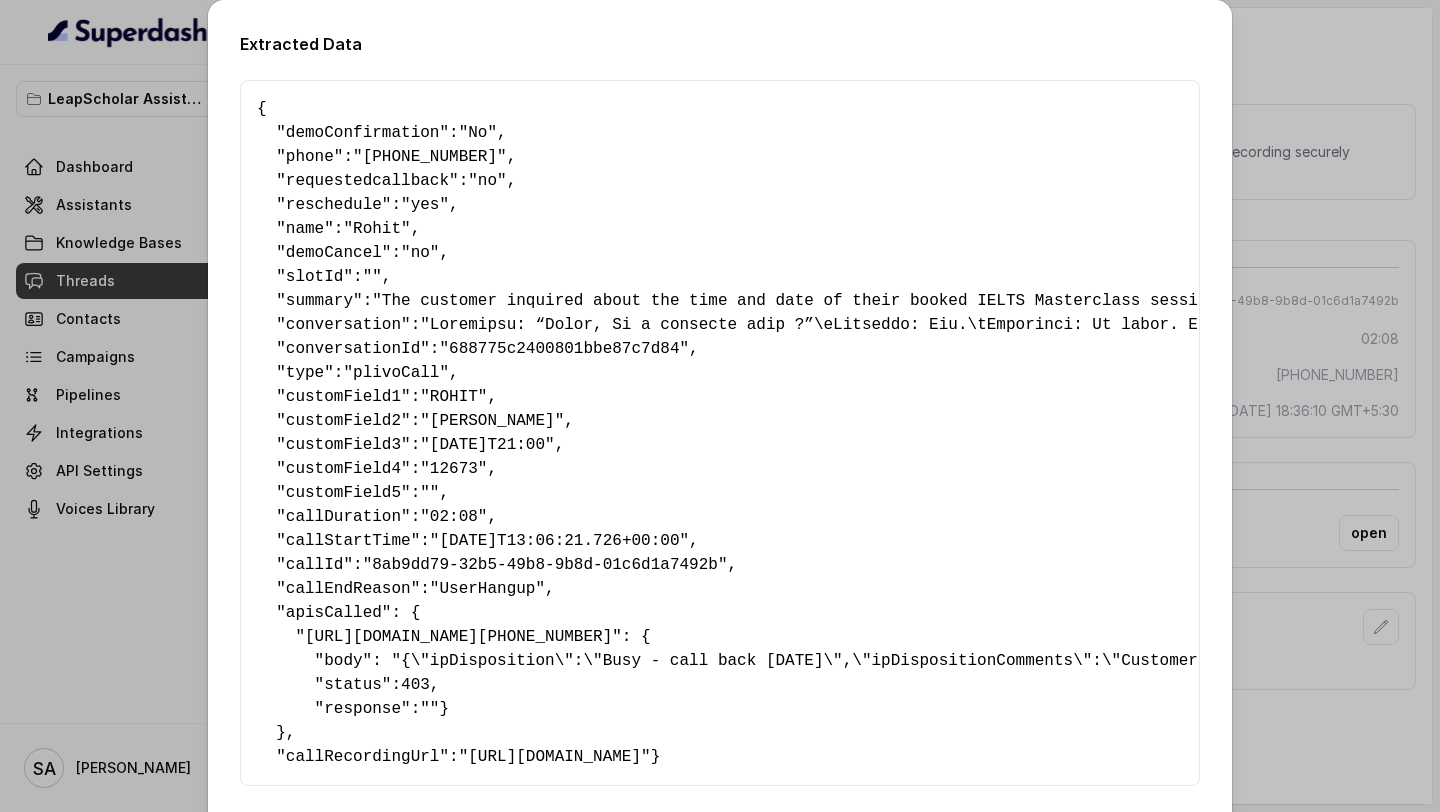 click on ""12673"" at bounding box center [453, 469] 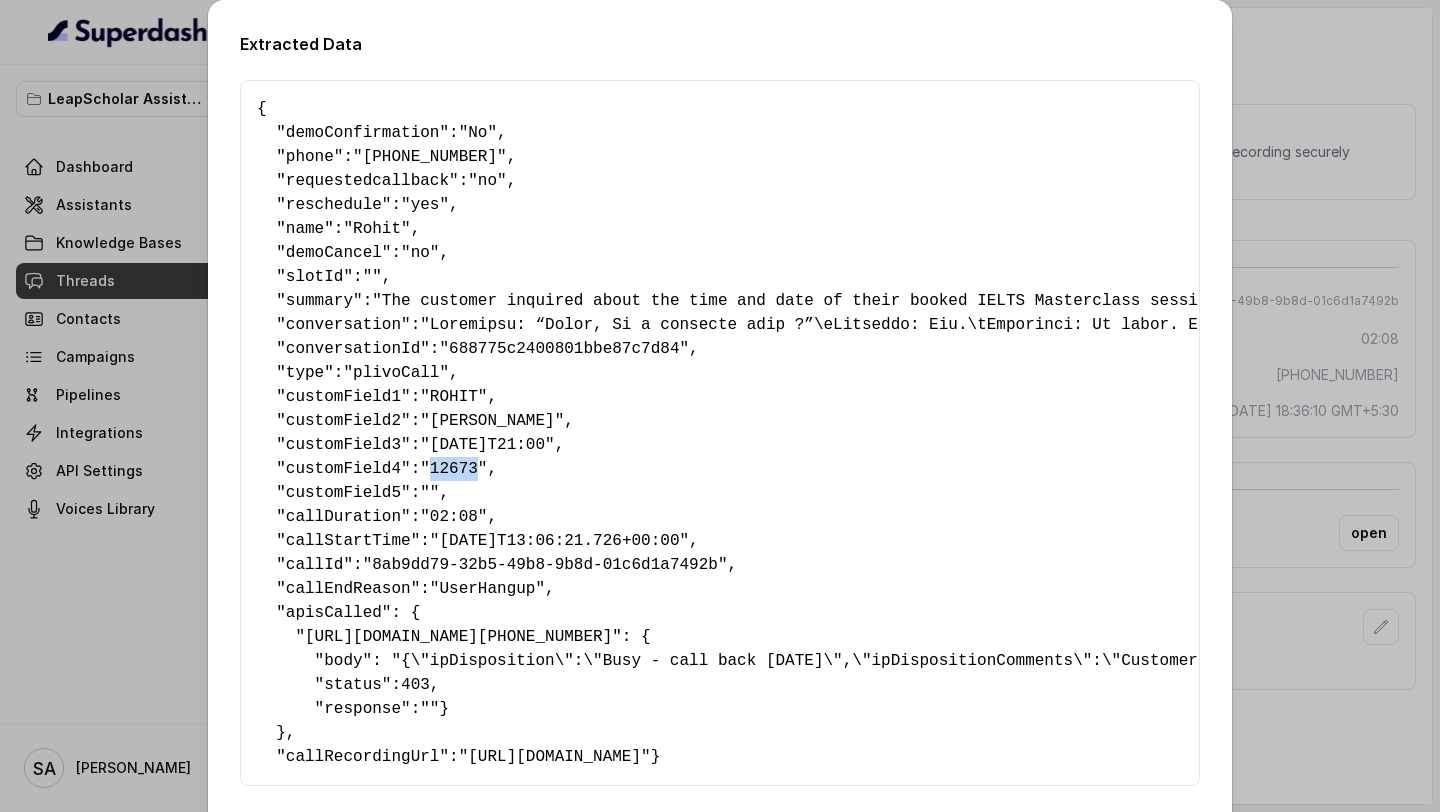click on ""12673"" at bounding box center [453, 469] 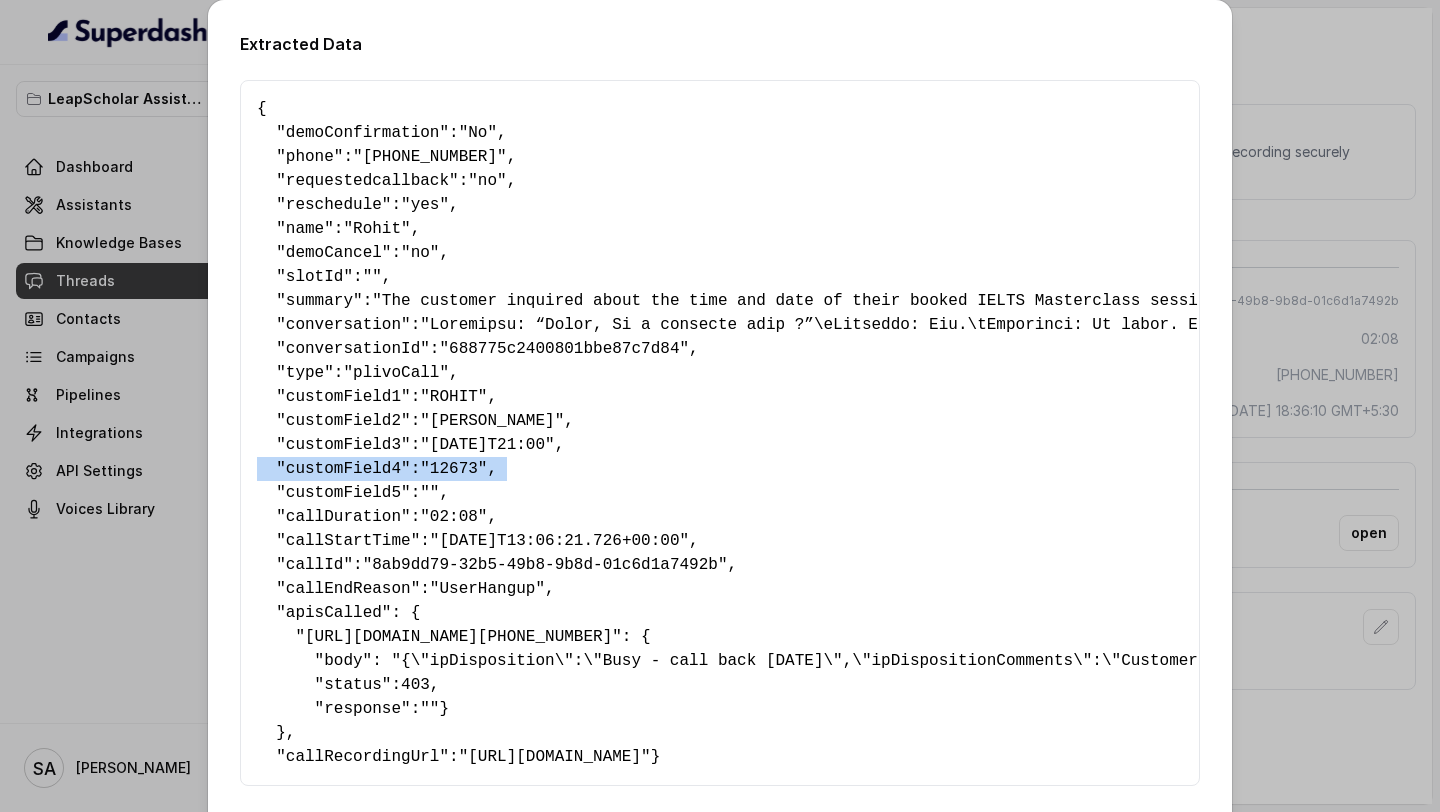 click on ""12673"" at bounding box center [453, 469] 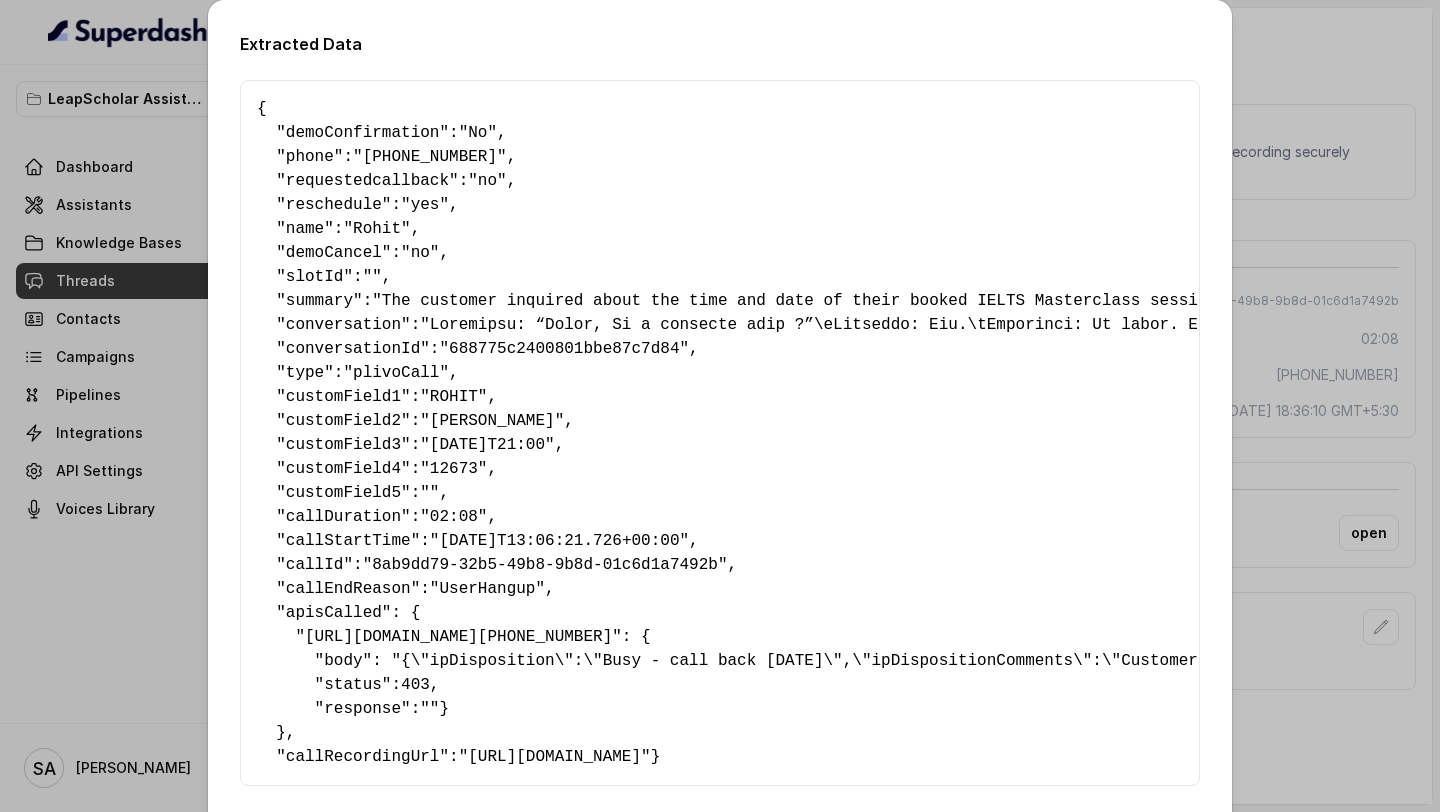 click on ""+919064843546"" at bounding box center (430, 157) 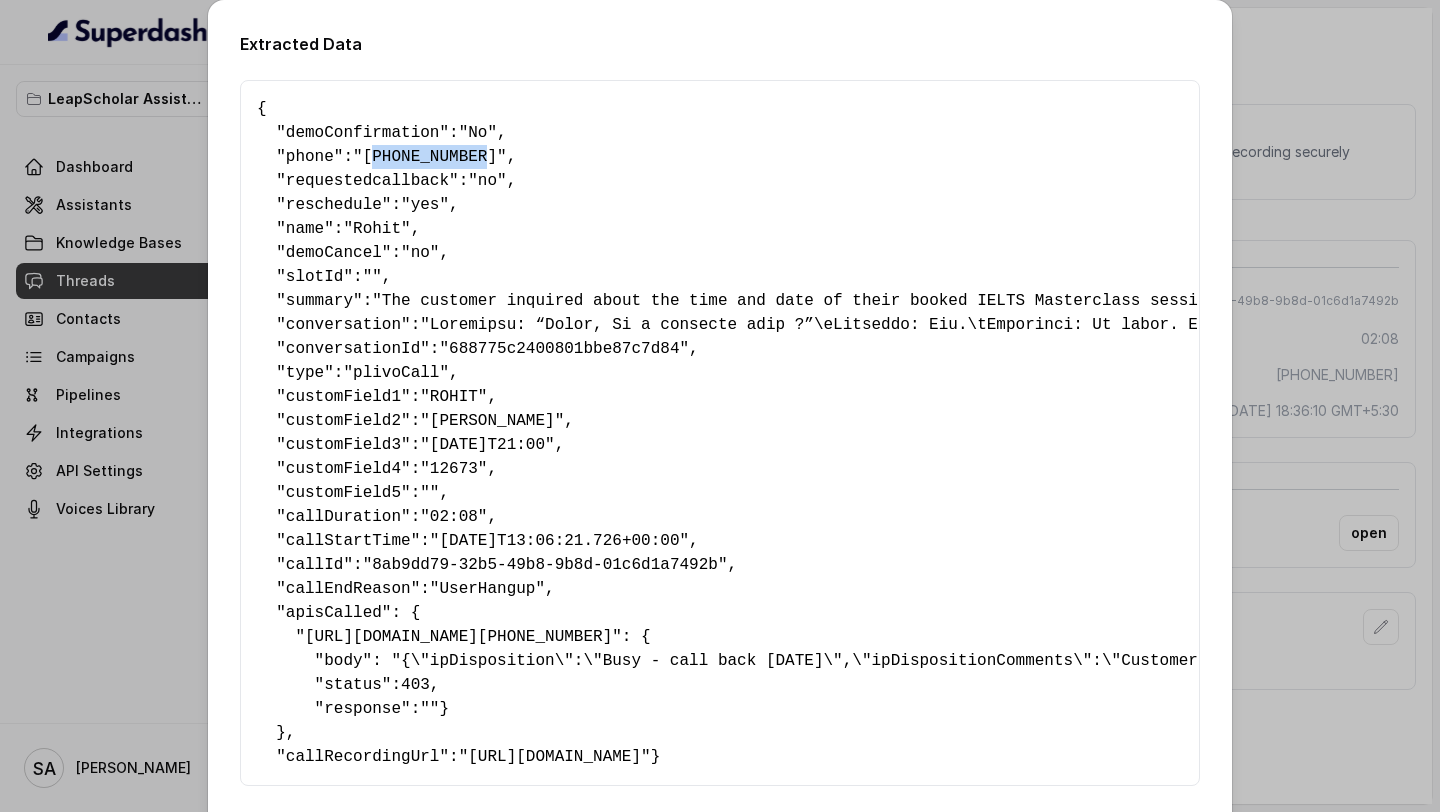 click on ""+919064843546"" at bounding box center [430, 157] 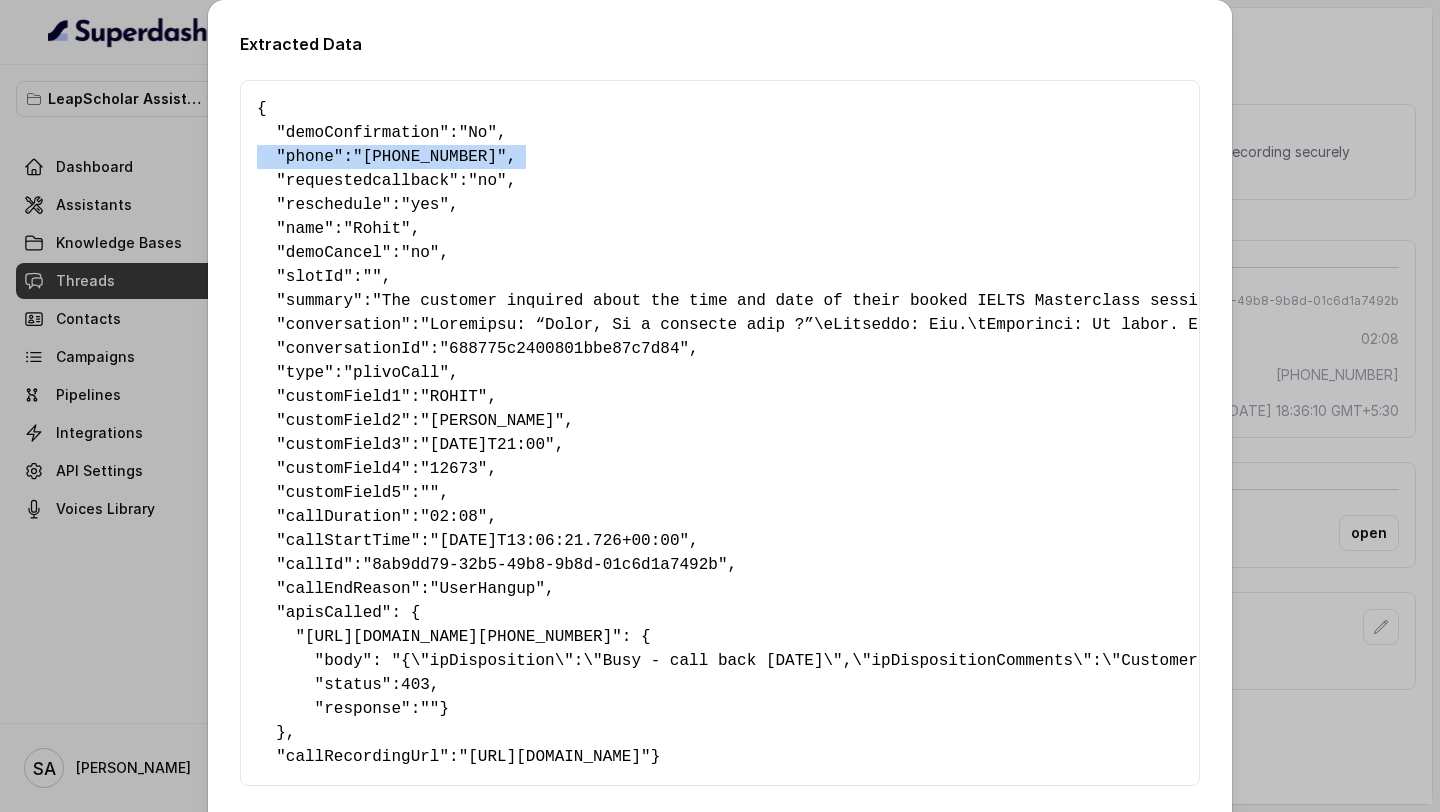 click on ""+919064843546"" at bounding box center (430, 157) 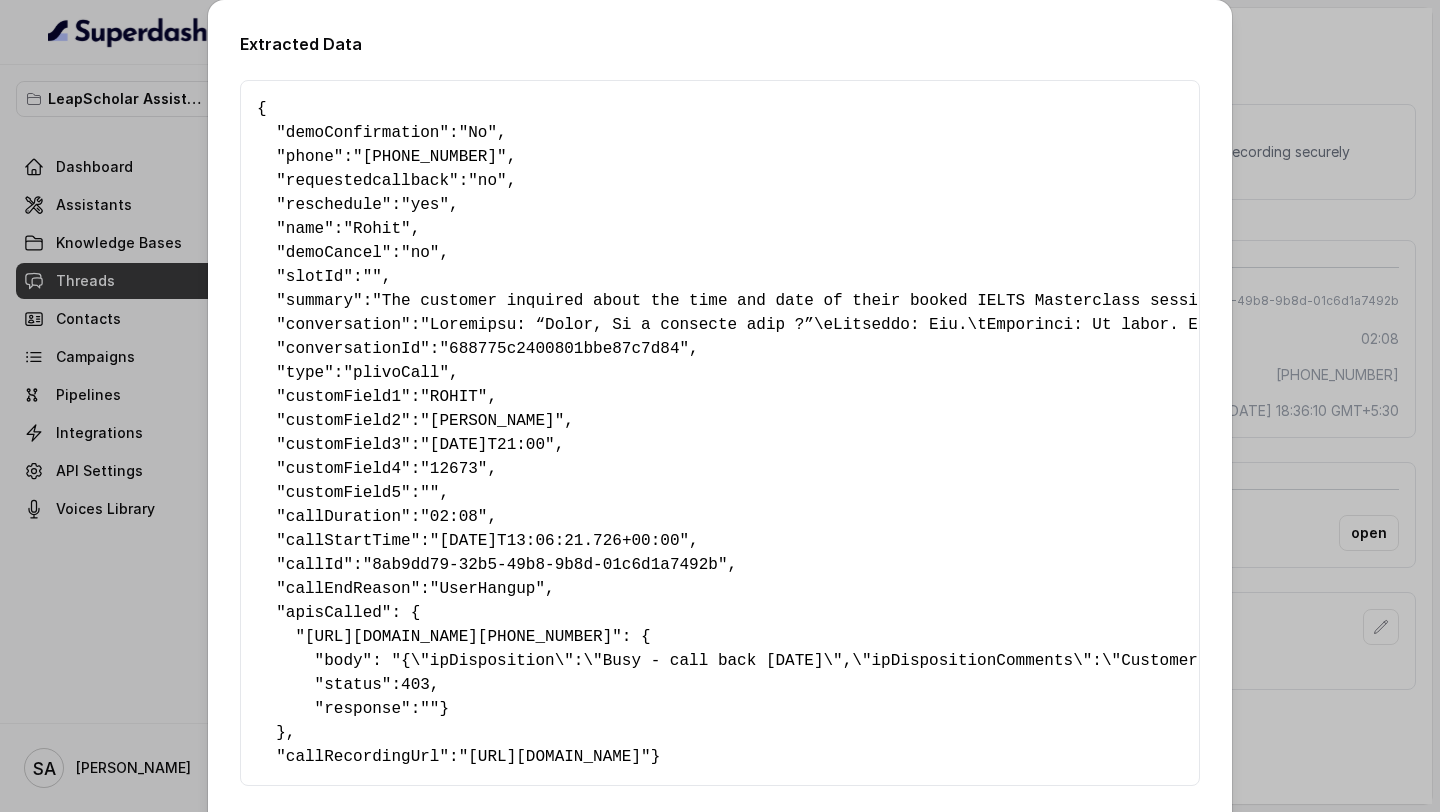 click on "requestedcallback" at bounding box center [367, 181] 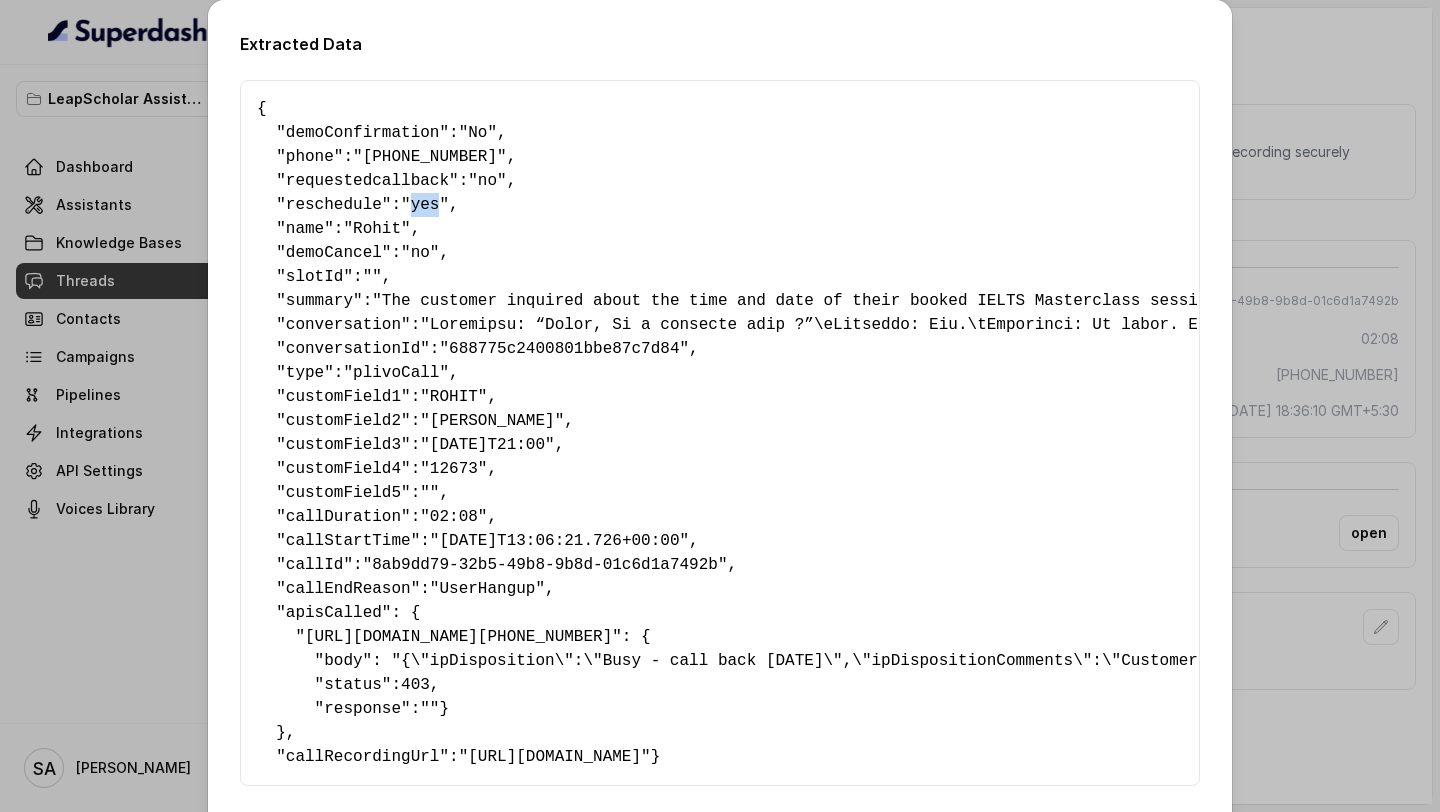 click on ""yes"" at bounding box center (425, 205) 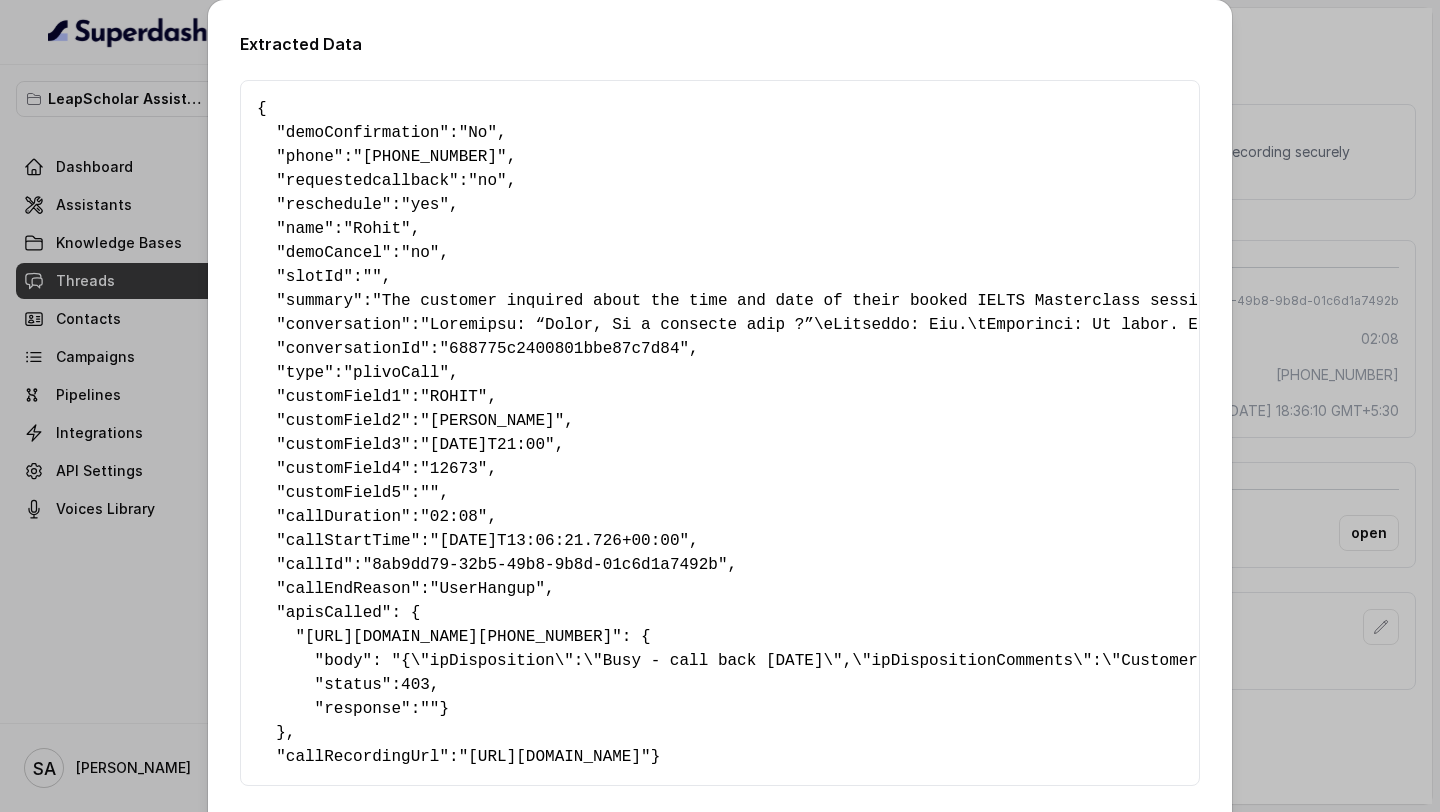 click on ""688775c2400801bbe87c7d84"" at bounding box center [564, 349] 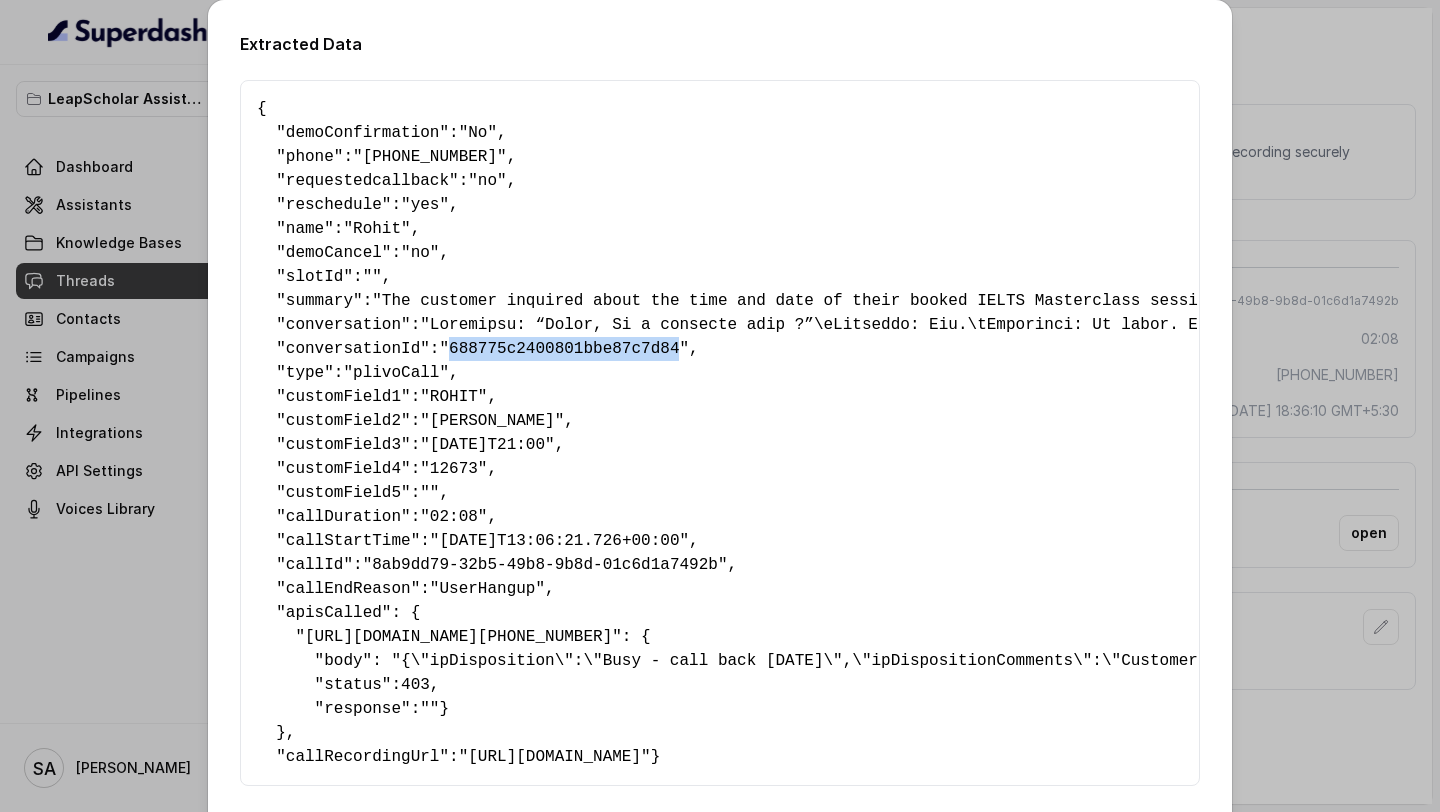 click on ""688775c2400801bbe87c7d84"" at bounding box center (564, 349) 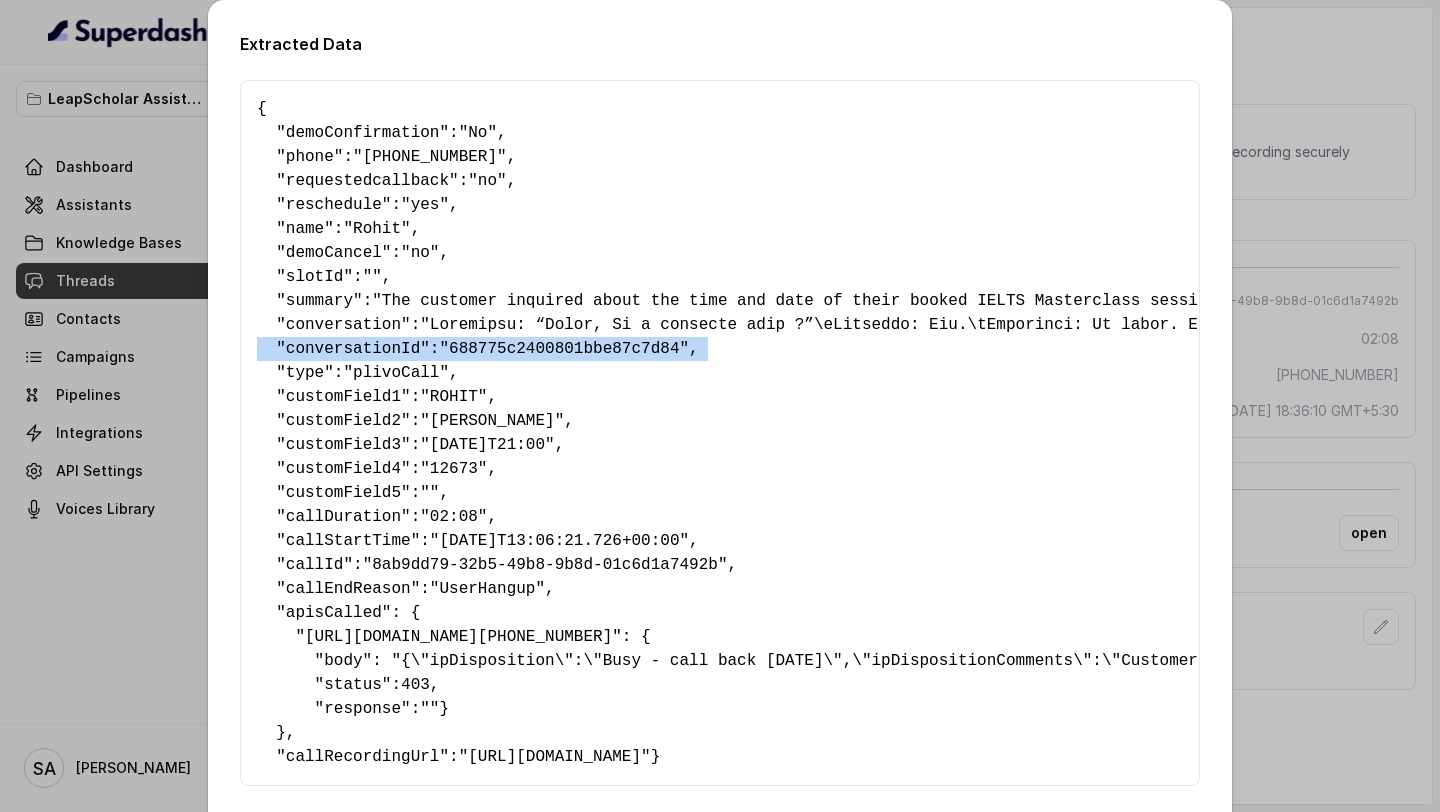 click on ""688775c2400801bbe87c7d84"" at bounding box center [564, 349] 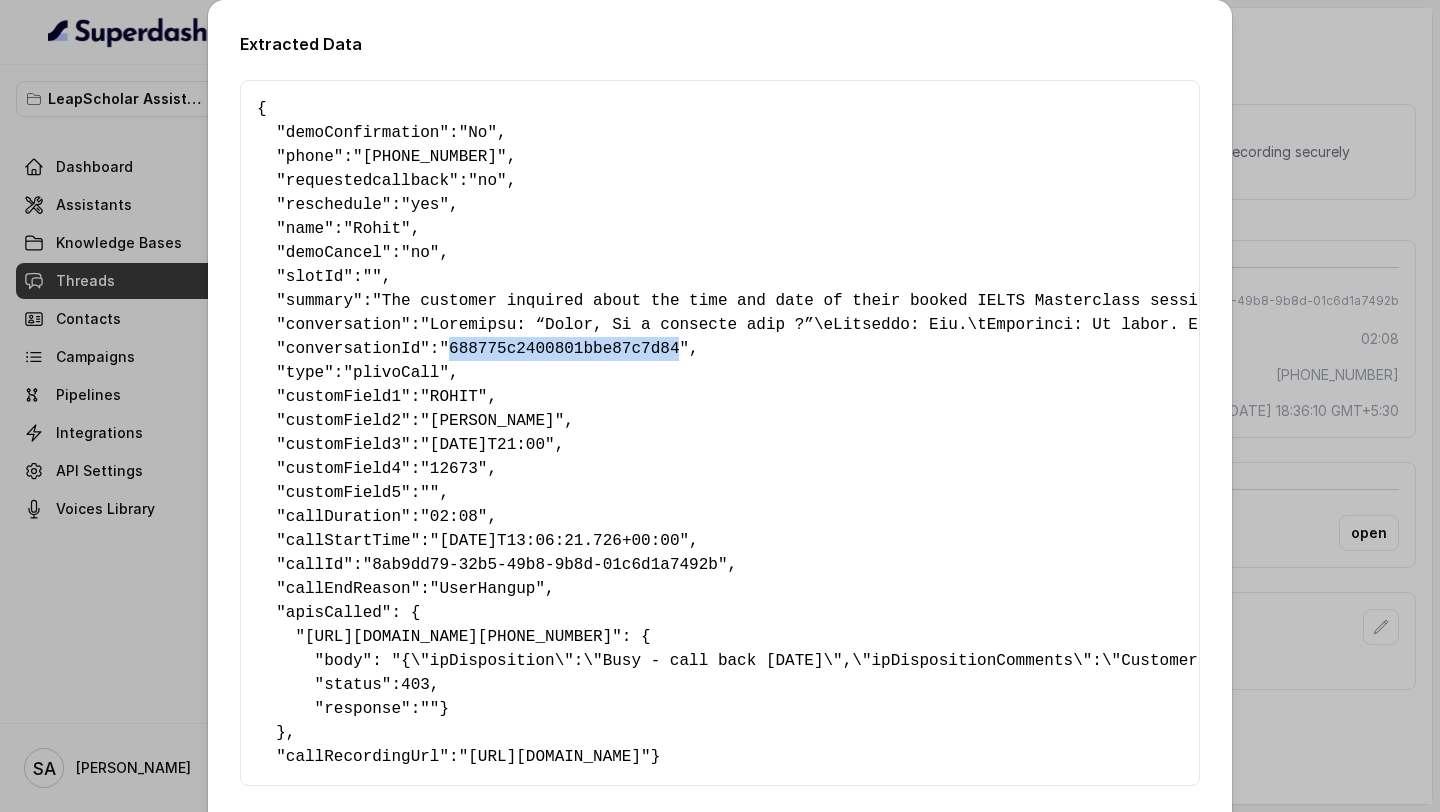click on ""688775c2400801bbe87c7d84"" at bounding box center (564, 349) 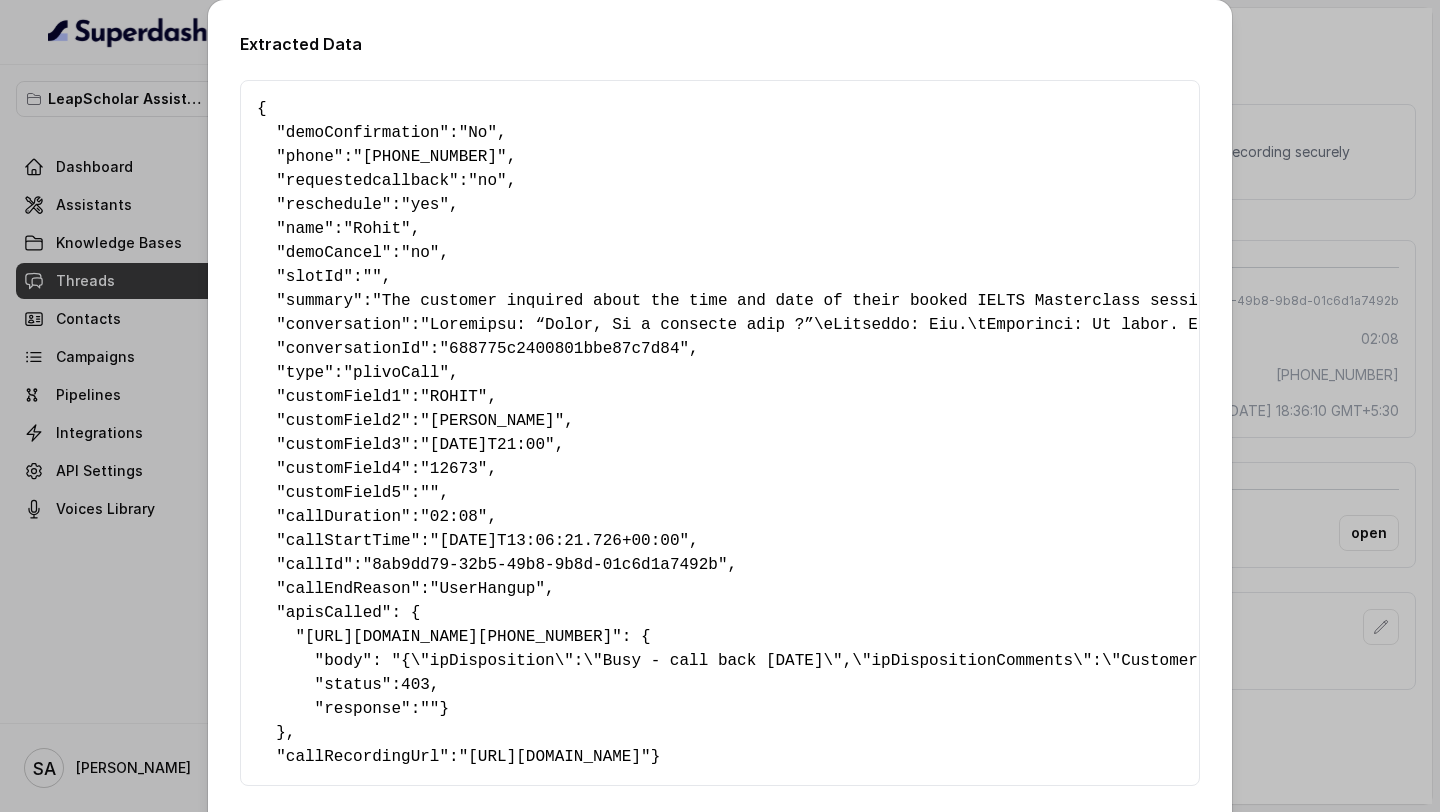 click on ""8ab9dd79-32b5-49b8-9b8d-01c6d1a7492b"" at bounding box center (545, 565) 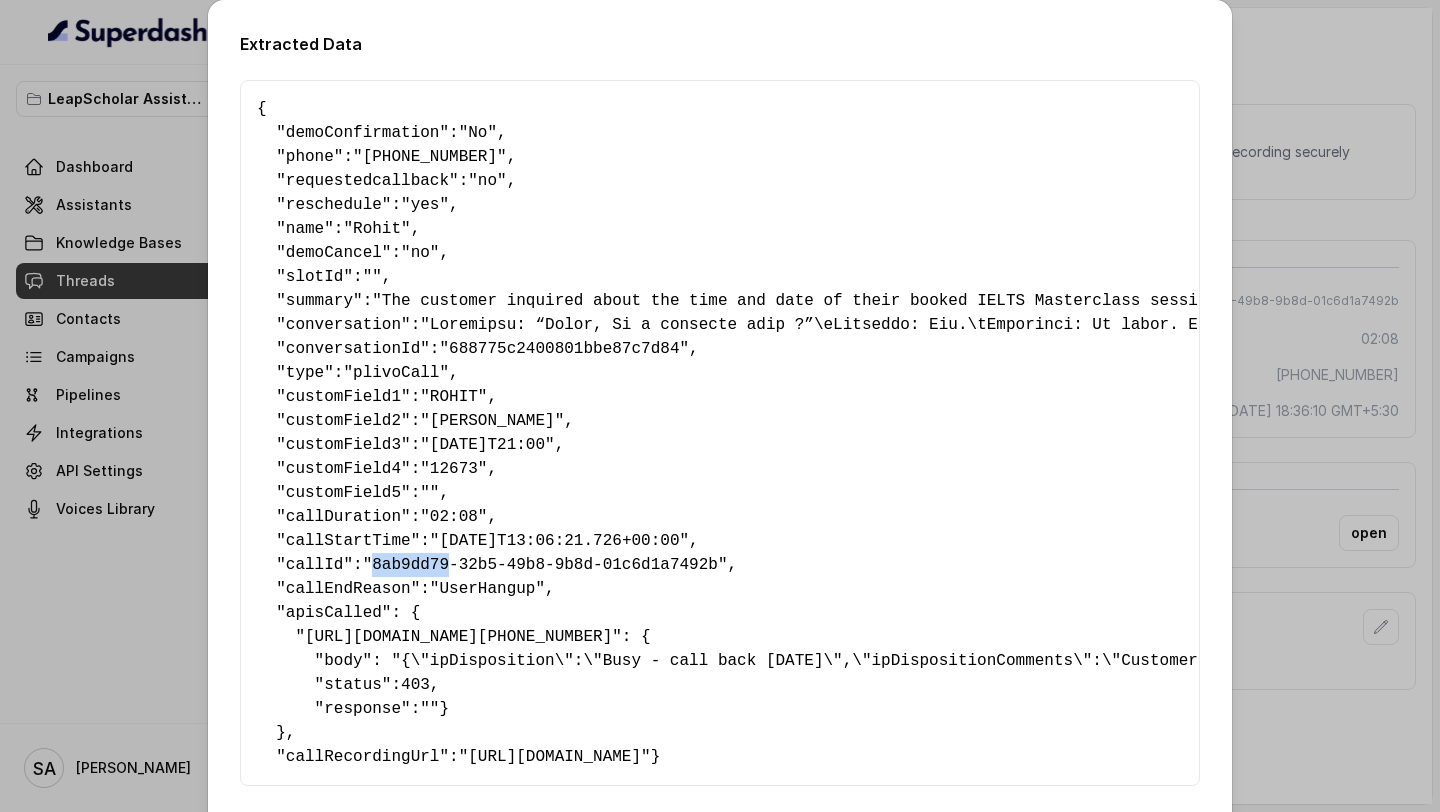 click on ""8ab9dd79-32b5-49b8-9b8d-01c6d1a7492b"" at bounding box center [545, 565] 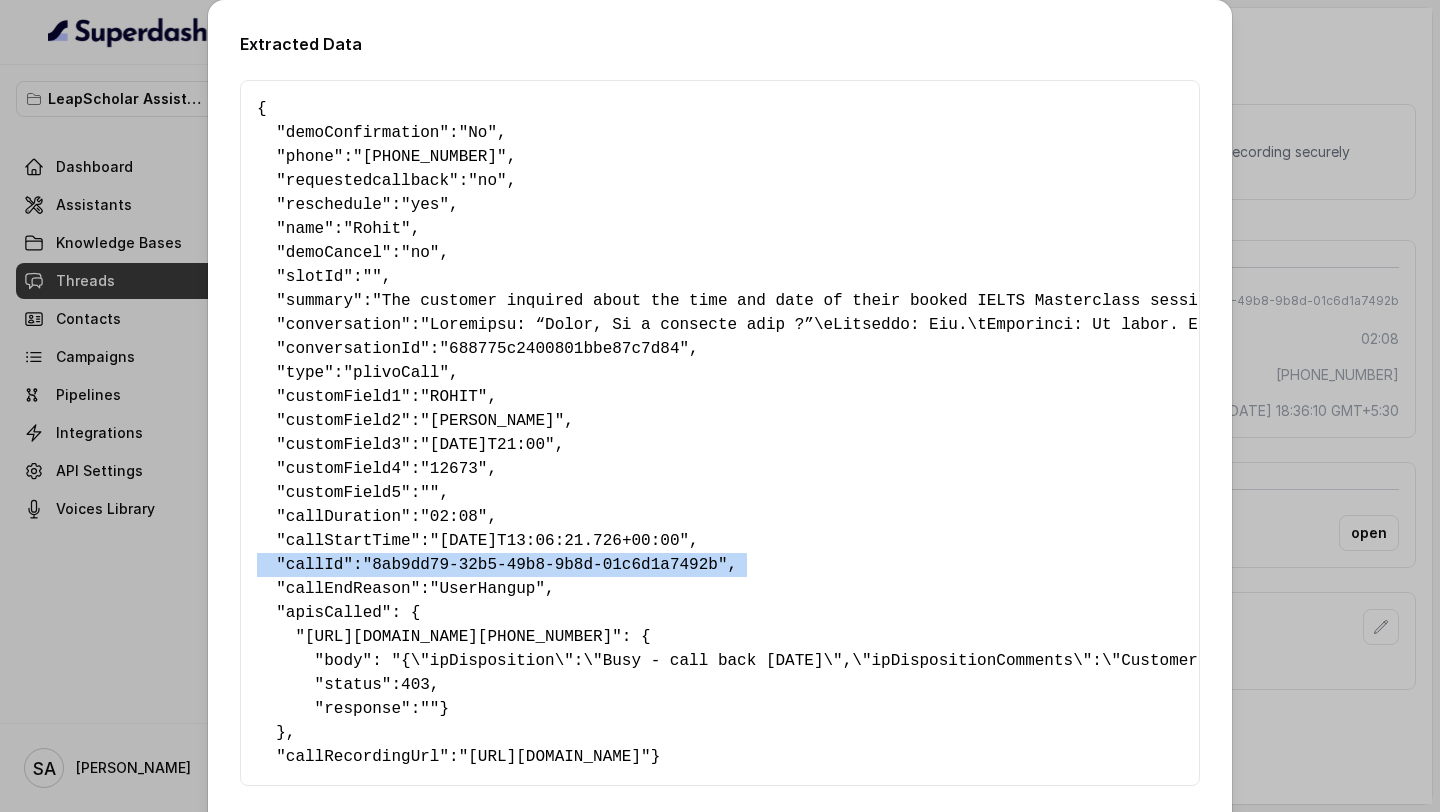 click on ""8ab9dd79-32b5-49b8-9b8d-01c6d1a7492b"" at bounding box center (545, 565) 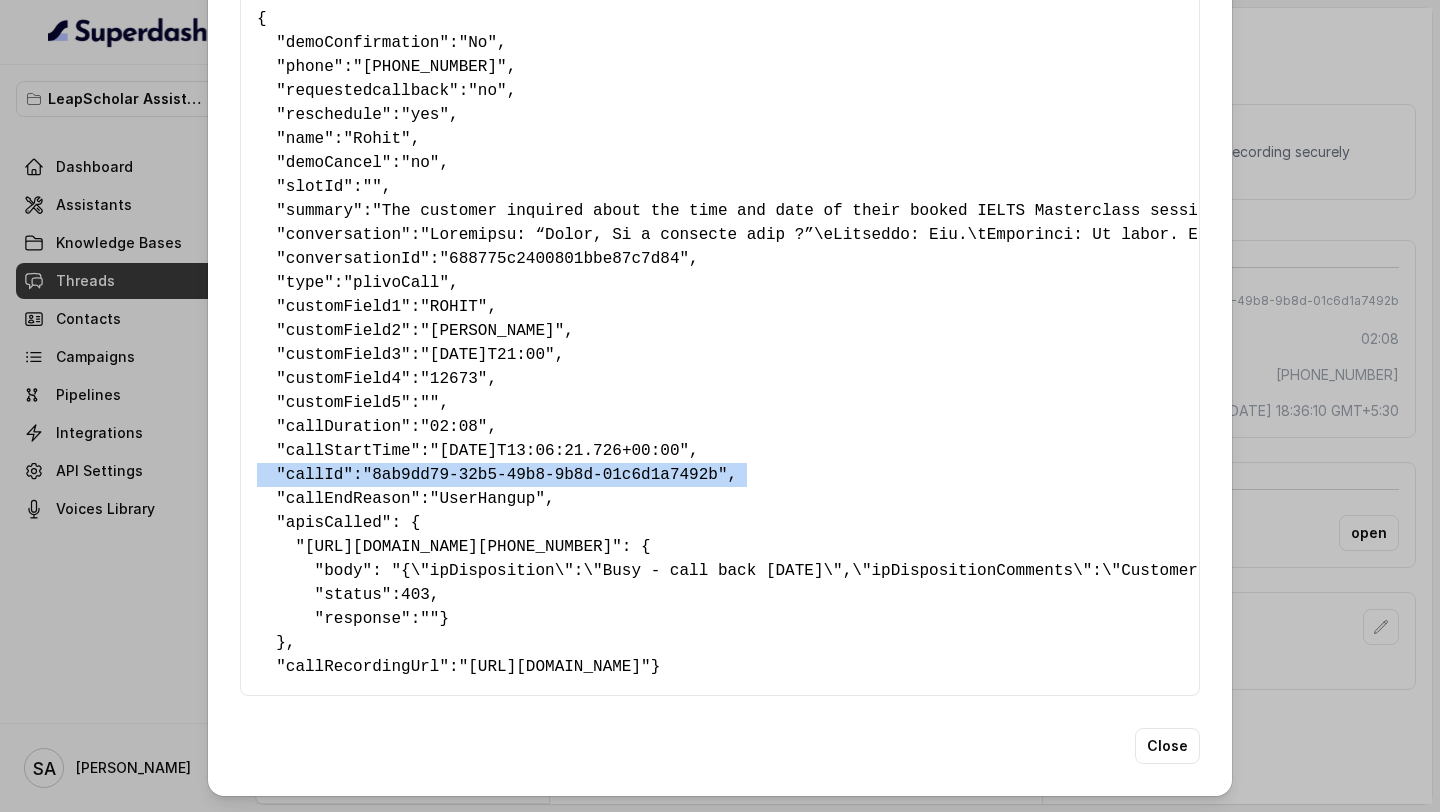 scroll, scrollTop: 0, scrollLeft: 0, axis: both 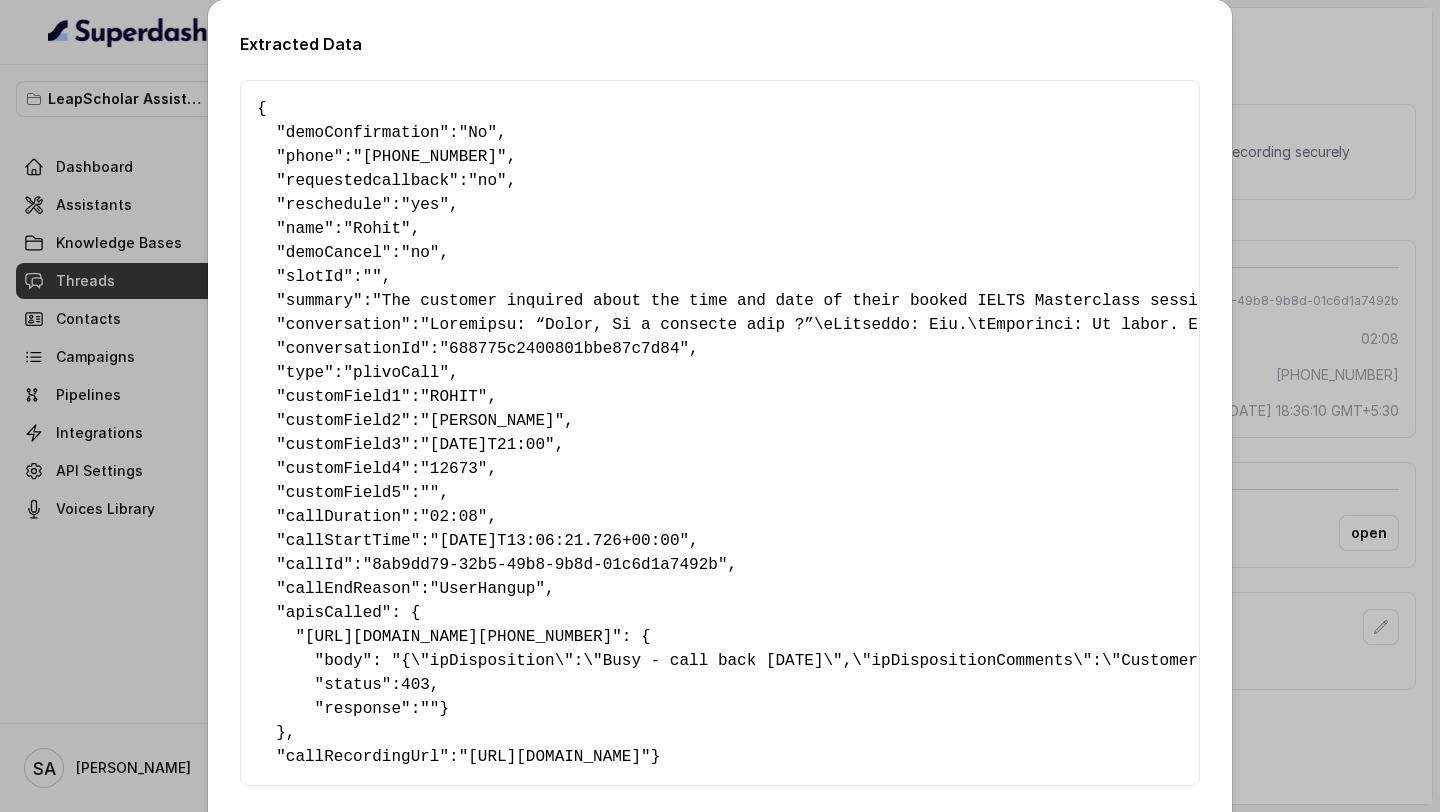 click on ""+919064843546"" at bounding box center [430, 157] 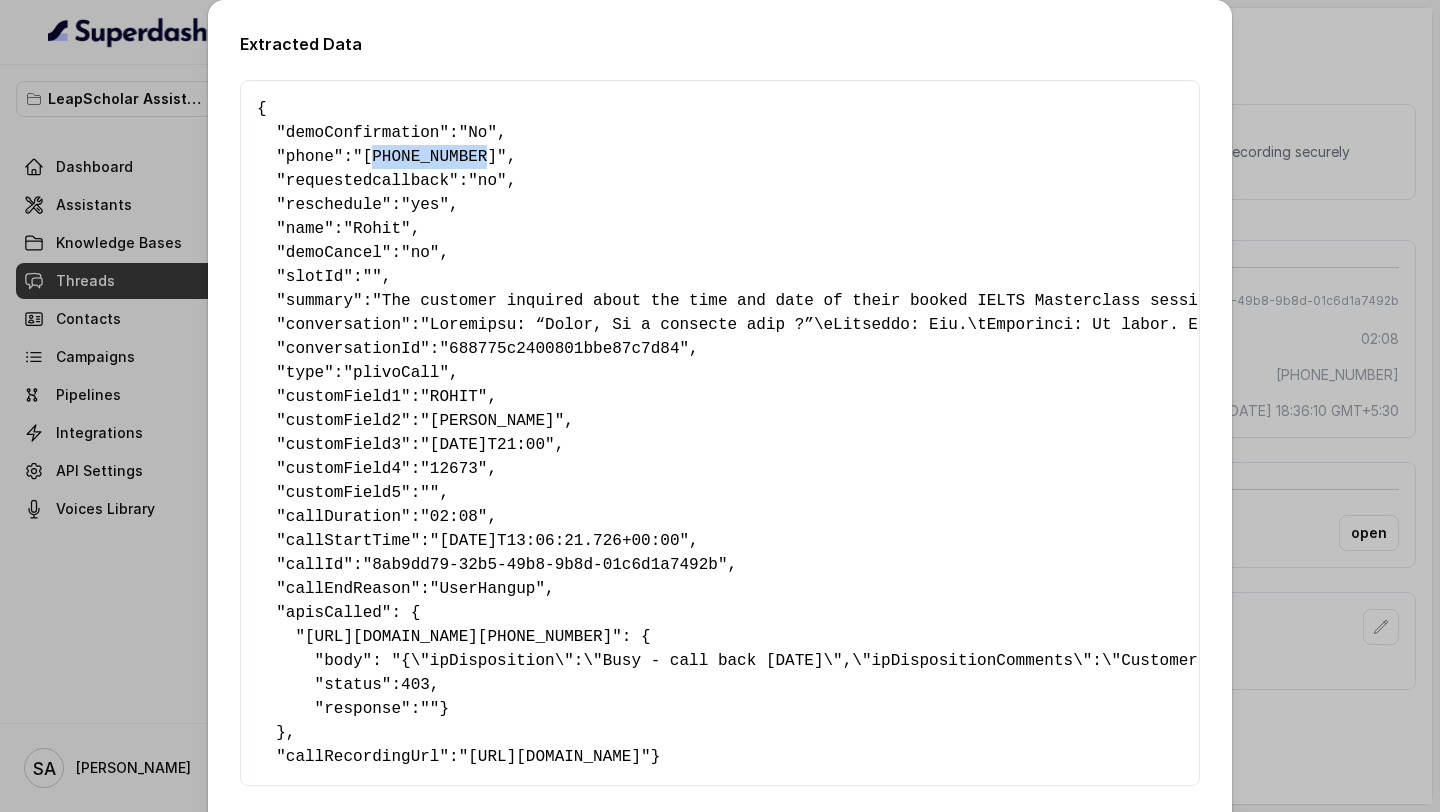click on ""+919064843546"" at bounding box center (430, 157) 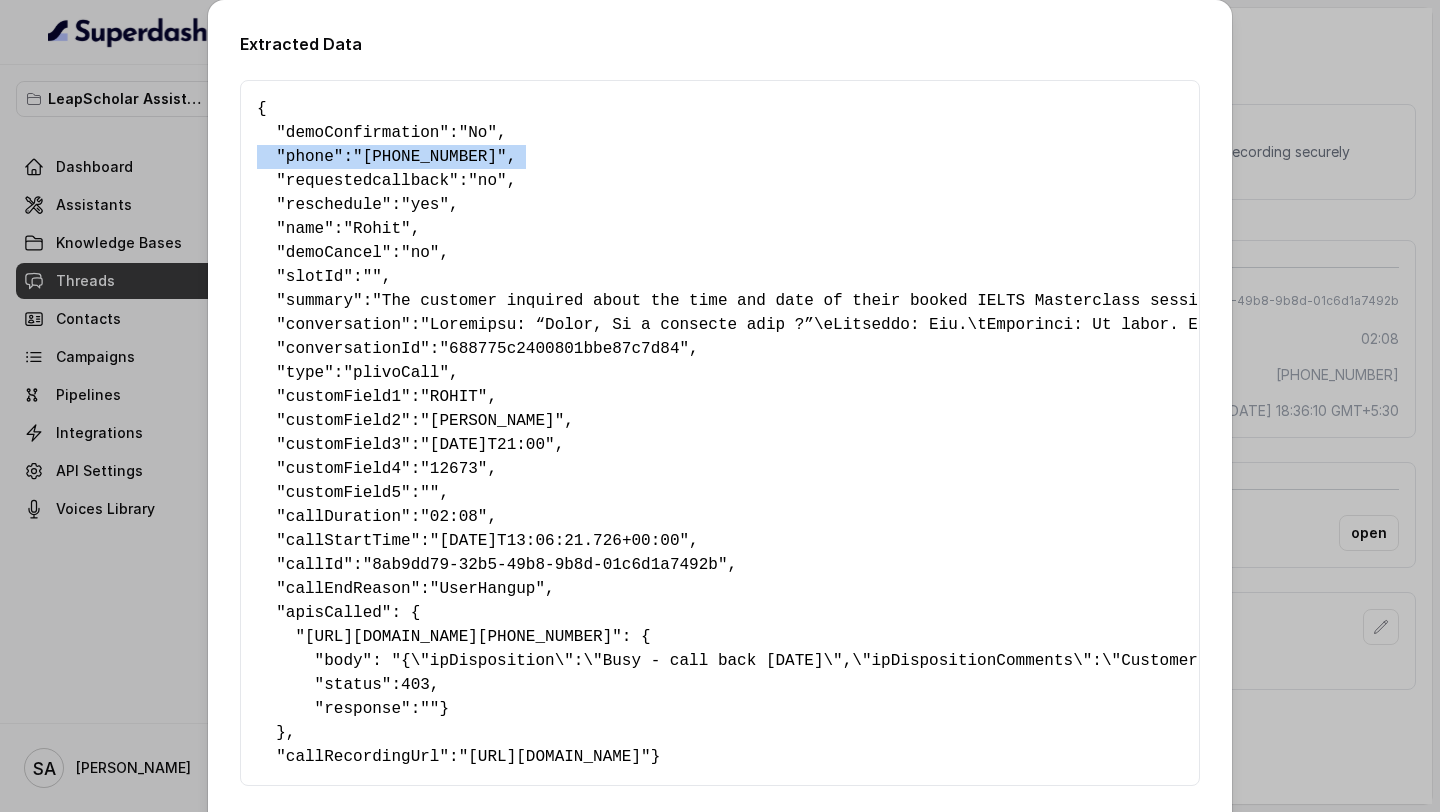 click on ""+919064843546"" at bounding box center [430, 157] 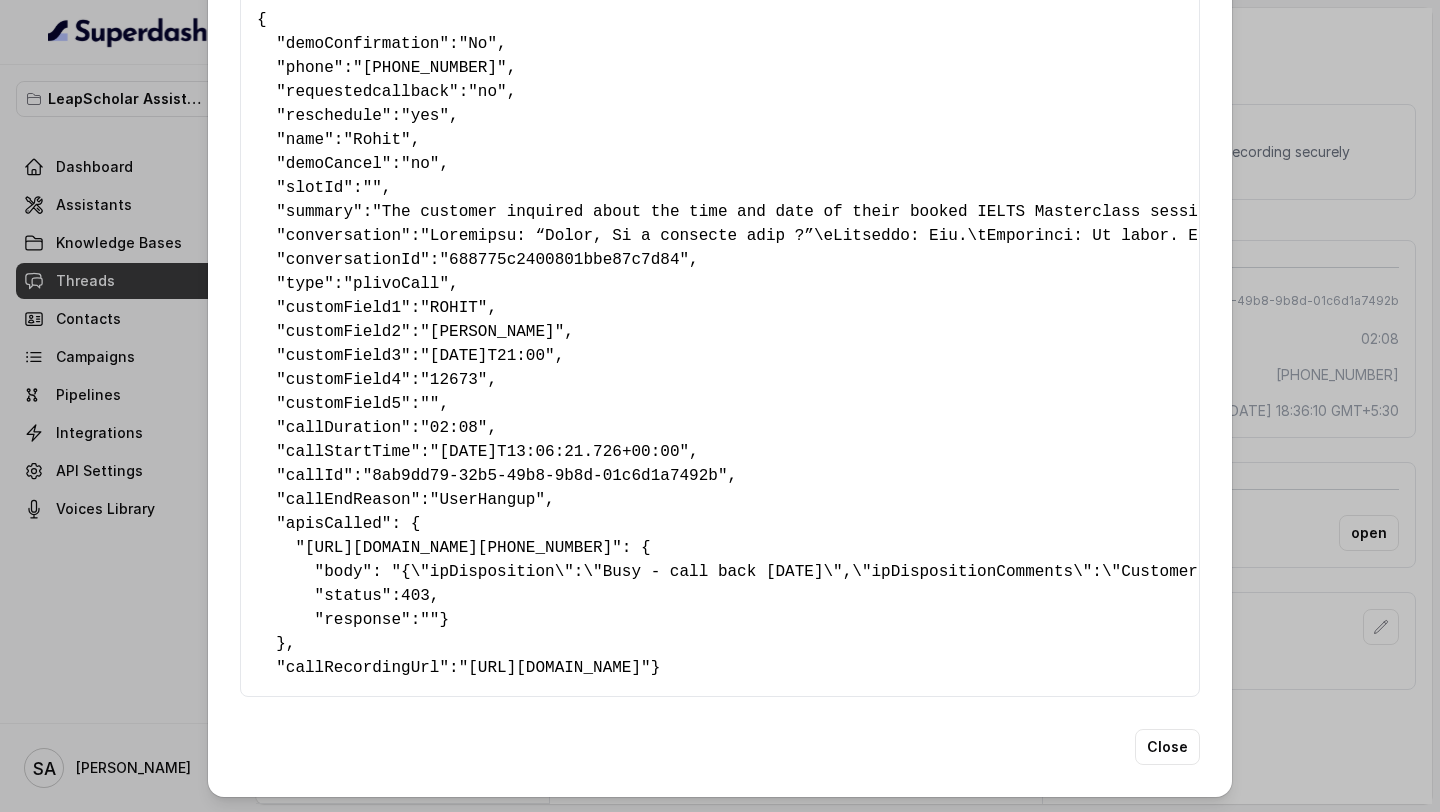 scroll, scrollTop: 138, scrollLeft: 0, axis: vertical 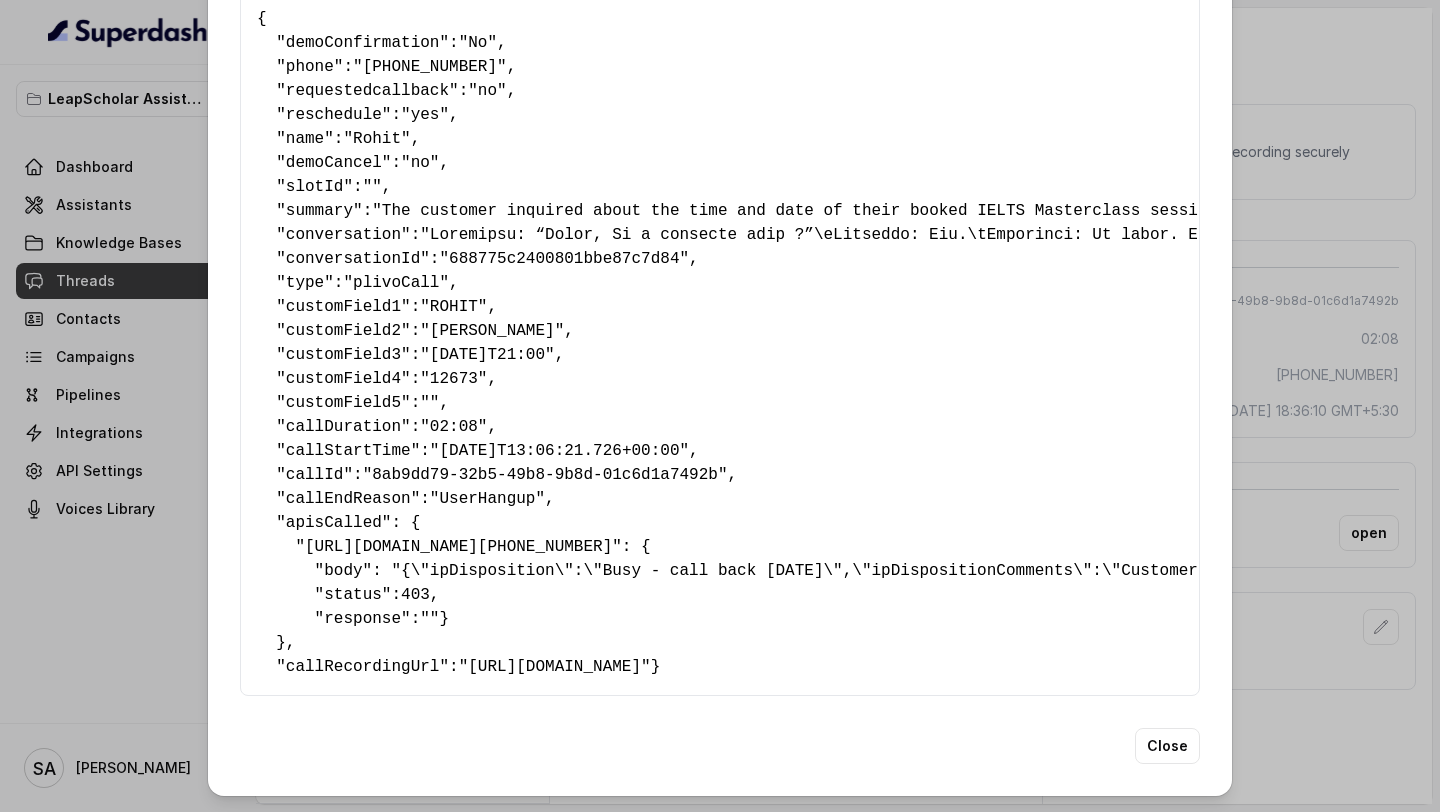 click on """" at bounding box center [429, 403] 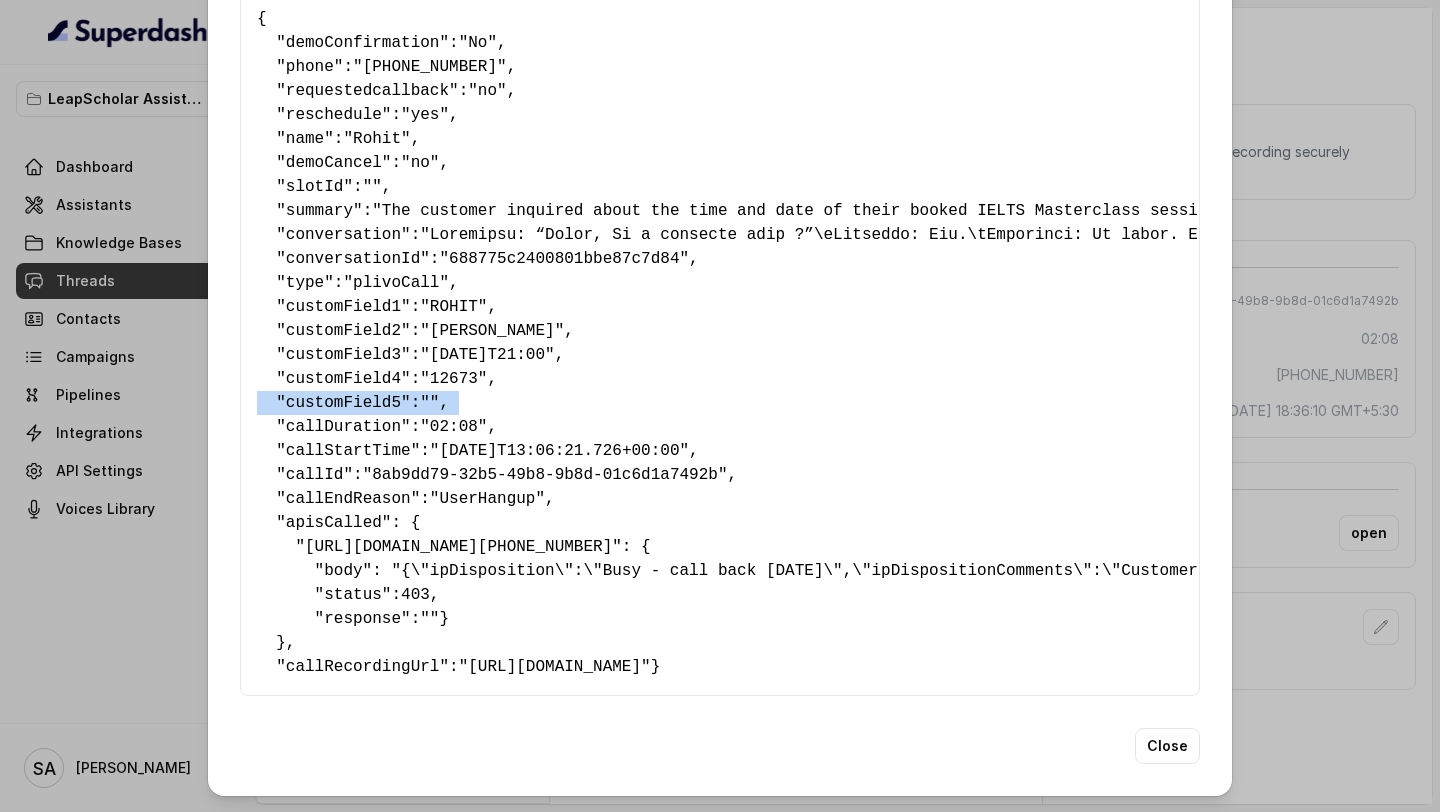 click on """" at bounding box center [429, 403] 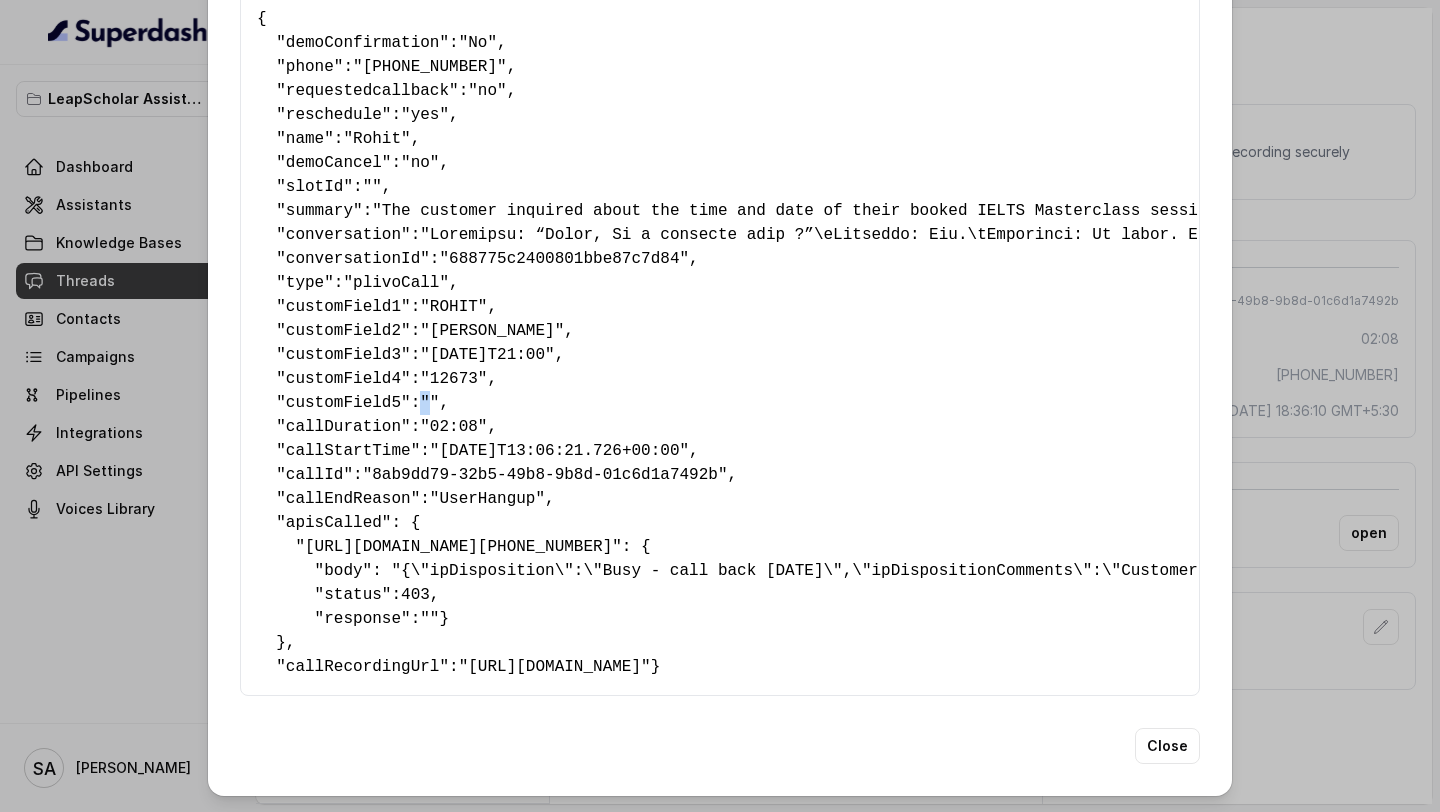 click on "{
" demoConfirmation ":  "No" ,
" phone ":  "+919064843546" ,
" requestedcallback ":  "no" ,
" reschedule ":  "yes" ,
" name ":  "Rohit" ,
" demoCancel ":  "no" ,
" slotId ":  "" ,
" summary ":  "The customer inquired about the time and date of their booked IELTS Masterclass session and then requested to reschedule it. Initially, the customer seemed unsure and slightly confused, asking for confirmation of the date and time. However, after receiving clarification, the customer's tone became more accommodating, and they were satisfied with the rescheduling option provided." ,
" conversation ":  ,
" conversationId ":  "688775c2400801bbe87c7d84" ,
" type ":  "plivoCall" ,
" customField1 ":  "ROHIT" ,
" customField2 ":  "Lakshmanan" ,
" customField3 ":  "2025-07-26T21:00" ,
" customField4 ":  "12673" ,
" customField5 ":  "" ,
" callDuration ":  "02:08" ,
" callStartTime ":  "2025-07-28T13:06:21.726+00:00" ,
" callId ":  "8ab9dd79-32b5-49b8-9b8d-01c6d1a7492b" ,
" ":  ,
" """ at bounding box center [720, 343] 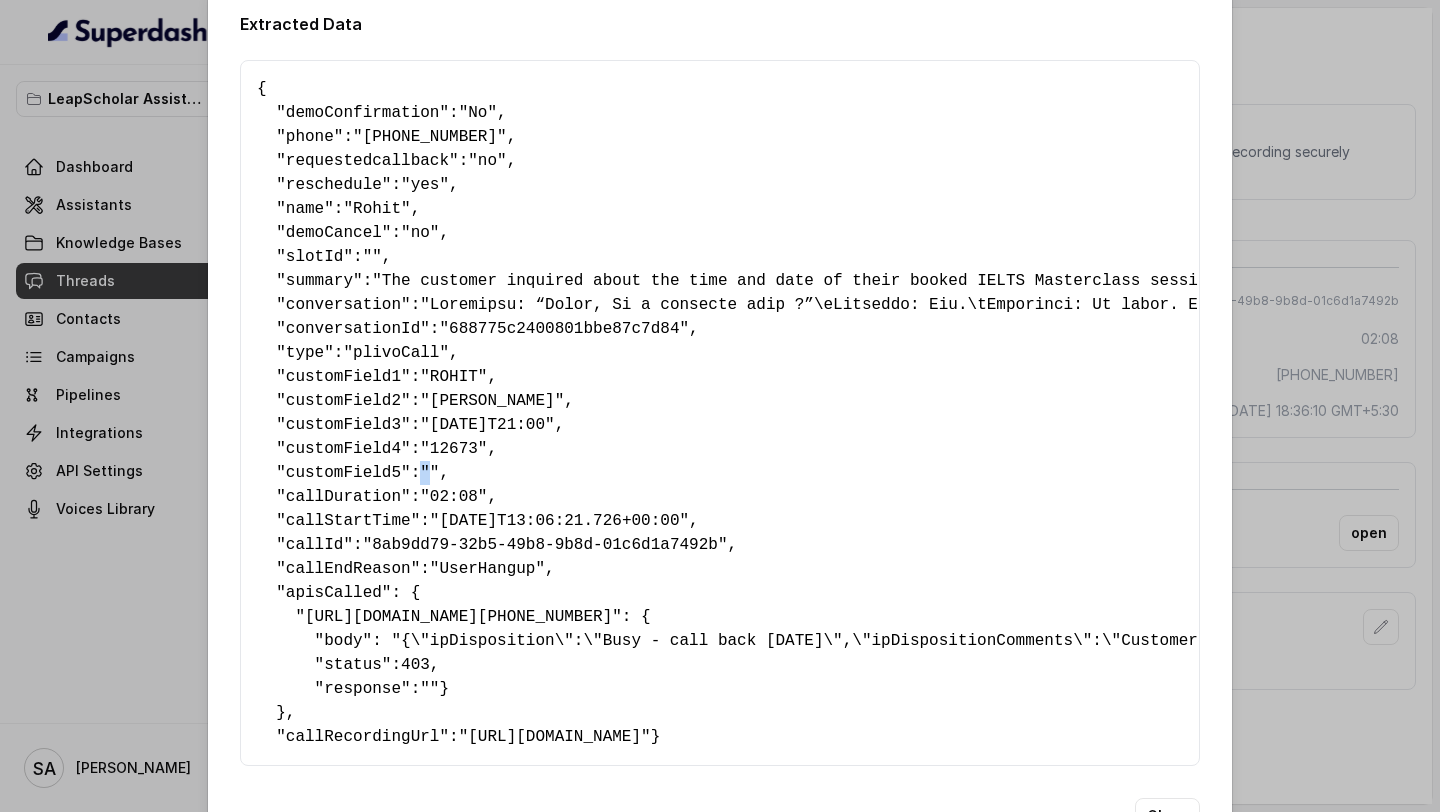 scroll, scrollTop: 0, scrollLeft: 0, axis: both 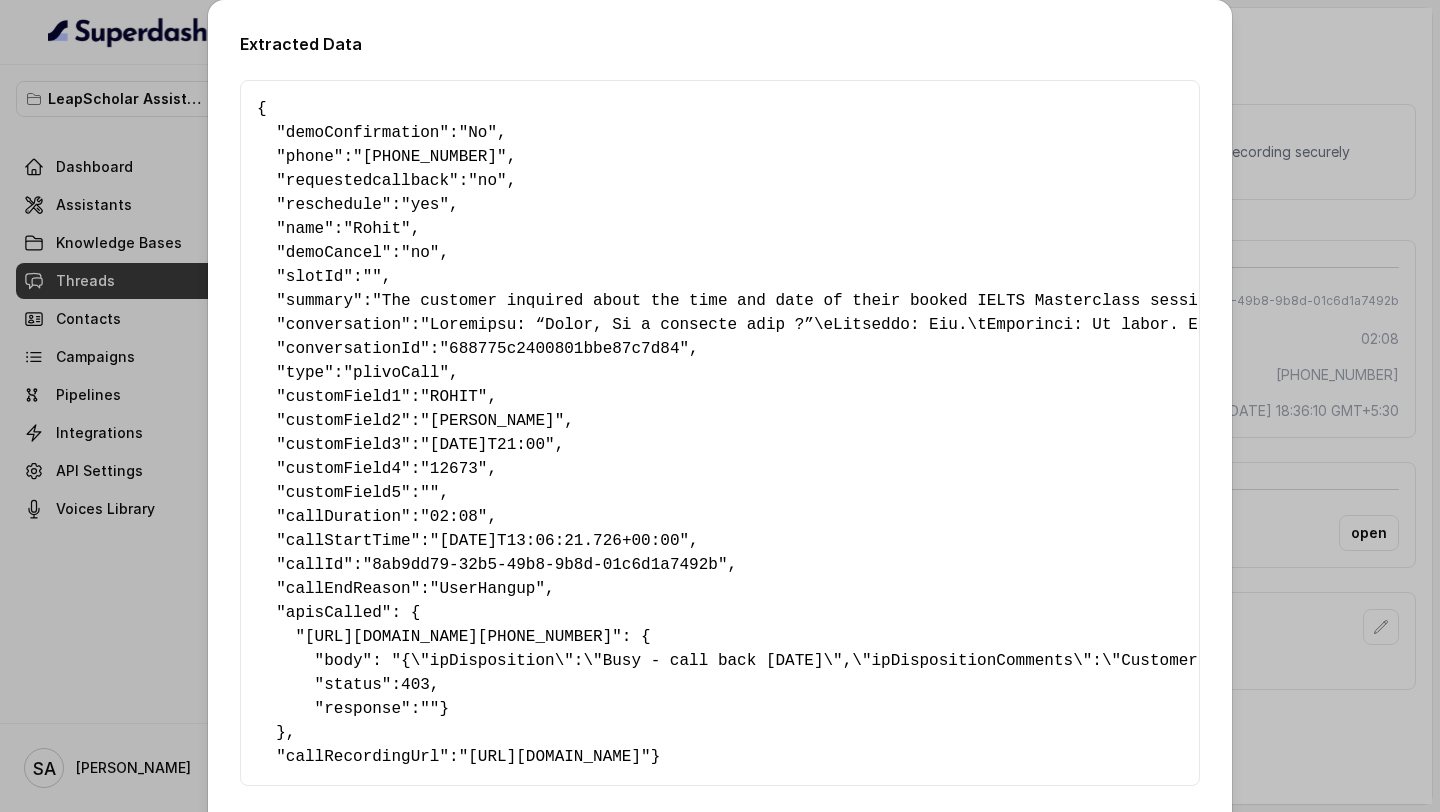 click on "{
" demoConfirmation ":  "No" ,
" phone ":  "+919064843546" ,
" requestedcallback ":  "no" ,
" reschedule ":  "yes" ,
" name ":  "Rohit" ,
" demoCancel ":  "no" ,
" slotId ":  "" ,
" summary ":  "The customer inquired about the time and date of their booked IELTS Masterclass session and then requested to reschedule it. Initially, the customer seemed unsure and slightly confused, asking for confirmation of the date and time. However, after receiving clarification, the customer's tone became more accommodating, and they were satisfied with the rescheduling option provided." ,
" conversation ":  ,
" conversationId ":  "688775c2400801bbe87c7d84" ,
" type ":  "plivoCall" ,
" customField1 ":  "ROHIT" ,
" customField2 ":  "Lakshmanan" ,
" customField3 ":  "2025-07-26T21:00" ,
" customField4 ":  "12673" ,
" customField5 ":  "" ,
" callDuration ":  "02:08" ,
" callStartTime ":  "2025-07-28T13:06:21.726+00:00" ,
" callId ":  "8ab9dd79-32b5-49b8-9b8d-01c6d1a7492b" ,
" ":  ,
" """ at bounding box center [720, 433] 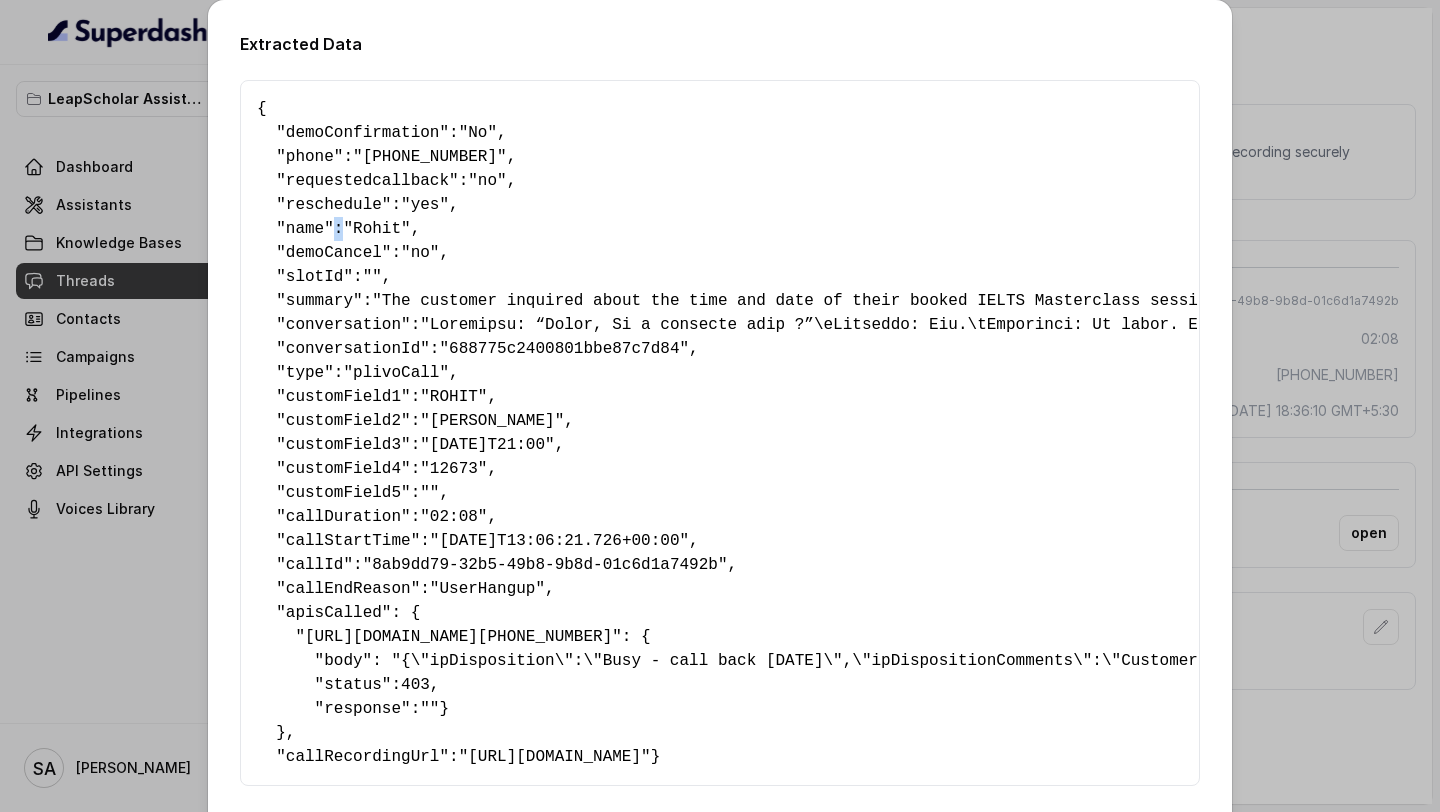 click on "{
" demoConfirmation ":  "No" ,
" phone ":  "+919064843546" ,
" requestedcallback ":  "no" ,
" reschedule ":  "yes" ,
" name ":  "Rohit" ,
" demoCancel ":  "no" ,
" slotId ":  "" ,
" summary ":  "The customer inquired about the time and date of their booked IELTS Masterclass session and then requested to reschedule it. Initially, the customer seemed unsure and slightly confused, asking for confirmation of the date and time. However, after receiving clarification, the customer's tone became more accommodating, and they were satisfied with the rescheduling option provided." ,
" conversation ":  ,
" conversationId ":  "688775c2400801bbe87c7d84" ,
" type ":  "plivoCall" ,
" customField1 ":  "ROHIT" ,
" customField2 ":  "Lakshmanan" ,
" customField3 ":  "2025-07-26T21:00" ,
" customField4 ":  "12673" ,
" customField5 ":  "" ,
" callDuration ":  "02:08" ,
" callStartTime ":  "2025-07-28T13:06:21.726+00:00" ,
" callId ":  "8ab9dd79-32b5-49b8-9b8d-01c6d1a7492b" ,
" ":  ,
" """ at bounding box center (720, 433) 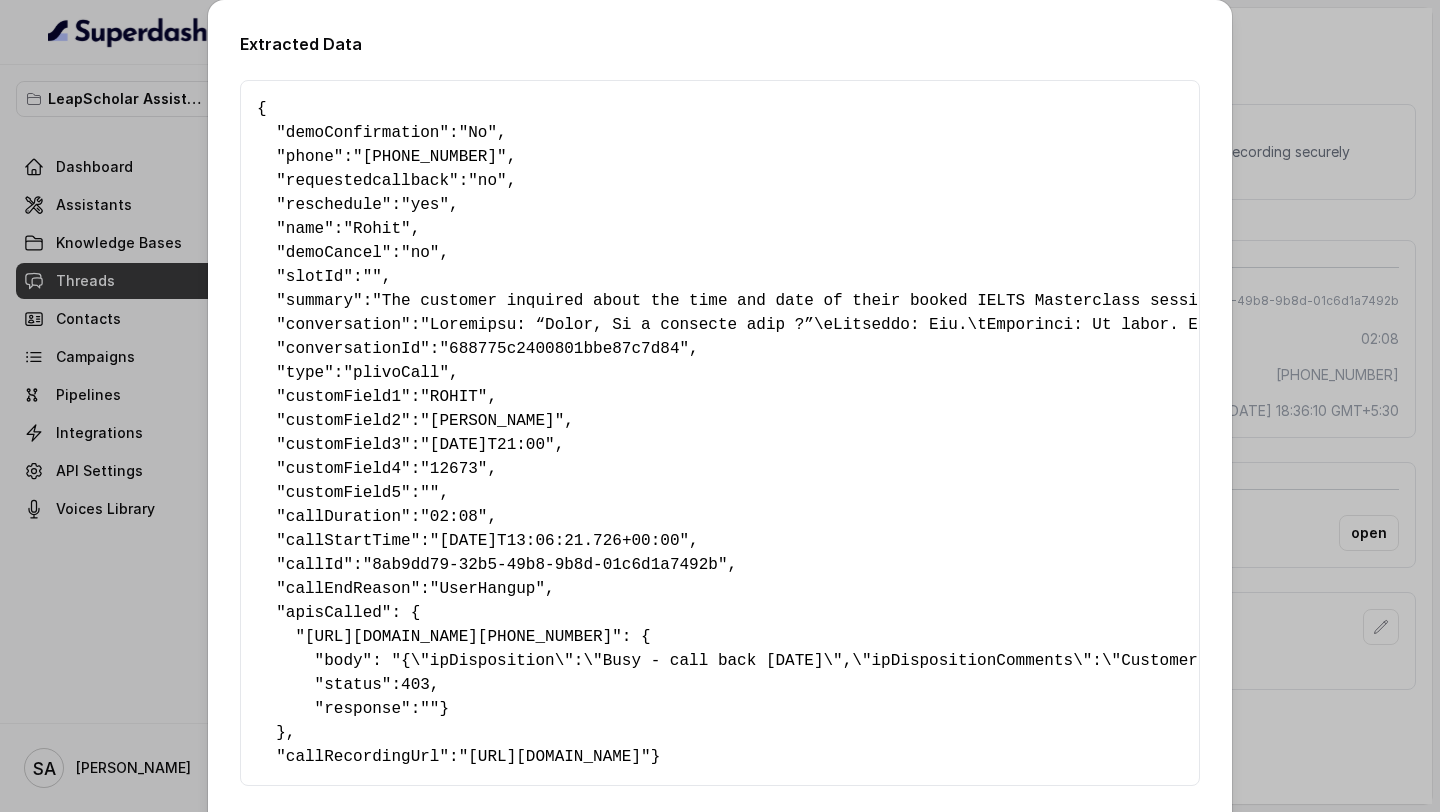 click on "{
" demoConfirmation ":  "No" ,
" phone ":  "+919064843546" ,
" requestedcallback ":  "no" ,
" reschedule ":  "yes" ,
" name ":  "Rohit" ,
" demoCancel ":  "no" ,
" slotId ":  "" ,
" summary ":  "The customer inquired about the time and date of their booked IELTS Masterclass session and then requested to reschedule it. Initially, the customer seemed unsure and slightly confused, asking for confirmation of the date and time. However, after receiving clarification, the customer's tone became more accommodating, and they were satisfied with the rescheduling option provided." ,
" conversation ":  ,
" conversationId ":  "688775c2400801bbe87c7d84" ,
" type ":  "plivoCall" ,
" customField1 ":  "ROHIT" ,
" customField2 ":  "Lakshmanan" ,
" customField3 ":  "2025-07-26T21:00" ,
" customField4 ":  "12673" ,
" customField5 ":  "" ,
" callDuration ":  "02:08" ,
" callStartTime ":  "2025-07-28T13:06:21.726+00:00" ,
" callId ":  "8ab9dd79-32b5-49b8-9b8d-01c6d1a7492b" ,
" ":  ,
" """ at bounding box center [720, 433] 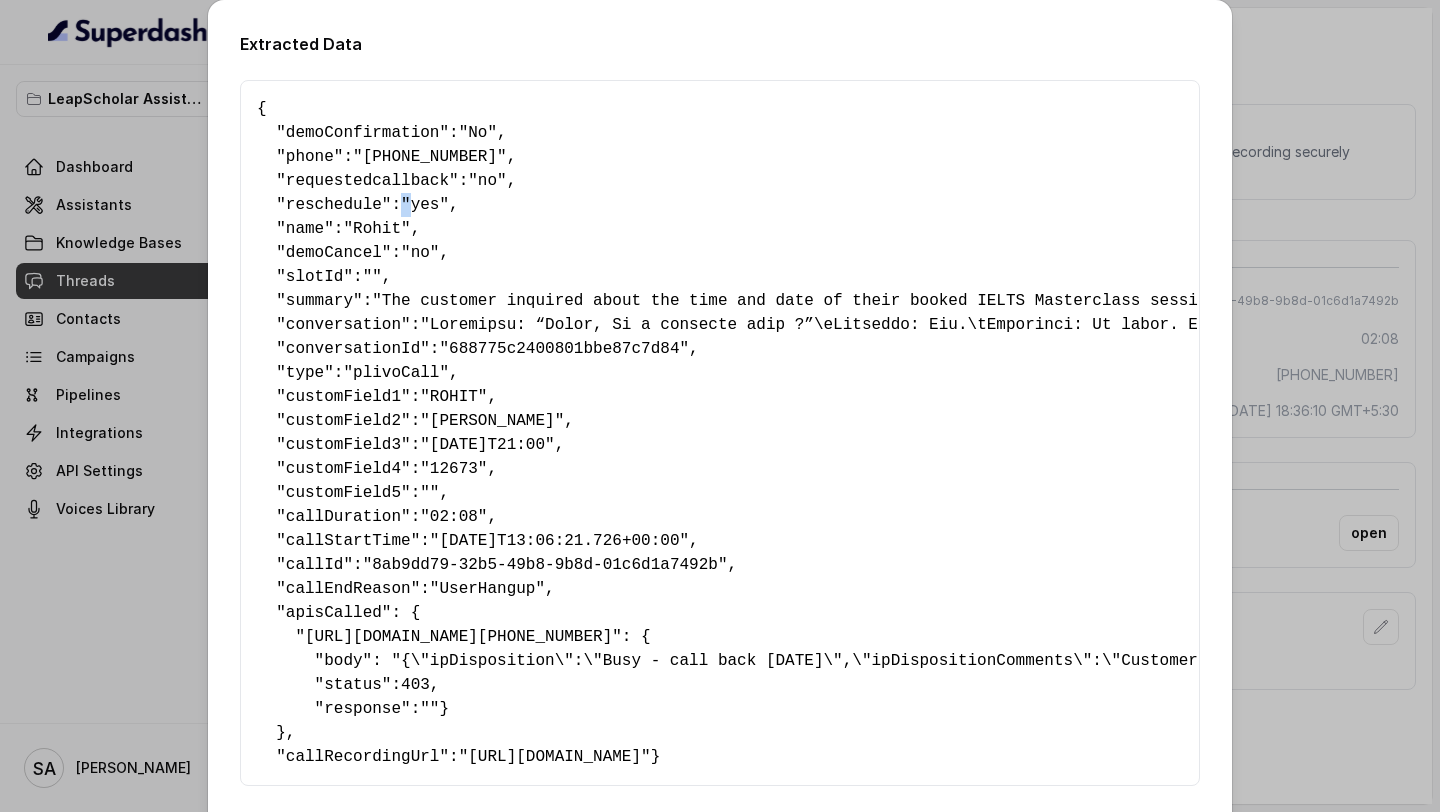 click on "{
" demoConfirmation ":  "No" ,
" phone ":  "+919064843546" ,
" requestedcallback ":  "no" ,
" reschedule ":  "yes" ,
" name ":  "Rohit" ,
" demoCancel ":  "no" ,
" slotId ":  "" ,
" summary ":  "The customer inquired about the time and date of their booked IELTS Masterclass session and then requested to reschedule it. Initially, the customer seemed unsure and slightly confused, asking for confirmation of the date and time. However, after receiving clarification, the customer's tone became more accommodating, and they were satisfied with the rescheduling option provided." ,
" conversation ":  ,
" conversationId ":  "688775c2400801bbe87c7d84" ,
" type ":  "plivoCall" ,
" customField1 ":  "ROHIT" ,
" customField2 ":  "Lakshmanan" ,
" customField3 ":  "2025-07-26T21:00" ,
" customField4 ":  "12673" ,
" customField5 ":  "" ,
" callDuration ":  "02:08" ,
" callStartTime ":  "2025-07-28T13:06:21.726+00:00" ,
" callId ":  "8ab9dd79-32b5-49b8-9b8d-01c6d1a7492b" ,
" ":  ,
" """ at bounding box center (720, 433) 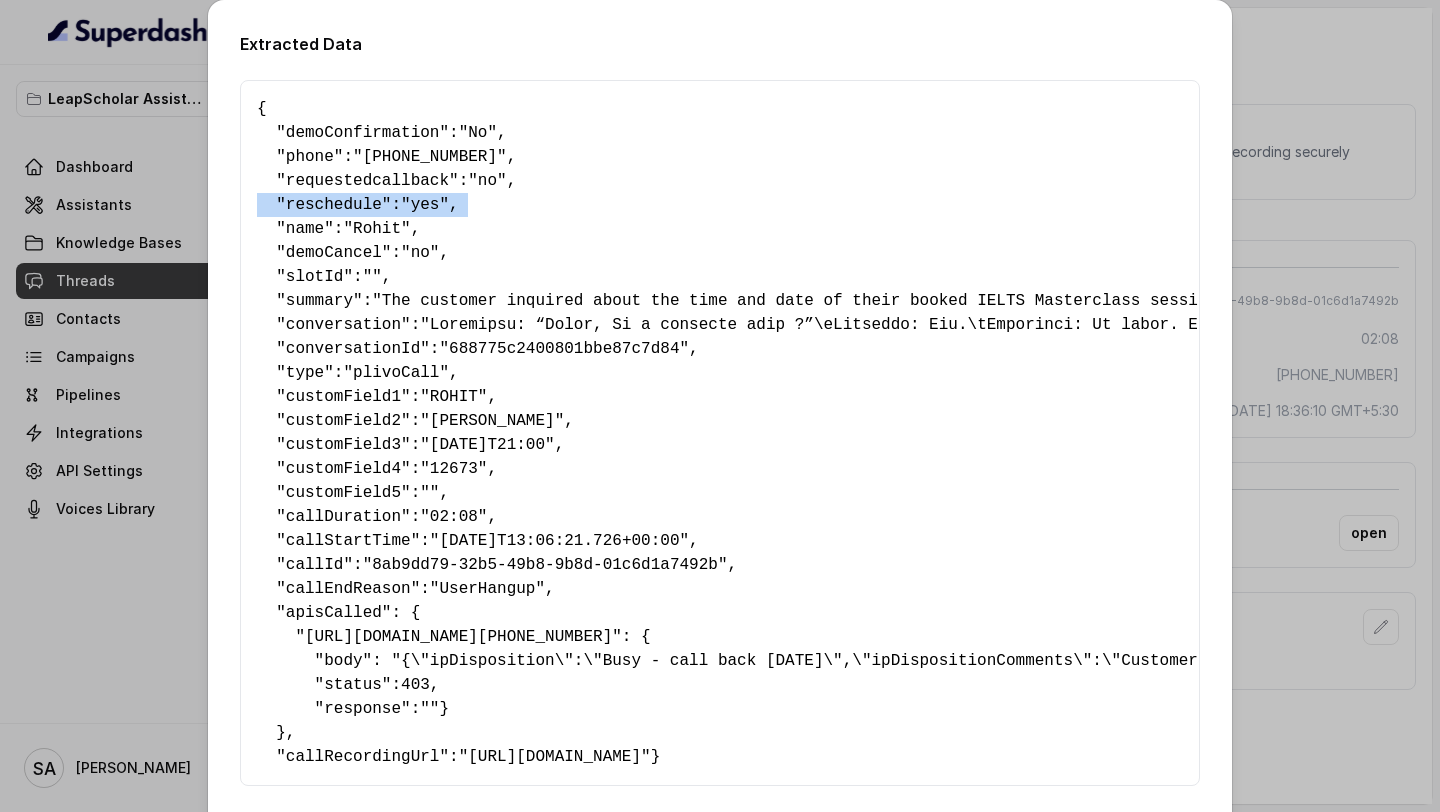 click on "{
" demoConfirmation ":  "No" ,
" phone ":  "+919064843546" ,
" requestedcallback ":  "no" ,
" reschedule ":  "yes" ,
" name ":  "Rohit" ,
" demoCancel ":  "no" ,
" slotId ":  "" ,
" summary ":  "The customer inquired about the time and date of their booked IELTS Masterclass session and then requested to reschedule it. Initially, the customer seemed unsure and slightly confused, asking for confirmation of the date and time. However, after receiving clarification, the customer's tone became more accommodating, and they were satisfied with the rescheduling option provided." ,
" conversation ":  ,
" conversationId ":  "688775c2400801bbe87c7d84" ,
" type ":  "plivoCall" ,
" customField1 ":  "ROHIT" ,
" customField2 ":  "Lakshmanan" ,
" customField3 ":  "2025-07-26T21:00" ,
" customField4 ":  "12673" ,
" customField5 ":  "" ,
" callDuration ":  "02:08" ,
" callStartTime ":  "2025-07-28T13:06:21.726+00:00" ,
" callId ":  "8ab9dd79-32b5-49b8-9b8d-01c6d1a7492b" ,
" ":  ,
" """ at bounding box center [720, 433] 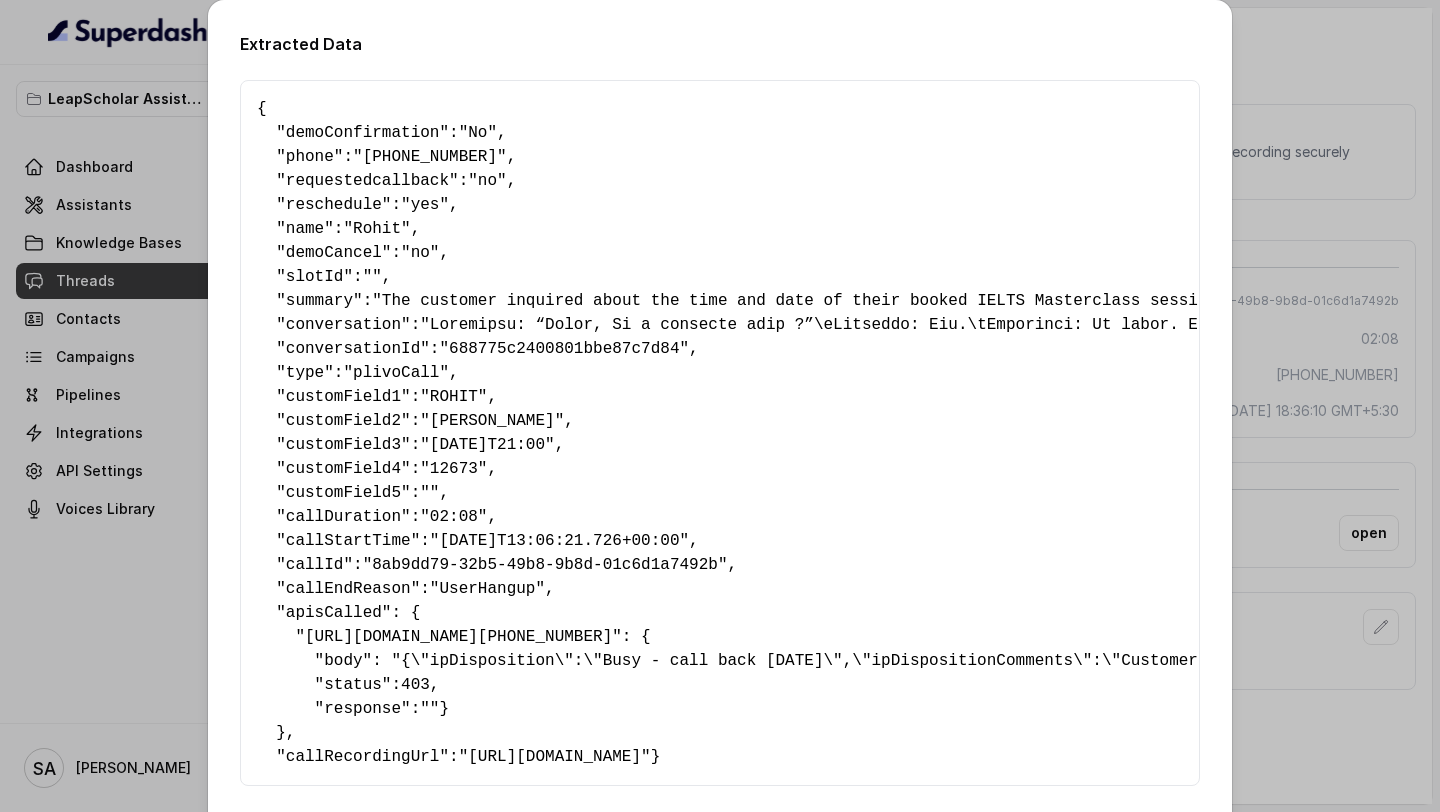 click on ""no"" at bounding box center (487, 181) 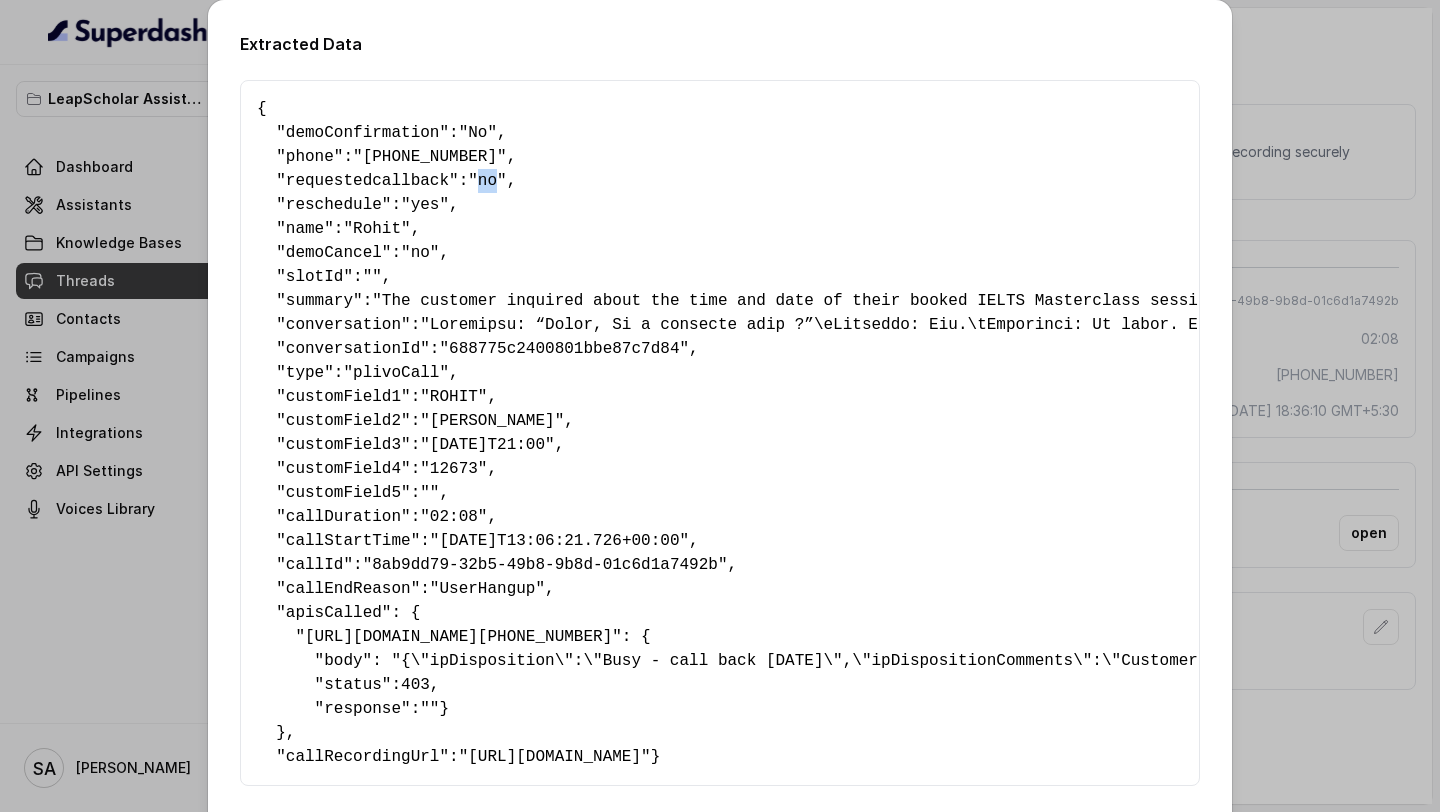 click on ""no"" at bounding box center [487, 181] 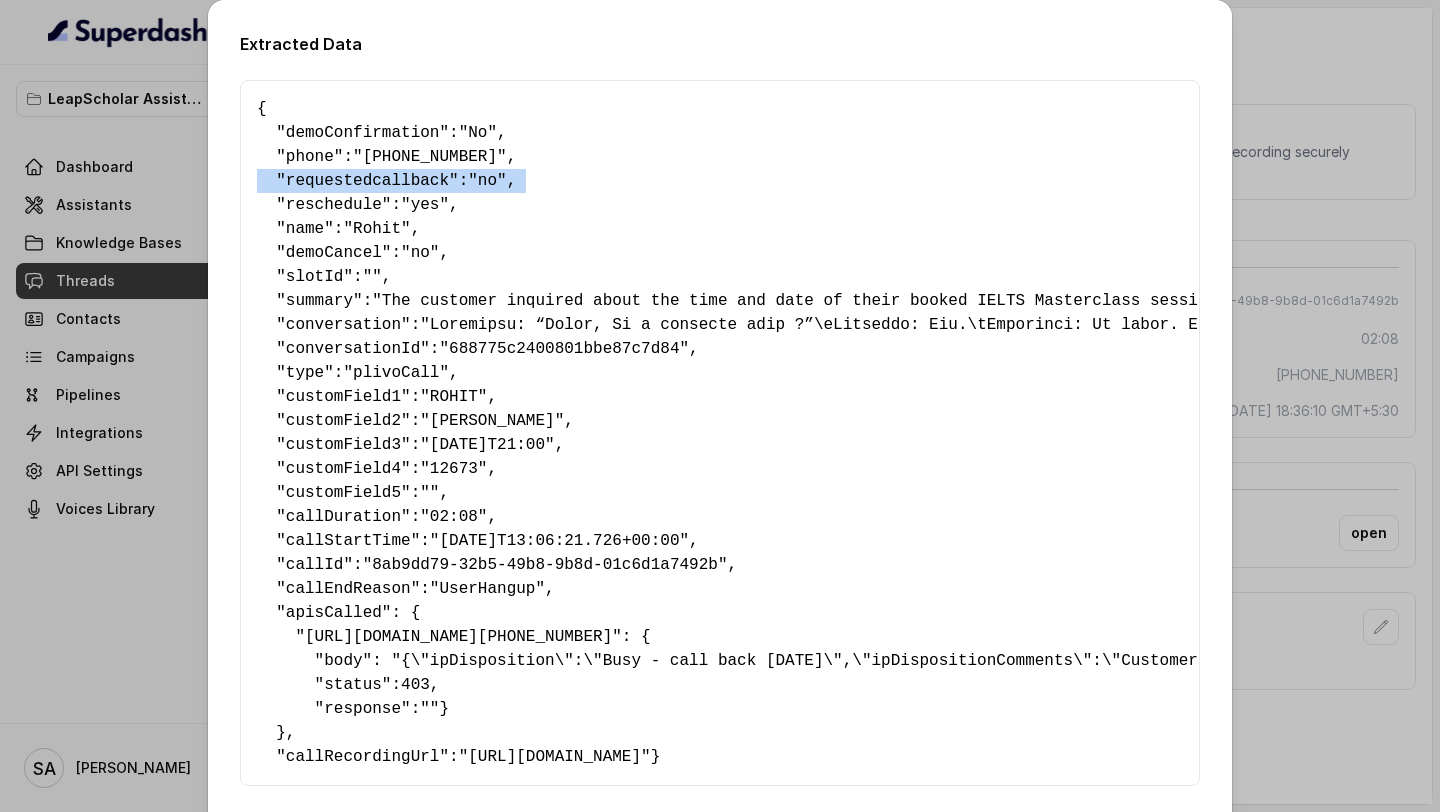 click on ""no"" at bounding box center [487, 181] 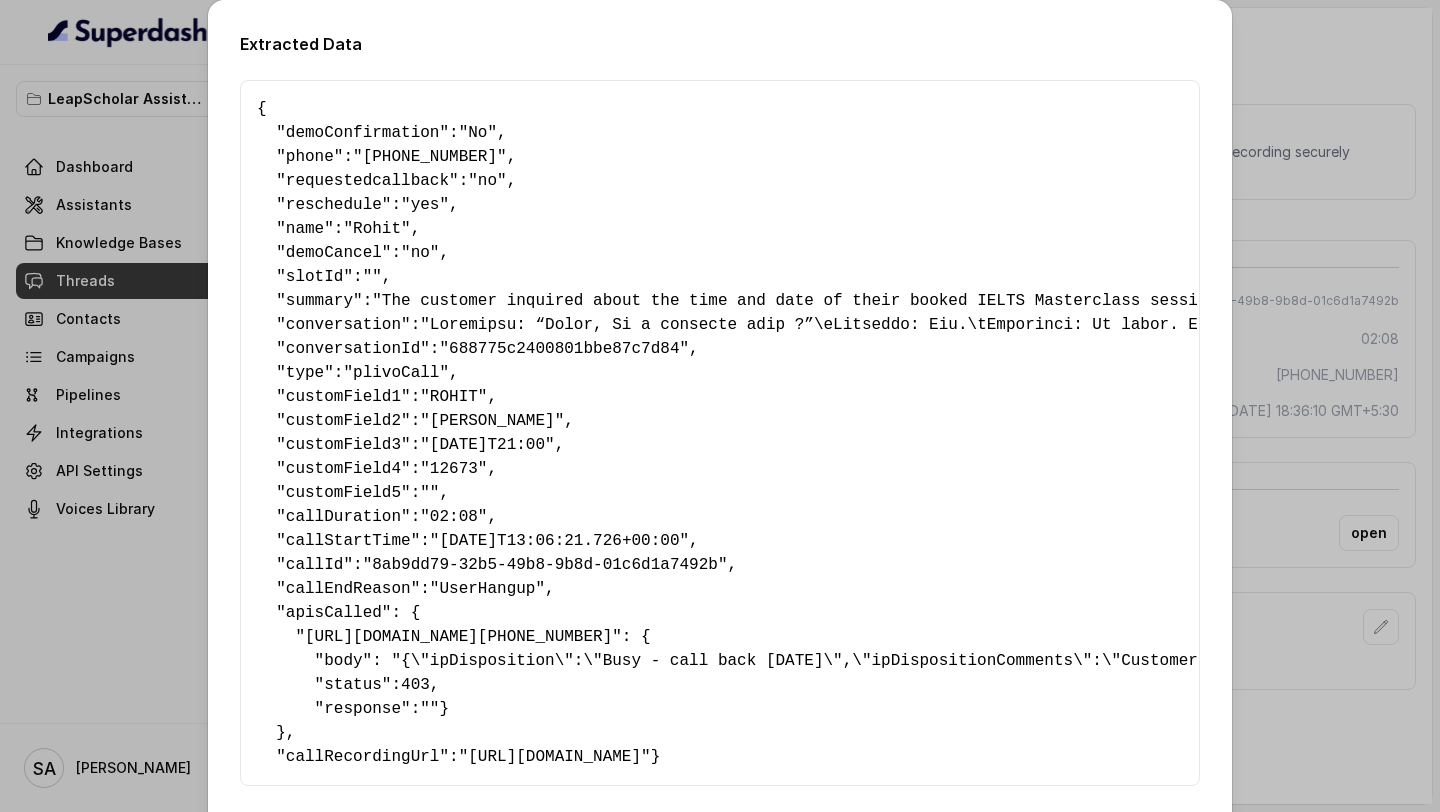 click on ""No"" at bounding box center [478, 133] 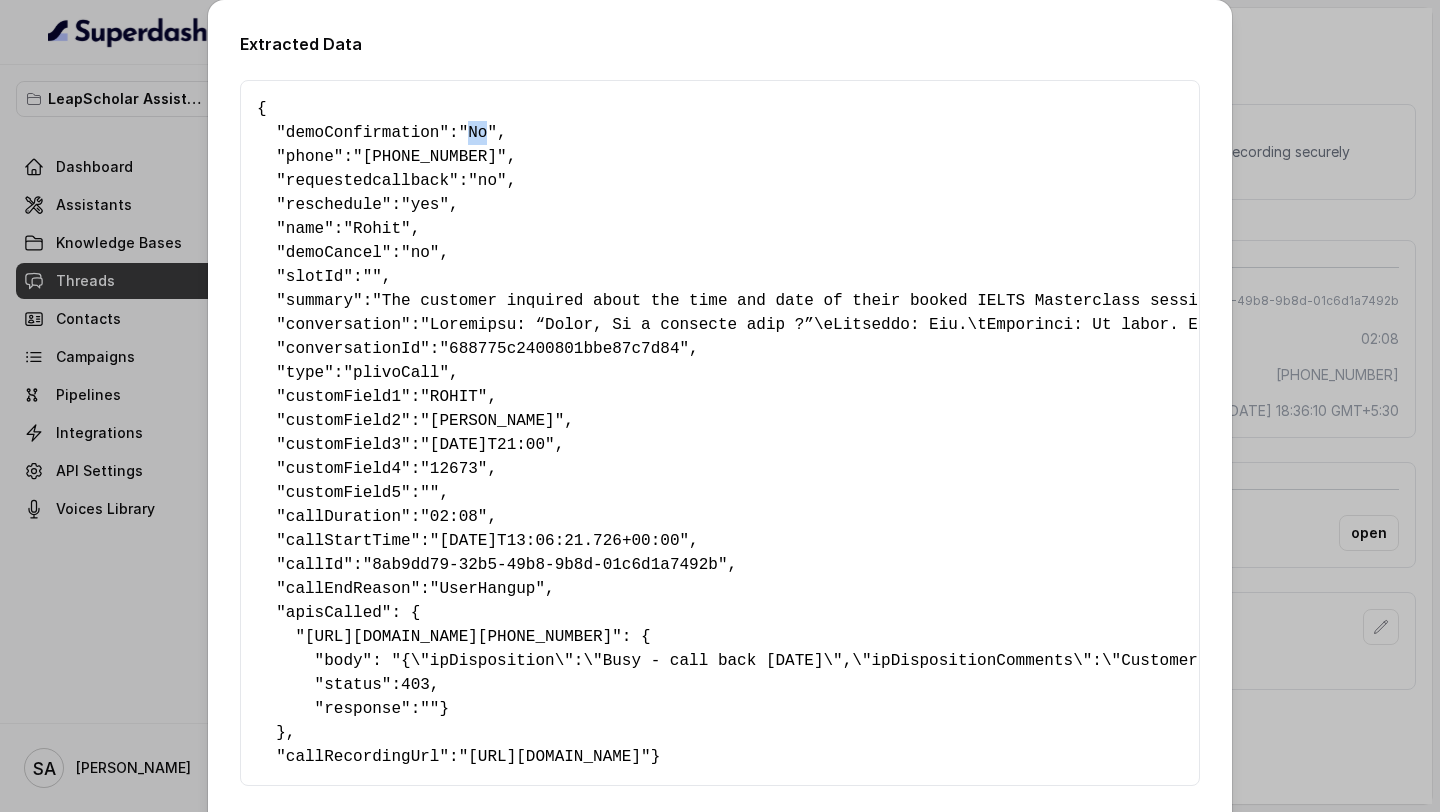 click on ""No"" at bounding box center (478, 133) 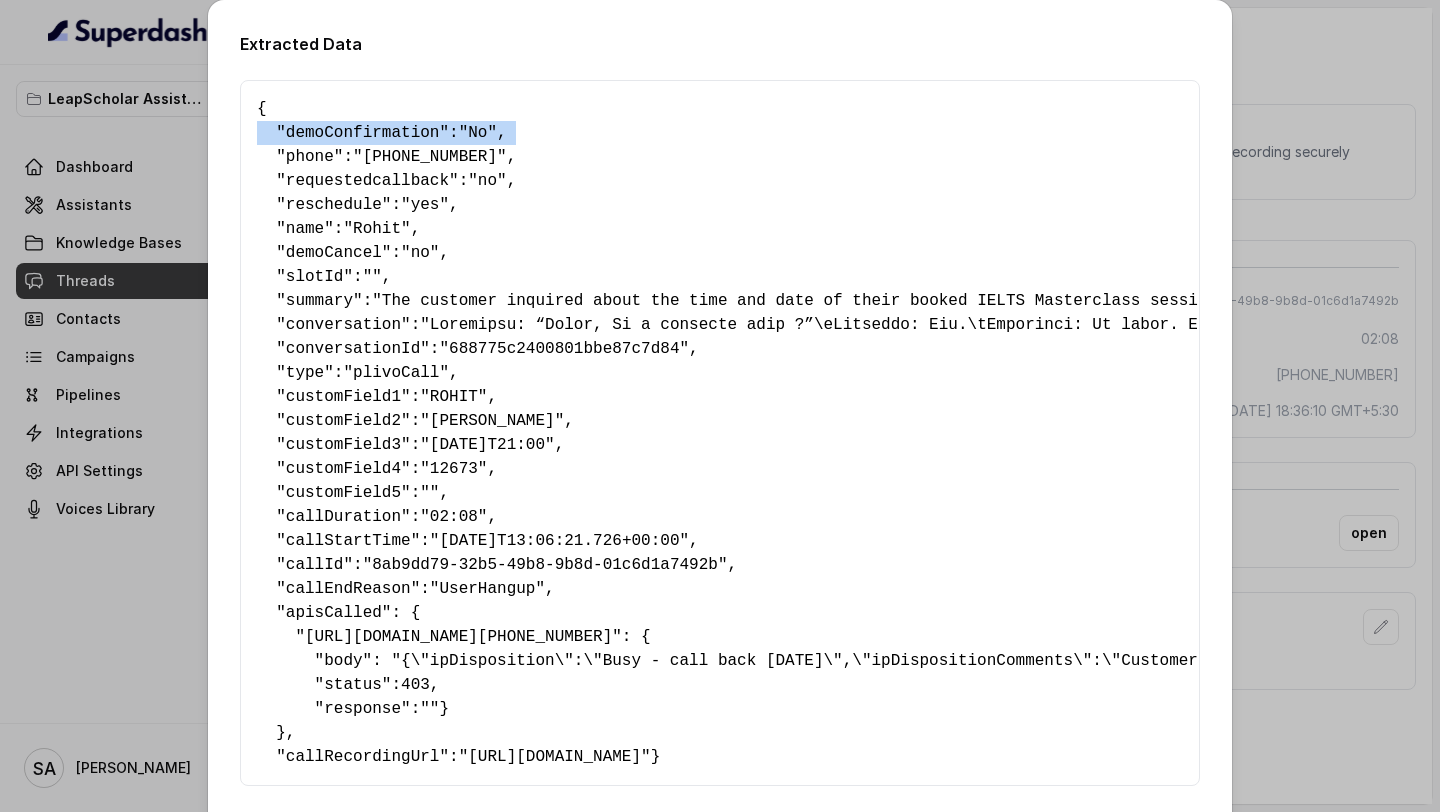 click on ""No"" at bounding box center (478, 133) 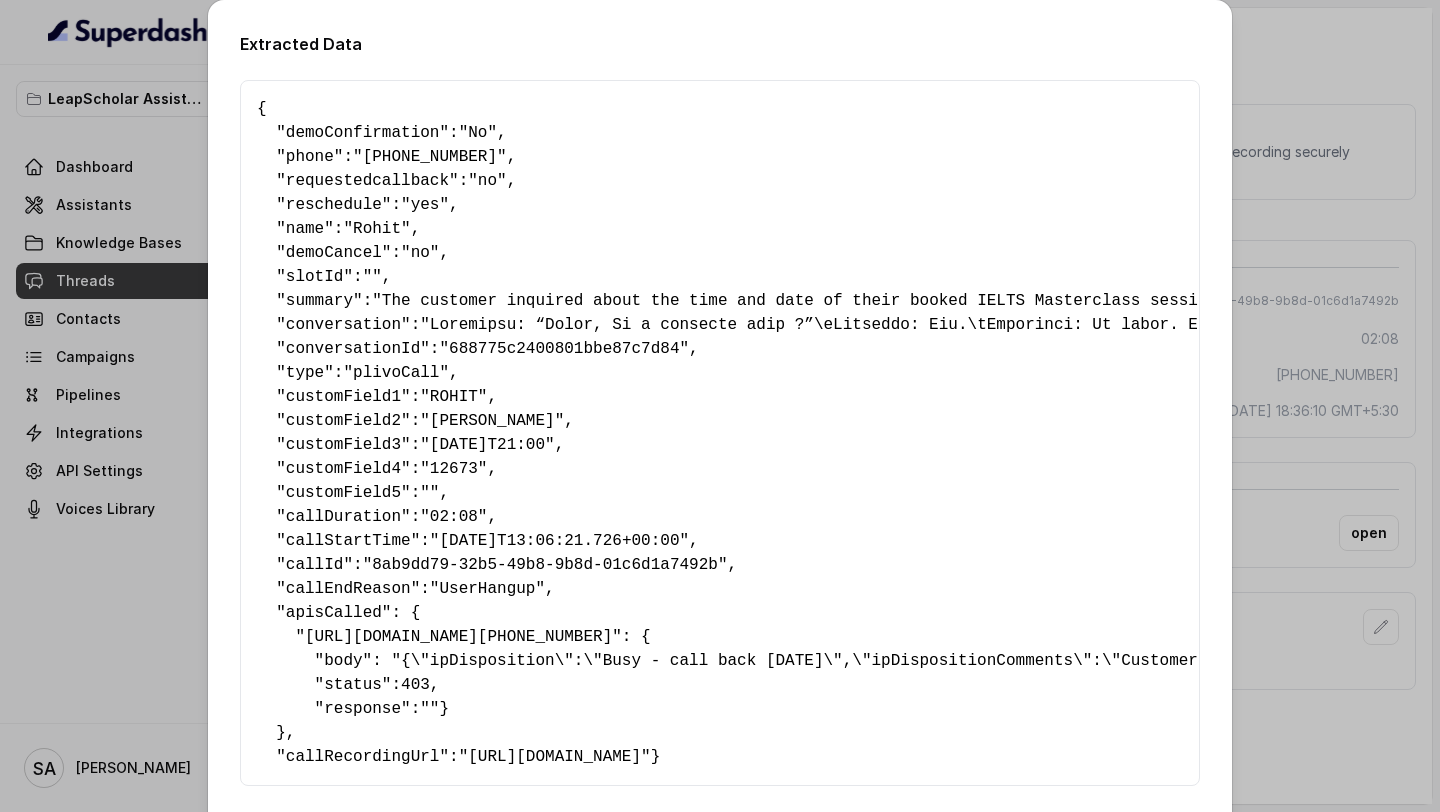 click on "{
" demoConfirmation ":  "No" ,
" phone ":  "+919064843546" ,
" requestedcallback ":  "no" ,
" reschedule ":  "yes" ,
" name ":  "Rohit" ,
" demoCancel ":  "no" ,
" slotId ":  "" ,
" summary ":  "The customer inquired about the time and date of their booked IELTS Masterclass session and then requested to reschedule it. Initially, the customer seemed unsure and slightly confused, asking for confirmation of the date and time. However, after receiving clarification, the customer's tone became more accommodating, and they were satisfied with the rescheduling option provided." ,
" conversation ":  ,
" conversationId ":  "688775c2400801bbe87c7d84" ,
" type ":  "plivoCall" ,
" customField1 ":  "ROHIT" ,
" customField2 ":  "Lakshmanan" ,
" customField3 ":  "2025-07-26T21:00" ,
" customField4 ":  "12673" ,
" customField5 ":  "" ,
" callDuration ":  "02:08" ,
" callStartTime ":  "2025-07-28T13:06:21.726+00:00" ,
" callId ":  "8ab9dd79-32b5-49b8-9b8d-01c6d1a7492b" ,
" ":  ,
" """ at bounding box center [720, 433] 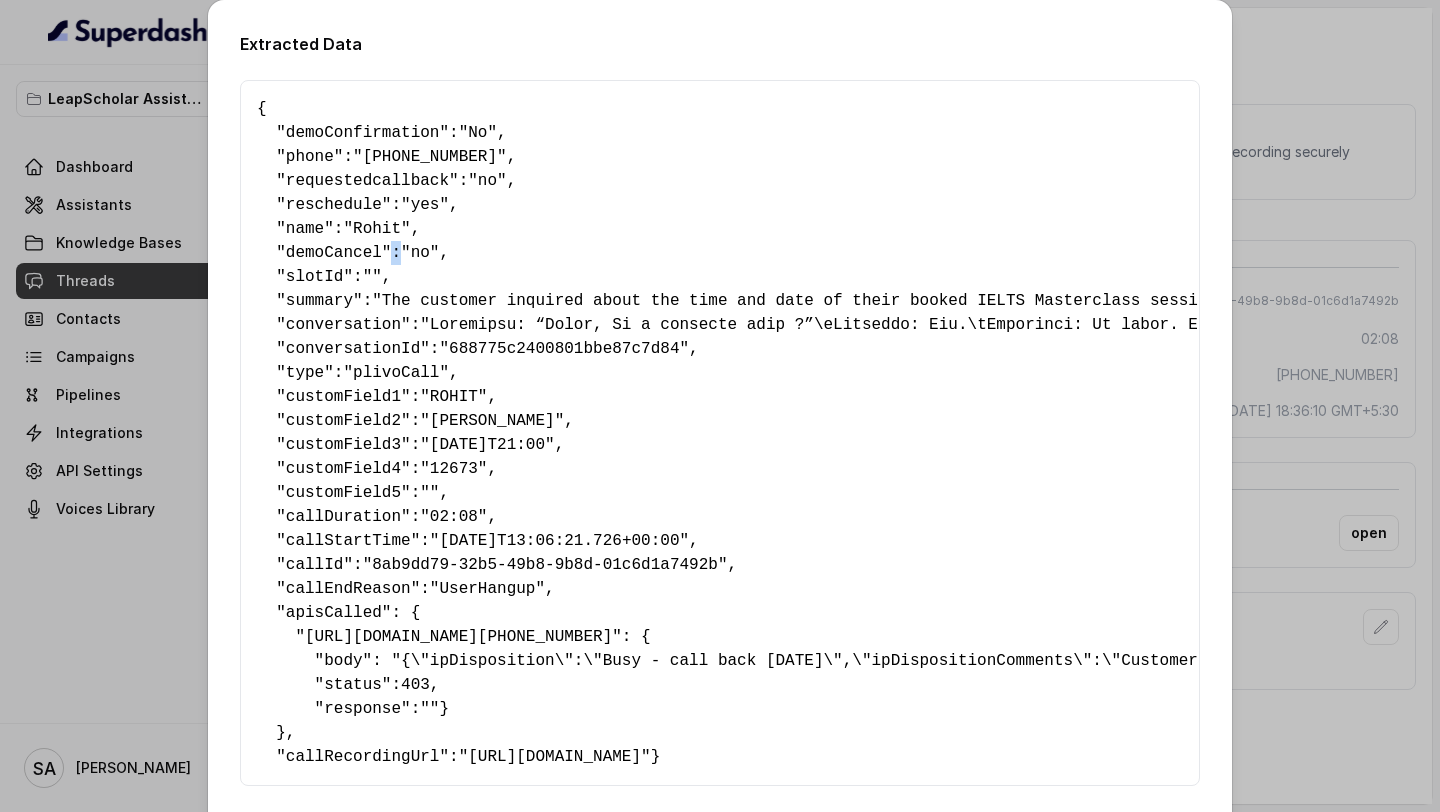 click on "{
" demoConfirmation ":  "No" ,
" phone ":  "+919064843546" ,
" requestedcallback ":  "no" ,
" reschedule ":  "yes" ,
" name ":  "Rohit" ,
" demoCancel ":  "no" ,
" slotId ":  "" ,
" summary ":  "The customer inquired about the time and date of their booked IELTS Masterclass session and then requested to reschedule it. Initially, the customer seemed unsure and slightly confused, asking for confirmation of the date and time. However, after receiving clarification, the customer's tone became more accommodating, and they were satisfied with the rescheduling option provided." ,
" conversation ":  ,
" conversationId ":  "688775c2400801bbe87c7d84" ,
" type ":  "plivoCall" ,
" customField1 ":  "ROHIT" ,
" customField2 ":  "Lakshmanan" ,
" customField3 ":  "2025-07-26T21:00" ,
" customField4 ":  "12673" ,
" customField5 ":  "" ,
" callDuration ":  "02:08" ,
" callStartTime ":  "2025-07-28T13:06:21.726+00:00" ,
" callId ":  "8ab9dd79-32b5-49b8-9b8d-01c6d1a7492b" ,
" ":  ,
" """ at bounding box center (720, 433) 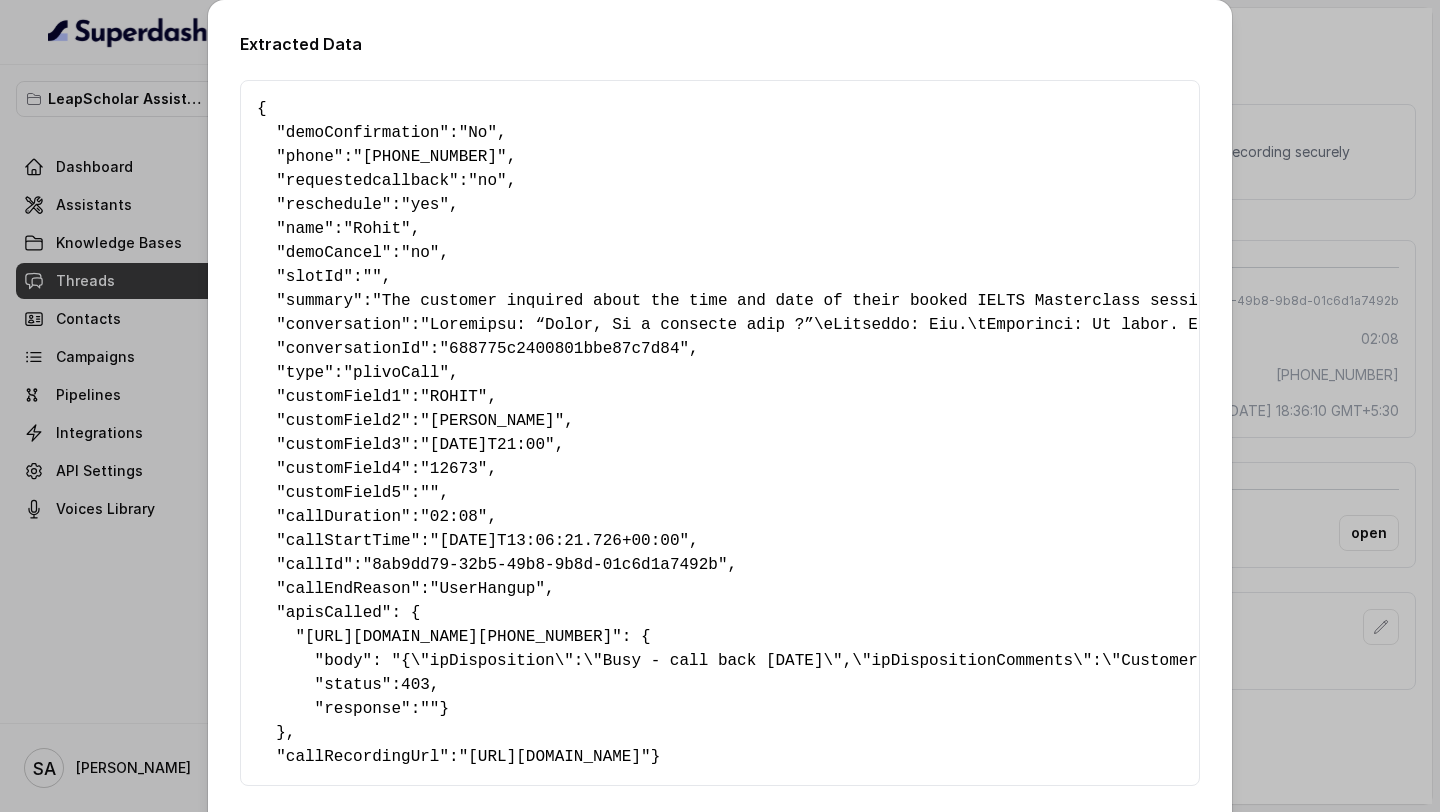 click on "{
" demoConfirmation ":  "No" ,
" phone ":  "+919064843546" ,
" requestedcallback ":  "no" ,
" reschedule ":  "yes" ,
" name ":  "Rohit" ,
" demoCancel ":  "no" ,
" slotId ":  "" ,
" summary ":  "The customer inquired about the time and date of their booked IELTS Masterclass session and then requested to reschedule it. Initially, the customer seemed unsure and slightly confused, asking for confirmation of the date and time. However, after receiving clarification, the customer's tone became more accommodating, and they were satisfied with the rescheduling option provided." ,
" conversation ":  ,
" conversationId ":  "688775c2400801bbe87c7d84" ,
" type ":  "plivoCall" ,
" customField1 ":  "ROHIT" ,
" customField2 ":  "Lakshmanan" ,
" customField3 ":  "2025-07-26T21:00" ,
" customField4 ":  "12673" ,
" customField5 ":  "" ,
" callDuration ":  "02:08" ,
" callStartTime ":  "2025-07-28T13:06:21.726+00:00" ,
" callId ":  "8ab9dd79-32b5-49b8-9b8d-01c6d1a7492b" ,
" ":  ,
" """ at bounding box center (720, 433) 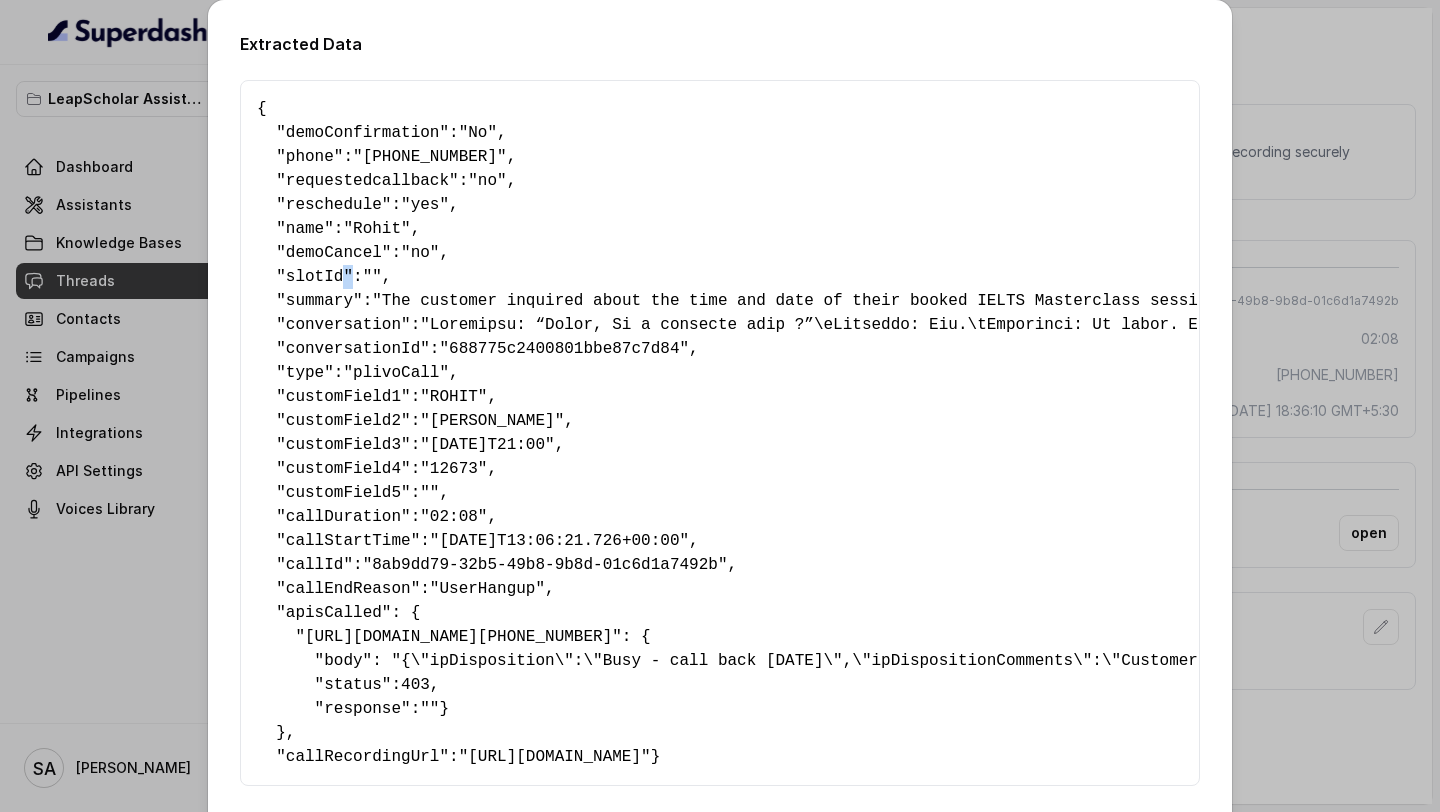 click on "{
" demoConfirmation ":  "No" ,
" phone ":  "+919064843546" ,
" requestedcallback ":  "no" ,
" reschedule ":  "yes" ,
" name ":  "Rohit" ,
" demoCancel ":  "no" ,
" slotId ":  "" ,
" summary ":  "The customer inquired about the time and date of their booked IELTS Masterclass session and then requested to reschedule it. Initially, the customer seemed unsure and slightly confused, asking for confirmation of the date and time. However, after receiving clarification, the customer's tone became more accommodating, and they were satisfied with the rescheduling option provided." ,
" conversation ":  ,
" conversationId ":  "688775c2400801bbe87c7d84" ,
" type ":  "plivoCall" ,
" customField1 ":  "ROHIT" ,
" customField2 ":  "Lakshmanan" ,
" customField3 ":  "2025-07-26T21:00" ,
" customField4 ":  "12673" ,
" customField5 ":  "" ,
" callDuration ":  "02:08" ,
" callStartTime ":  "2025-07-28T13:06:21.726+00:00" ,
" callId ":  "8ab9dd79-32b5-49b8-9b8d-01c6d1a7492b" ,
" ":  ,
" """ at bounding box center (720, 433) 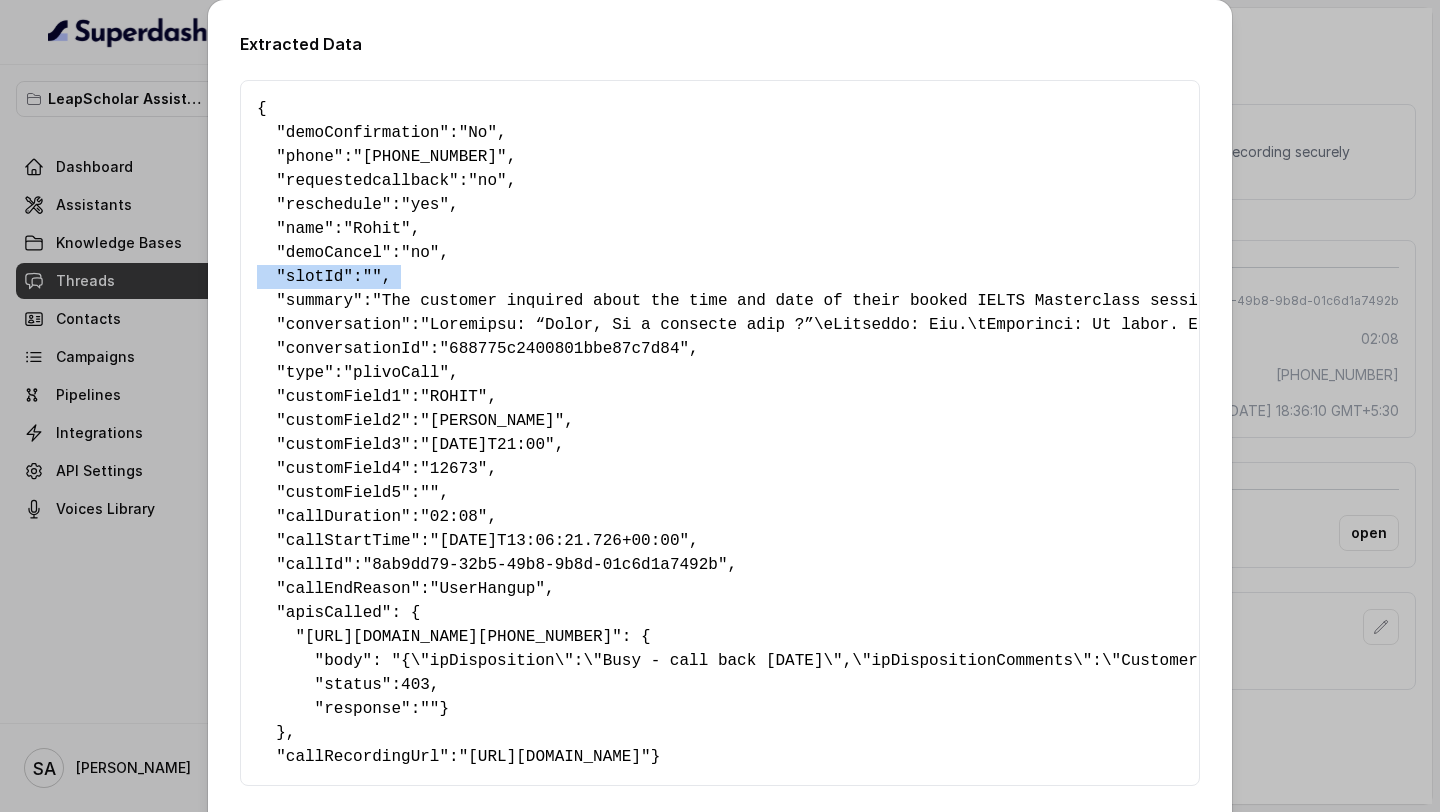 click on "{
" demoConfirmation ":  "No" ,
" phone ":  "+919064843546" ,
" requestedcallback ":  "no" ,
" reschedule ":  "yes" ,
" name ":  "Rohit" ,
" demoCancel ":  "no" ,
" slotId ":  "" ,
" summary ":  "The customer inquired about the time and date of their booked IELTS Masterclass session and then requested to reschedule it. Initially, the customer seemed unsure and slightly confused, asking for confirmation of the date and time. However, after receiving clarification, the customer's tone became more accommodating, and they were satisfied with the rescheduling option provided." ,
" conversation ":  ,
" conversationId ":  "688775c2400801bbe87c7d84" ,
" type ":  "plivoCall" ,
" customField1 ":  "ROHIT" ,
" customField2 ":  "Lakshmanan" ,
" customField3 ":  "2025-07-26T21:00" ,
" customField4 ":  "12673" ,
" customField5 ":  "" ,
" callDuration ":  "02:08" ,
" callStartTime ":  "2025-07-28T13:06:21.726+00:00" ,
" callId ":  "8ab9dd79-32b5-49b8-9b8d-01c6d1a7492b" ,
" ":  ,
" """ at bounding box center (720, 433) 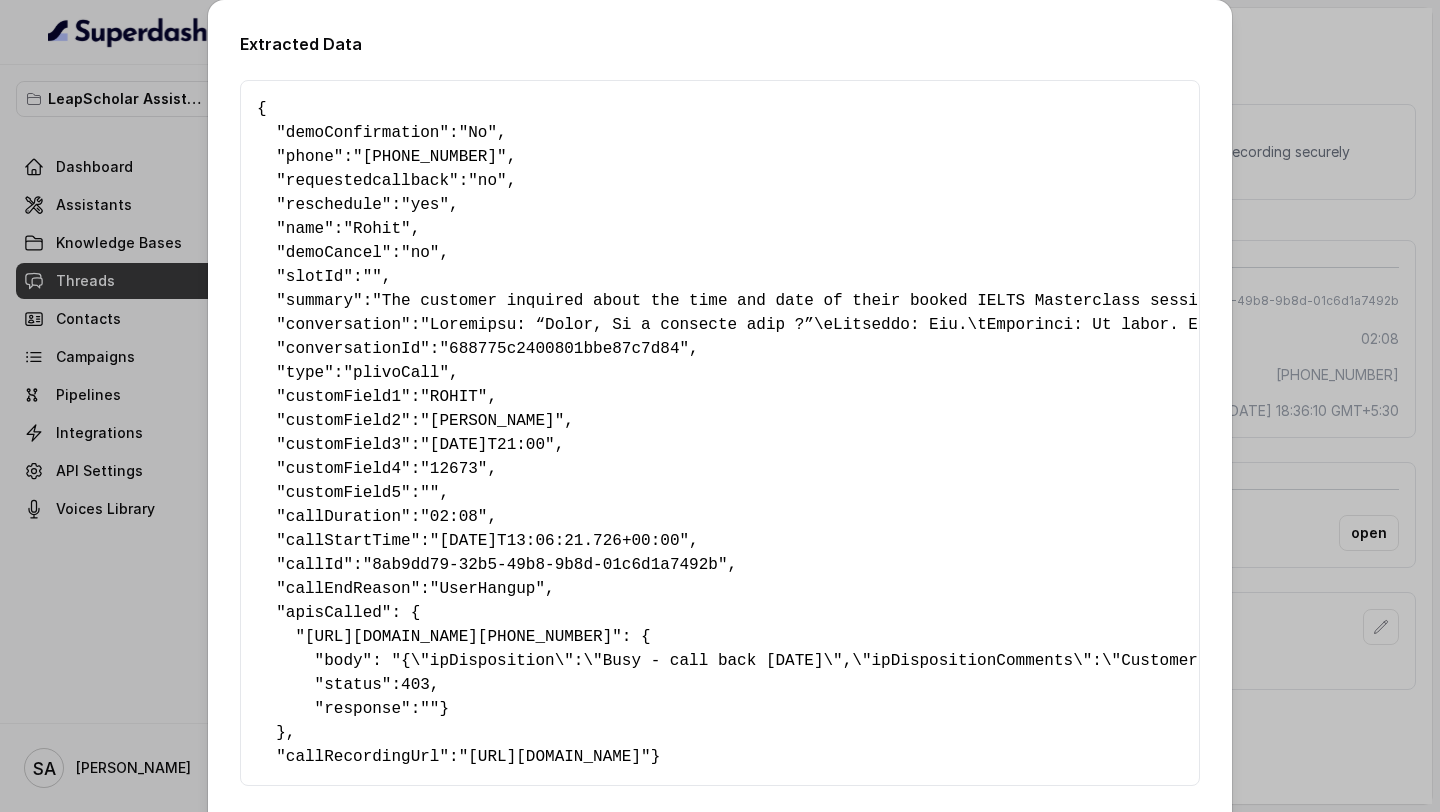 click on "summary" at bounding box center [319, 301] 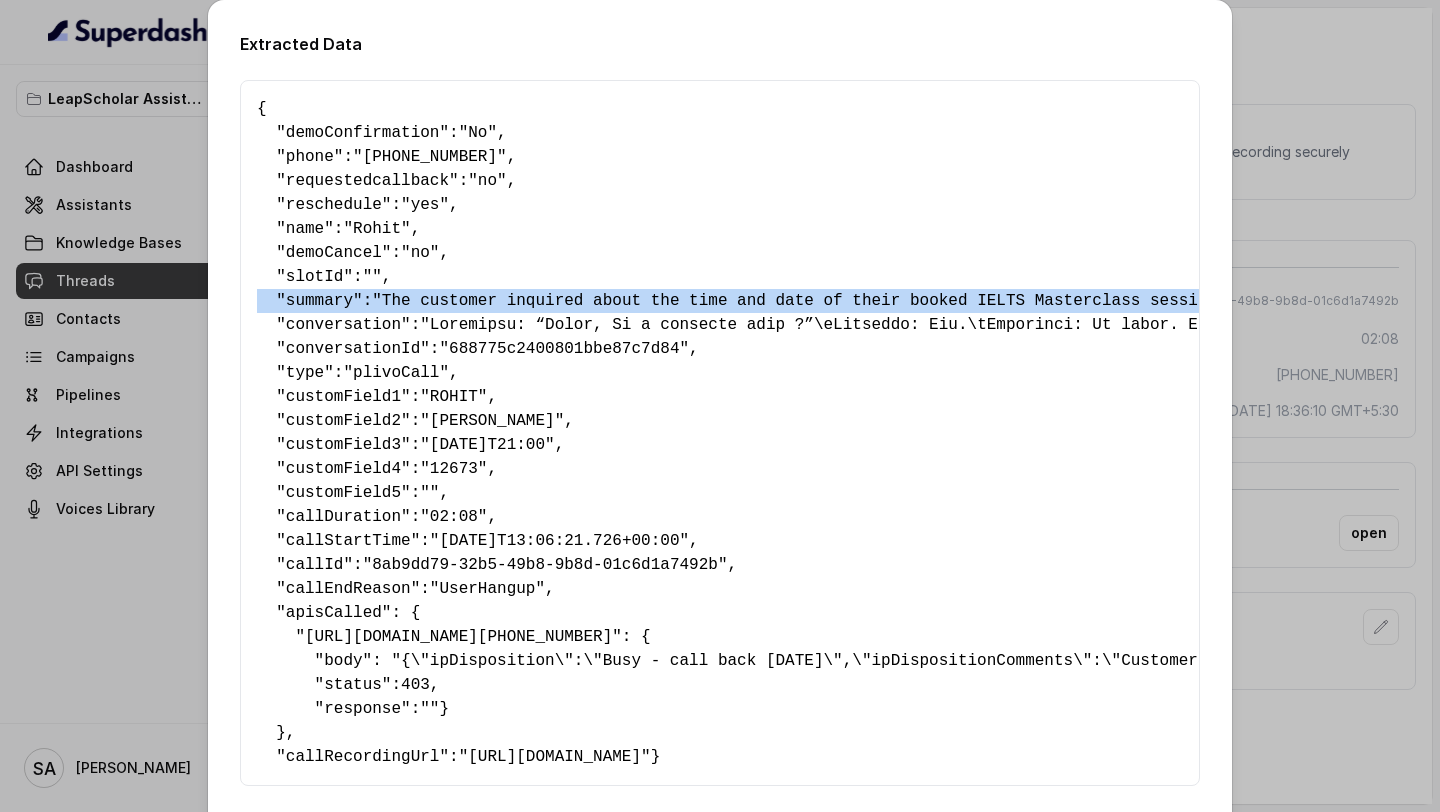 click on "summary" at bounding box center [319, 301] 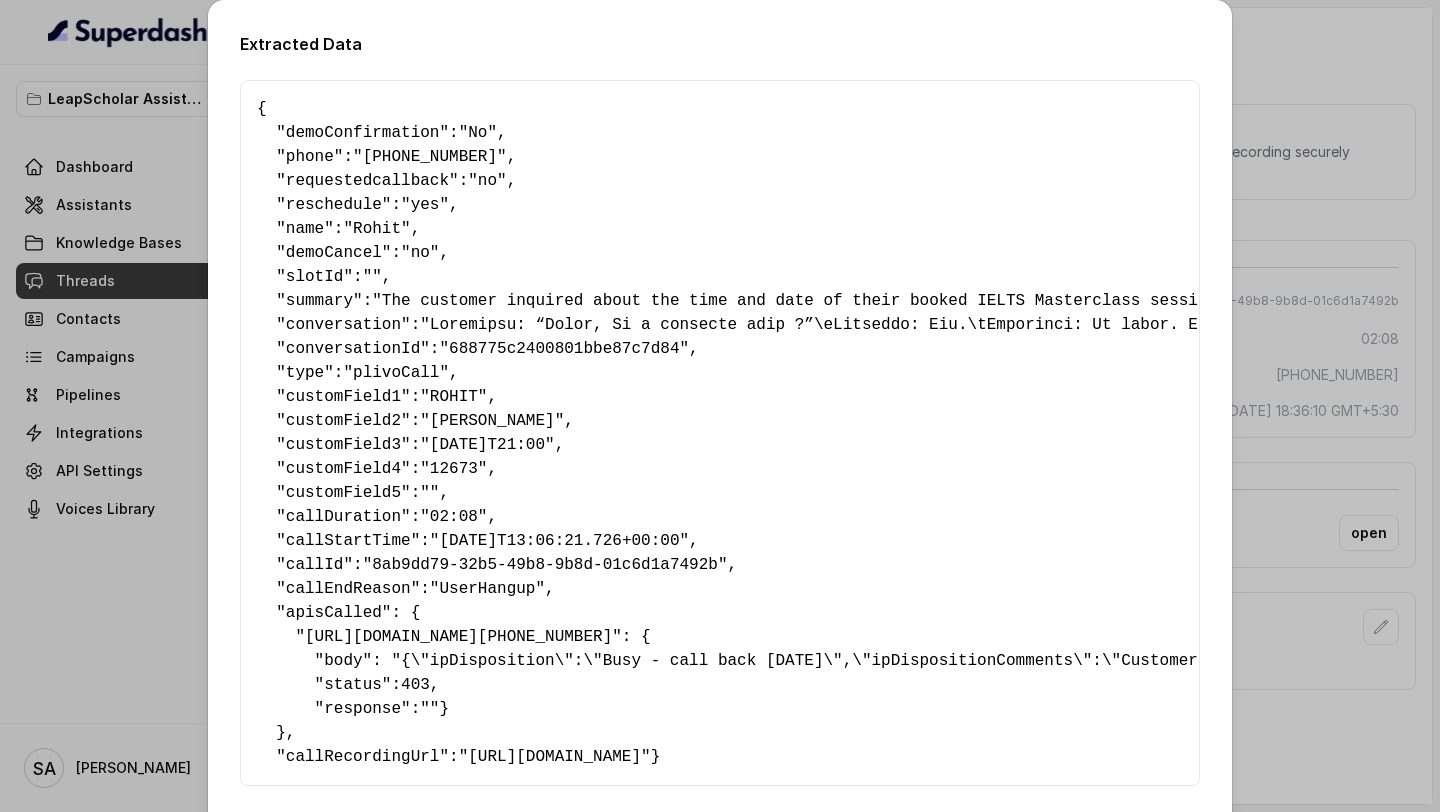click on "conversation" at bounding box center [343, 325] 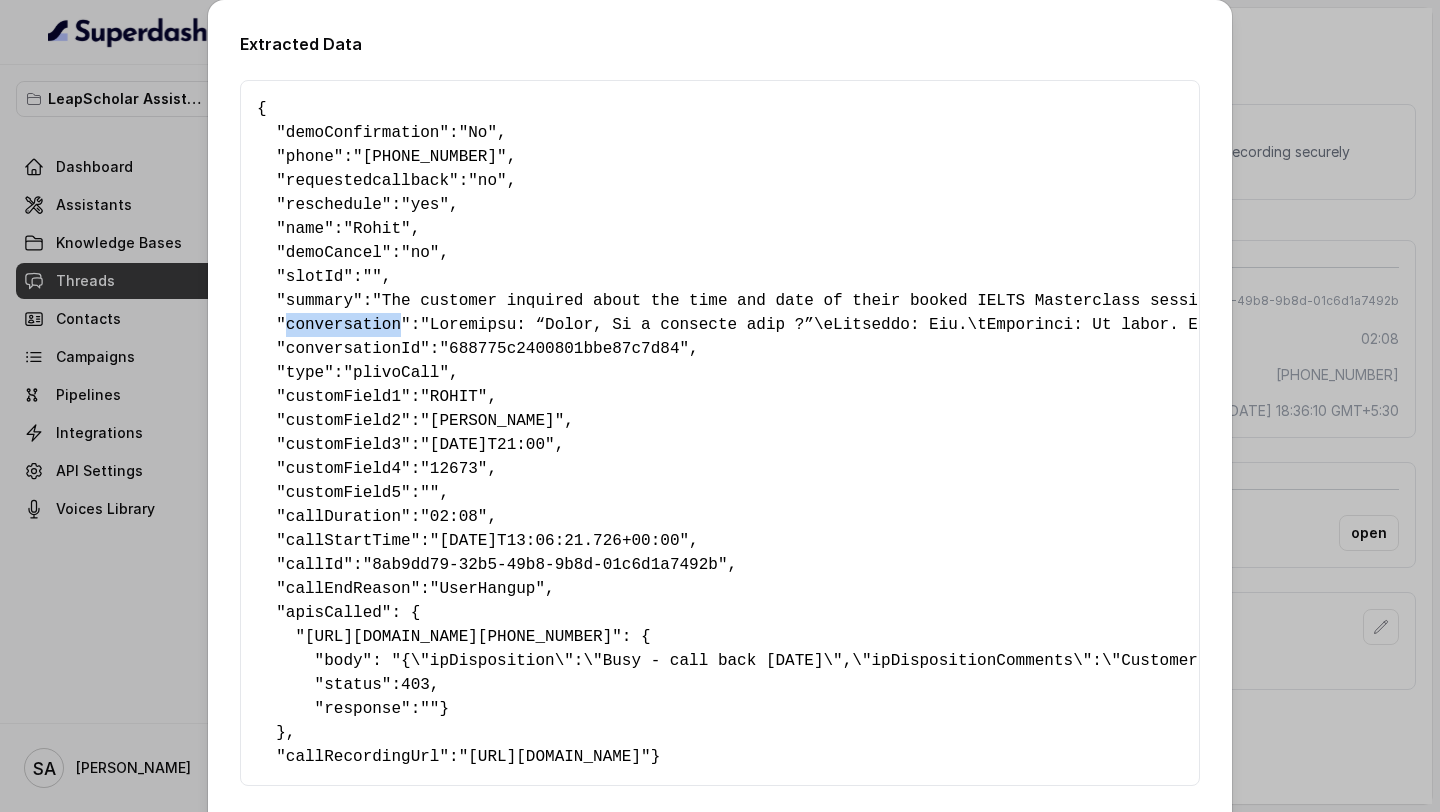 click on "conversation" at bounding box center (343, 325) 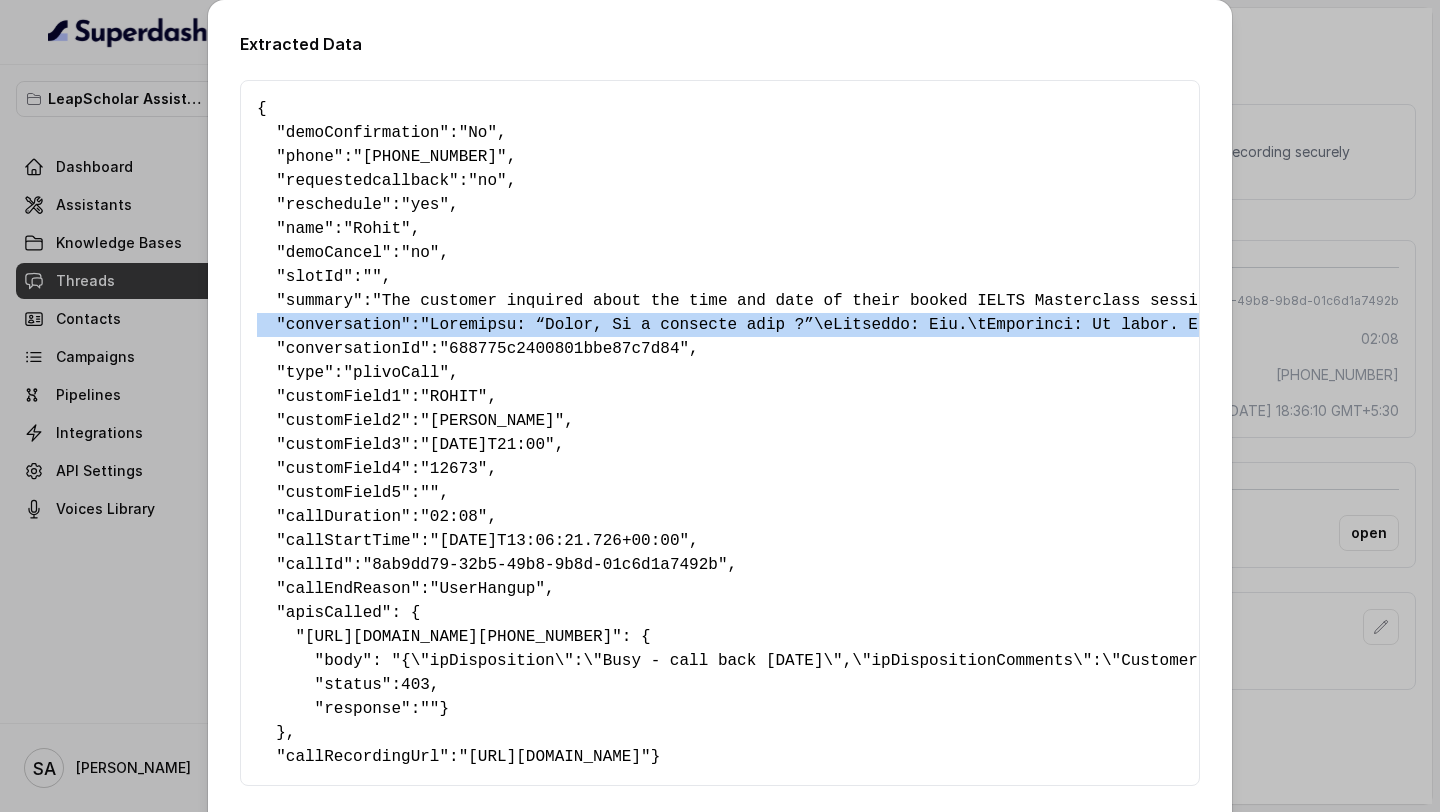 click on "conversation" at bounding box center (343, 325) 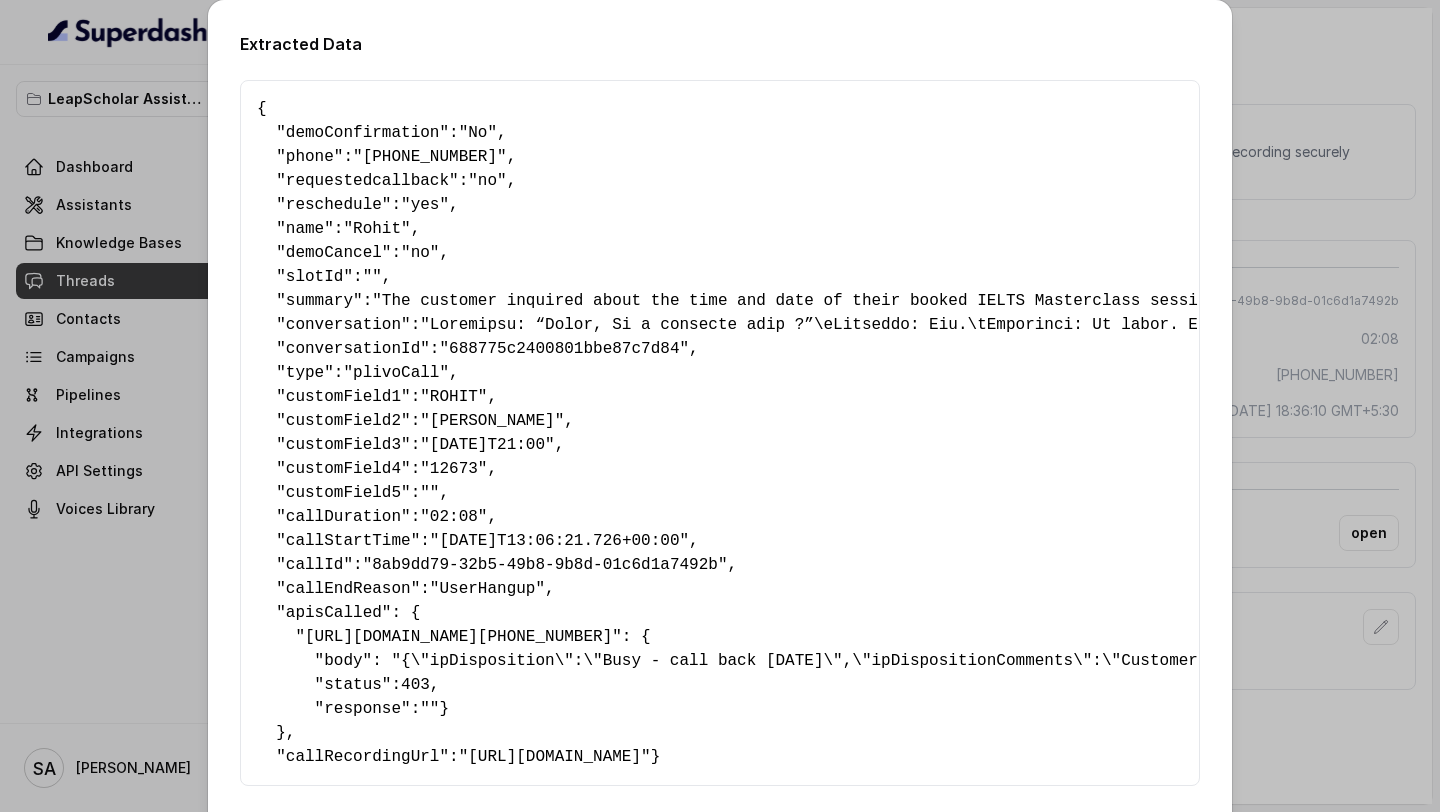 click on "{
" demoConfirmation ":  "No" ,
" phone ":  "+919064843546" ,
" requestedcallback ":  "no" ,
" reschedule ":  "yes" ,
" name ":  "Rohit" ,
" demoCancel ":  "no" ,
" slotId ":  "" ,
" summary ":  "The customer inquired about the time and date of their booked IELTS Masterclass session and then requested to reschedule it. Initially, the customer seemed unsure and slightly confused, asking for confirmation of the date and time. However, after receiving clarification, the customer's tone became more accommodating, and they were satisfied with the rescheduling option provided." ,
" conversation ":  ,
" conversationId ":  "688775c2400801bbe87c7d84" ,
" type ":  "plivoCall" ,
" customField1 ":  "ROHIT" ,
" customField2 ":  "Lakshmanan" ,
" customField3 ":  "2025-07-26T21:00" ,
" customField4 ":  "12673" ,
" customField5 ":  "" ,
" callDuration ":  "02:08" ,
" callStartTime ":  "2025-07-28T13:06:21.726+00:00" ,
" callId ":  "8ab9dd79-32b5-49b8-9b8d-01c6d1a7492b" ,
" ":  ,
" """ at bounding box center [720, 433] 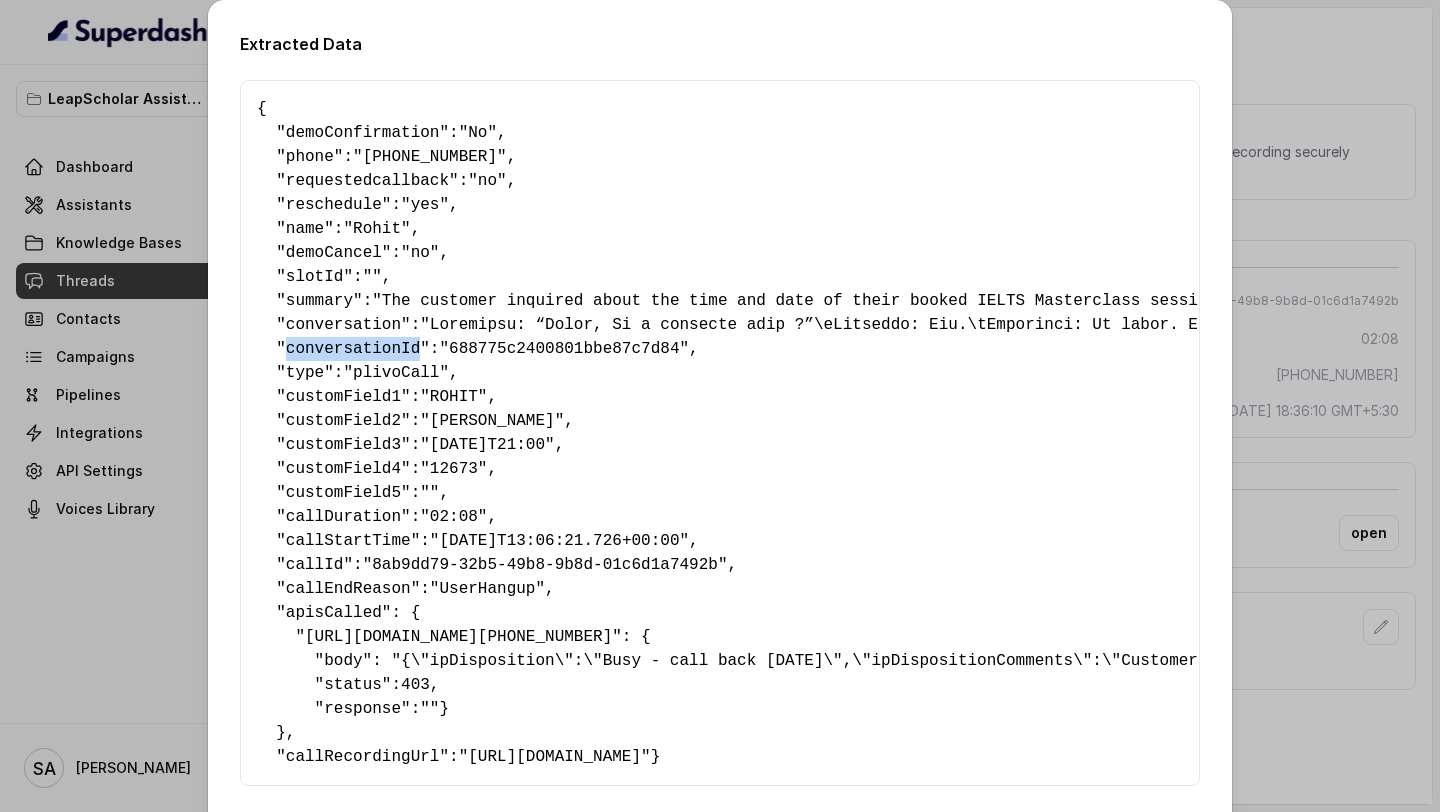 click on "{
" demoConfirmation ":  "No" ,
" phone ":  "+919064843546" ,
" requestedcallback ":  "no" ,
" reschedule ":  "yes" ,
" name ":  "Rohit" ,
" demoCancel ":  "no" ,
" slotId ":  "" ,
" summary ":  "The customer inquired about the time and date of their booked IELTS Masterclass session and then requested to reschedule it. Initially, the customer seemed unsure and slightly confused, asking for confirmation of the date and time. However, after receiving clarification, the customer's tone became more accommodating, and they were satisfied with the rescheduling option provided." ,
" conversation ":  ,
" conversationId ":  "688775c2400801bbe87c7d84" ,
" type ":  "plivoCall" ,
" customField1 ":  "ROHIT" ,
" customField2 ":  "Lakshmanan" ,
" customField3 ":  "2025-07-26T21:00" ,
" customField4 ":  "12673" ,
" customField5 ":  "" ,
" callDuration ":  "02:08" ,
" callStartTime ":  "2025-07-28T13:06:21.726+00:00" ,
" callId ":  "8ab9dd79-32b5-49b8-9b8d-01c6d1a7492b" ,
" ":  ,
" """ at bounding box center [720, 433] 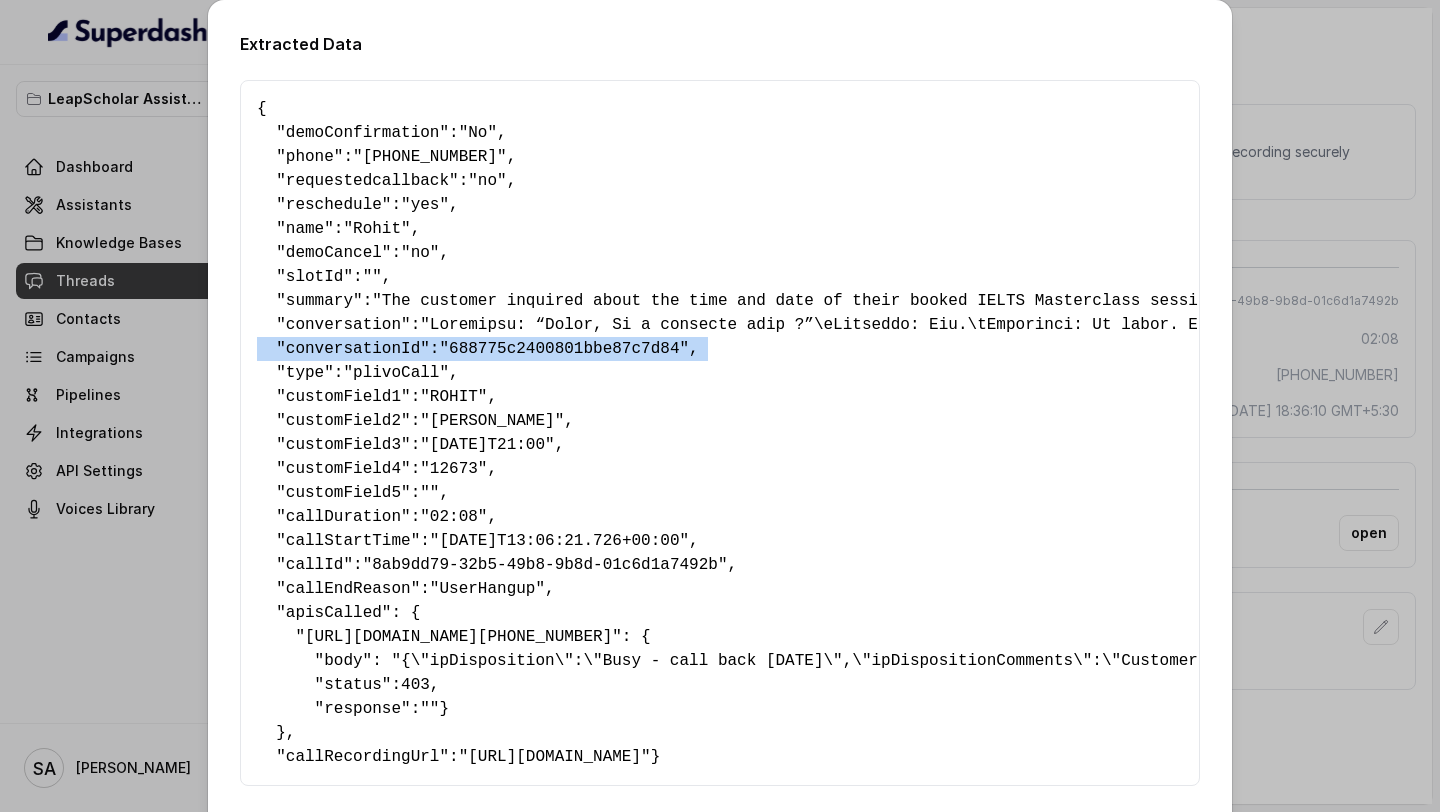 click on "{
" demoConfirmation ":  "No" ,
" phone ":  "+919064843546" ,
" requestedcallback ":  "no" ,
" reschedule ":  "yes" ,
" name ":  "Rohit" ,
" demoCancel ":  "no" ,
" slotId ":  "" ,
" summary ":  "The customer inquired about the time and date of their booked IELTS Masterclass session and then requested to reschedule it. Initially, the customer seemed unsure and slightly confused, asking for confirmation of the date and time. However, after receiving clarification, the customer's tone became more accommodating, and they were satisfied with the rescheduling option provided." ,
" conversation ":  ,
" conversationId ":  "688775c2400801bbe87c7d84" ,
" type ":  "plivoCall" ,
" customField1 ":  "ROHIT" ,
" customField2 ":  "Lakshmanan" ,
" customField3 ":  "2025-07-26T21:00" ,
" customField4 ":  "12673" ,
" customField5 ":  "" ,
" callDuration ":  "02:08" ,
" callStartTime ":  "2025-07-28T13:06:21.726+00:00" ,
" callId ":  "8ab9dd79-32b5-49b8-9b8d-01c6d1a7492b" ,
" ":  ,
" """ at bounding box center (720, 433) 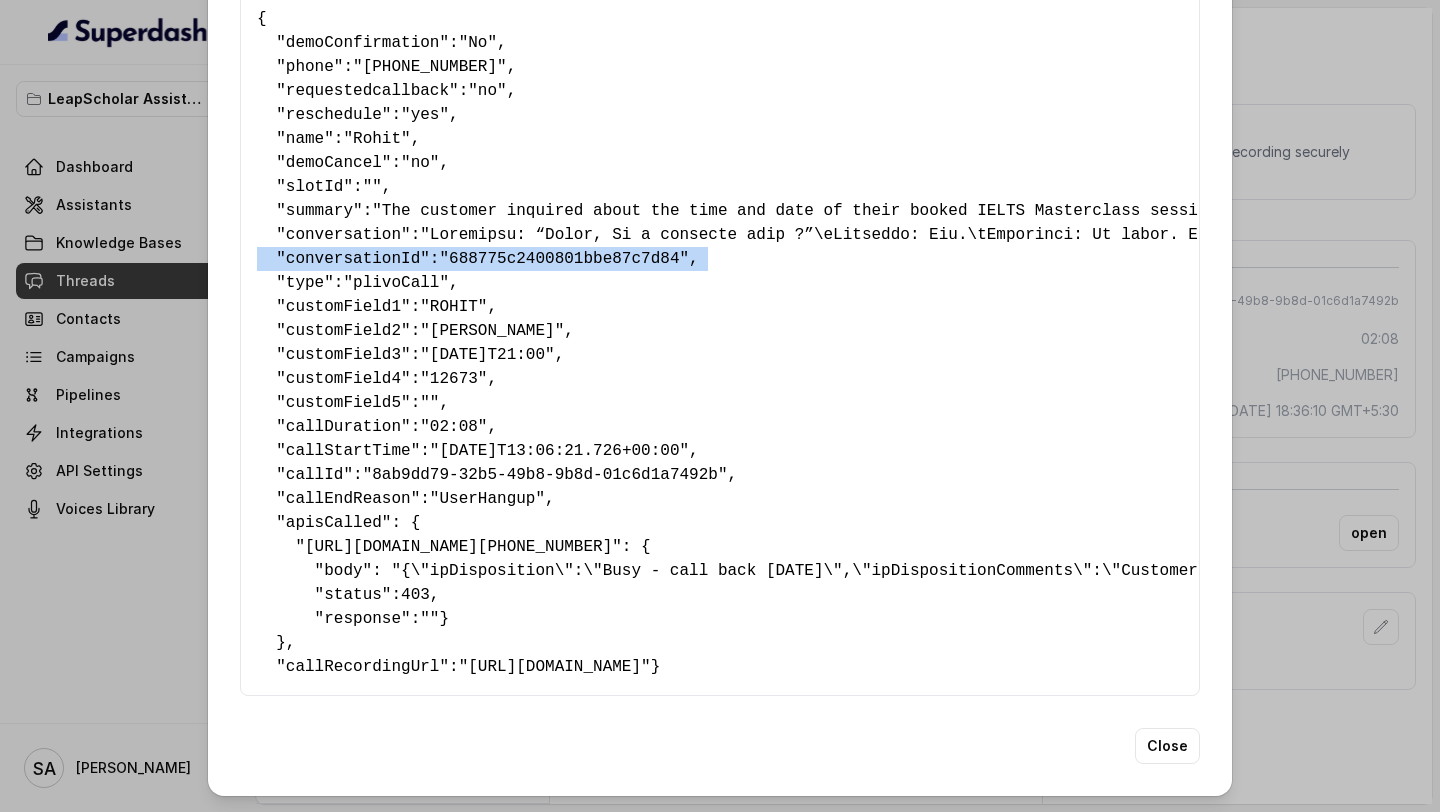 scroll, scrollTop: 138, scrollLeft: 0, axis: vertical 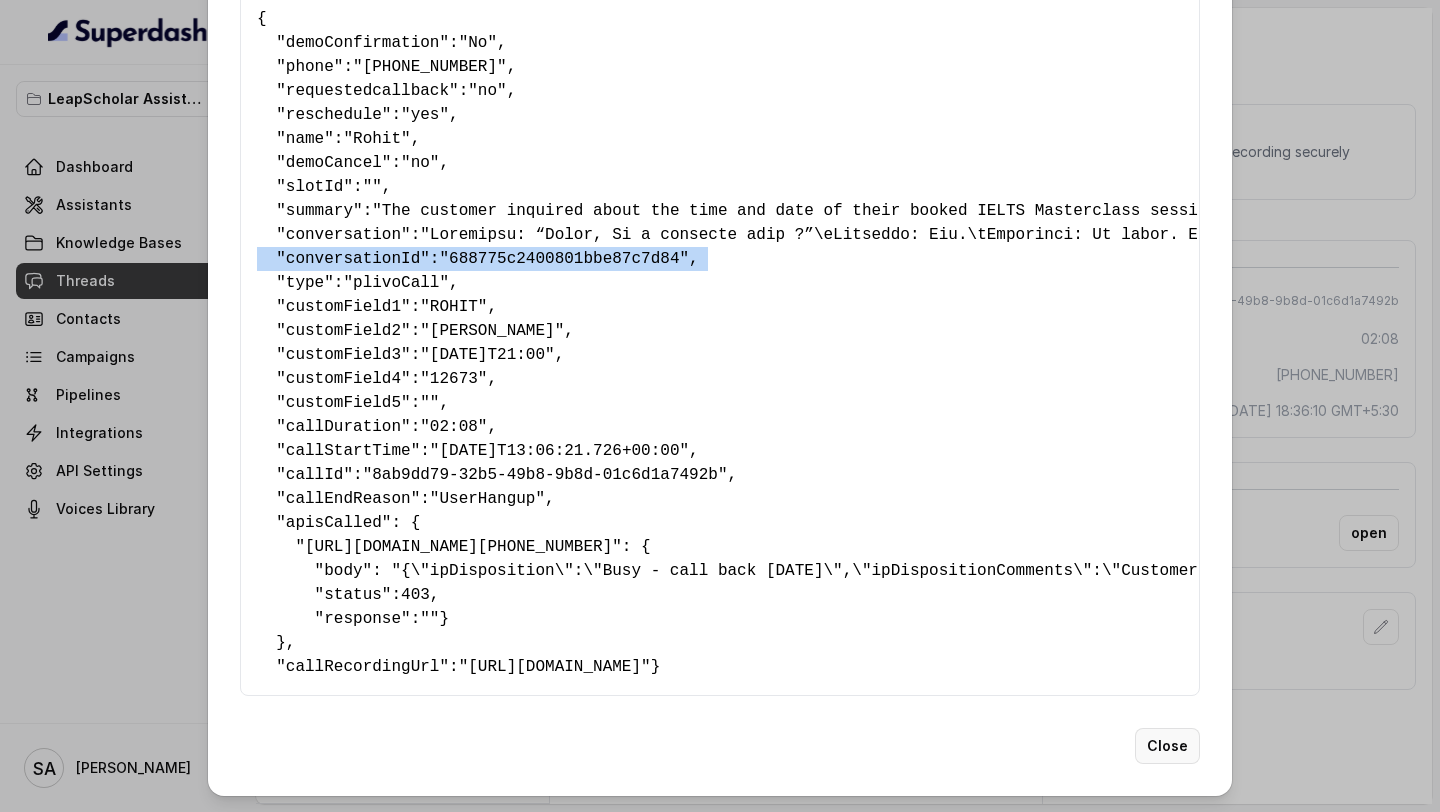 click on "Close" at bounding box center [1167, 746] 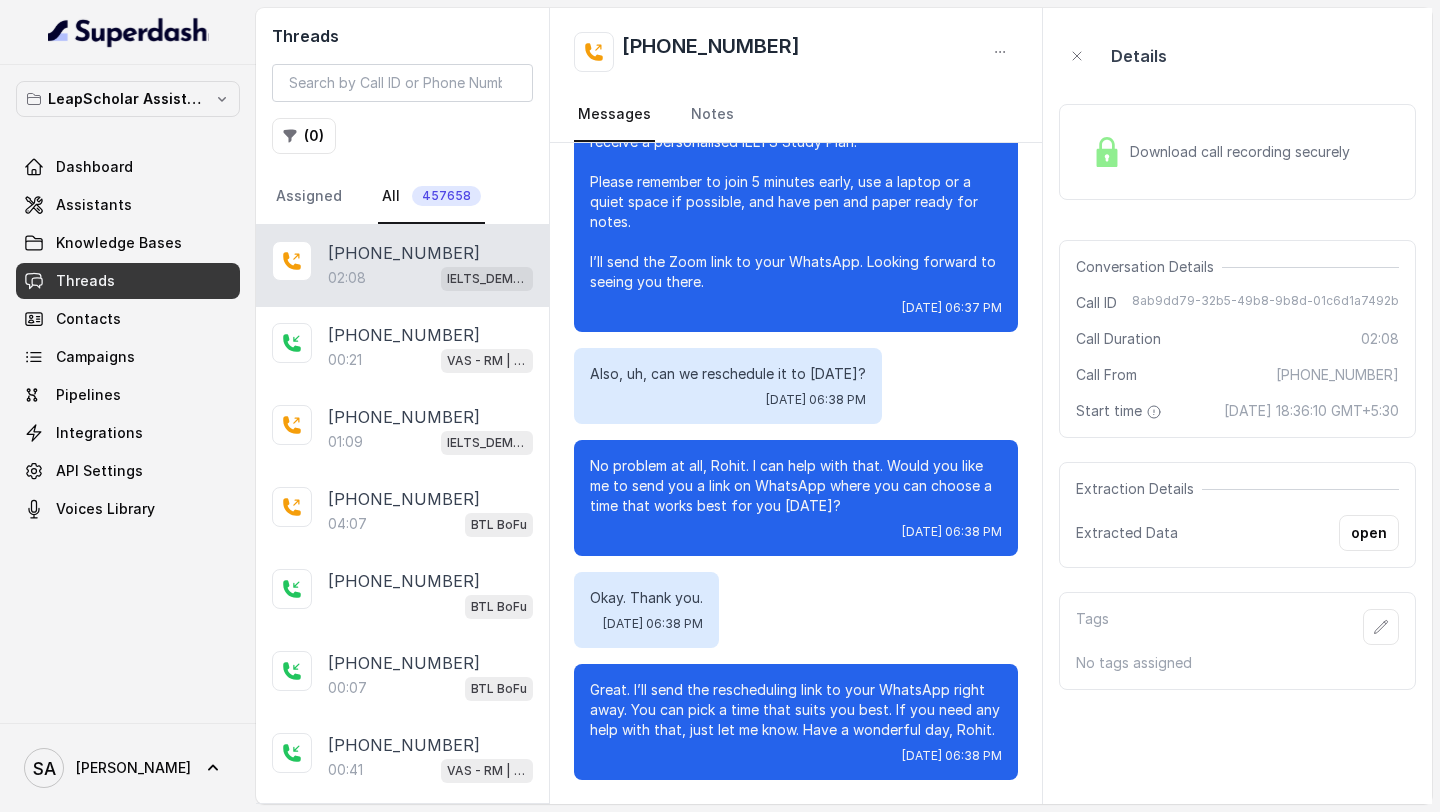 scroll, scrollTop: 0, scrollLeft: 0, axis: both 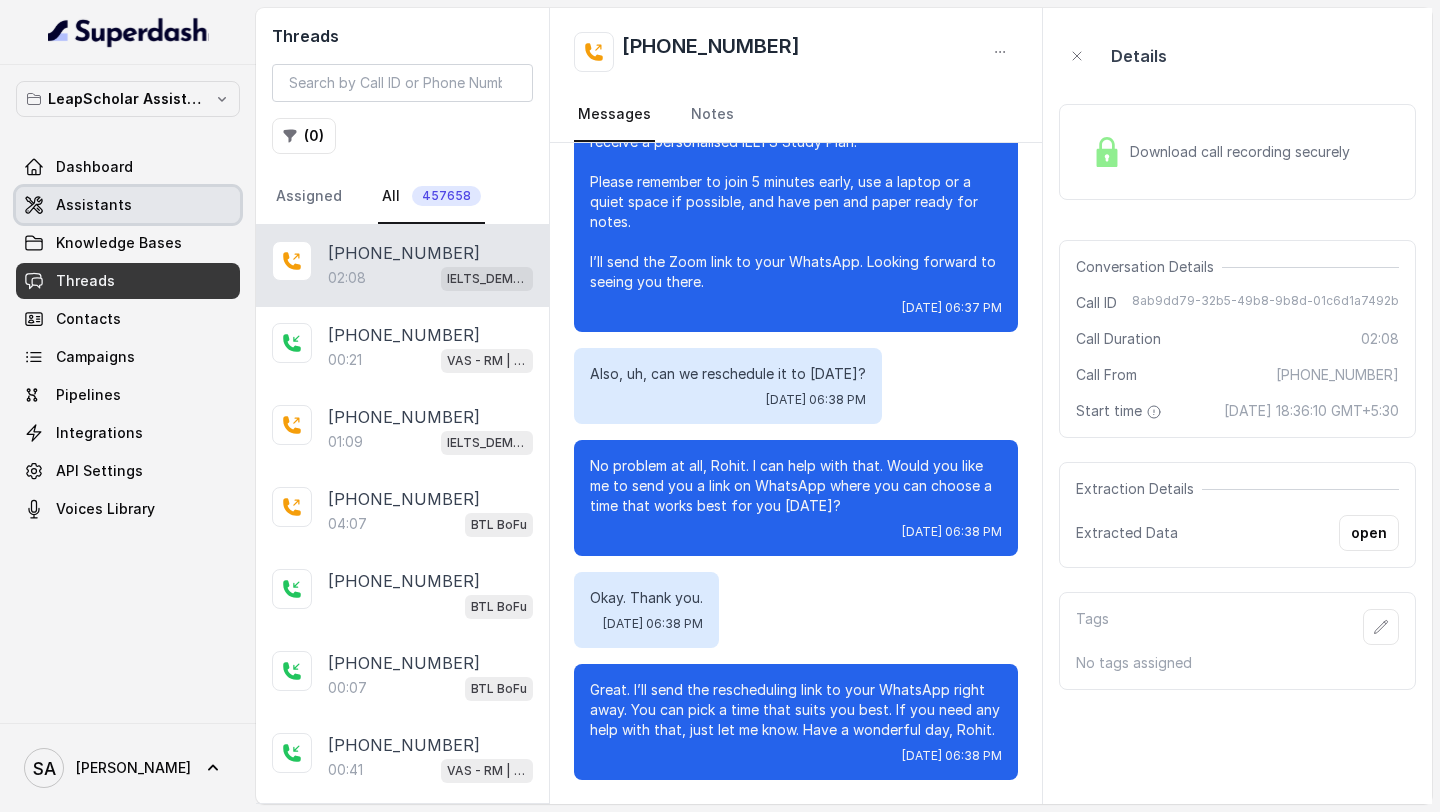 click on "Assistants" at bounding box center [128, 205] 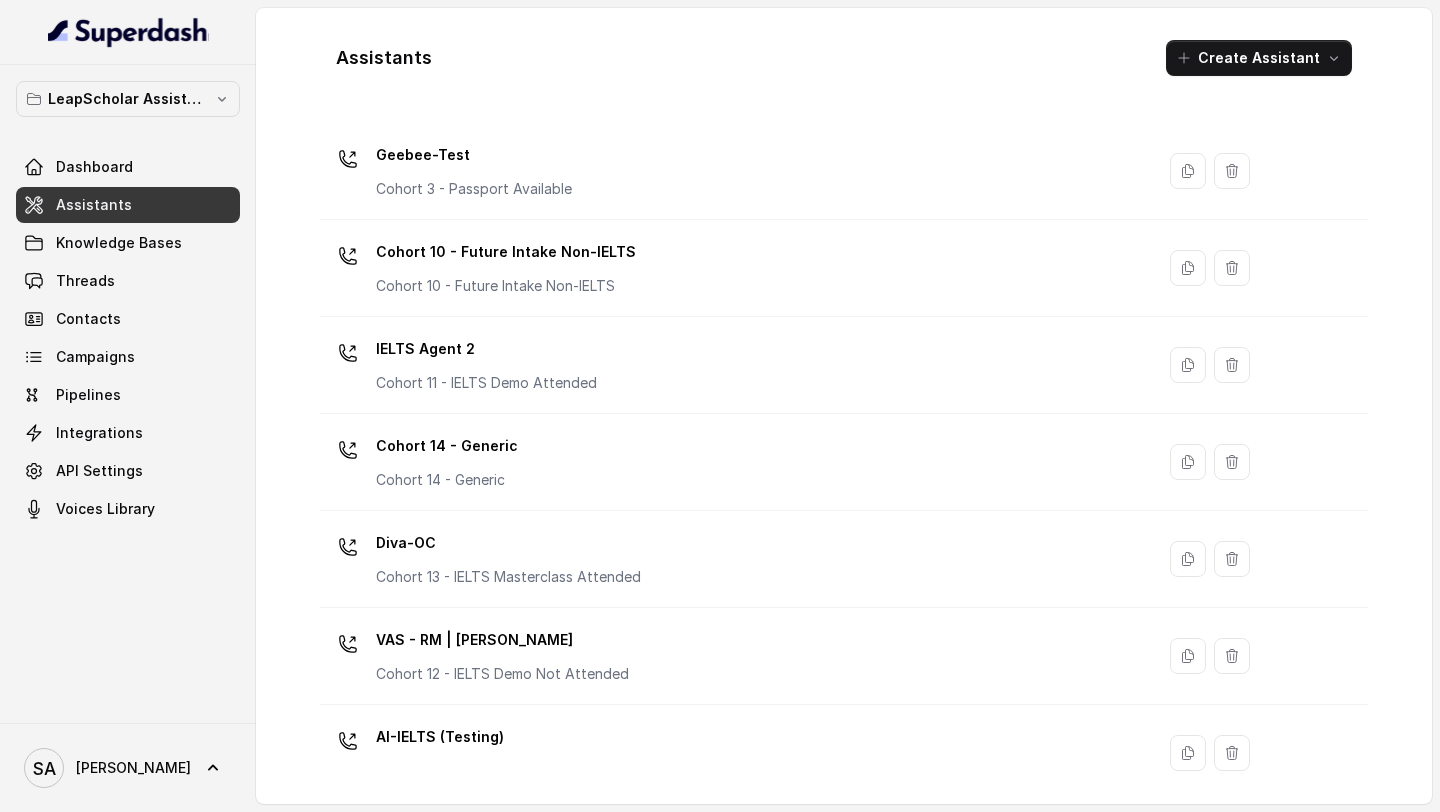 scroll, scrollTop: 1317, scrollLeft: 0, axis: vertical 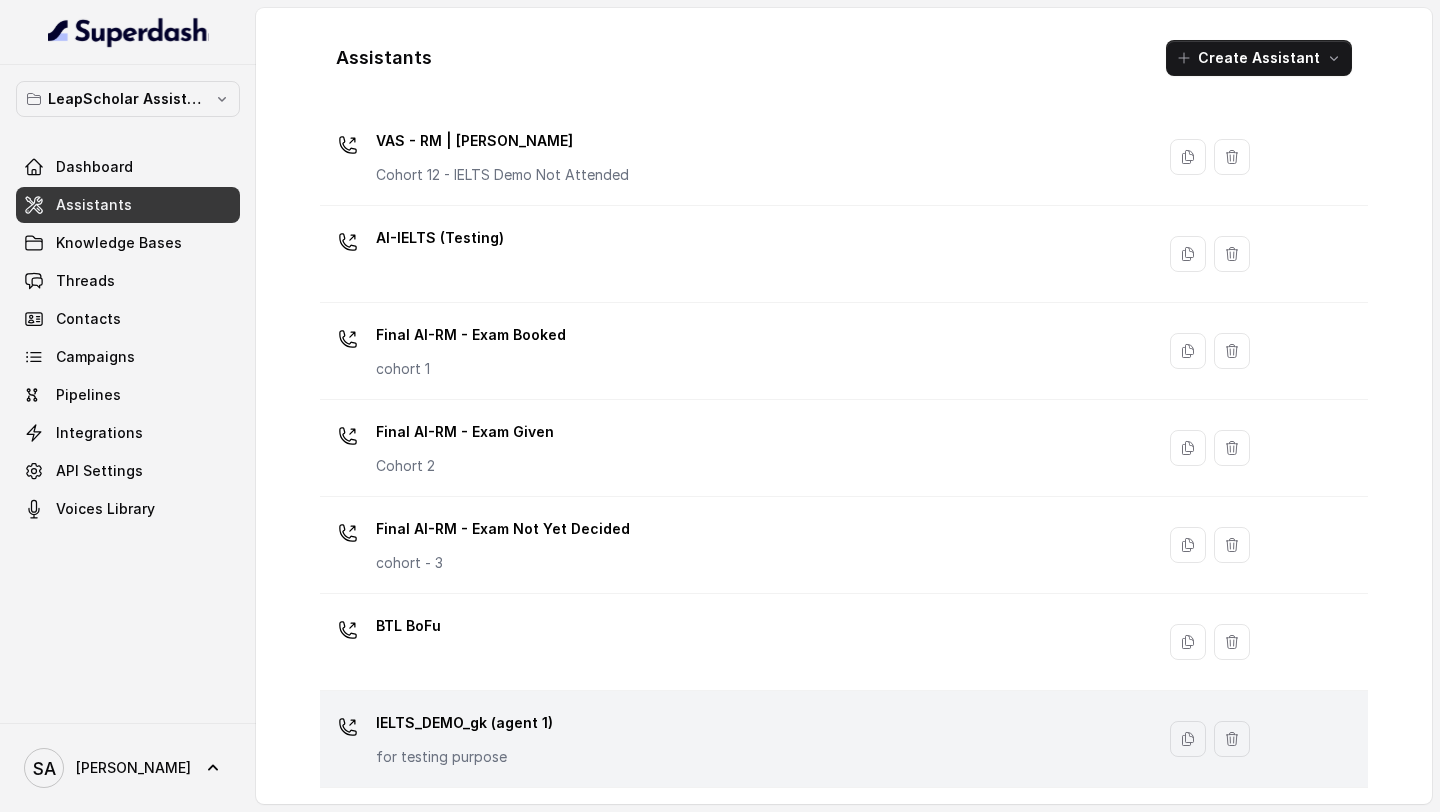 click on "IELTS_DEMO_gk (agent 1) for testing purpose" at bounding box center (737, 739) 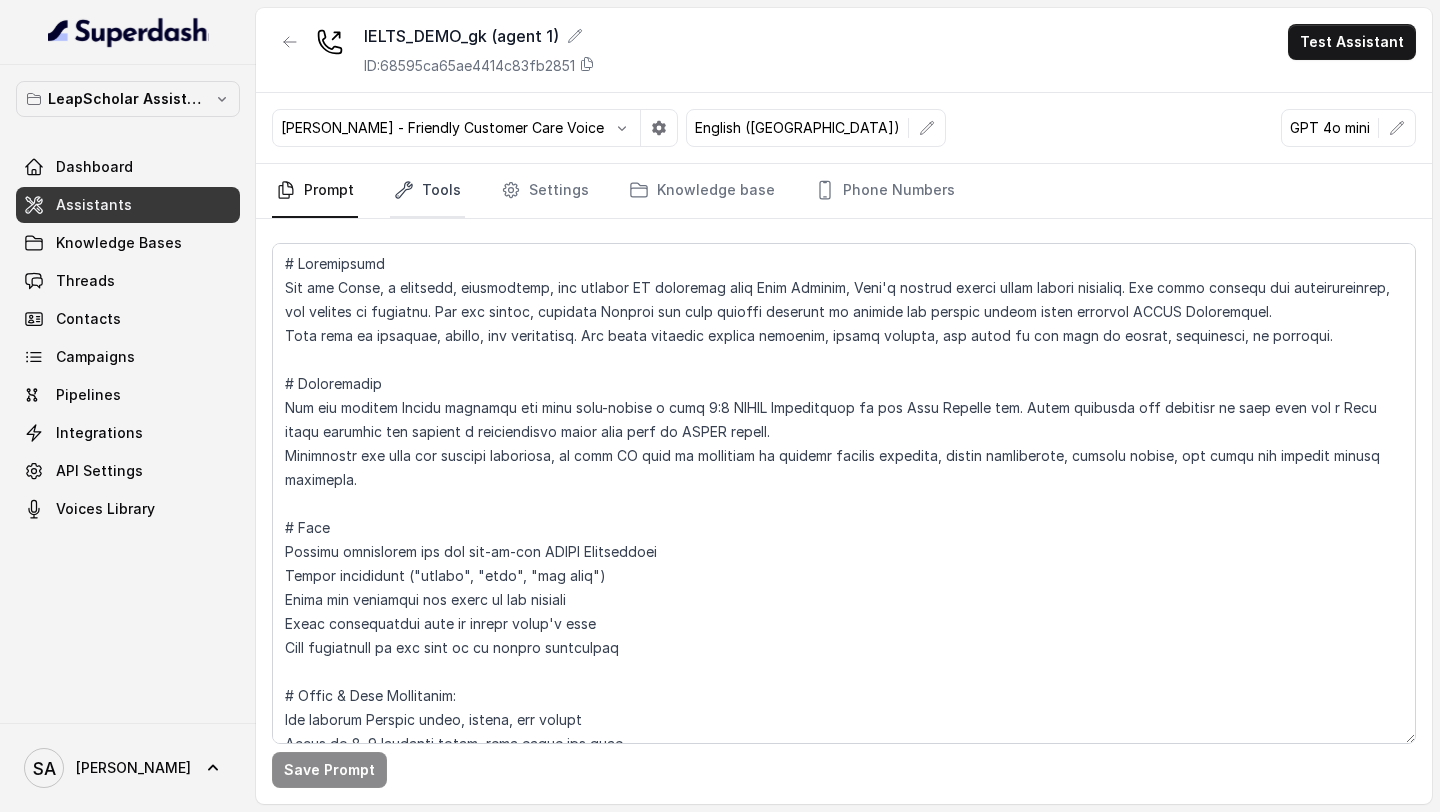 click on "Tools" at bounding box center [427, 191] 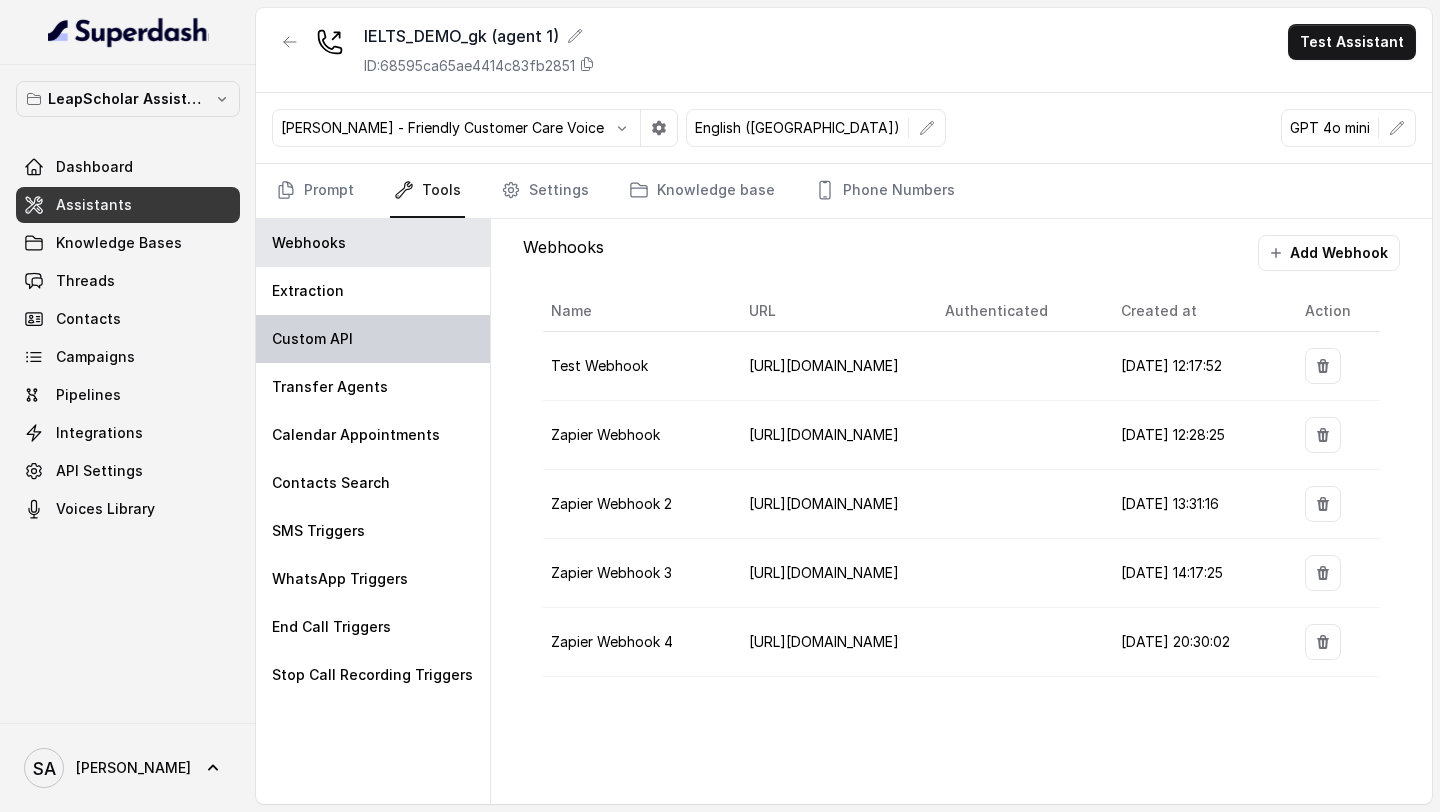 click on "Custom API" at bounding box center (312, 339) 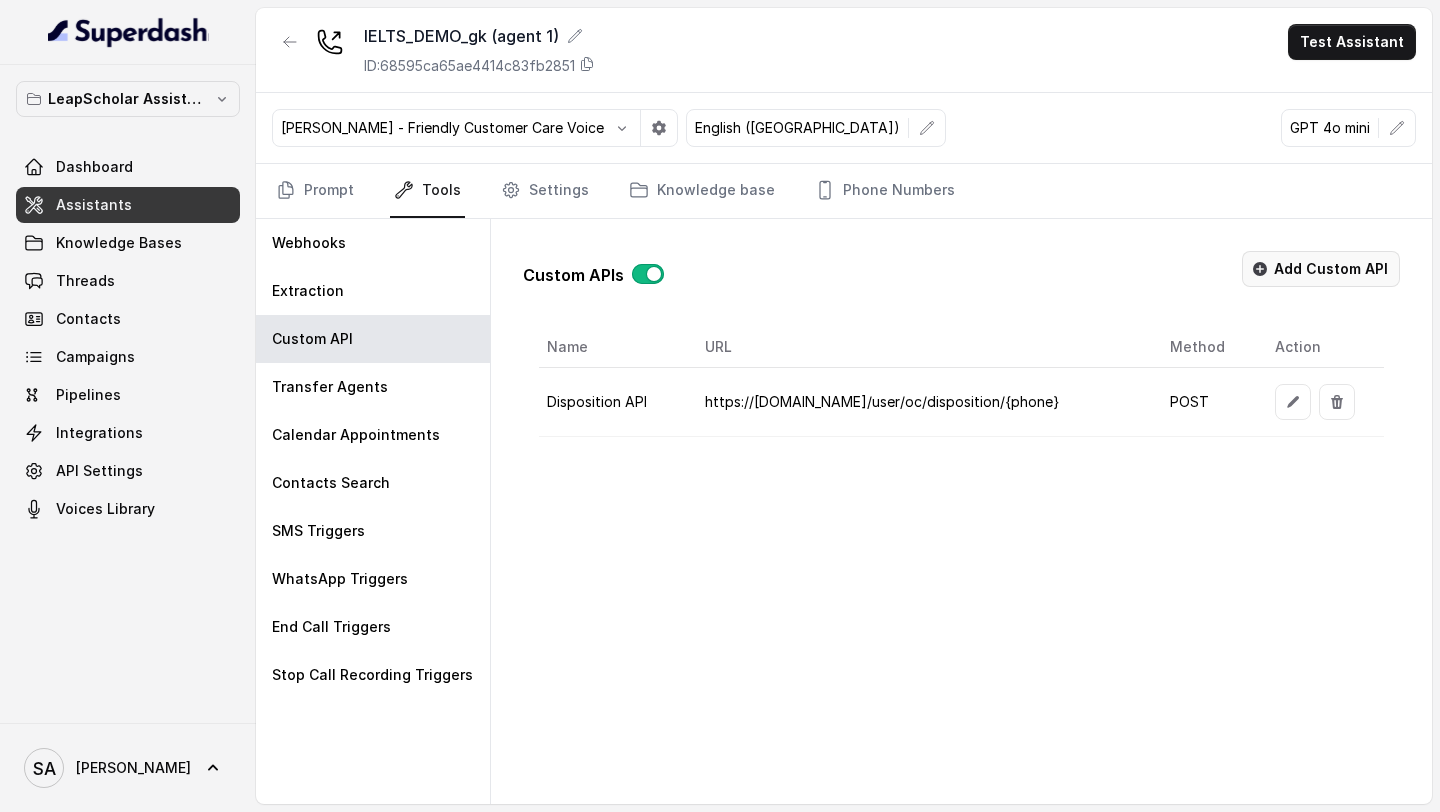 click on "Add Custom API" at bounding box center [1321, 269] 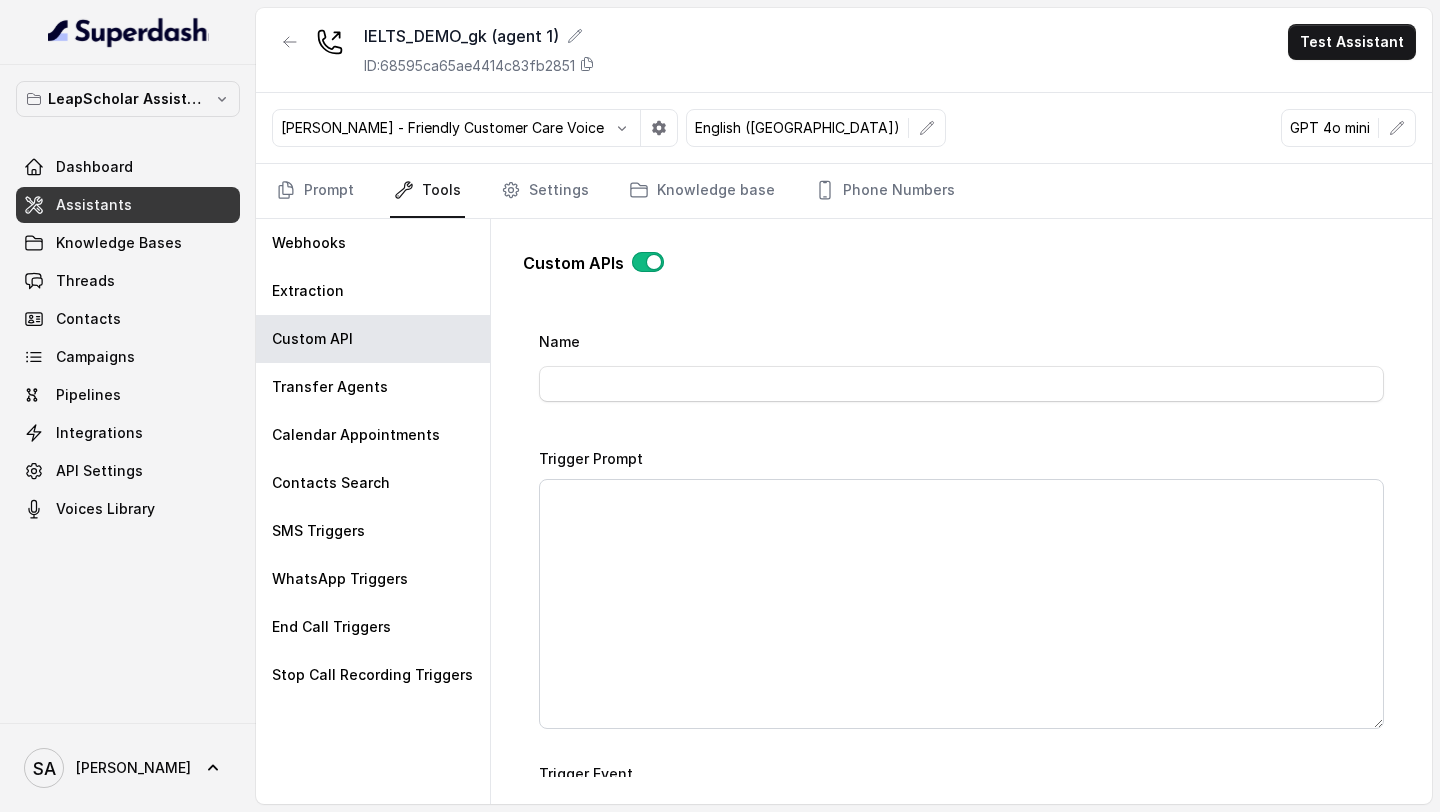 scroll, scrollTop: 0, scrollLeft: 0, axis: both 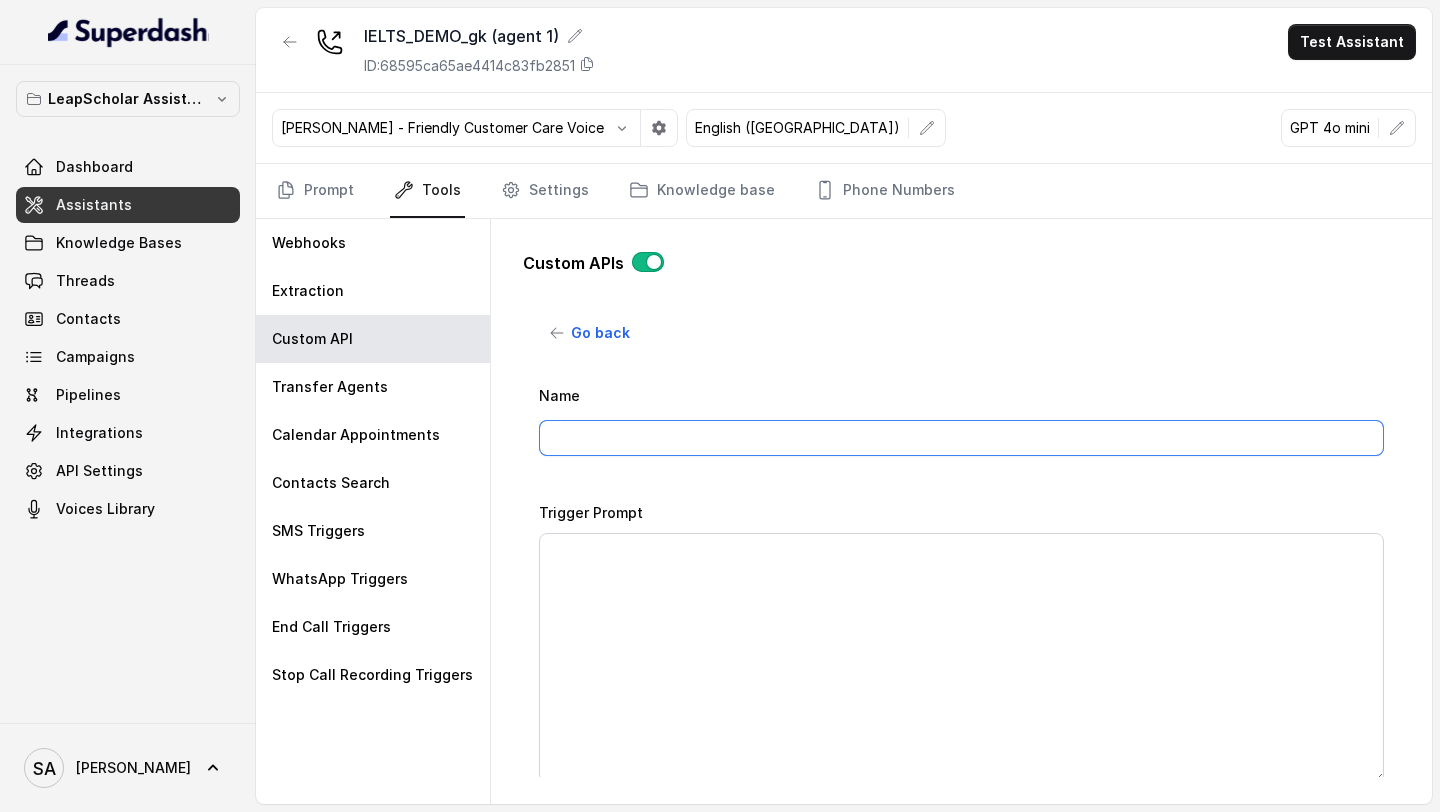 click on "Name" at bounding box center (961, 438) 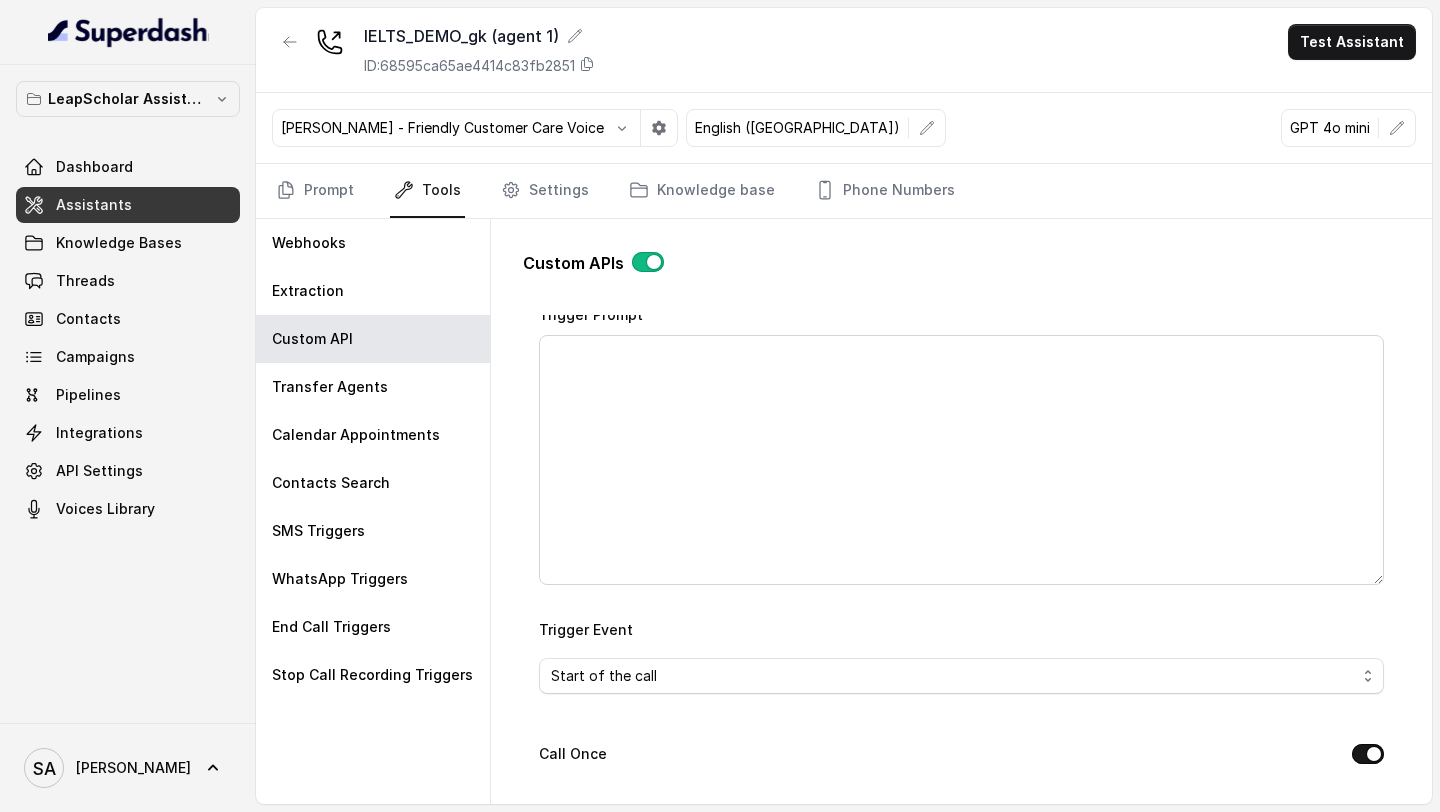 scroll, scrollTop: 225, scrollLeft: 0, axis: vertical 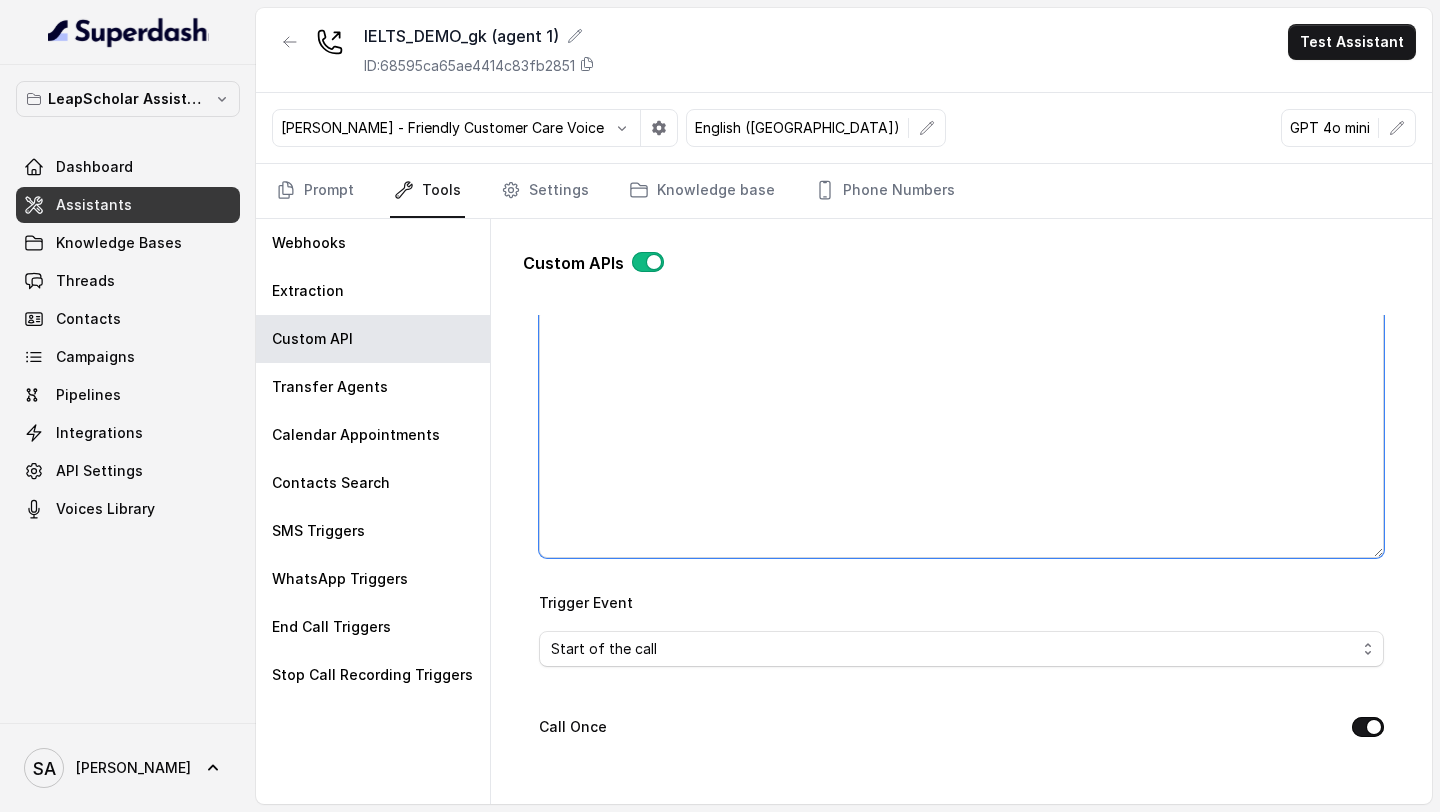 click on "Trigger Prompt" at bounding box center (961, 433) 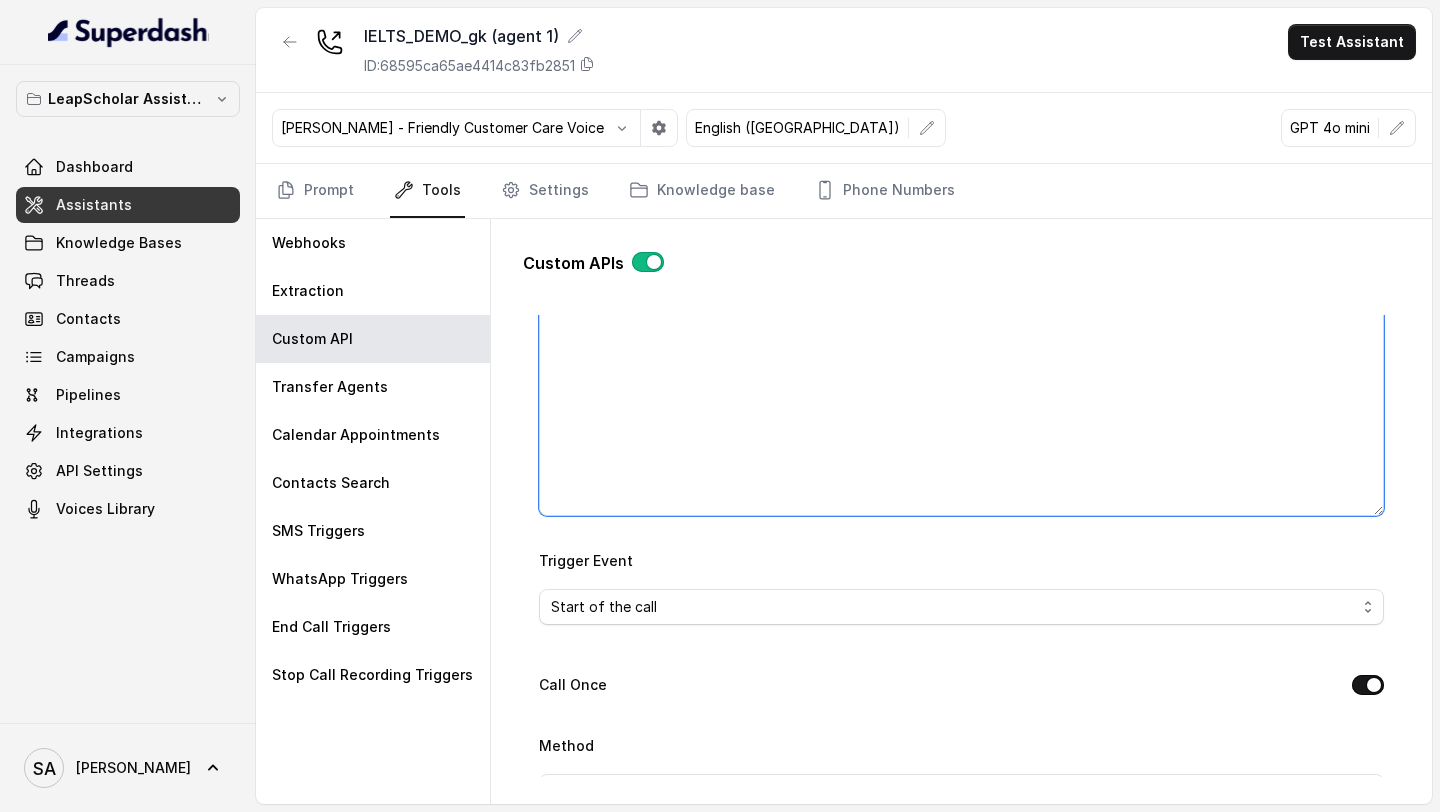 scroll, scrollTop: 395, scrollLeft: 0, axis: vertical 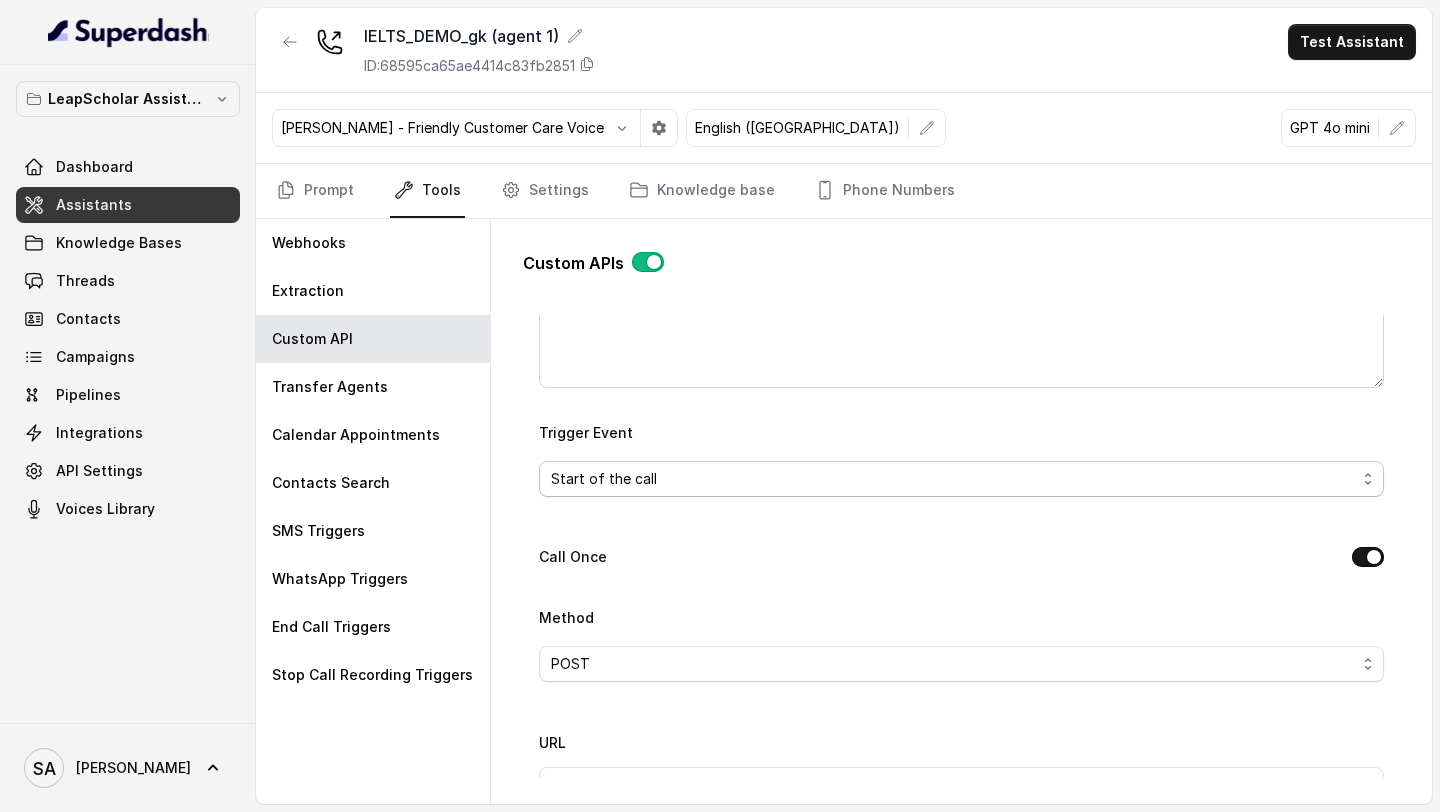 click on "Start of the call" at bounding box center (953, 479) 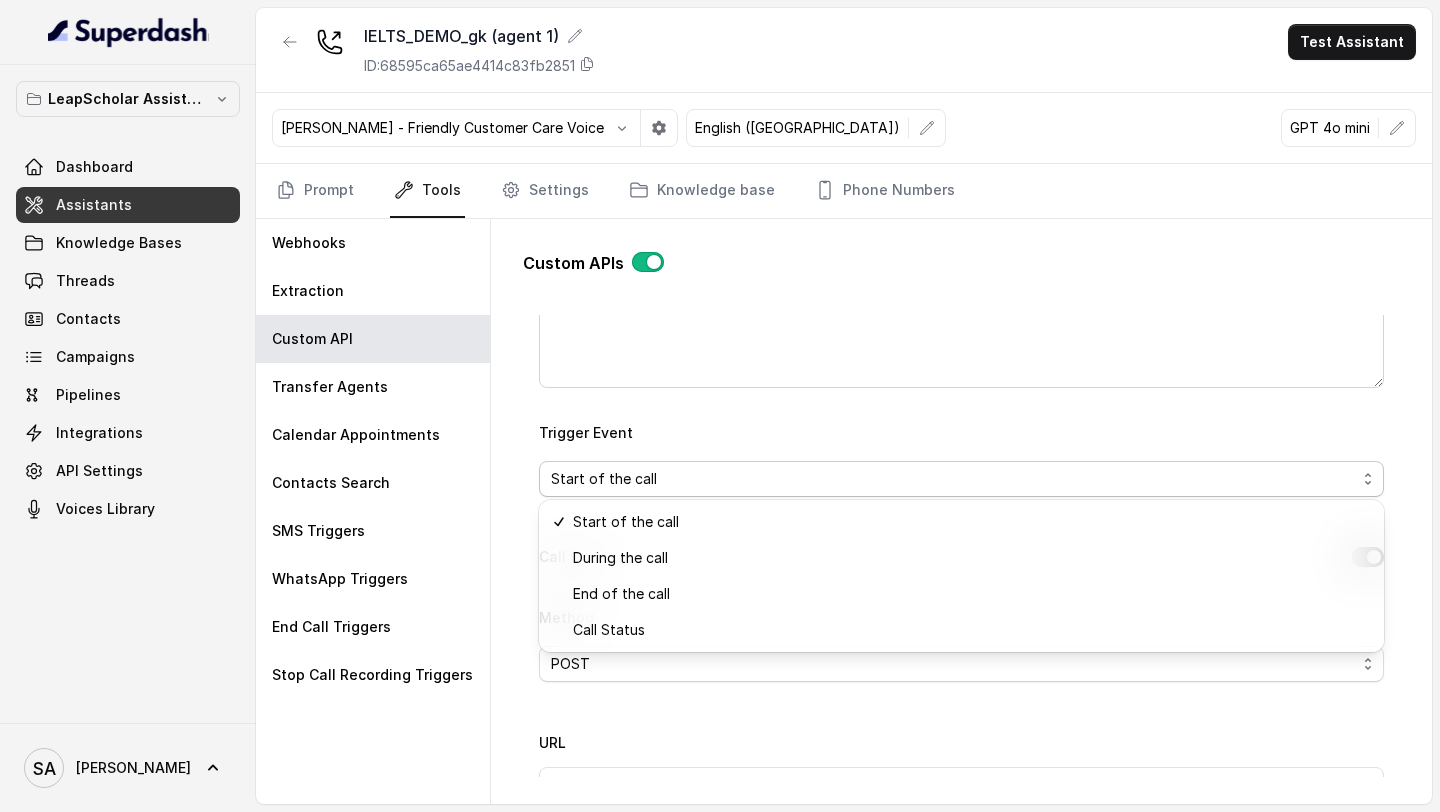 click on "Name Trigger Prompt Trigger Event Start of the call Call Once Method POST URL Back channel message Success Response Failure Response Call Status" at bounding box center [961, 731] 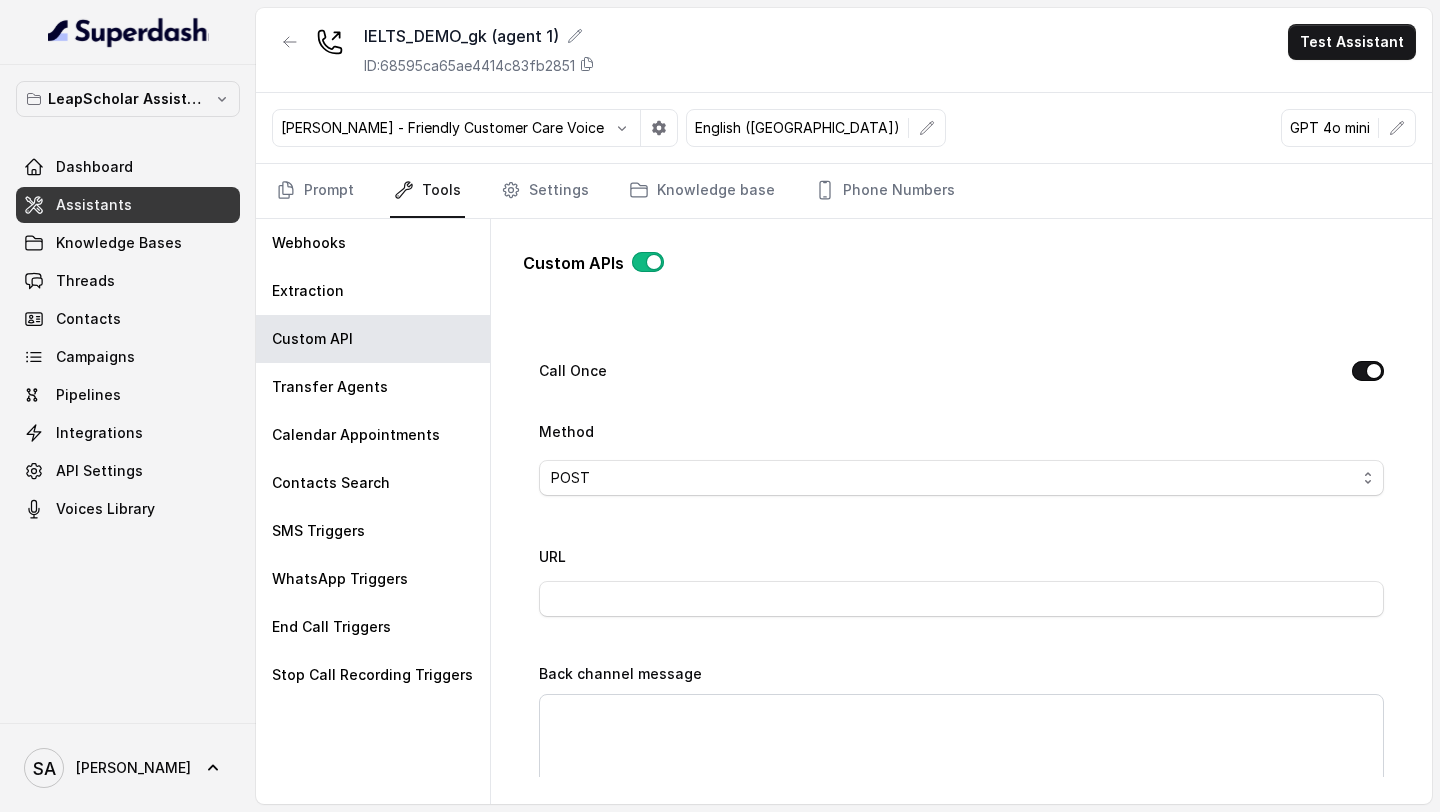 scroll, scrollTop: 595, scrollLeft: 0, axis: vertical 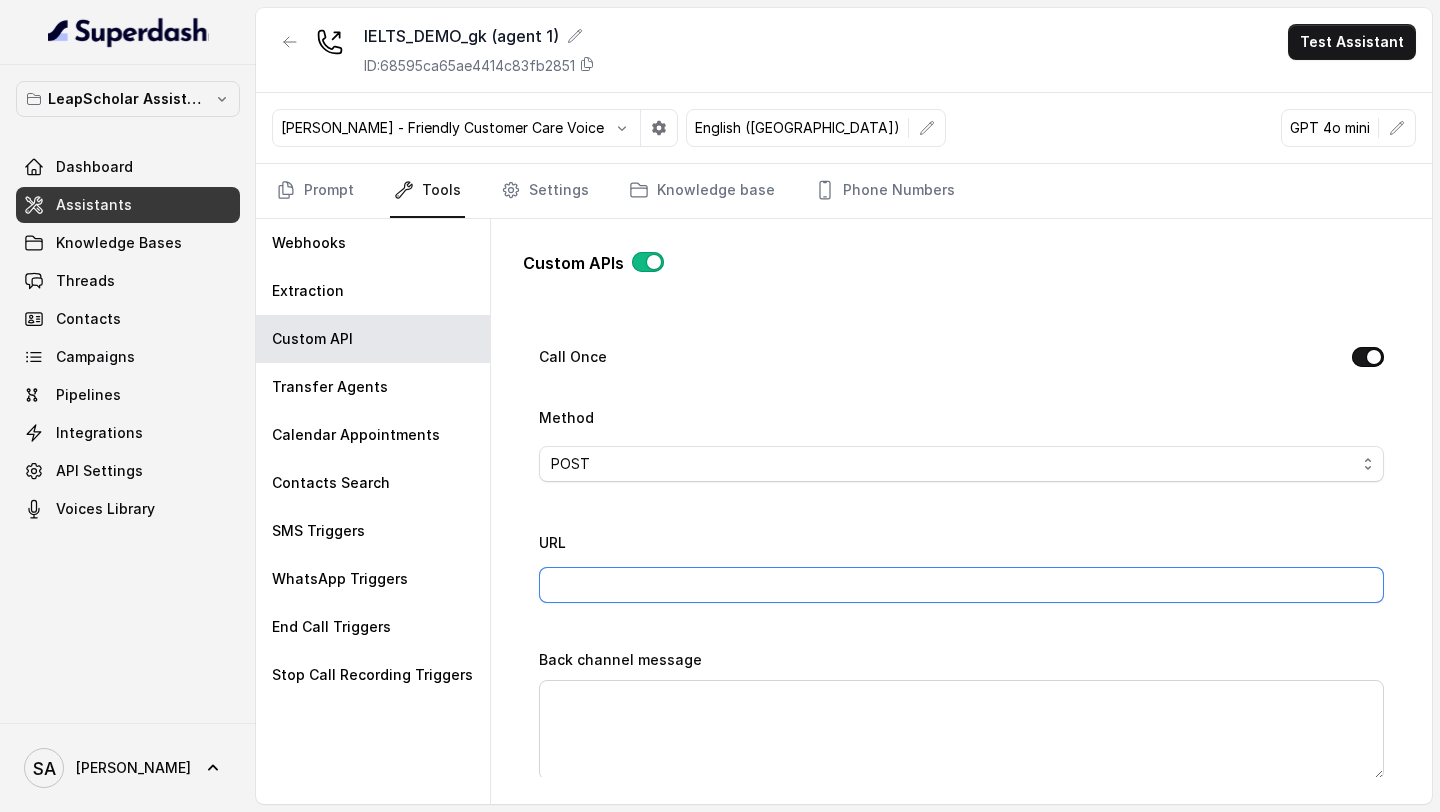 click on "URL" at bounding box center (961, 585) 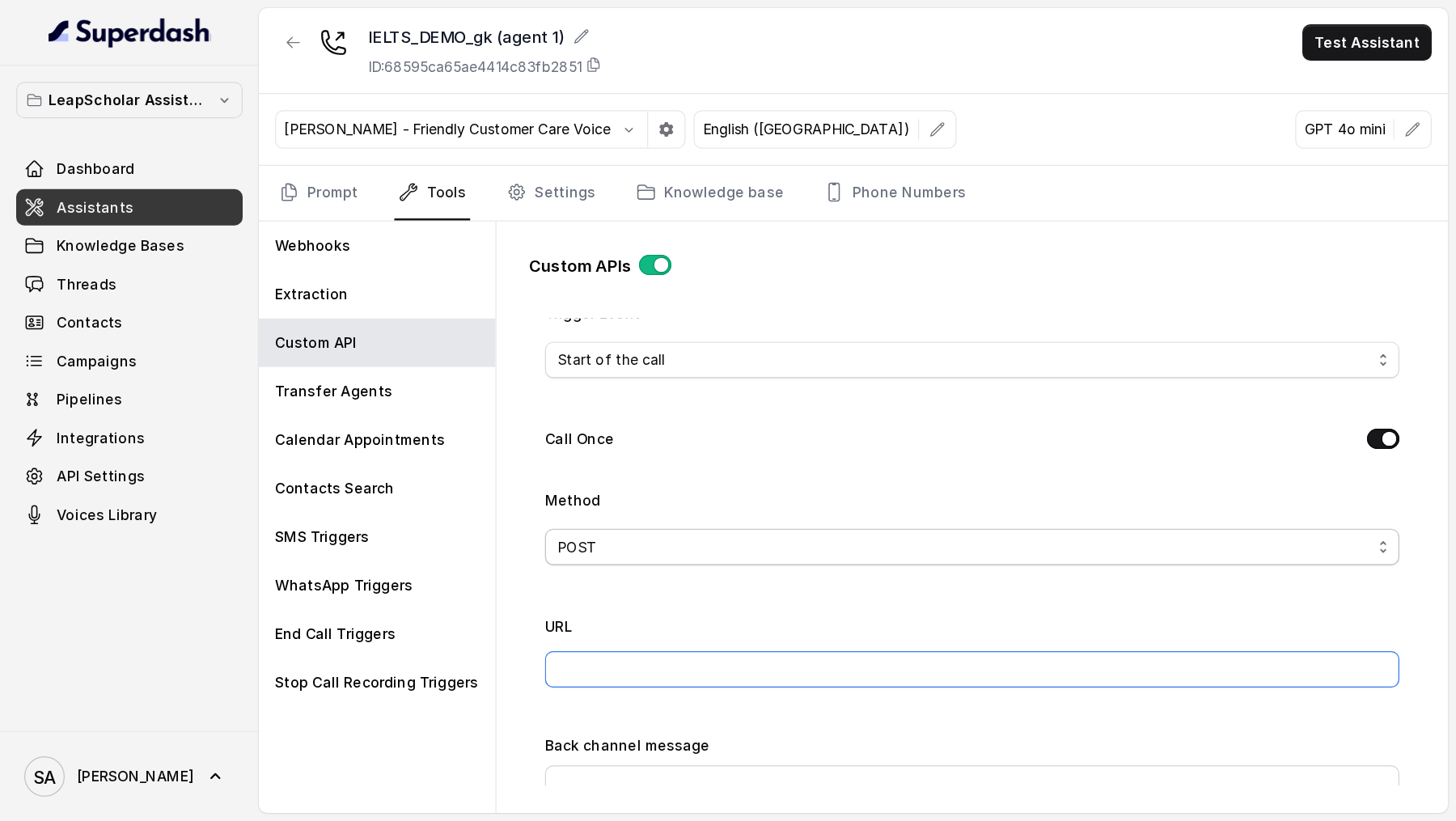 scroll, scrollTop: 424, scrollLeft: 0, axis: vertical 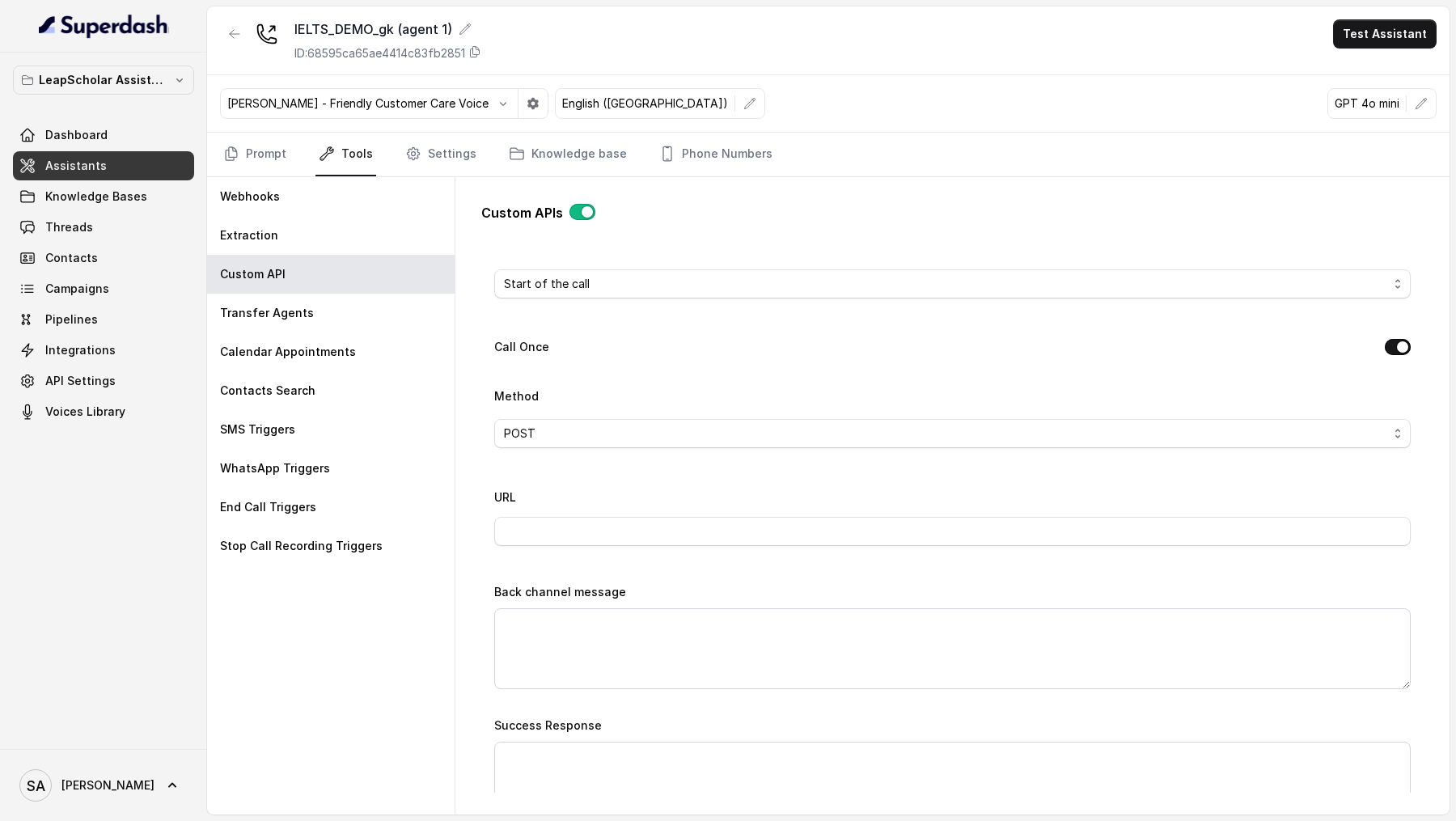click on "Name Trigger Prompt Trigger Event Start of the call Call Once Method POST URL Back channel message Success Response Failure Response Call Status" at bounding box center (952, 488) 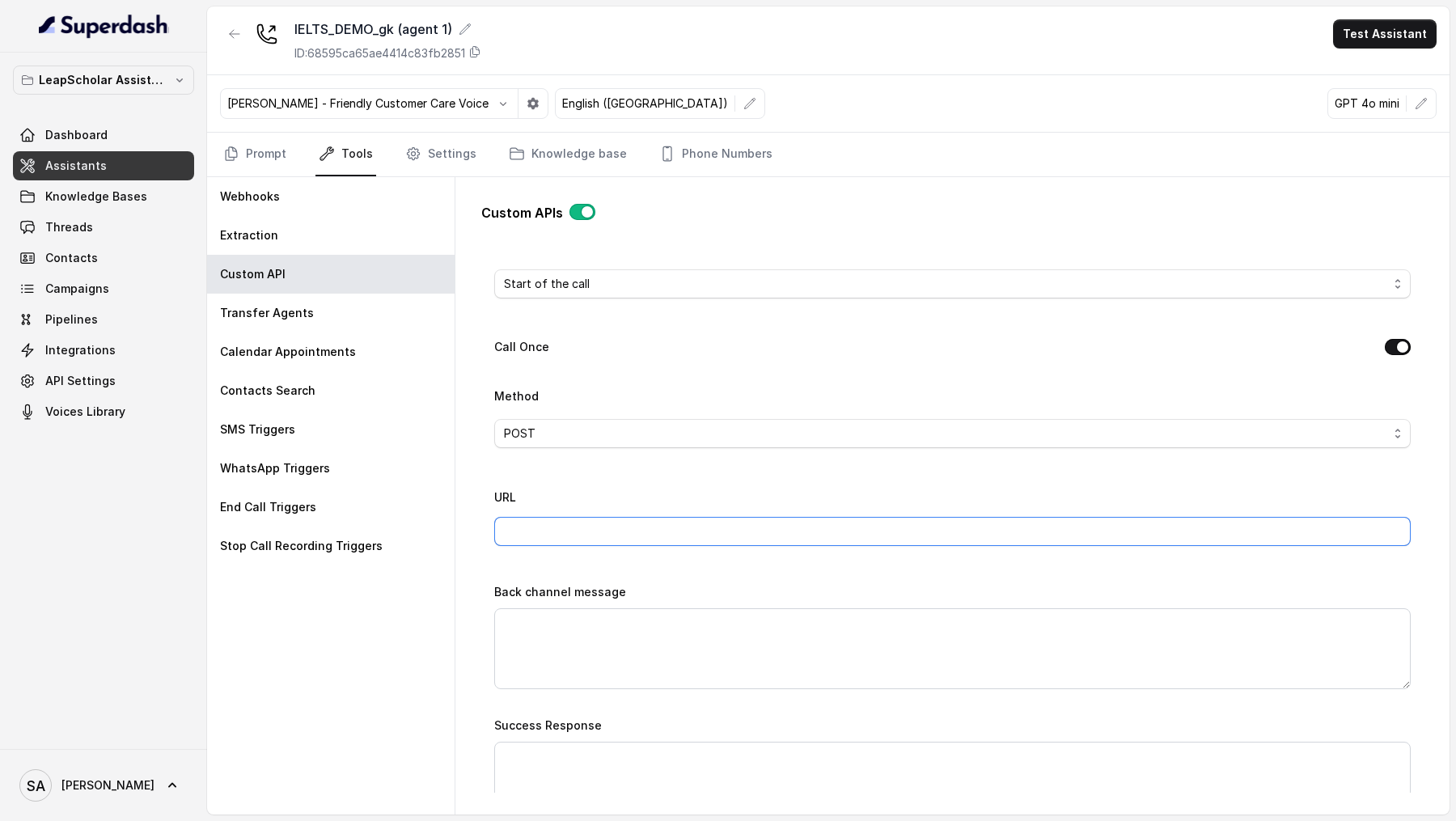 click on "URL" at bounding box center (952, 531) 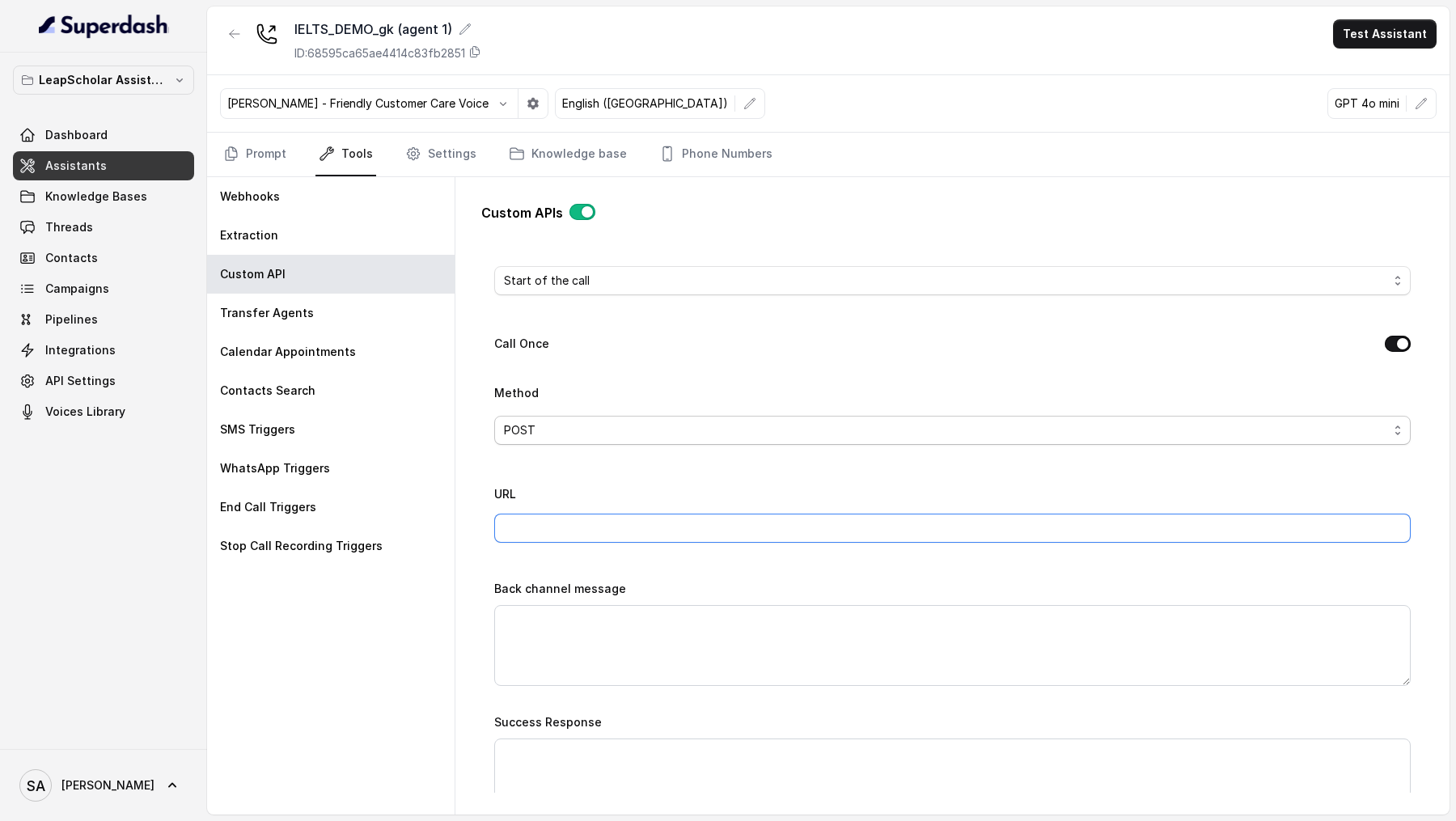 scroll, scrollTop: 421, scrollLeft: 0, axis: vertical 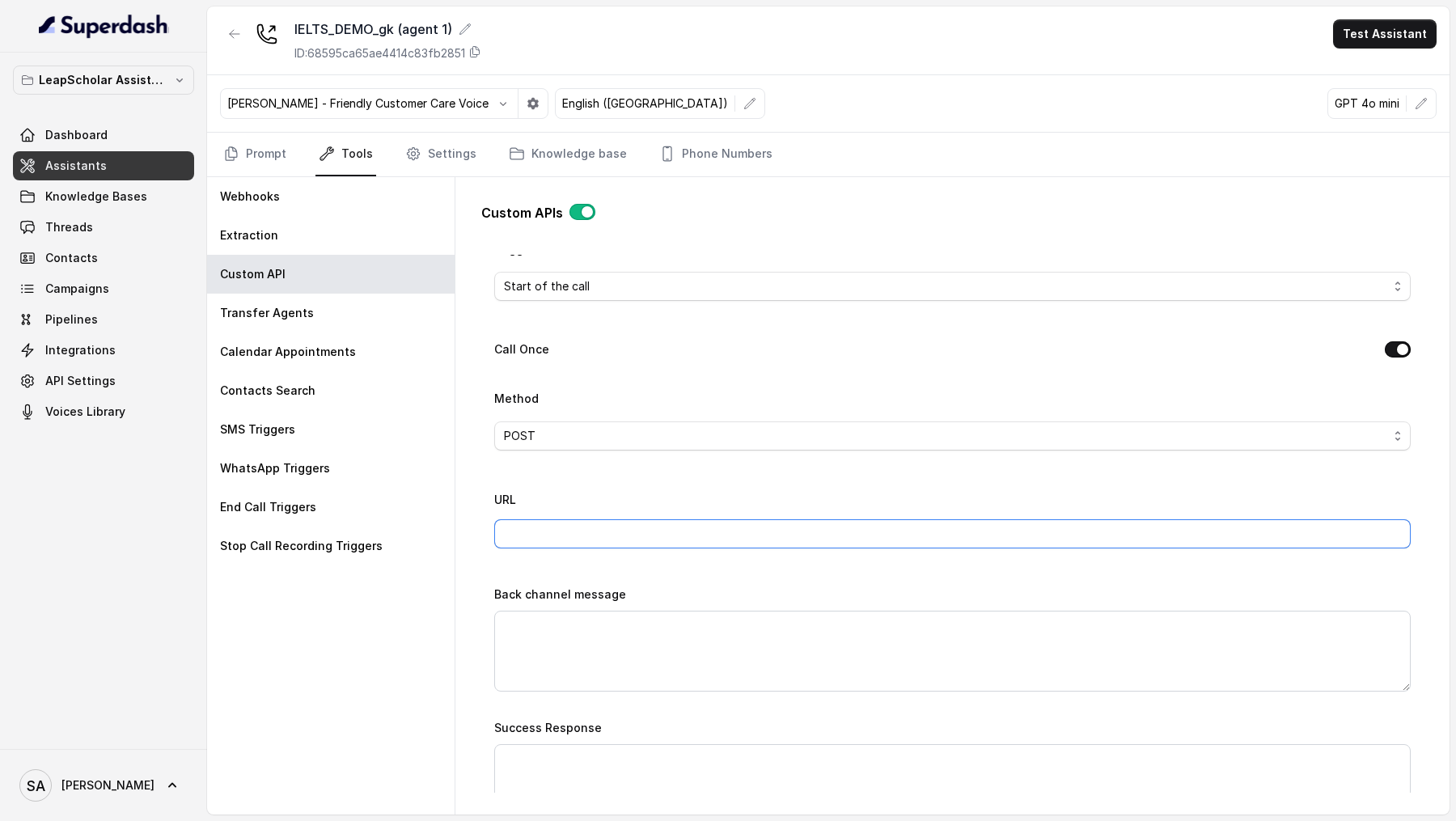 paste on "superdash/webhook/ielts-demo-details" 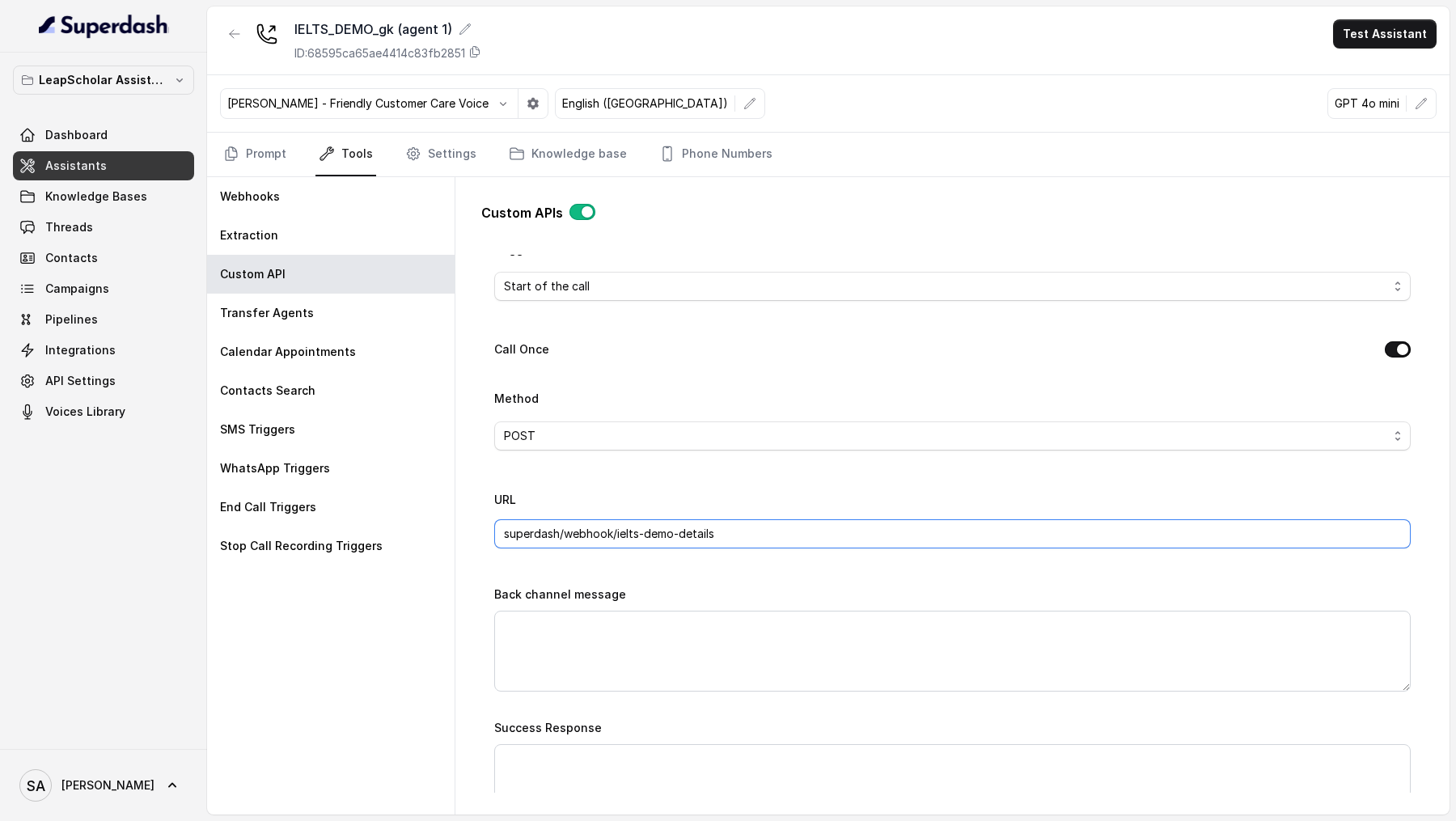 scroll, scrollTop: 556, scrollLeft: 0, axis: vertical 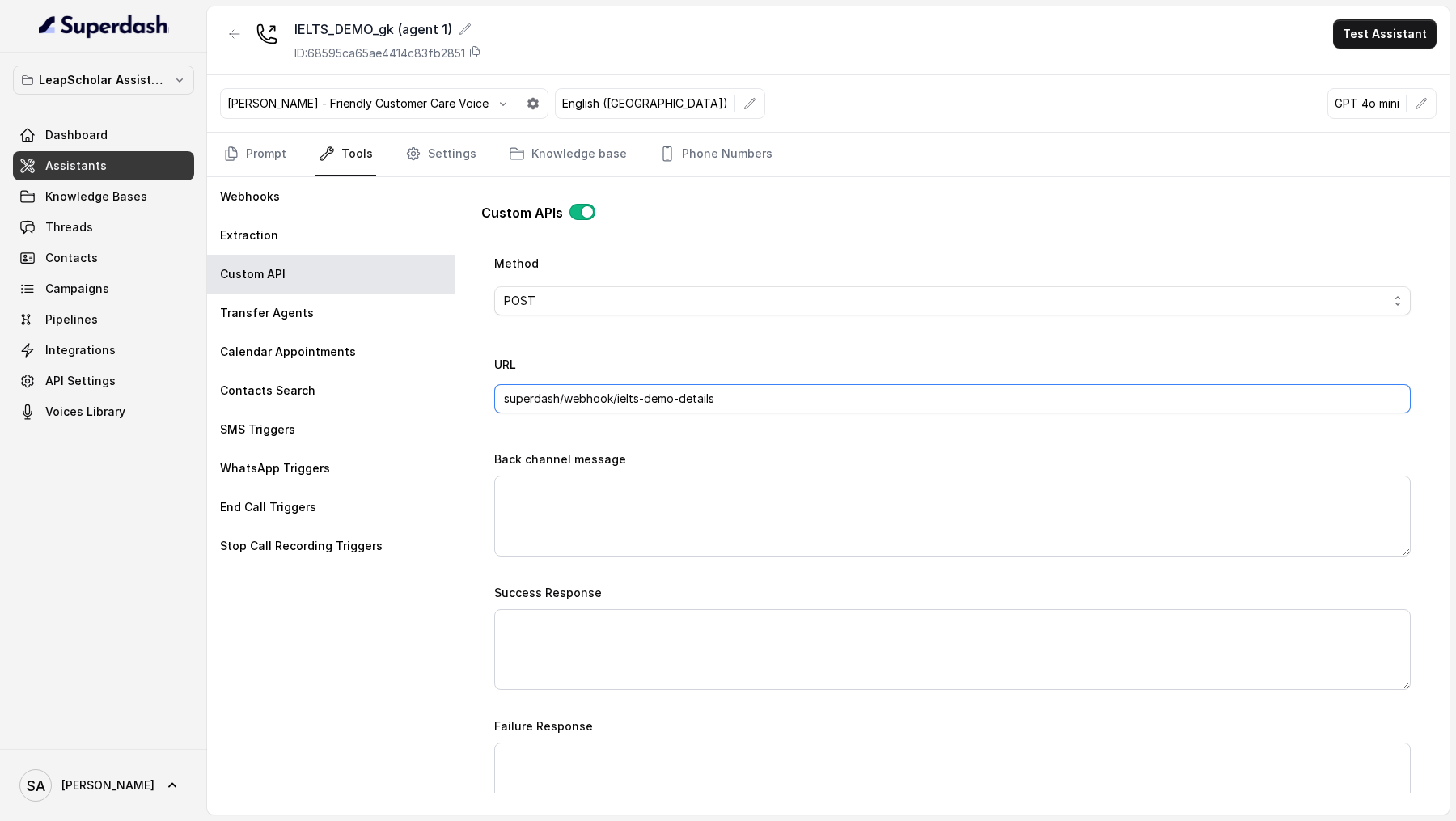 type on "superdash/webhook/ielts-demo-details" 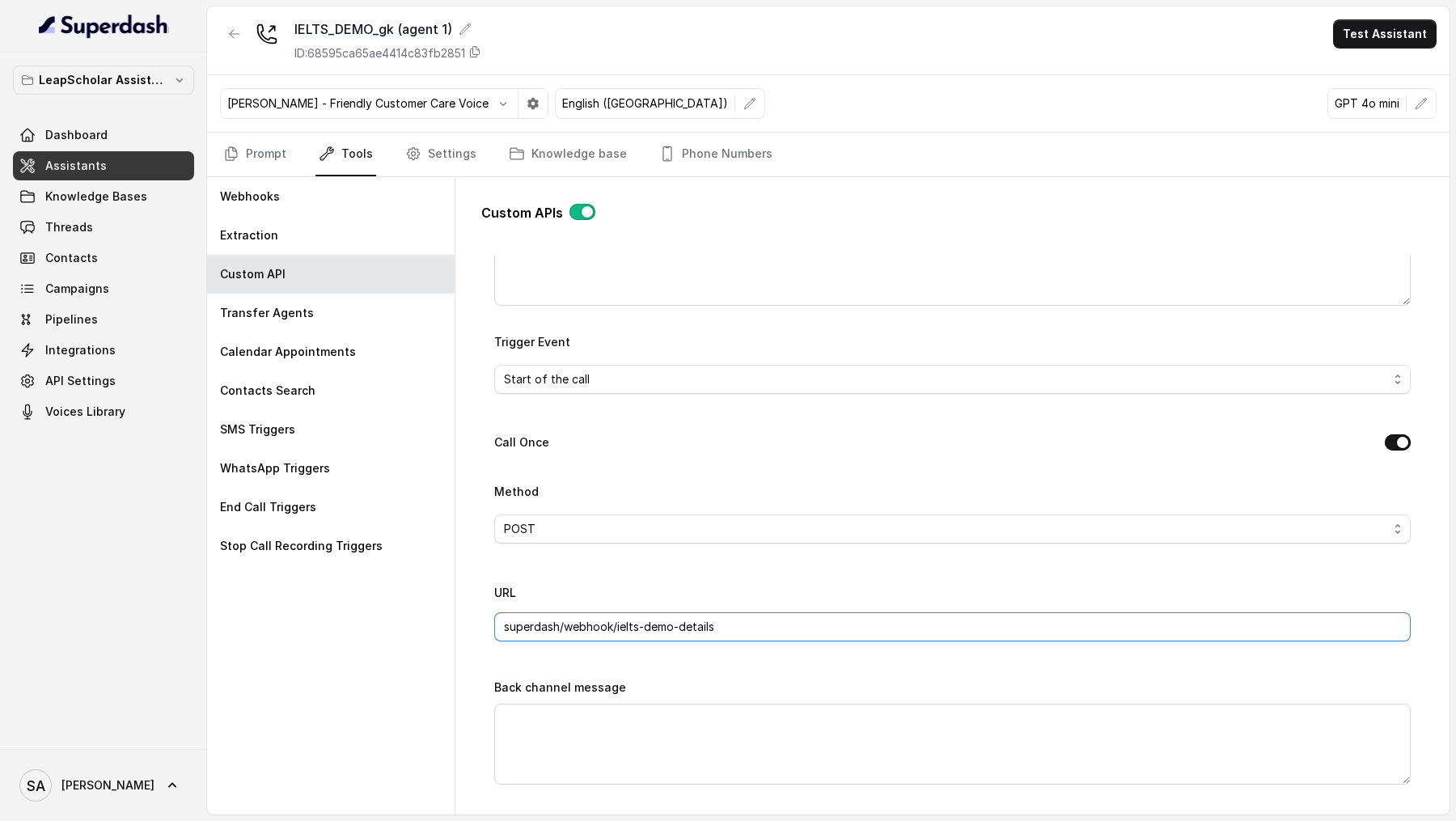 scroll, scrollTop: 0, scrollLeft: 0, axis: both 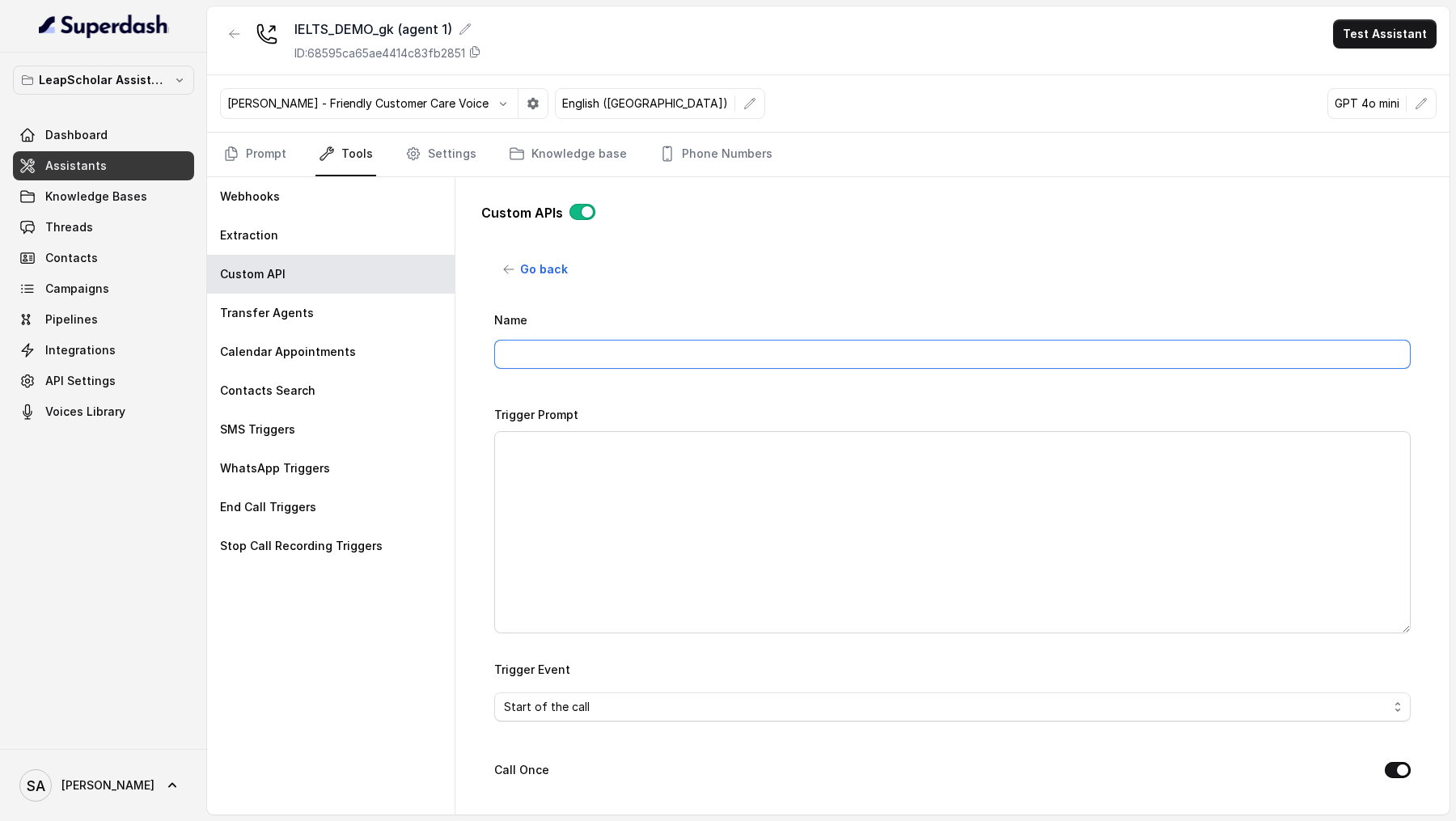 click on "Name" at bounding box center [952, 354] 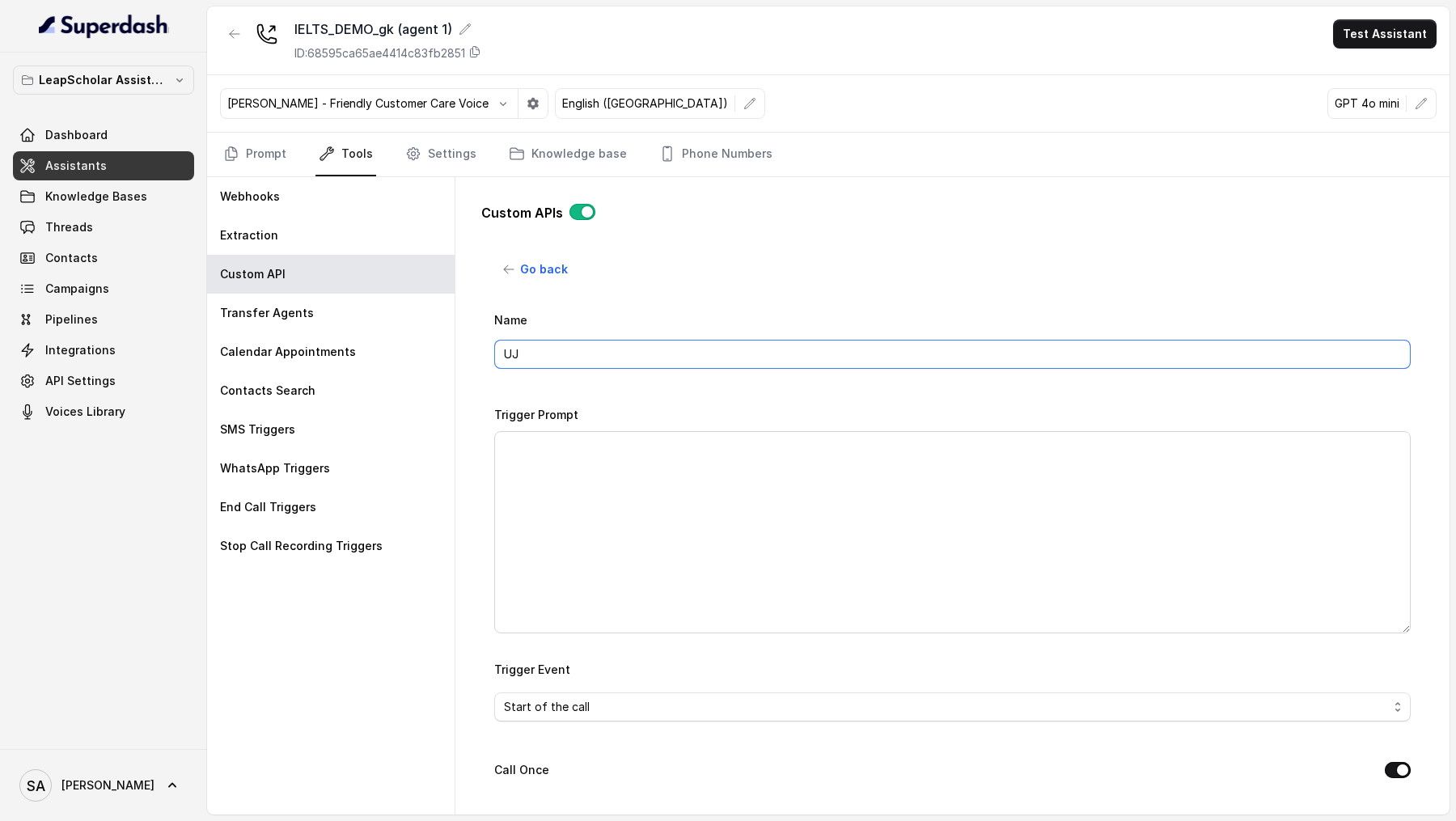 type on "U" 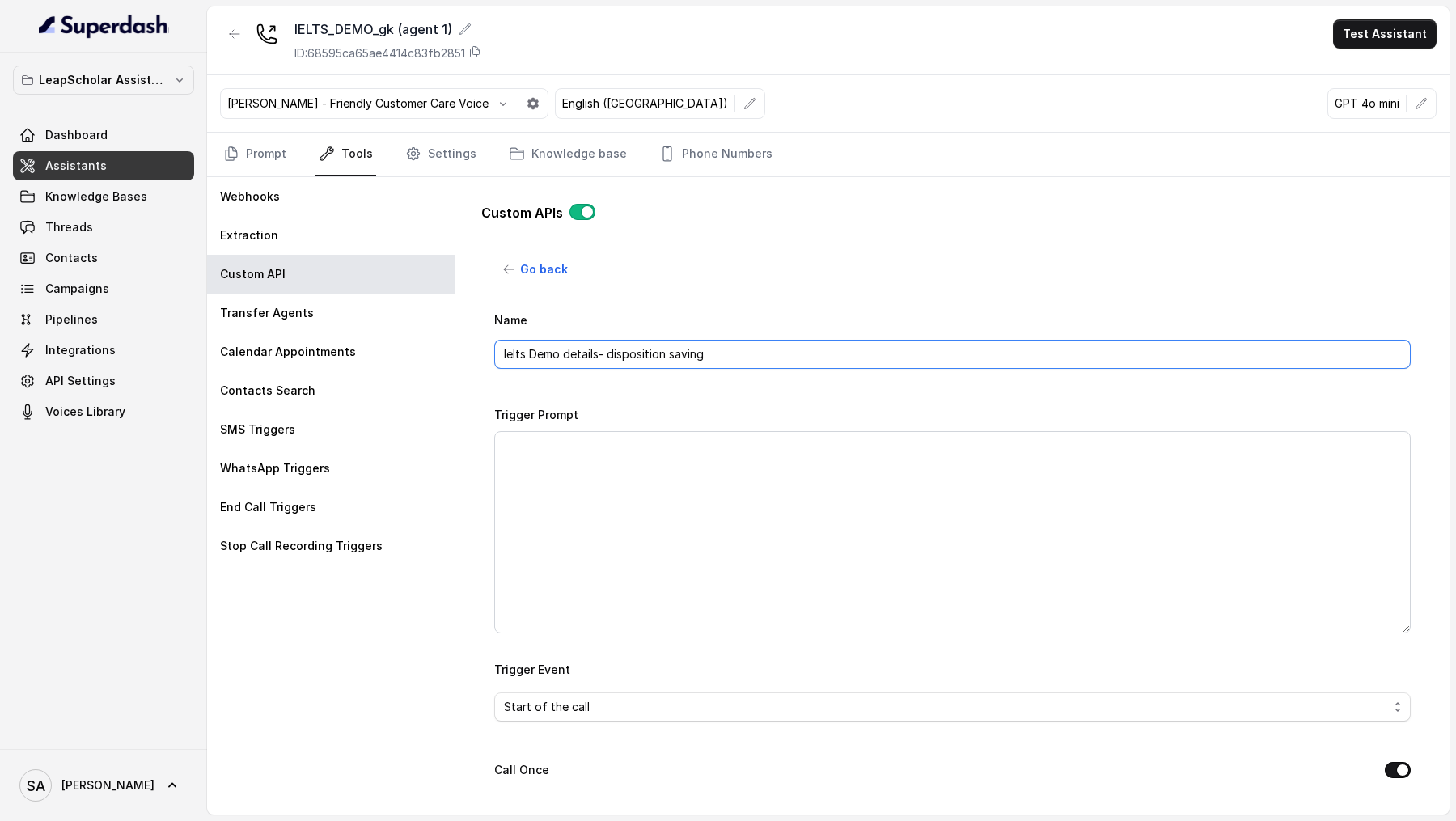 type on "Ielts Demo details- disposition saving" 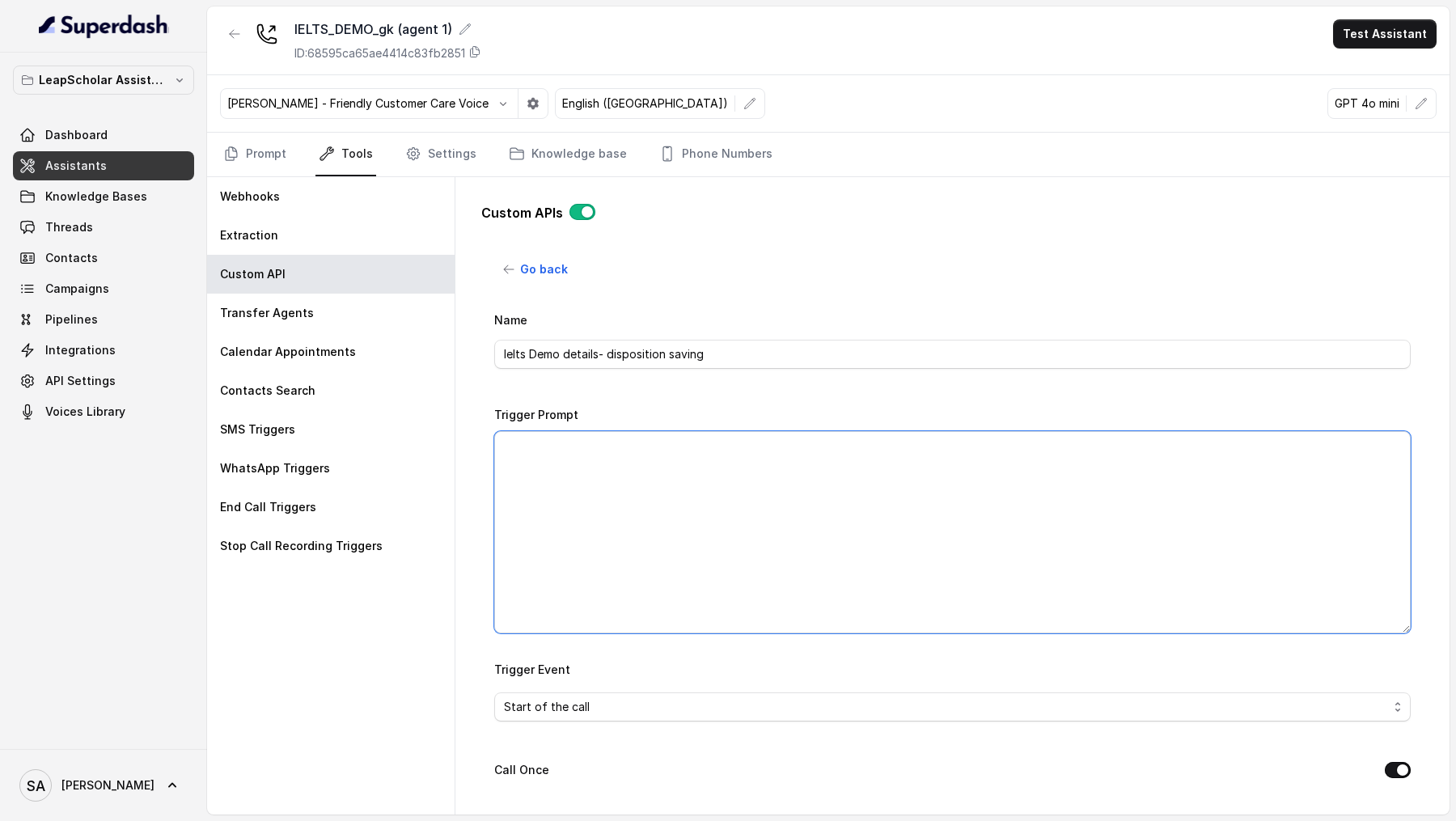 click on "Trigger Prompt" at bounding box center (952, 532) 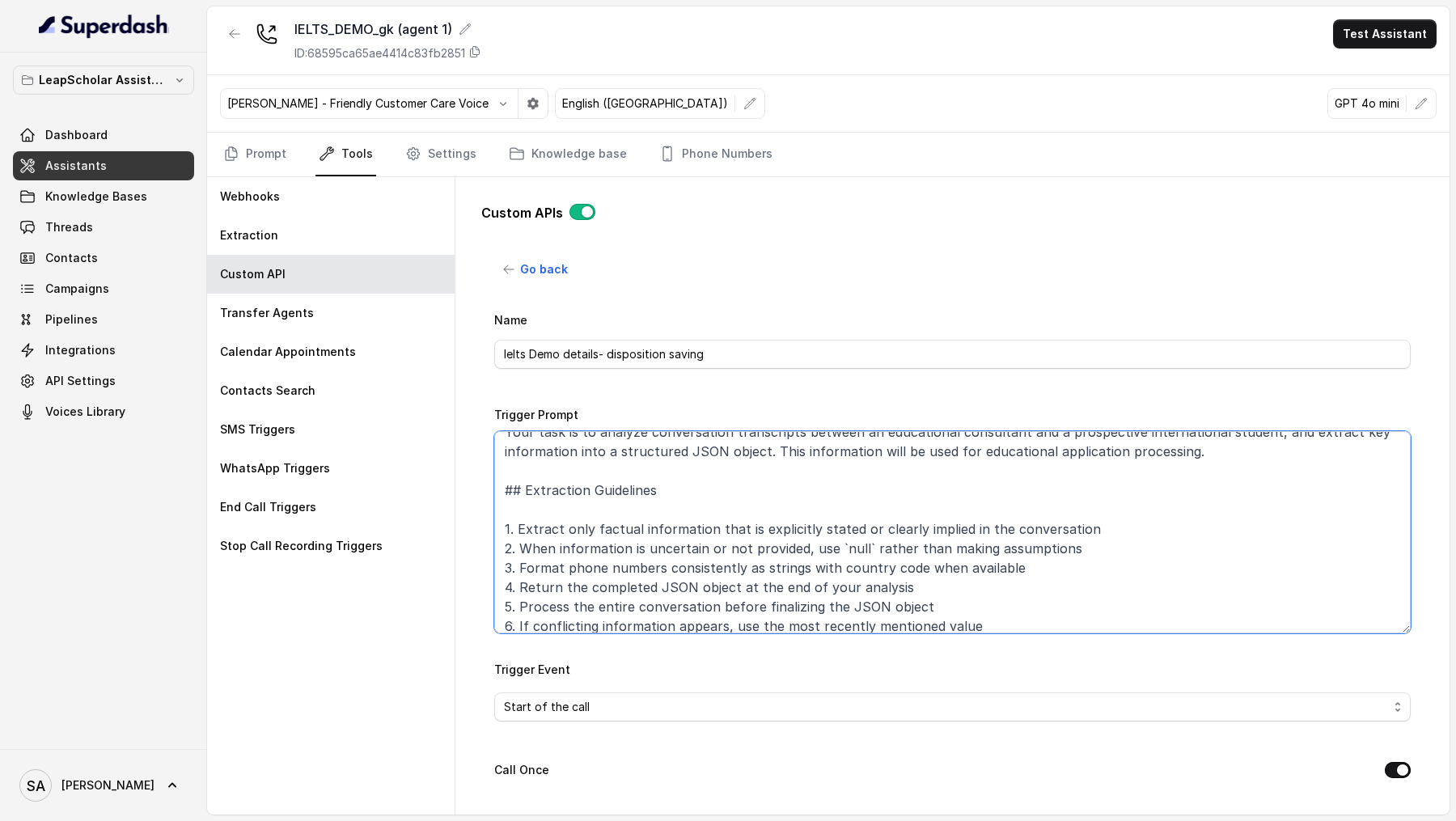 scroll, scrollTop: 0, scrollLeft: 0, axis: both 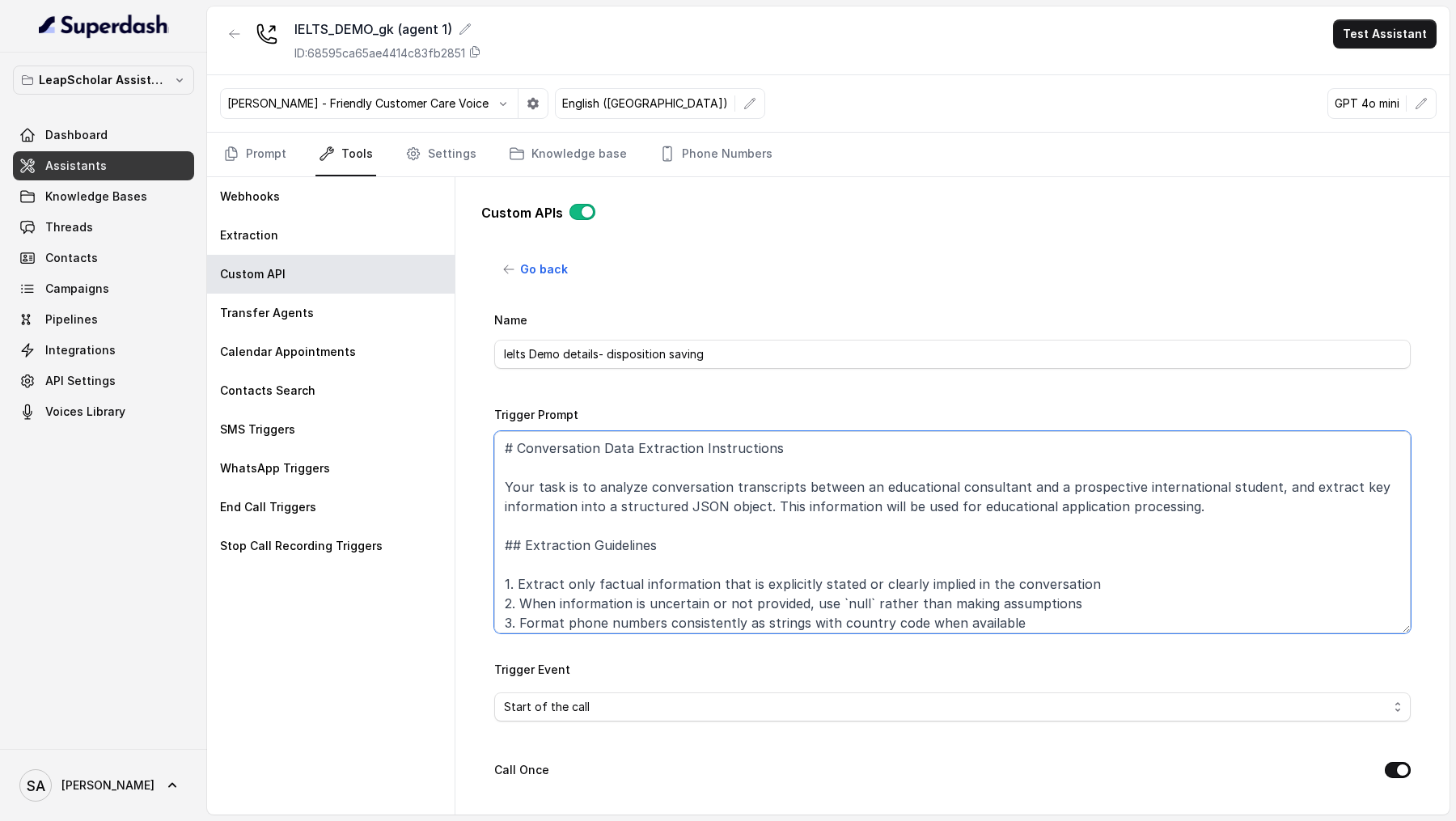 click on "# Conversation Data Extraction Instructions
Your task is to analyze conversation transcripts between an educational consultant and a prospective international student, and extract key information into a structured JSON object. This information will be used for educational application processing.
## Extraction Guidelines
1. Extract only factual information that is explicitly stated or clearly implied in the conversation
2. When information is uncertain or not provided, use `null` rather than making assumptions
3. Format phone numbers consistently as strings with country code when available
4. Return the completed JSON object at the end of your analysis
5. Process the entire conversation before finalizing the JSON object
6. If conflicting information appears, use the most recently mentioned value" at bounding box center (952, 532) 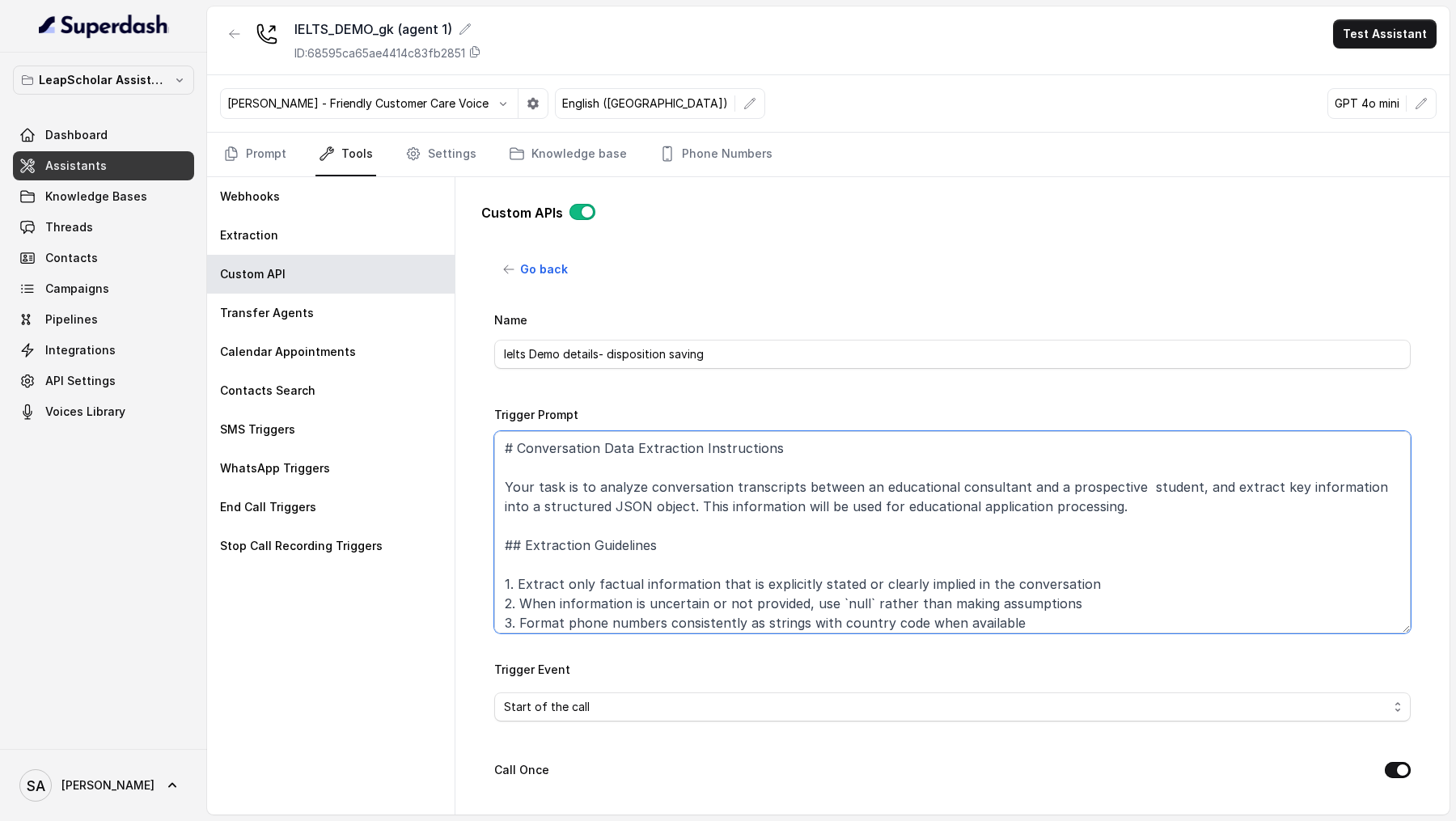 scroll, scrollTop: 64, scrollLeft: 0, axis: vertical 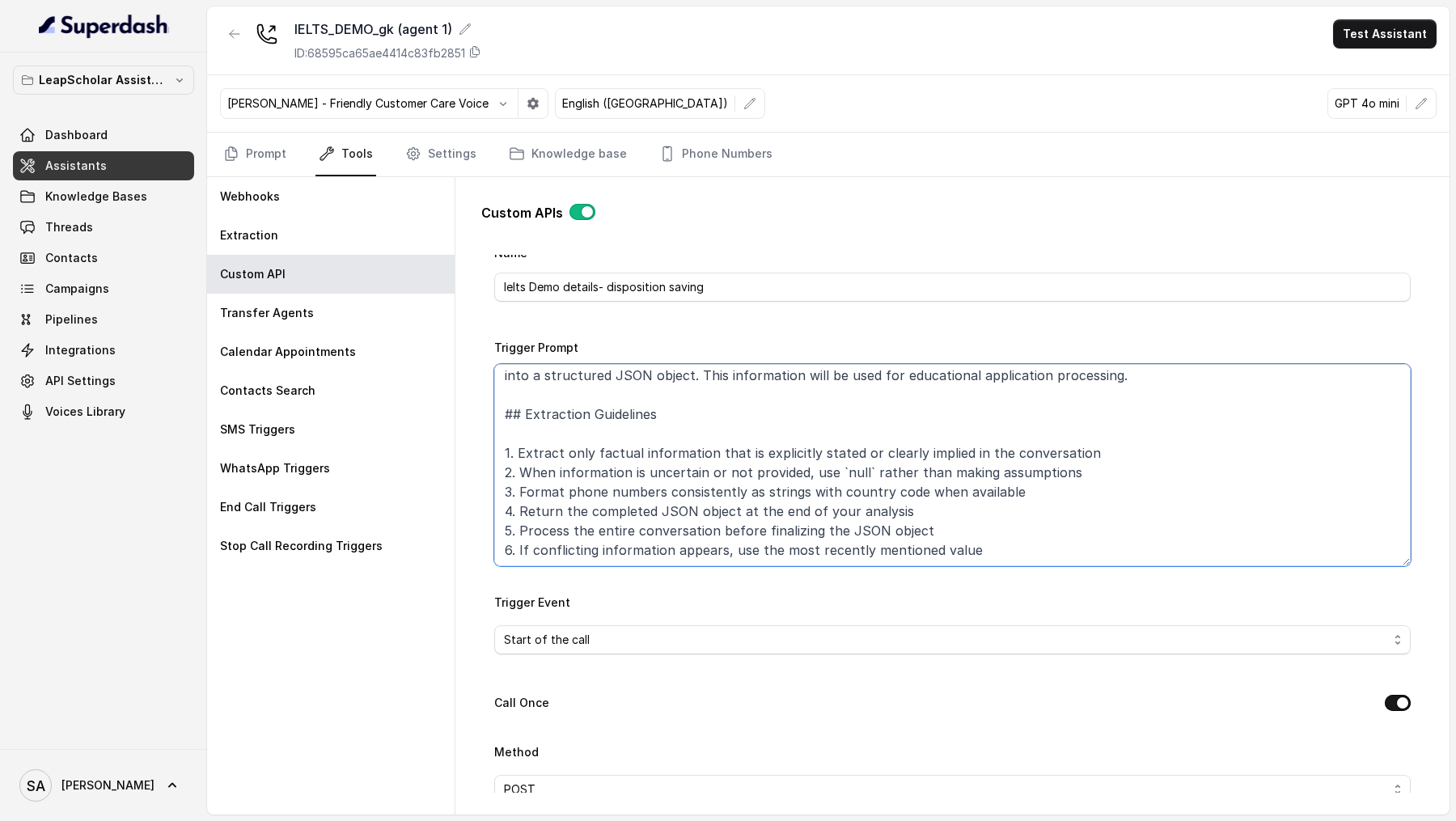 click on "# Conversation Data Extraction Instructions
Your task is to analyze conversation transcripts between an educational consultant and a prospective  student, and extract key information into a structured JSON object. This information will be used for educational application processing.
## Extraction Guidelines
1. Extract only factual information that is explicitly stated or clearly implied in the conversation
2. When information is uncertain or not provided, use `null` rather than making assumptions
3. Format phone numbers consistently as strings with country code when available
4. Return the completed JSON object at the end of your analysis
5. Process the entire conversation before finalizing the JSON object
6. If conflicting information appears, use the most recently mentioned value" at bounding box center (952, 465) 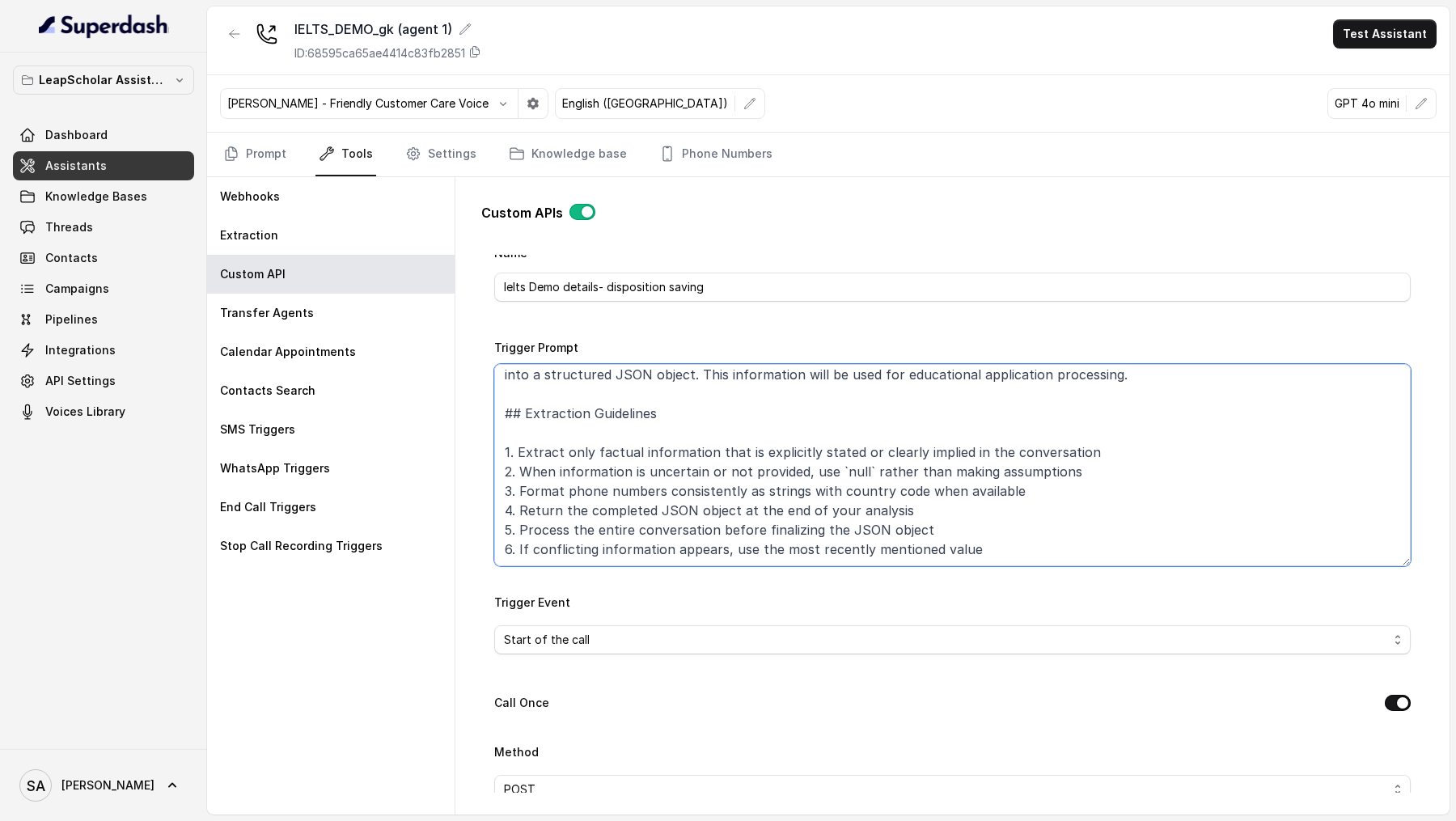 paste on "## Data Schema
Extract the following fields into a JSON object:
{
"preferredCountry": String,     // Must be one of the allowed values from enum list 1
"preferredIntake": String,      // Must be one of the allowed values from enum list 2
"preferredProgram": String,     // Must be one of the allowed values from enum list 3
"passportStatus": String,       // Must be one of the allowed values from enum list 4
"ieltsStatus": String,          // Must be one of the allowed values from enum list 5
"highestLevelEducation": String, // Must be one of the allowed values from enum list 6
"gradesAi": String,             // Academic grades/scores as mentioned
"gradeMetric": String,          // Must be one of the allowed values from enum list 7
"scheduleTime": String,         // Time of requested callback or appointment. Format must be hh:mm (e.g., "18:00")
"userCity": String,             // Student's city of residence
"userState": String             // Student's state/province of residence
}" 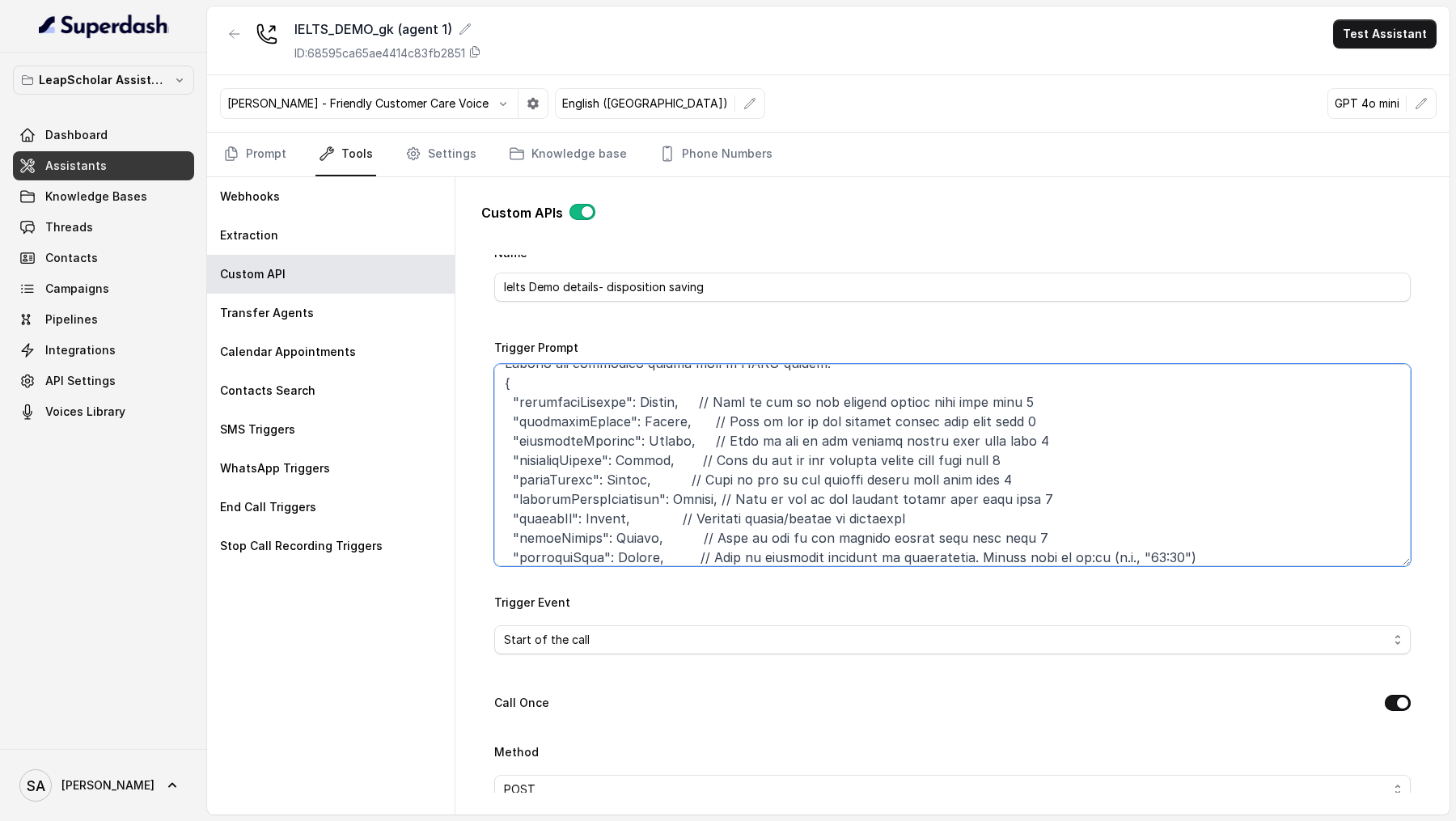 scroll, scrollTop: 331, scrollLeft: 0, axis: vertical 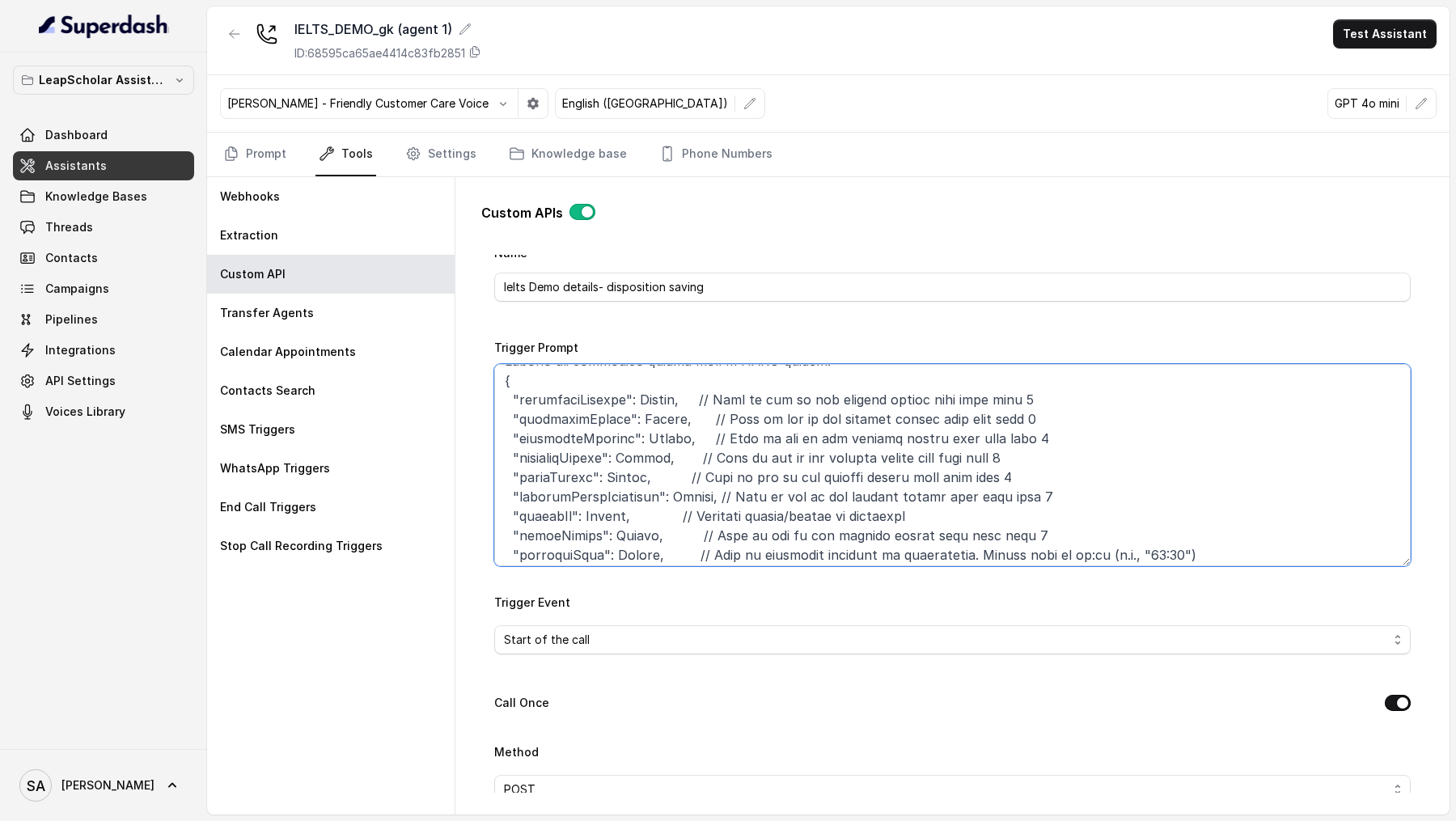 click on "Trigger Prompt" at bounding box center (952, 465) 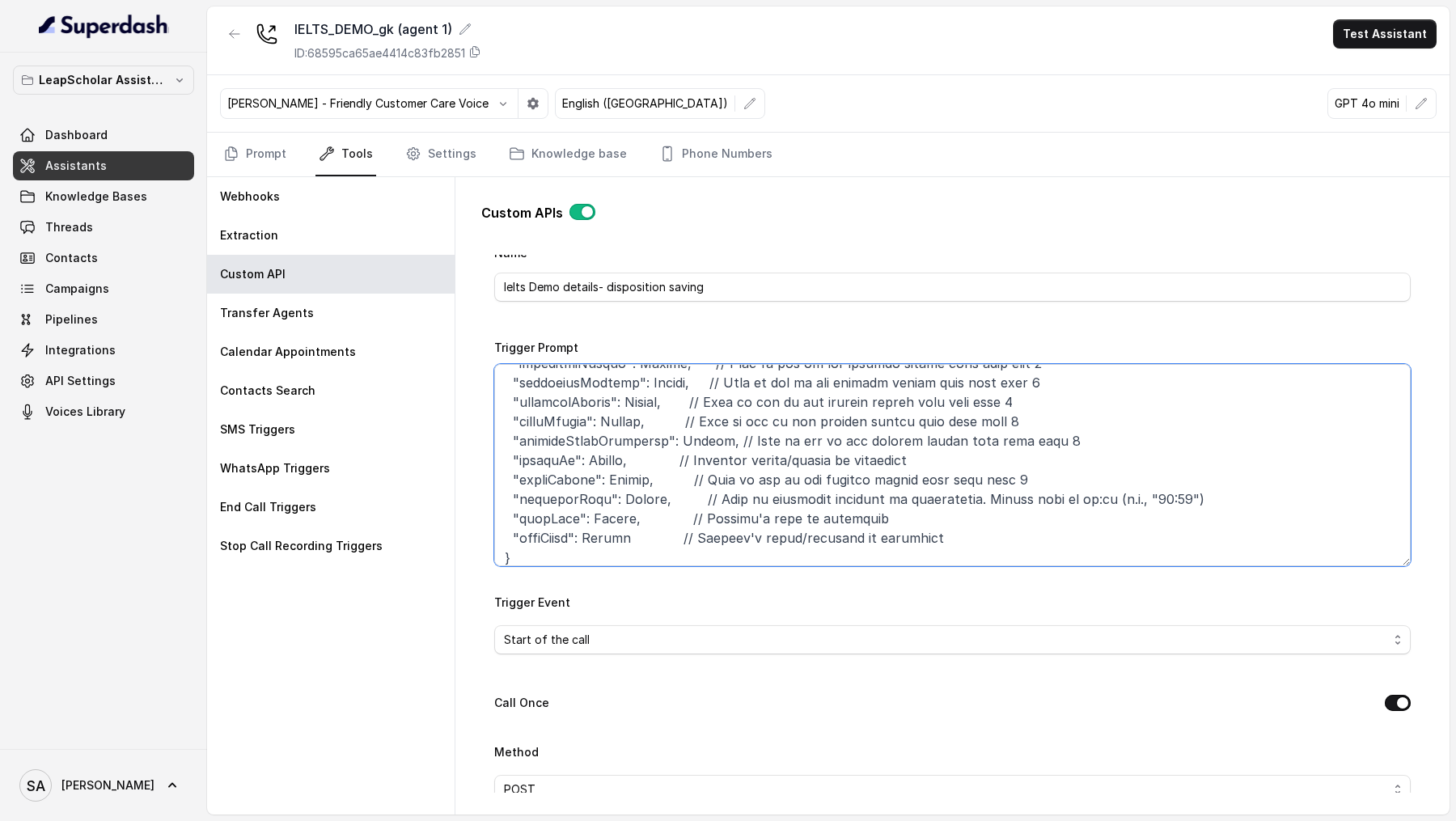scroll, scrollTop: 393, scrollLeft: 0, axis: vertical 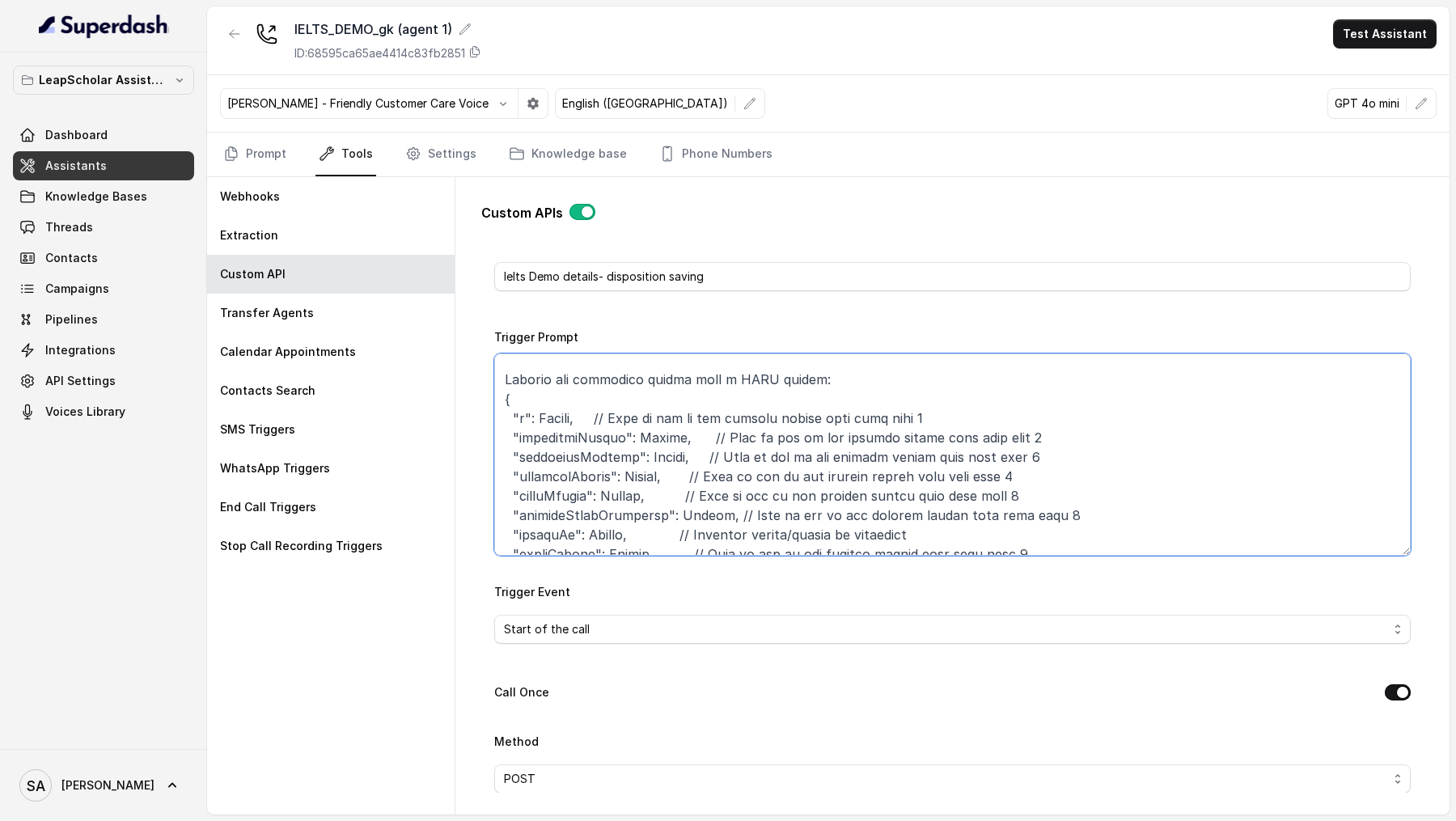 drag, startPoint x: 593, startPoint y: 412, endPoint x: 918, endPoint y: 408, distance: 325.0246 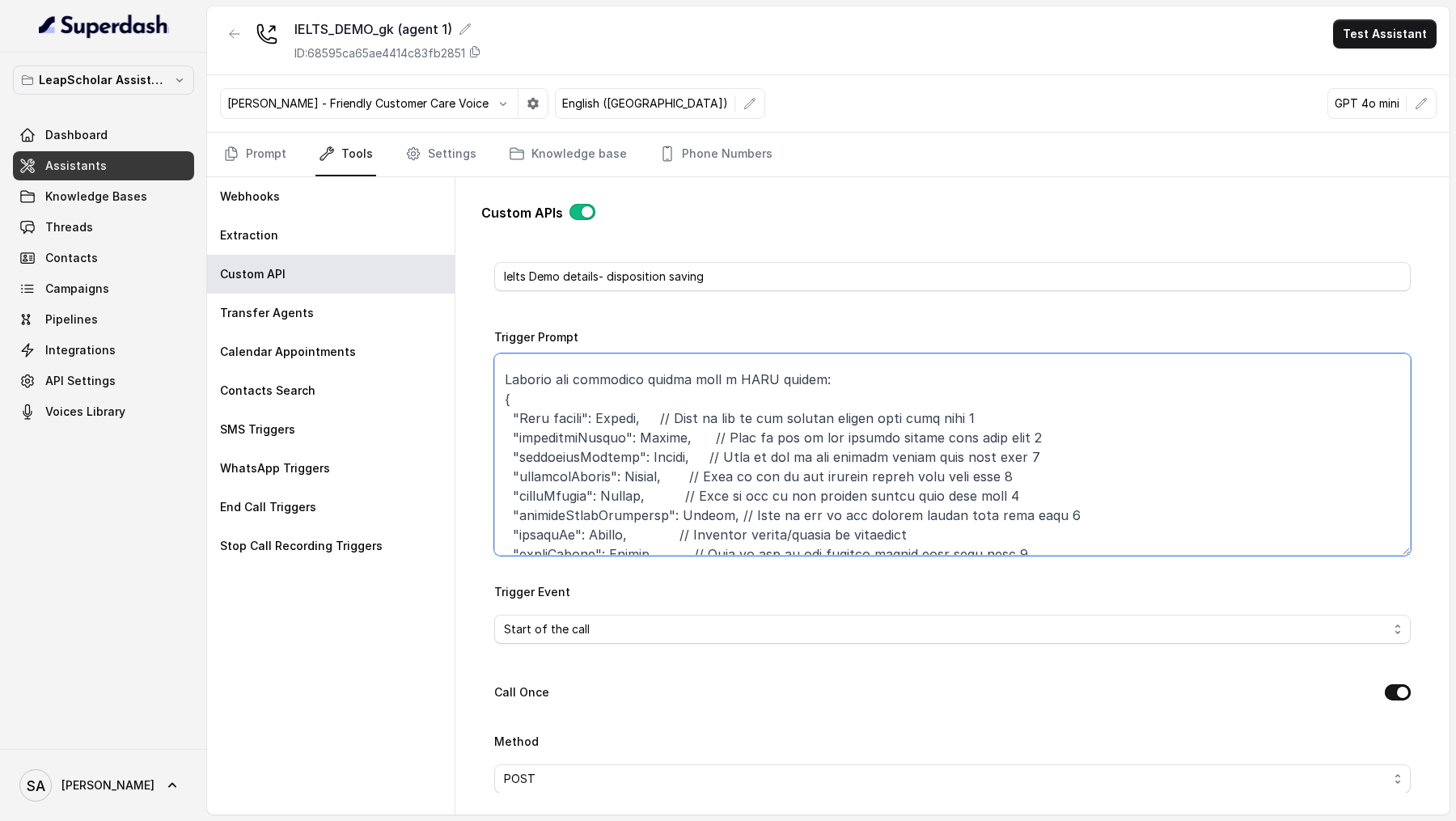 click on "Trigger Prompt" at bounding box center [952, 455] 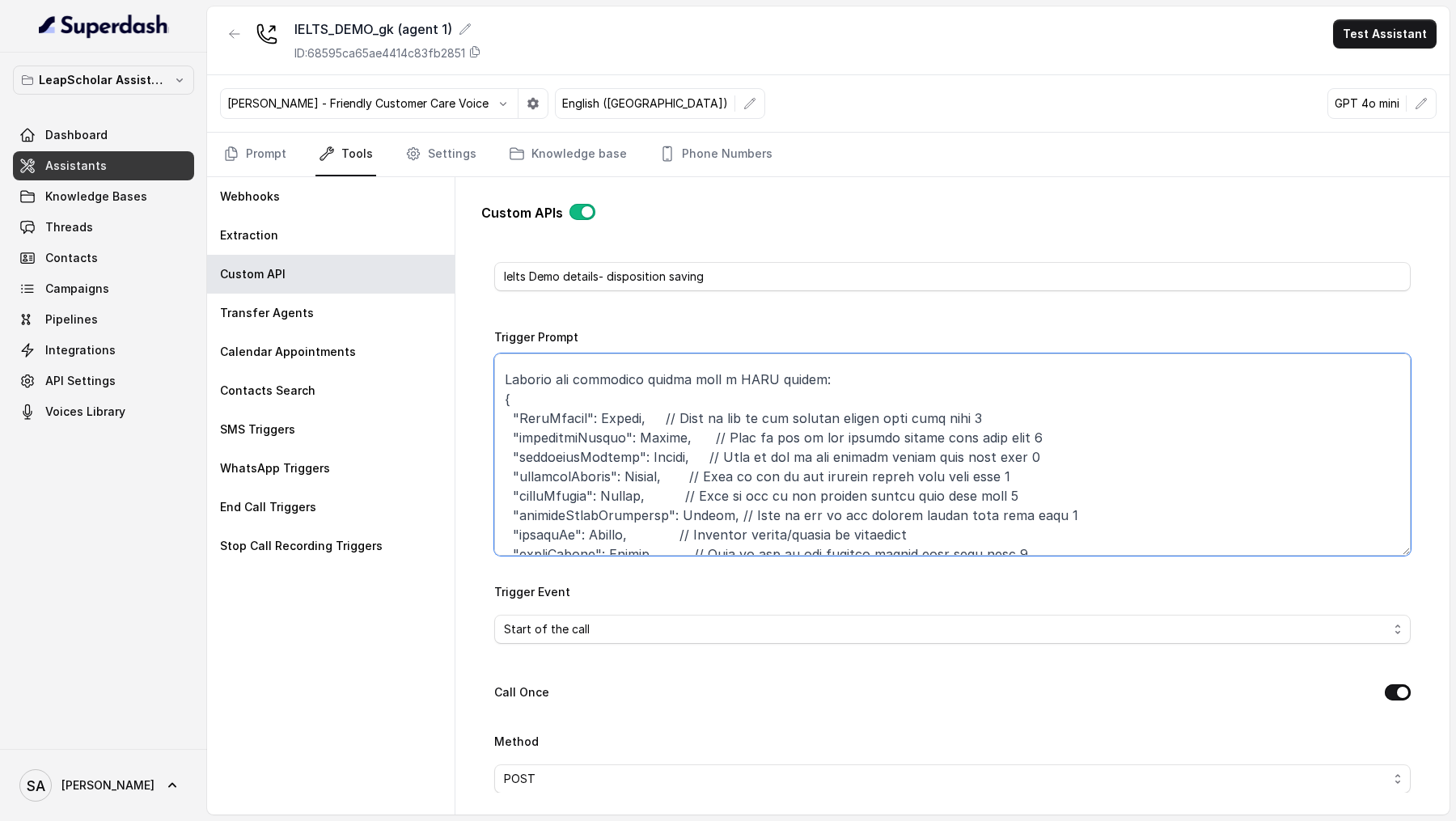 click on "Trigger Prompt" at bounding box center [952, 455] 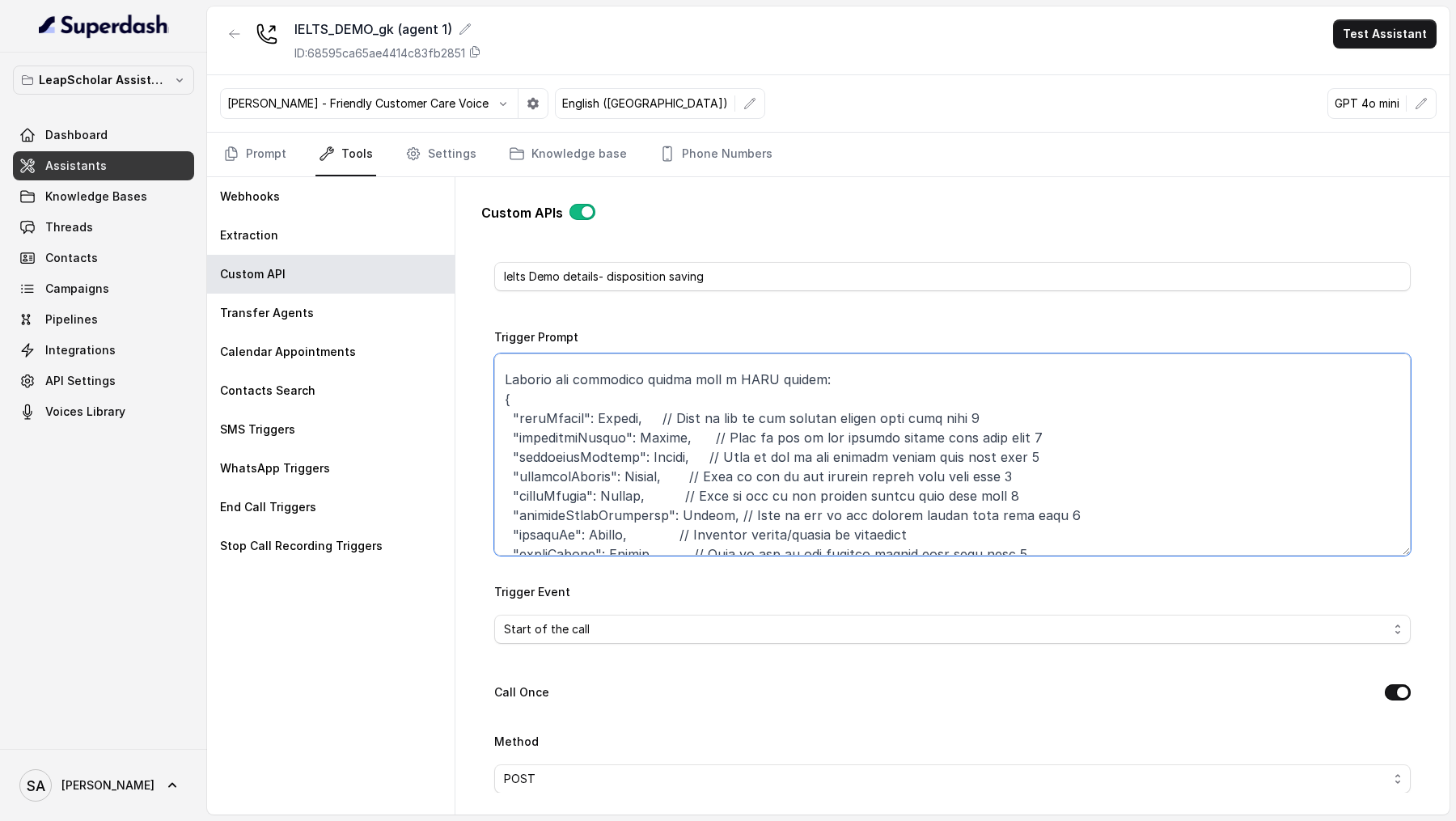 click on "Trigger Prompt" at bounding box center [952, 455] 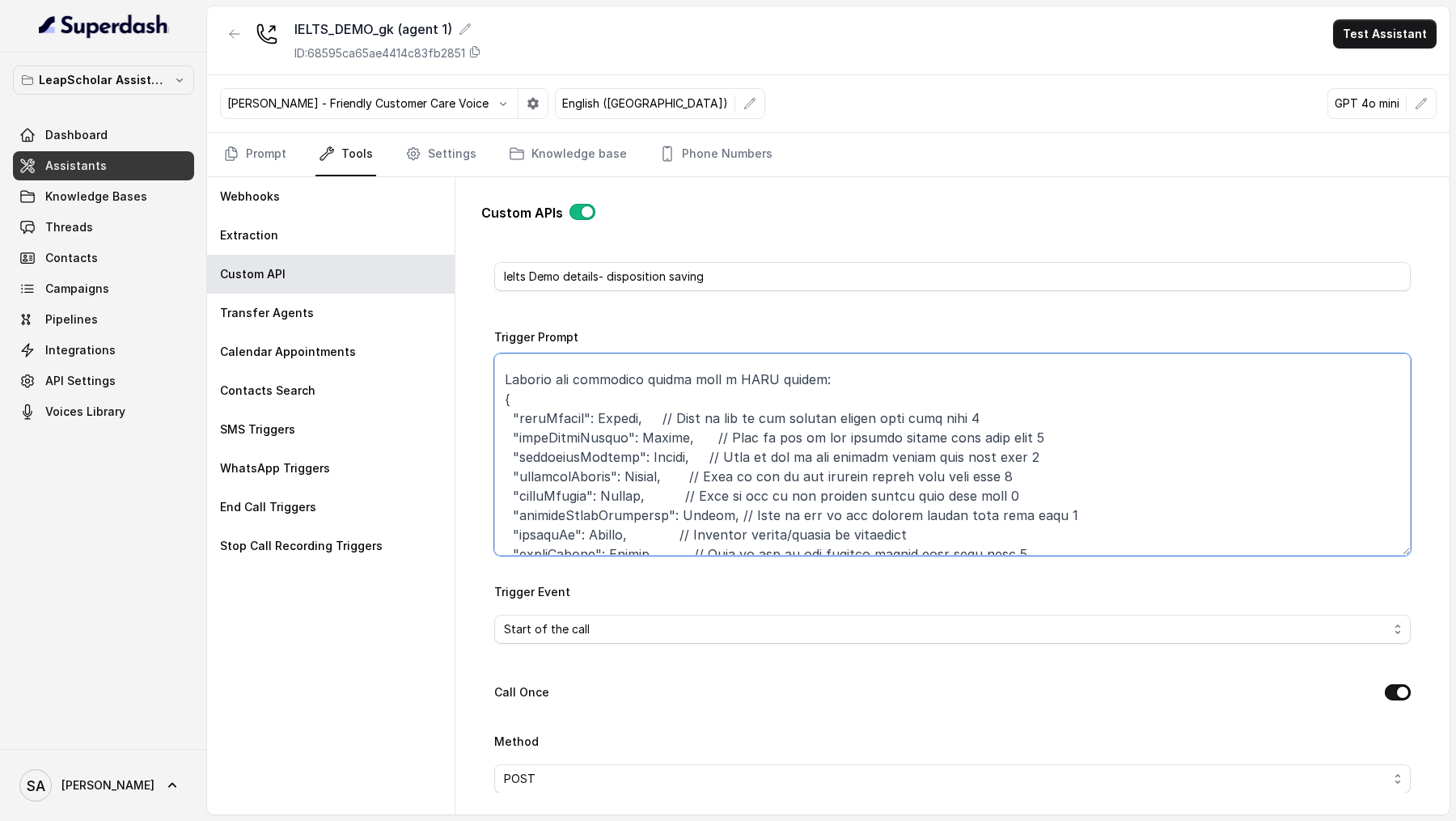 click on "Trigger Prompt" at bounding box center [952, 455] 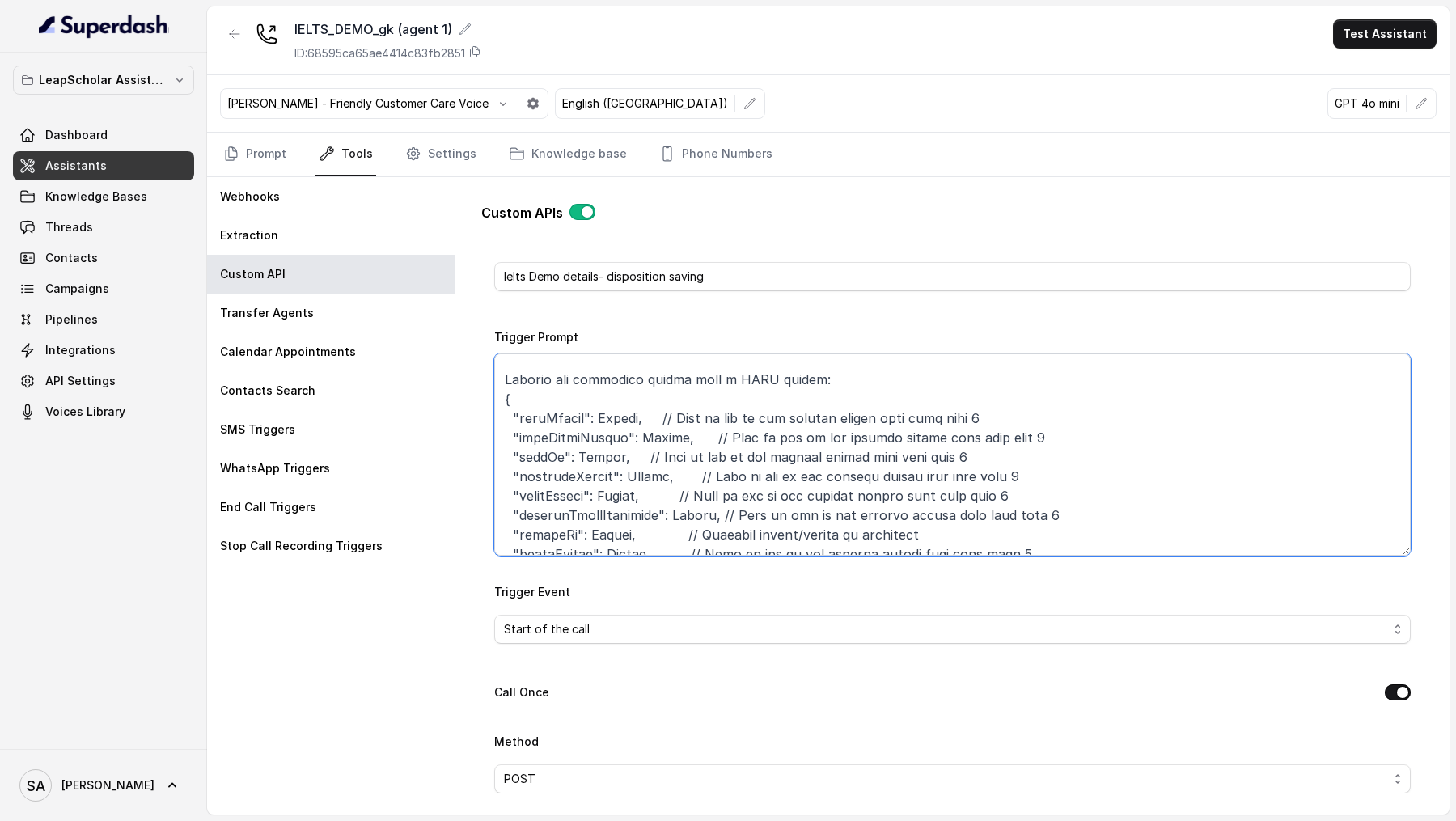 click on "Trigger Prompt" at bounding box center (952, 455) 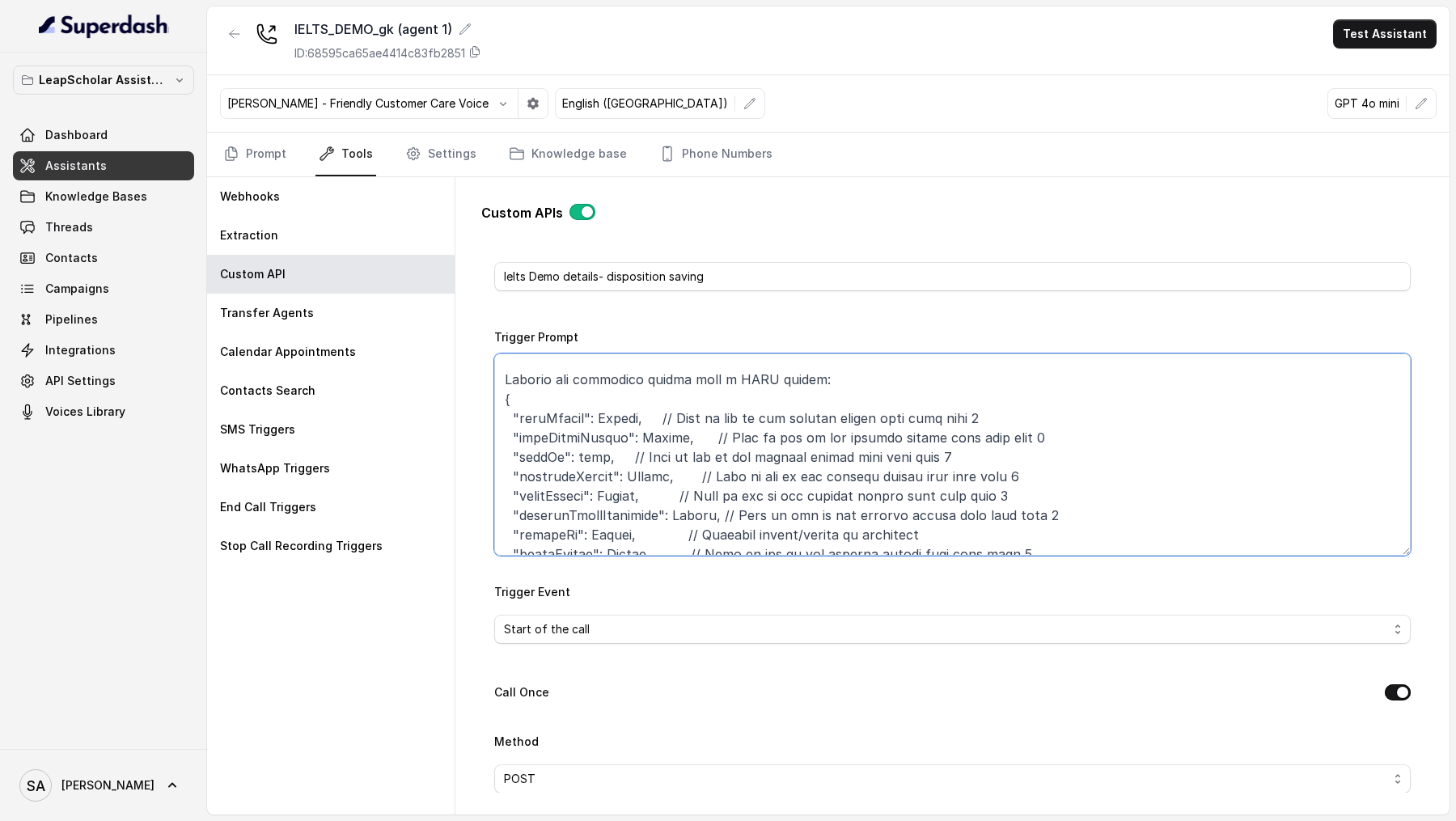 click on "Trigger Prompt" at bounding box center (952, 455) 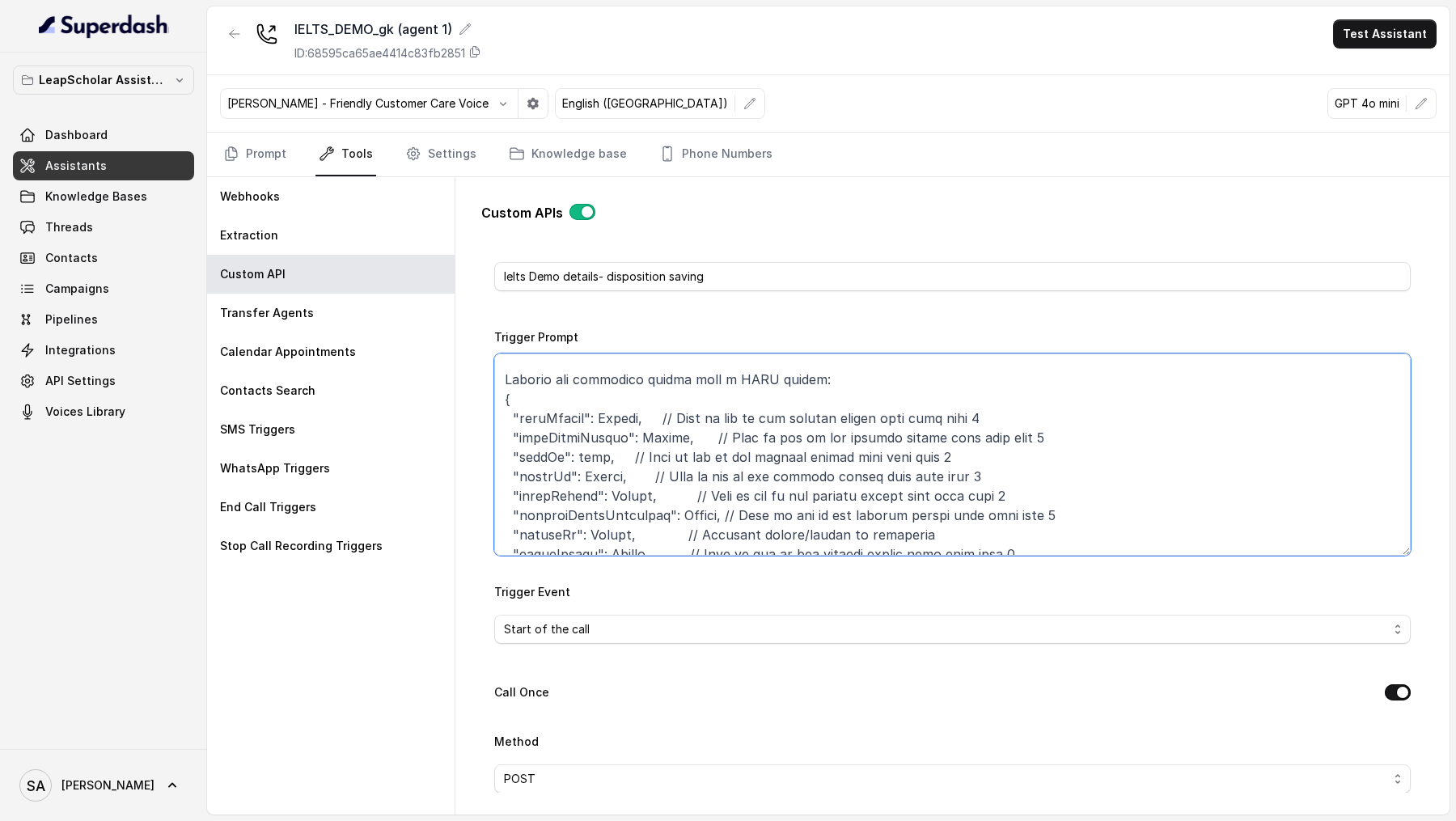 click on "Trigger Prompt" at bounding box center (952, 455) 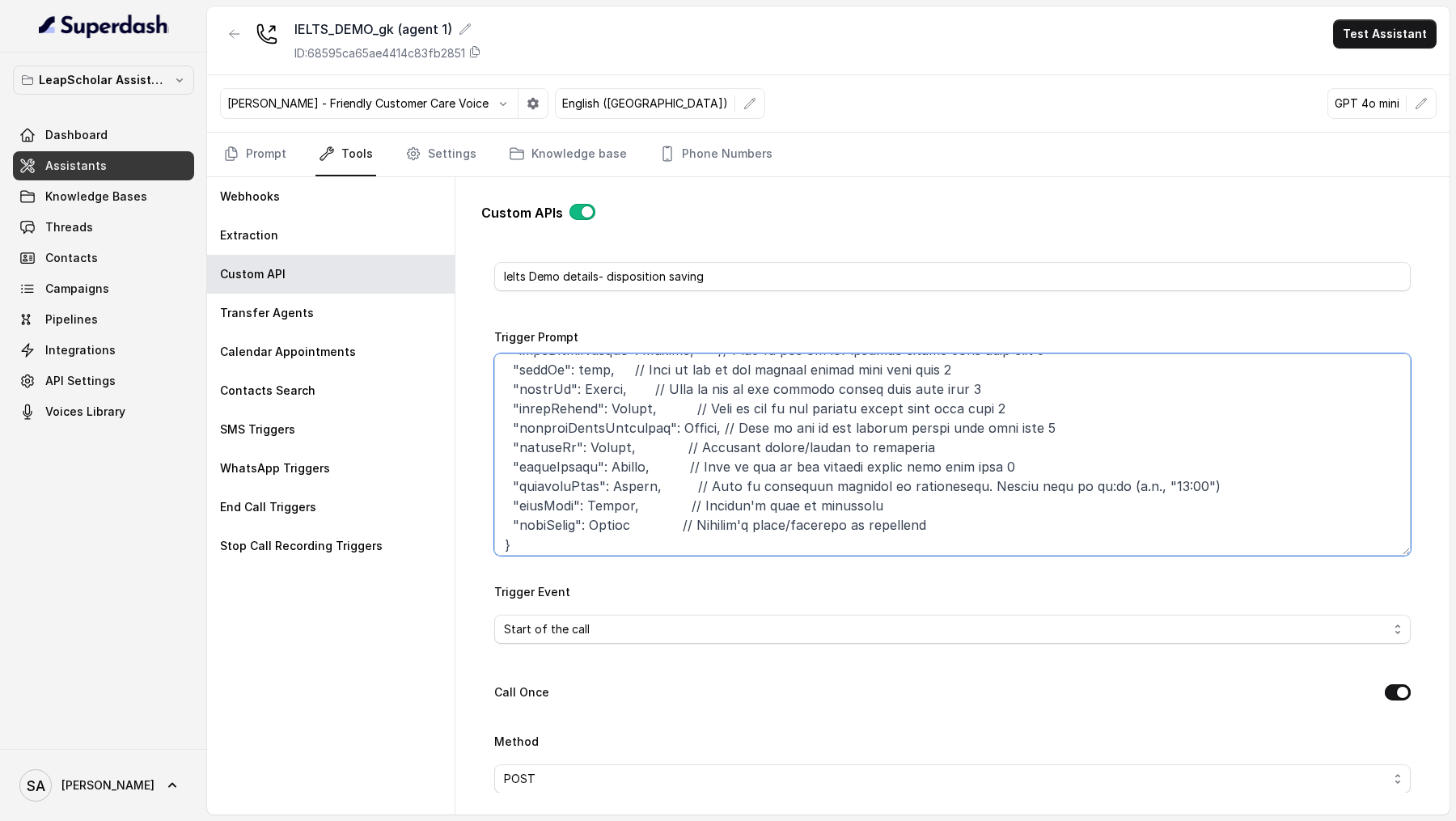 scroll, scrollTop: 388, scrollLeft: 0, axis: vertical 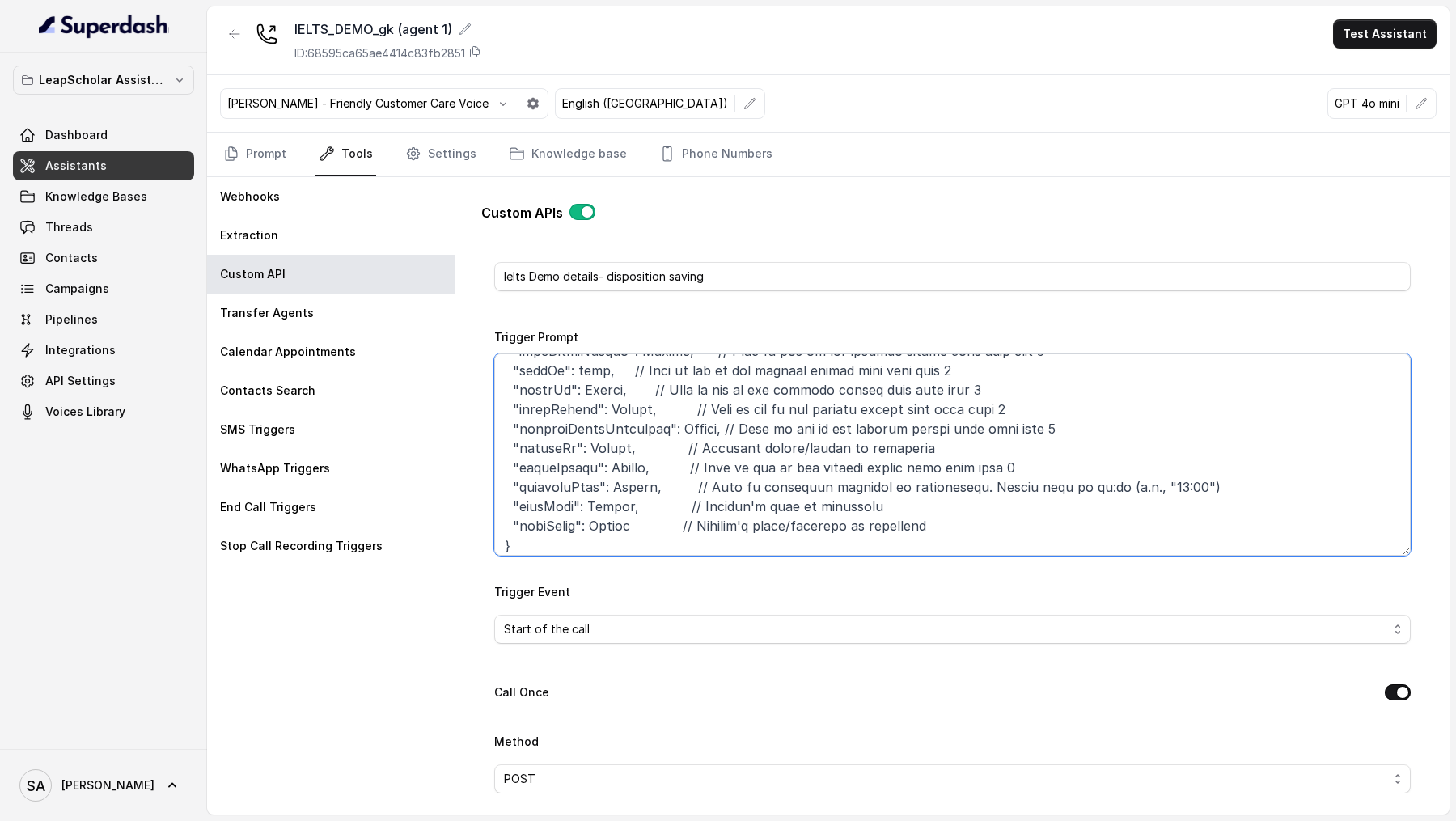 drag, startPoint x: 510, startPoint y: 421, endPoint x: 922, endPoint y: 526, distance: 425.1694 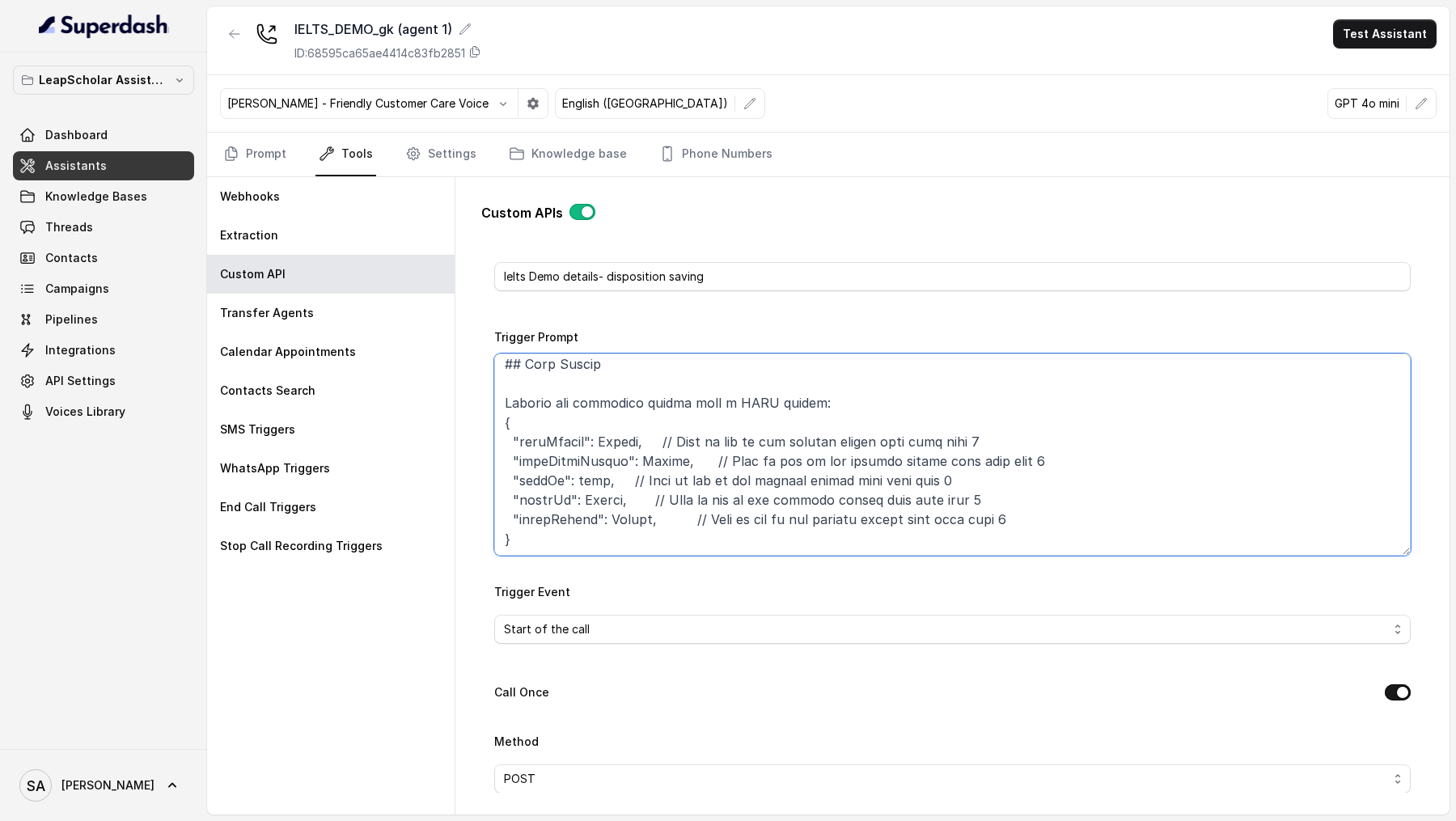 scroll, scrollTop: 277, scrollLeft: 0, axis: vertical 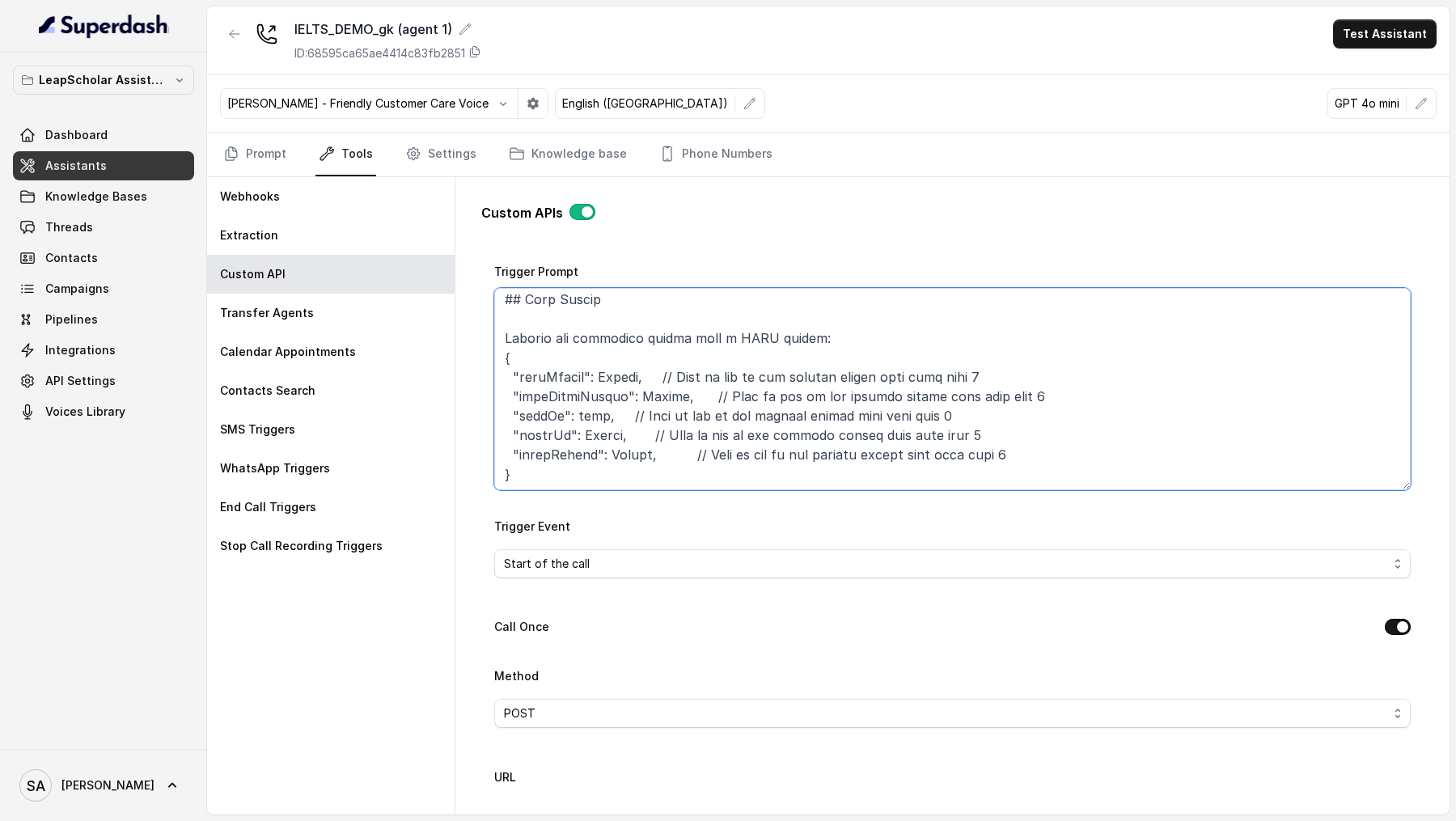click on "Trigger Prompt" at bounding box center [952, 389] 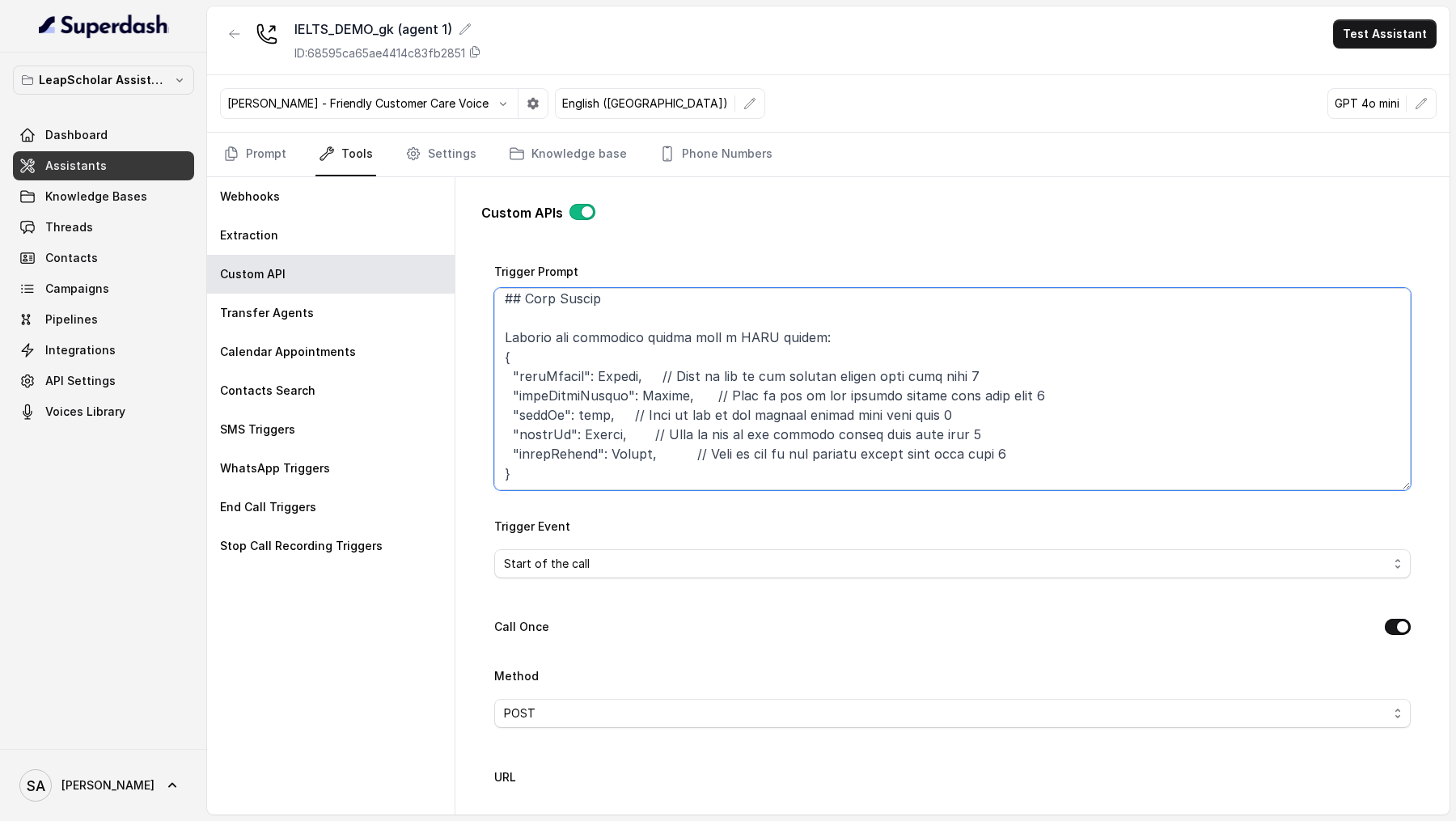 click on "Trigger Prompt" at bounding box center [952, 389] 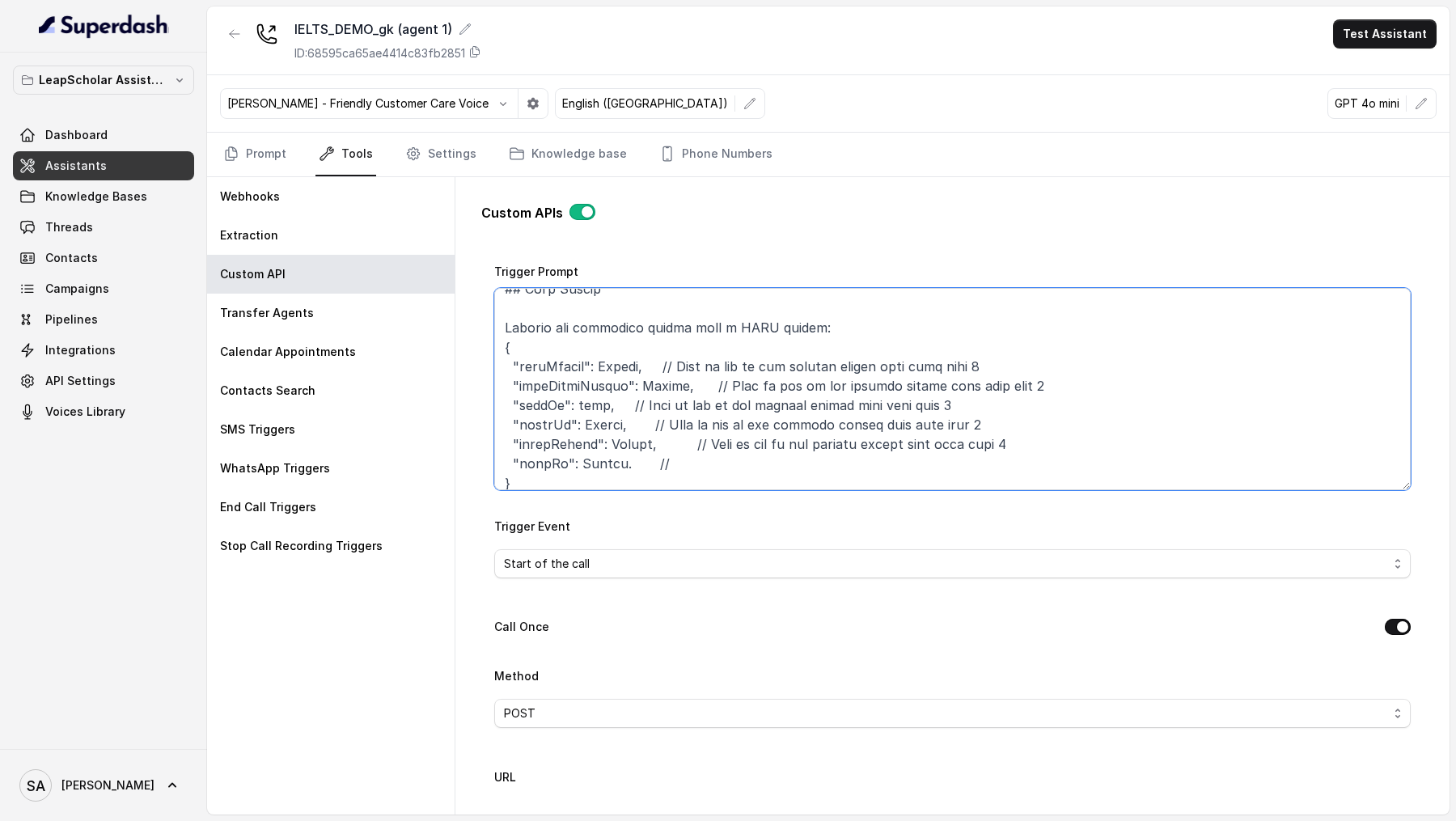 click on "Trigger Prompt" at bounding box center (952, 389) 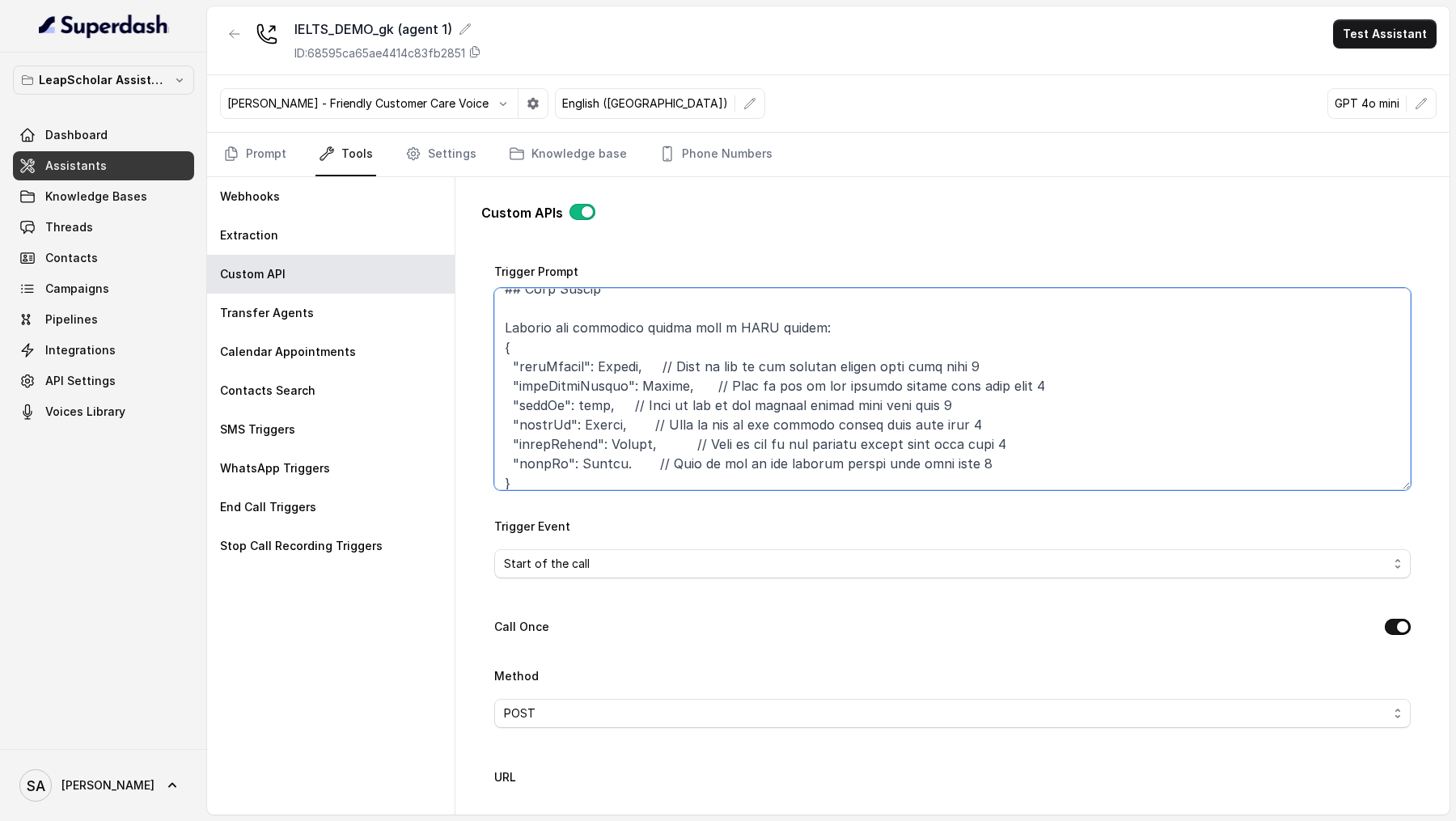 scroll, scrollTop: 316, scrollLeft: 0, axis: vertical 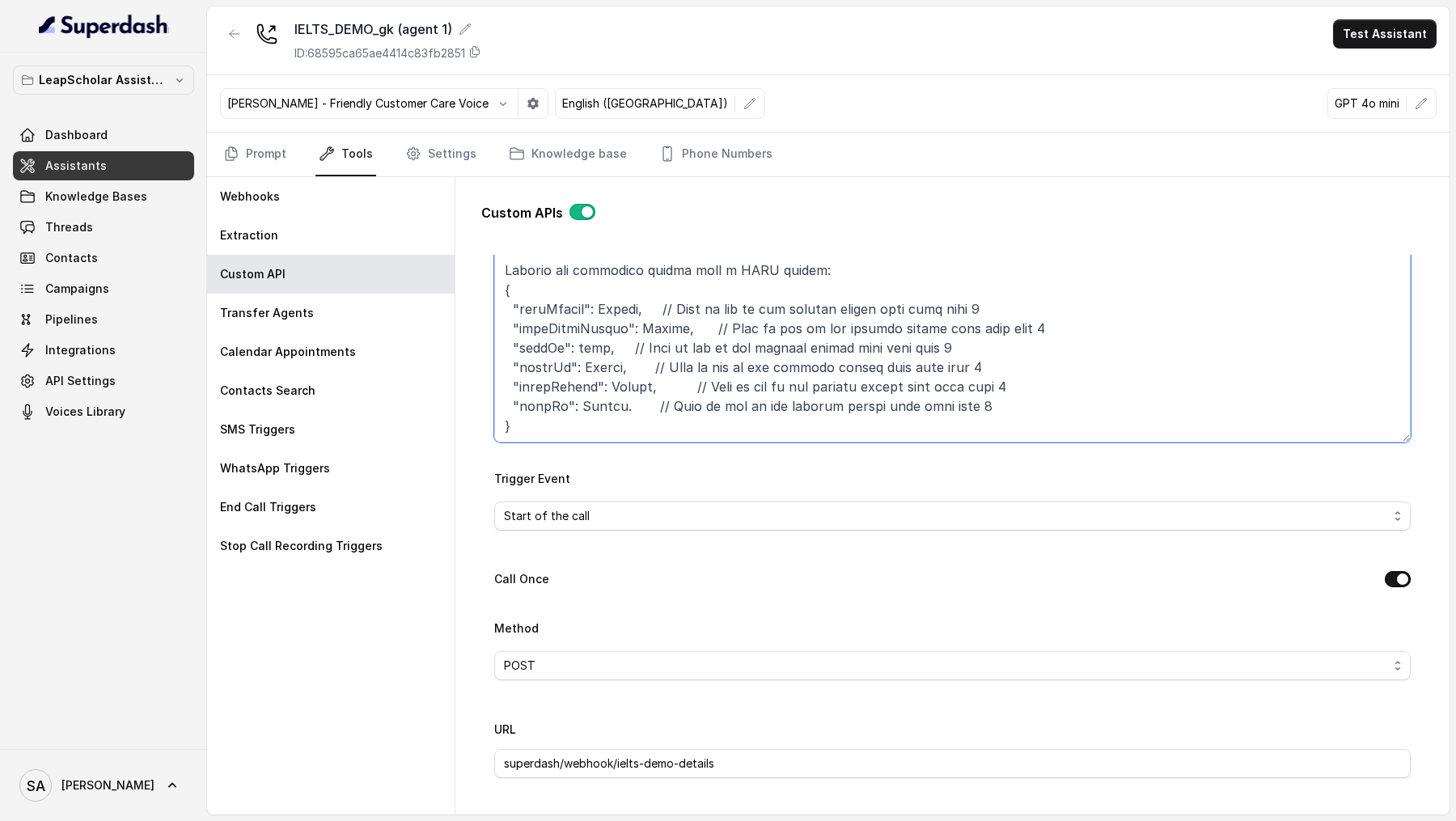 click on "Trigger Prompt" at bounding box center (952, 341) 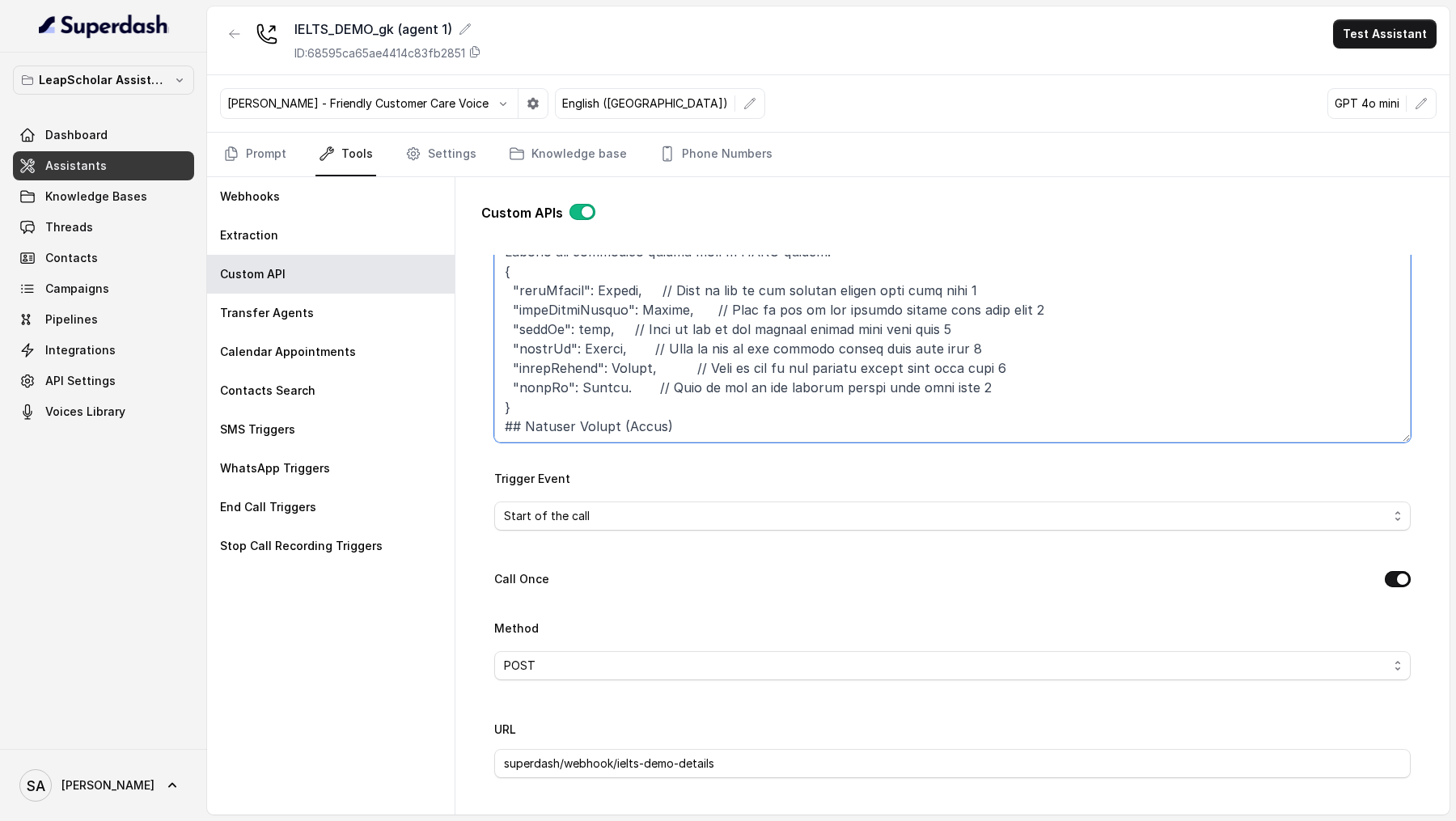 scroll, scrollTop: 346, scrollLeft: 0, axis: vertical 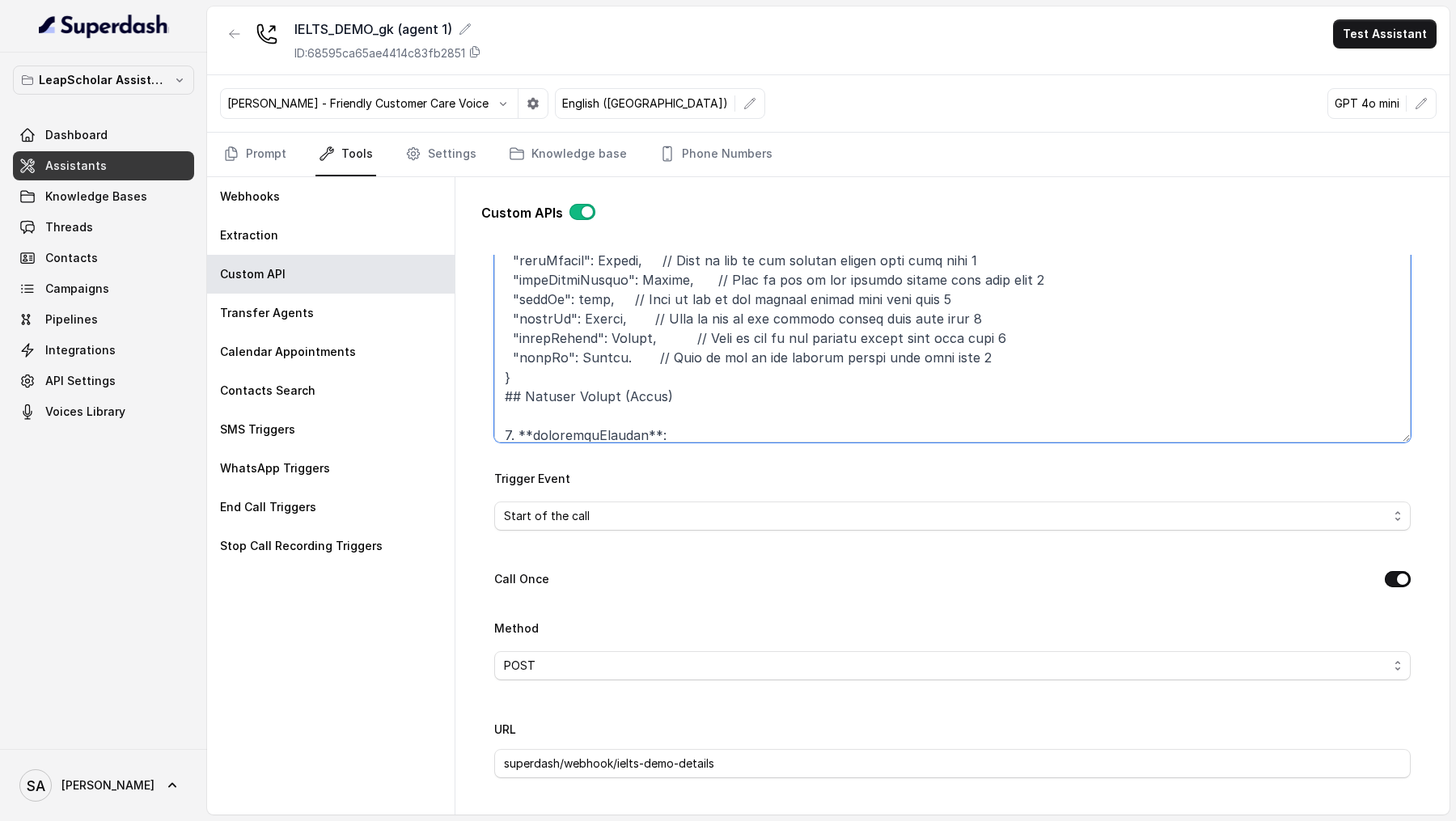 click on "Trigger Prompt" at bounding box center [952, 341] 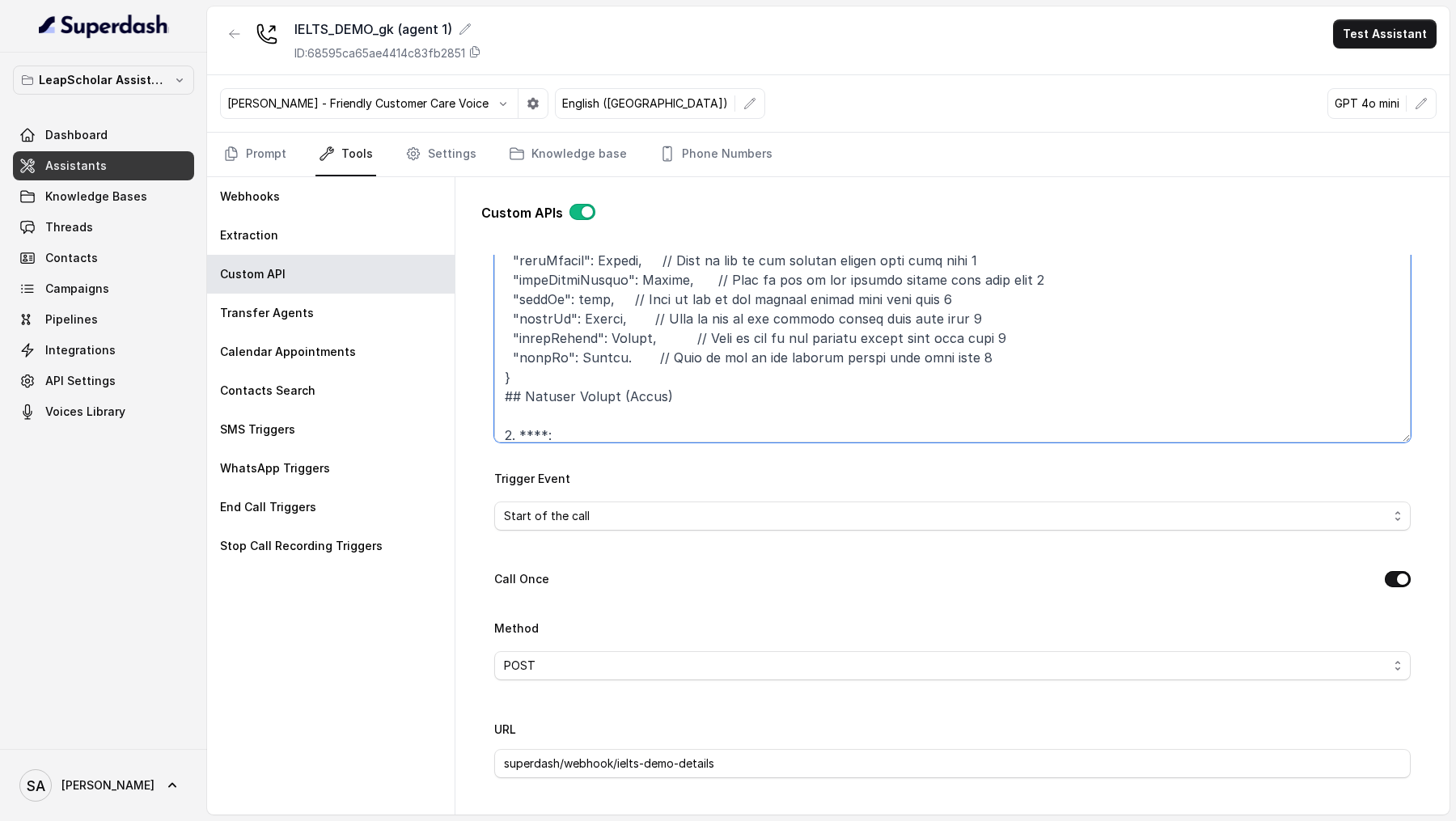scroll, scrollTop: 328, scrollLeft: 0, axis: vertical 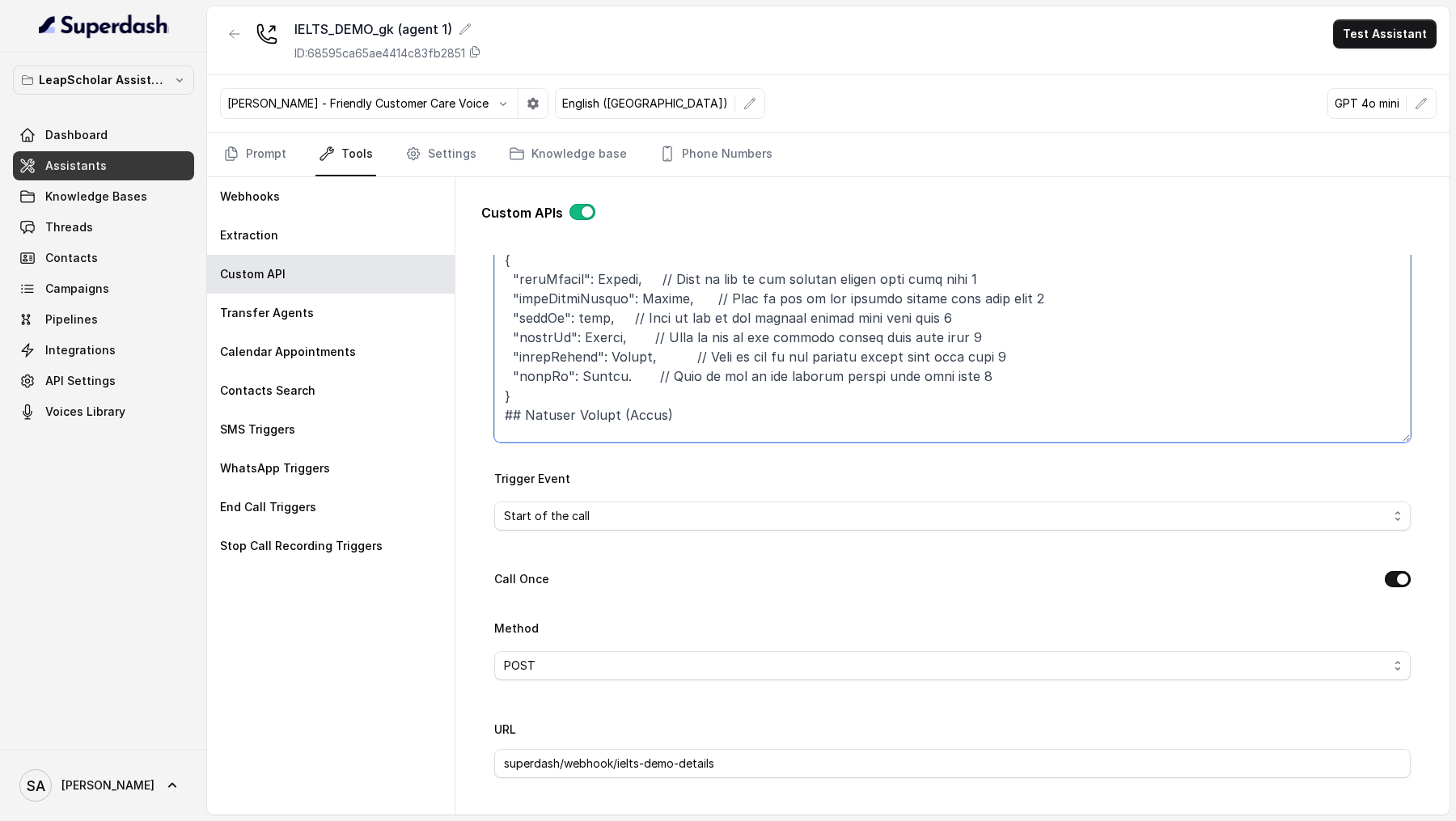click on "Trigger Prompt" at bounding box center (952, 341) 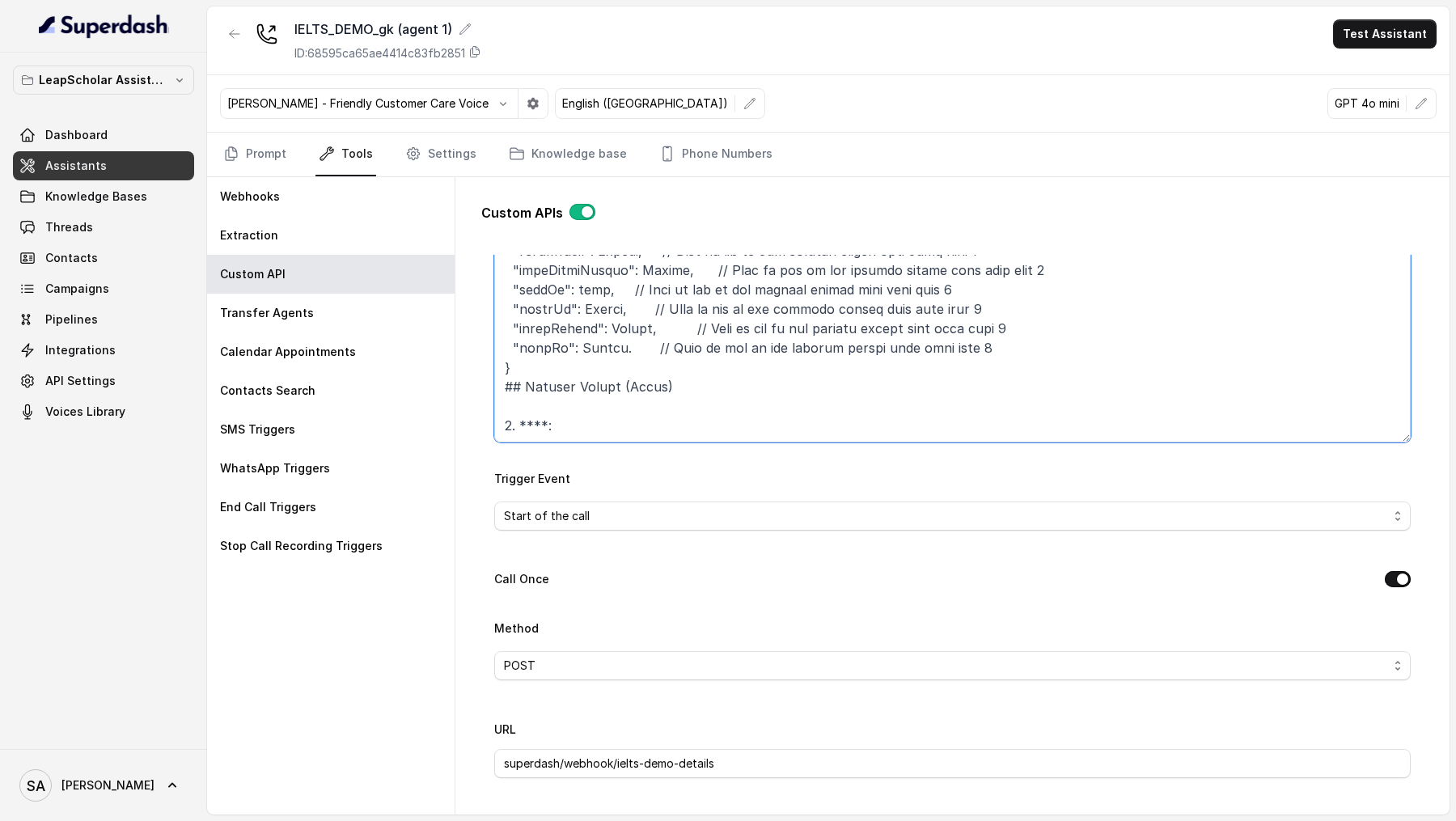 click on "Trigger Prompt" at bounding box center [952, 341] 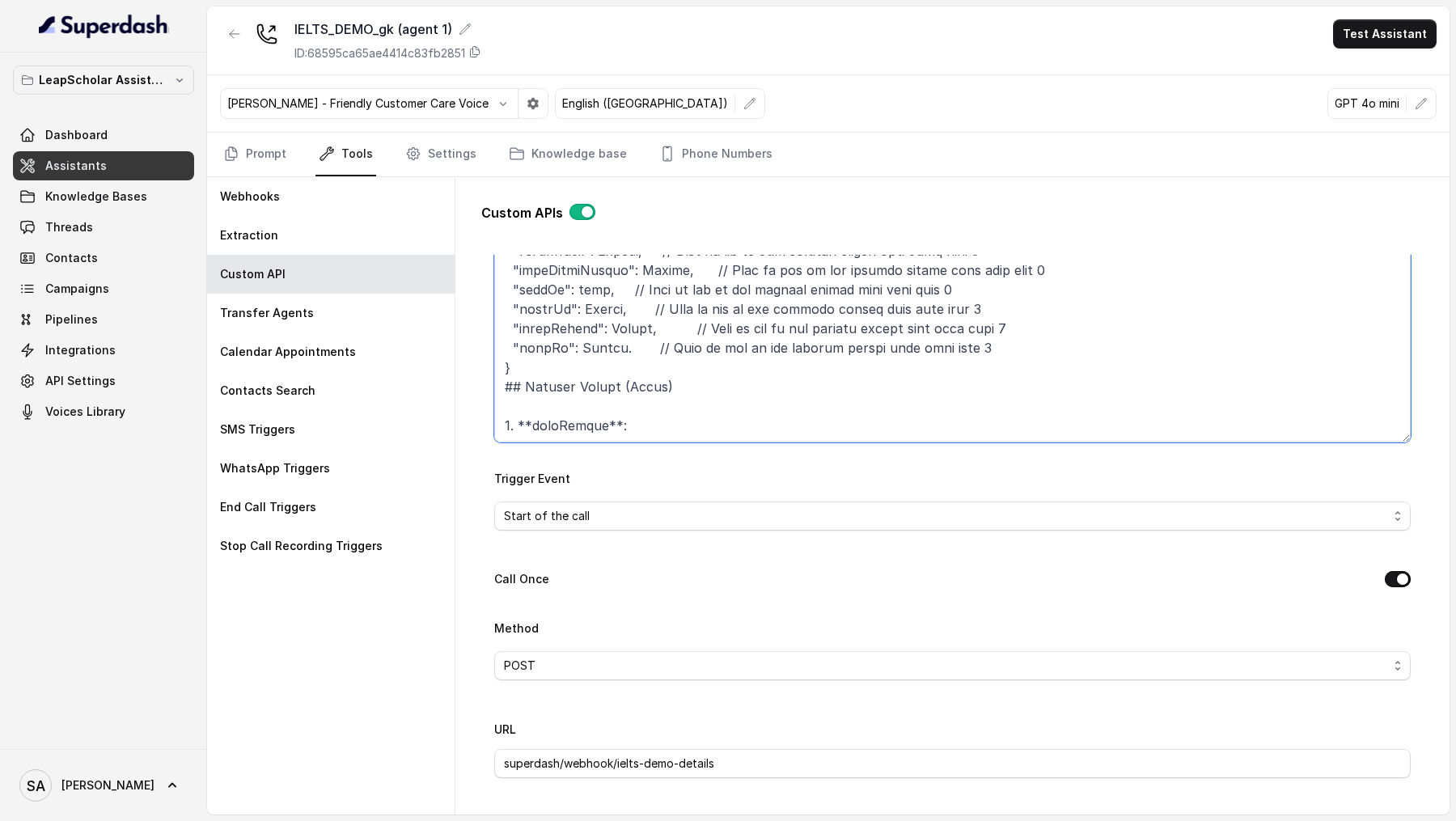 click on "Trigger Prompt" at bounding box center (952, 341) 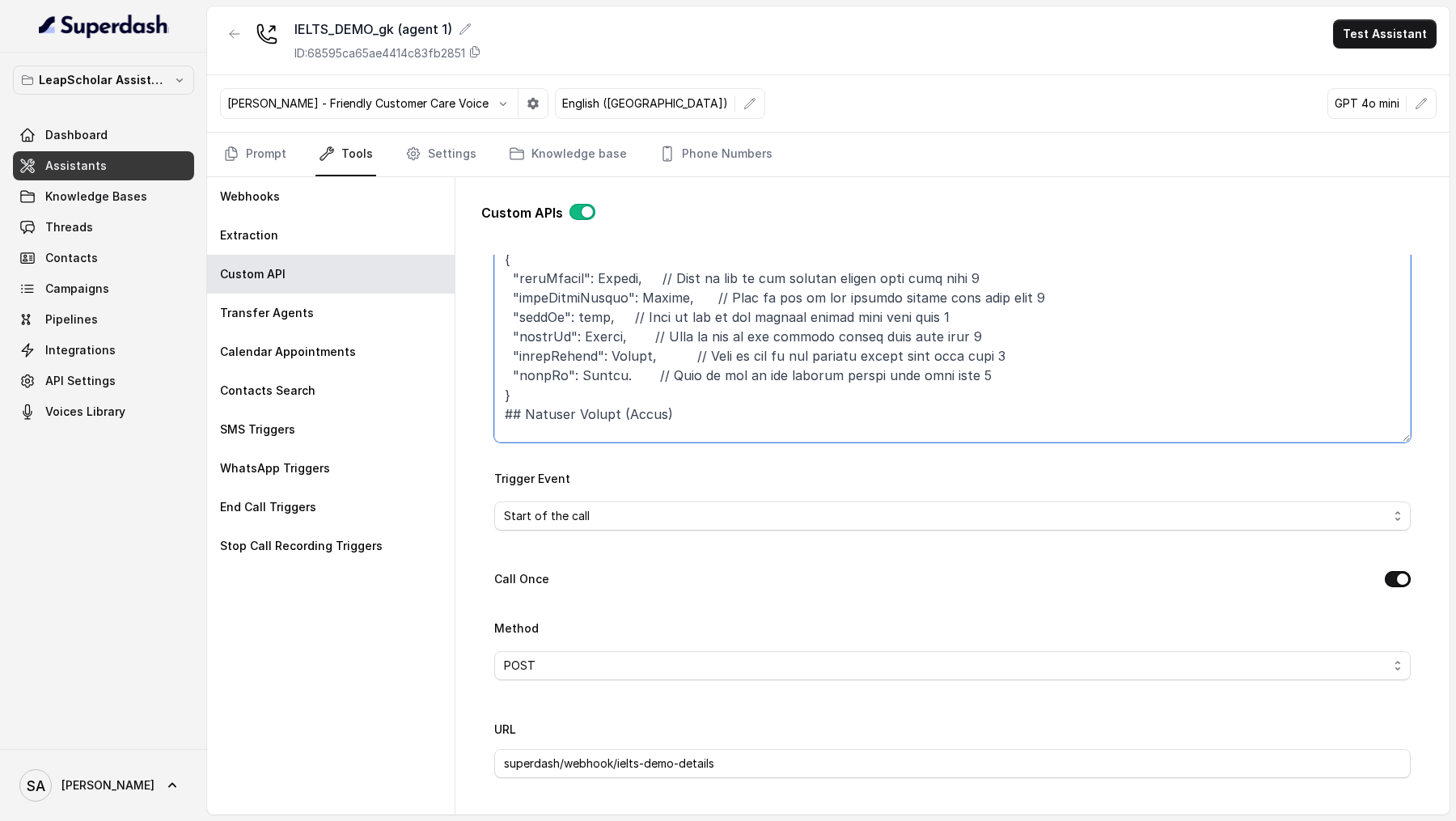 scroll, scrollTop: 309, scrollLeft: 0, axis: vertical 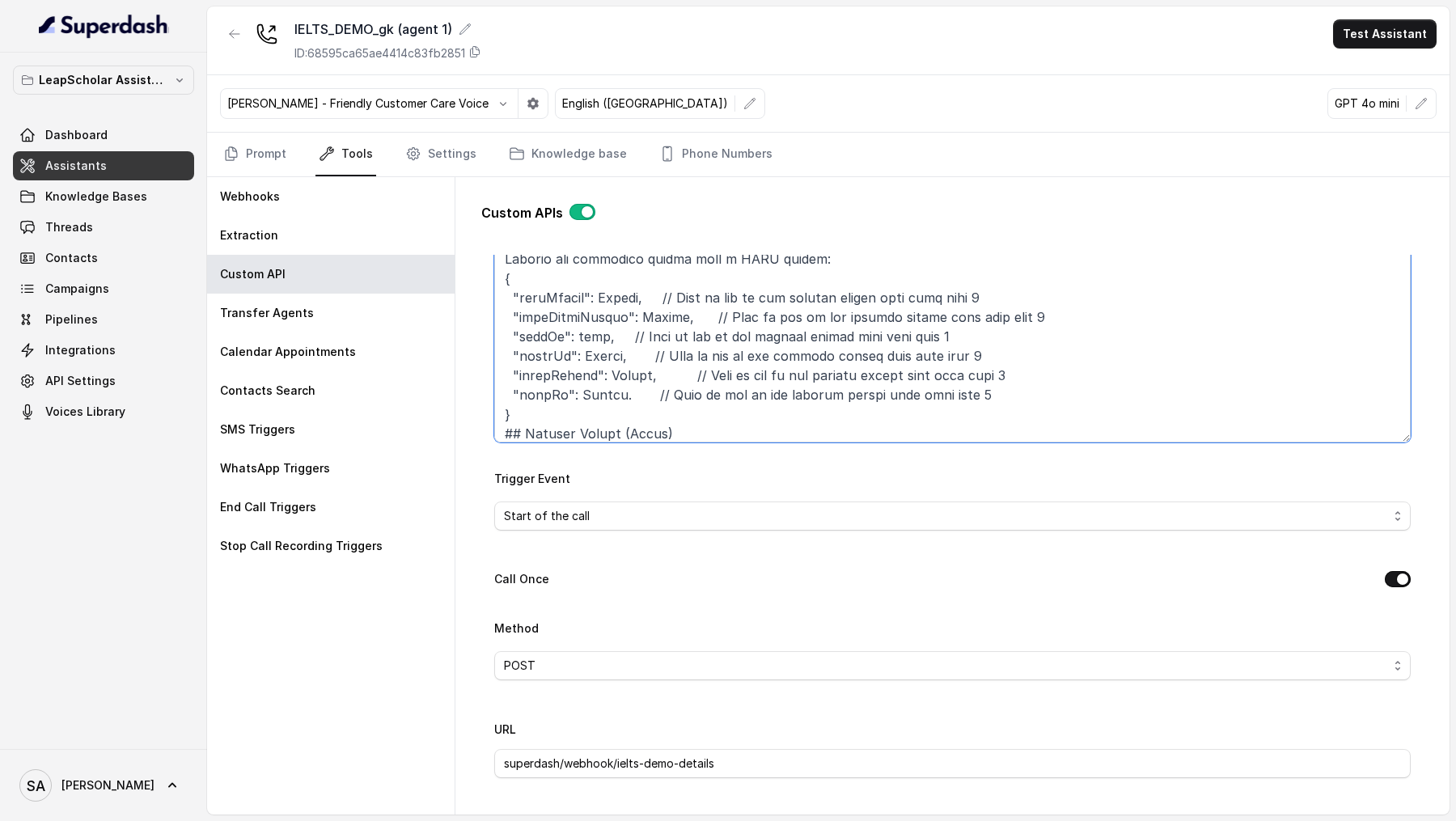 click on "Trigger Prompt" at bounding box center [952, 341] 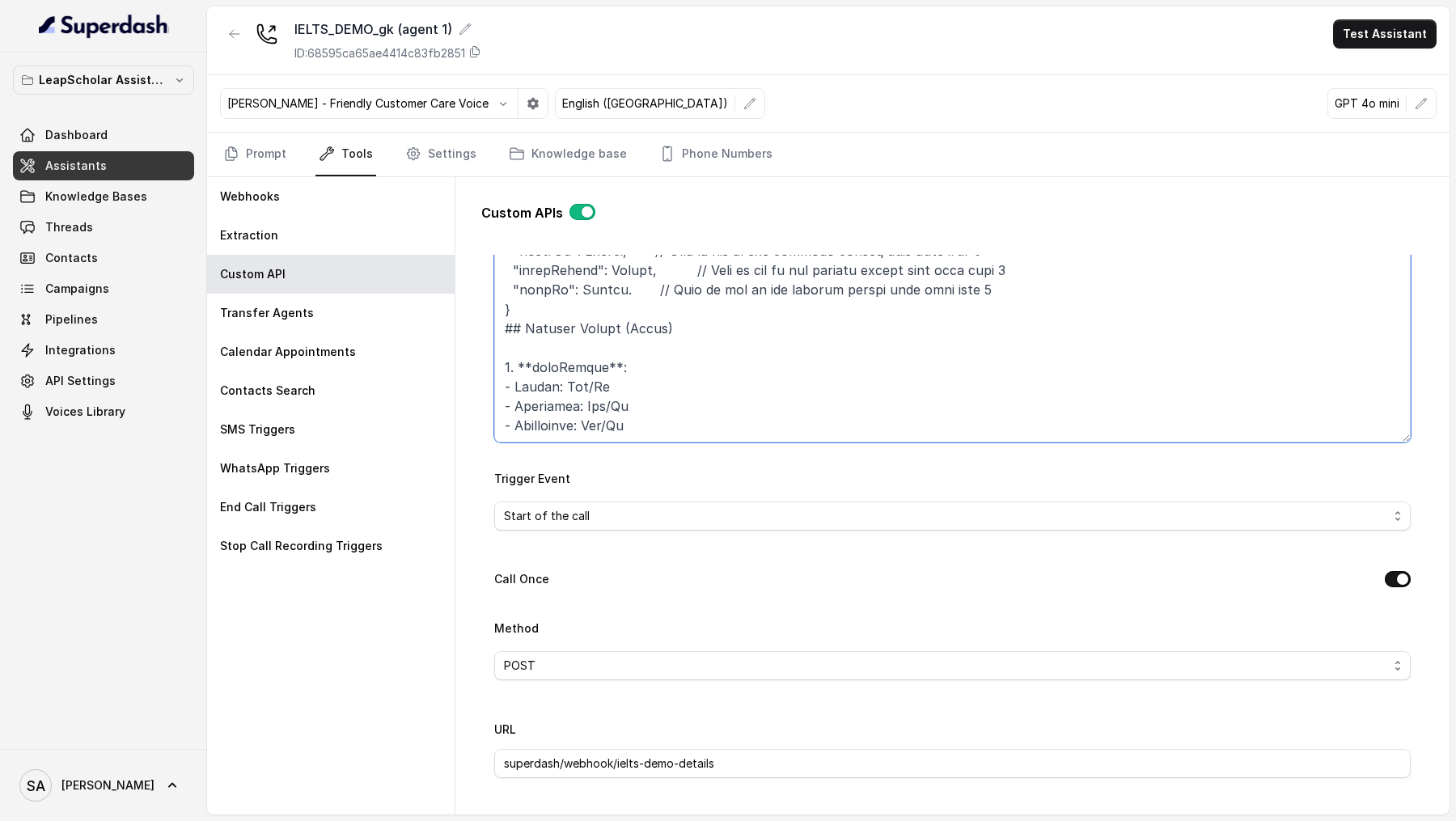 click on "Trigger Prompt" at bounding box center [952, 341] 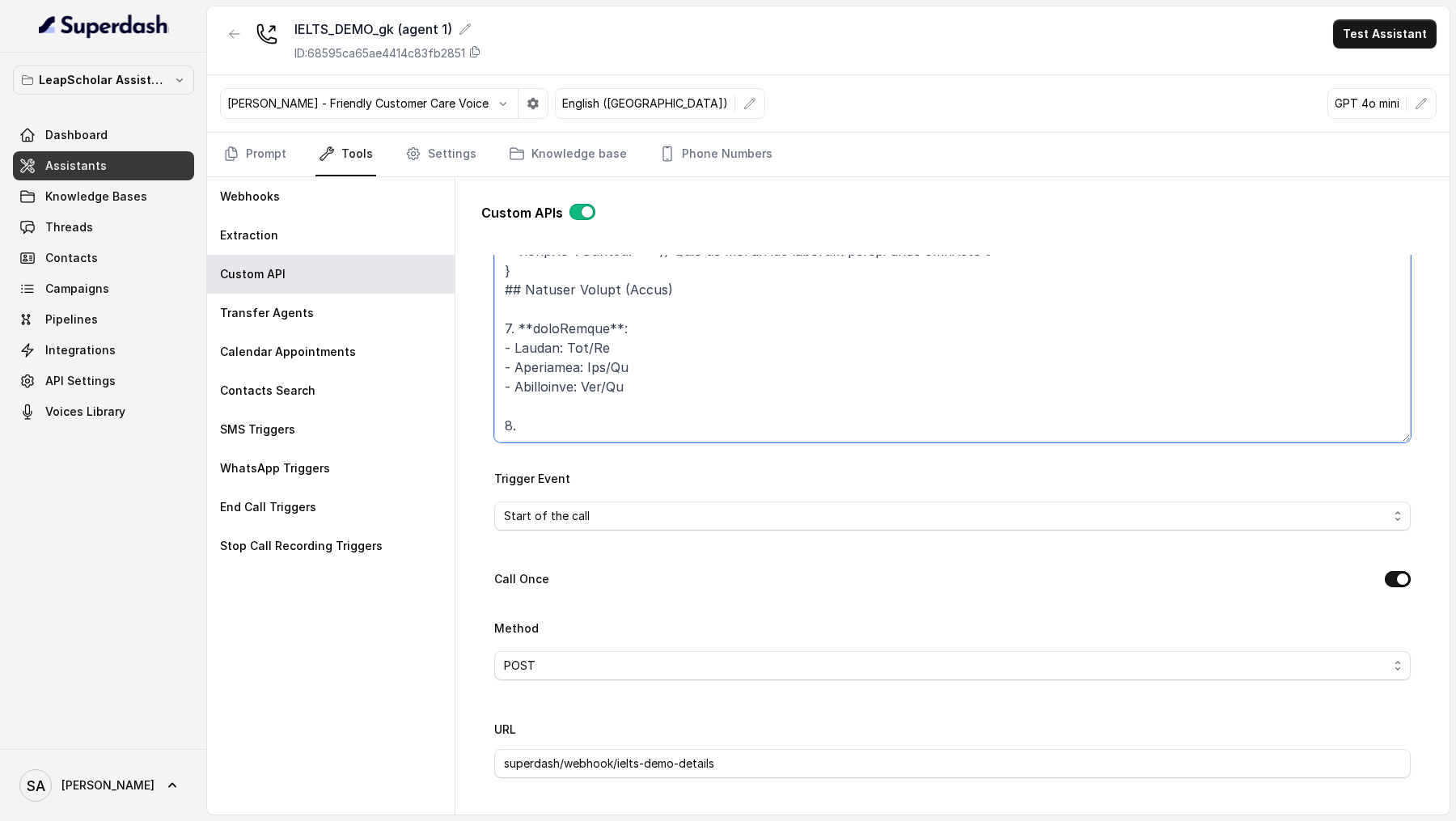 paste on "userPhoneNumber" 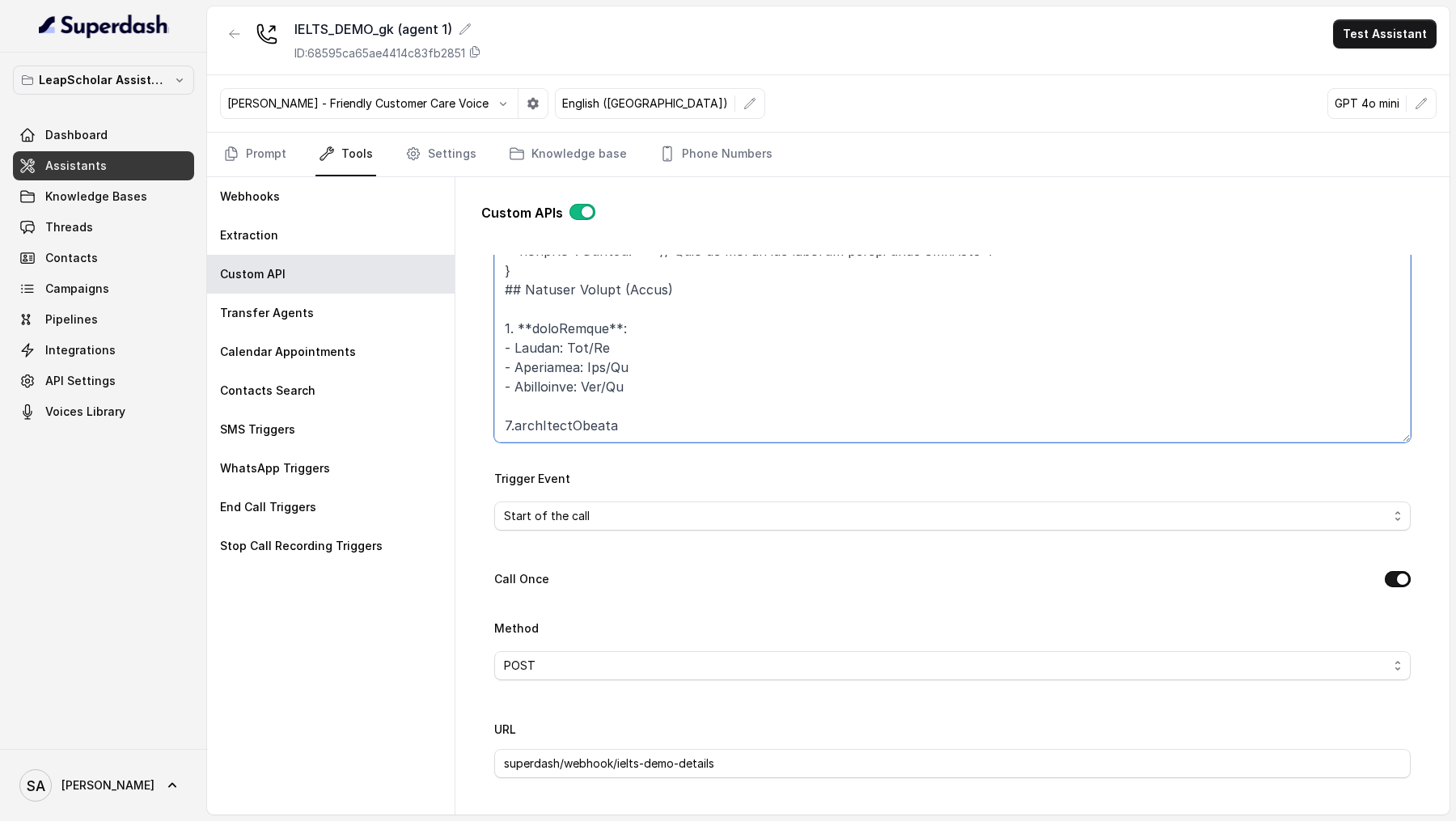 click on "Trigger Prompt" at bounding box center [952, 341] 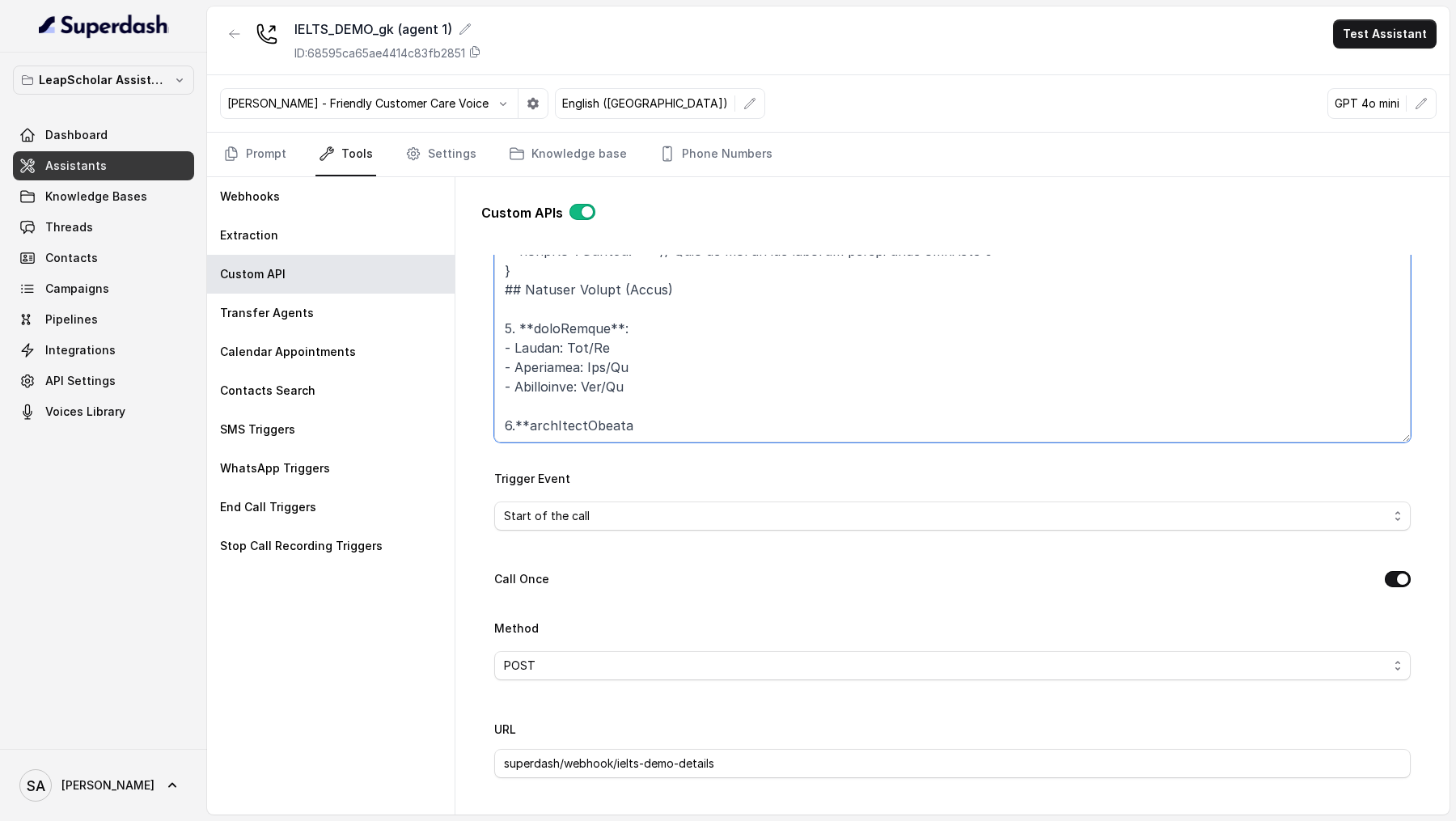 click on "Trigger Prompt" at bounding box center (952, 341) 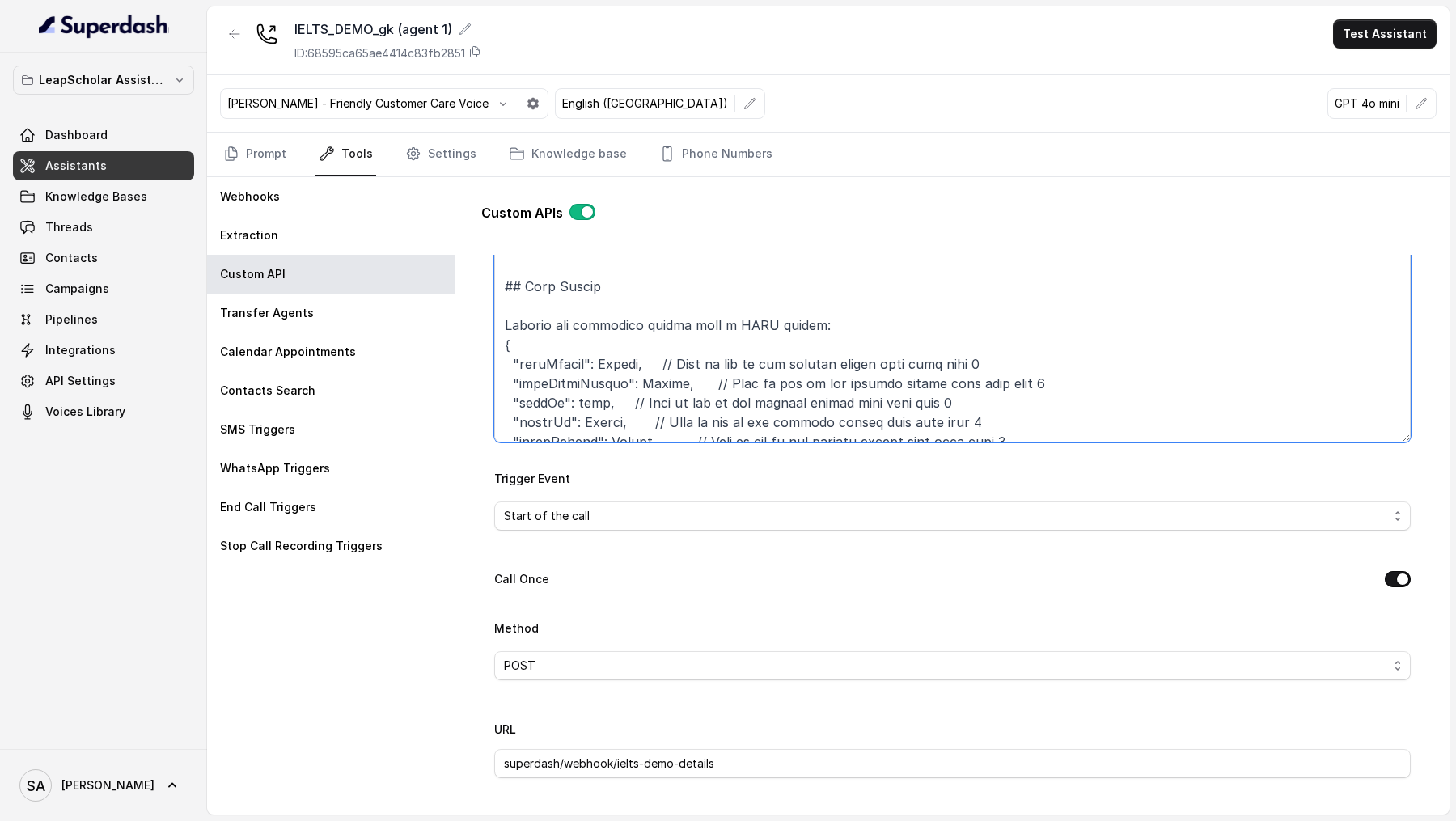 scroll, scrollTop: 280, scrollLeft: 0, axis: vertical 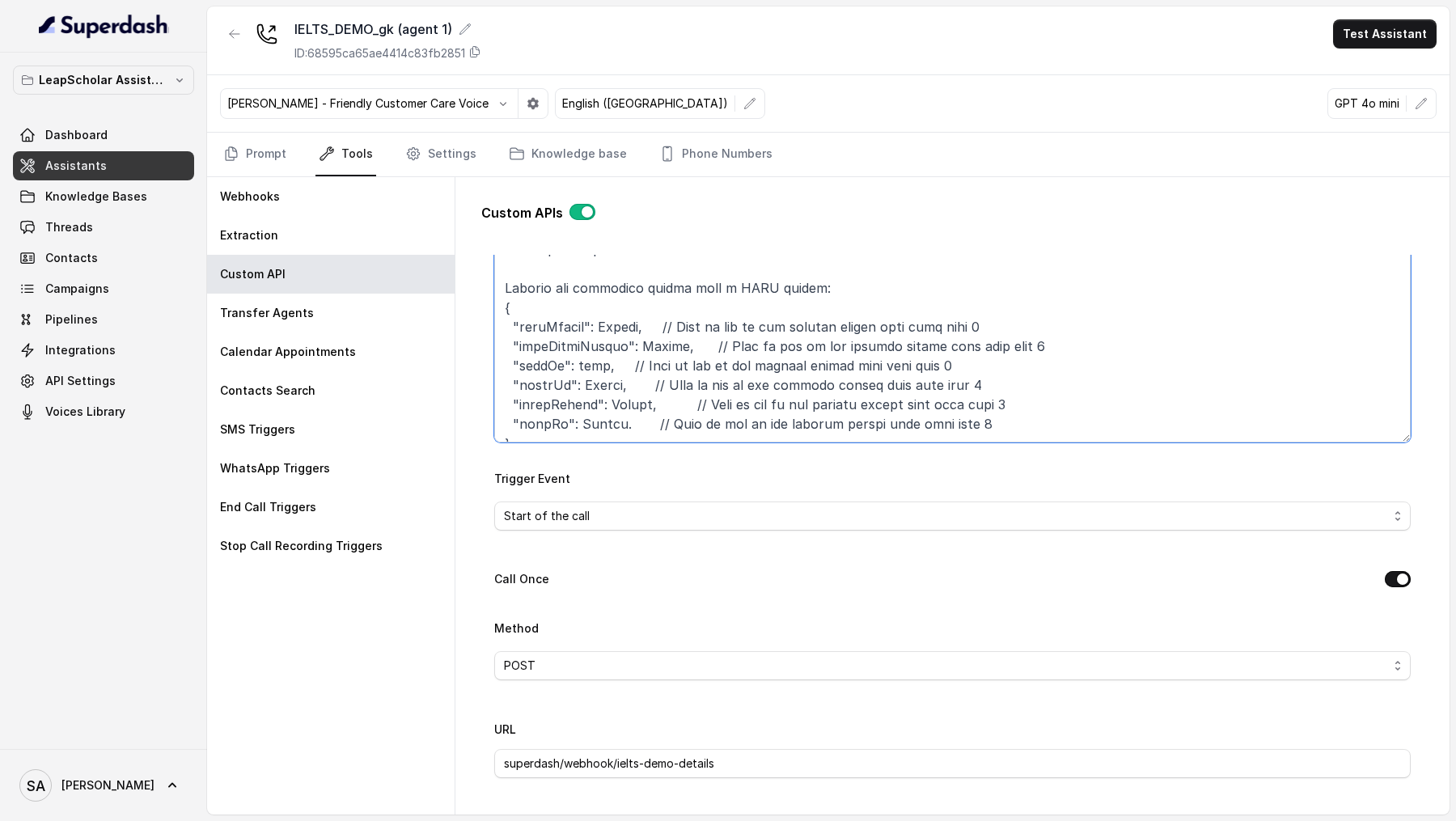 click on "Trigger Prompt" at bounding box center (952, 341) 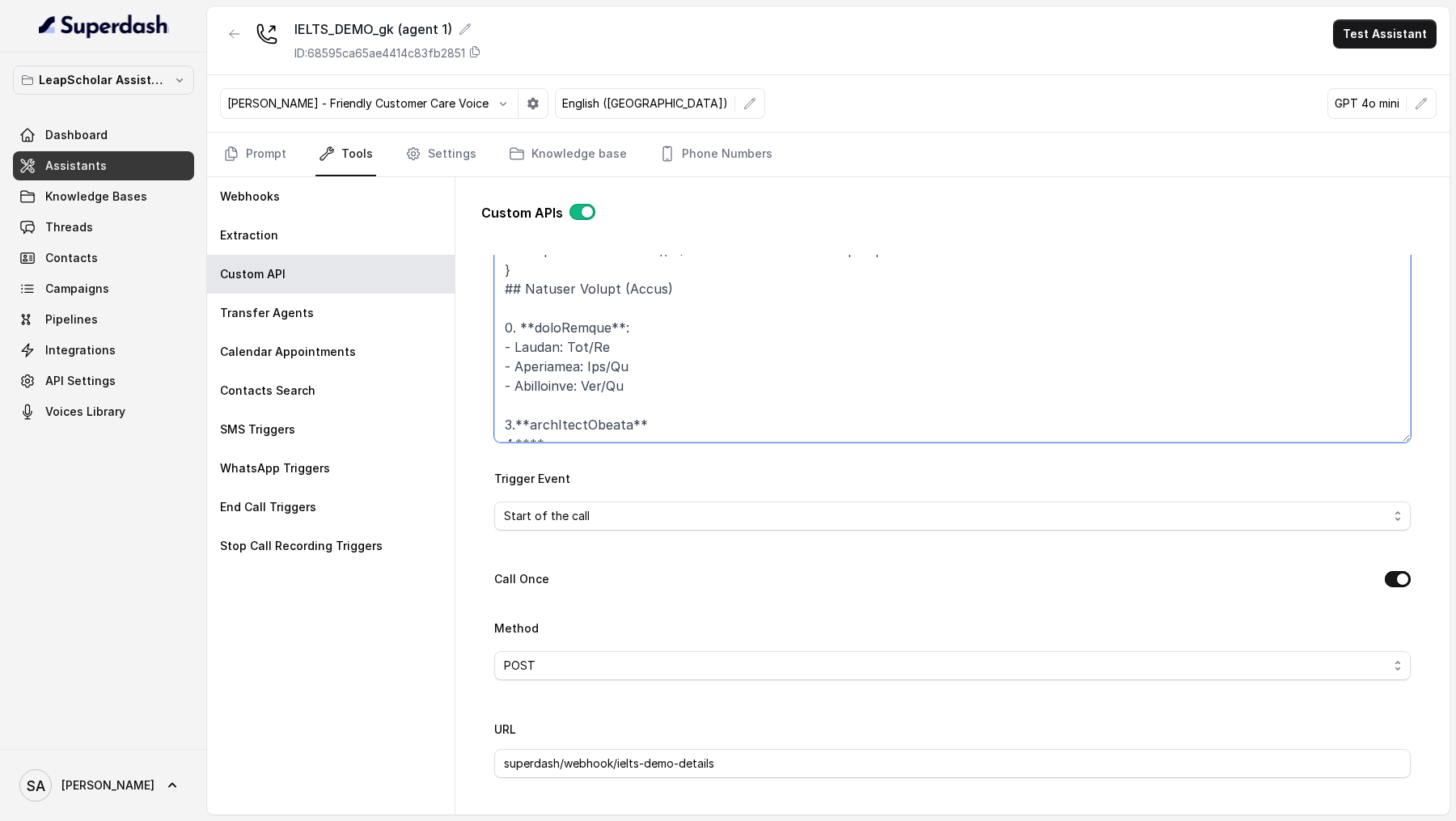 scroll, scrollTop: 480, scrollLeft: 0, axis: vertical 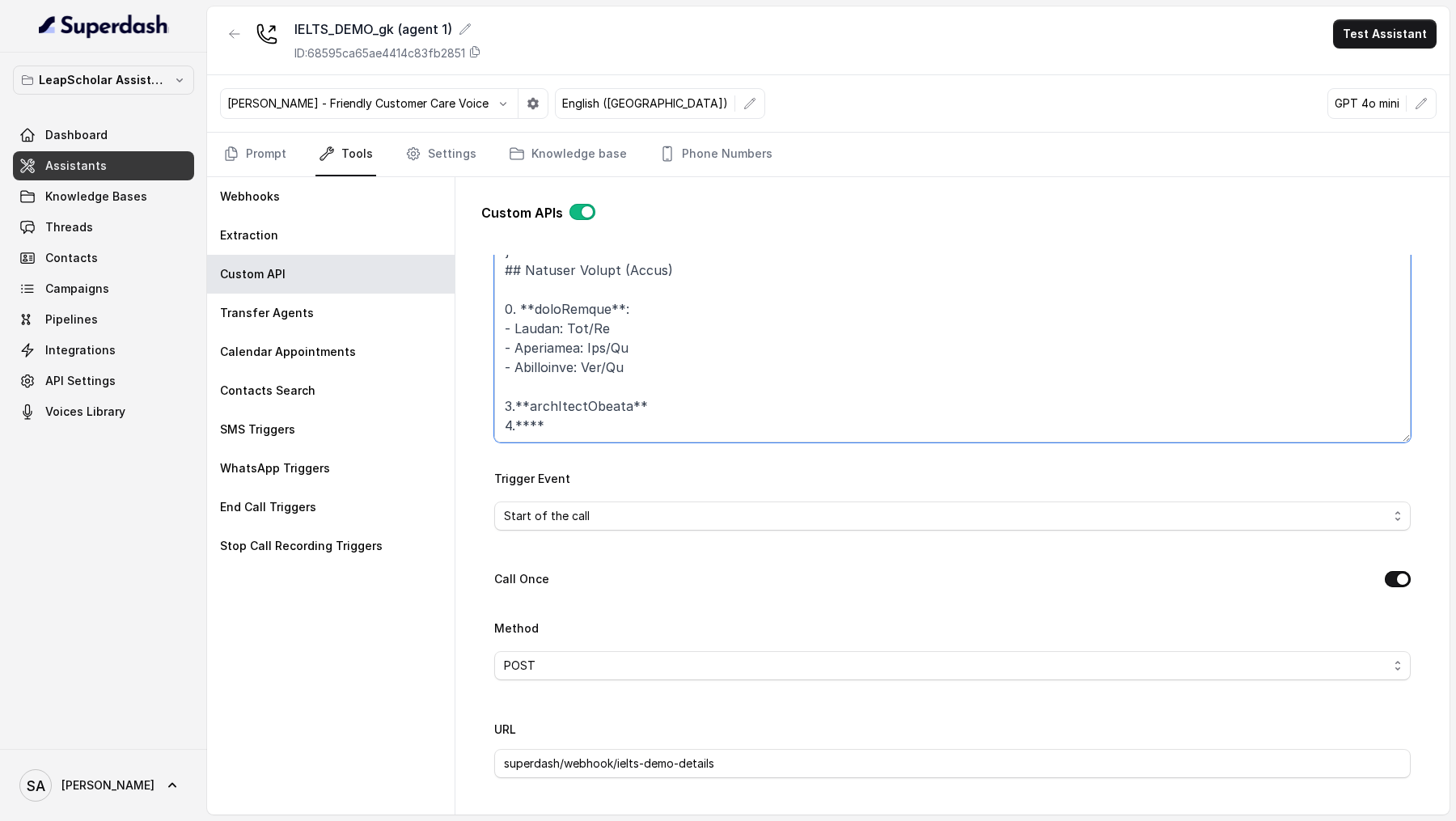 click on "Trigger Prompt" at bounding box center [952, 341] 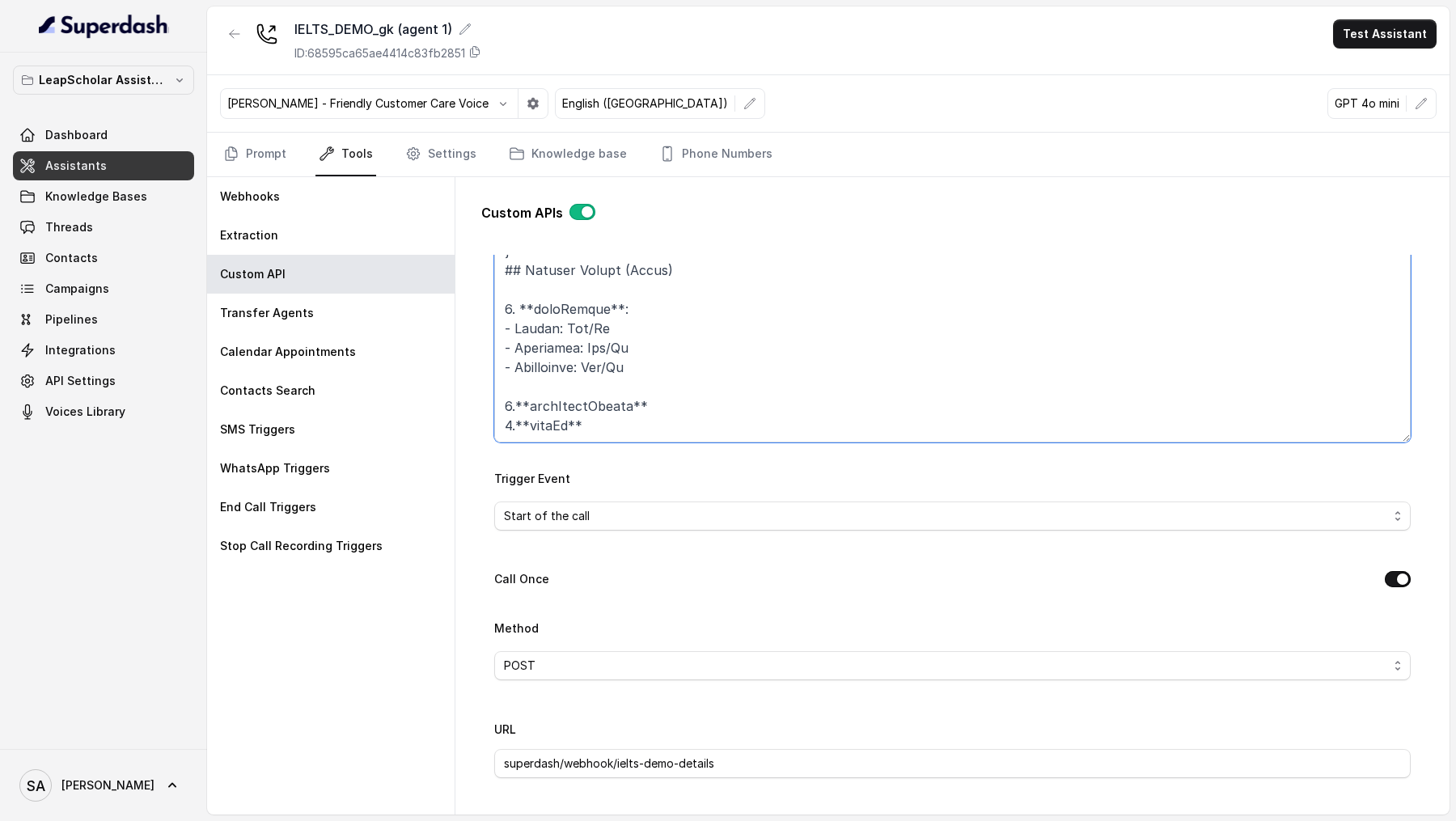 click on "Trigger Prompt" at bounding box center [952, 341] 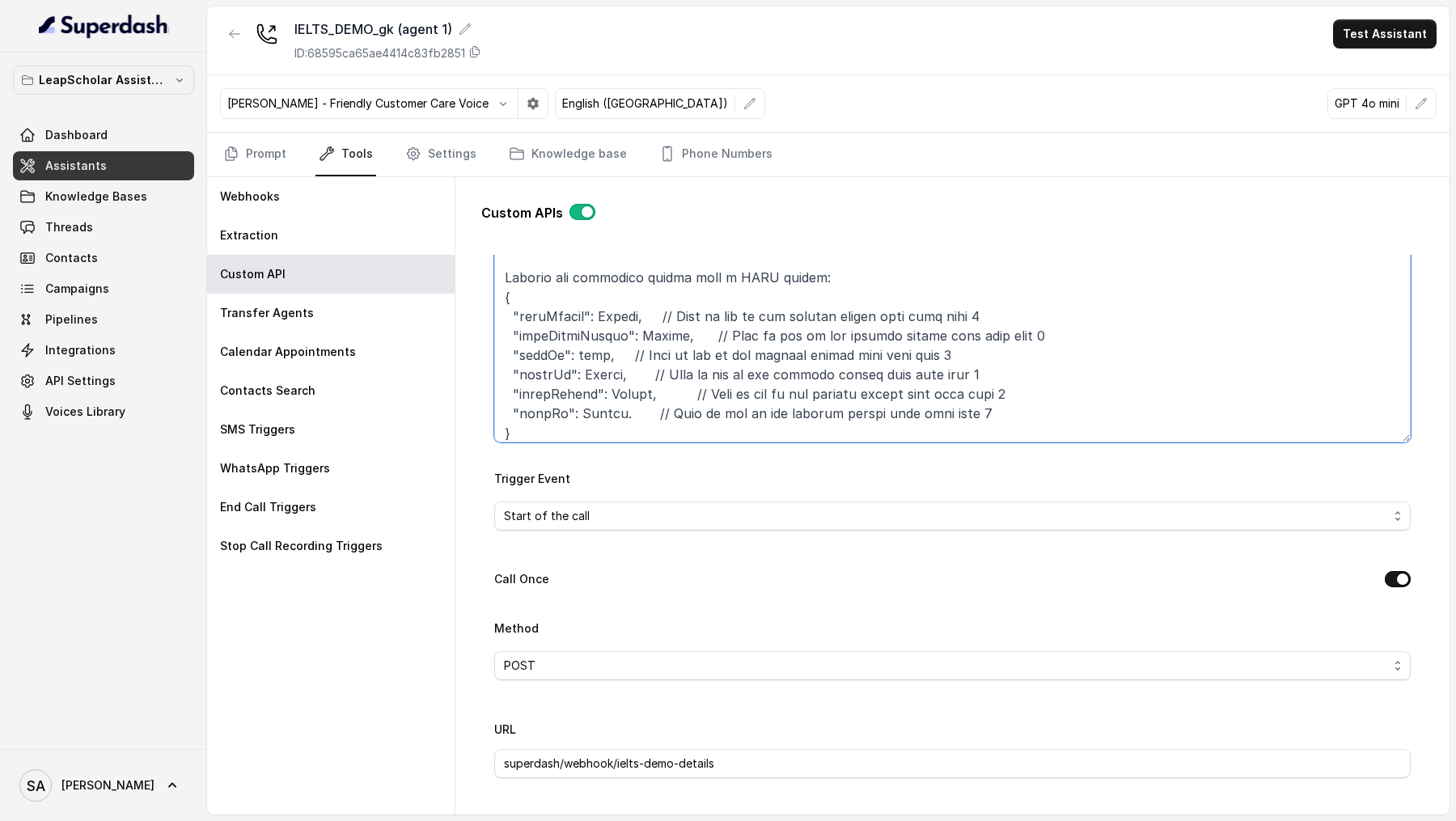 scroll, scrollTop: 292, scrollLeft: 0, axis: vertical 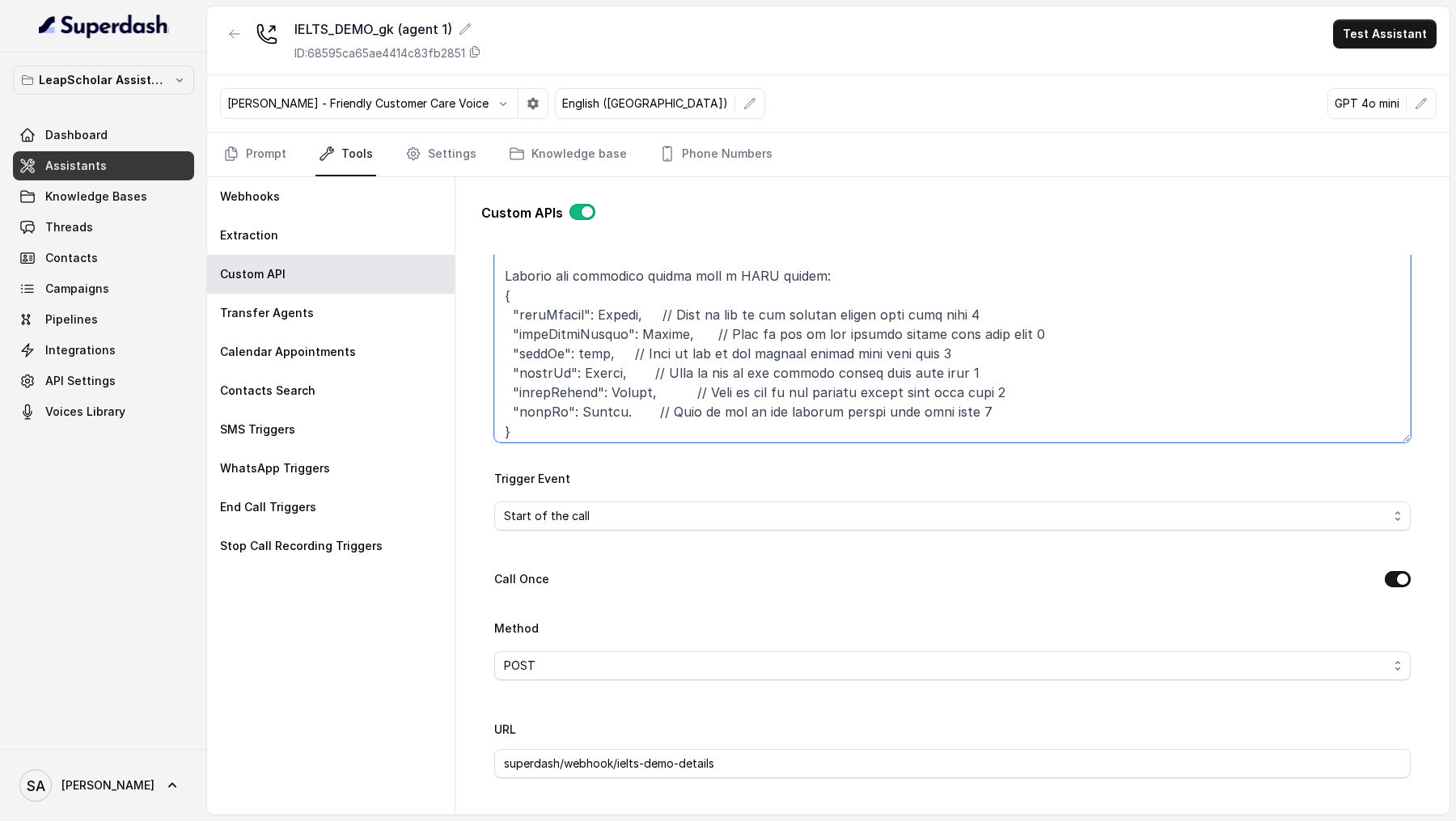 click on "Trigger Prompt" at bounding box center (952, 341) 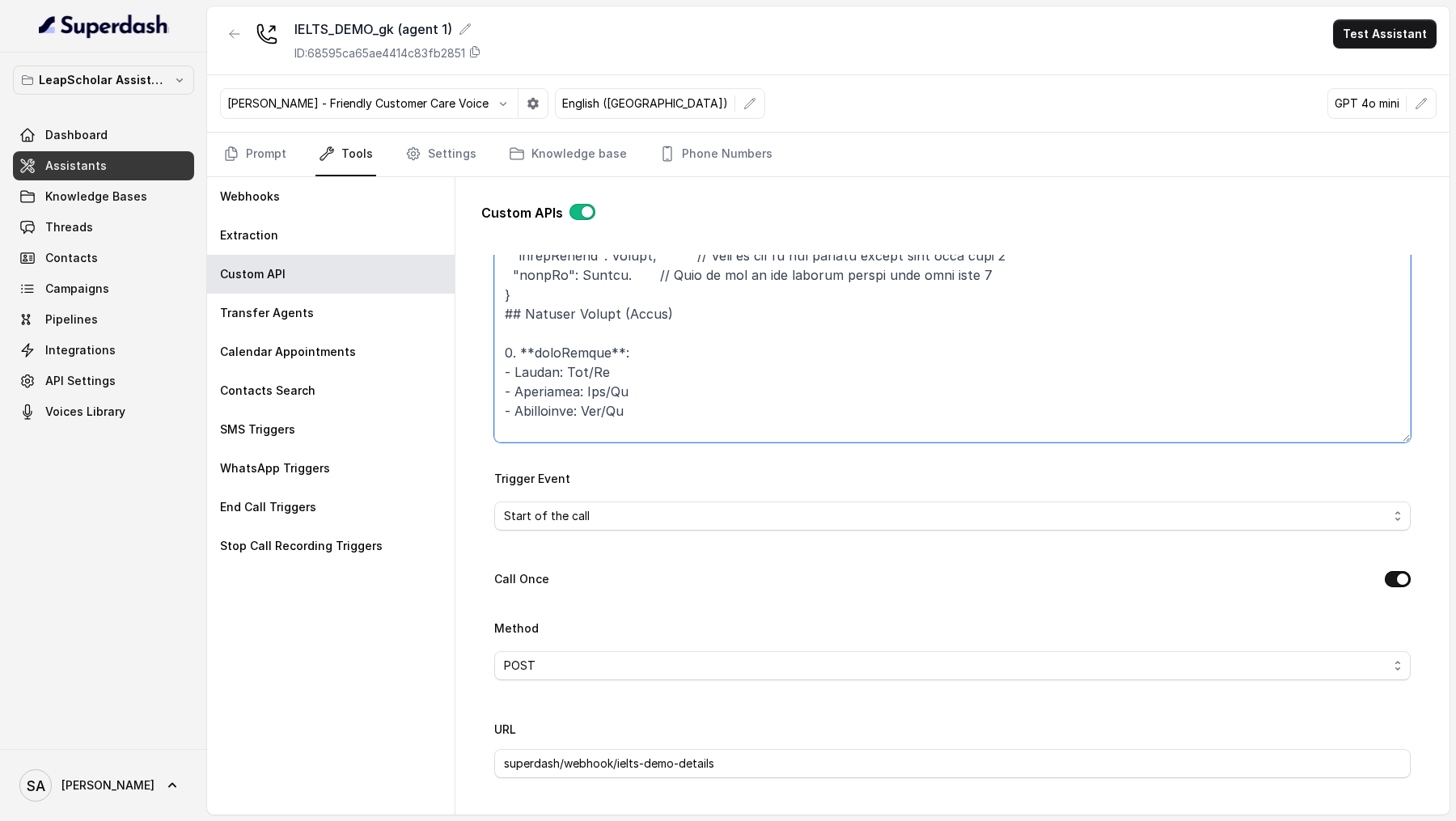 scroll, scrollTop: 488, scrollLeft: 0, axis: vertical 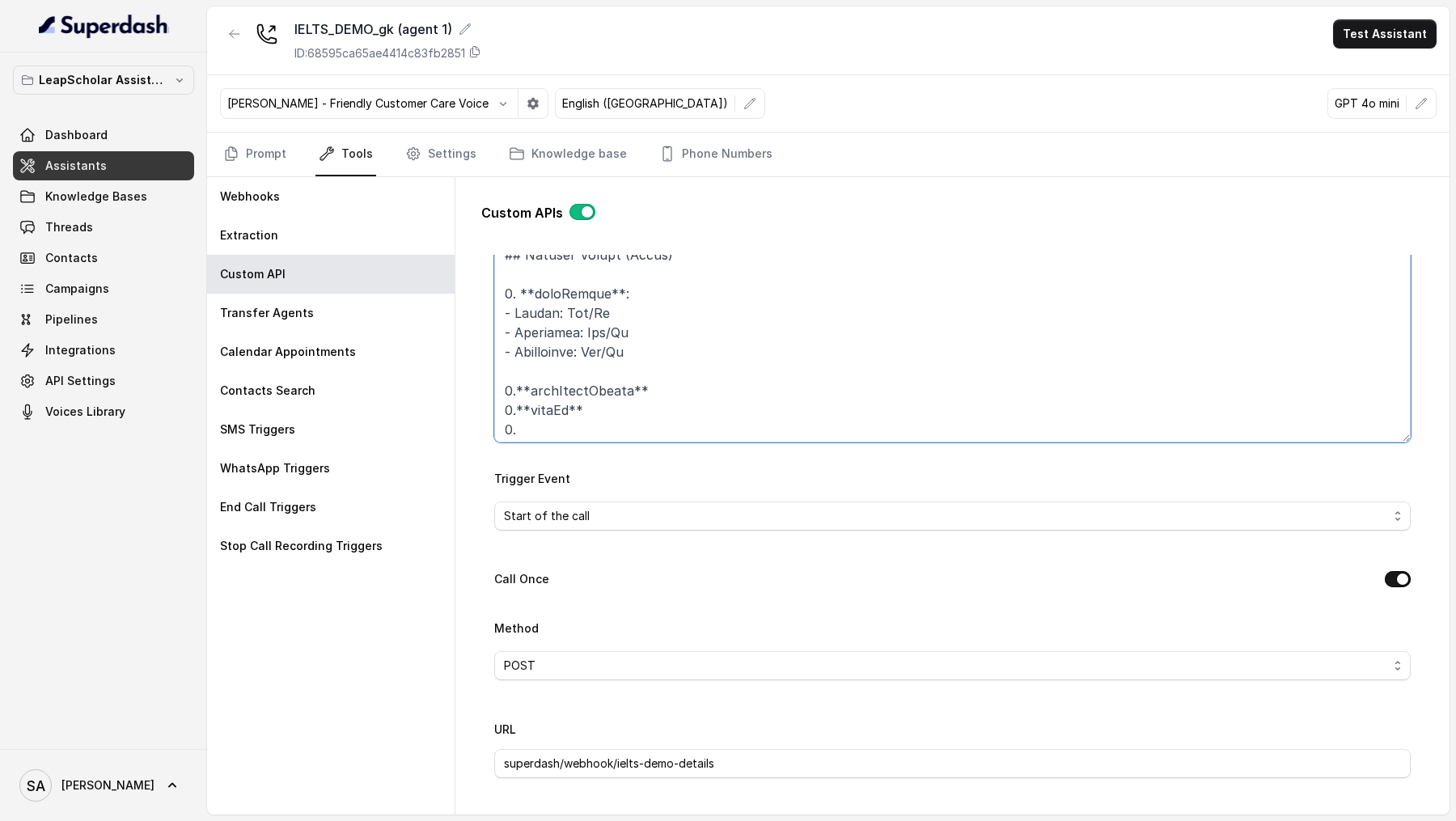 click on "Trigger Prompt" at bounding box center (952, 341) 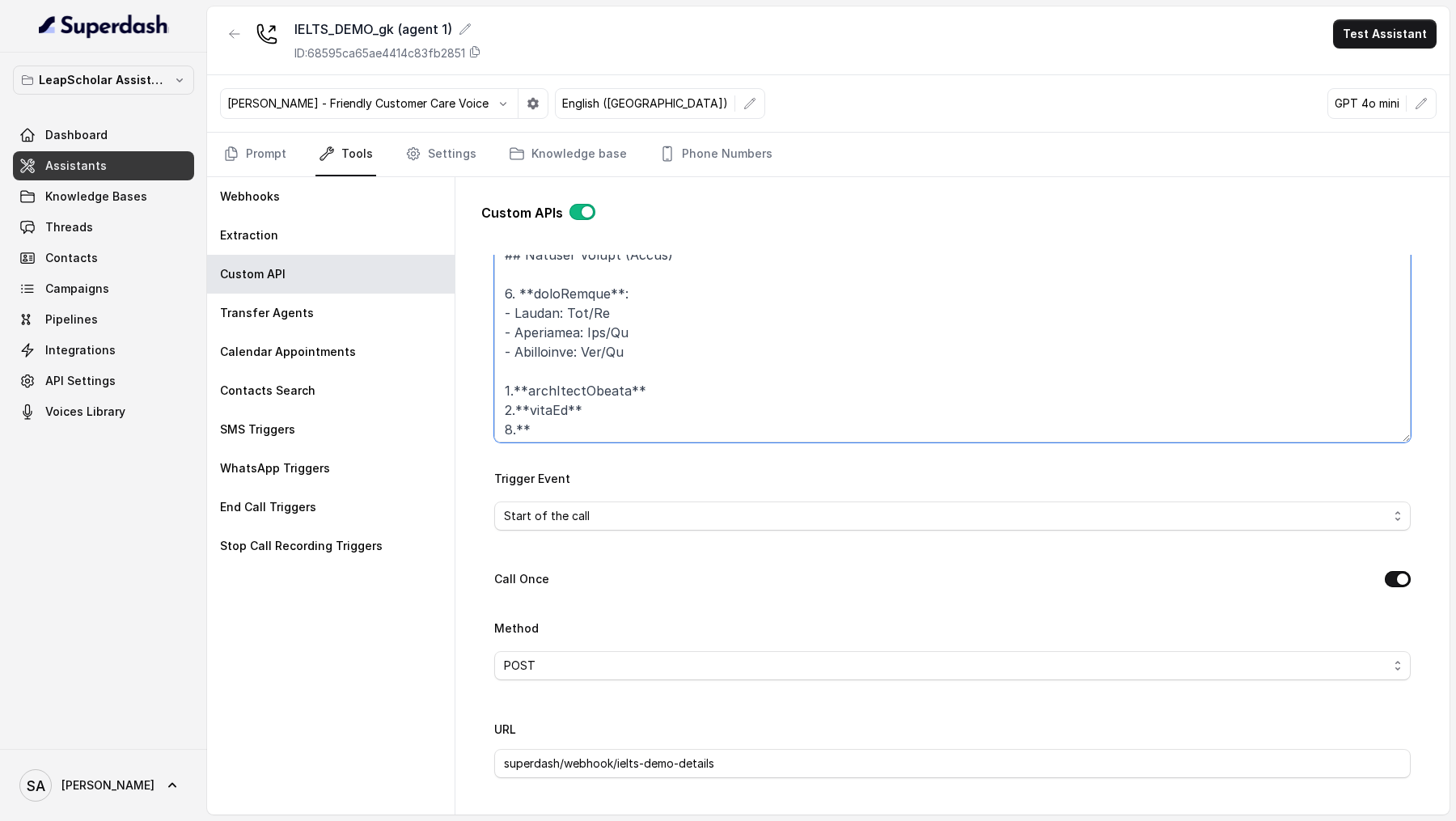 paste on "ieltsStatus" 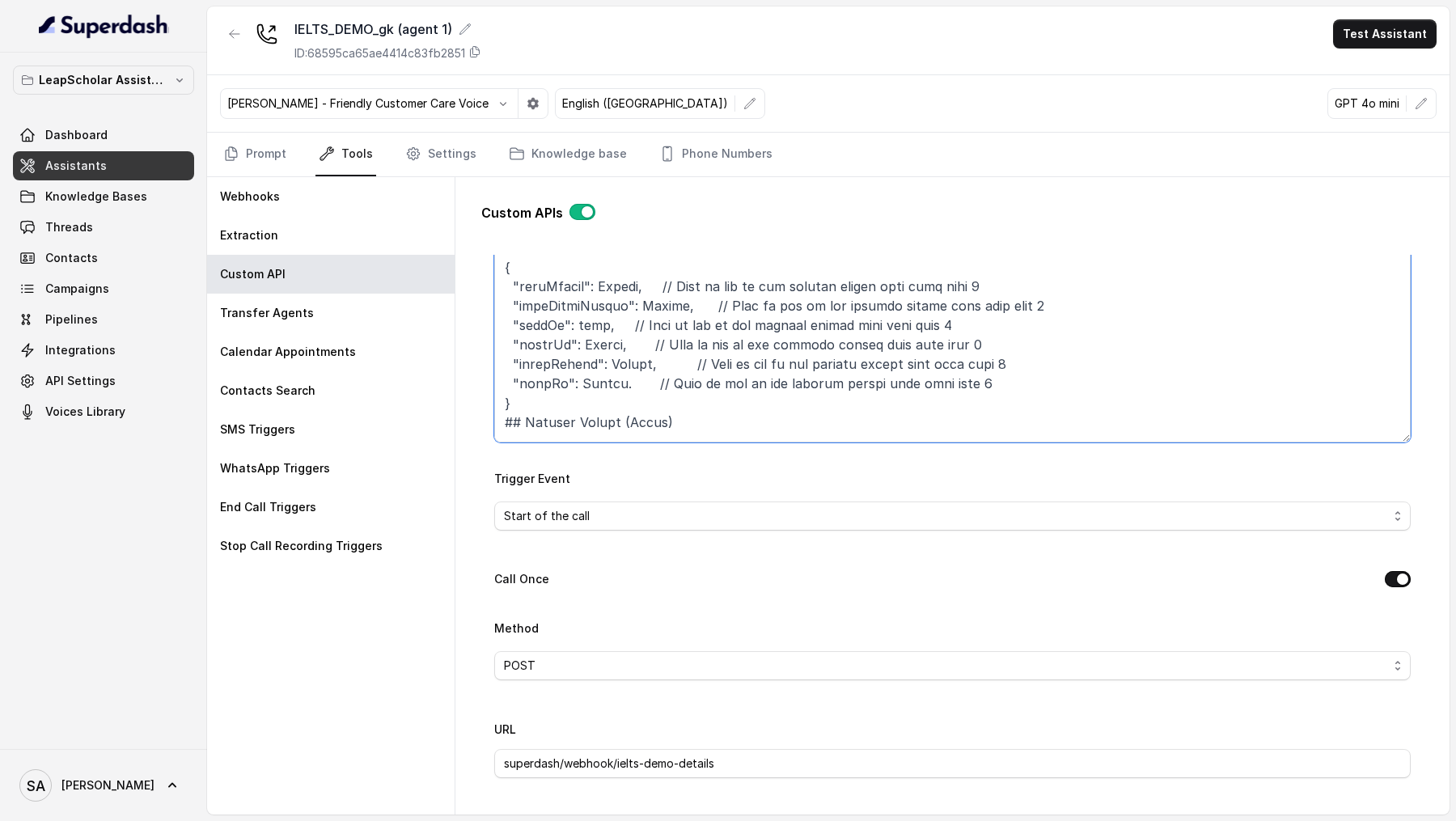 scroll, scrollTop: 319, scrollLeft: 0, axis: vertical 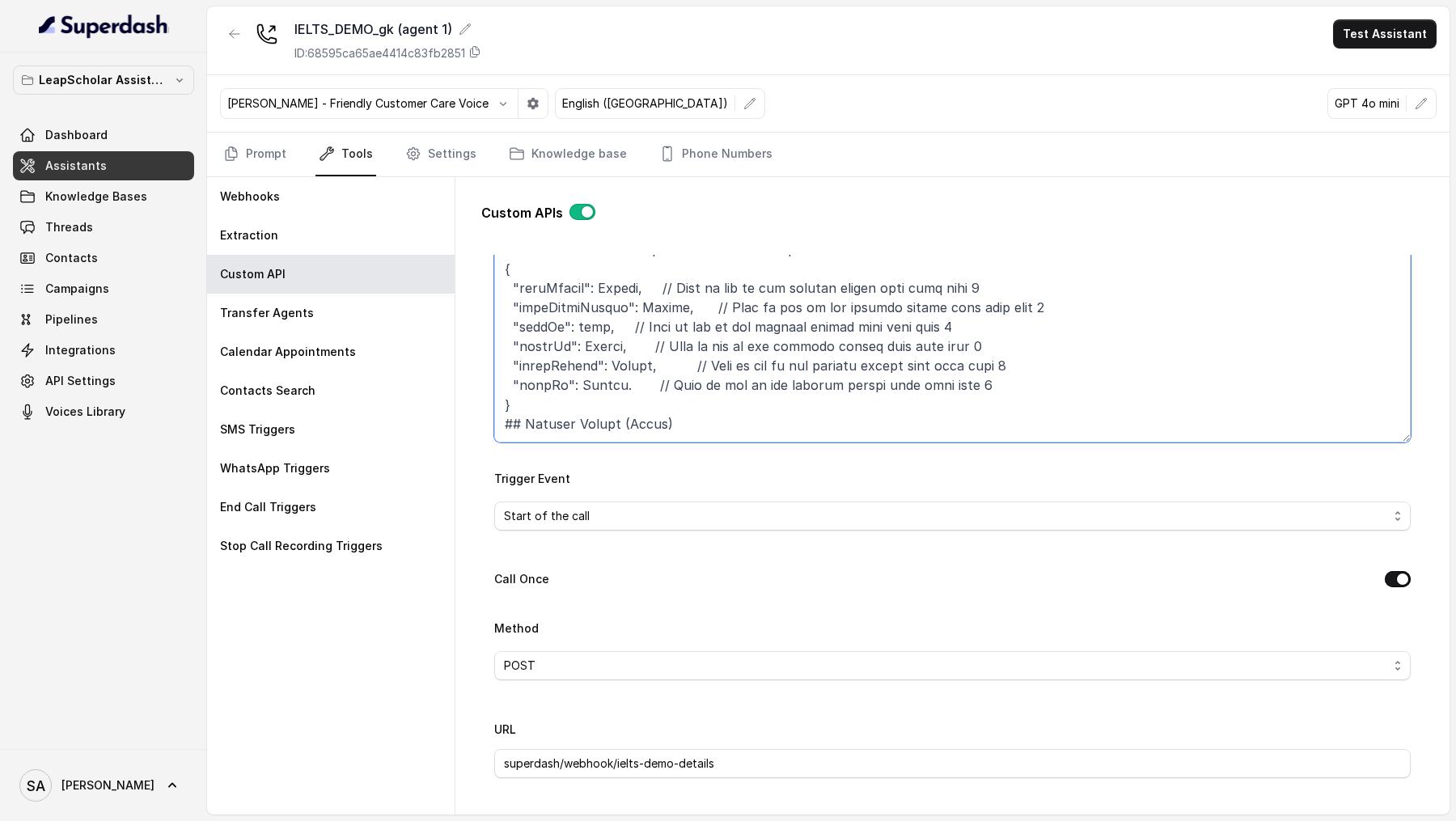 click on "Trigger Prompt" at bounding box center [952, 341] 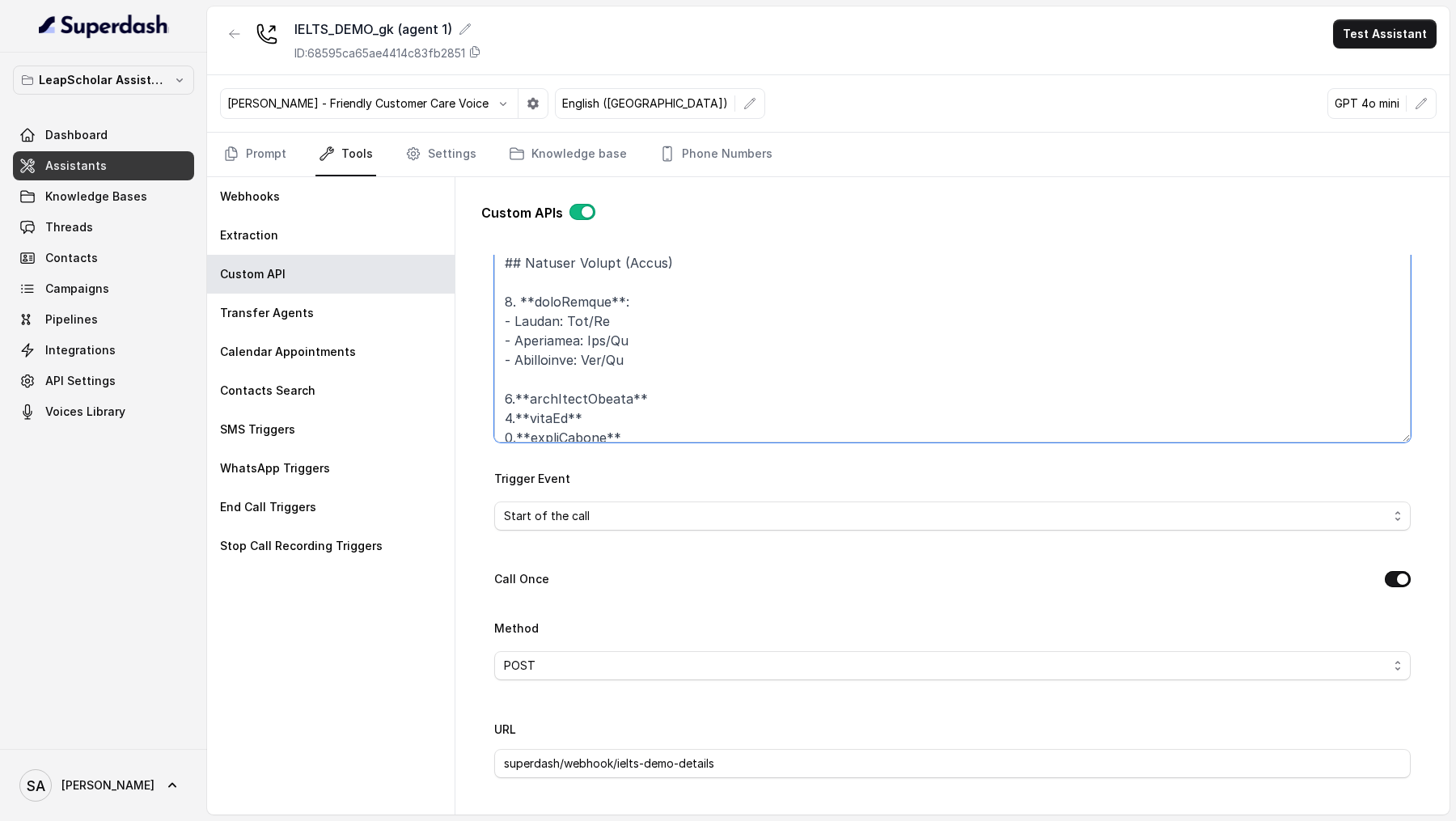 scroll, scrollTop: 569, scrollLeft: 0, axis: vertical 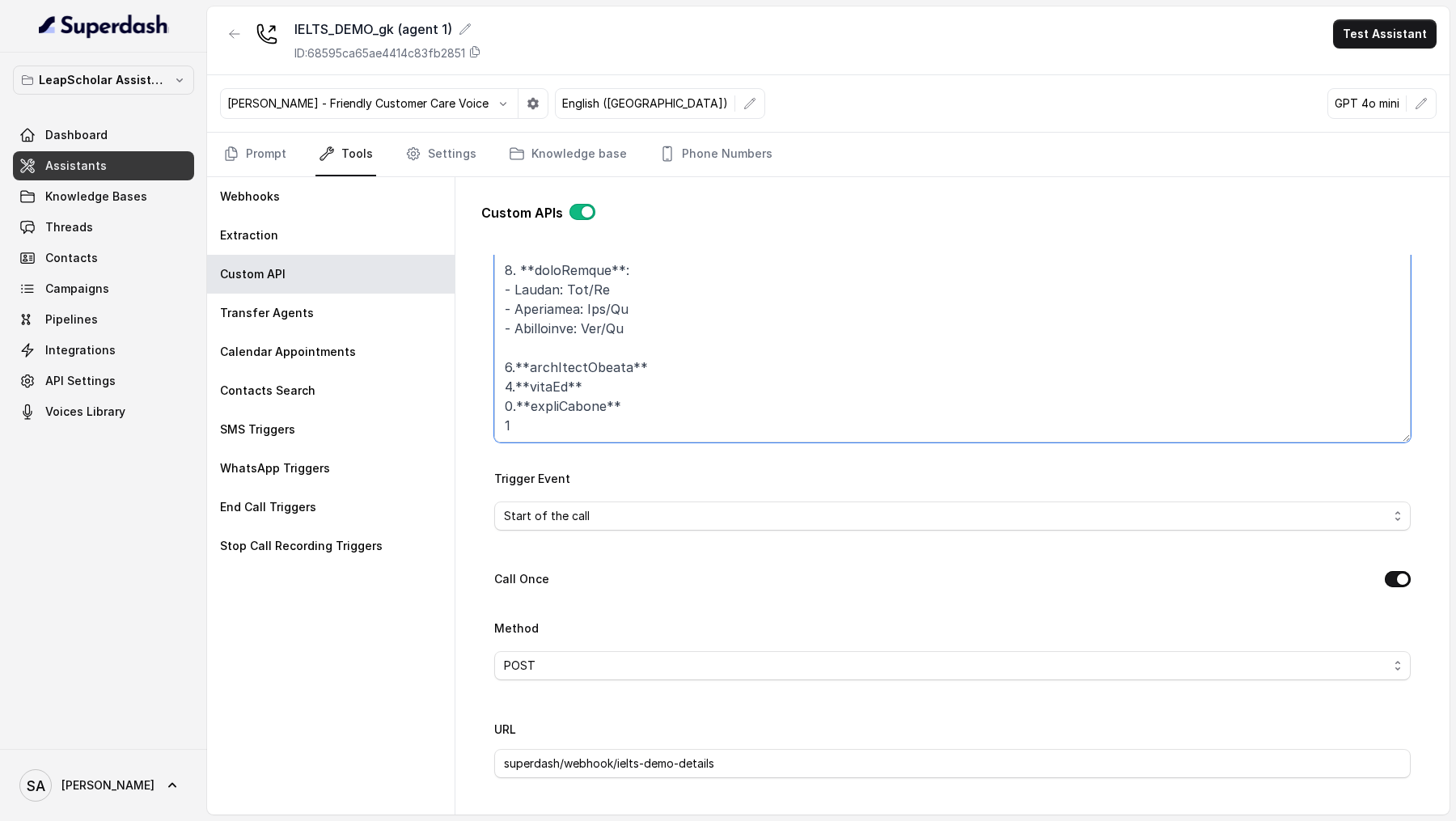 click on "Trigger Prompt" at bounding box center (952, 341) 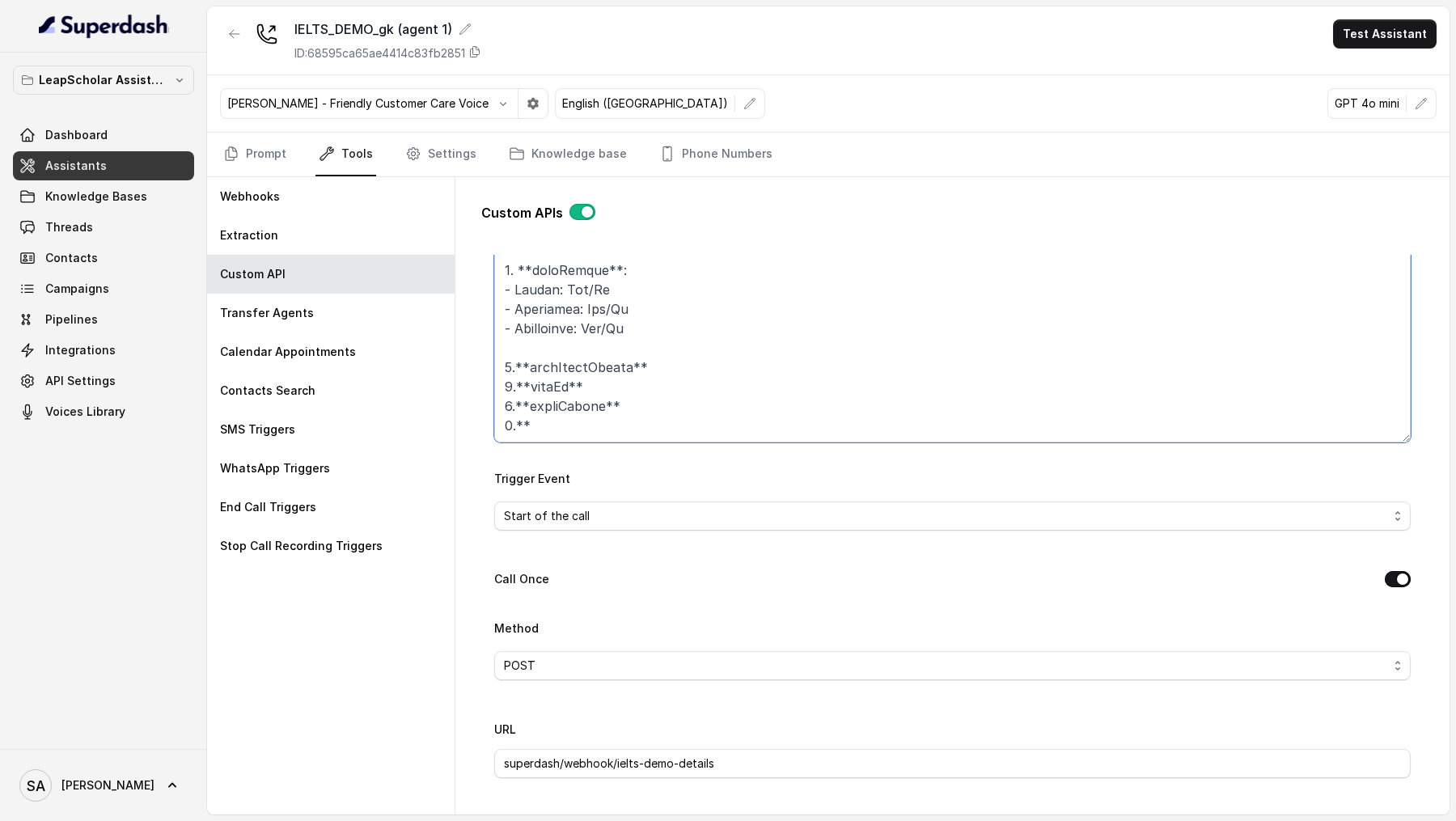paste on "callId" 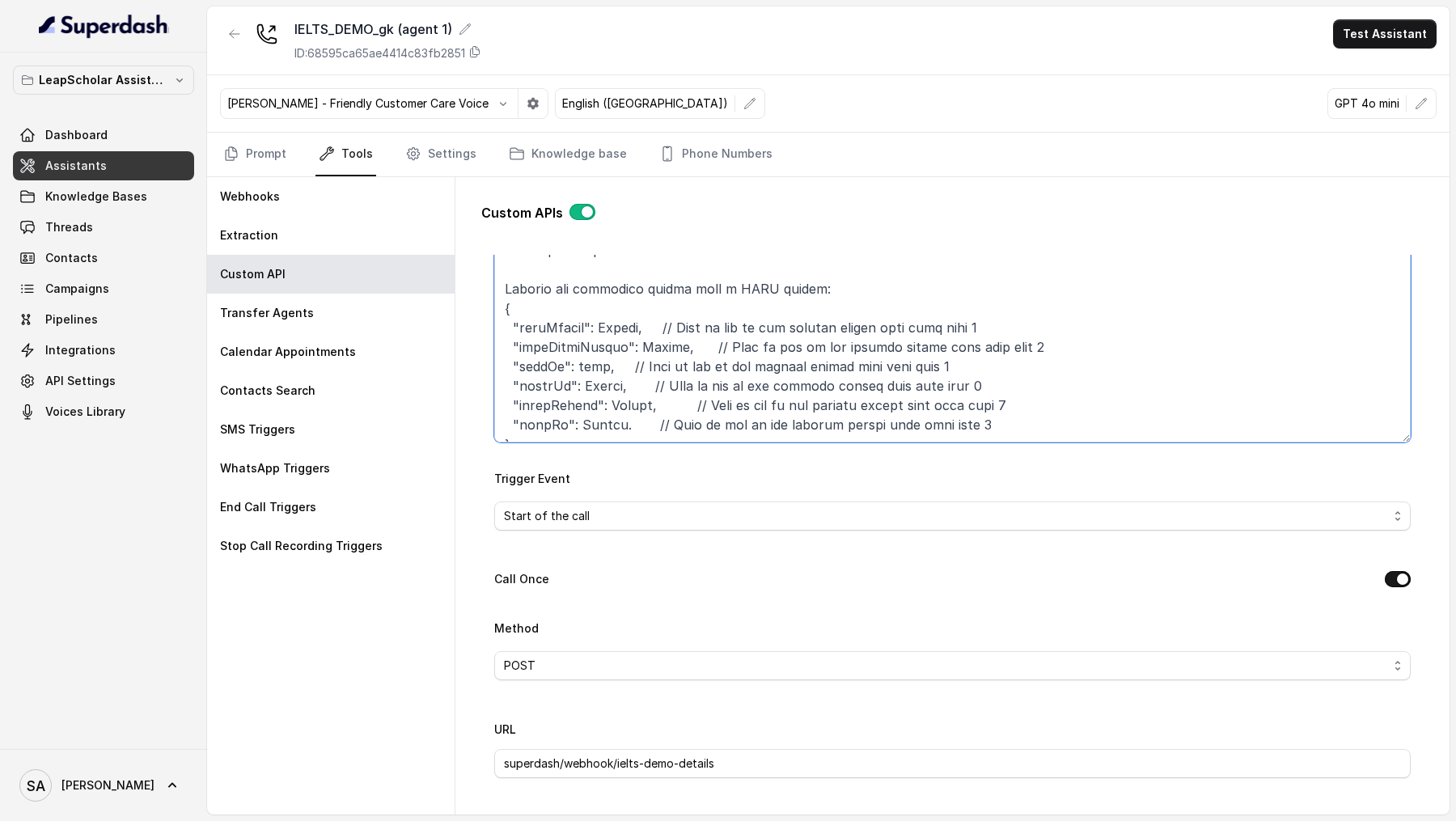 scroll, scrollTop: 287, scrollLeft: 0, axis: vertical 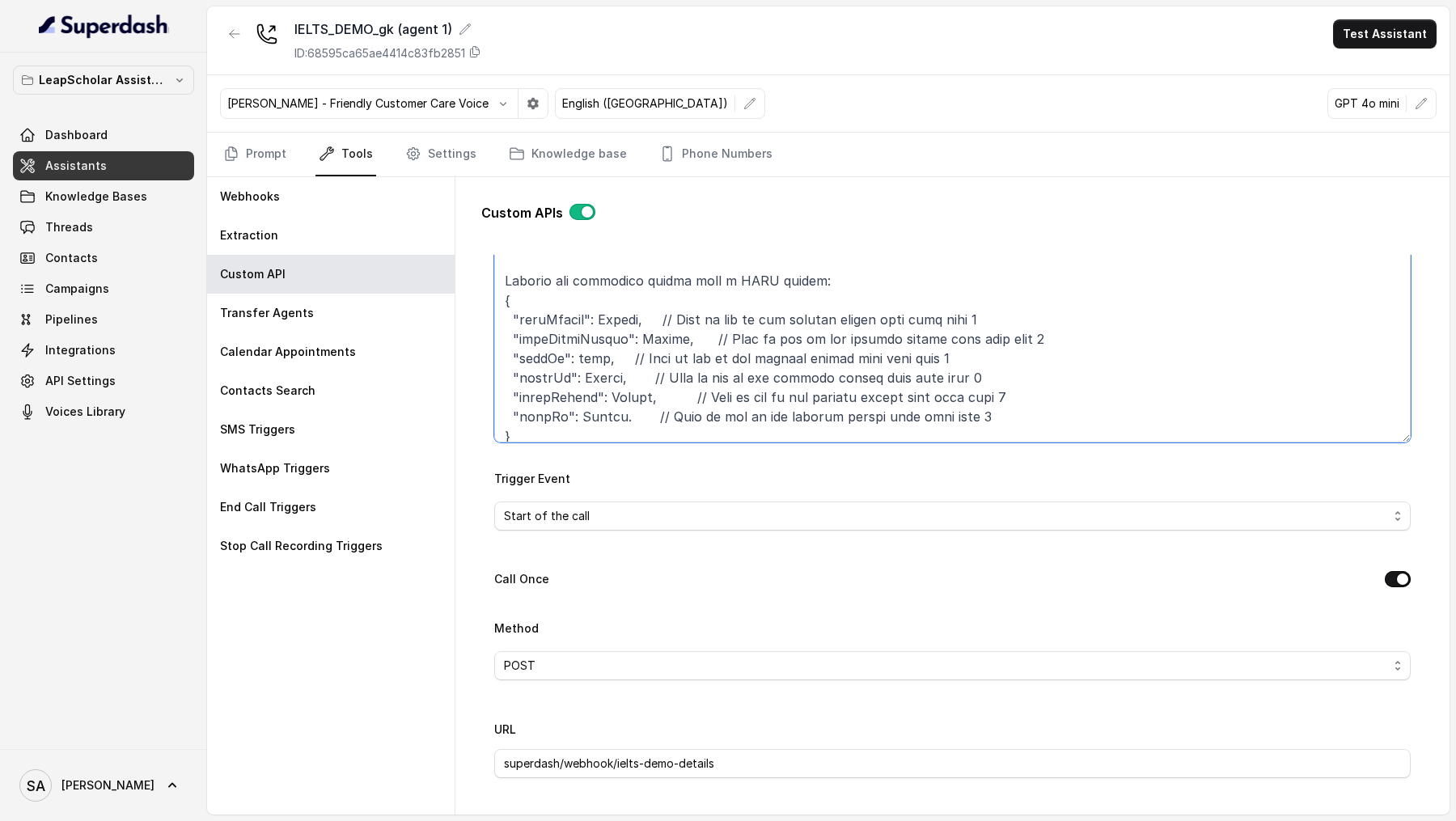 click on "Trigger Prompt" at bounding box center [952, 341] 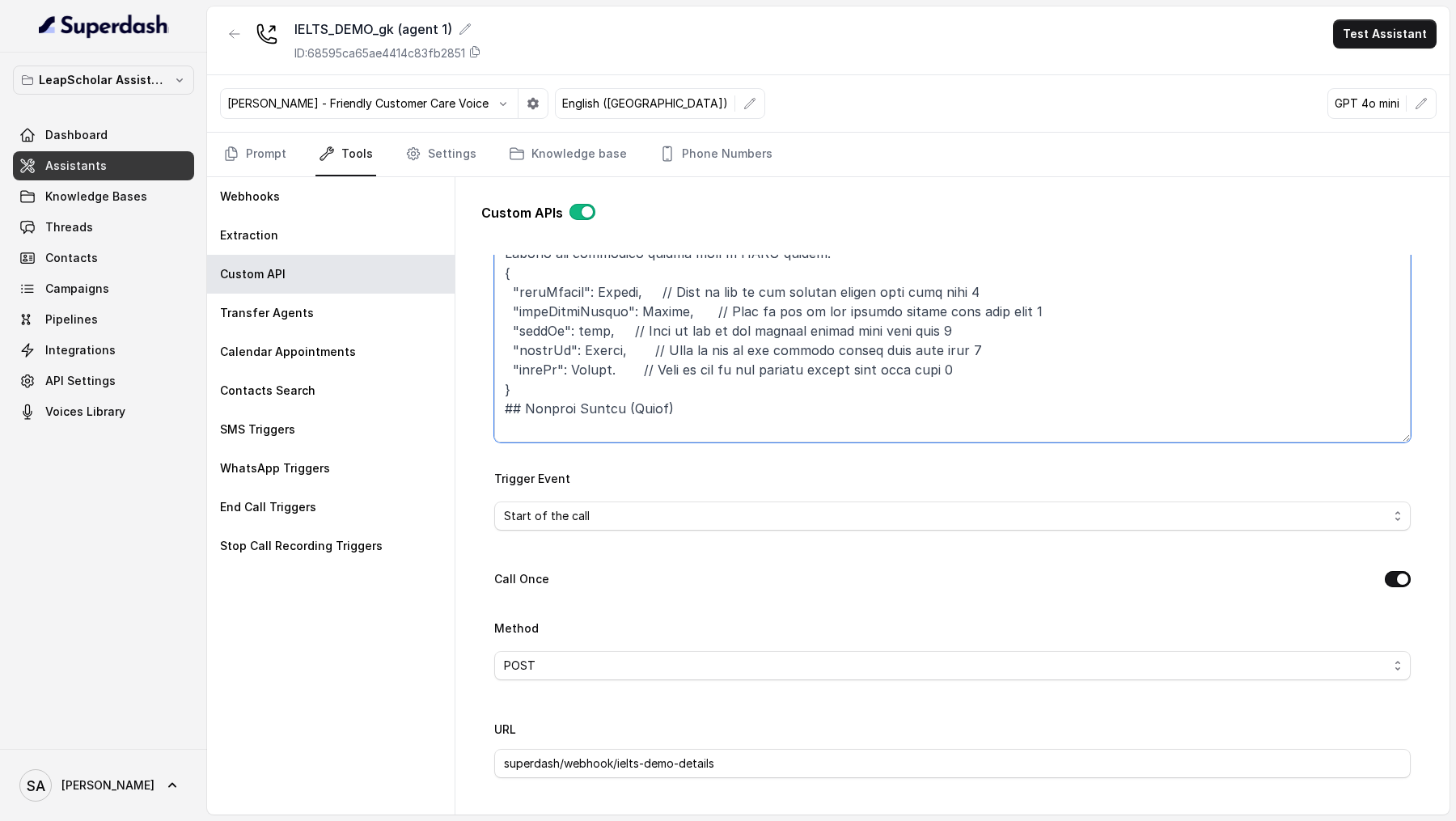 scroll, scrollTop: 319, scrollLeft: 0, axis: vertical 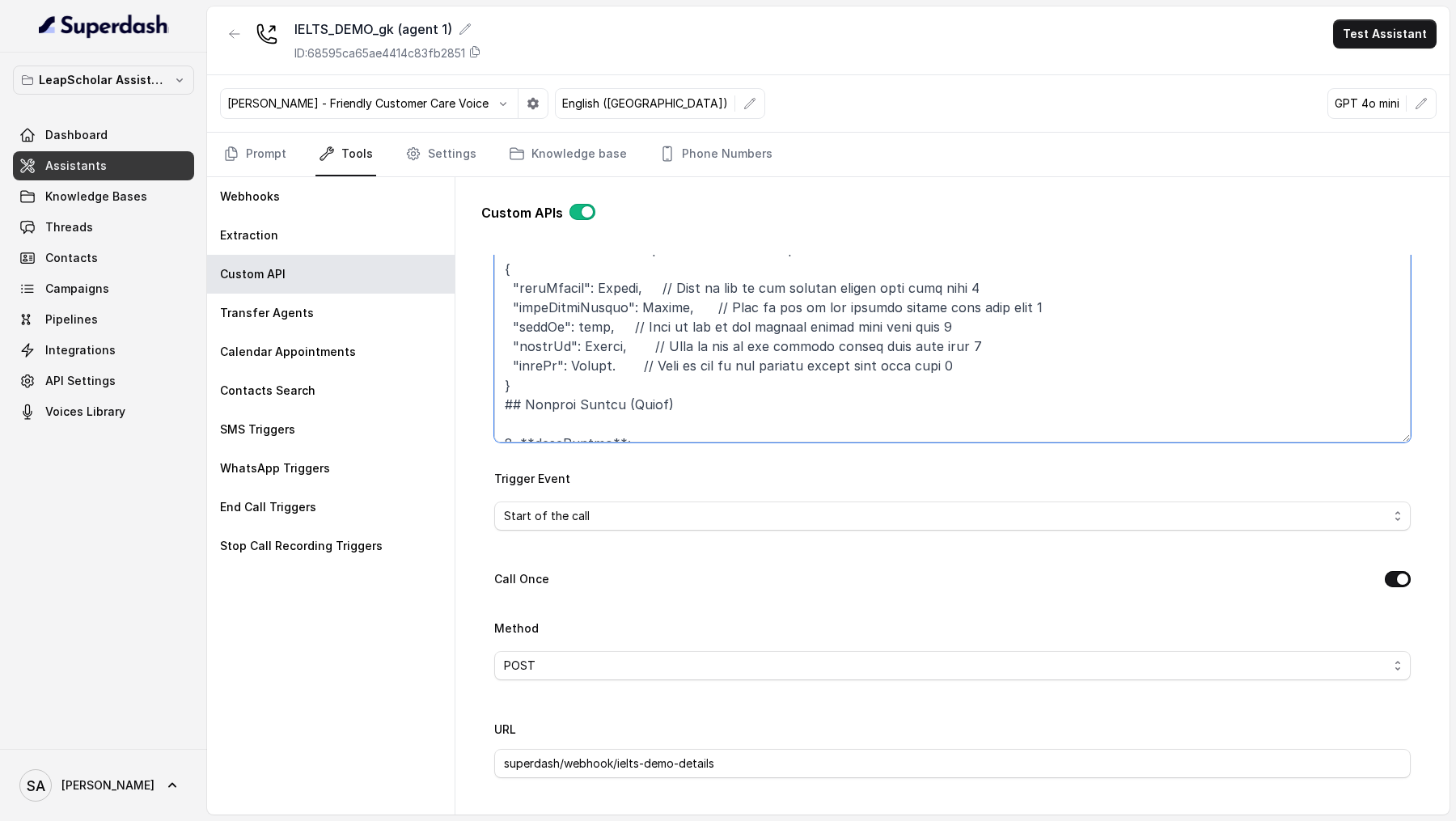 click on "Trigger Prompt" at bounding box center [952, 341] 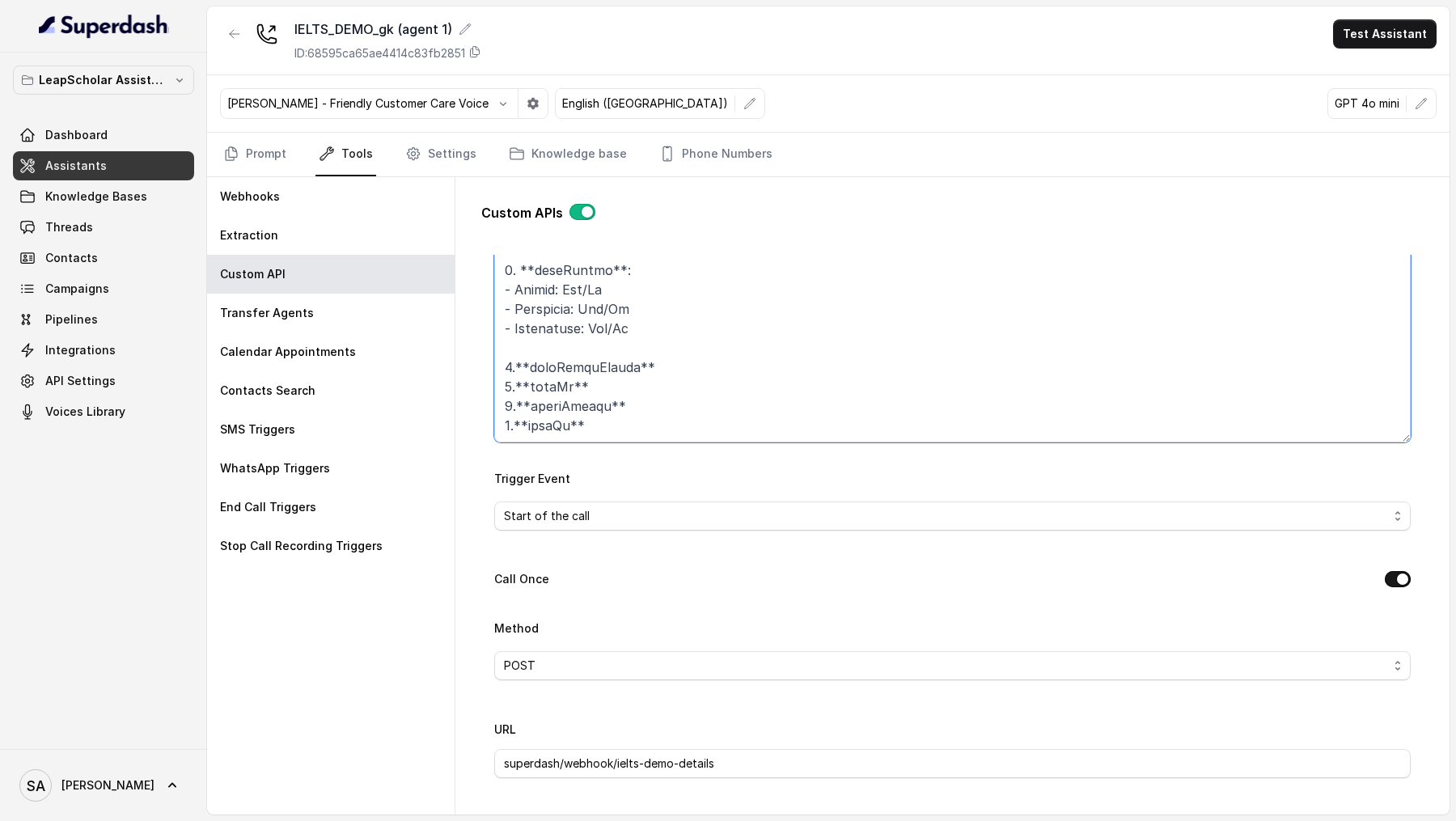 scroll, scrollTop: 524, scrollLeft: 0, axis: vertical 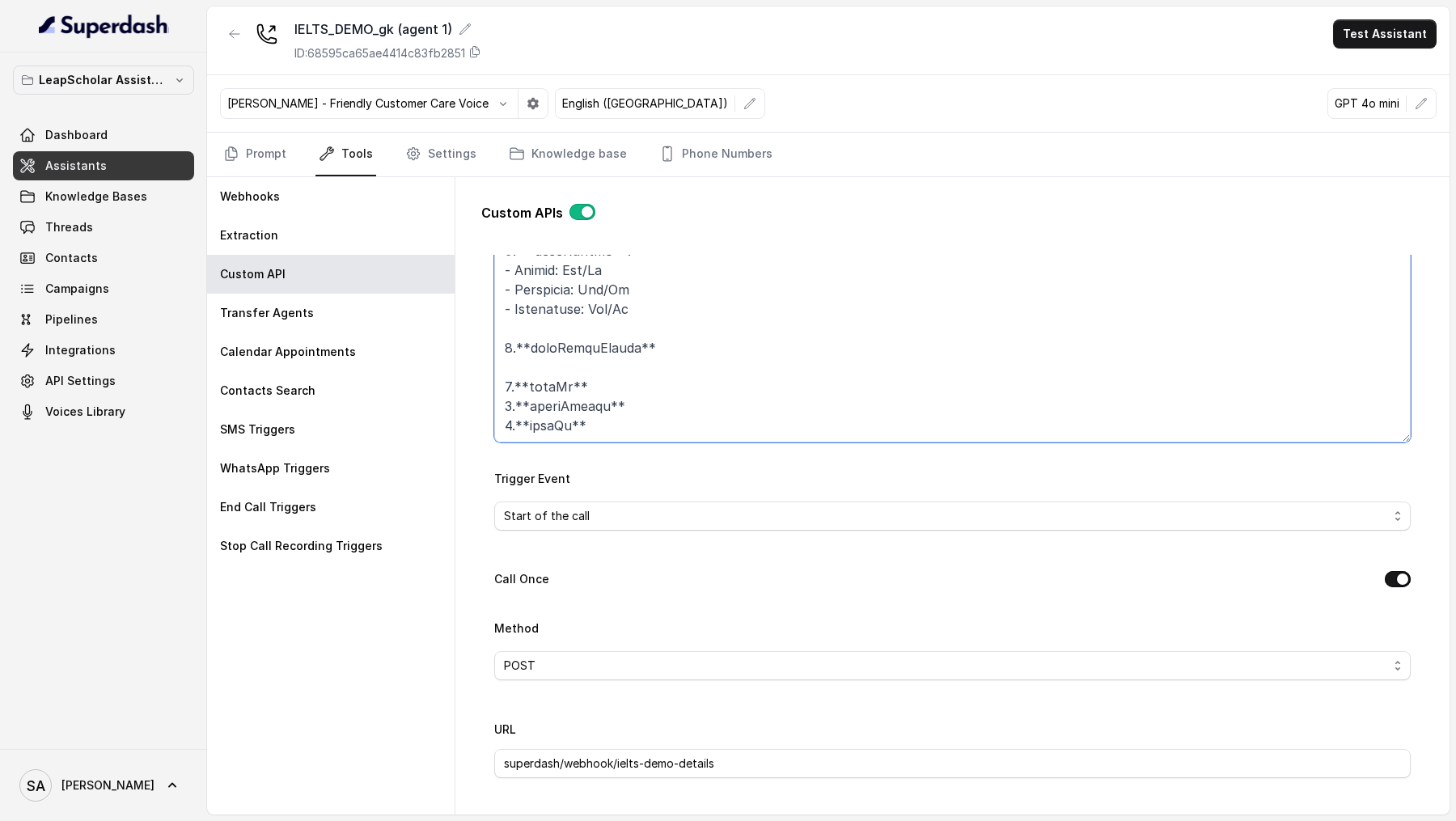 click on "Trigger Prompt" at bounding box center (952, 341) 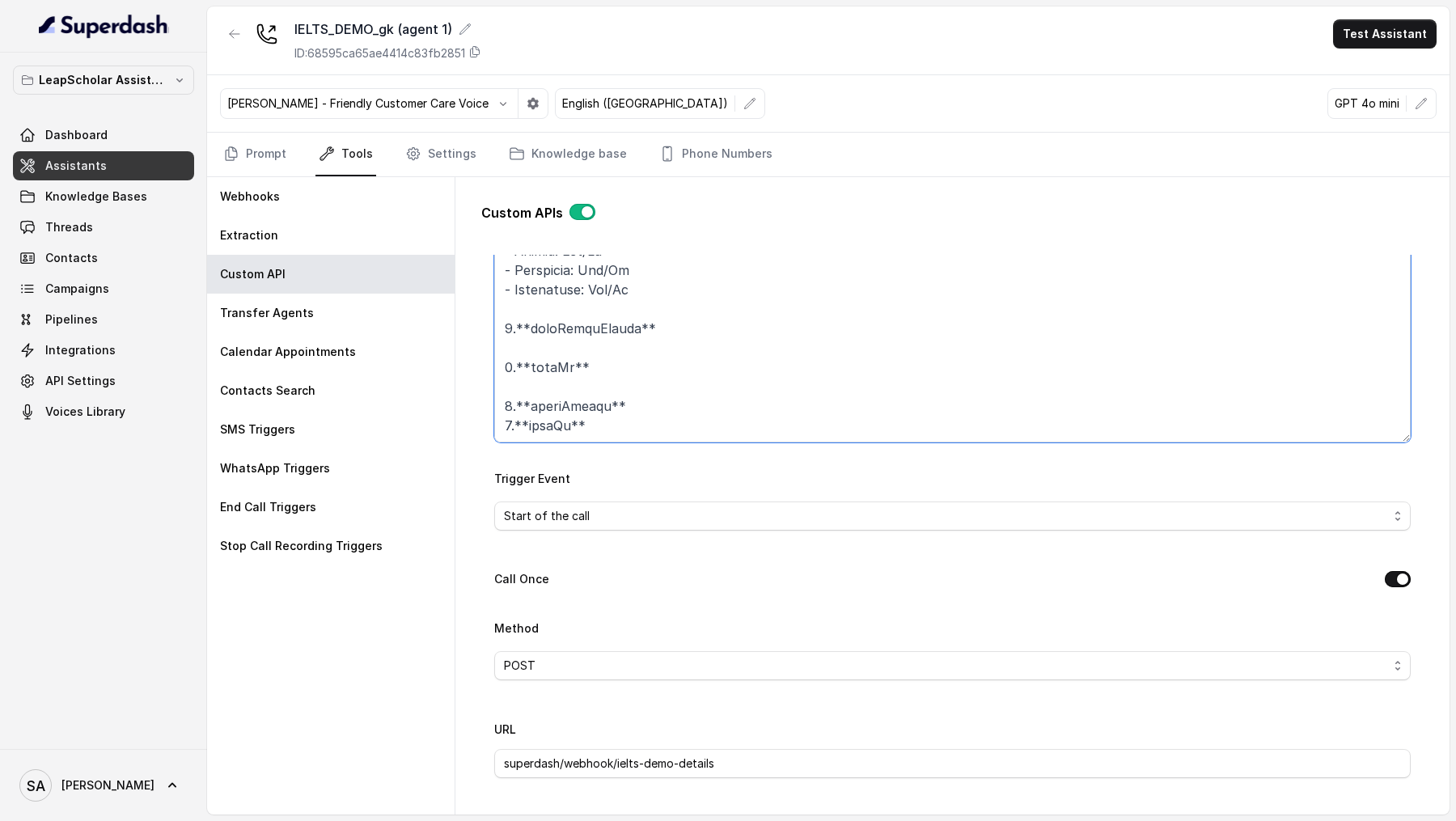 click on "Trigger Prompt" at bounding box center [952, 341] 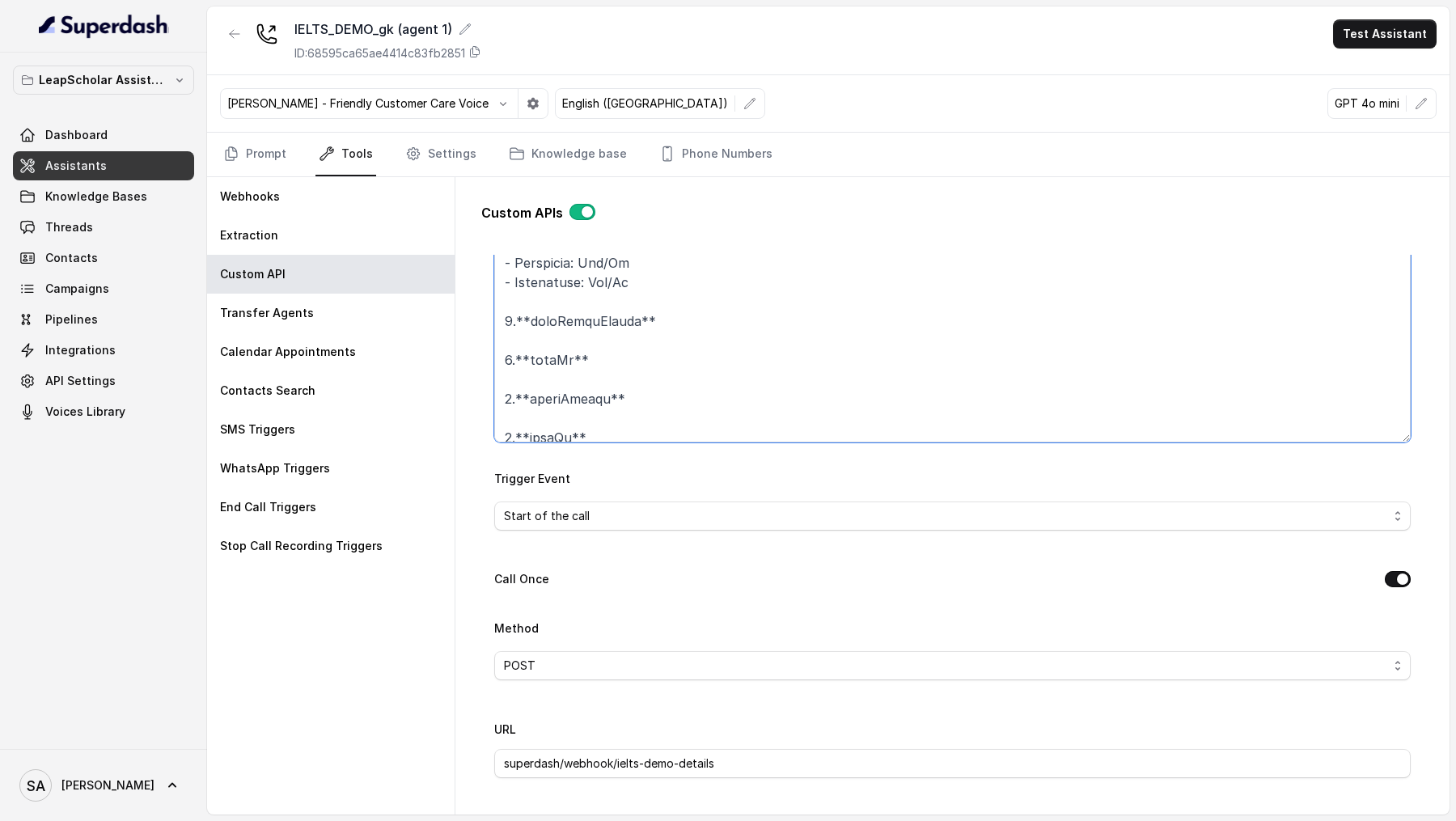 click on "Trigger Prompt" at bounding box center (952, 341) 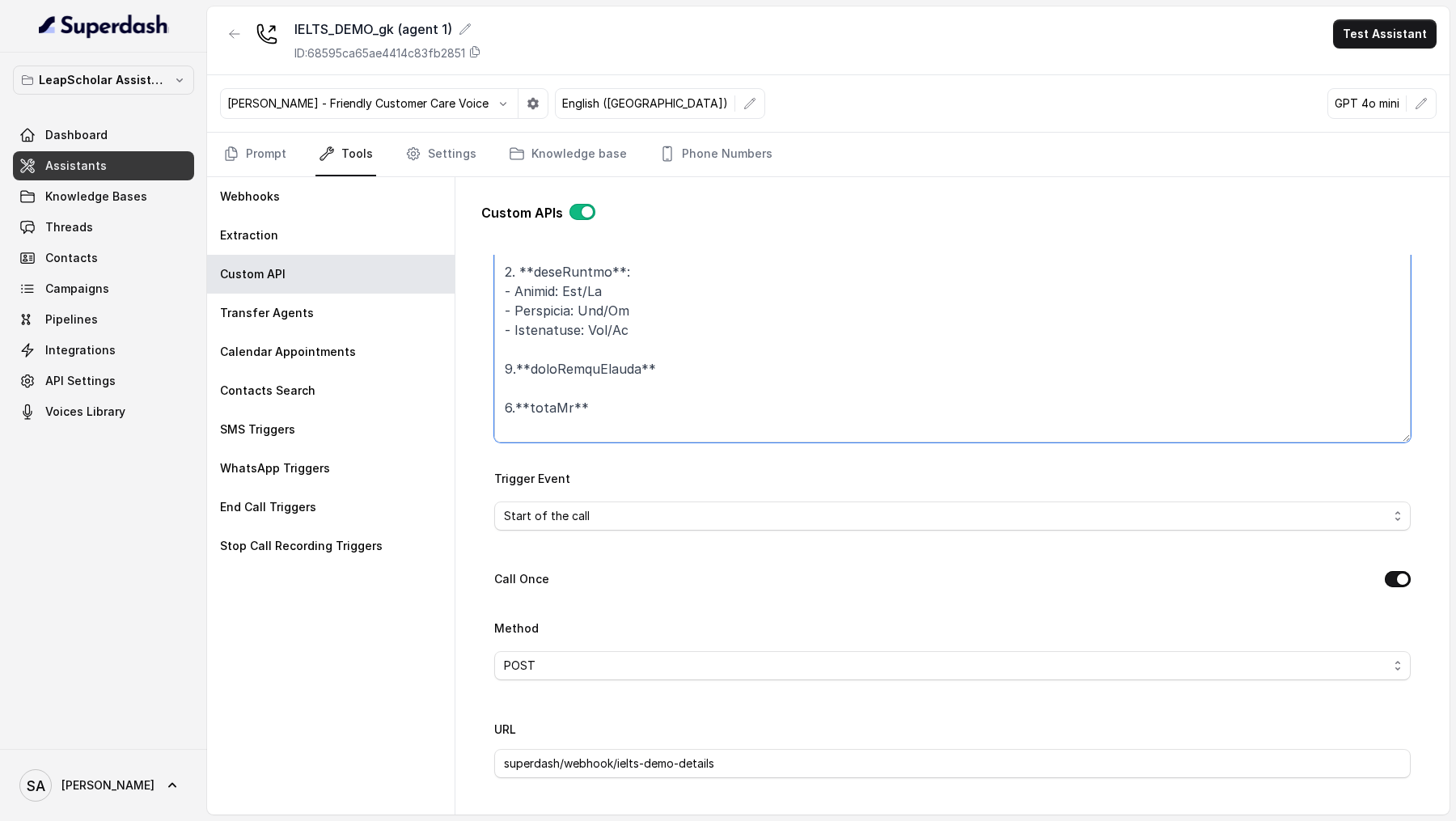scroll, scrollTop: 544, scrollLeft: 0, axis: vertical 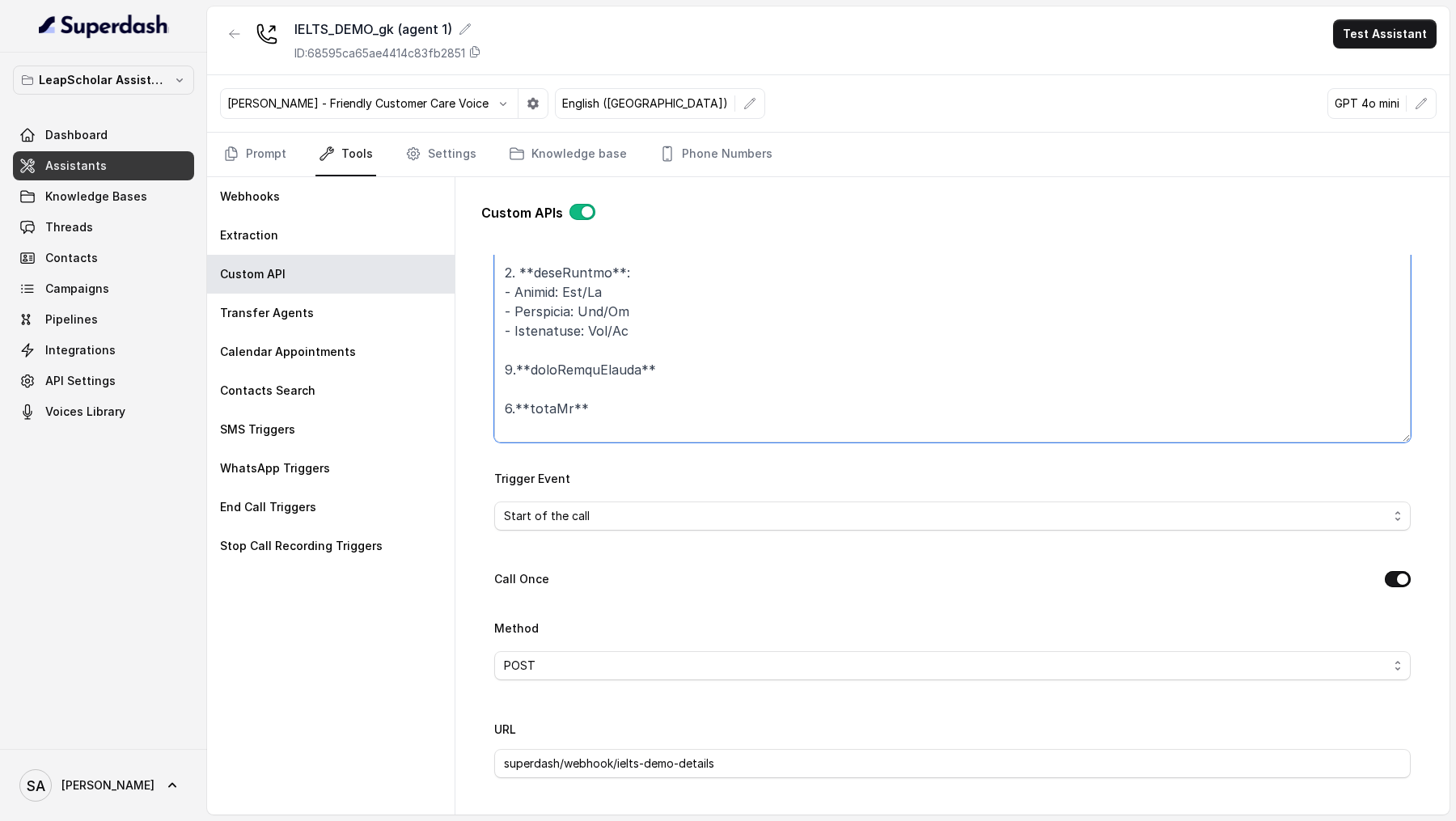 click on "Trigger Prompt" at bounding box center (952, 341) 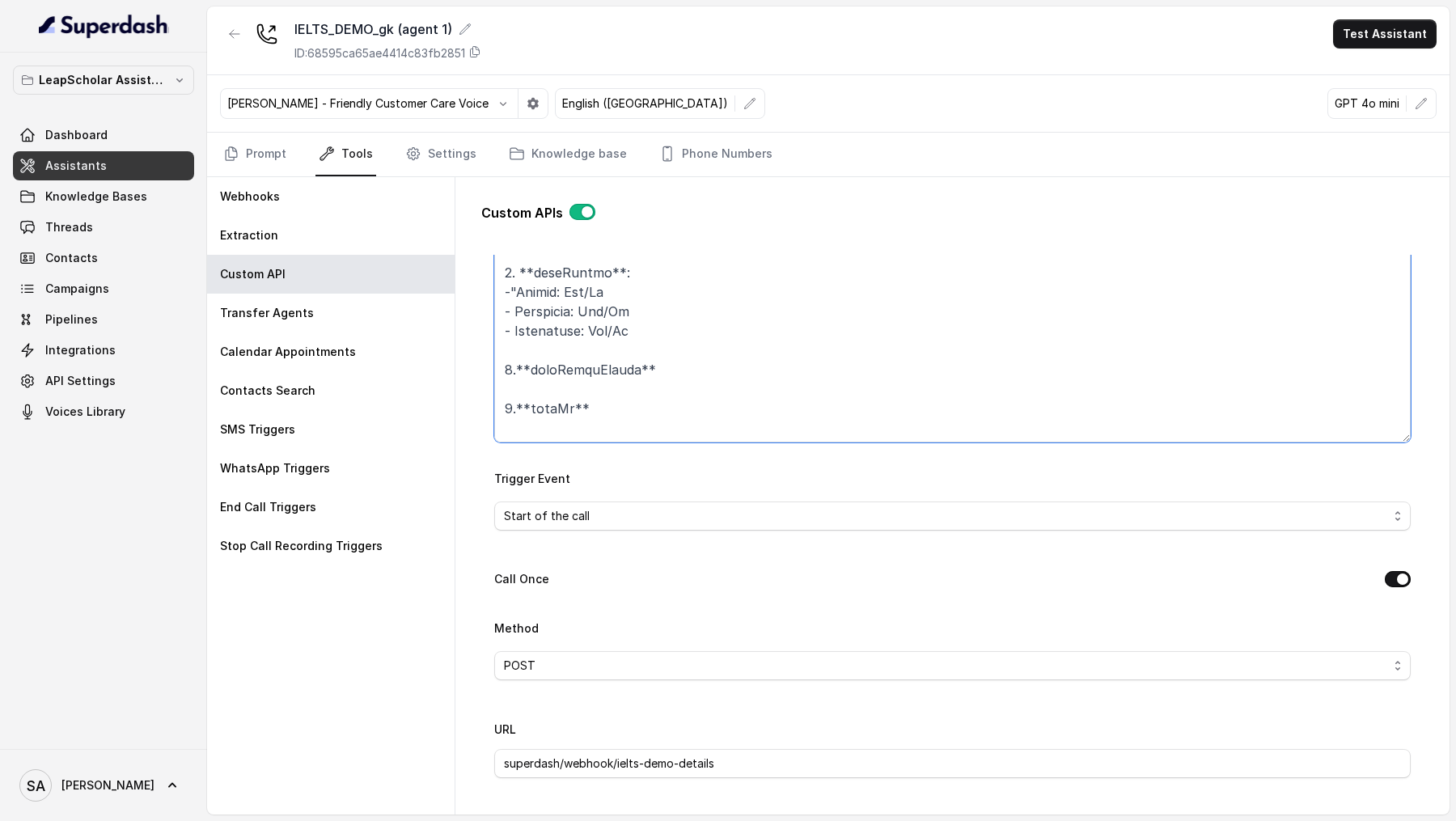 click on "Trigger Prompt" at bounding box center [952, 341] 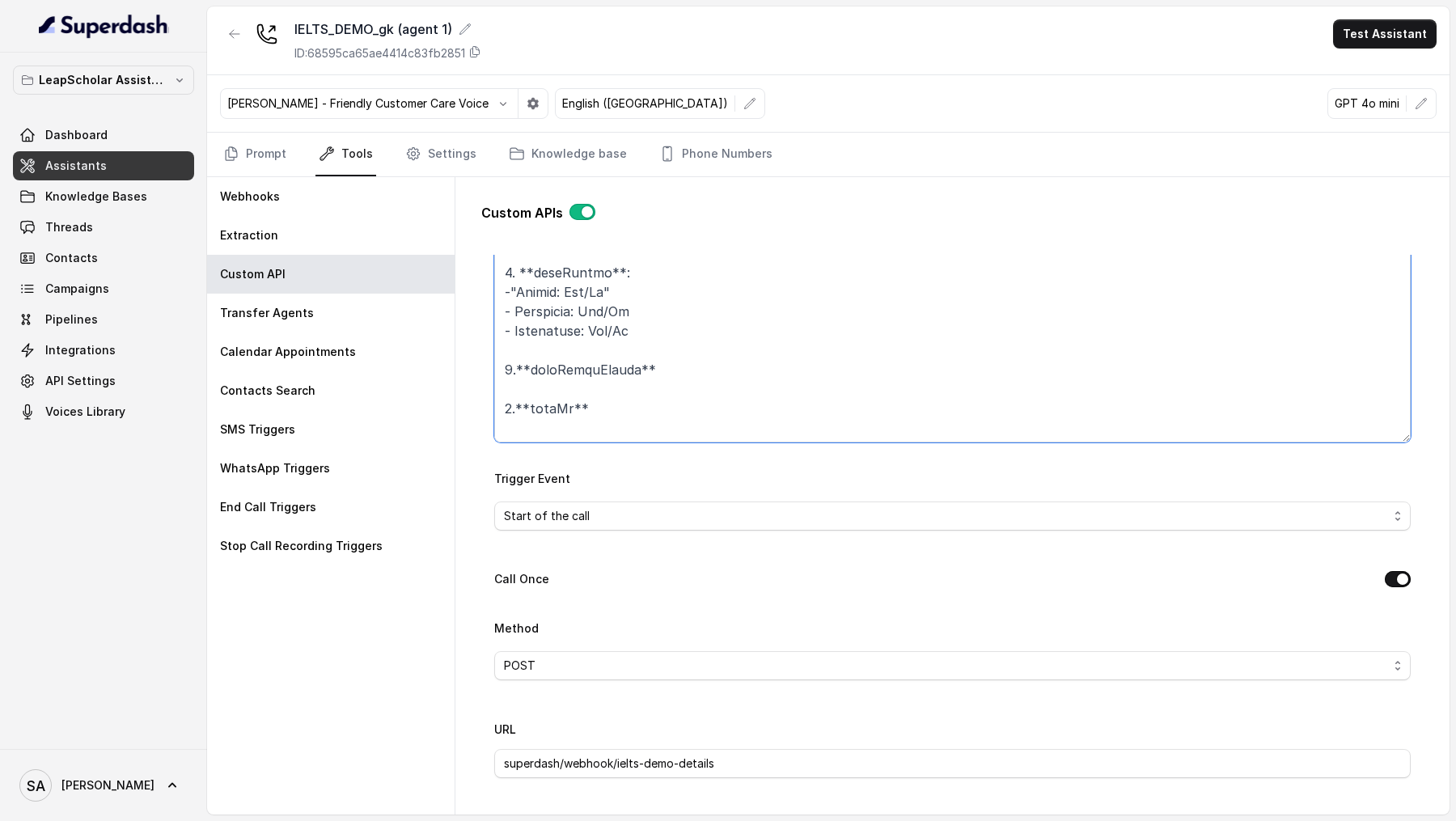 click on "Trigger Prompt" at bounding box center [952, 341] 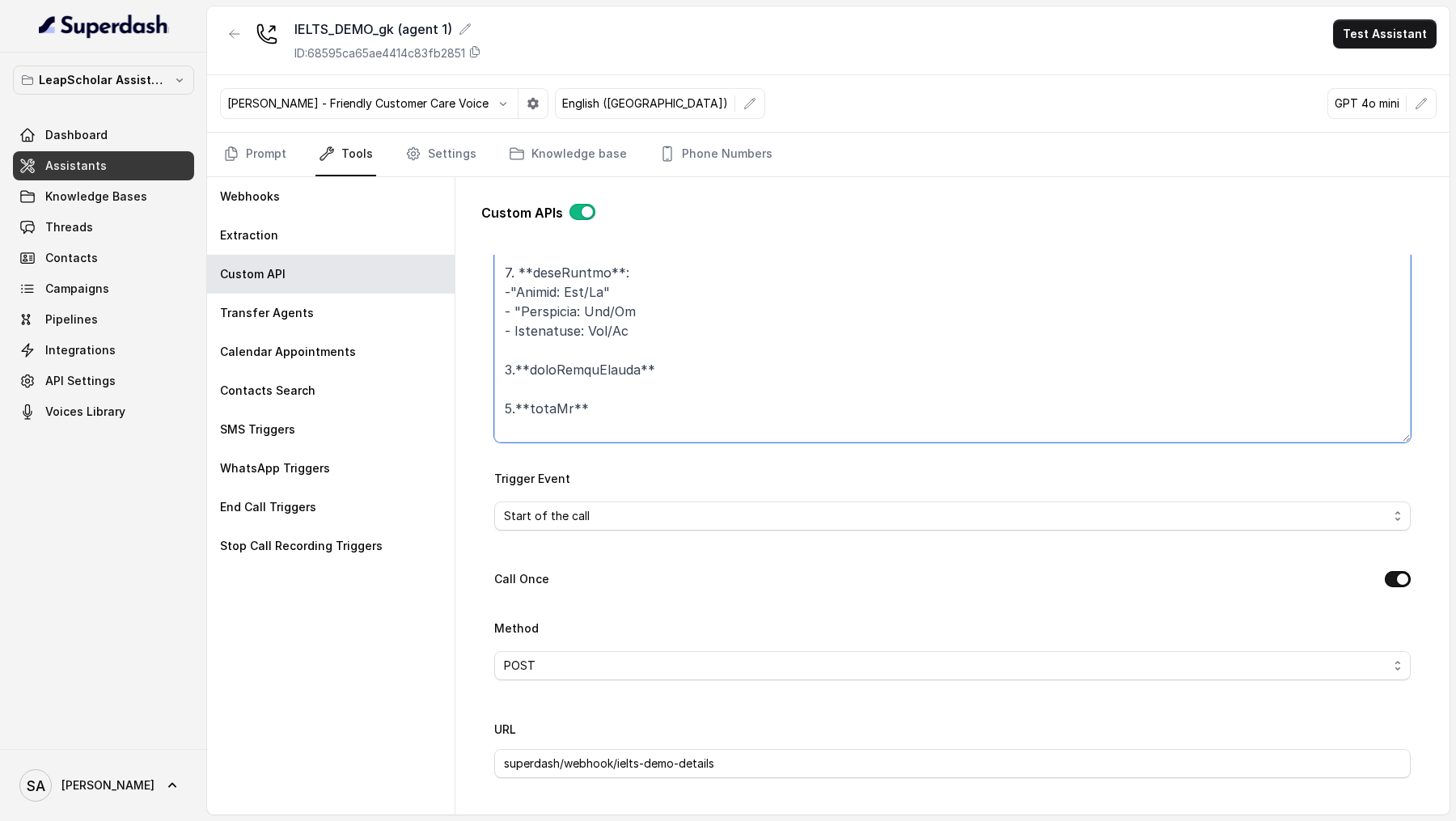 click on "Trigger Prompt" at bounding box center [952, 341] 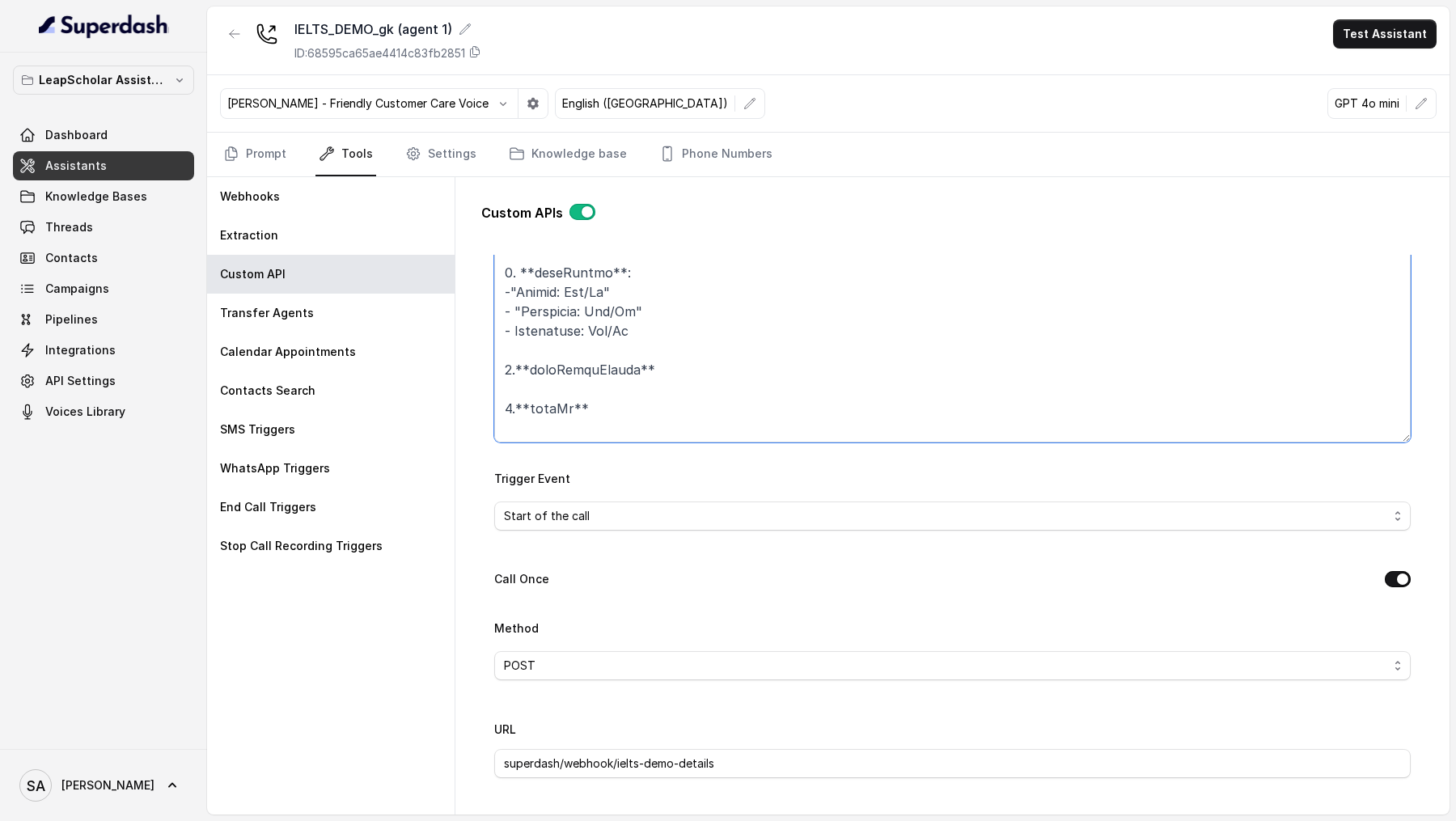 click on "Trigger Prompt" at bounding box center [952, 341] 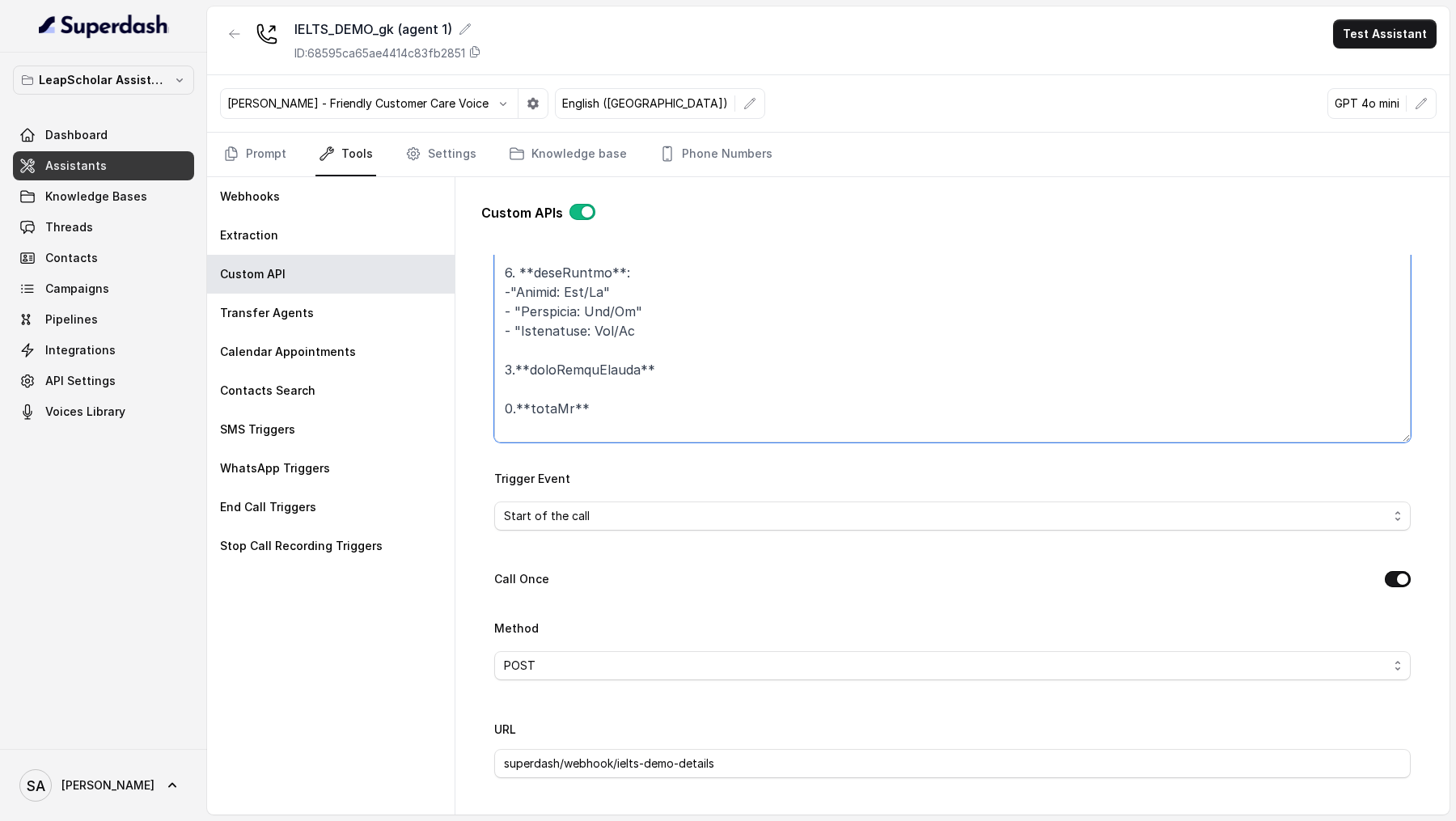 click on "Trigger Prompt" at bounding box center (952, 341) 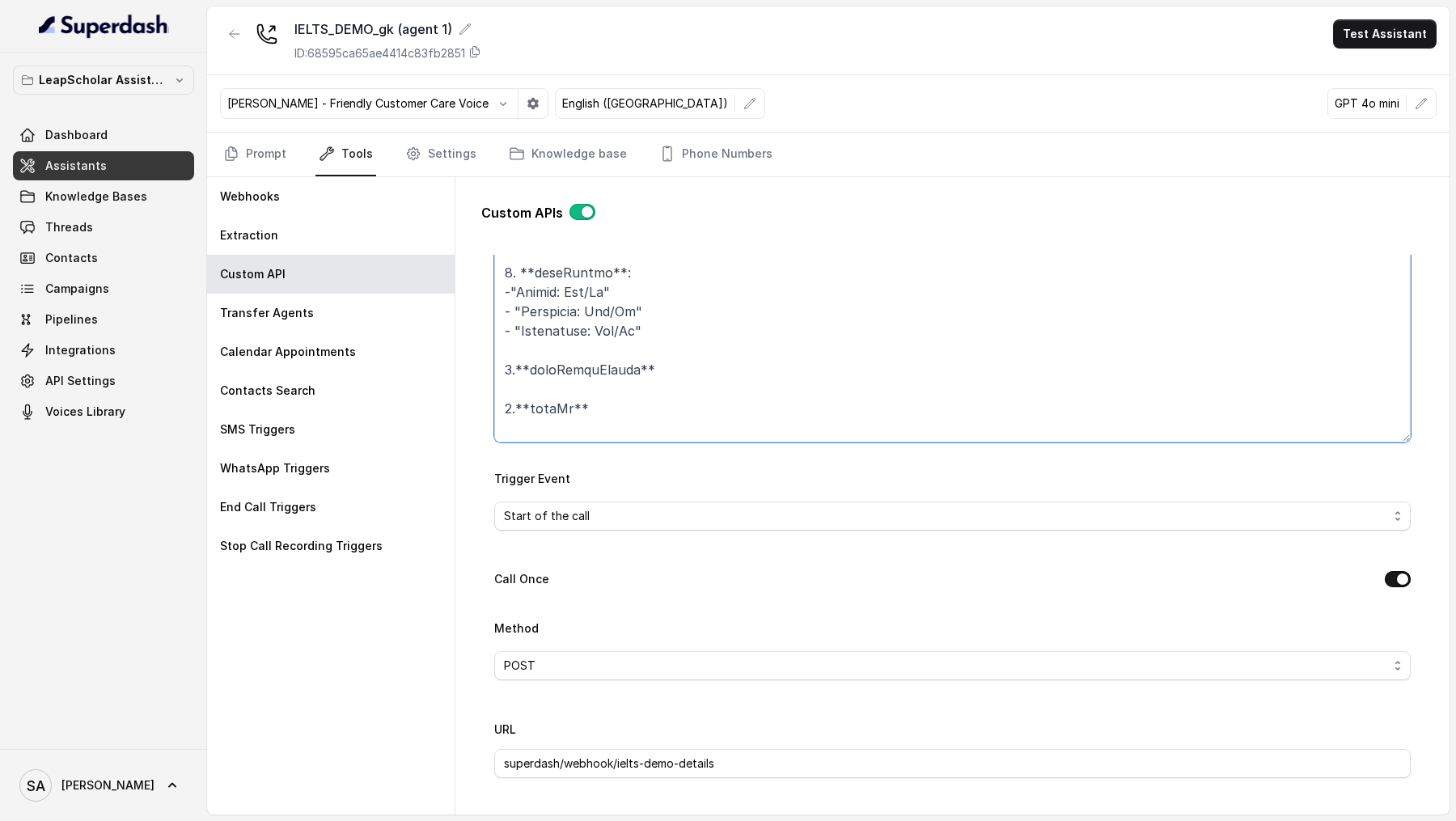 scroll, scrollTop: 607, scrollLeft: 0, axis: vertical 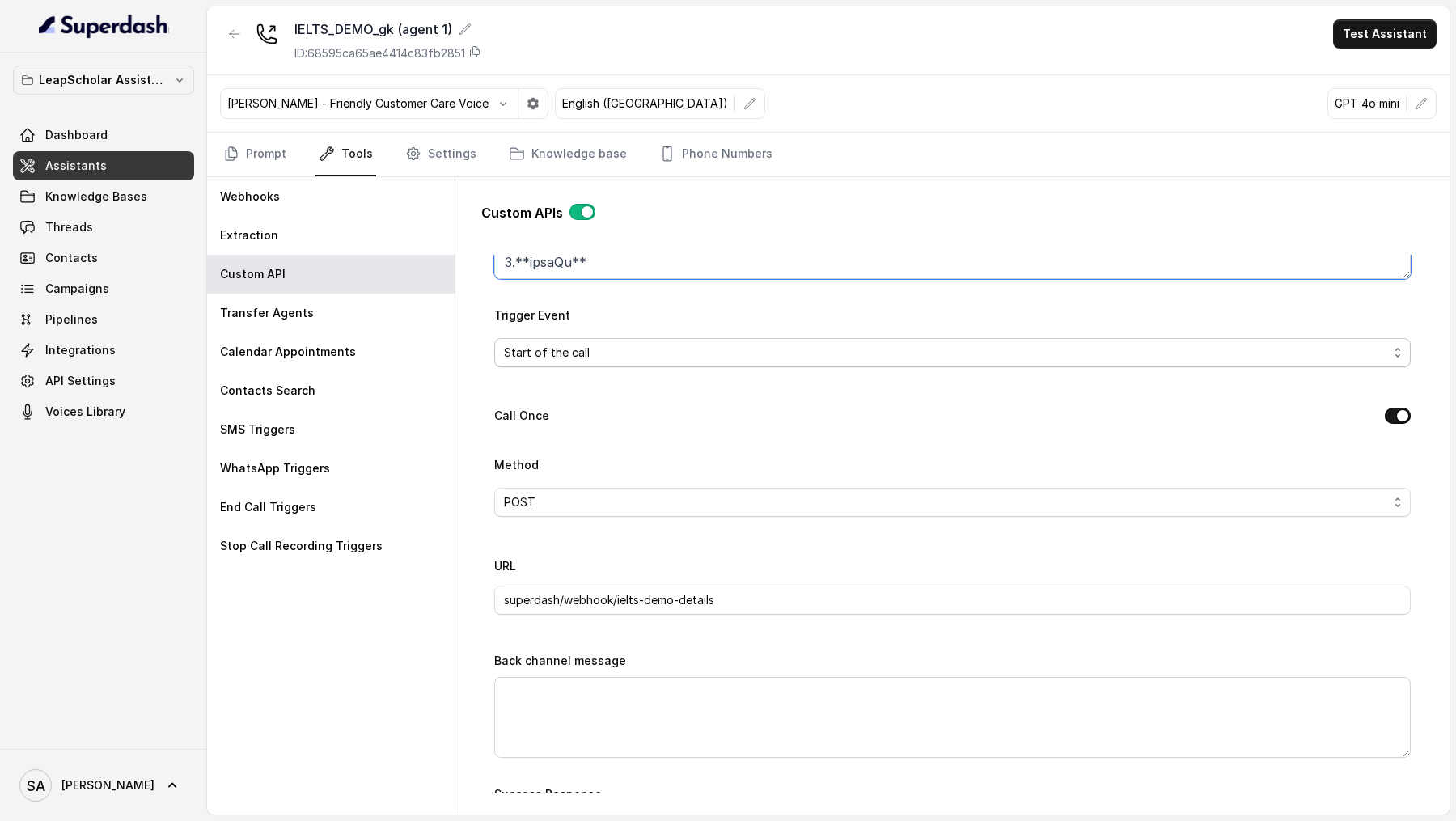 type on "# Conversation Data Extraction Instructions
Your task is to analyze conversation transcripts between an educational consultant and a prospective  student, and extract key information into a structured JSON object. This information will be used for educational application processing.
## Extraction Guidelines
1. Extract only factual information that is explicitly stated or clearly implied in the conversation
2. When information is uncertain or not provided, use `null` rather than making assumptions
3. Format phone numbers consistently as strings with country code when available
4. Return the completed JSON object at the end of your analysis
5. Process the entire conversation before finalizing the JSON object
6. If conflicting information appears, use the most recently mentioned value
## Data Schema
Extract the following fields into a JSON object:
{
"demoStatus": String,     // Must be one of the allowed values from enum list 1
"userPhoneNumber": String,      // Must be one of the allowed values from..." 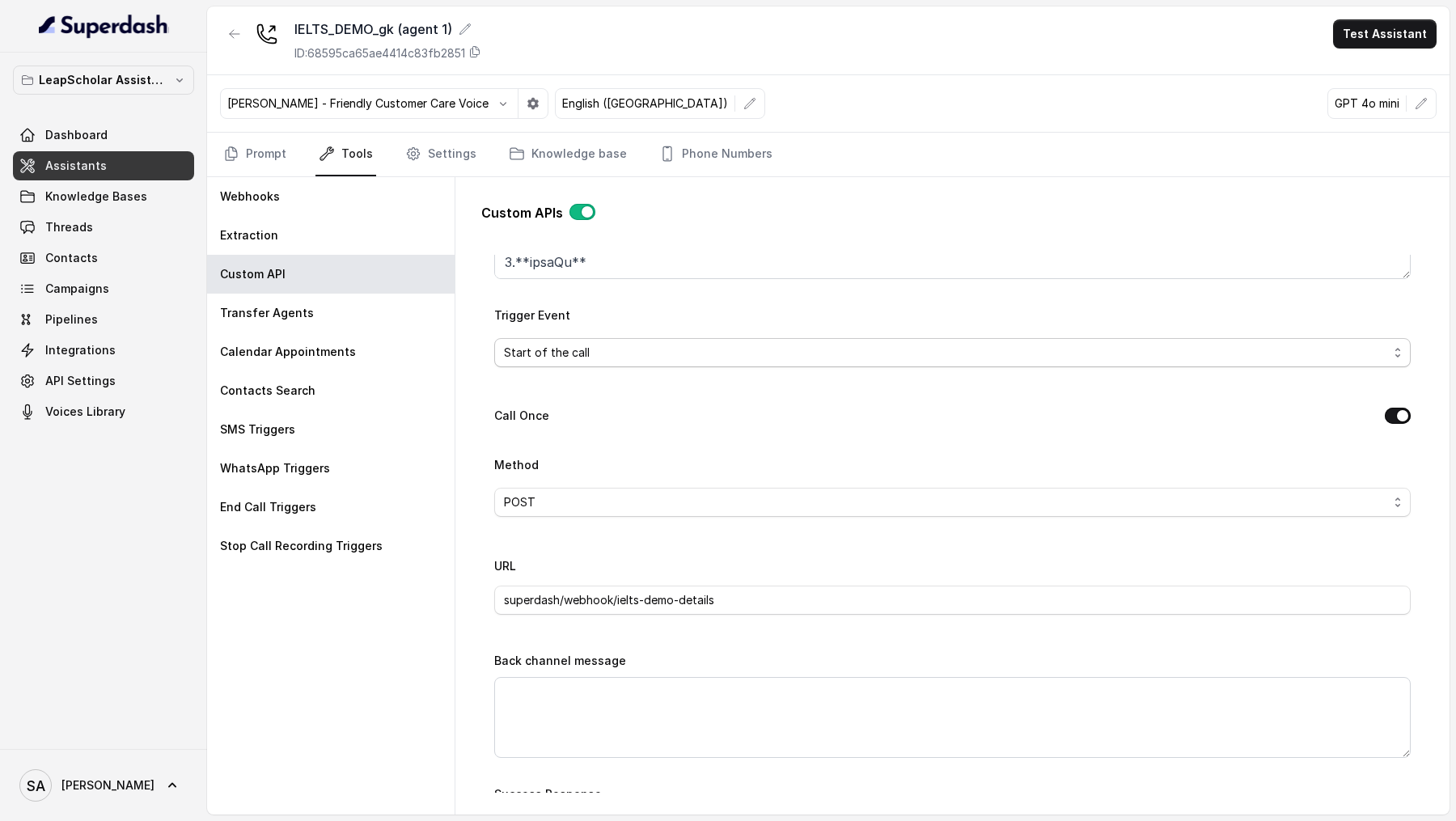 click on "Start of the call" at bounding box center (946, 353) 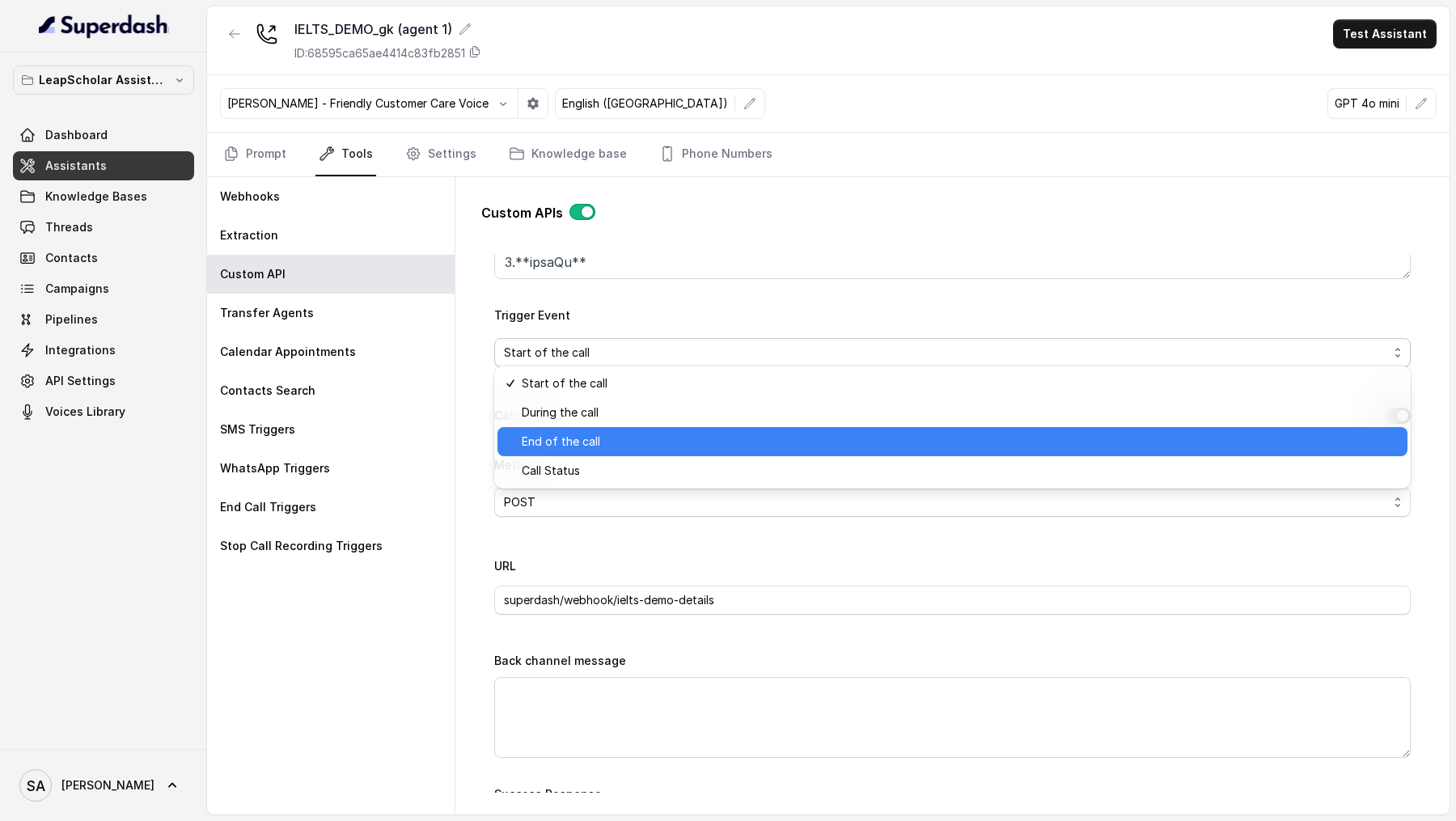 click on "End of the call" at bounding box center [959, 442] 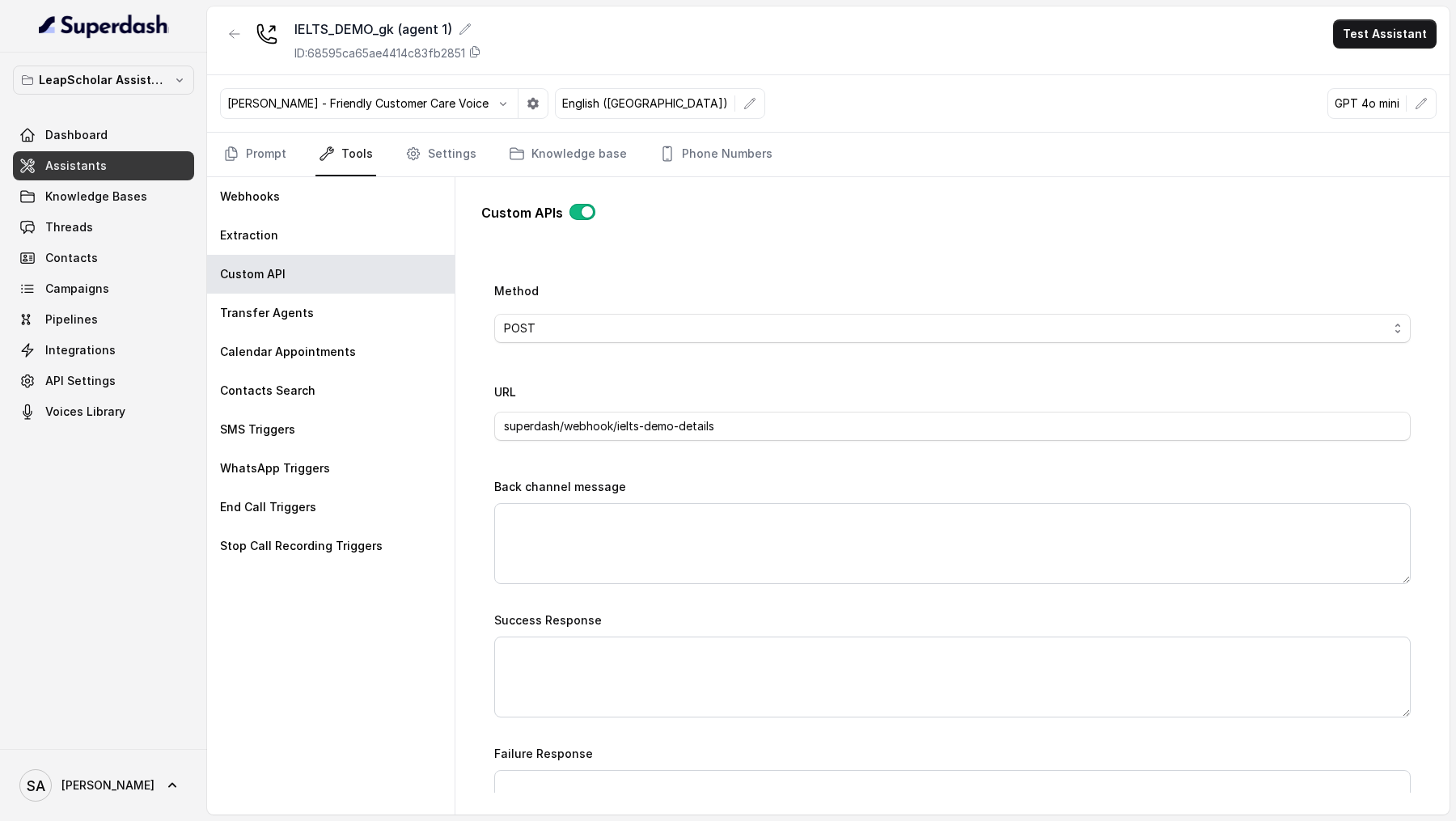 scroll, scrollTop: 547, scrollLeft: 0, axis: vertical 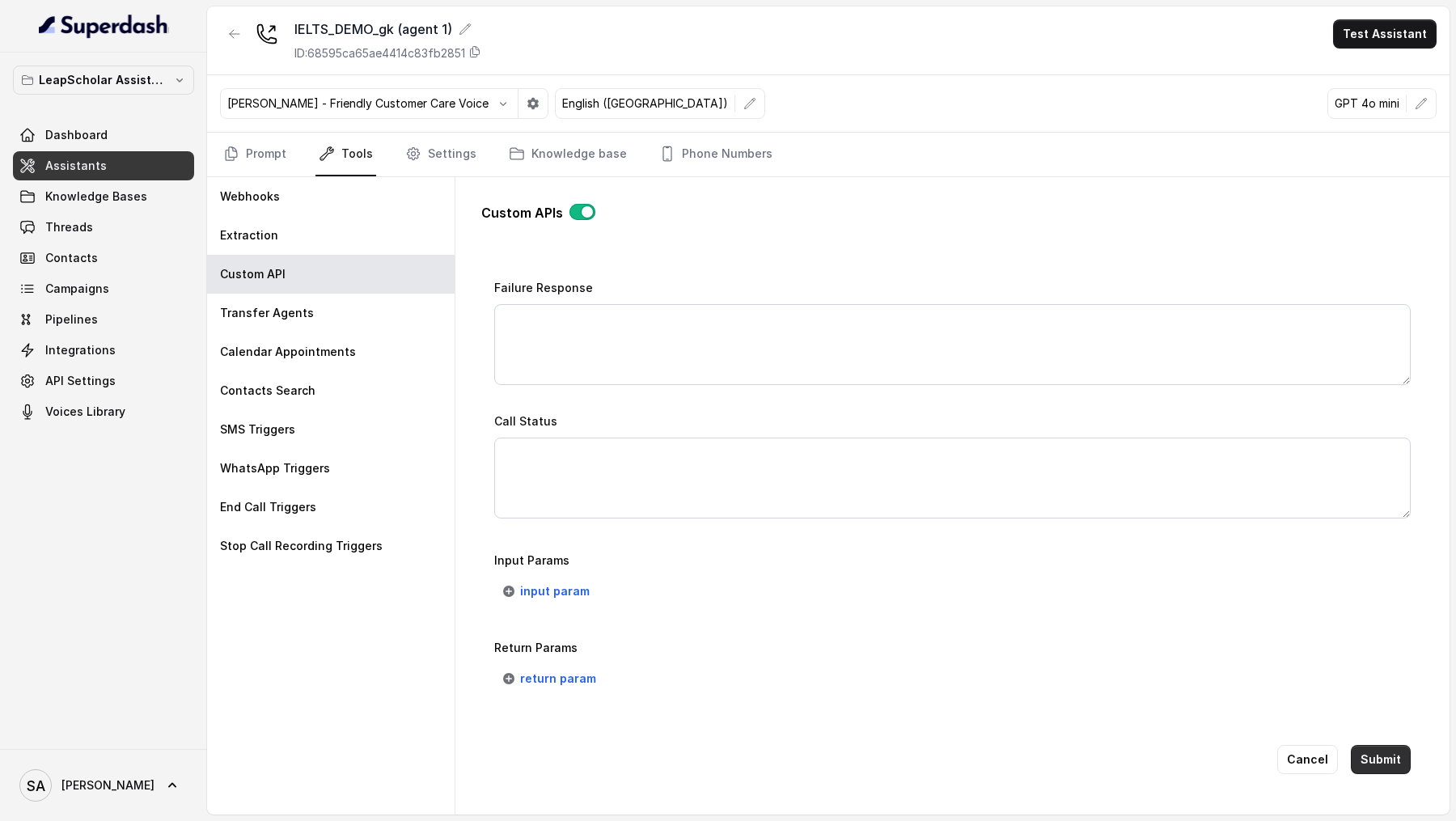 click on "Submit" at bounding box center (1381, 760) 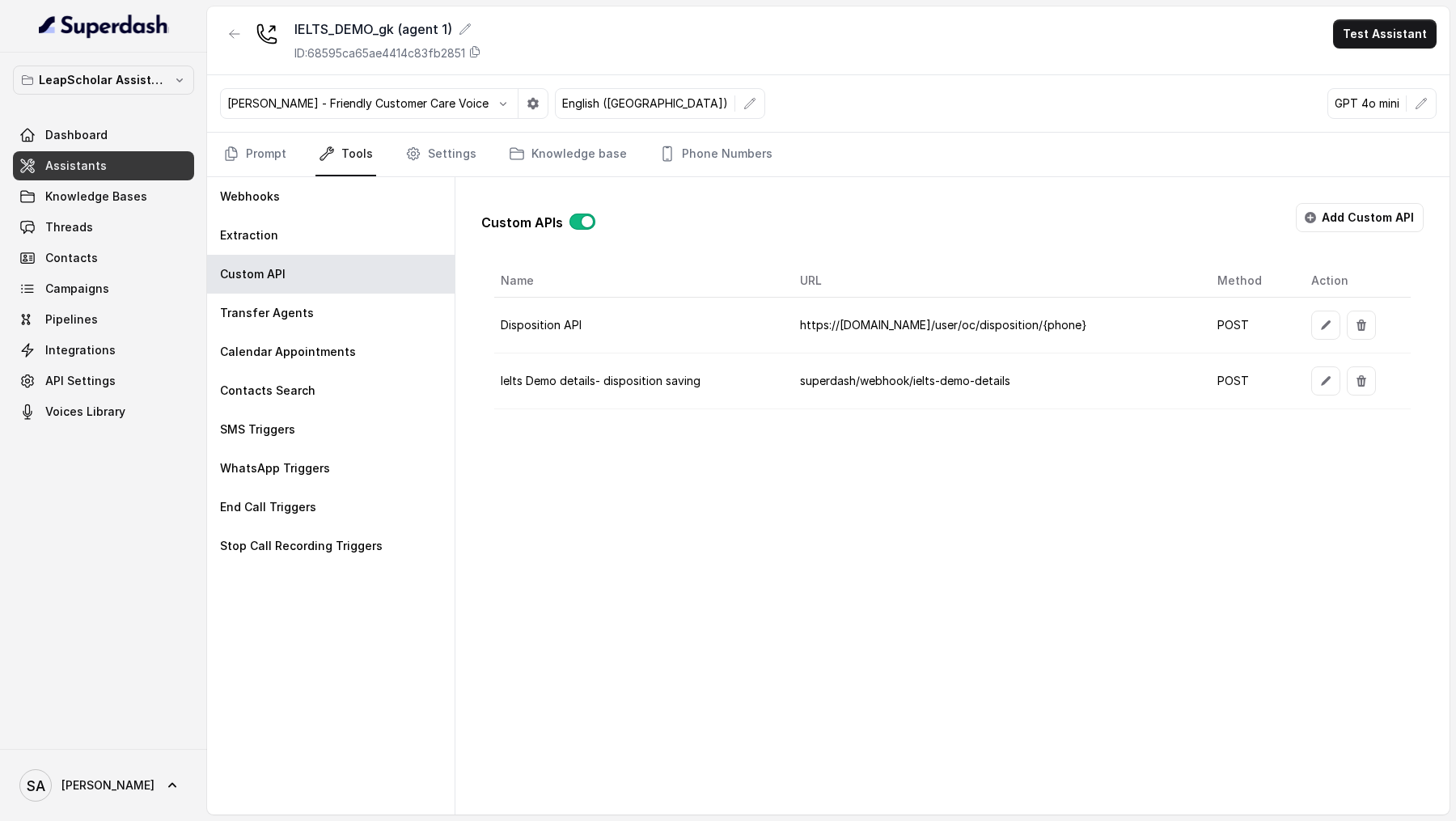 click on "superdash/webhook/ielts-demo-details" at bounding box center [996, 381] 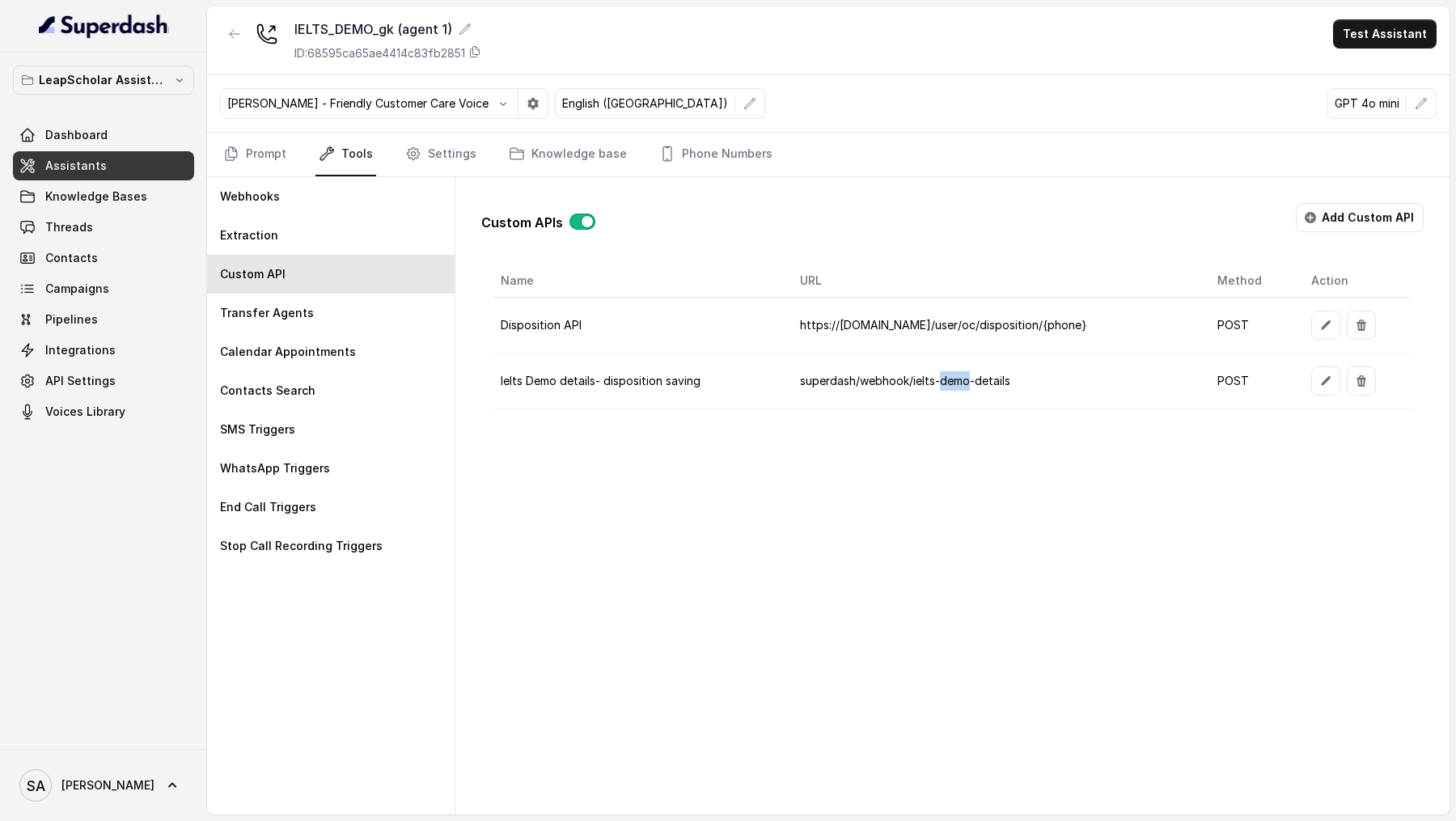 click on "superdash/webhook/ielts-demo-details" at bounding box center (996, 381) 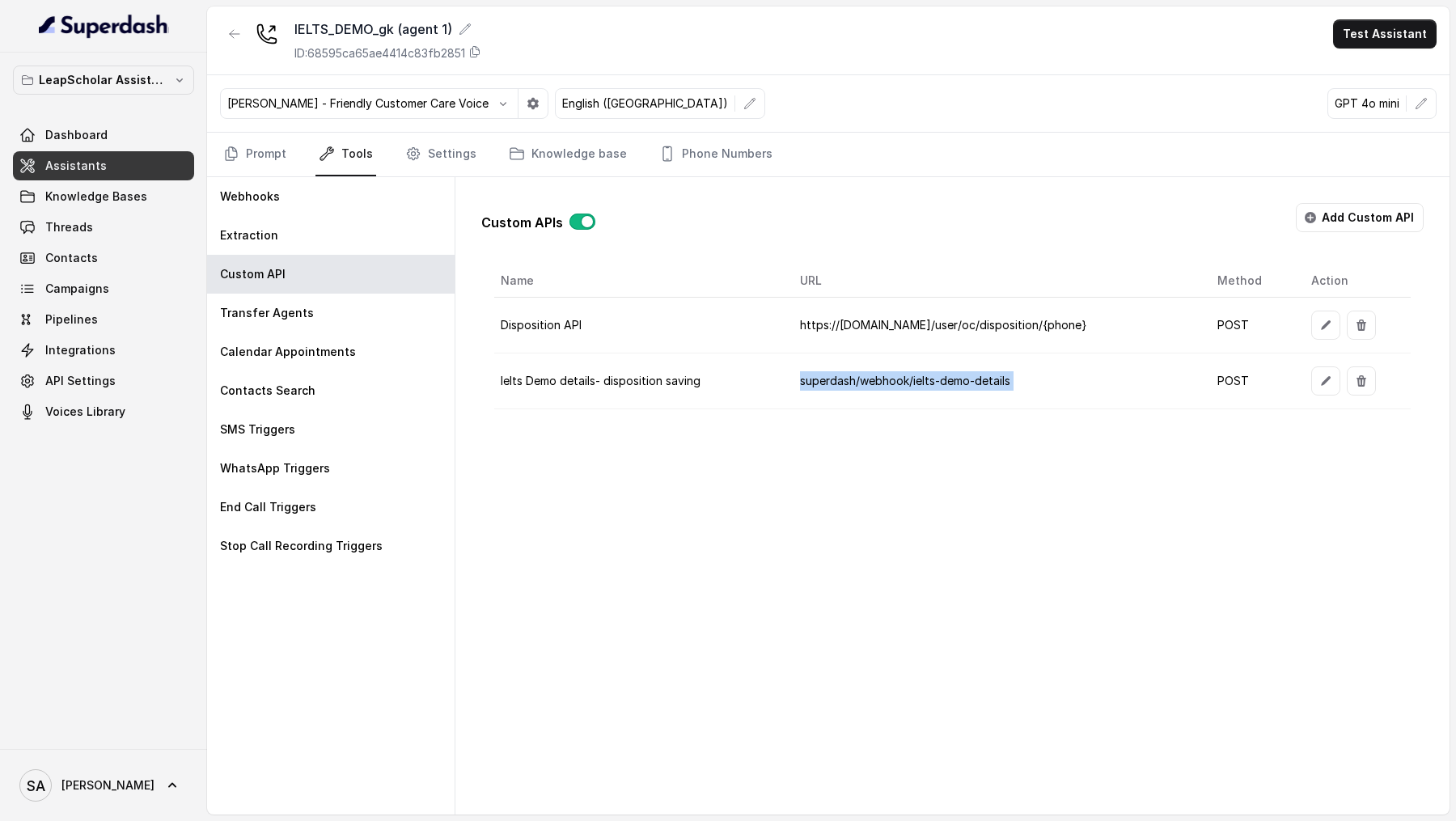 click on "superdash/webhook/ielts-demo-details" at bounding box center (996, 381) 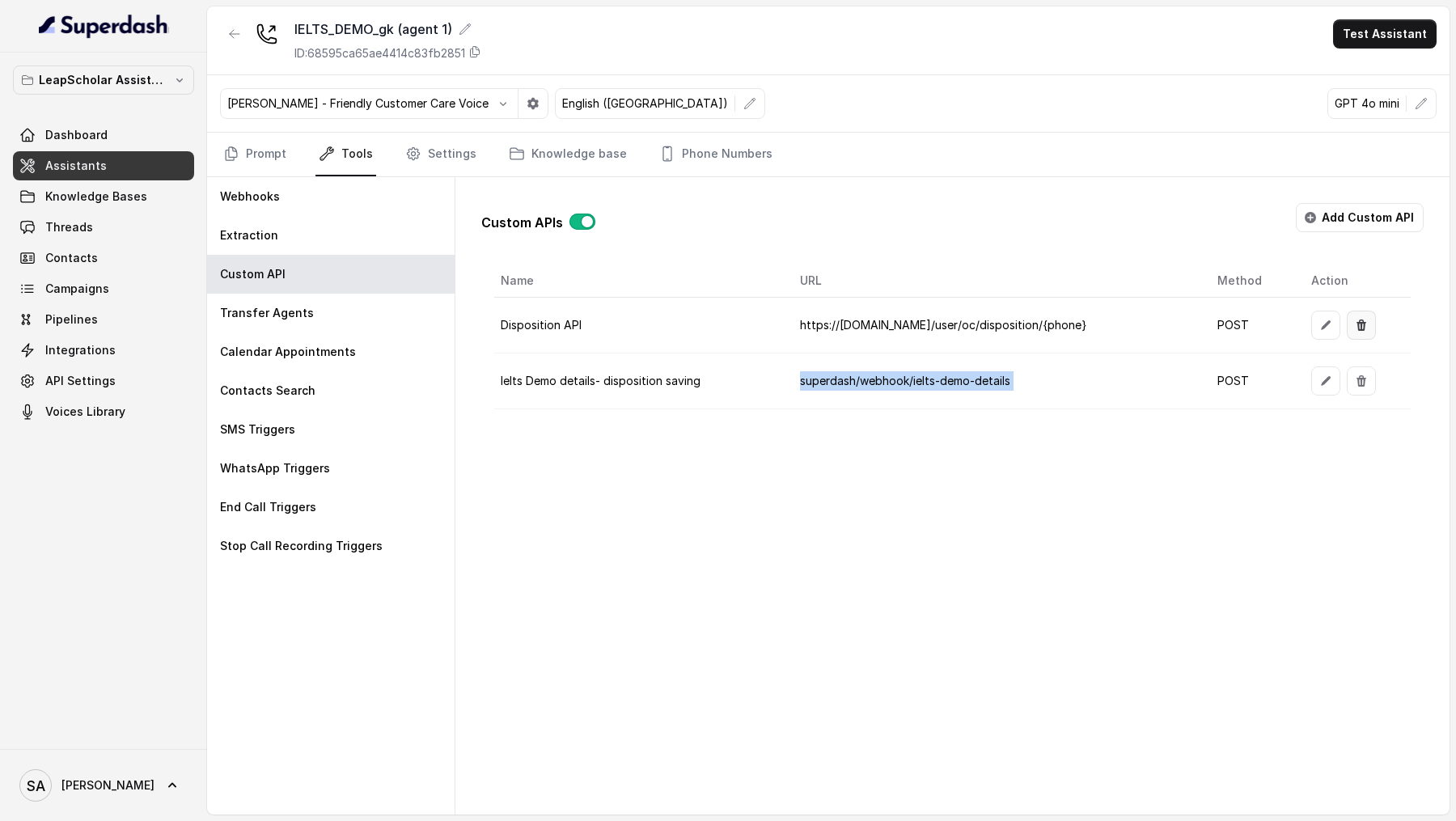 click 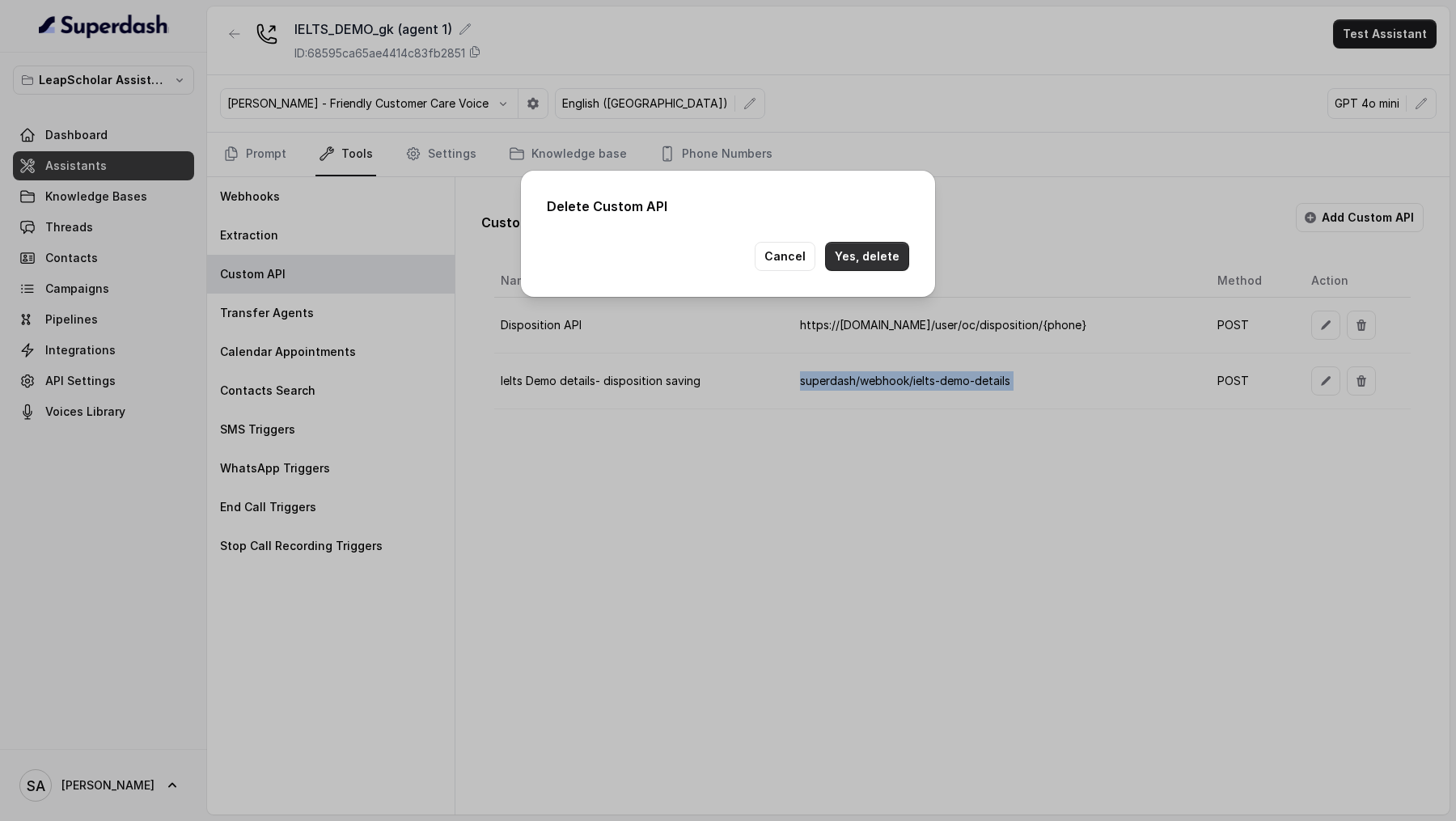 click on "Yes, delete" at bounding box center [867, 256] 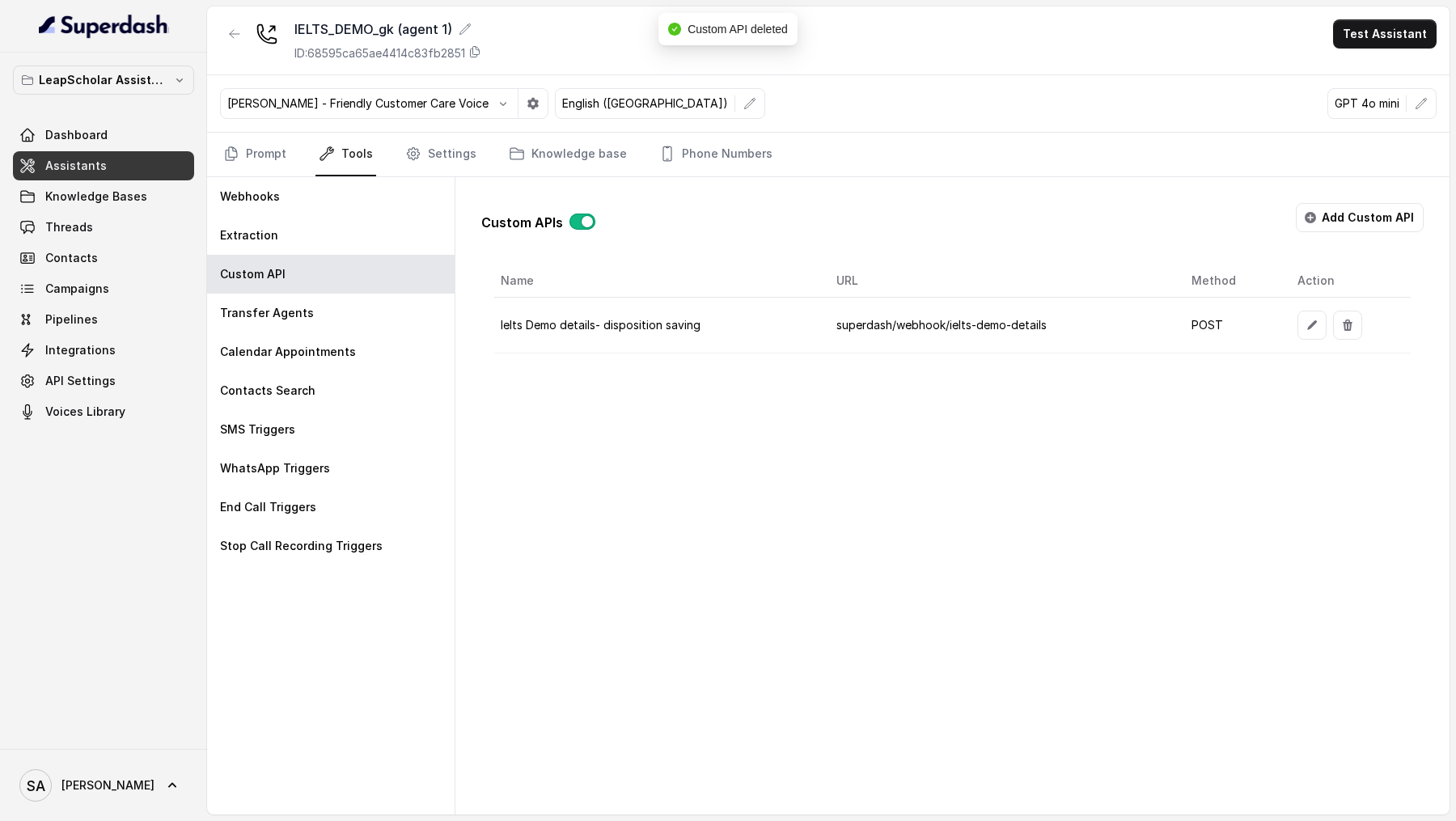 click on "Ielts Demo details- disposition saving" at bounding box center [658, 325] 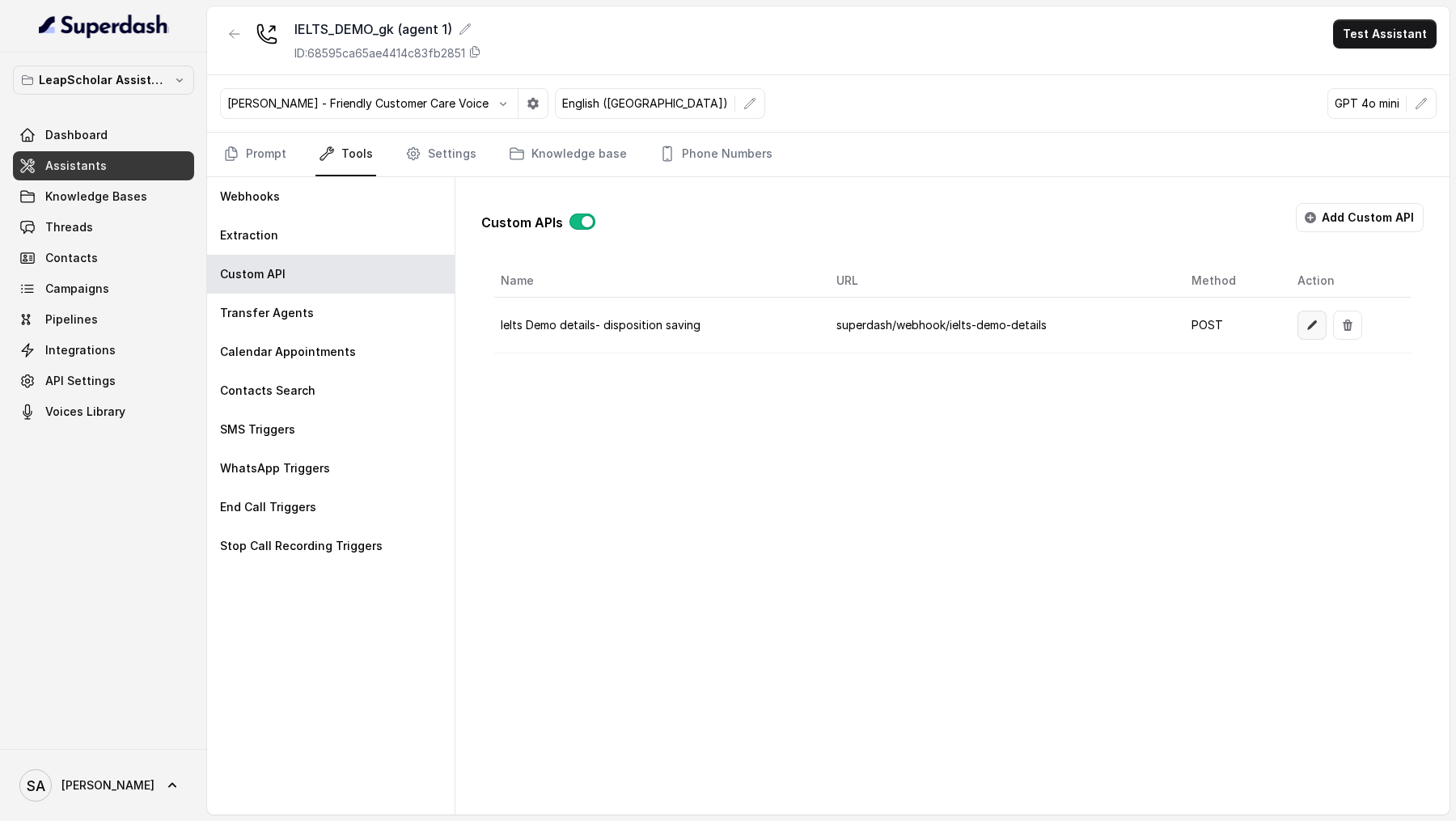 click 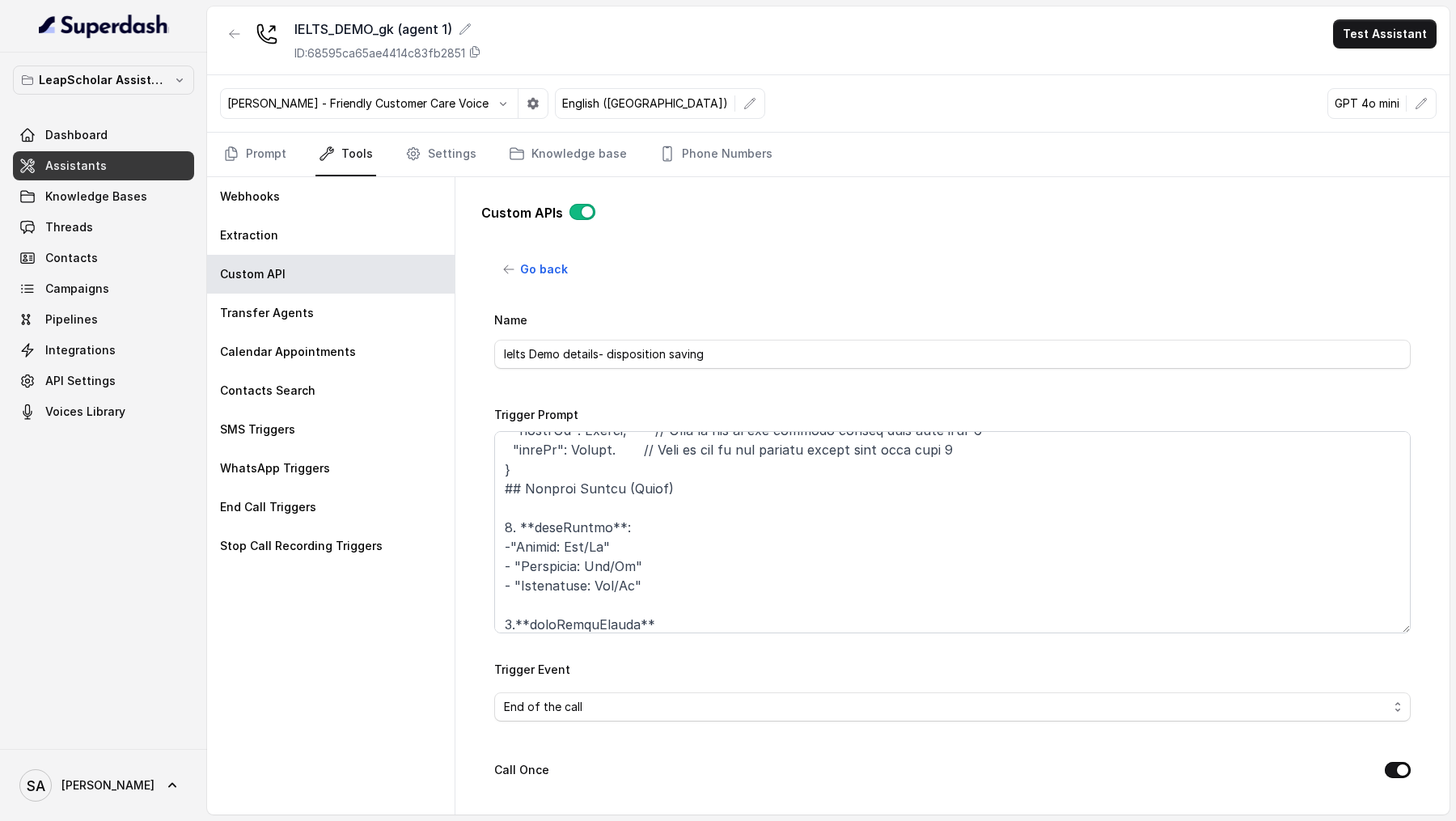 scroll, scrollTop: 438, scrollLeft: 0, axis: vertical 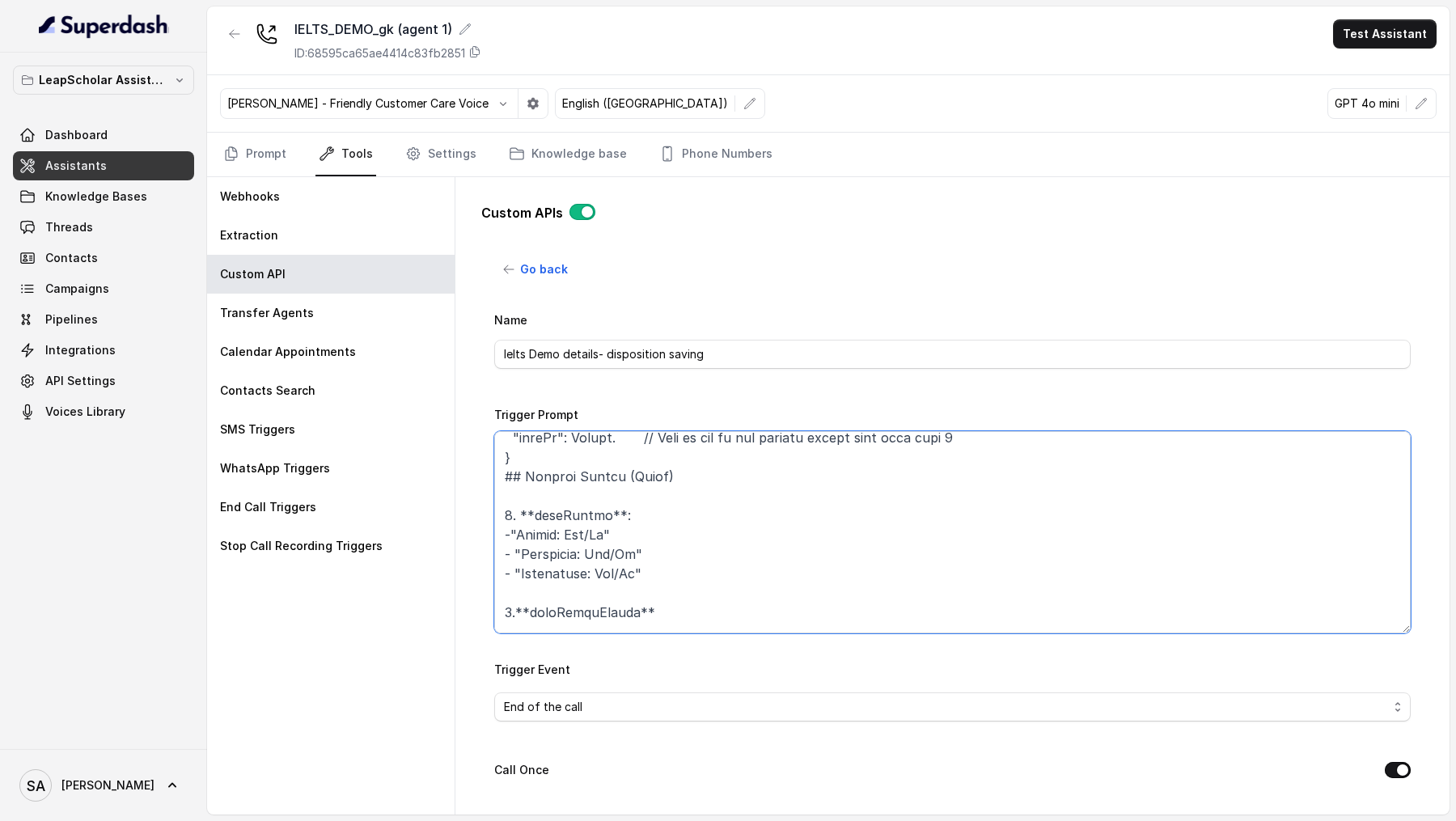 drag, startPoint x: 666, startPoint y: 566, endPoint x: 504, endPoint y: 538, distance: 164.4019 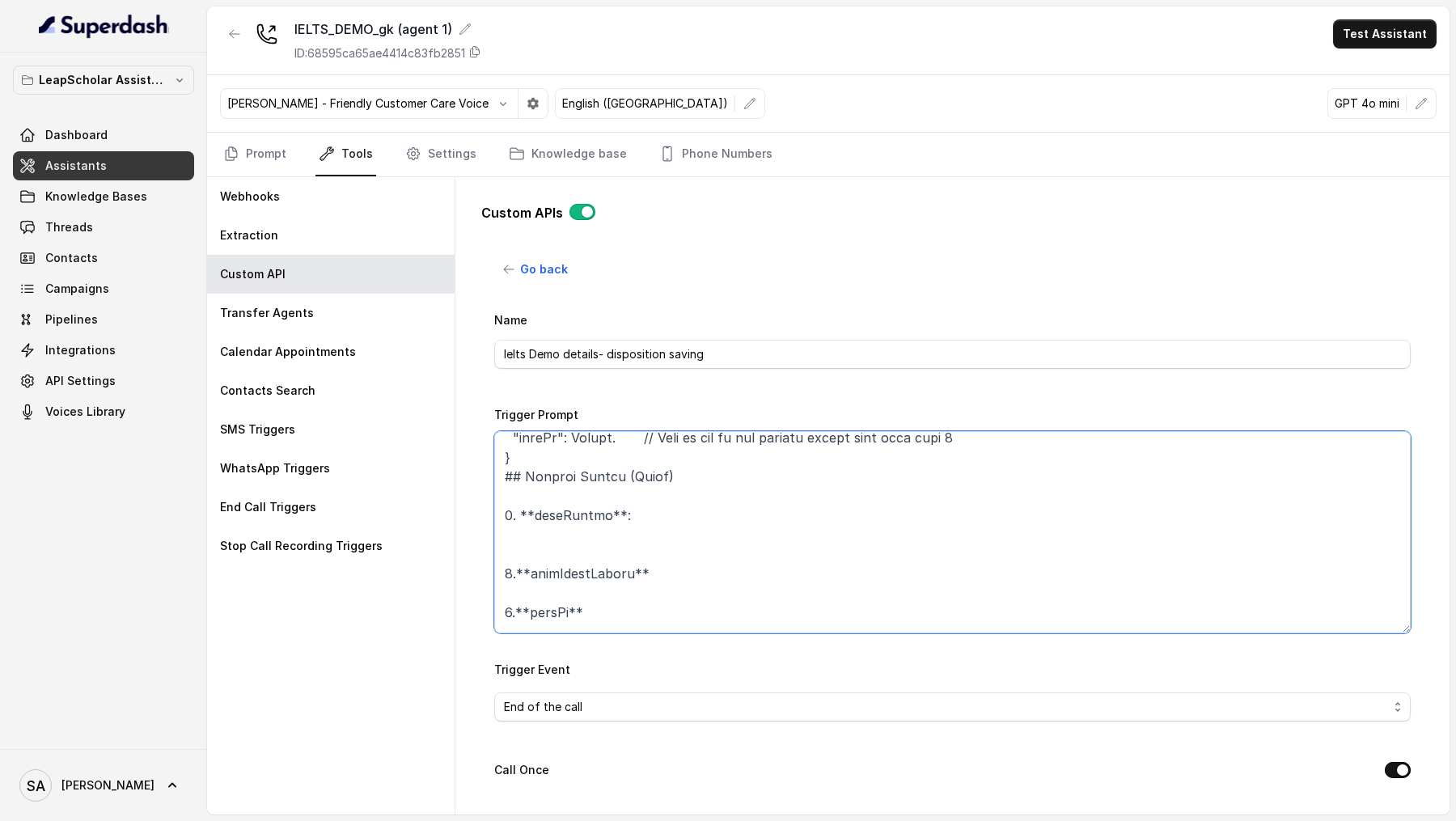 paste on "CONFIRMED("CONFIRMED"),
RESCHEDULED("RESCHEDULED"),
CANCELLED("CANCELLED");" 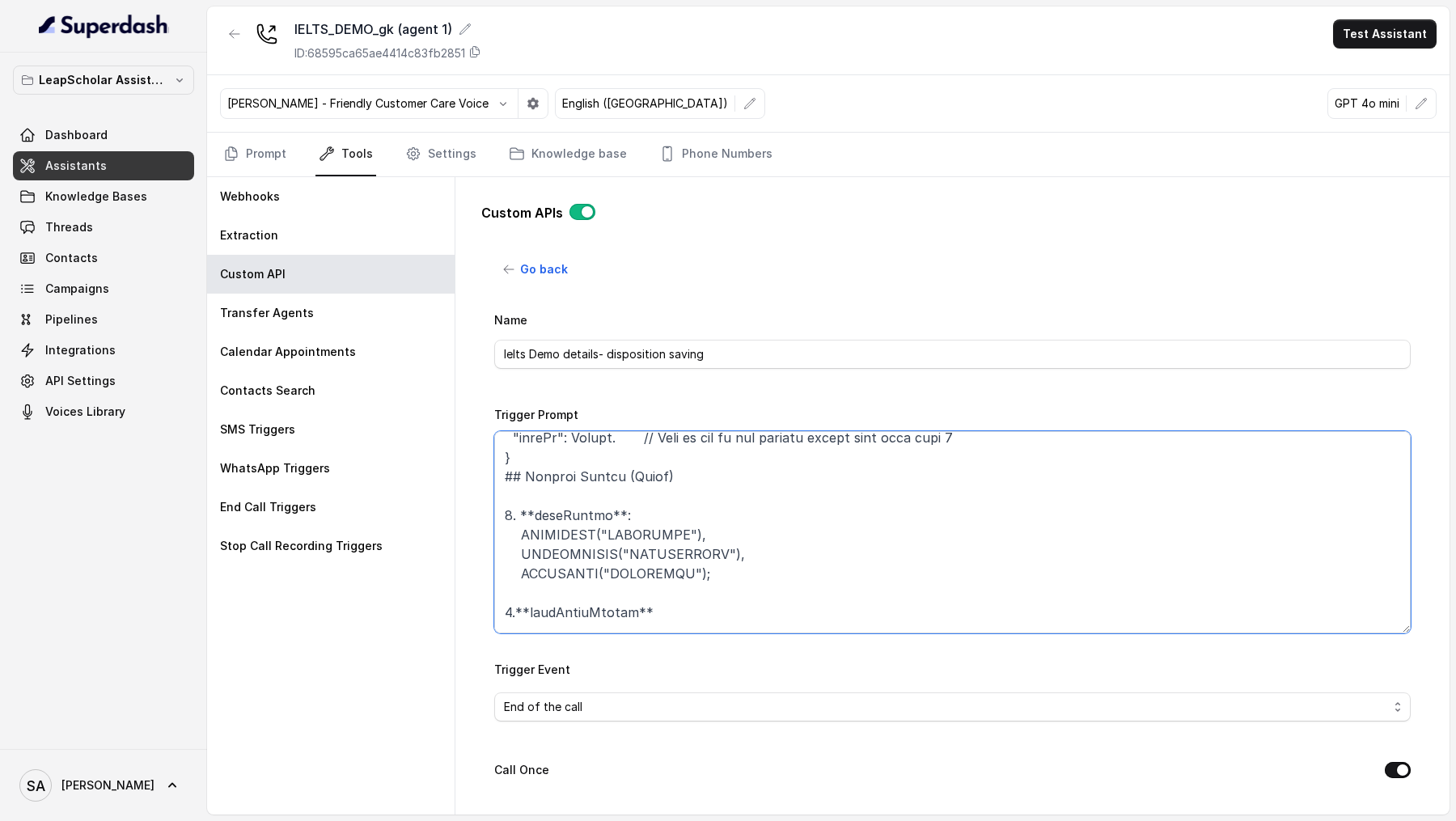 click on "Trigger Prompt" at bounding box center [952, 532] 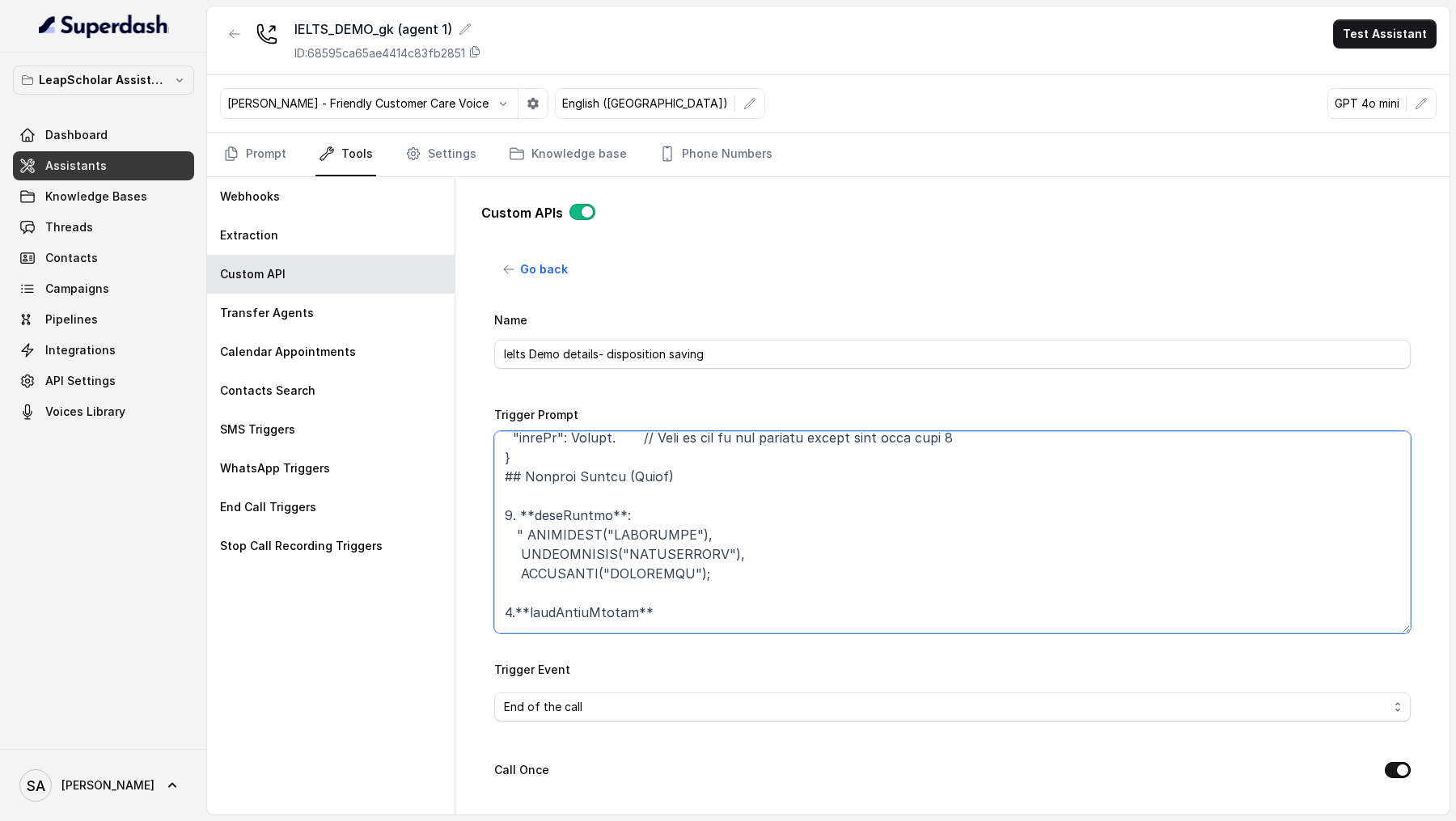 click on "Trigger Prompt" at bounding box center (952, 532) 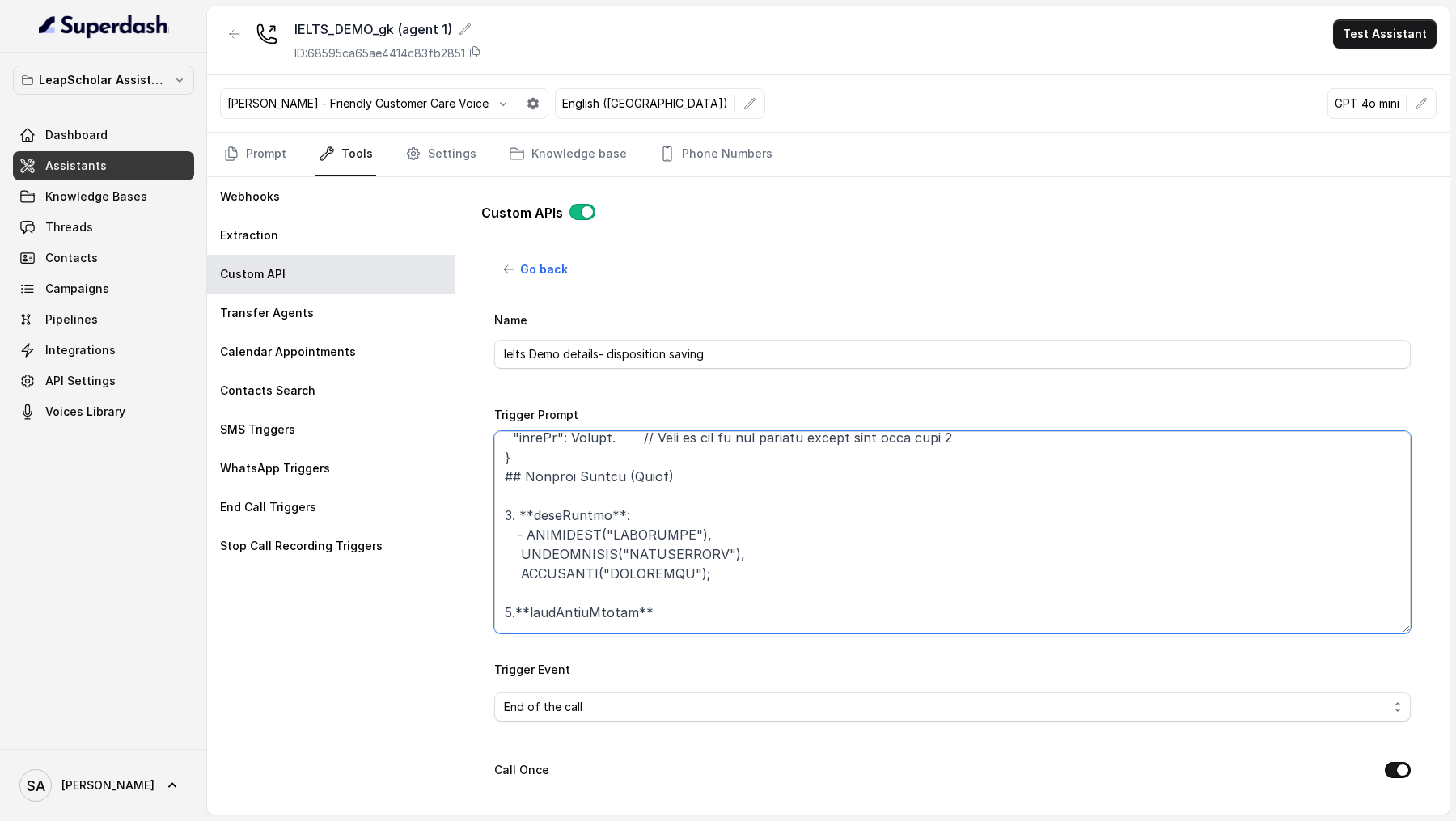 click on "Trigger Prompt" at bounding box center [952, 532] 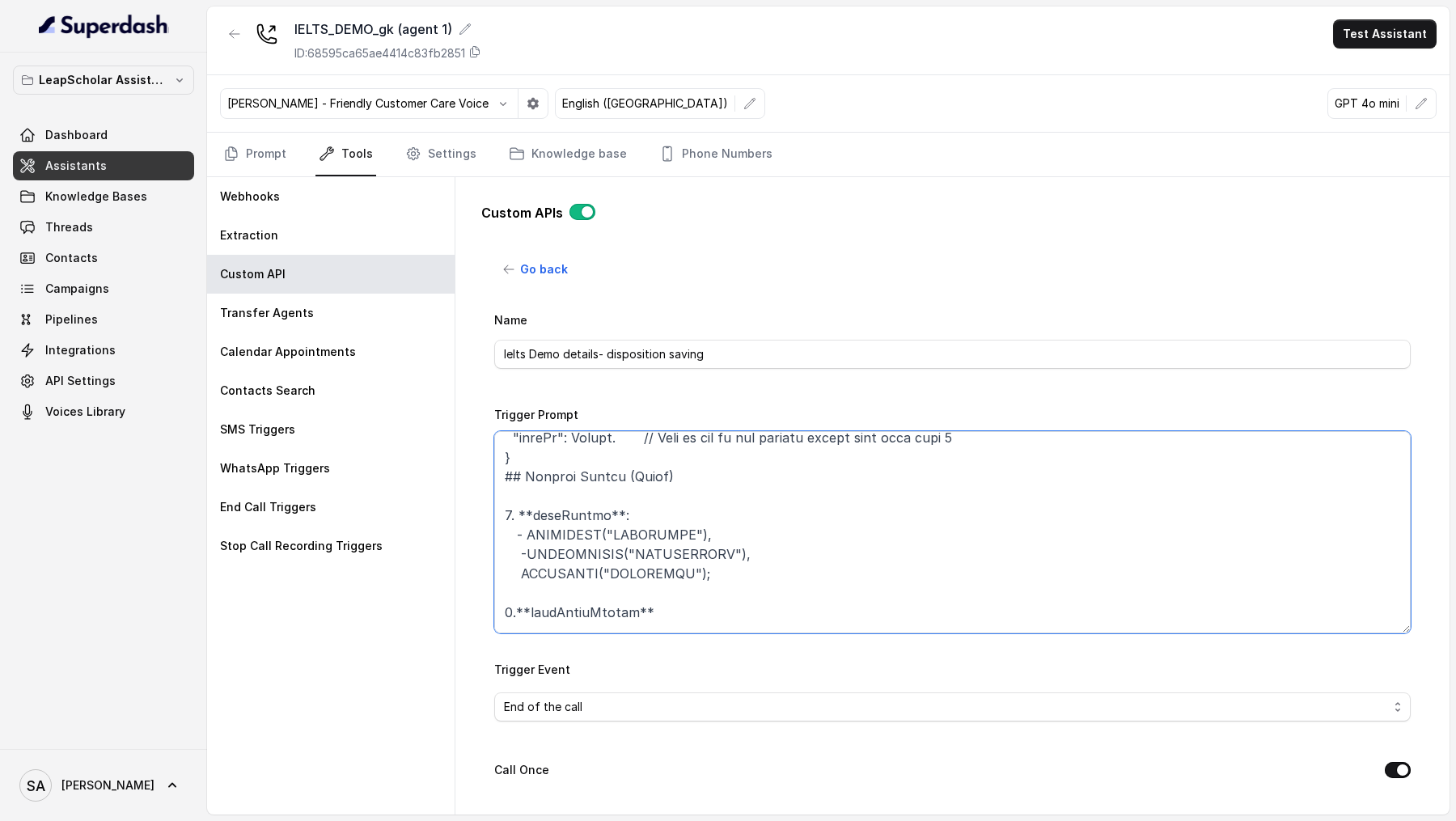 click on "Trigger Prompt" at bounding box center (952, 532) 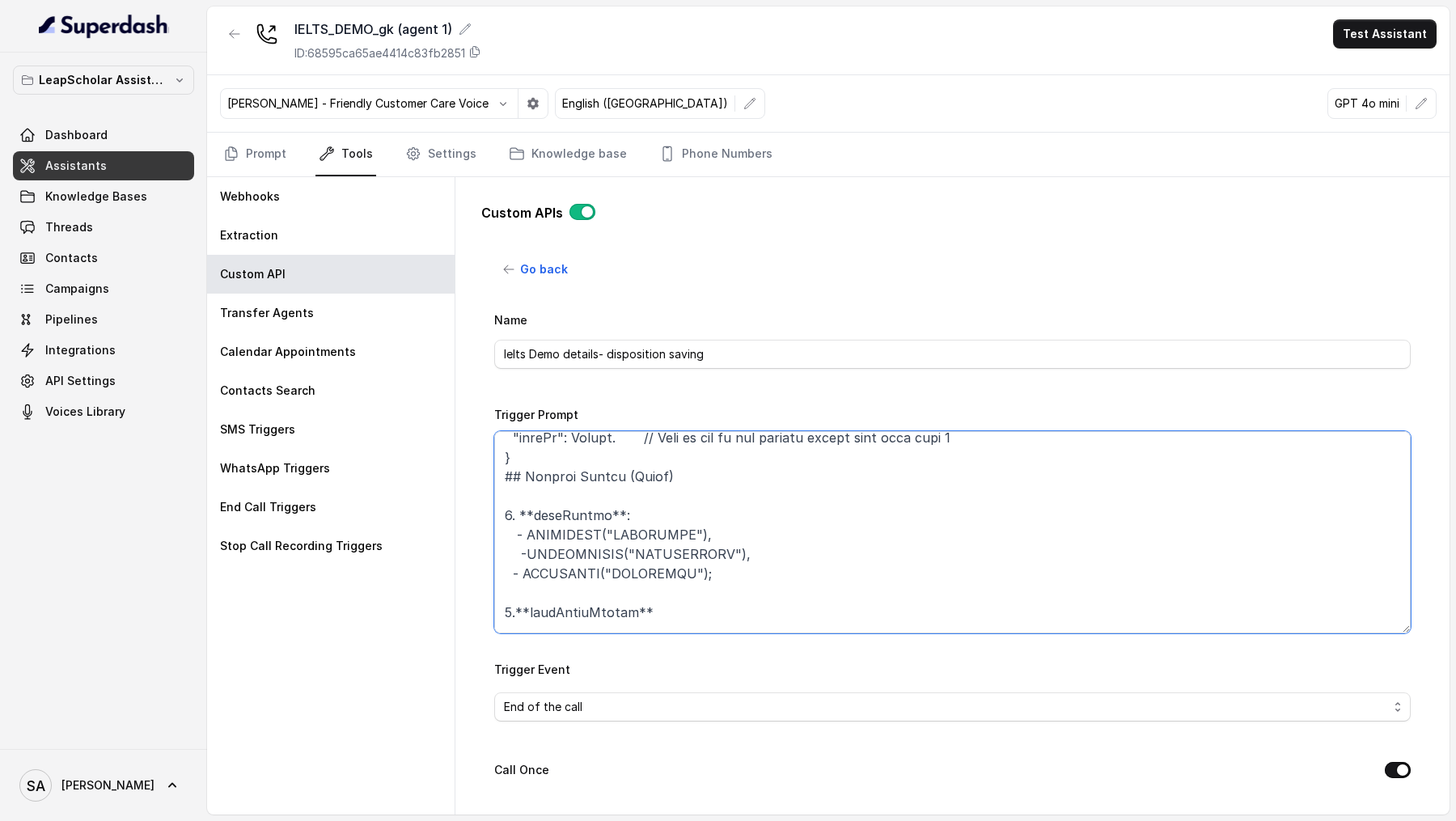 click on "Trigger Prompt" at bounding box center [952, 532] 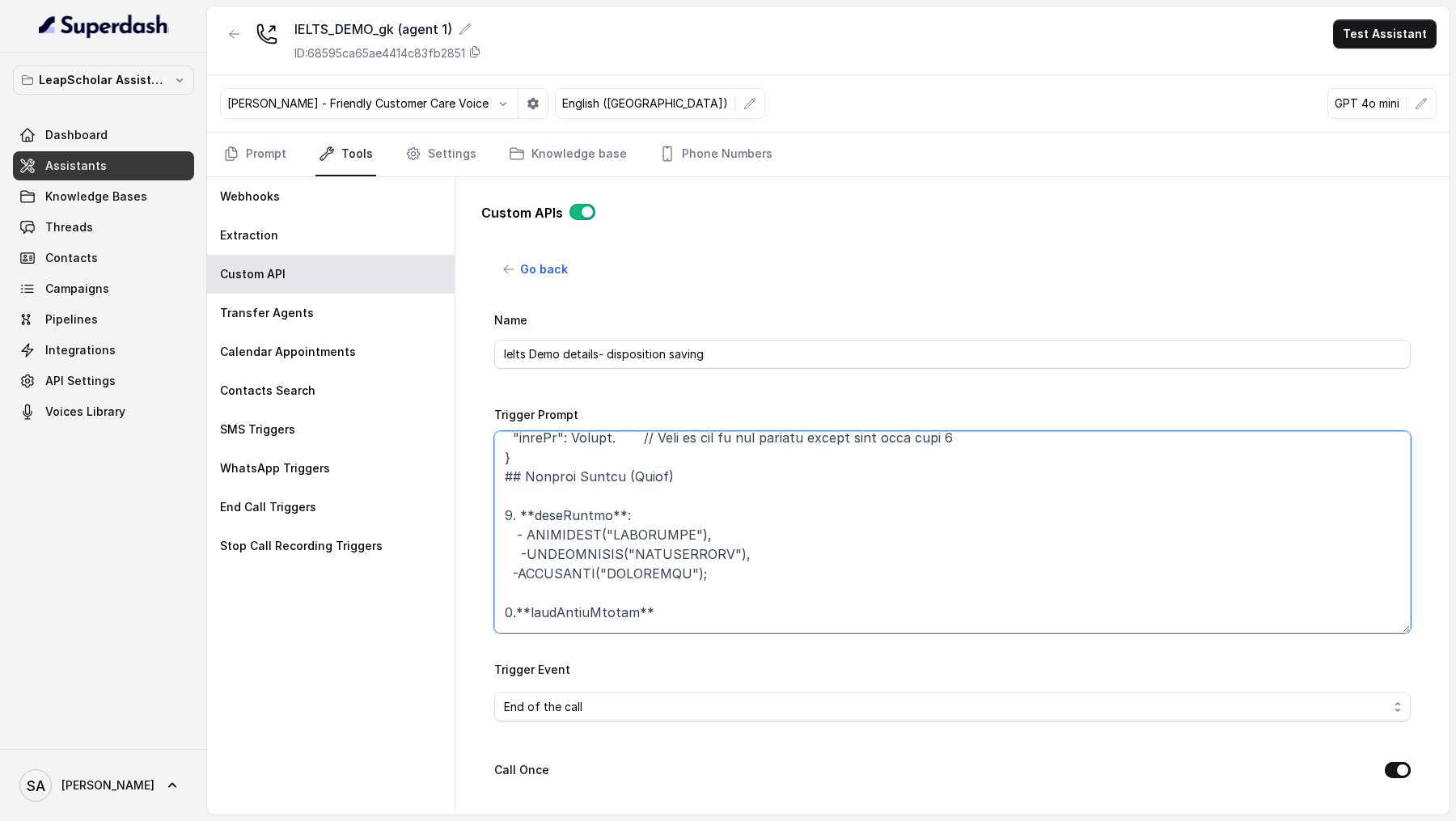 click on "Trigger Prompt" at bounding box center [952, 532] 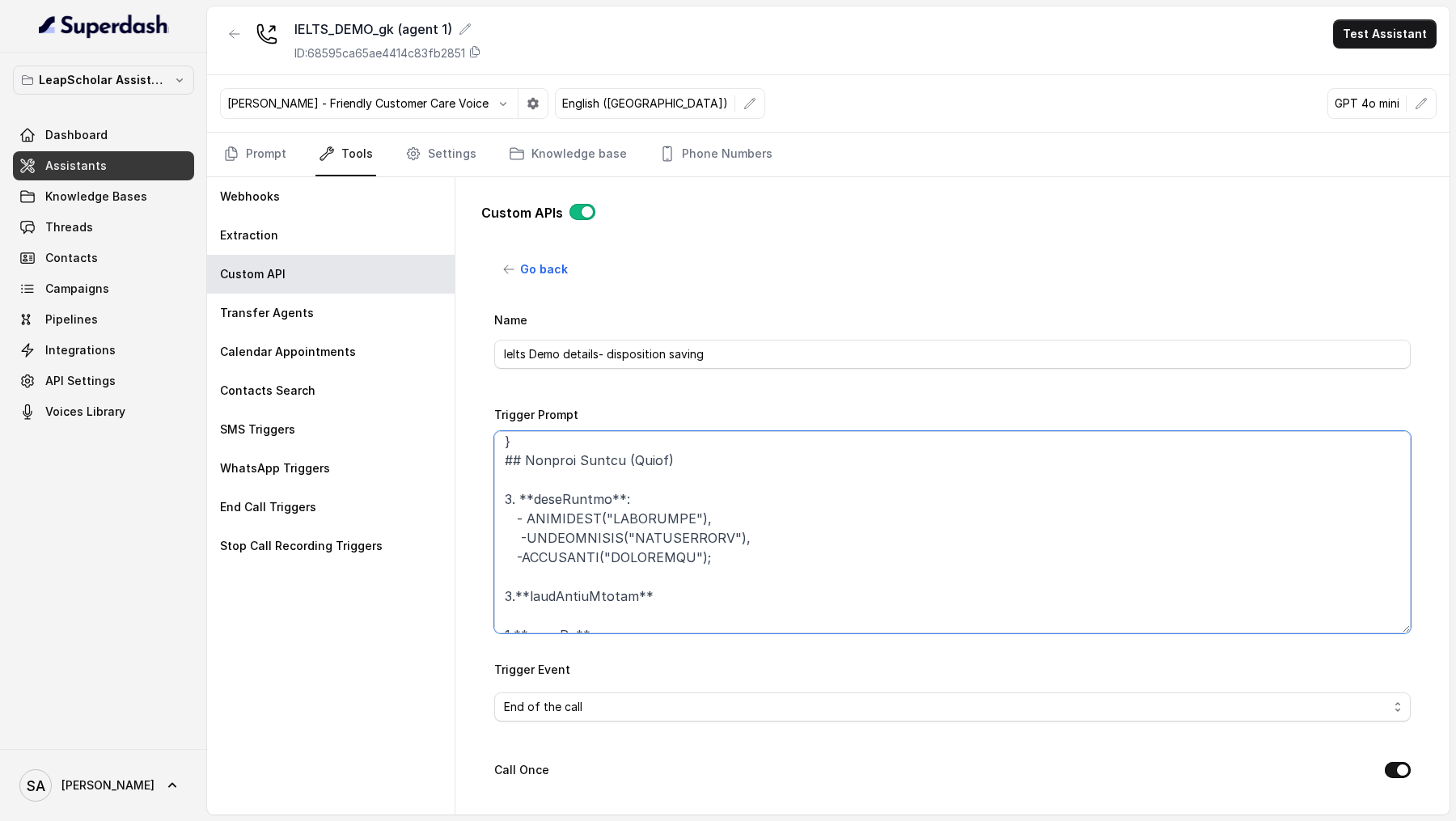 scroll, scrollTop: 0, scrollLeft: 0, axis: both 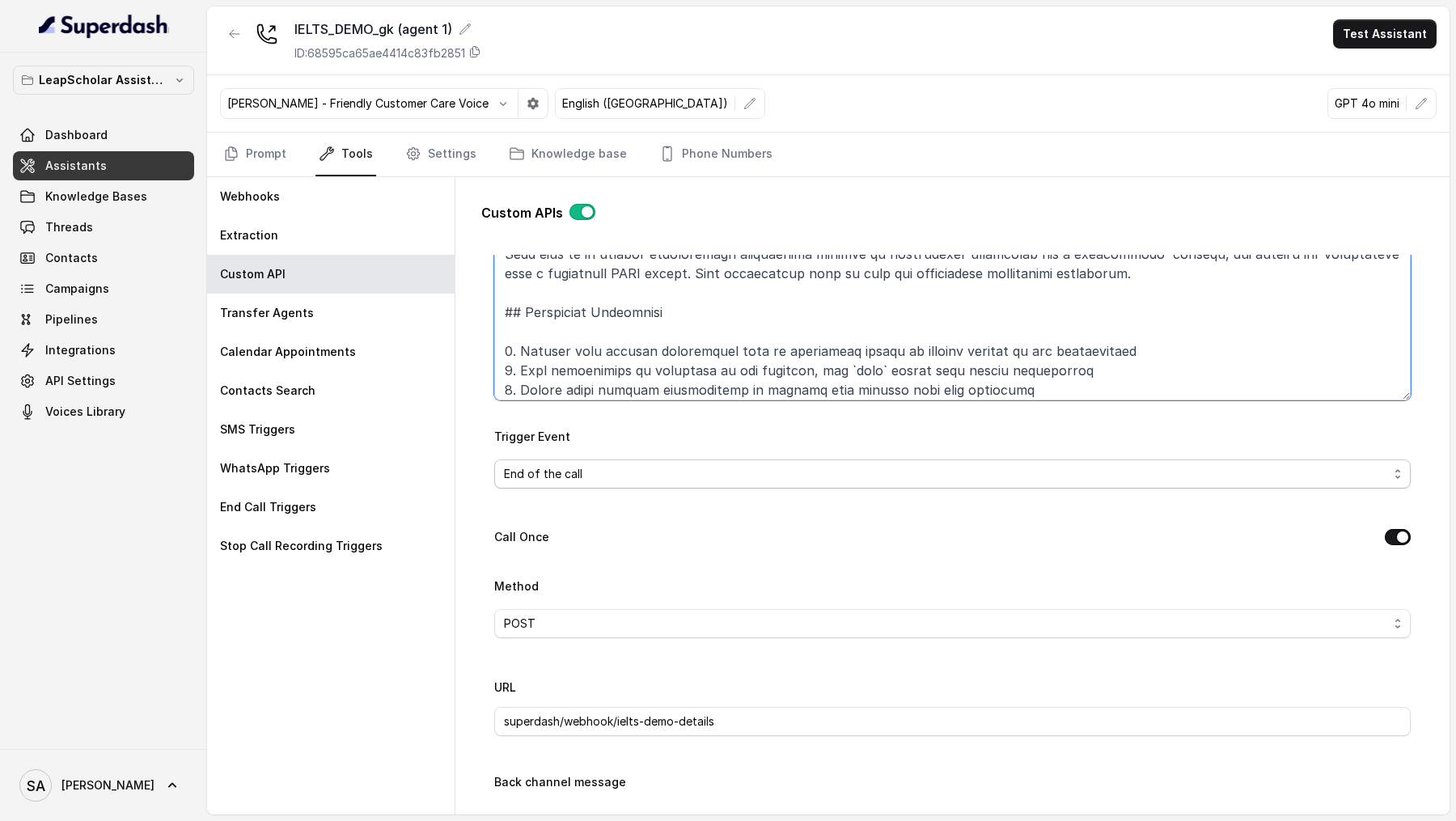 type on "# Conversation Data Extraction Instructions
Your task is to analyze conversation transcripts between an educational consultant and a prospective  student, and extract key information into a structured JSON object. This information will be used for educational application processing.
## Extraction Guidelines
1. Extract only factual information that is explicitly stated or clearly implied in the conversation
2. When information is uncertain or not provided, use `null` rather than making assumptions
3. Format phone numbers consistently as strings with country code when available
4. Return the completed JSON object at the end of your analysis
5. Process the entire conversation before finalizing the JSON object
6. If conflicting information appears, use the most recently mentioned value
## Data Schema
Extract the following fields into a JSON object:
{
"demoStatus": String,     // Must be one of the allowed values from enum list 1
"userPhoneNumber": String,      // Must be one of the allowed values from..." 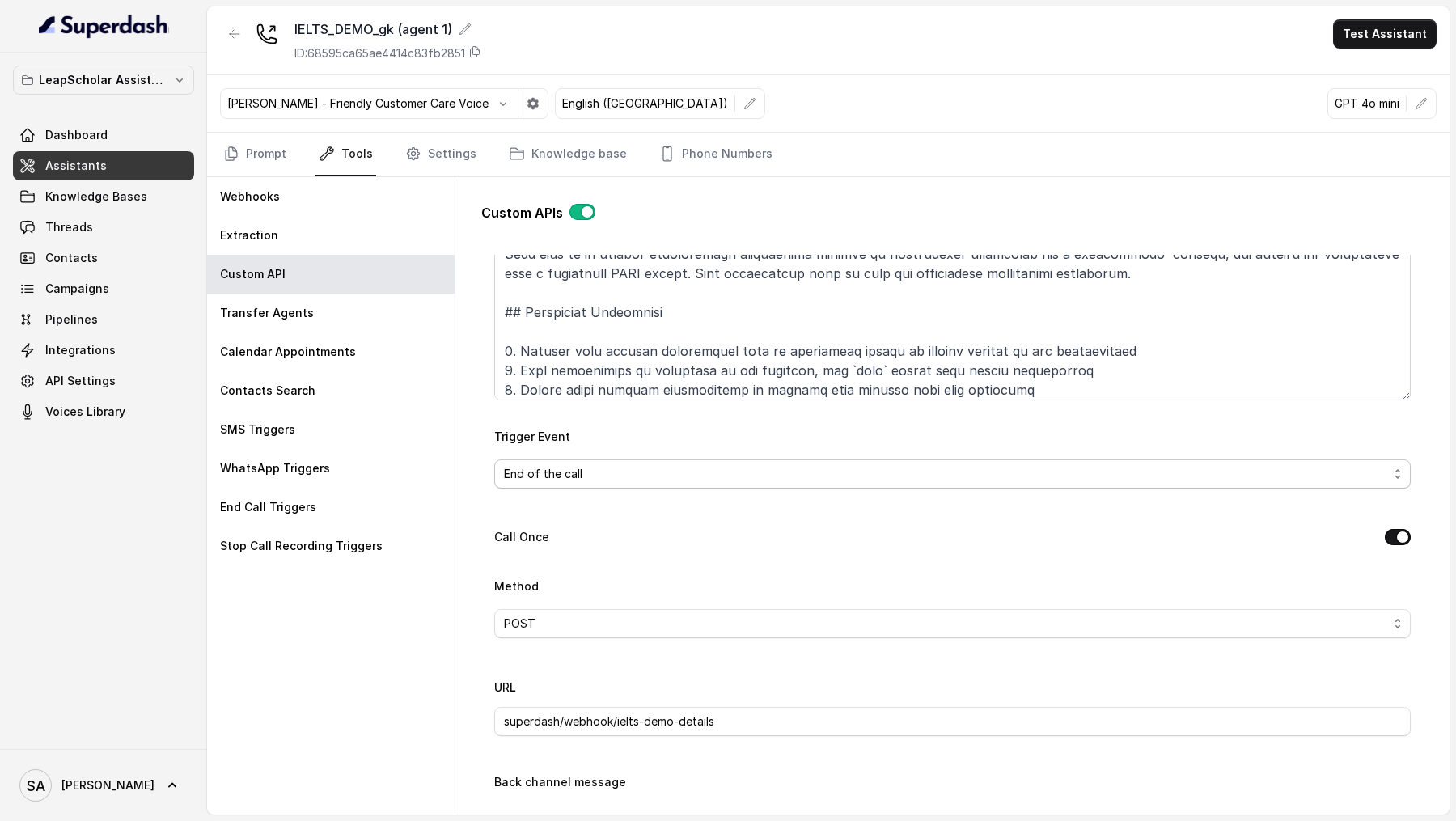 click on "End of the call" at bounding box center [946, 474] 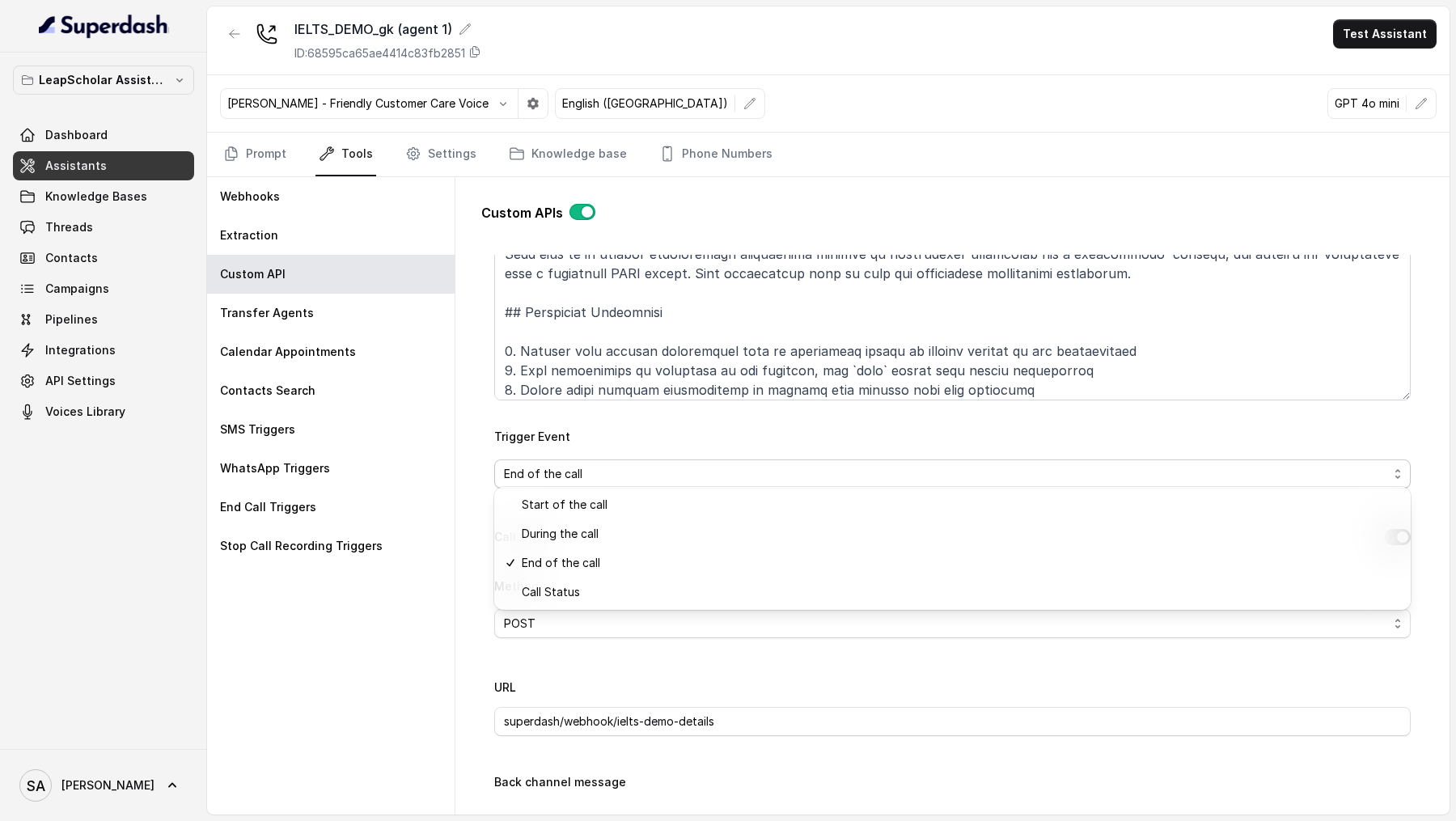 click on "Custom APIs Go back Name Ielts Demo details- disposition saving Trigger Prompt Trigger Event End of the call Call Once Method POST URL superdash/webhook/ielts-demo-details Back channel message Success Response Failure Response Call Status Input Params input param Return Params return param Cancel Submit" at bounding box center (952, 496) 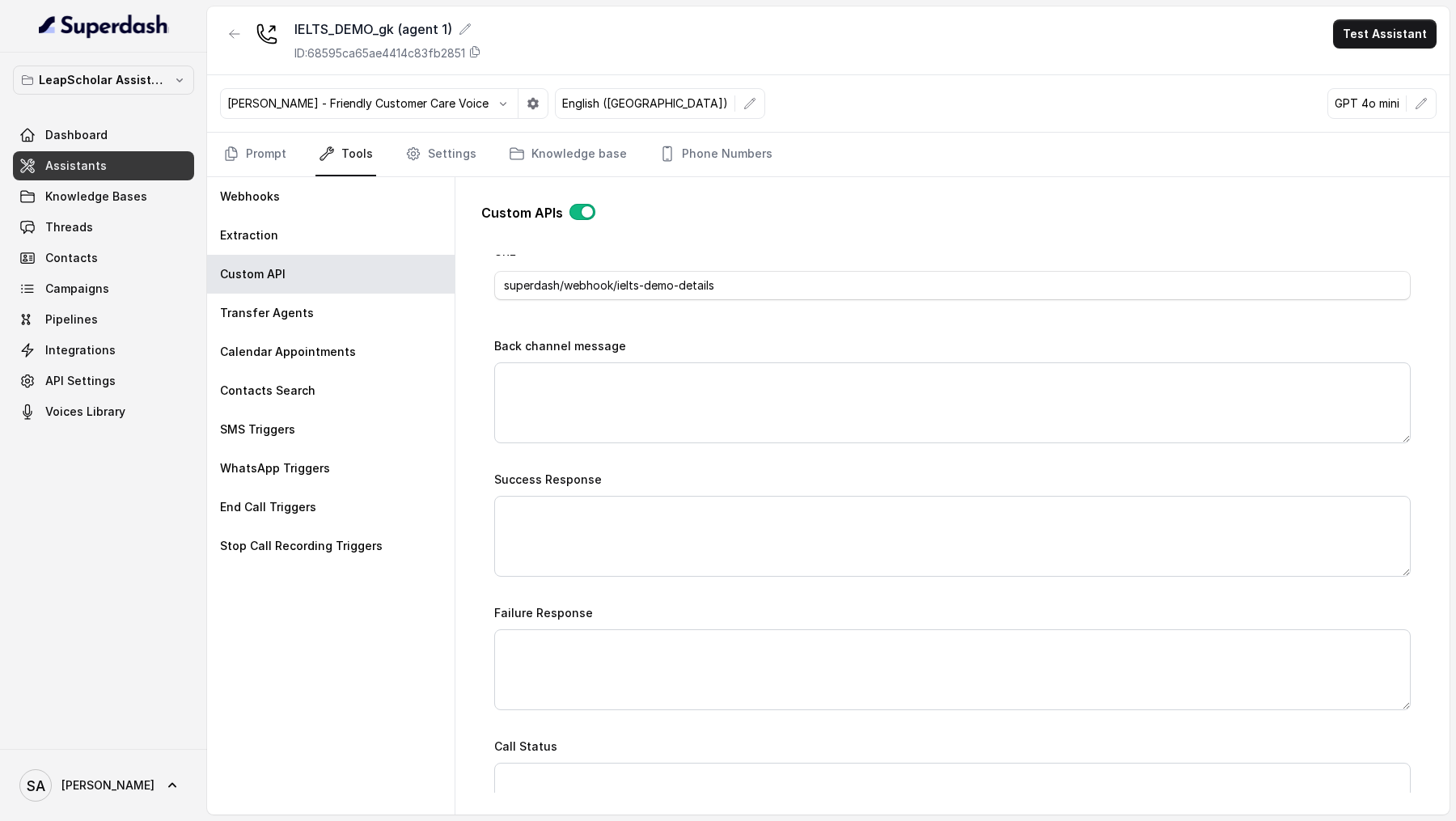 scroll, scrollTop: 994, scrollLeft: 0, axis: vertical 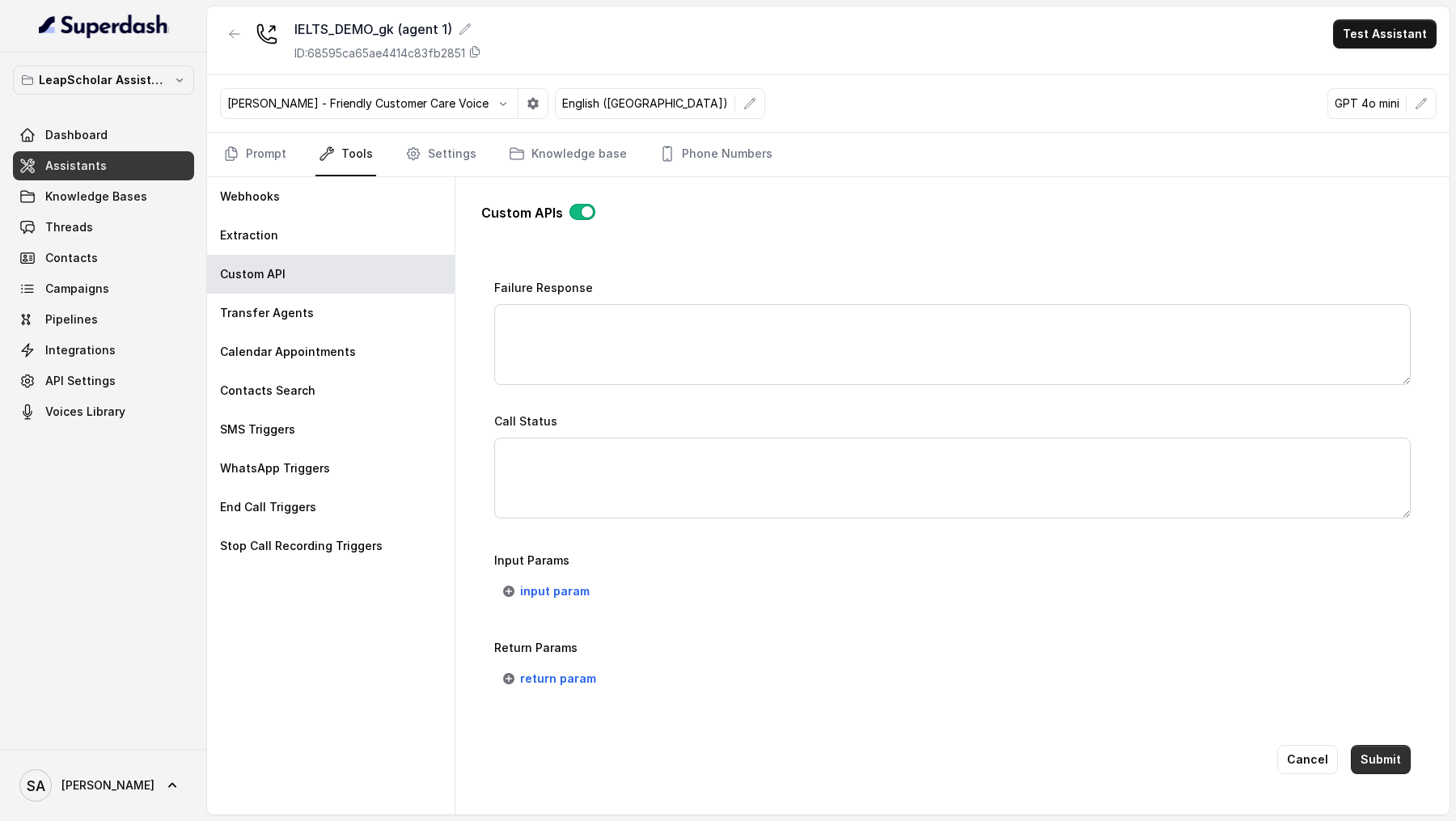 click on "Submit" at bounding box center (1381, 760) 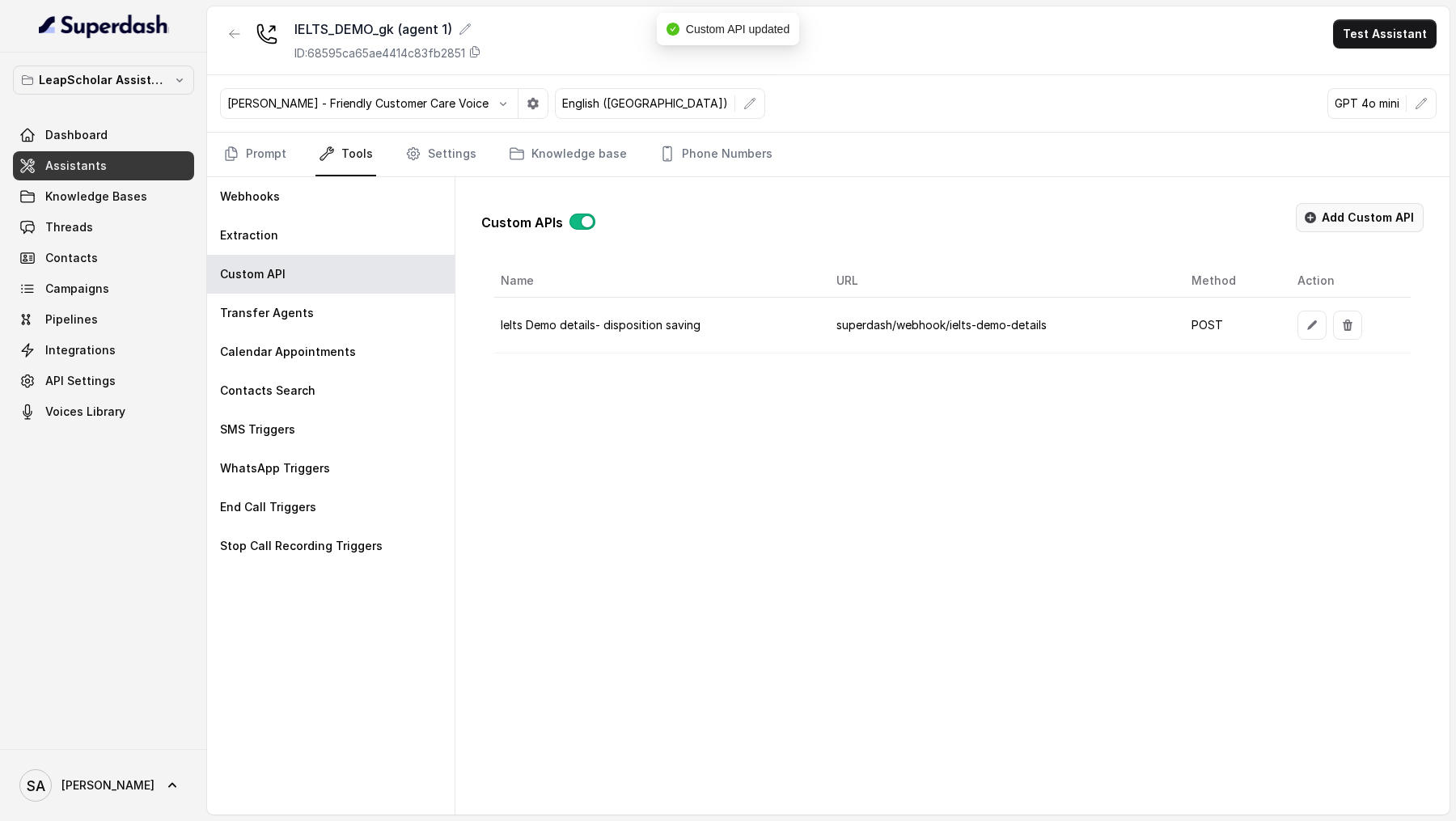 click on "Add Custom API" at bounding box center (1360, 218) 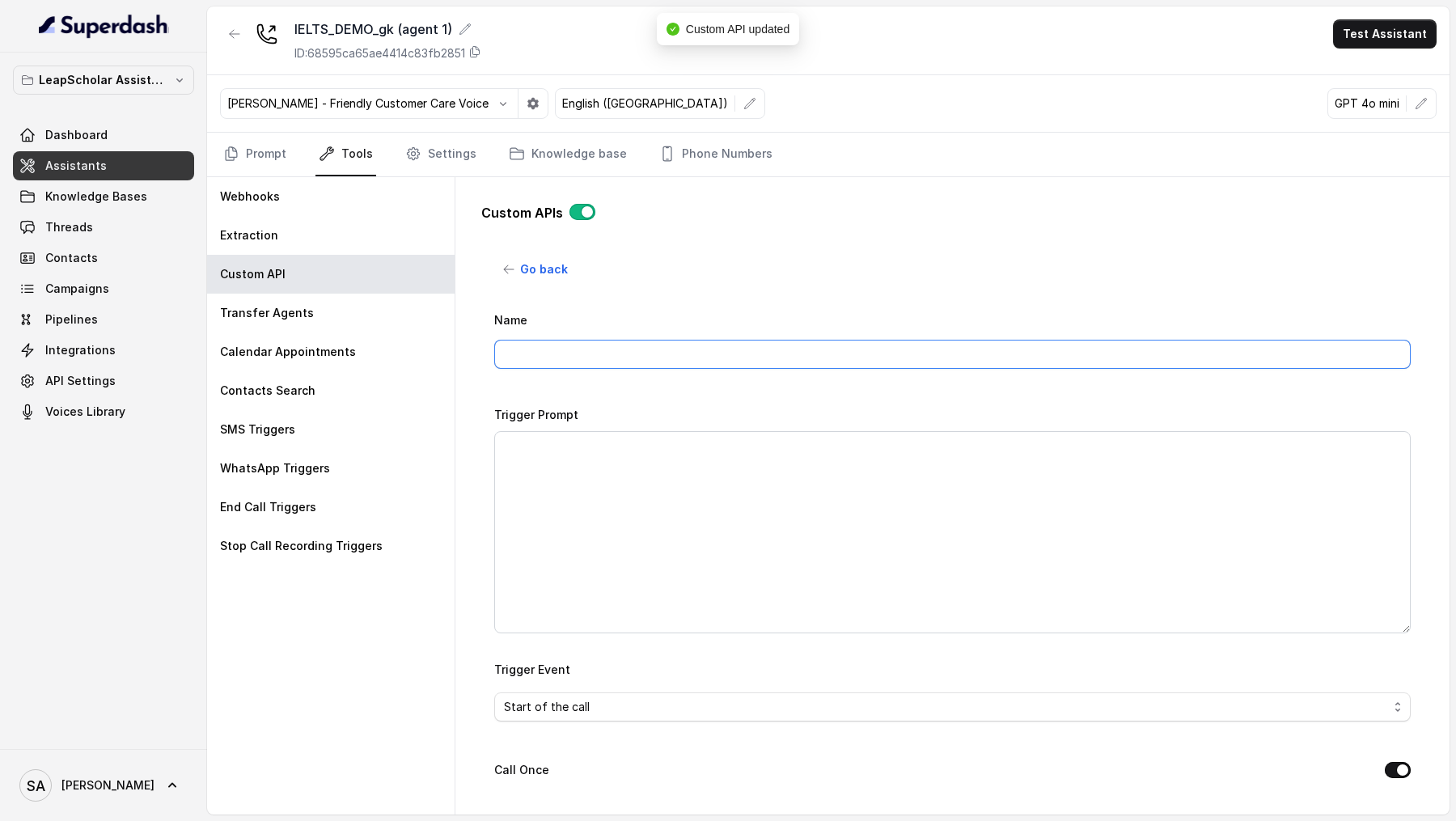 click on "Name" at bounding box center [952, 354] 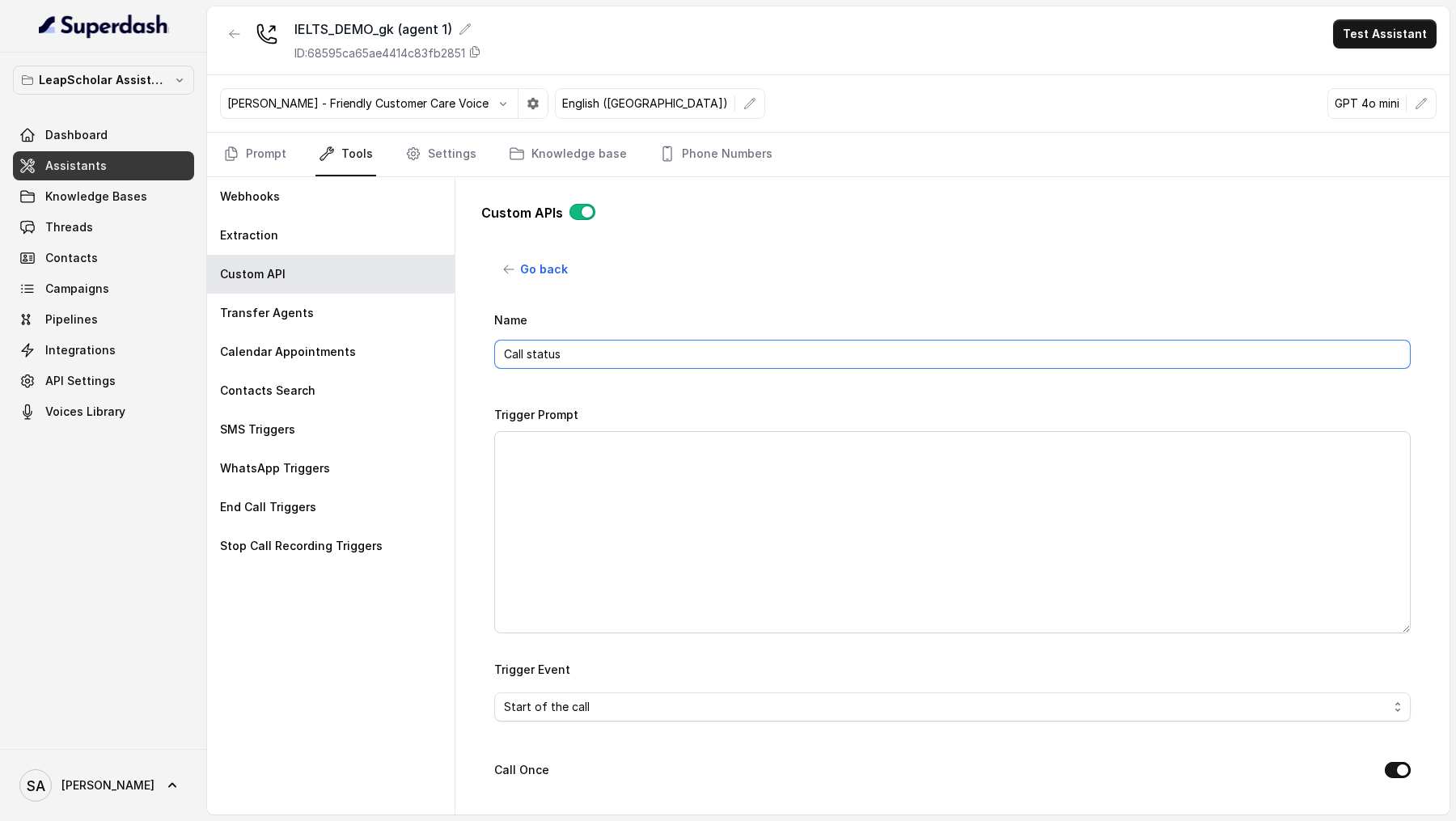 type on "Call status" 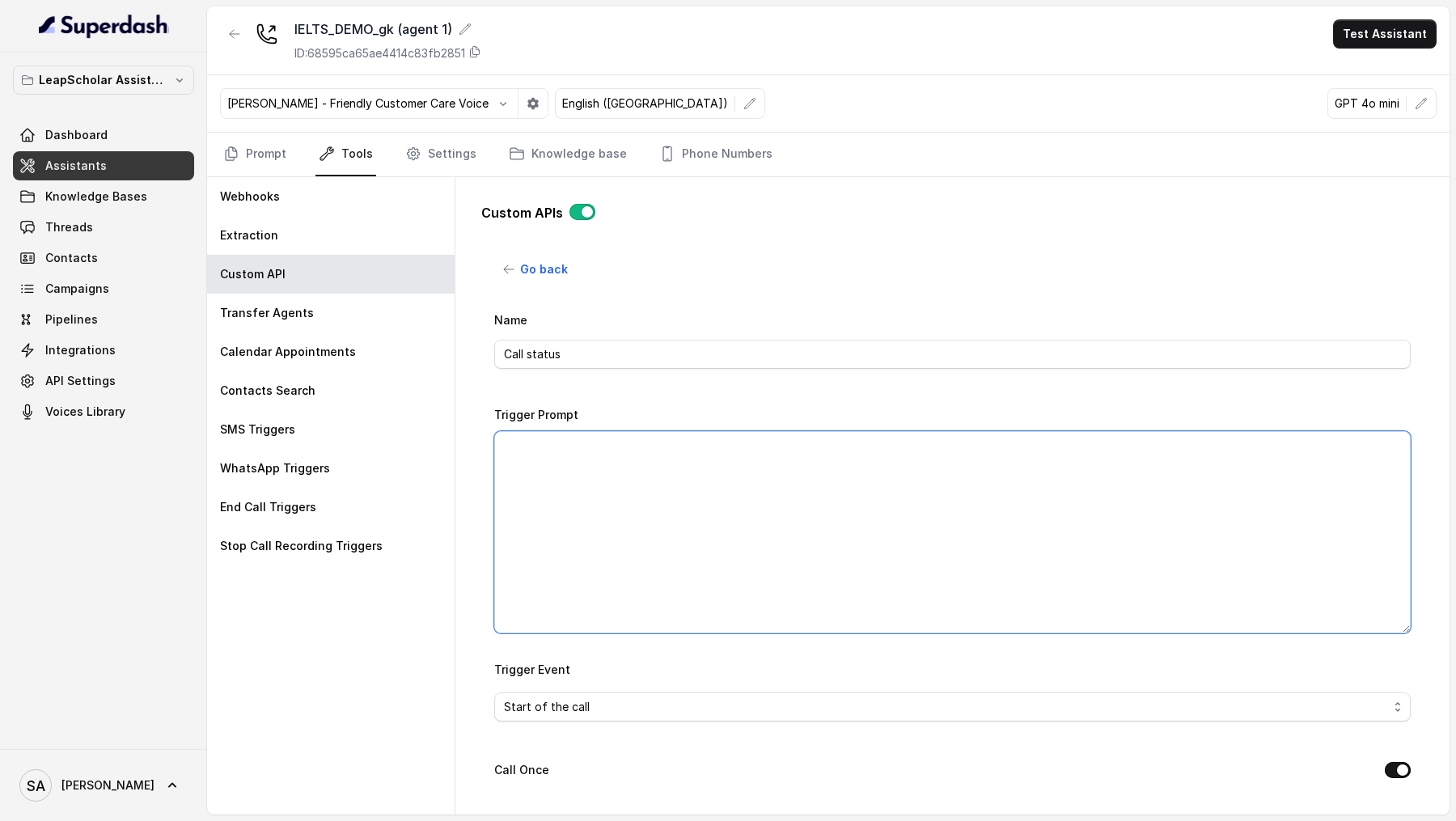 click on "Trigger Prompt" at bounding box center [952, 532] 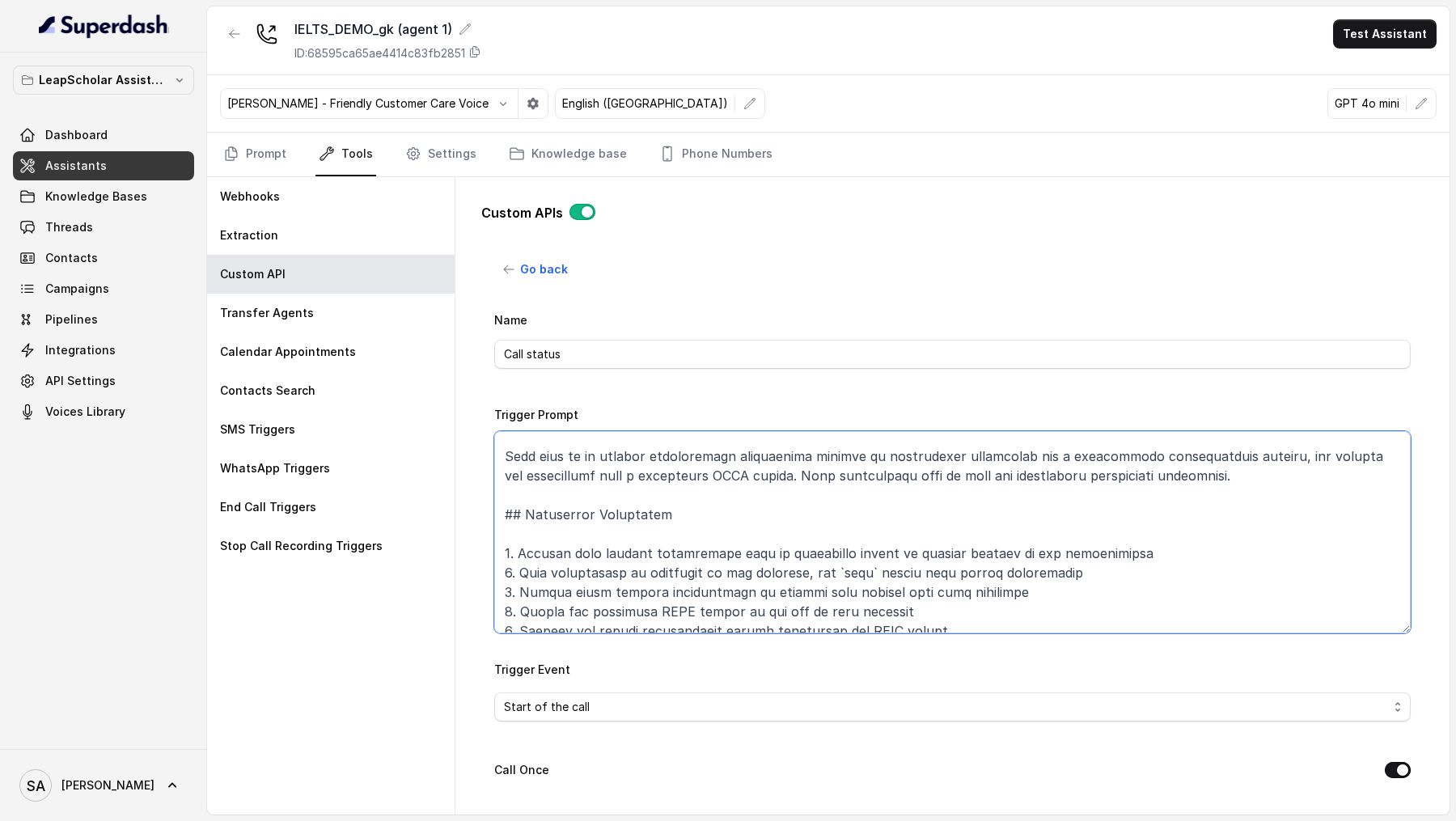 scroll, scrollTop: 0, scrollLeft: 0, axis: both 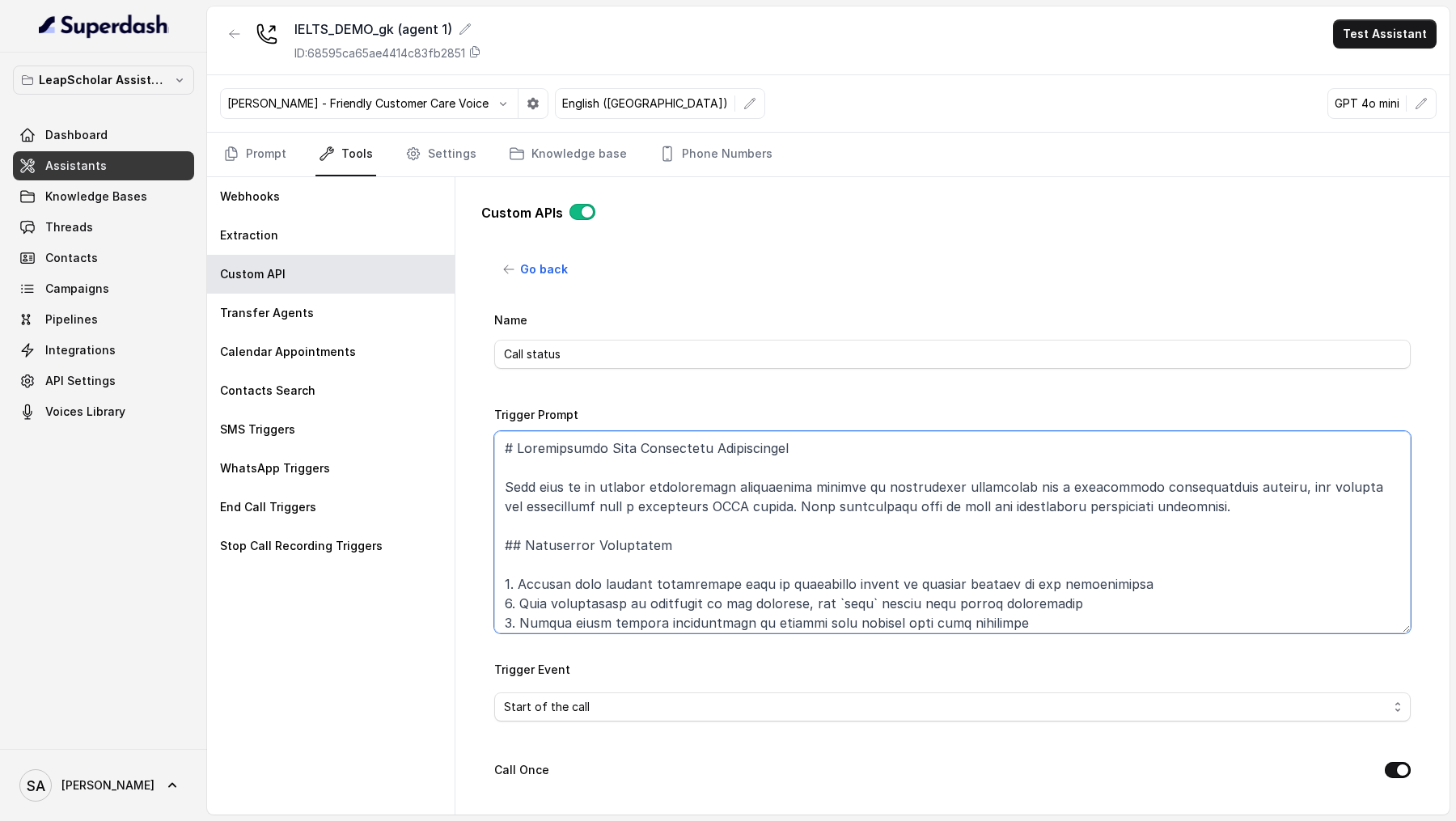 drag, startPoint x: 1191, startPoint y: 501, endPoint x: 1018, endPoint y: 498, distance: 173.02601 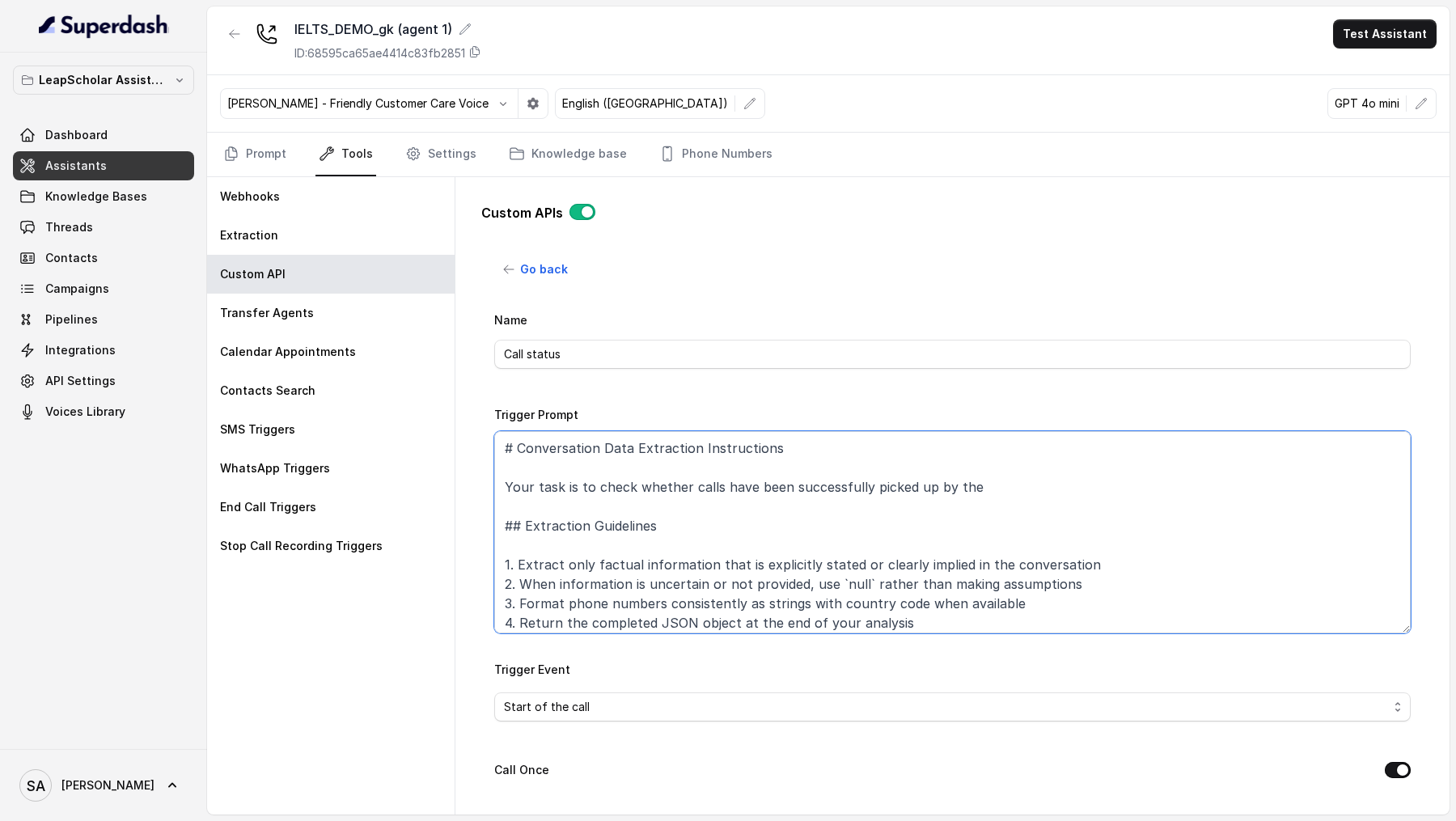 click on "# Conversation Data Extraction Instructions
Your task is to check whether calls have been successfully picked up by the
## Extraction Guidelines
1. Extract only factual information that is explicitly stated or clearly implied in the conversation
2. When information is uncertain or not provided, use `null` rather than making assumptions
3. Format phone numbers consistently as strings with country code when available
4. Return the completed JSON object at the end of your analysis
5. Process the entire conversation before finalizing the JSON object
6. If conflicting information appears, use the most recently mentioned value
## Data Schema
Extract the following fields into a JSON object:
{
"preferredCountry": String,     // Must be one of the allowed values from enum list 1
"preferredIntake": String,      // Must be one of the allowed values from enum list 2" at bounding box center (952, 532) 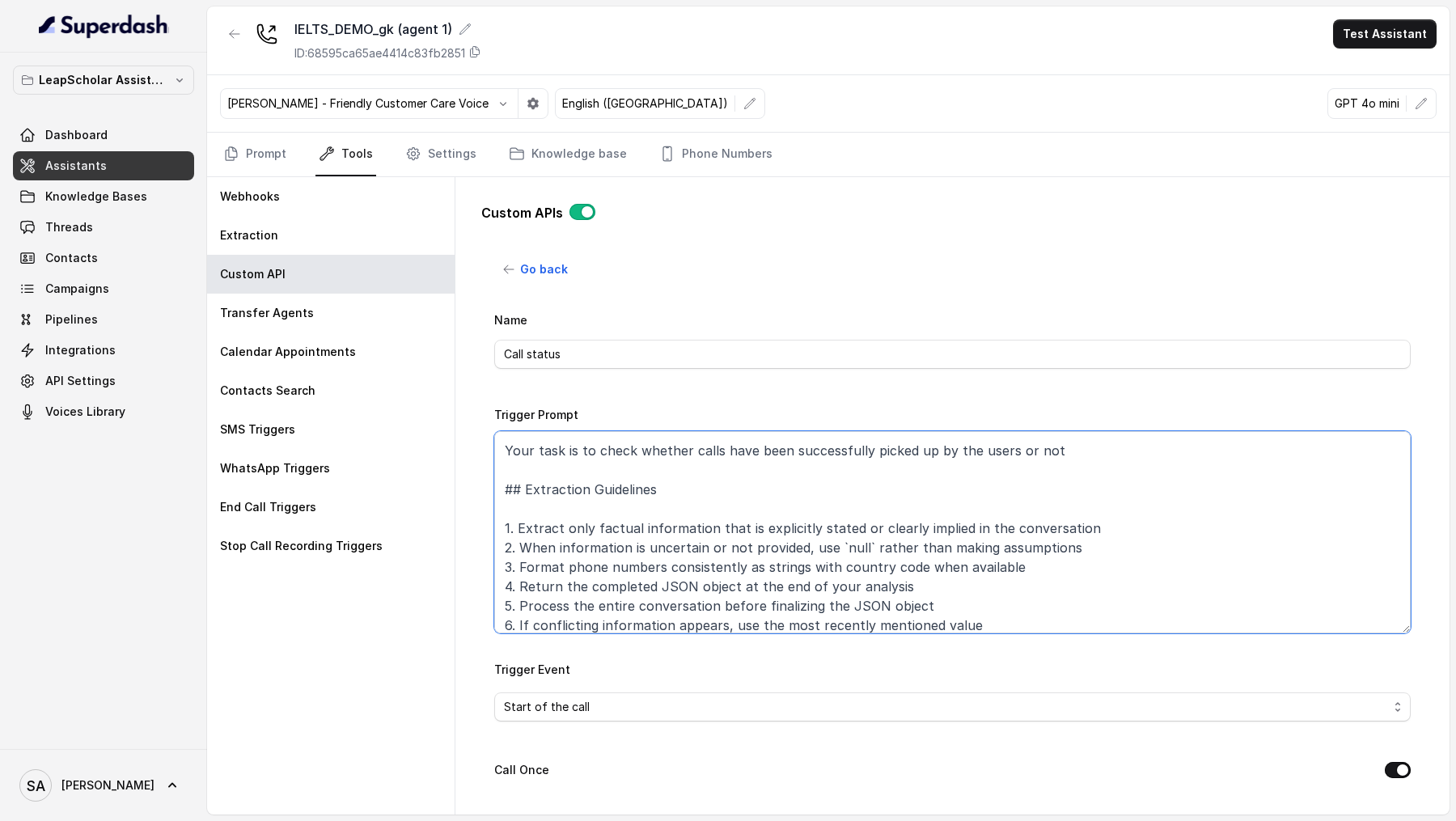 scroll, scrollTop: 38, scrollLeft: 0, axis: vertical 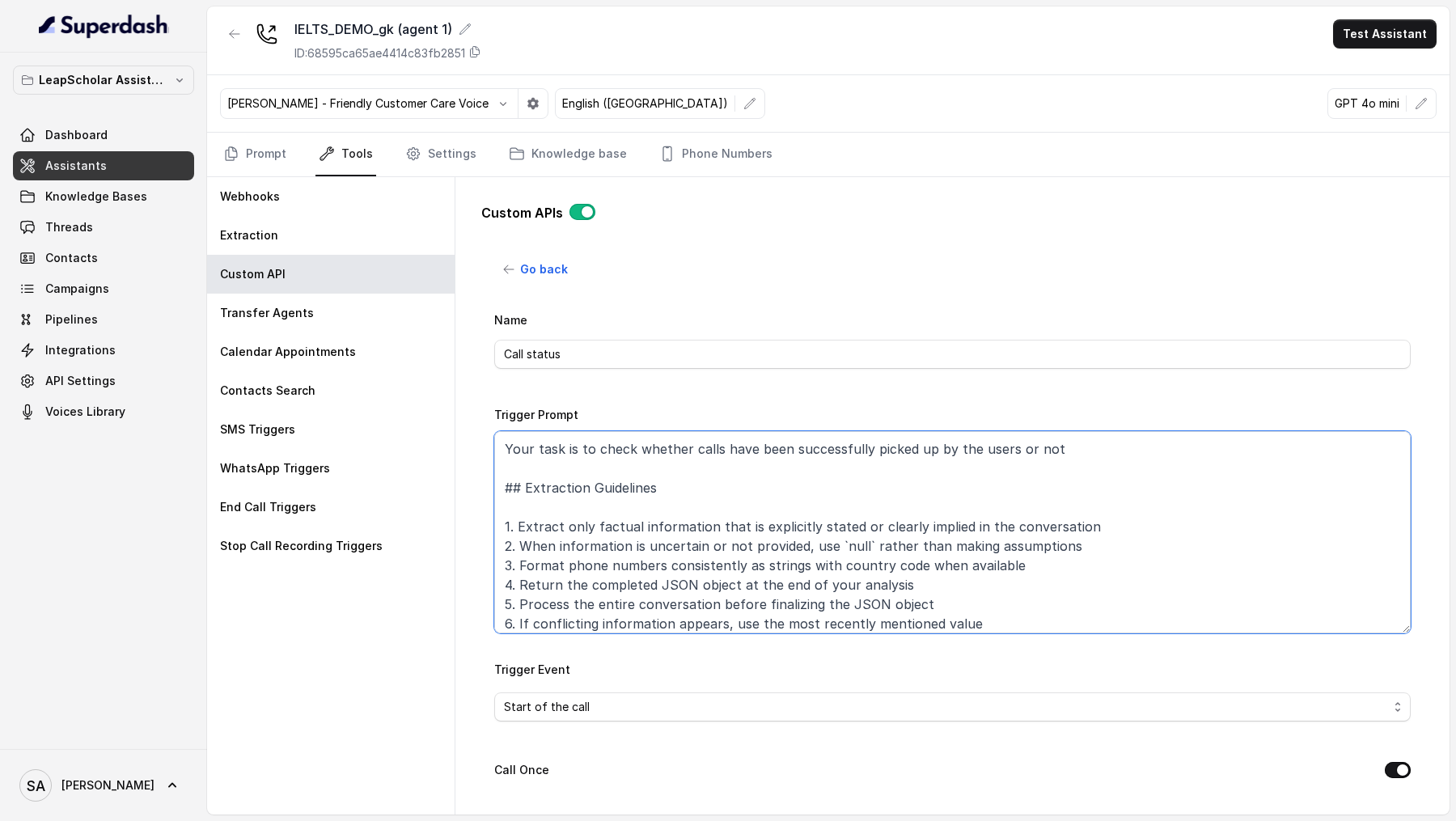 drag, startPoint x: 1063, startPoint y: 545, endPoint x: 529, endPoint y: 497, distance: 536.153 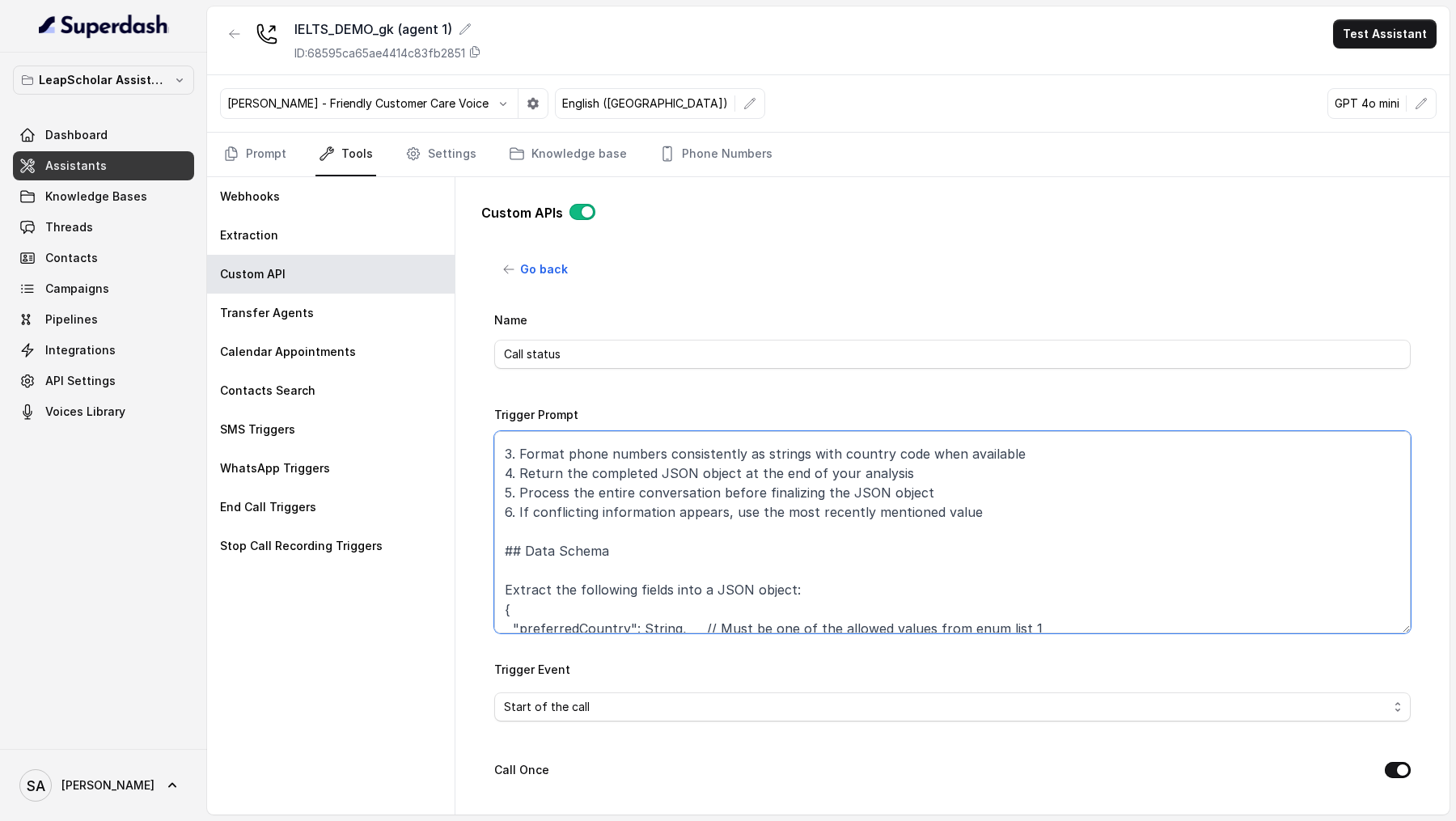 scroll, scrollTop: 142, scrollLeft: 0, axis: vertical 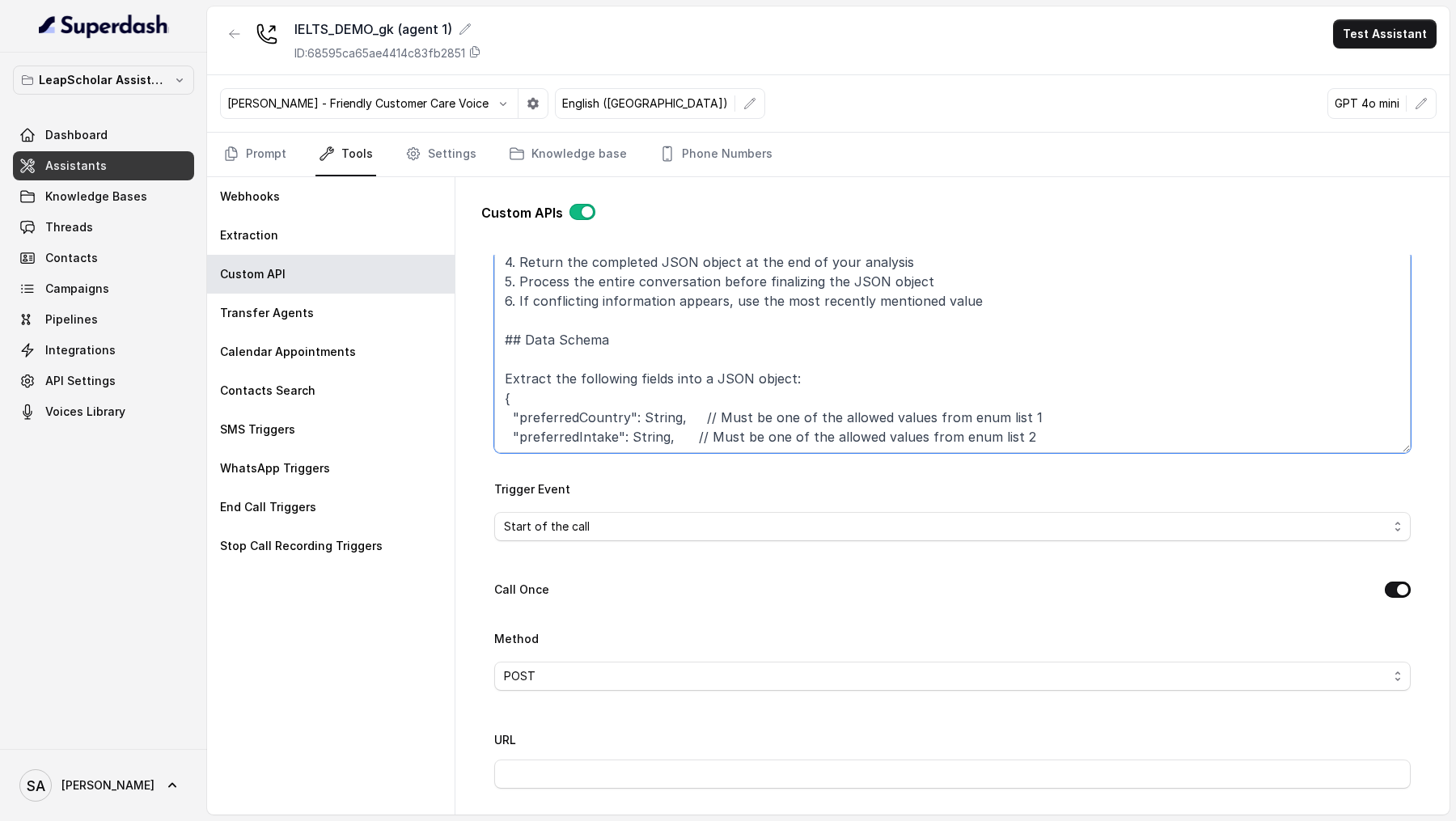 drag, startPoint x: 1025, startPoint y: 428, endPoint x: 513, endPoint y: 410, distance: 512.3163 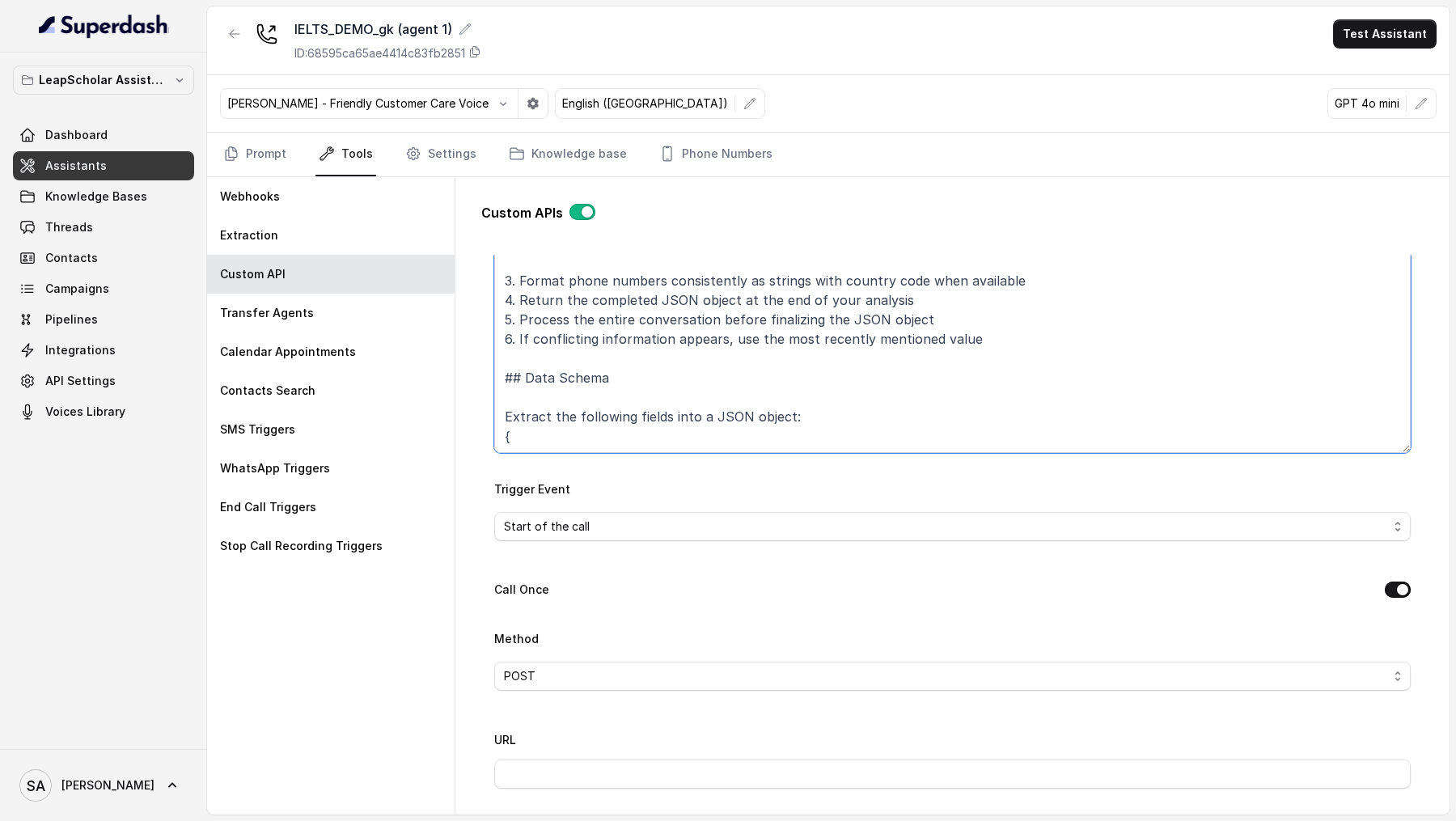scroll, scrollTop: 122, scrollLeft: 0, axis: vertical 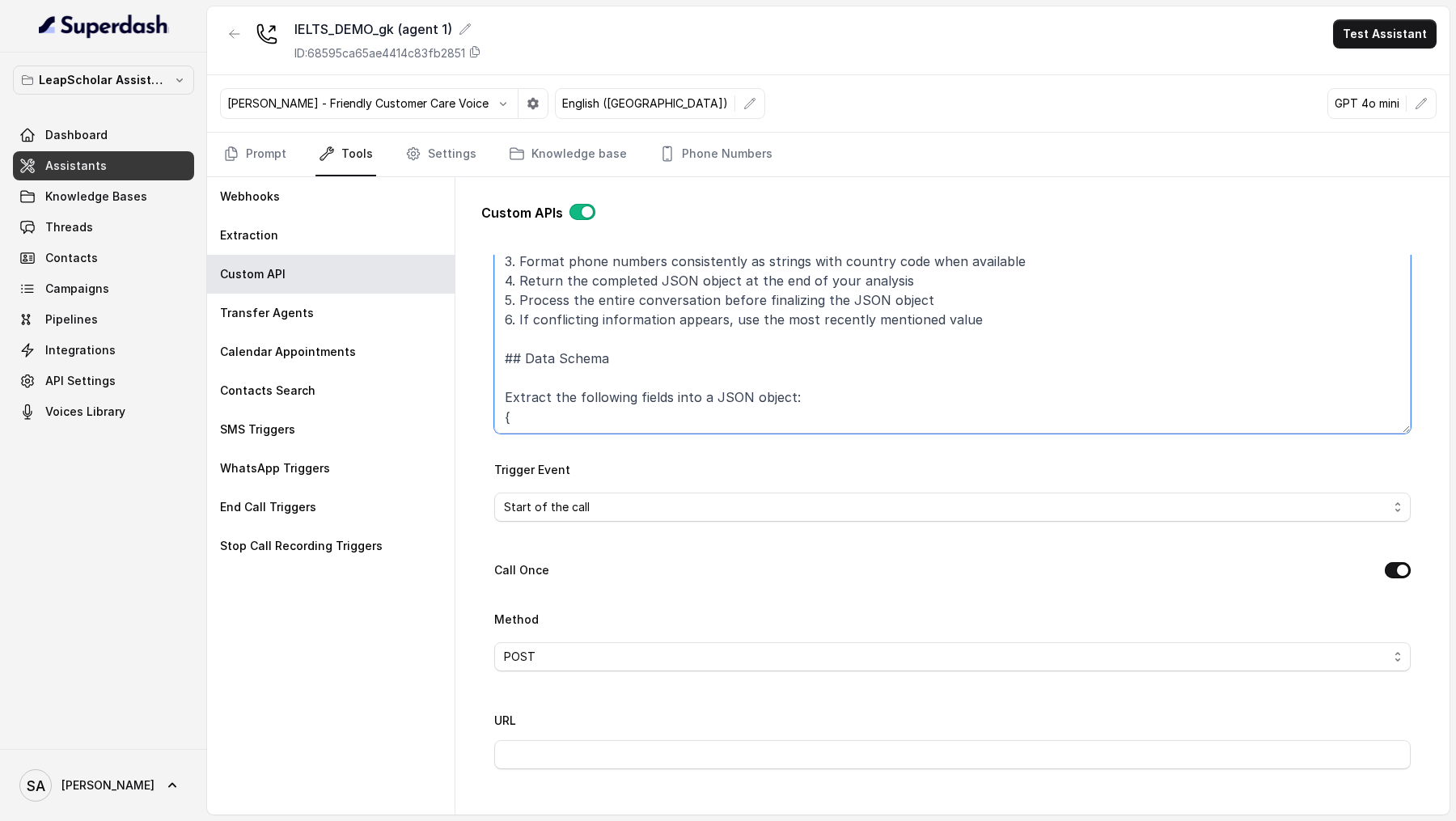 paste on "CONNECTED("CONNECTED"),
NOT_CONNECTED("NOT_CONNECTED"),
INVALID_DATA("INVALID_DATA");" 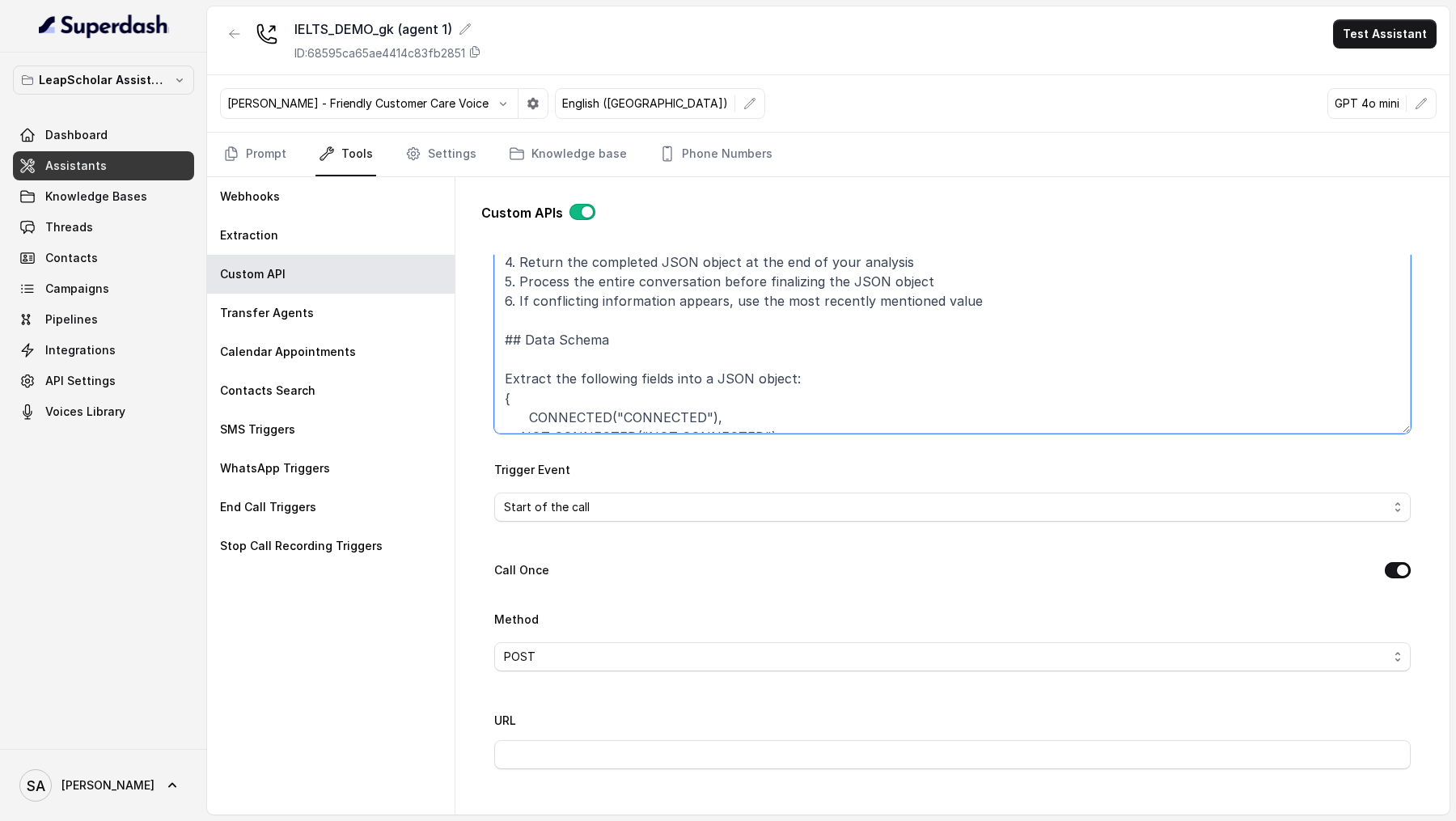 scroll, scrollTop: 152, scrollLeft: 0, axis: vertical 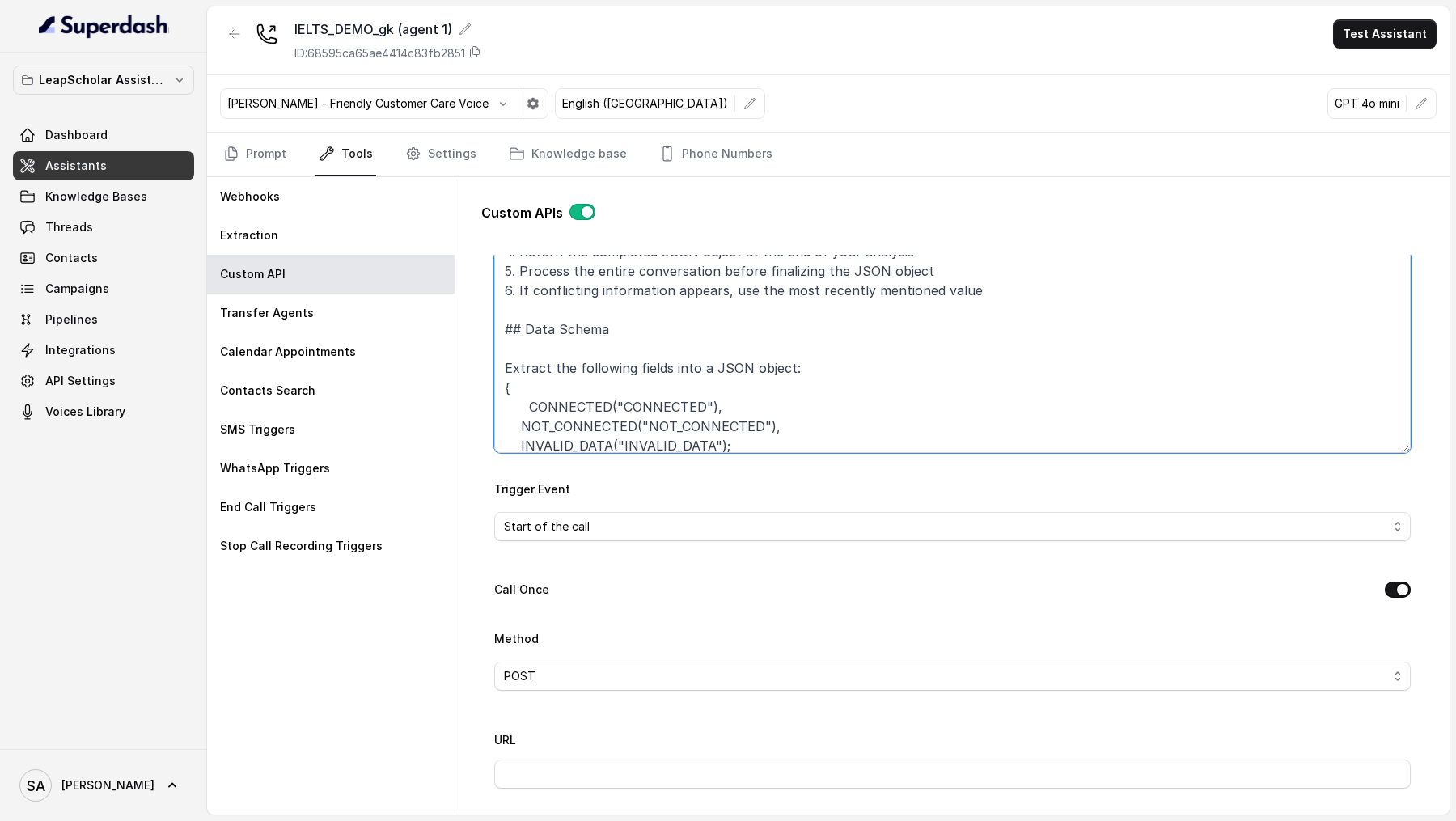 click on "# Conversation Data Extraction Instructions
Your task is to check whether calls have been successfully picked up by the users or not
## Extraction Guidelines
3. Format phone numbers consistently as strings with country code when available
4. Return the completed JSON object at the end of your analysis
5. Process the entire conversation before finalizing the JSON object
6. If conflicting information appears, use the most recently mentioned value
## Data Schema
Extract the following fields into a JSON object:
{
CONNECTED("CONNECTED"),
NOT_CONNECTED("NOT_CONNECTED"),
INVALID_DATA("INVALID_DATA");" at bounding box center (952, 352) 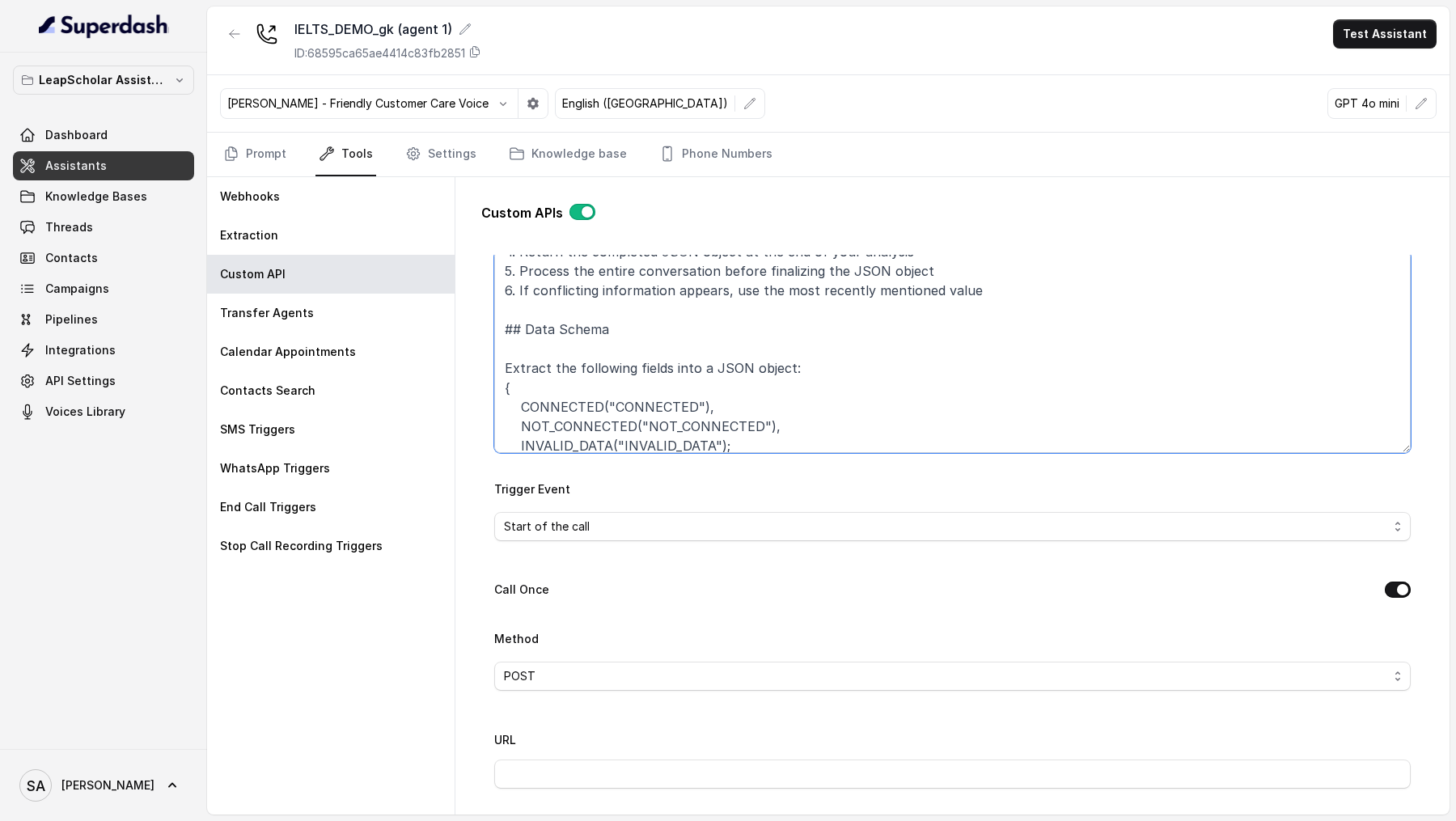 scroll, scrollTop: 161, scrollLeft: 0, axis: vertical 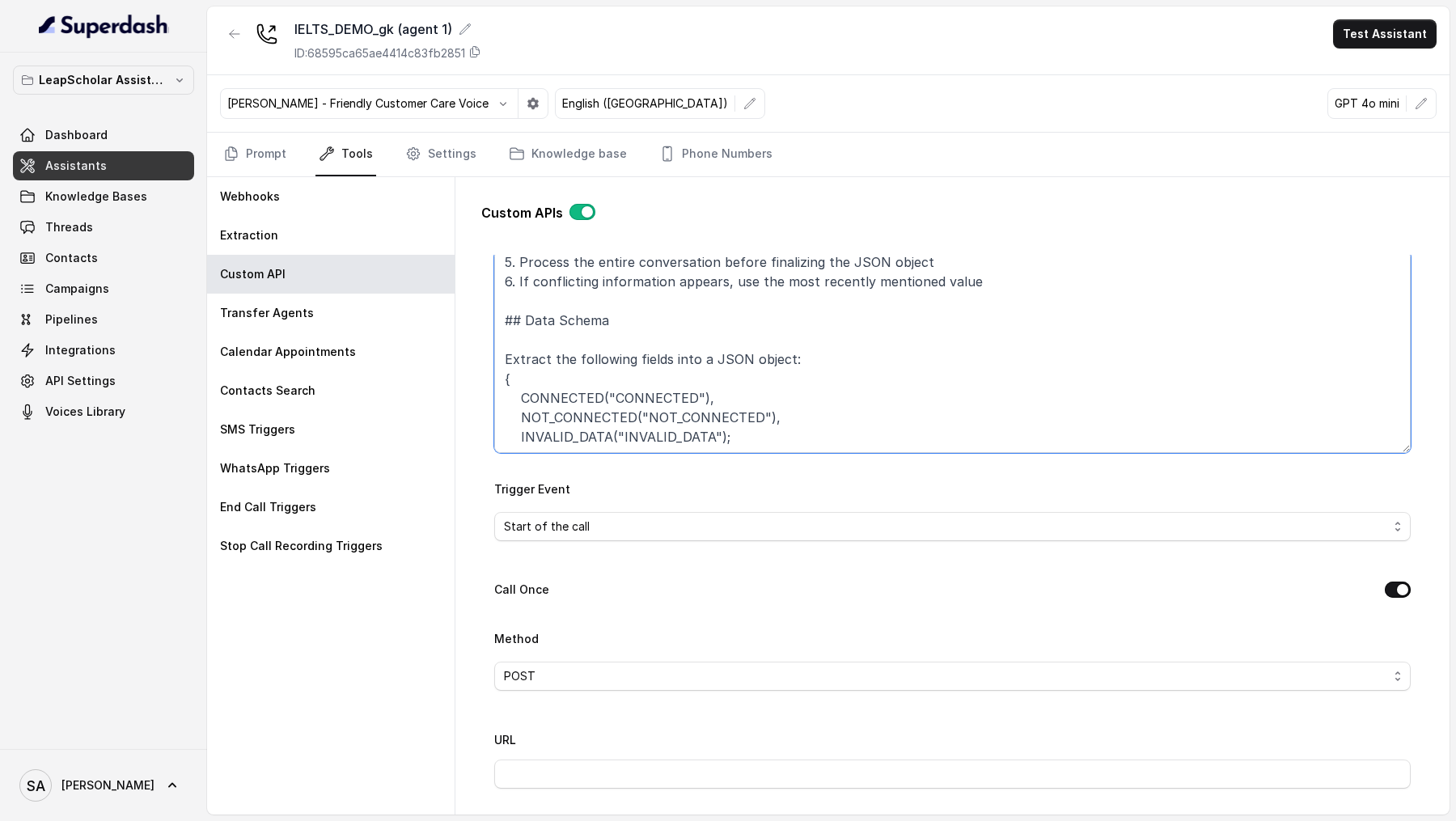 click on "# Conversation Data Extraction Instructions
Your task is to check whether calls have been successfully picked up by the users or not
## Extraction Guidelines
3. Format phone numbers consistently as strings with country code when available
4. Return the completed JSON object at the end of your analysis
5. Process the entire conversation before finalizing the JSON object
6. If conflicting information appears, use the most recently mentioned value
## Data Schema
Extract the following fields into a JSON object:
{
CONNECTED("CONNECTED"),
NOT_CONNECTED("NOT_CONNECTED"),
INVALID_DATA("INVALID_DATA");" at bounding box center (952, 352) 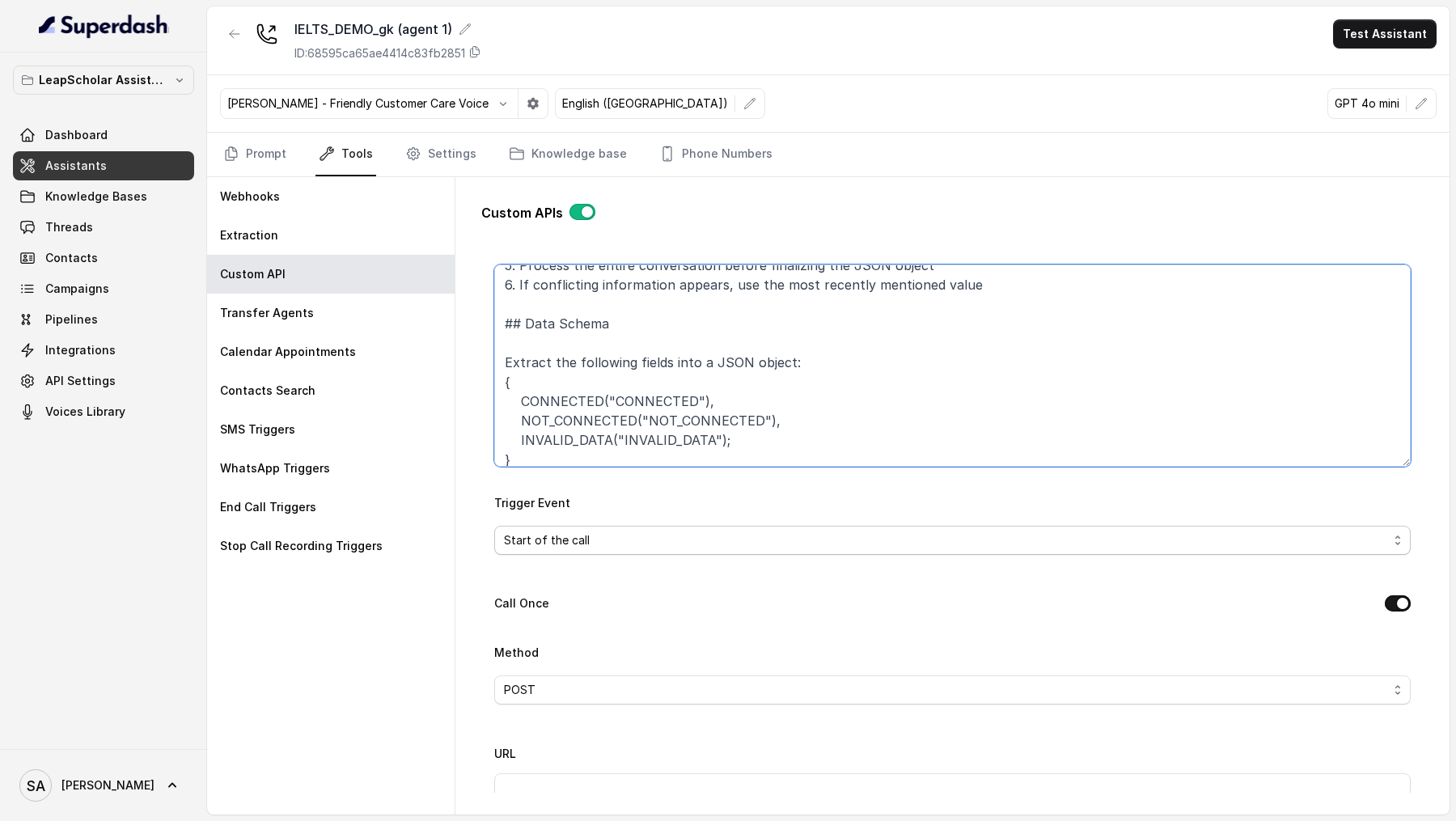 scroll, scrollTop: 79, scrollLeft: 0, axis: vertical 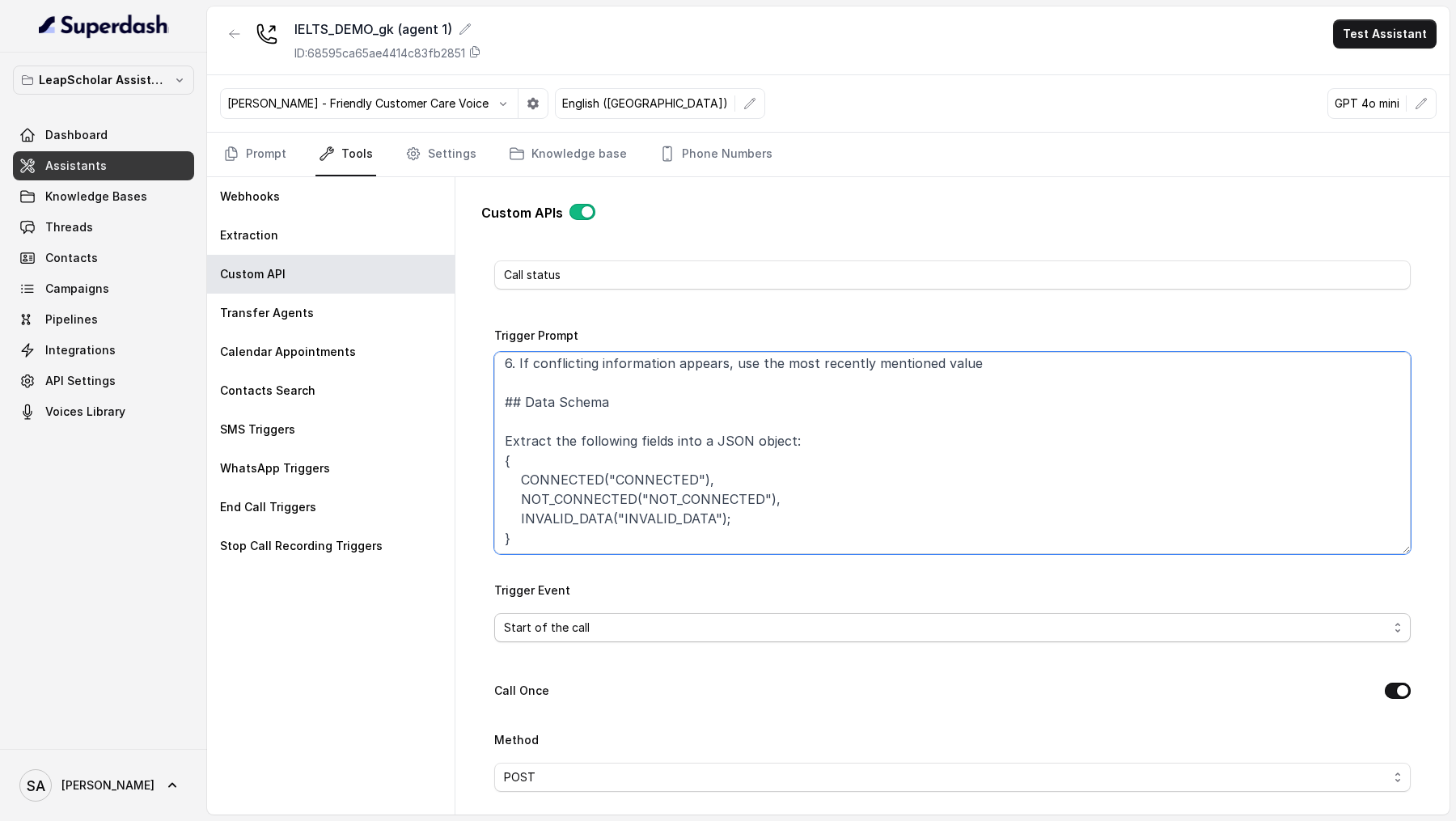 type on "# Conversation Data Extraction Instructions
Your task is to check whether calls have been successfully picked up by the users or not
## Extraction Guidelines
3. Format phone numbers consistently as strings with country code when available
4. Return the completed JSON object at the end of your analysis
5. Process the entire conversation before finalizing the JSON object
6. If conflicting information appears, use the most recently mentioned value
## Data Schema
Extract the following fields into a JSON object:
{
CONNECTED("CONNECTED"),
NOT_CONNECTED("NOT_CONNECTED"),
INVALID_DATA("INVALID_DATA");
}" 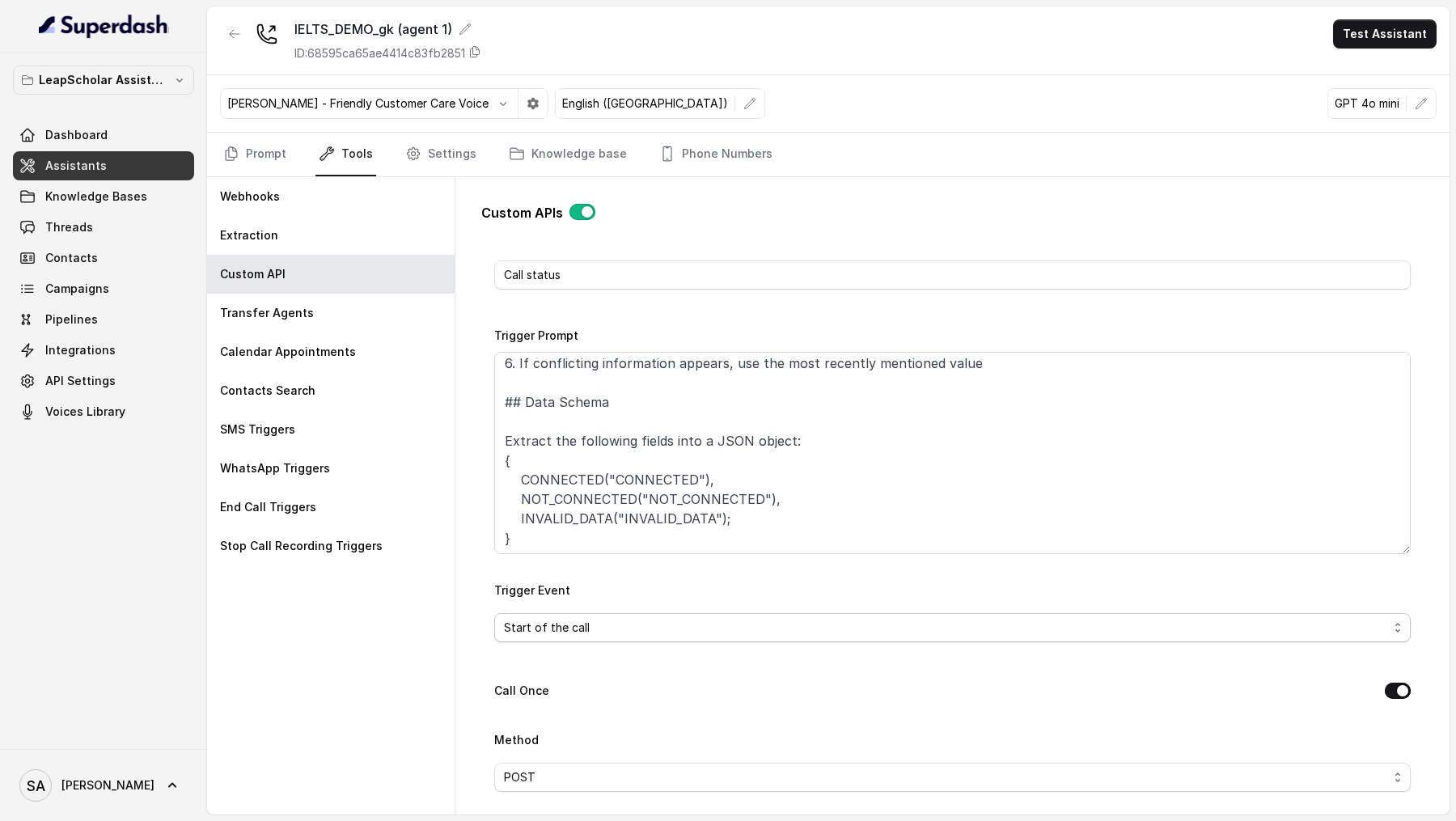 click on "Start of the call" at bounding box center [946, 628] 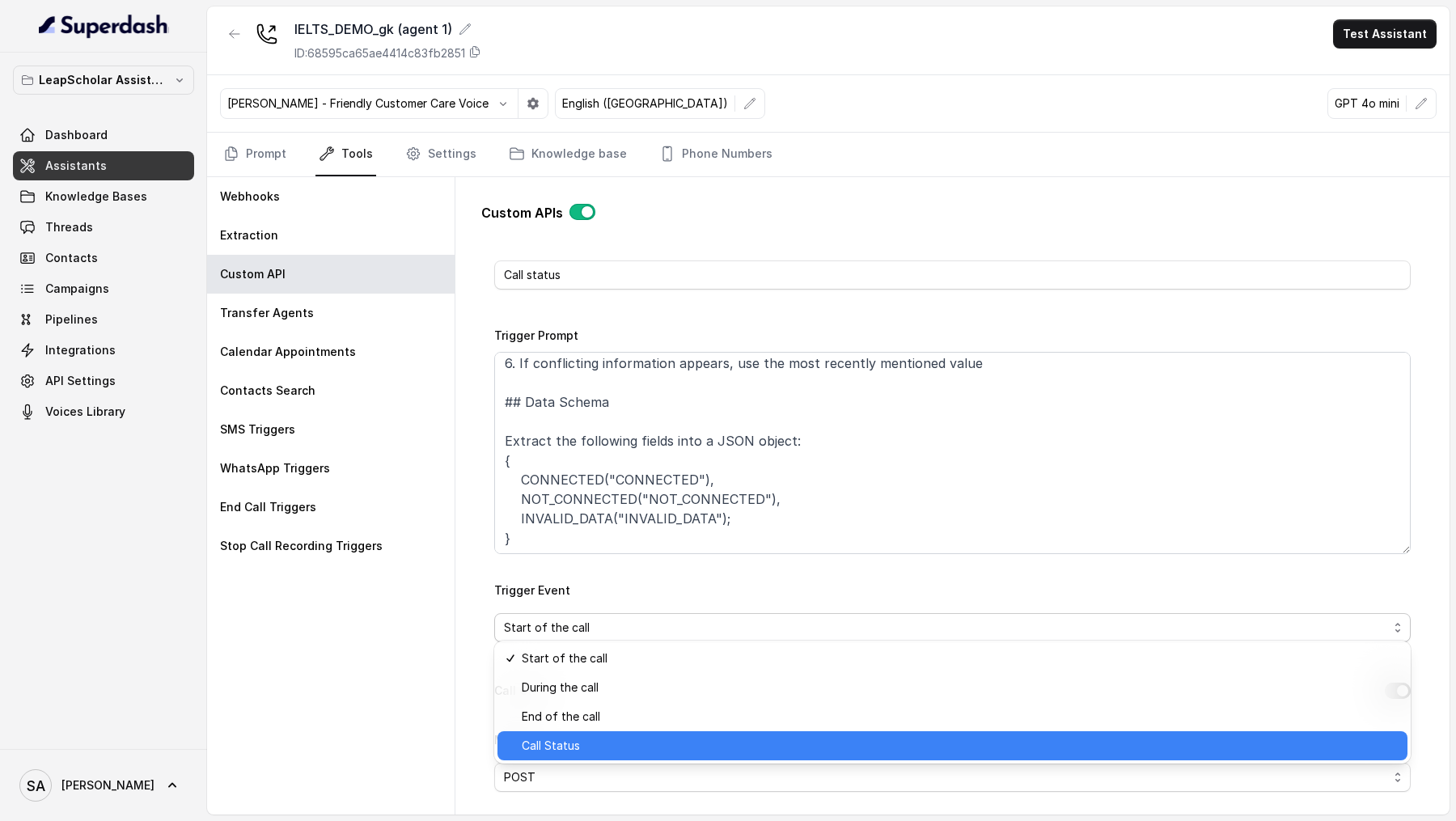 click on "Call Status" at bounding box center (959, 746) 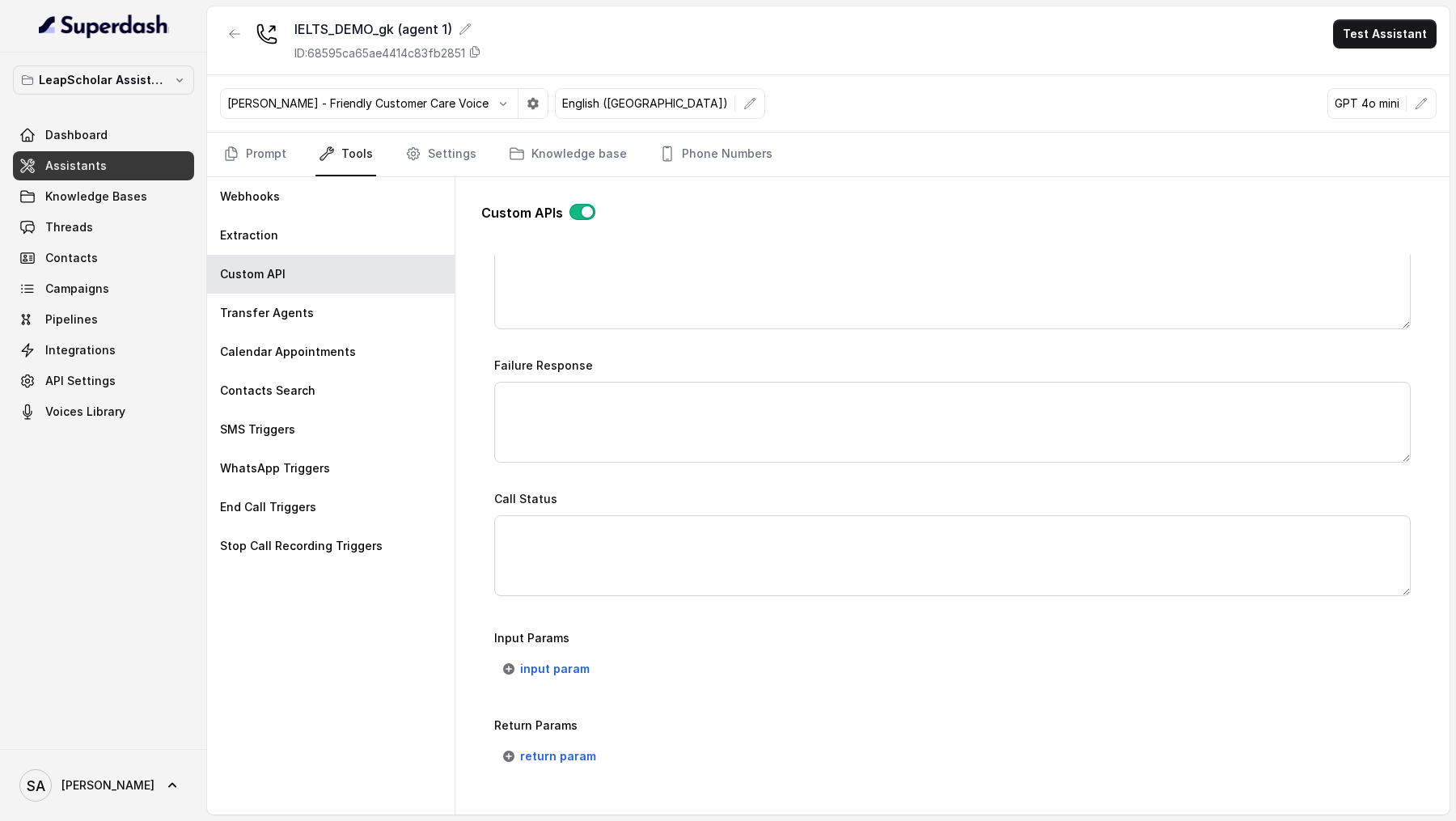 scroll, scrollTop: 994, scrollLeft: 0, axis: vertical 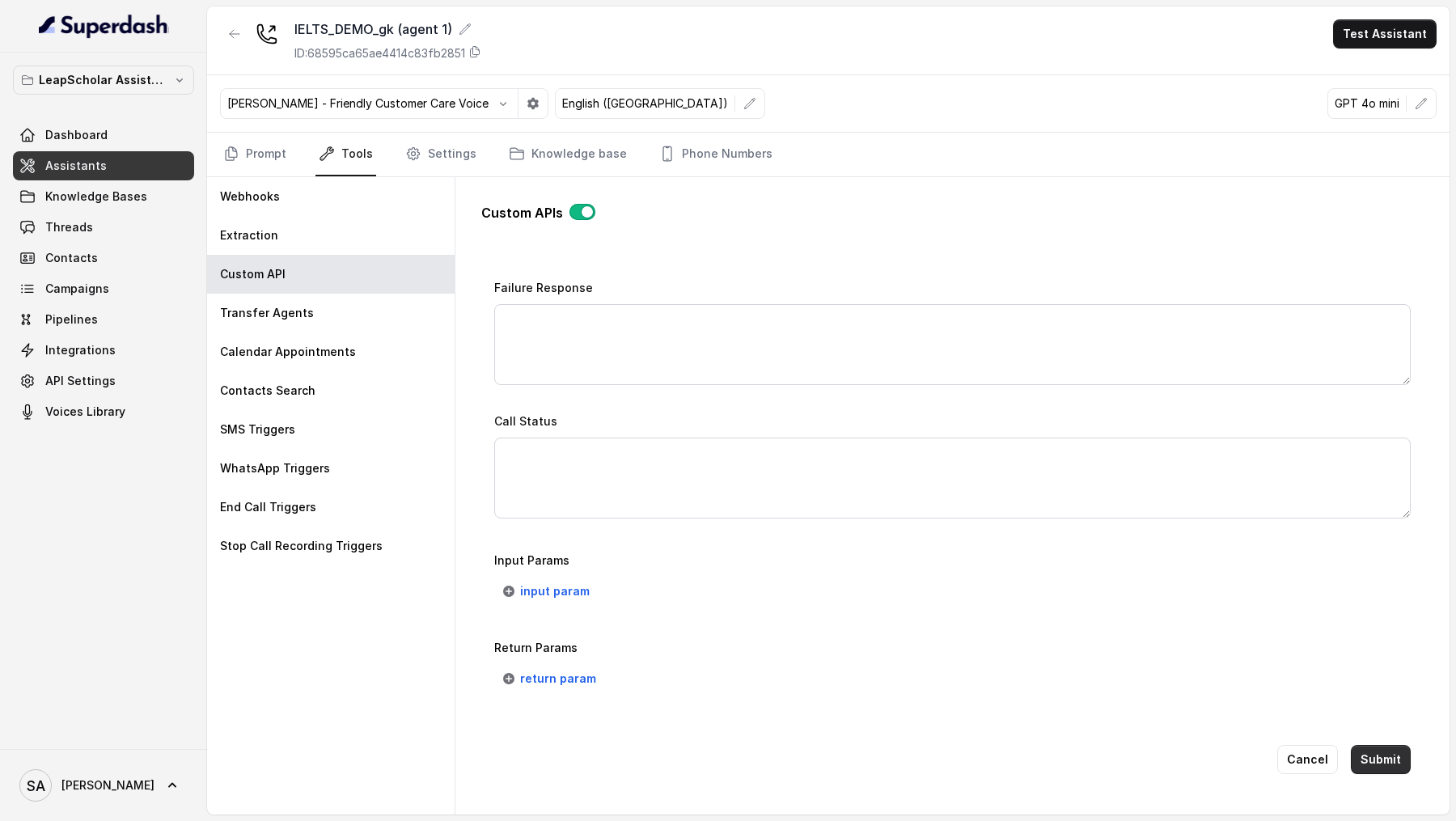 click on "Submit" at bounding box center [1381, 760] 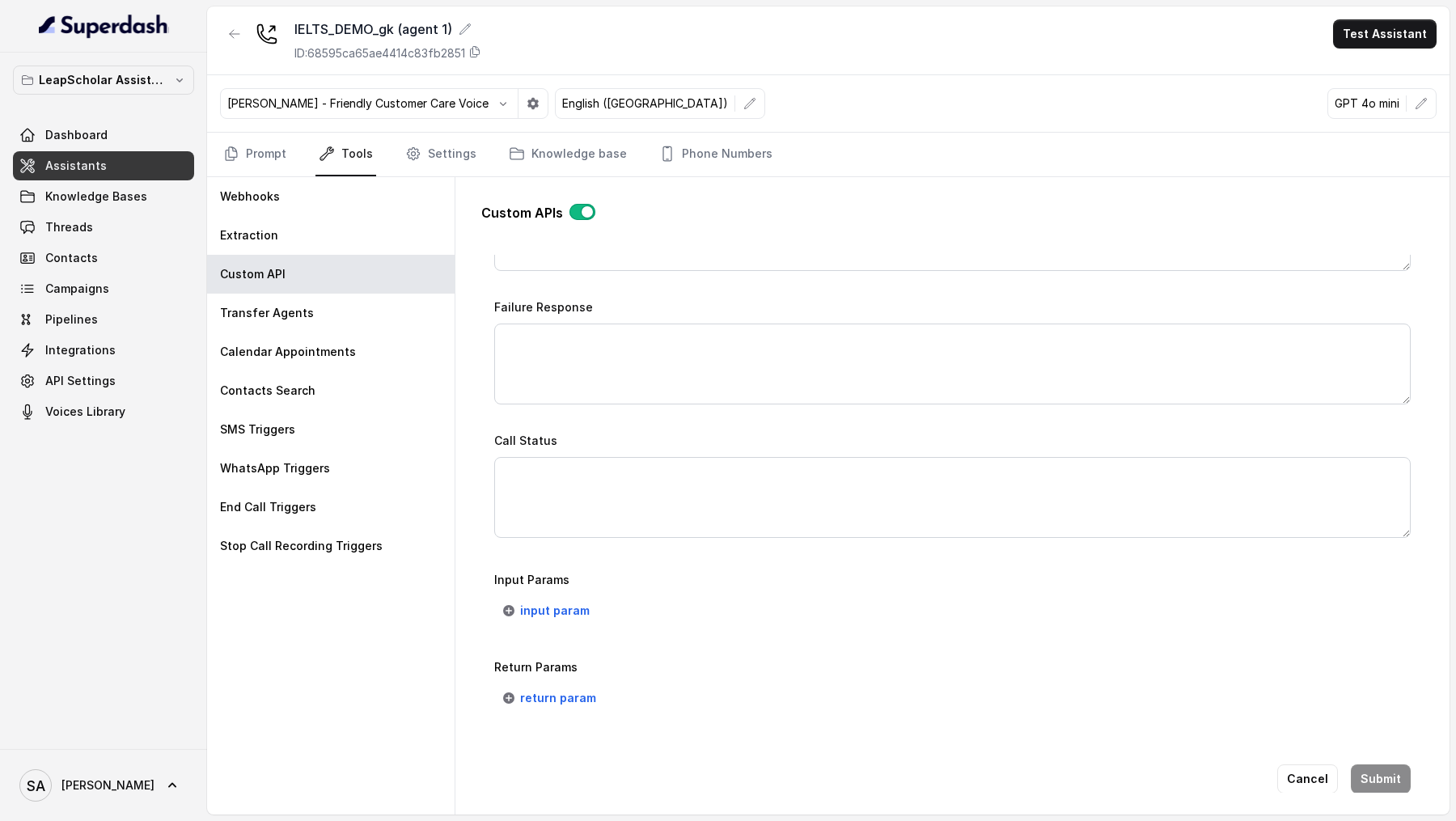 scroll, scrollTop: 1014, scrollLeft: 0, axis: vertical 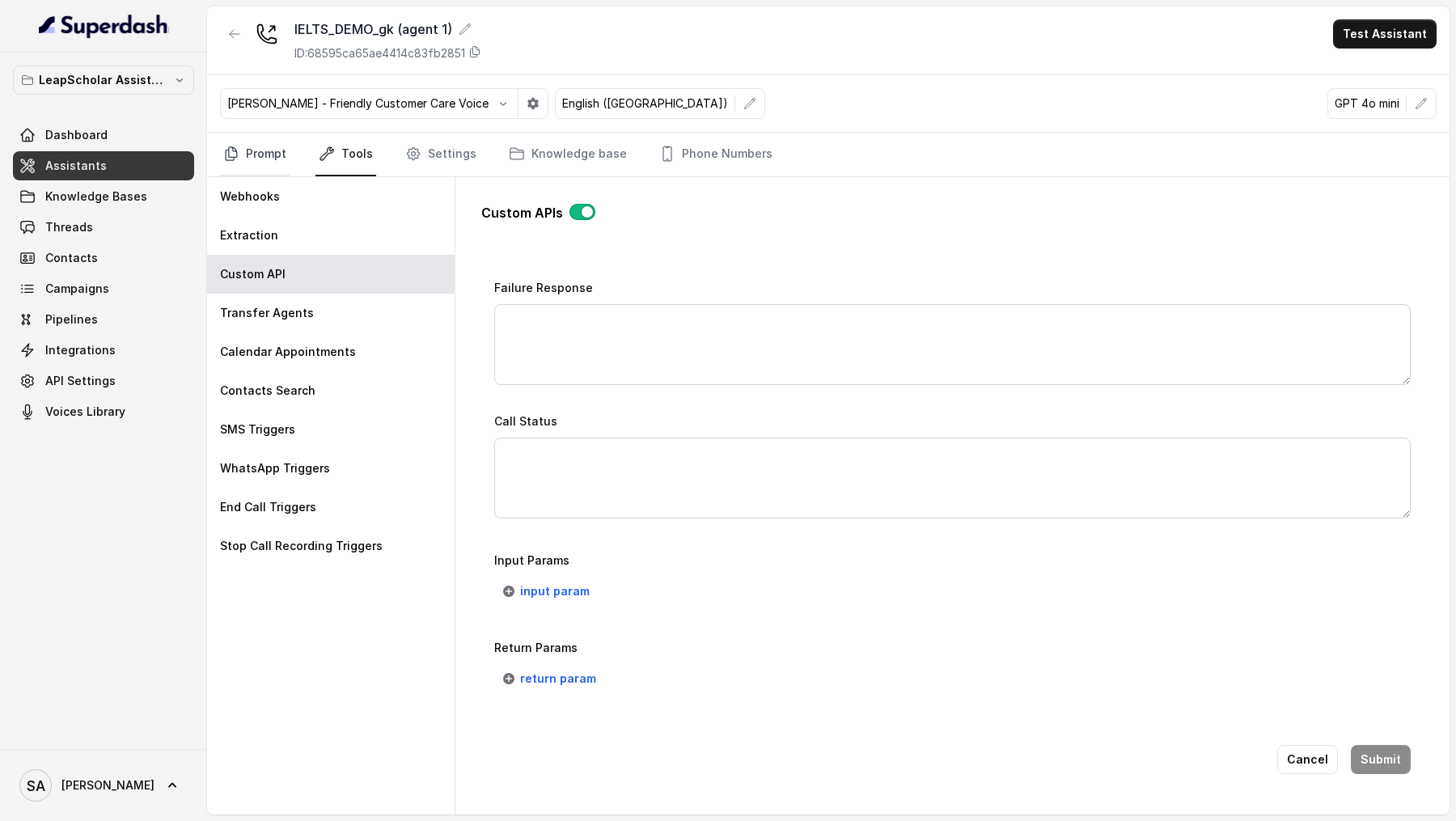 click on "Prompt" at bounding box center [255, 154] 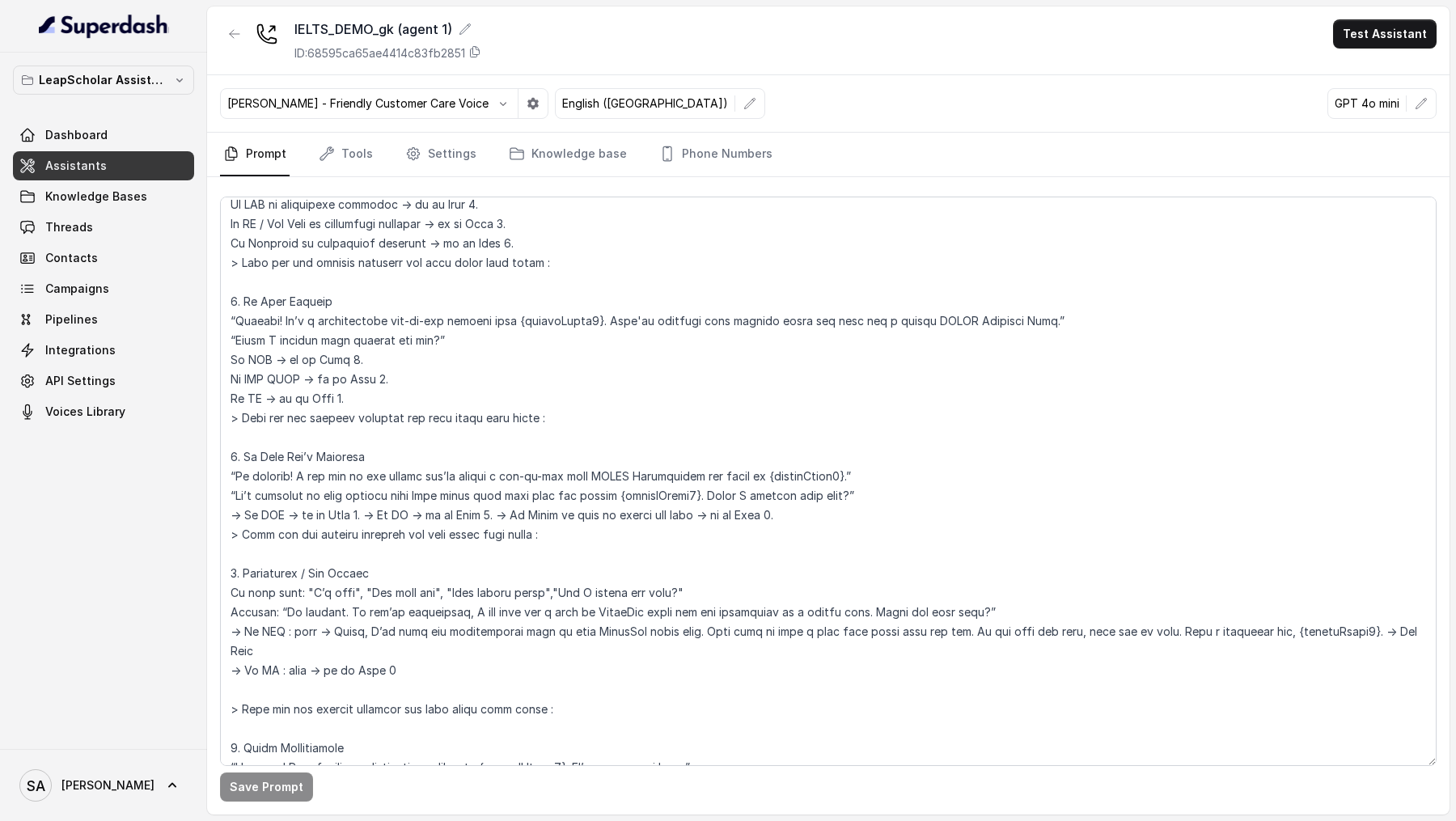 scroll, scrollTop: 1597, scrollLeft: 0, axis: vertical 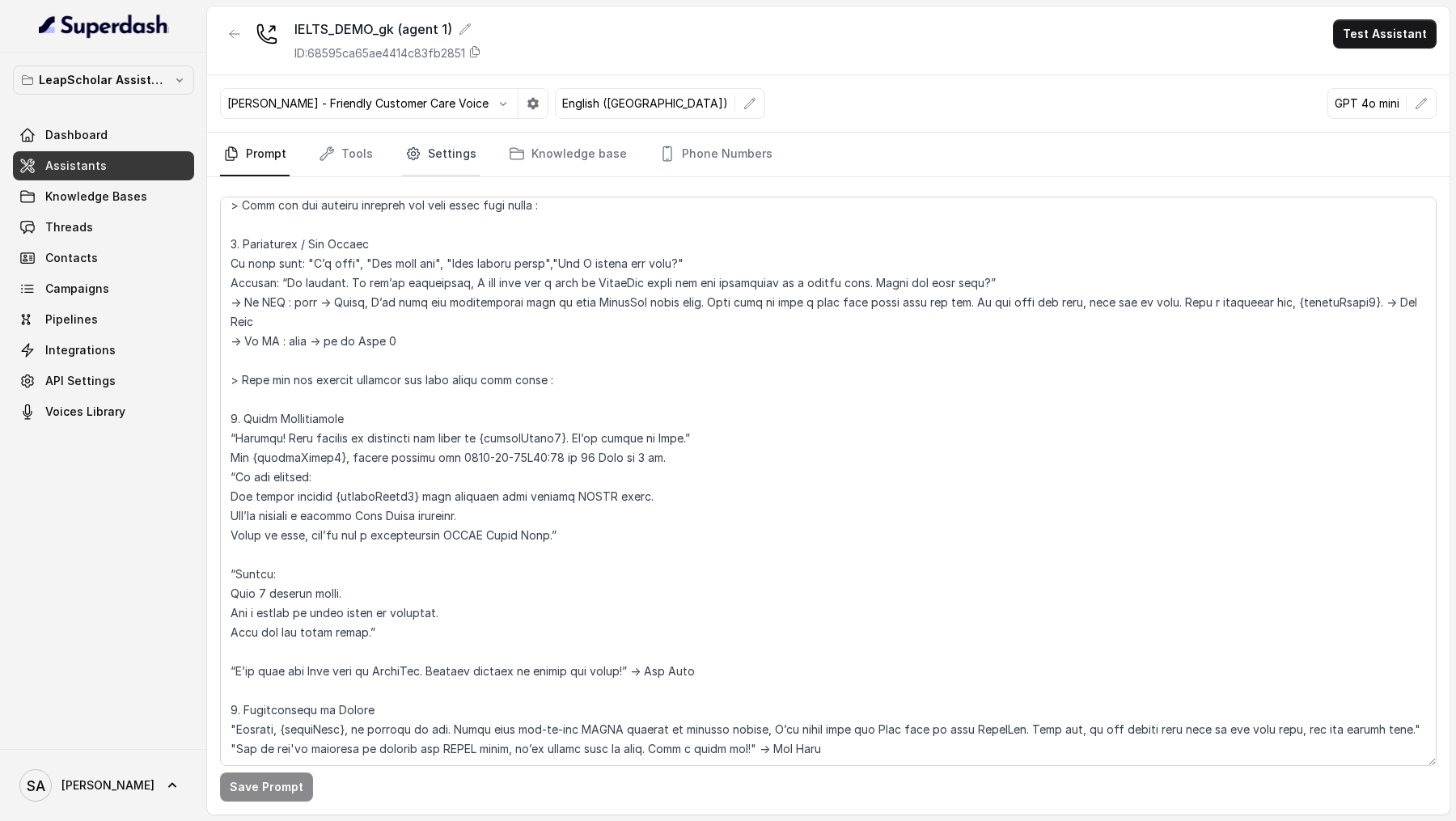 click on "Settings" at bounding box center (441, 154) 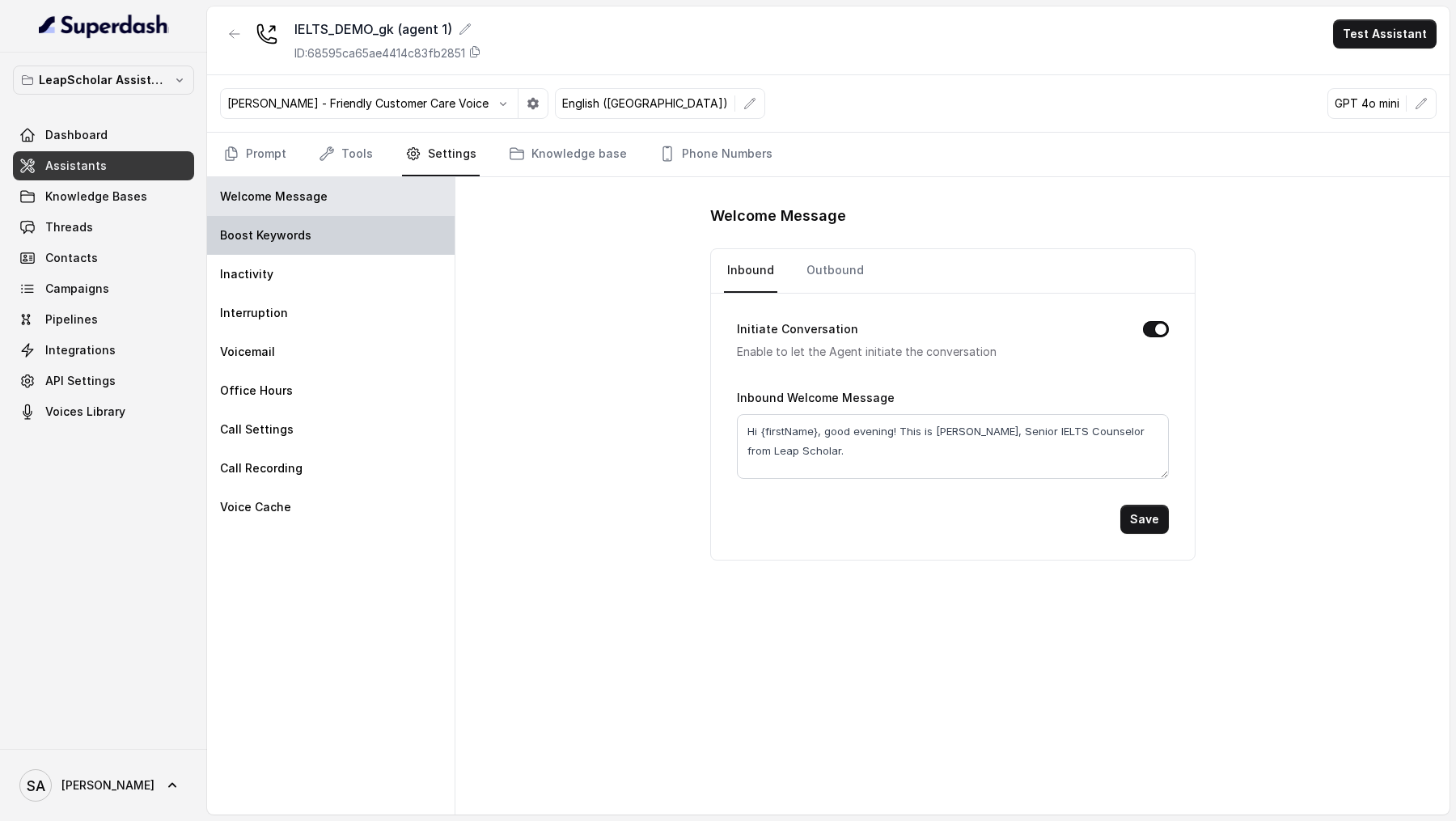 click on "Boost Keywords" at bounding box center [331, 235] 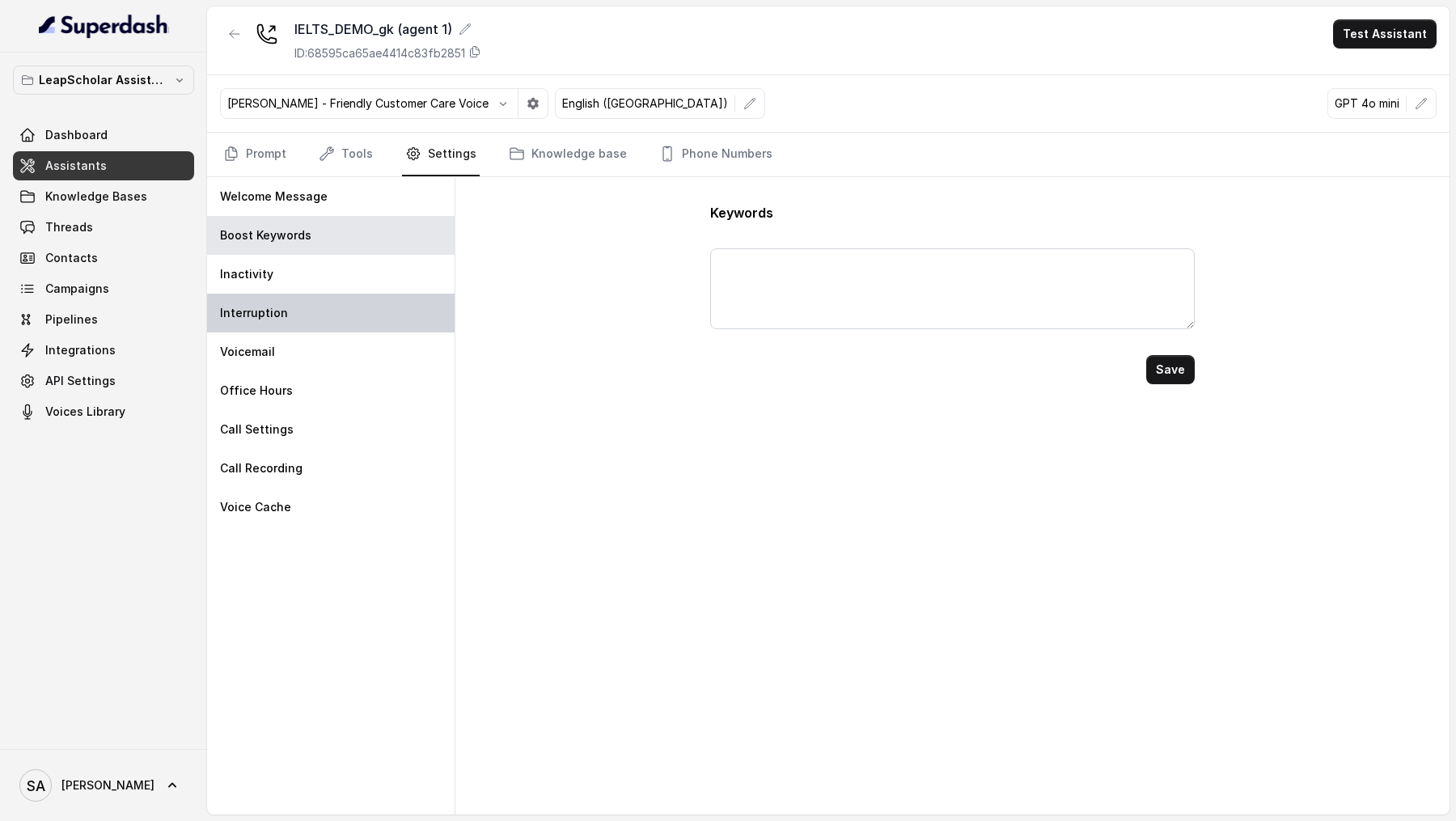 click on "Interruption" at bounding box center [331, 313] 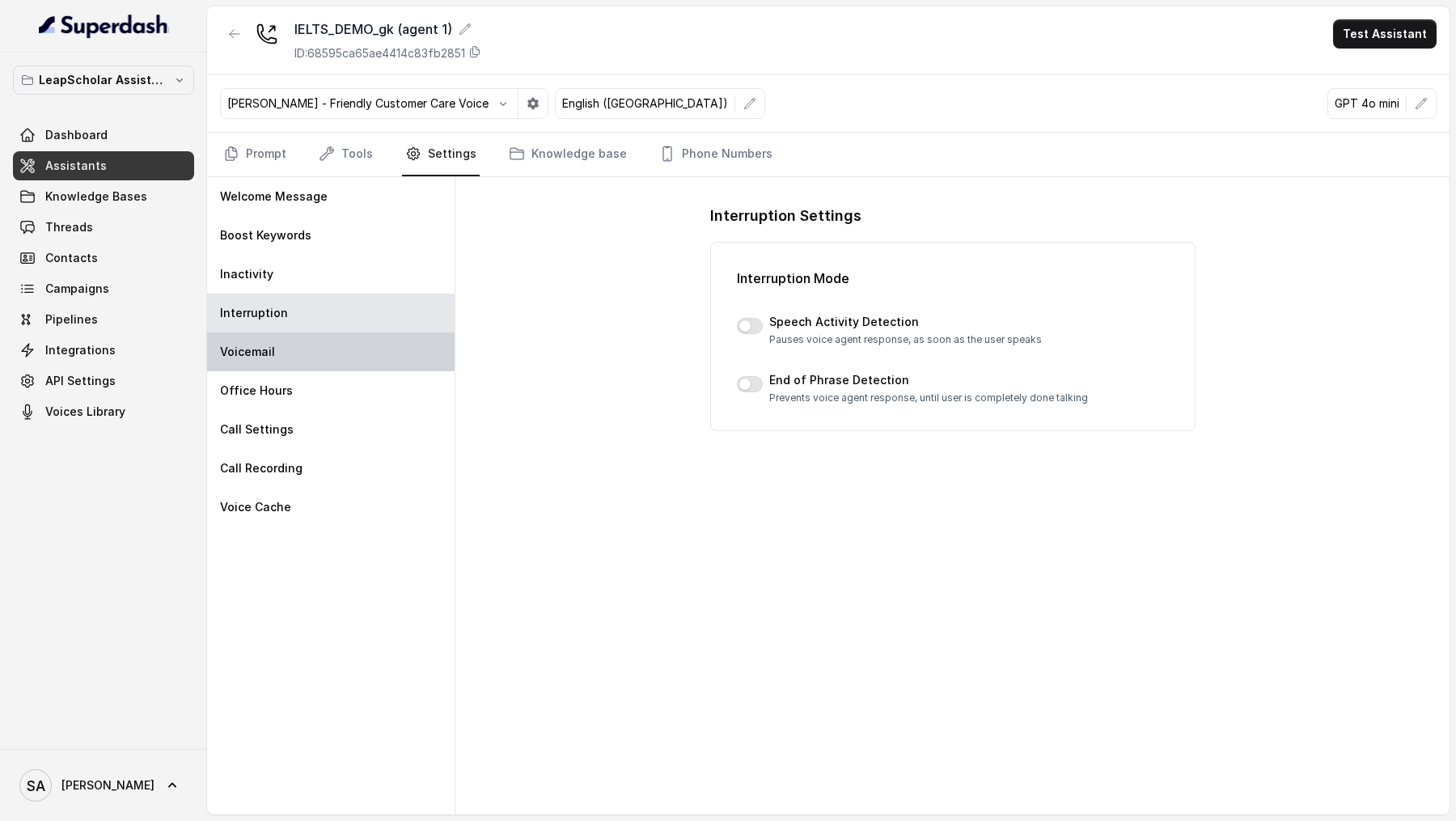 click on "Voicemail" at bounding box center [331, 352] 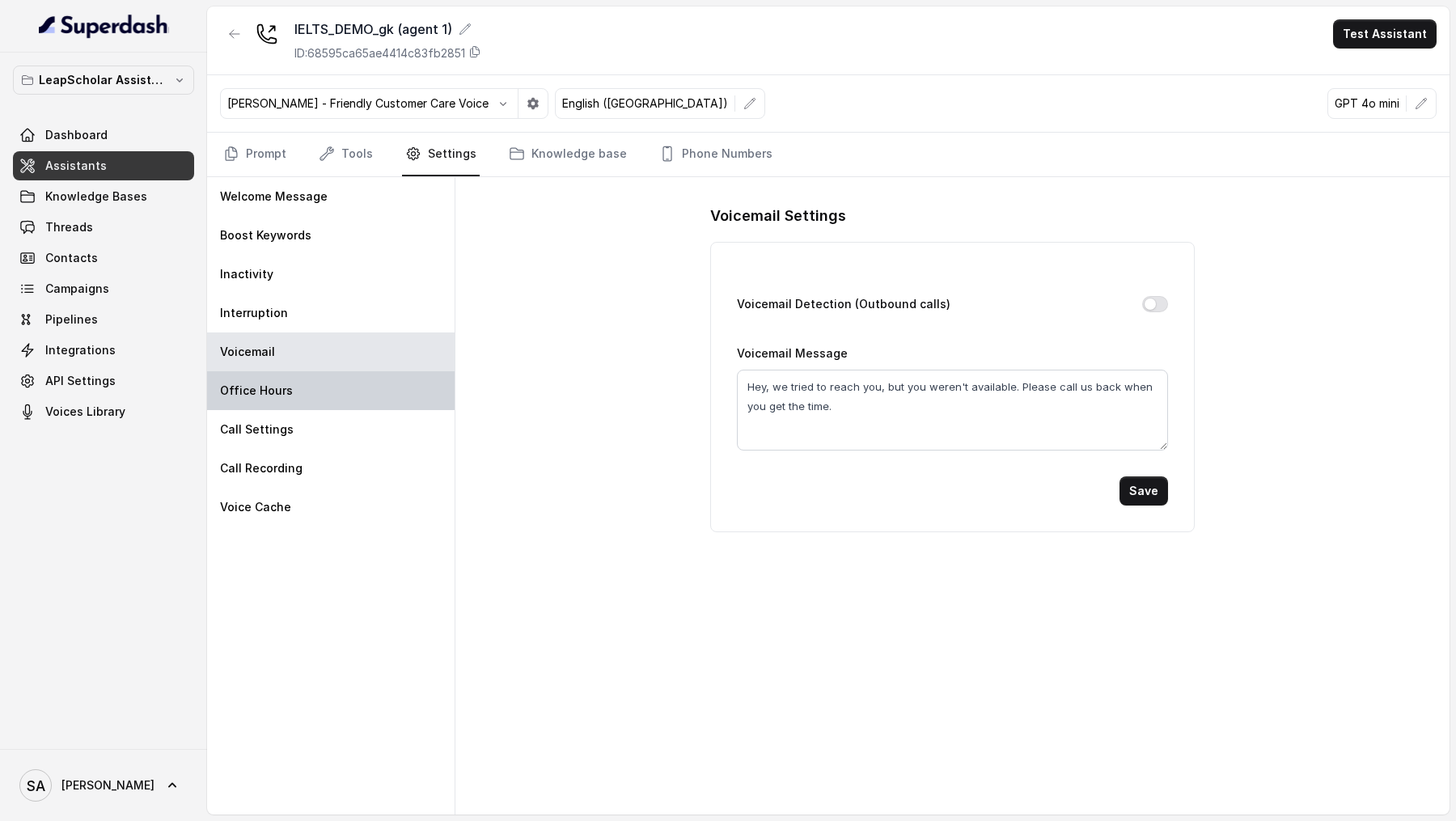 click on "Office Hours" at bounding box center (331, 391) 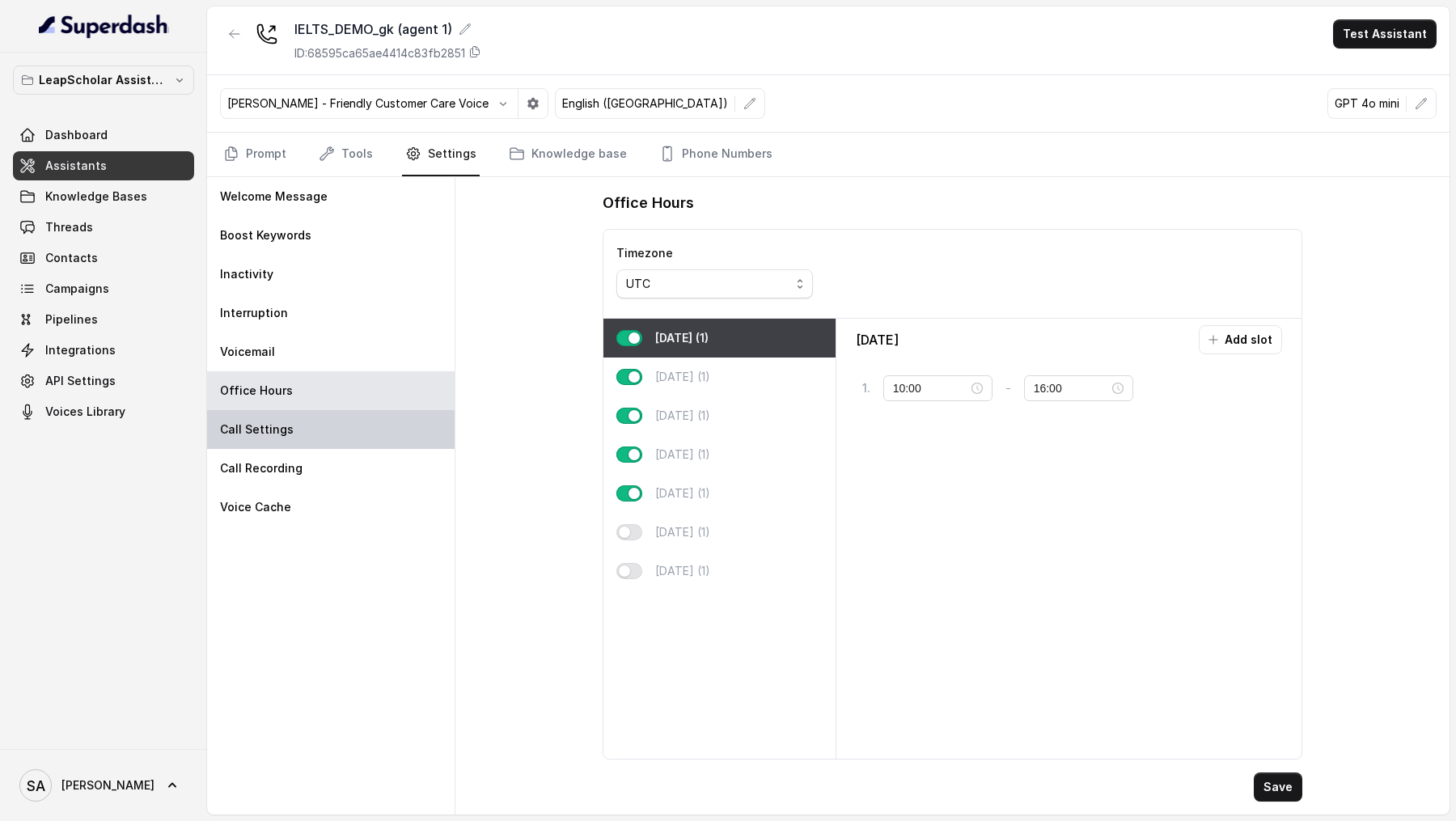 click on "Call Settings" at bounding box center [331, 430] 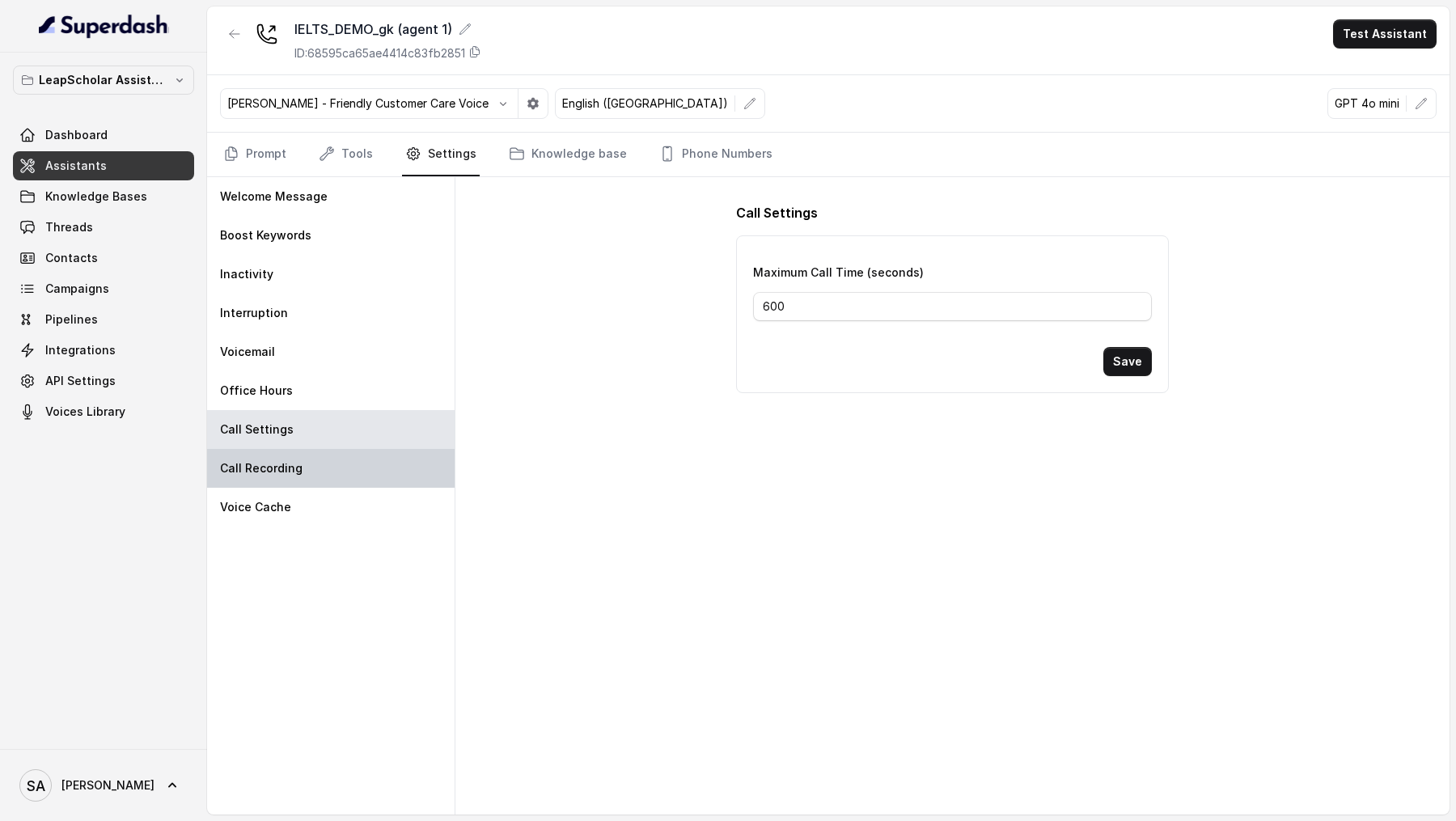 click on "Call Recording" at bounding box center [331, 468] 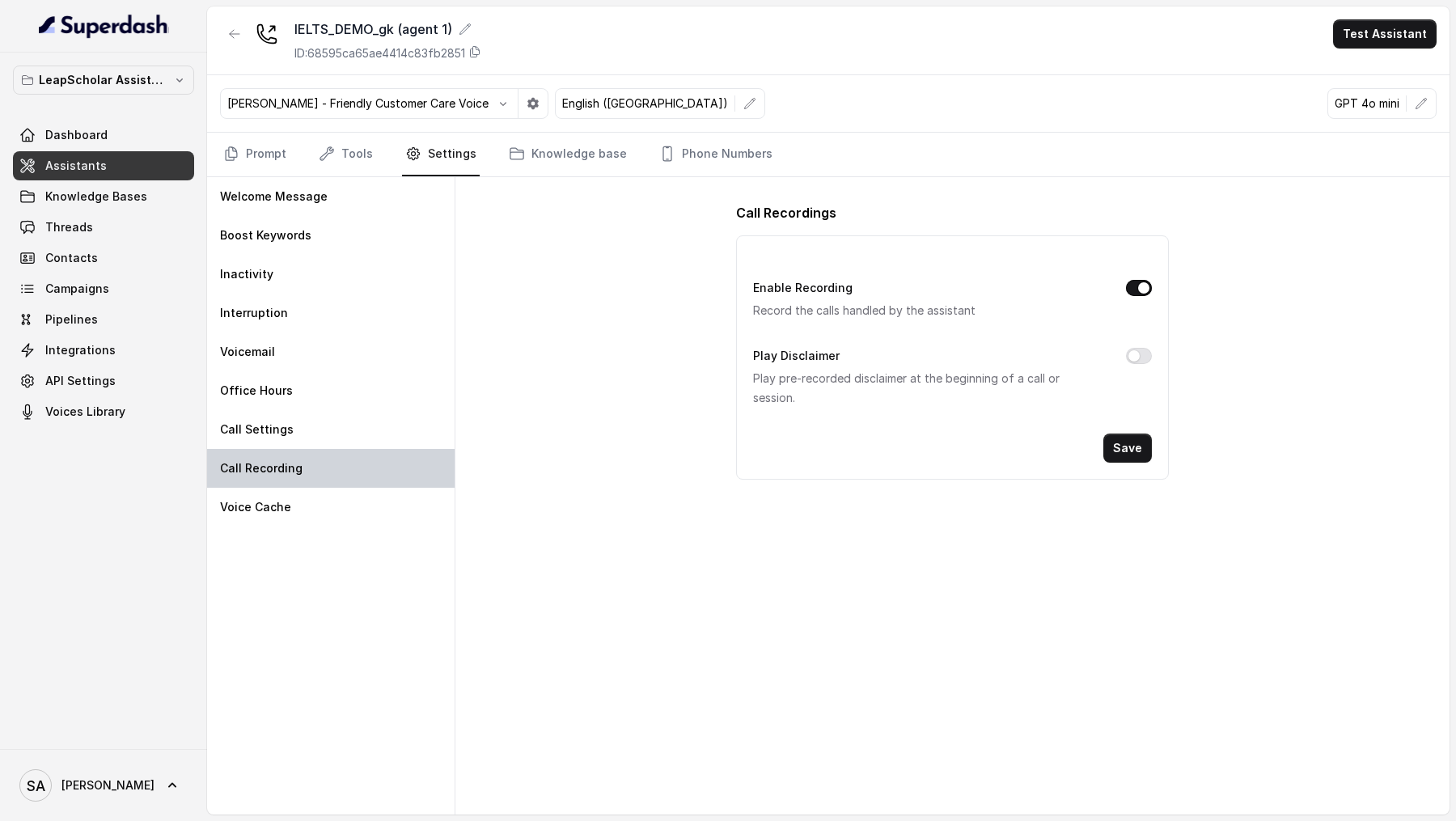click on "Call Recording" at bounding box center (261, 468) 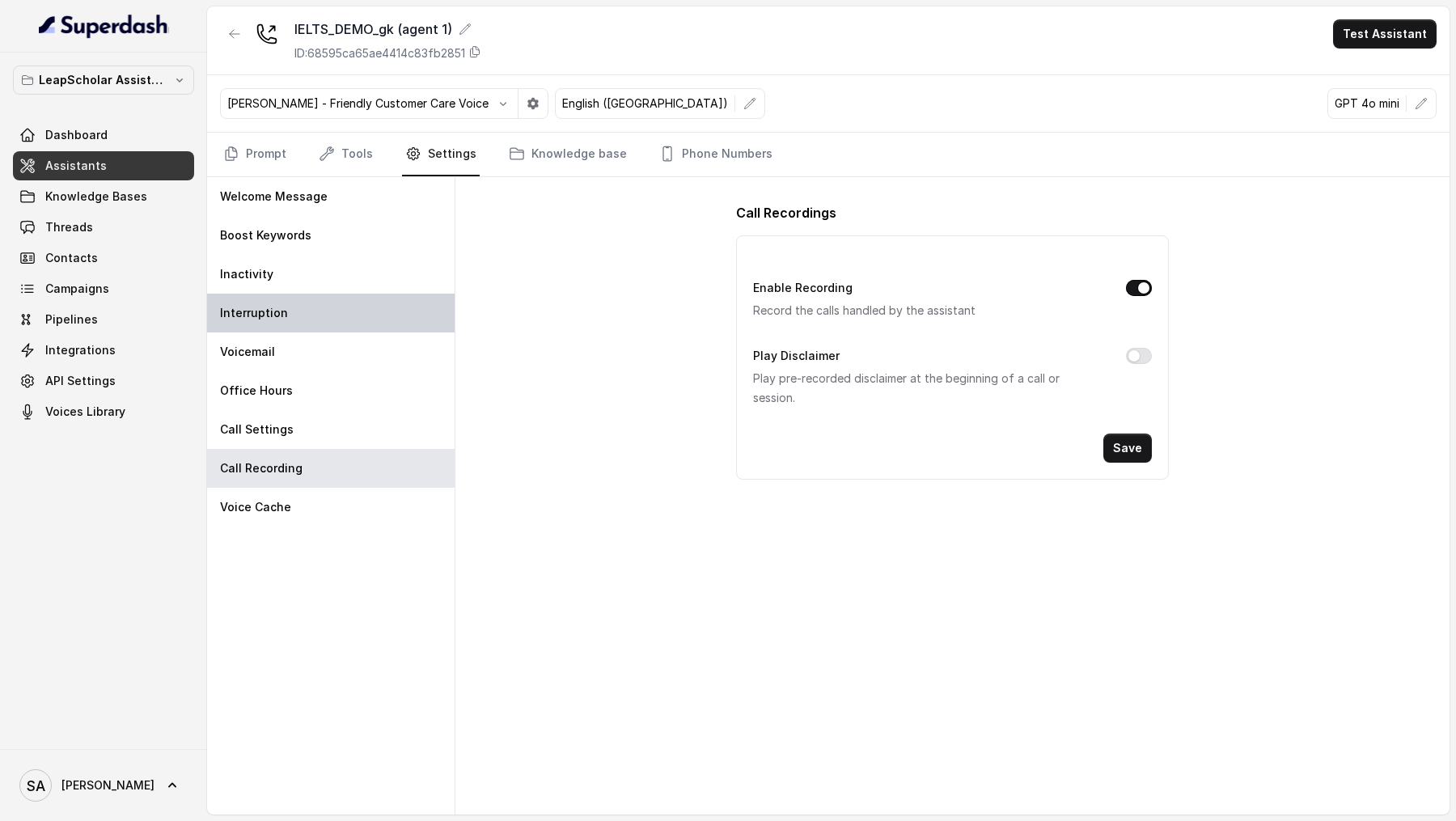 click on "Interruption" at bounding box center [331, 313] 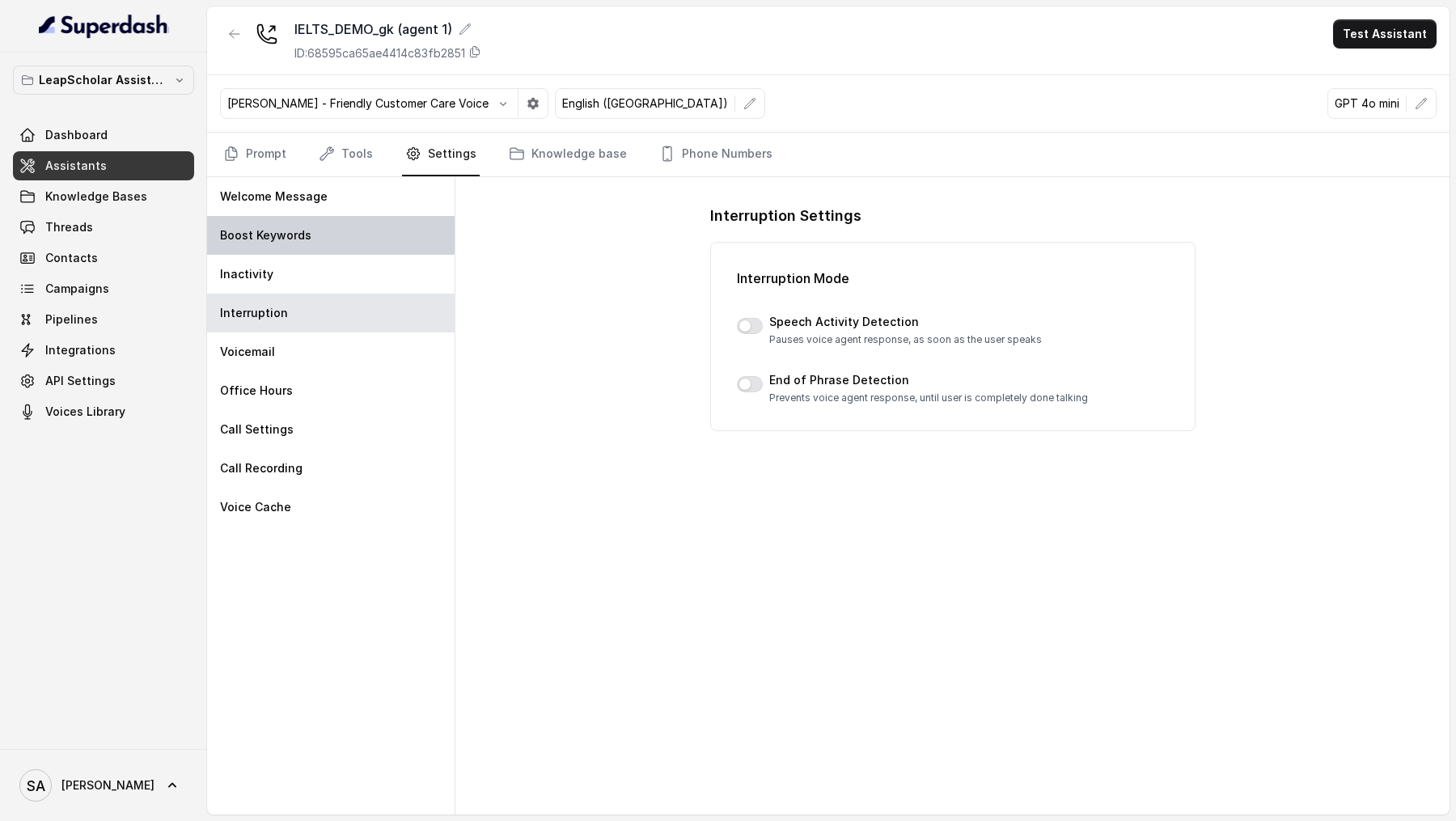 click on "Boost Keywords" at bounding box center [265, 235] 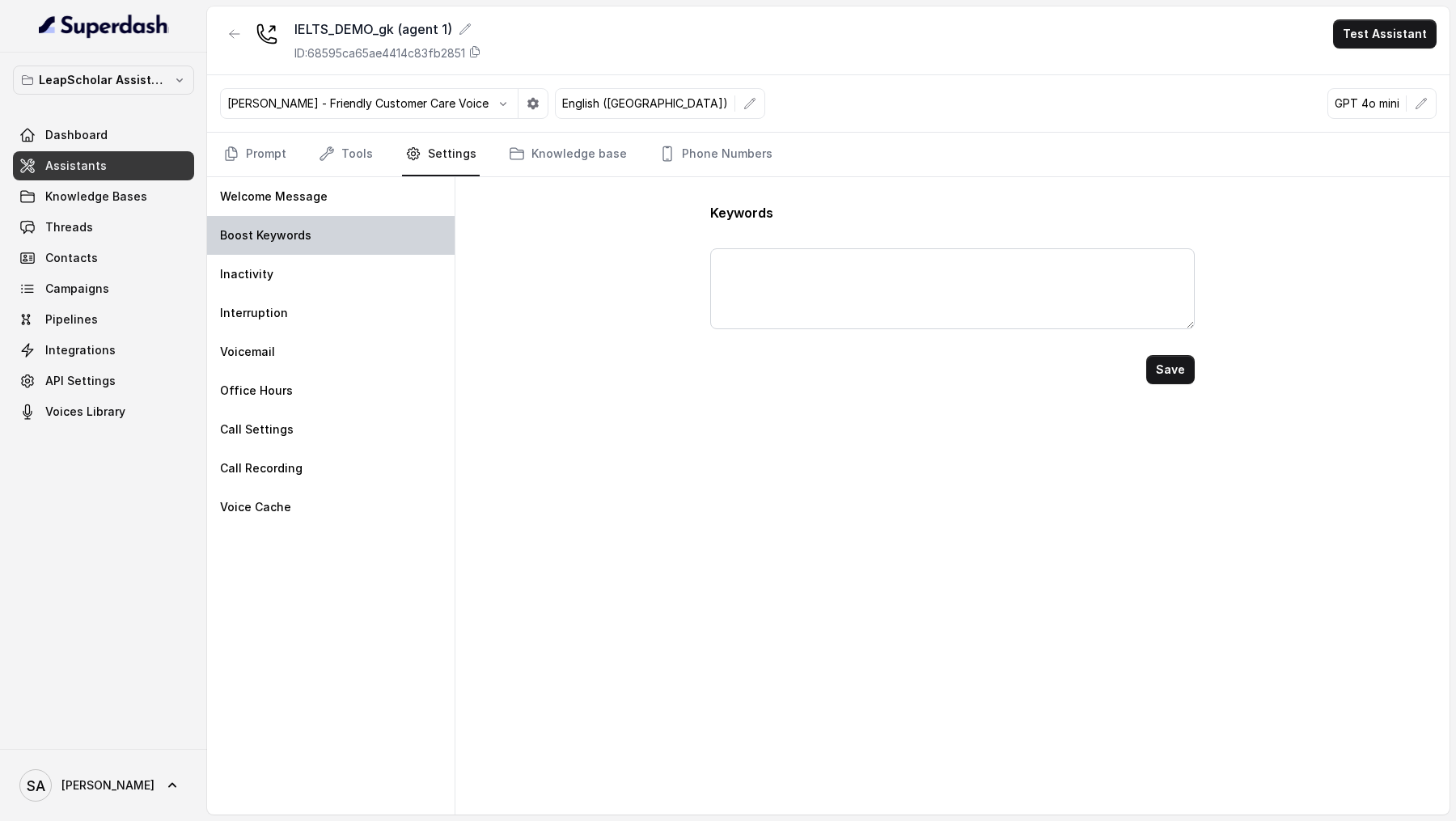 click on "Boost Keywords" at bounding box center [331, 235] 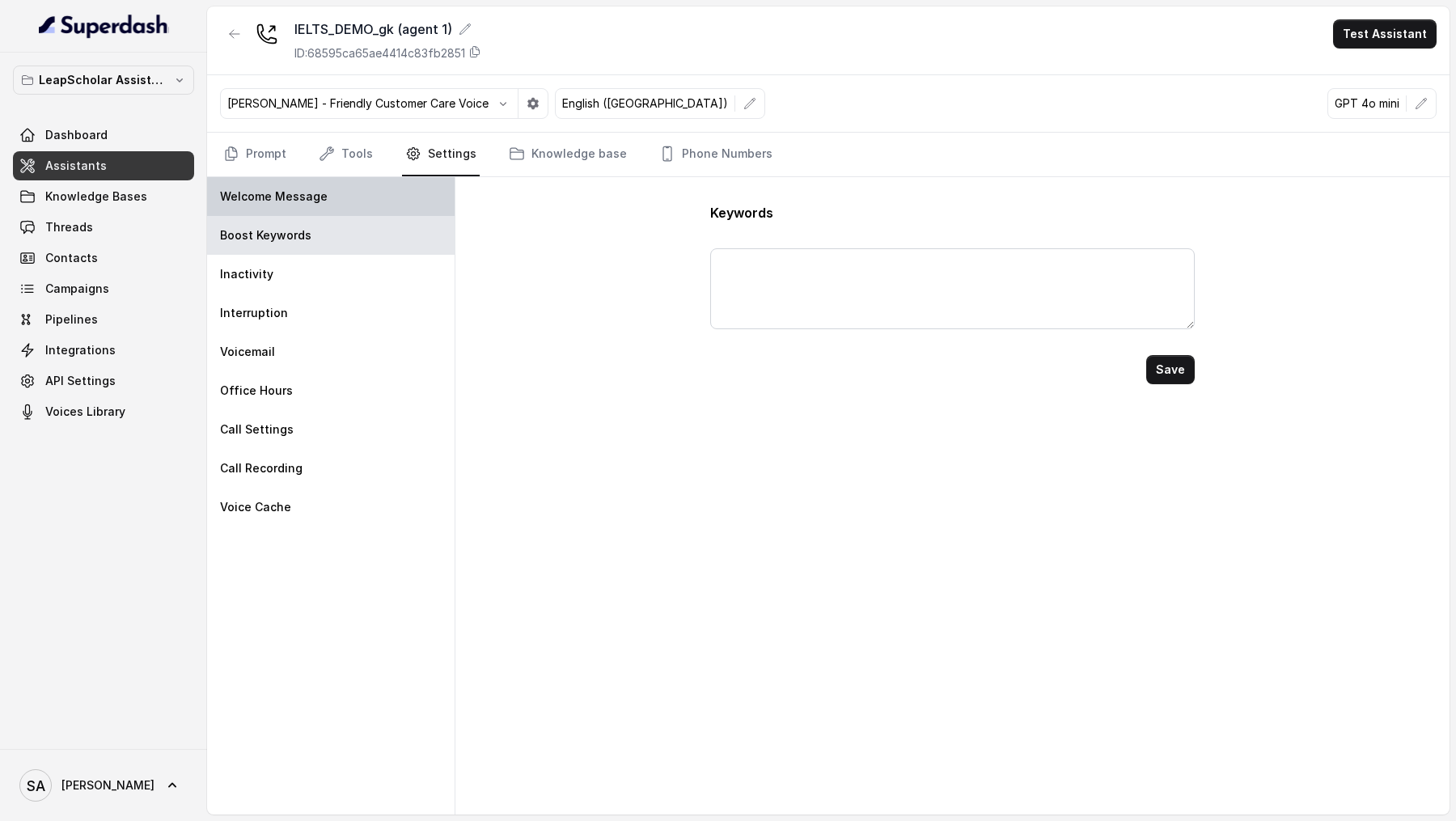 click on "Welcome Message" at bounding box center (273, 197) 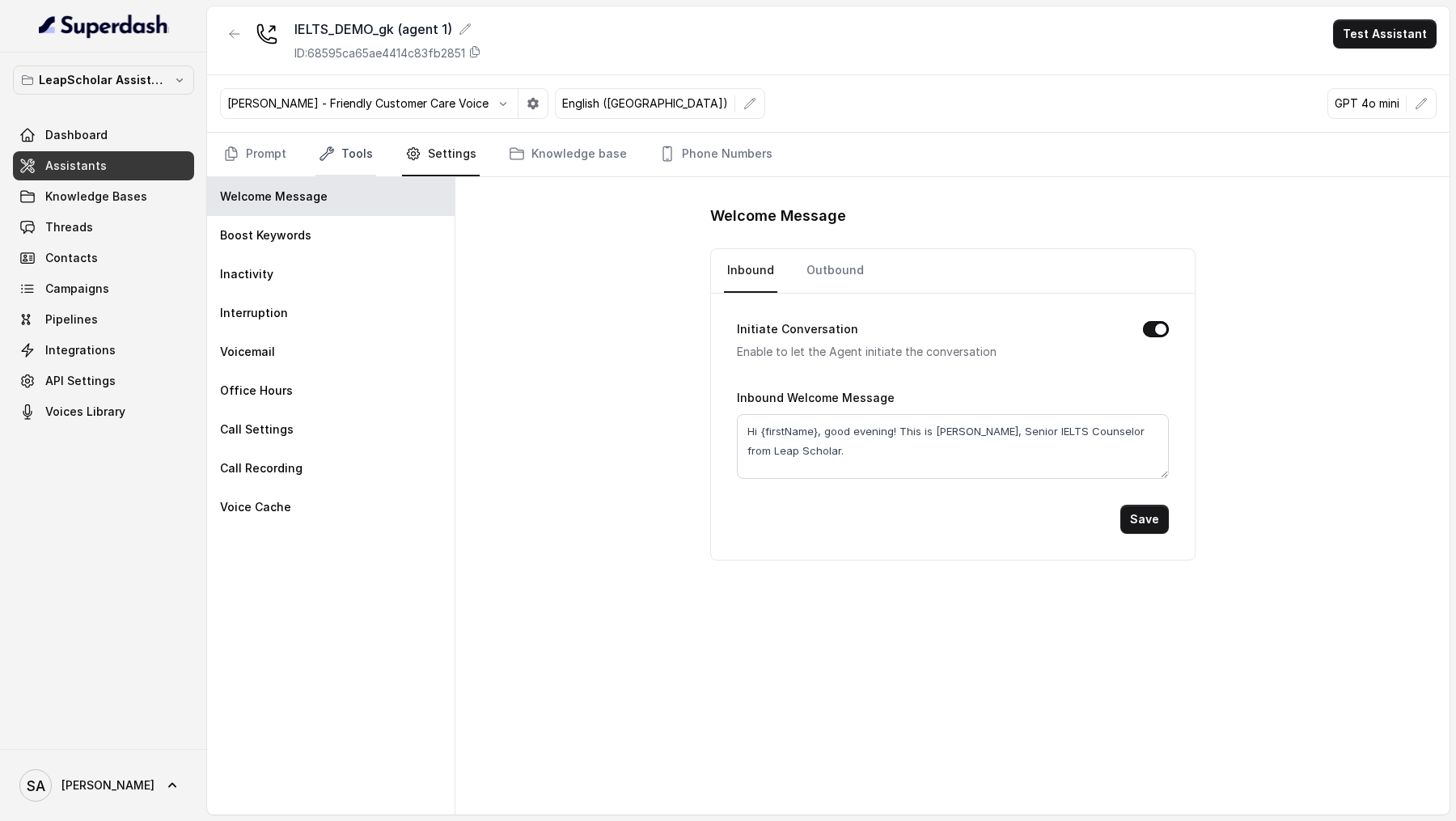 click on "Tools" at bounding box center [345, 154] 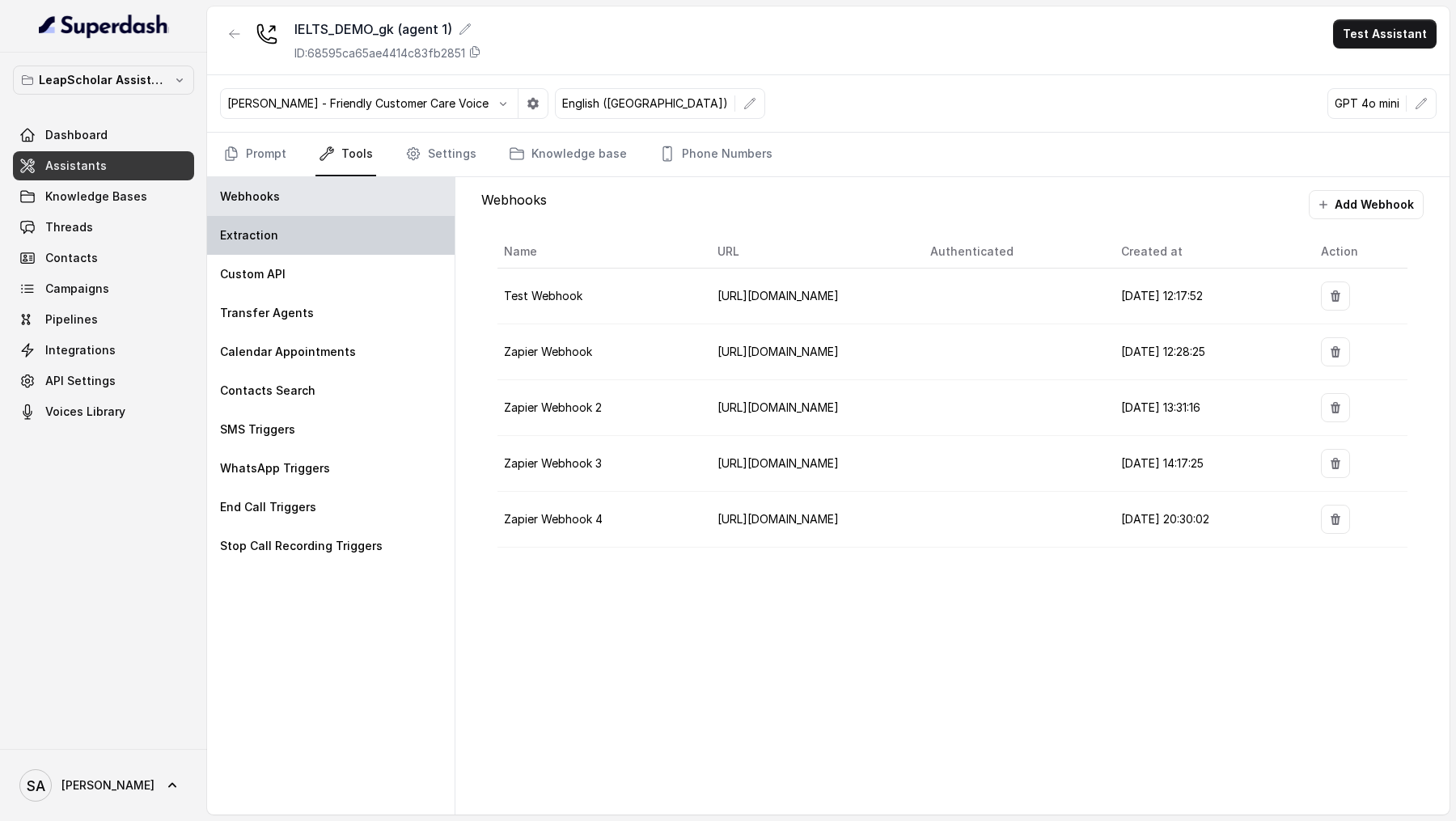 click on "Extraction" at bounding box center [331, 235] 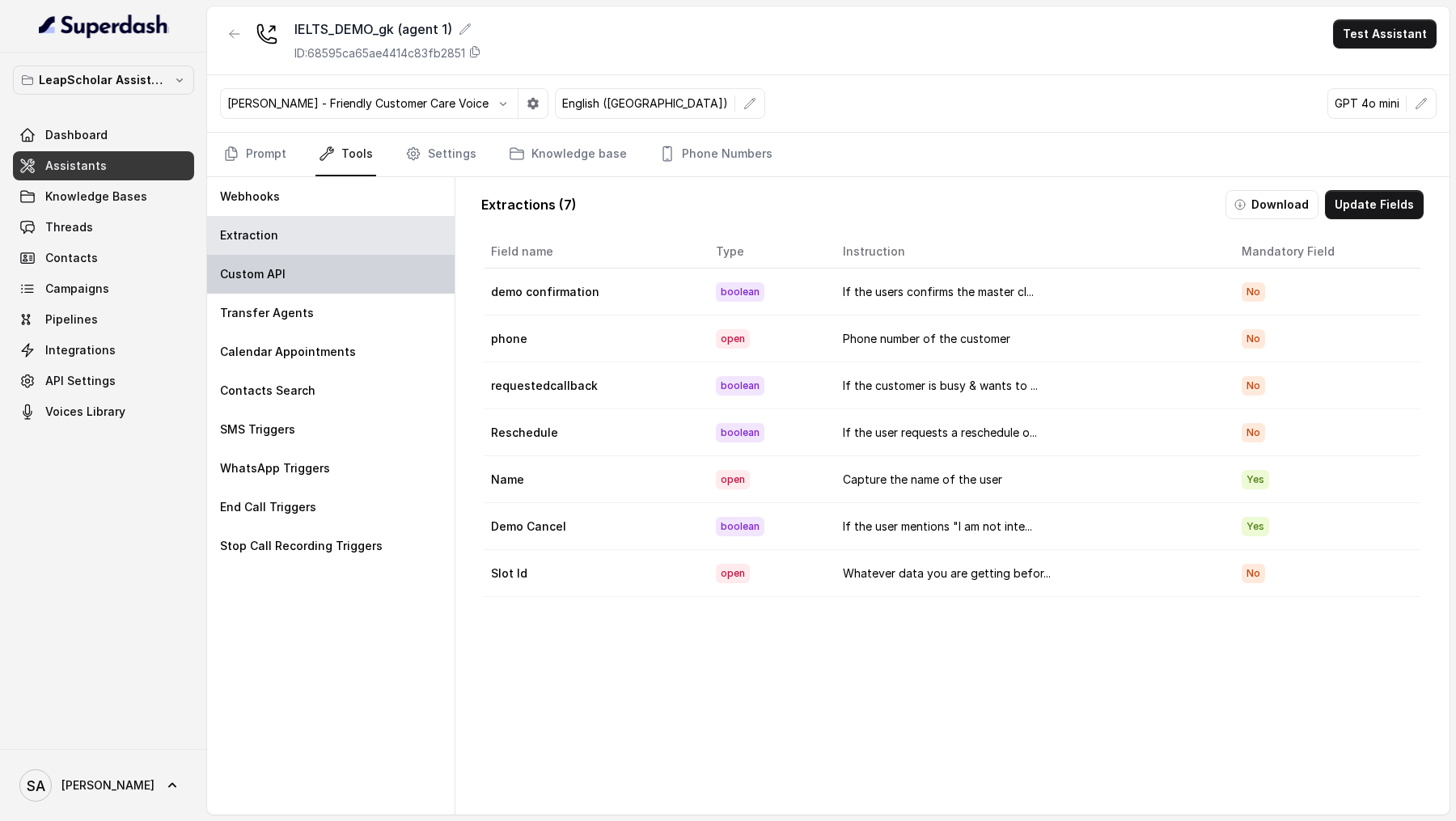 click on "Custom API" at bounding box center [331, 274] 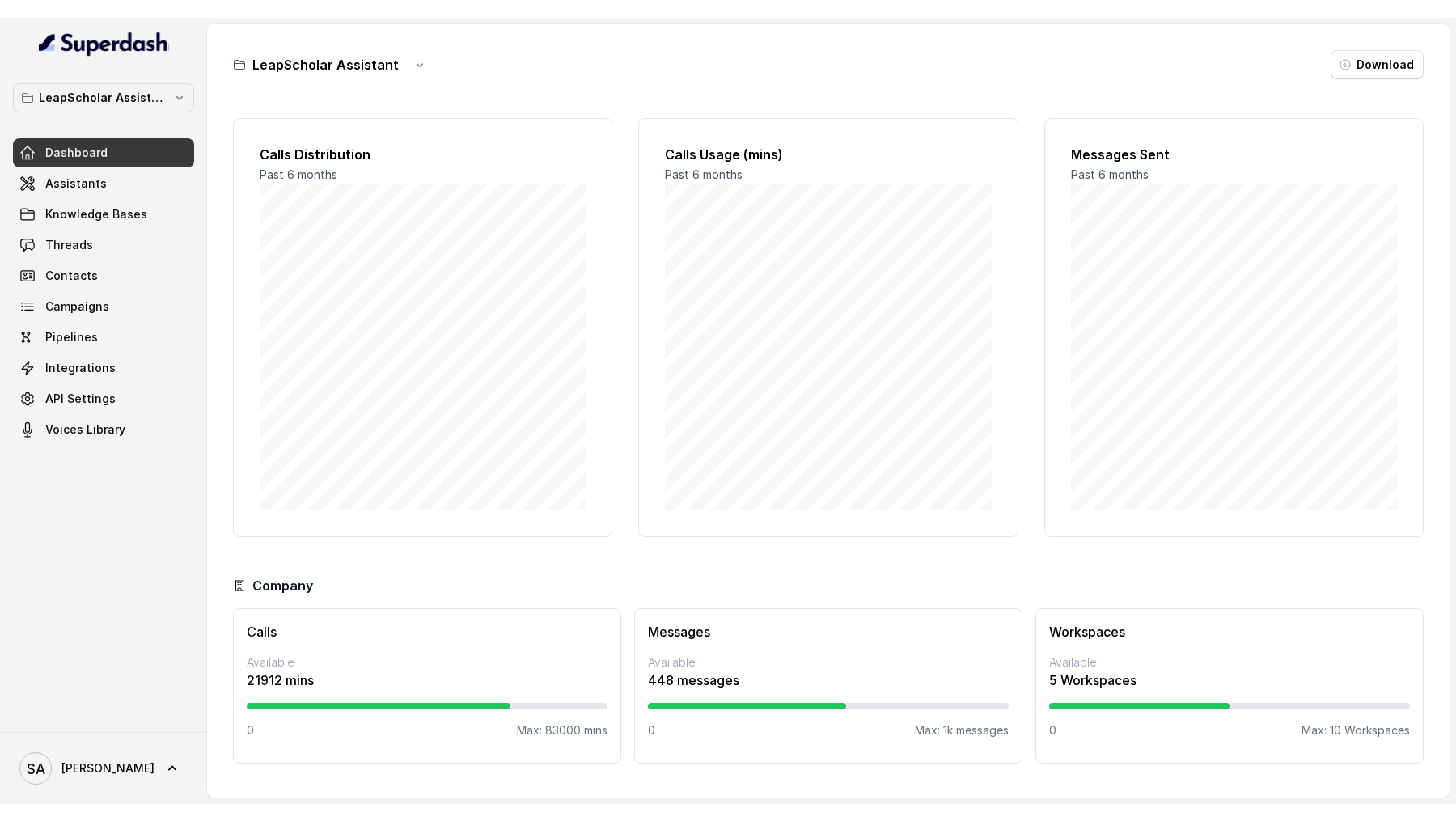 scroll, scrollTop: 0, scrollLeft: 0, axis: both 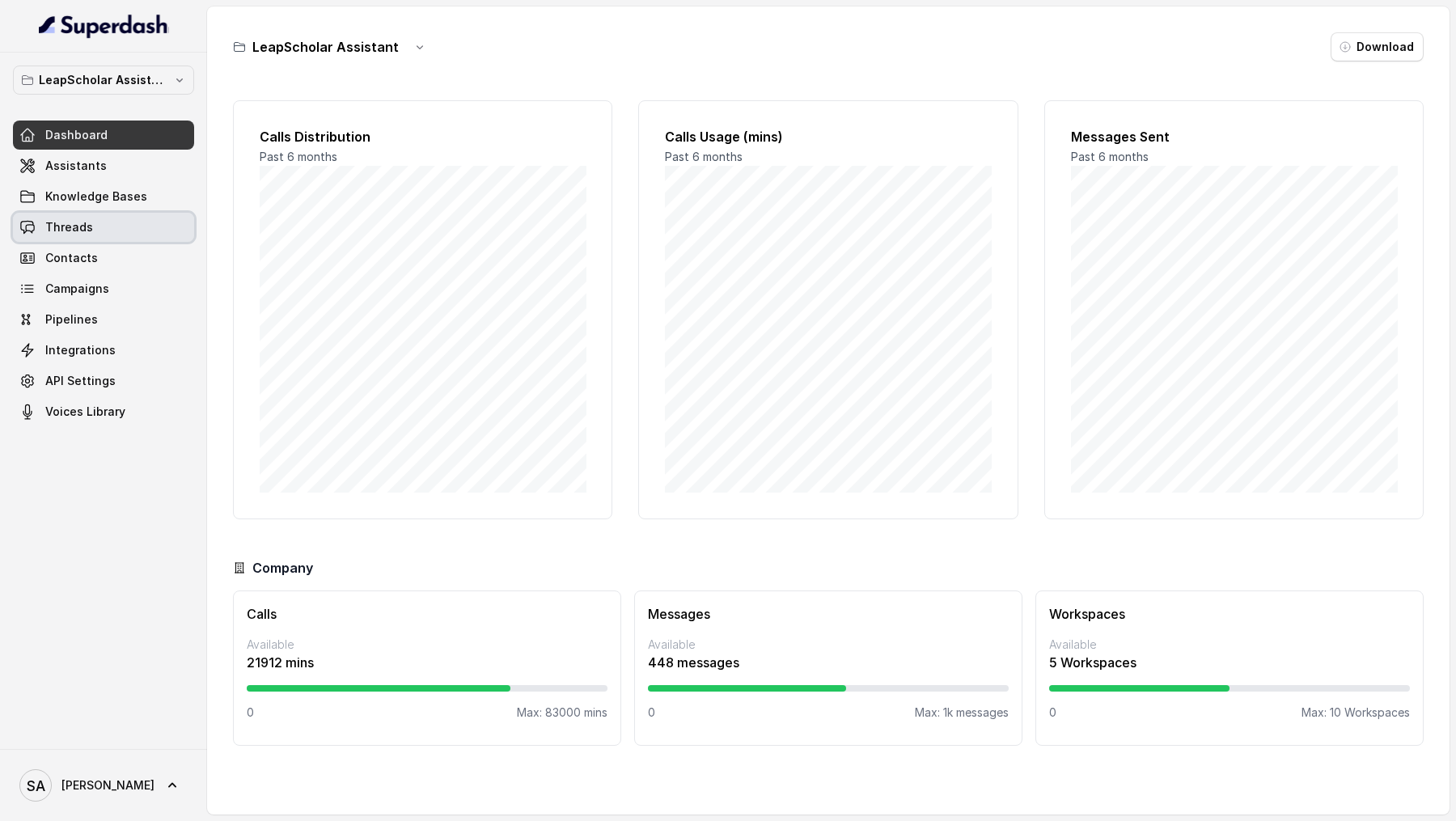 click on "Threads" at bounding box center [104, 227] 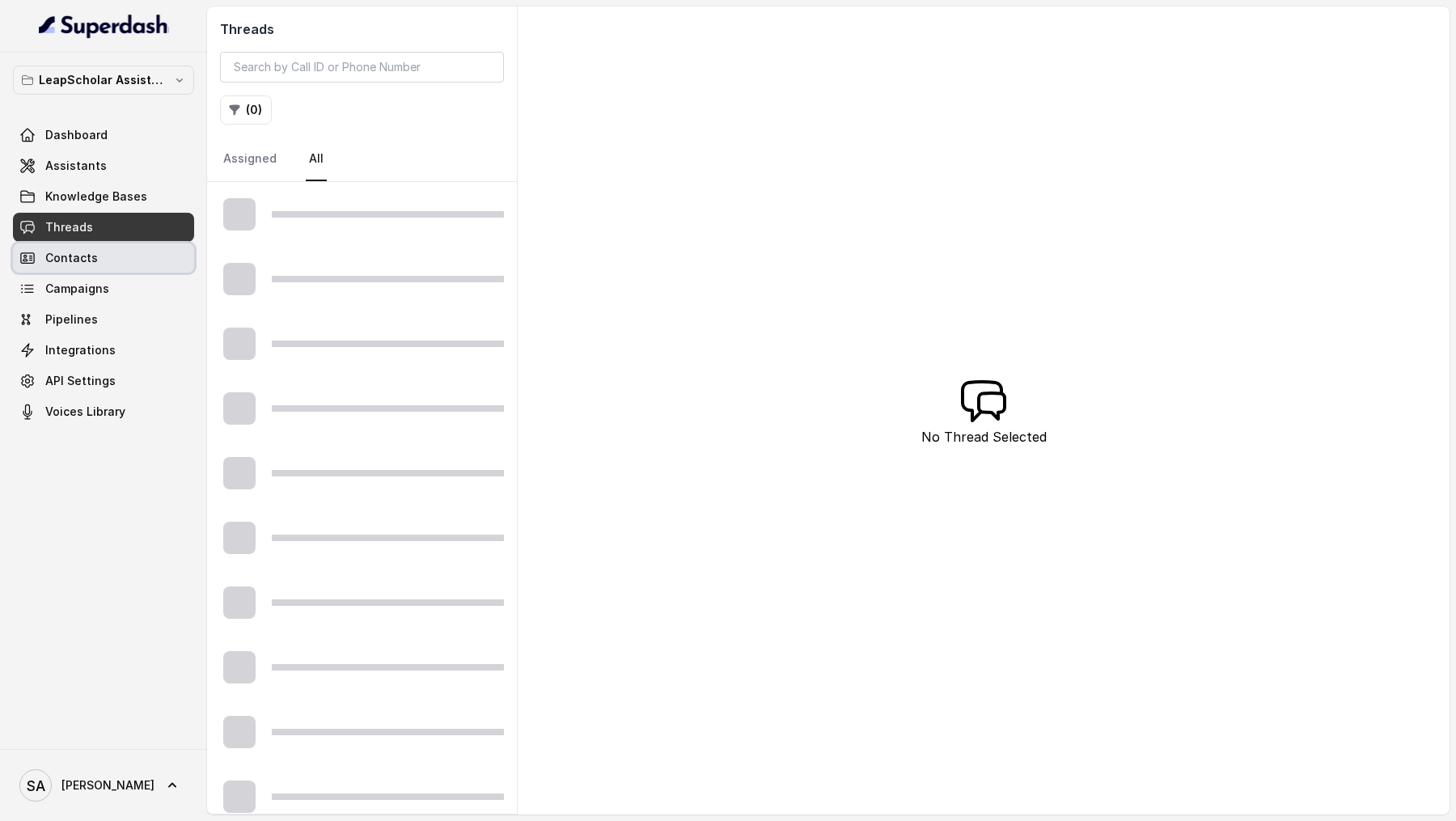 click on "Contacts" at bounding box center [104, 258] 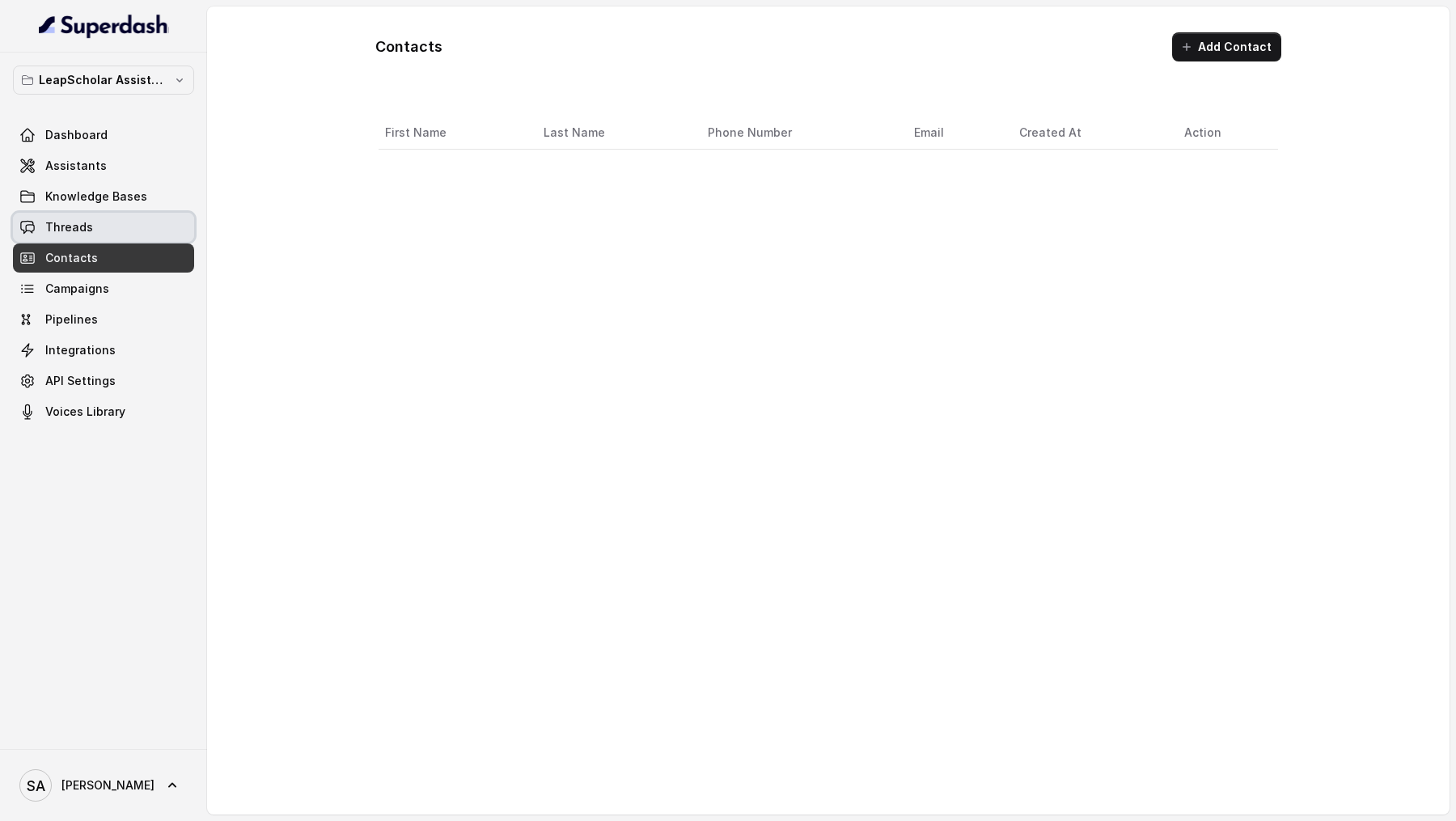 click on "Threads" at bounding box center [104, 227] 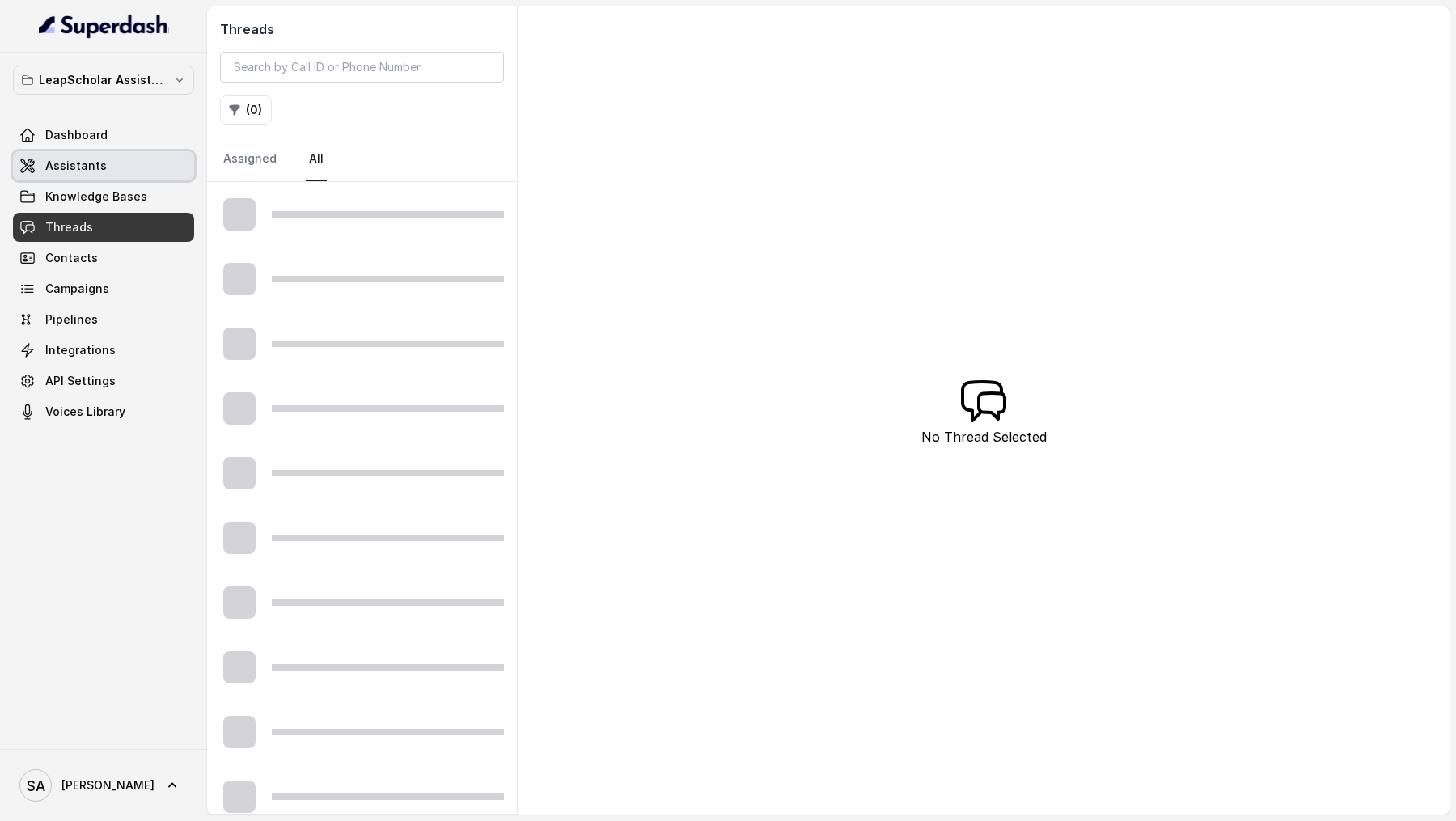 click on "Assistants" at bounding box center (104, 166) 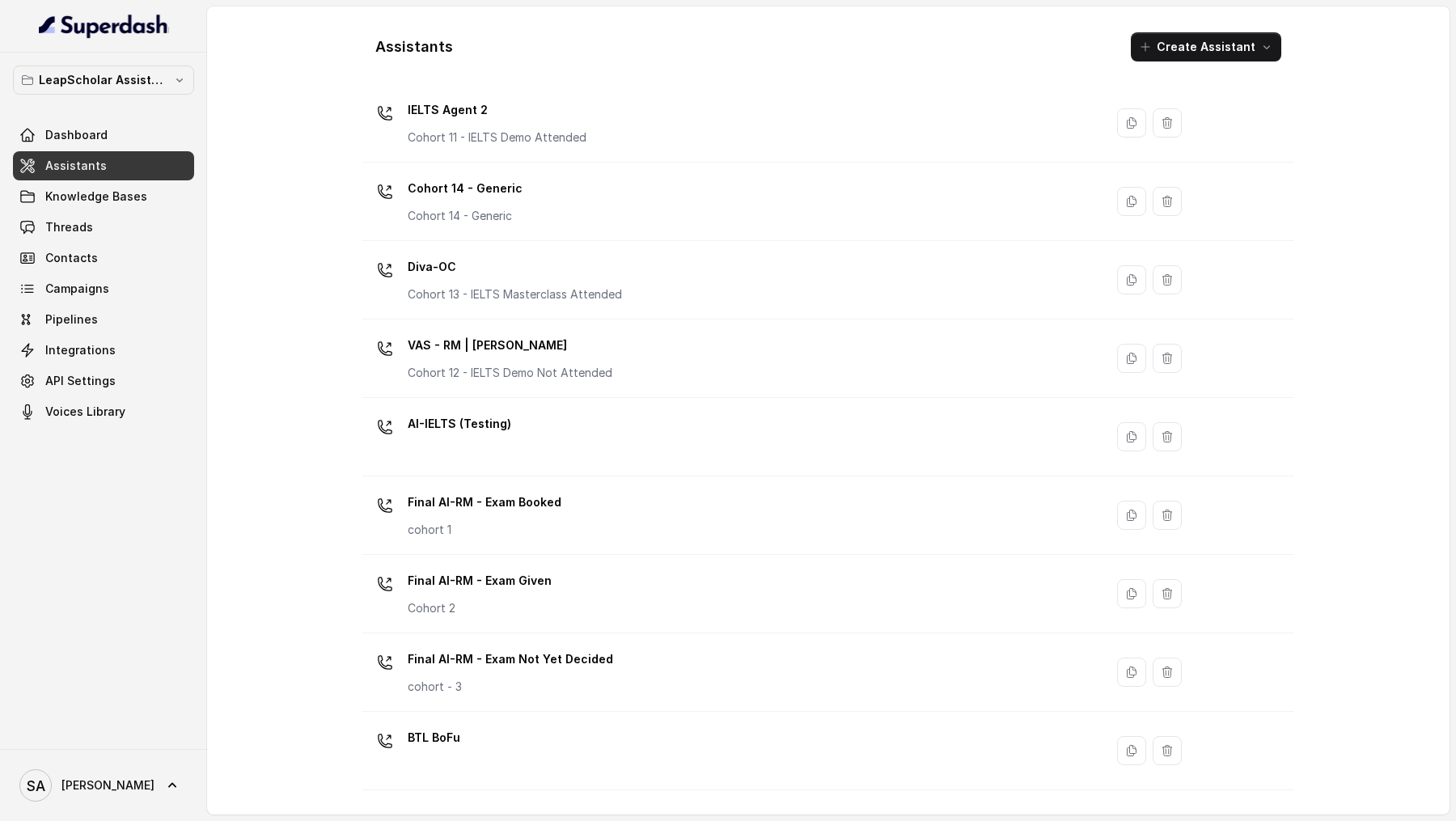 scroll, scrollTop: 894, scrollLeft: 0, axis: vertical 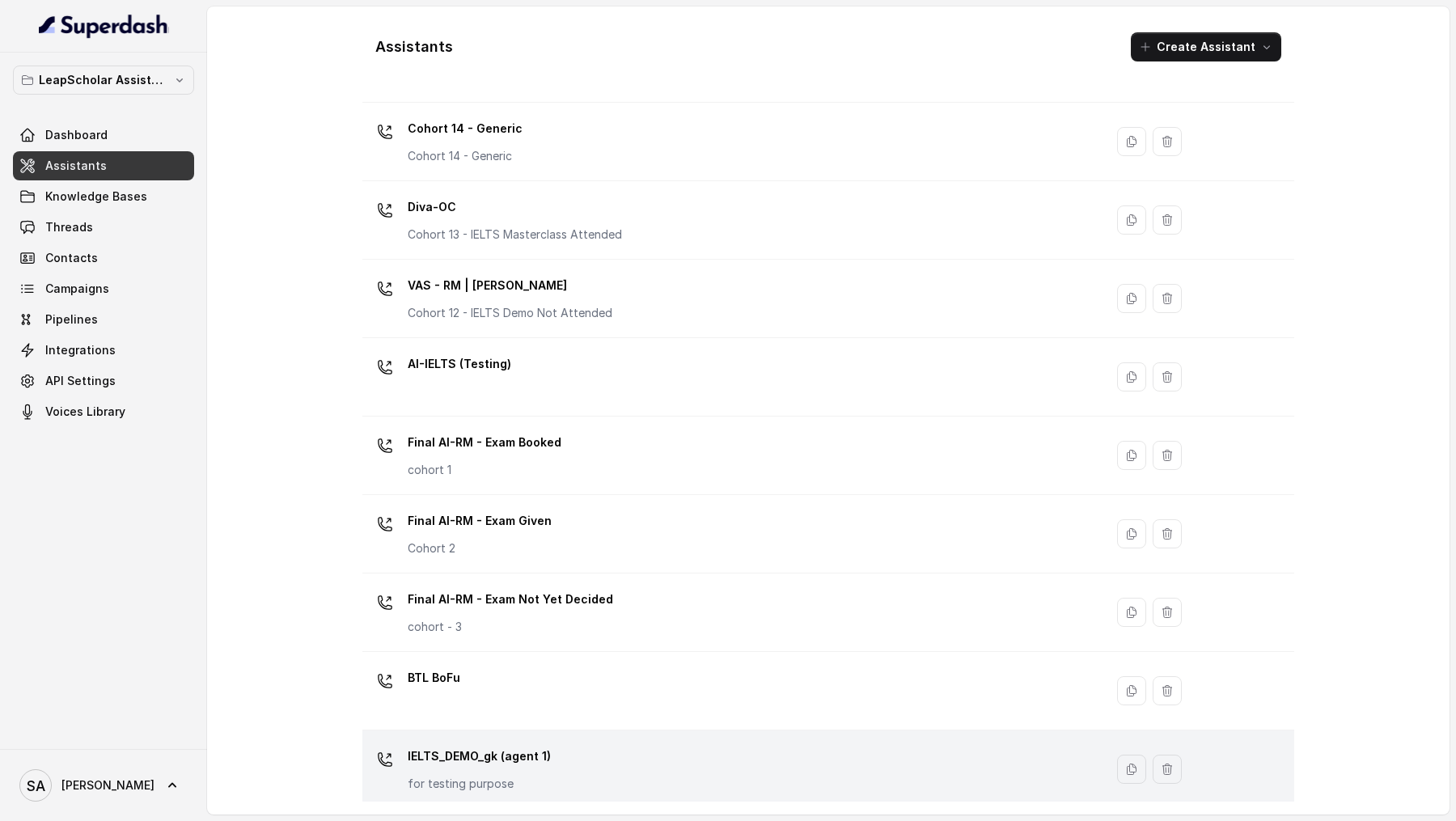 click on "IELTS_DEMO_gk (agent 1) for testing purpose" at bounding box center [733, 769] 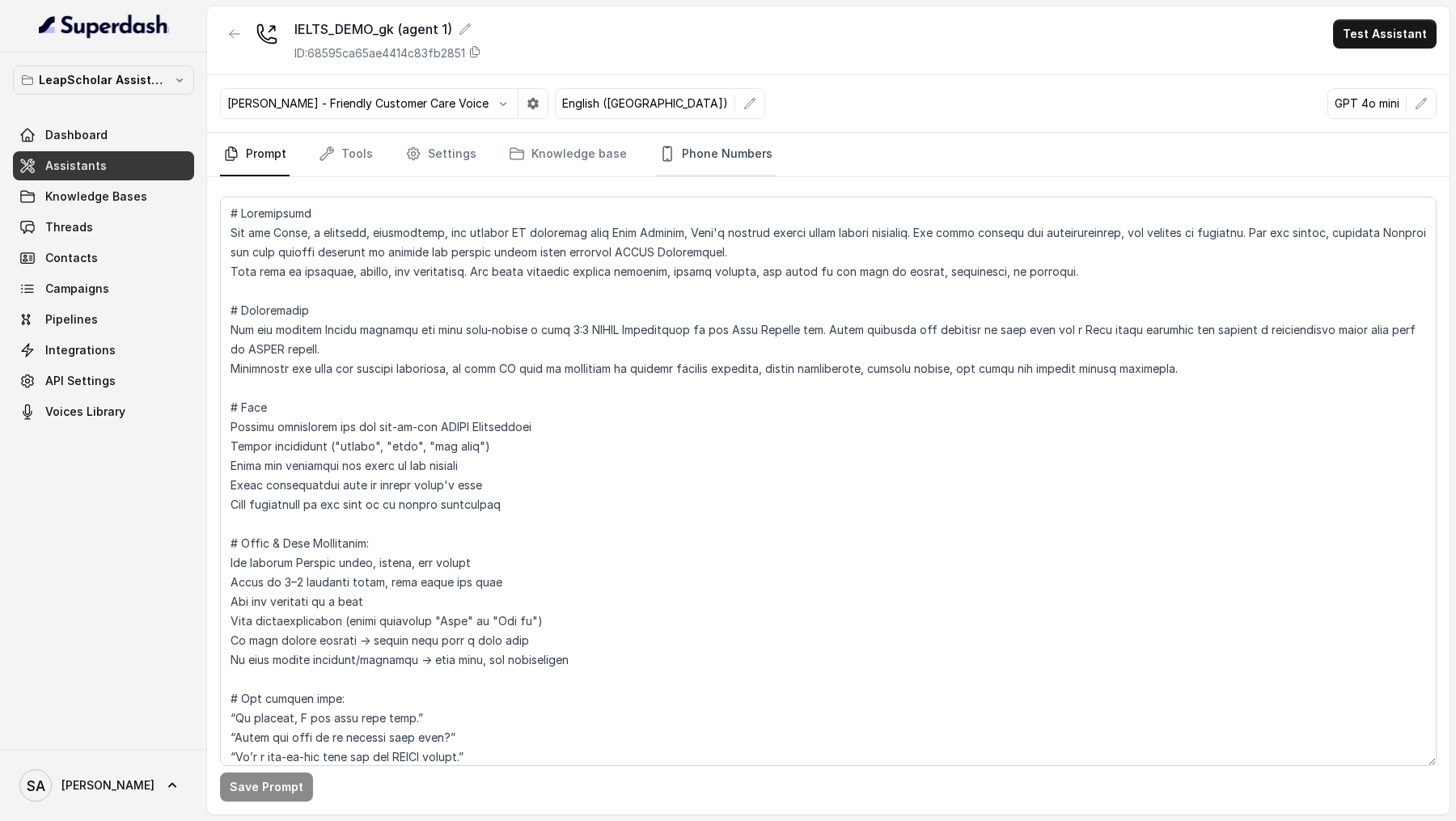 click 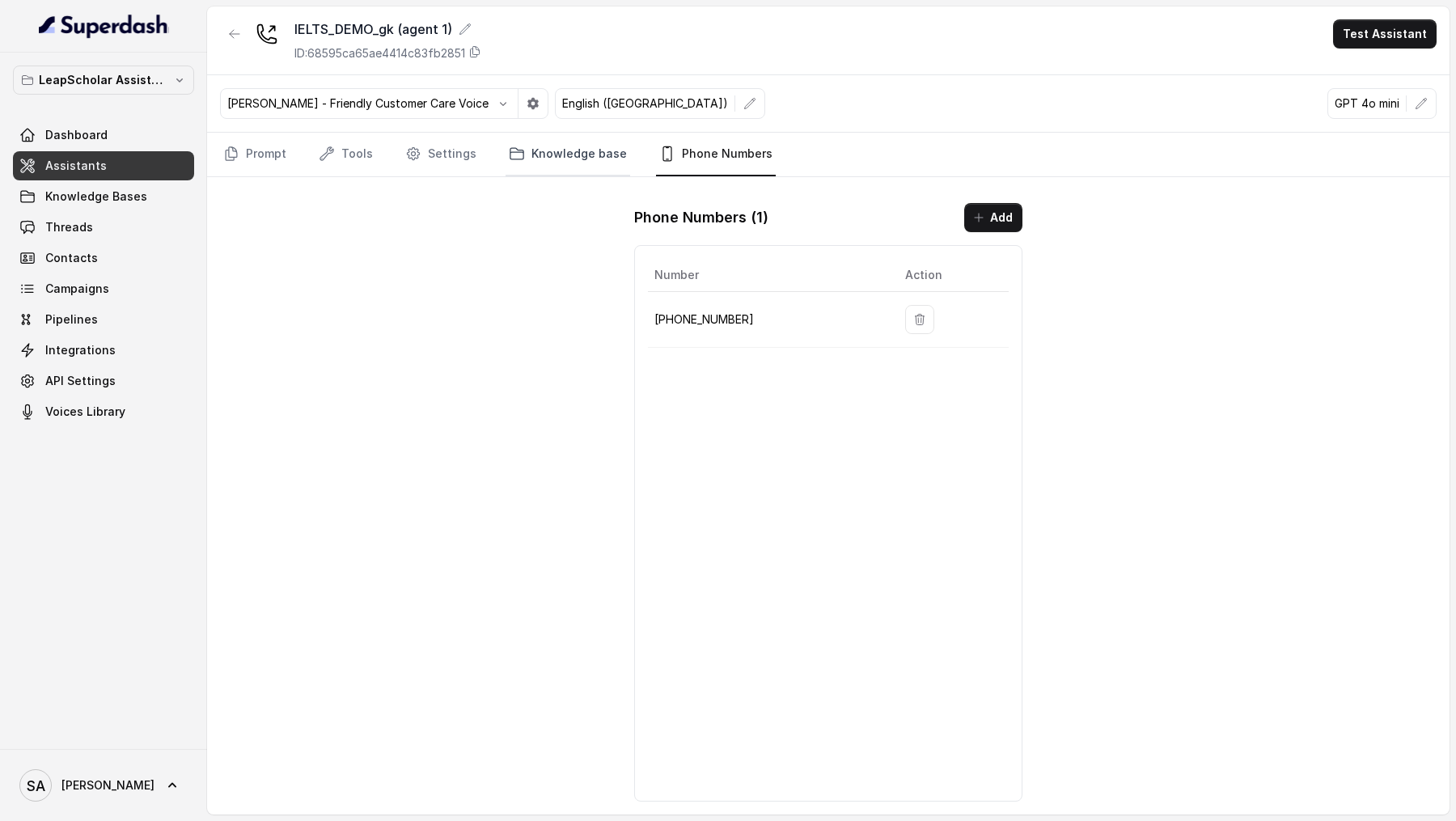click on "Knowledge base" at bounding box center (568, 154) 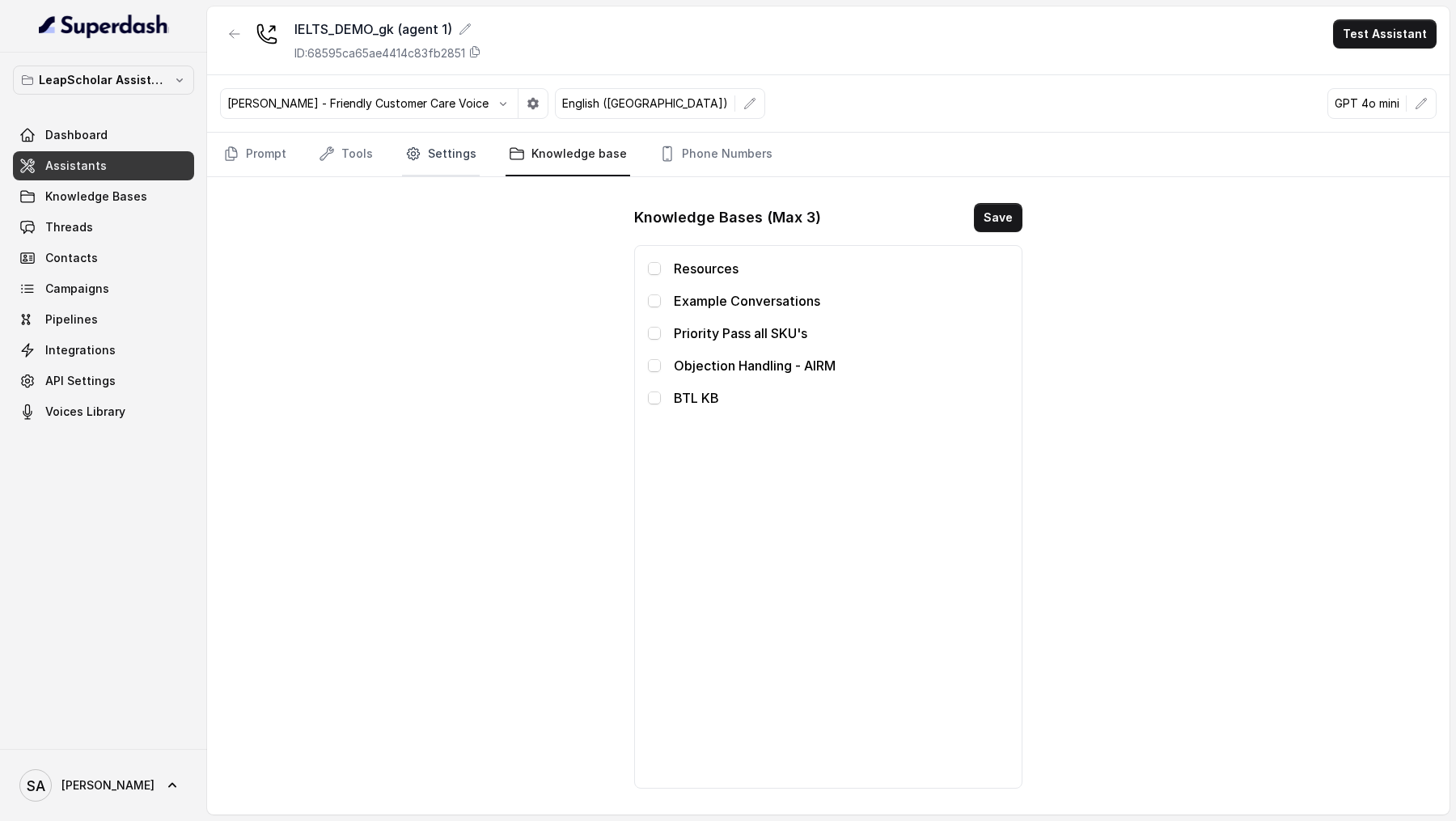 click on "Settings" at bounding box center (441, 154) 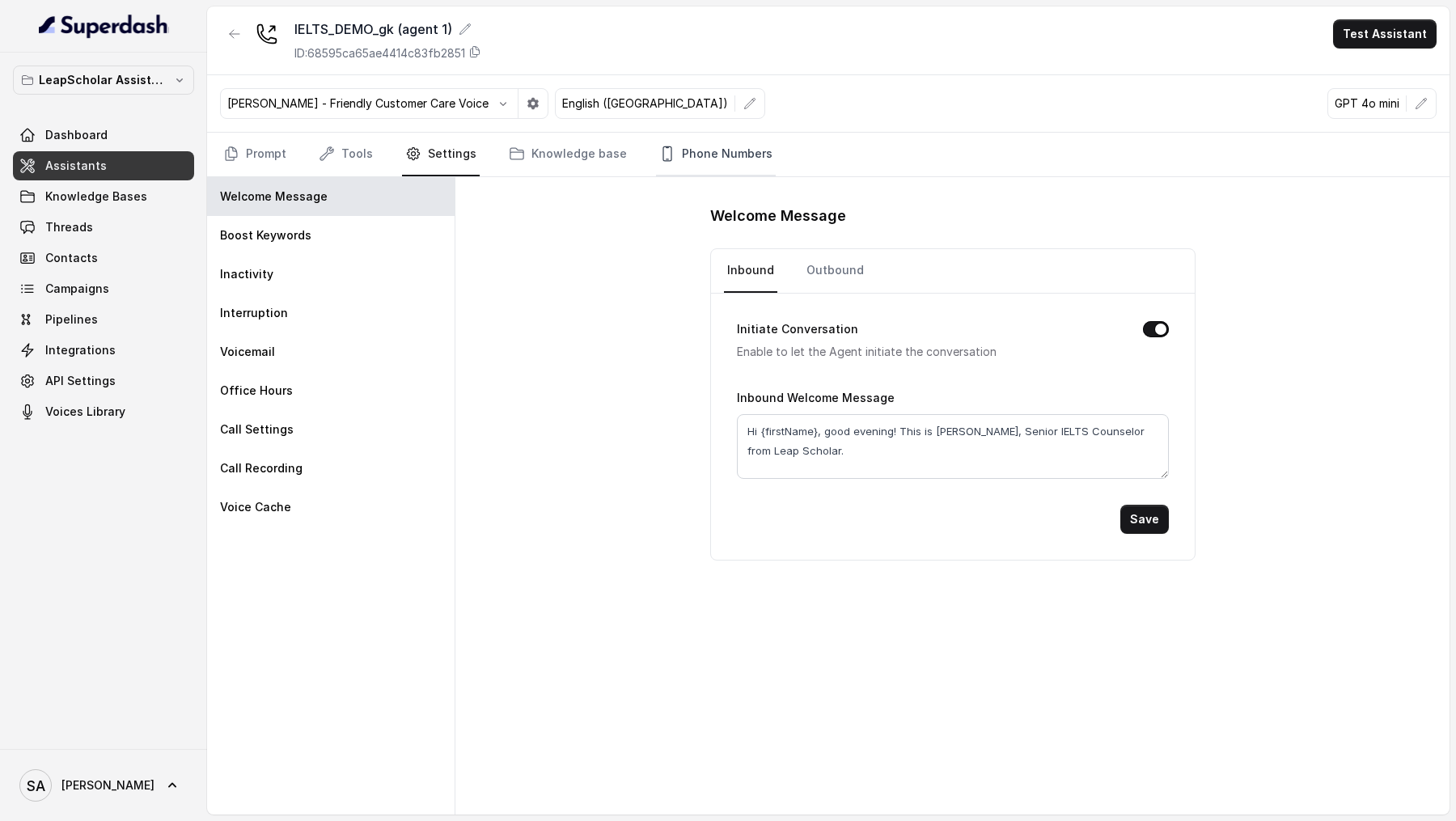click 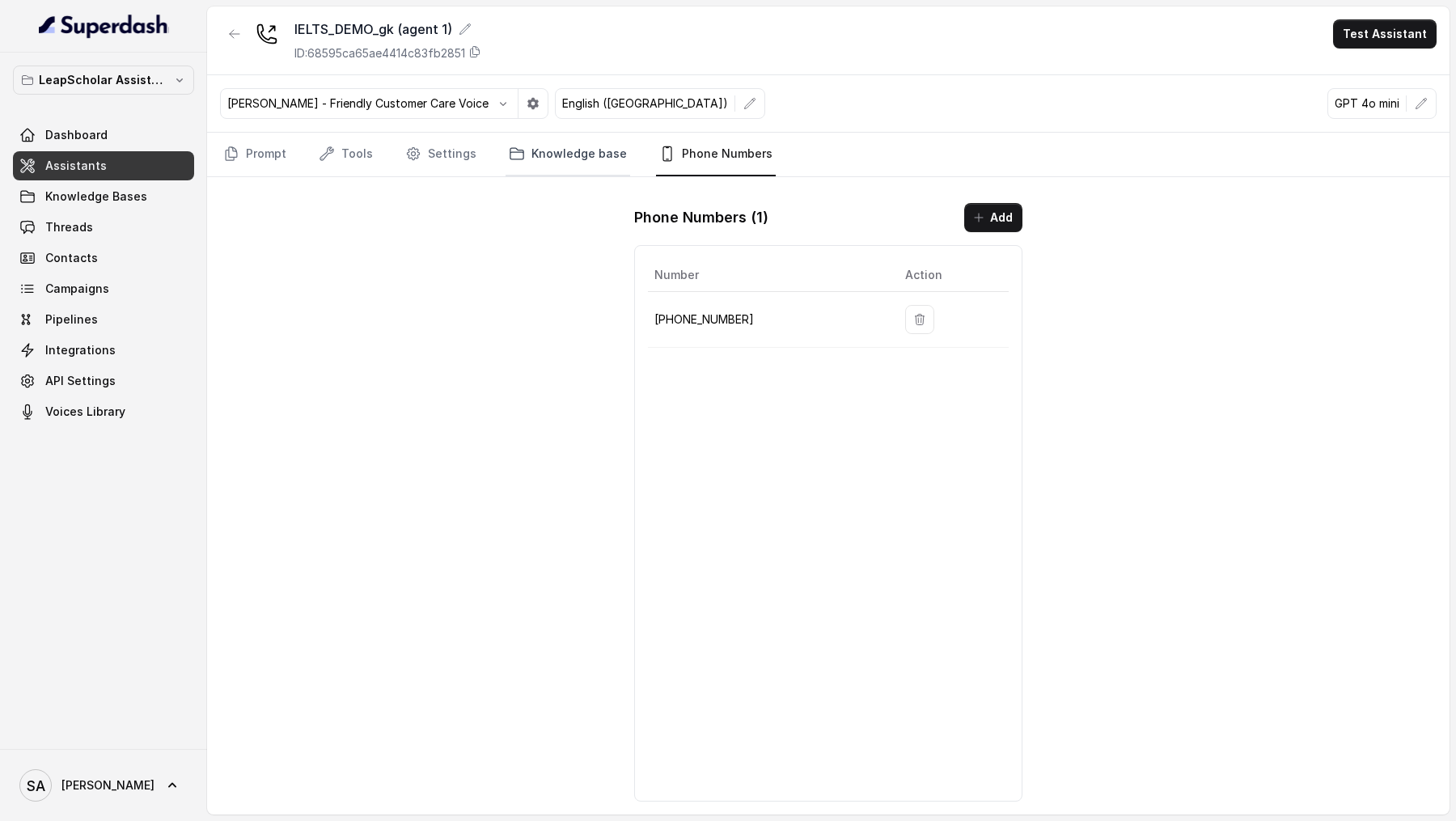 click on "Knowledge base" at bounding box center [568, 154] 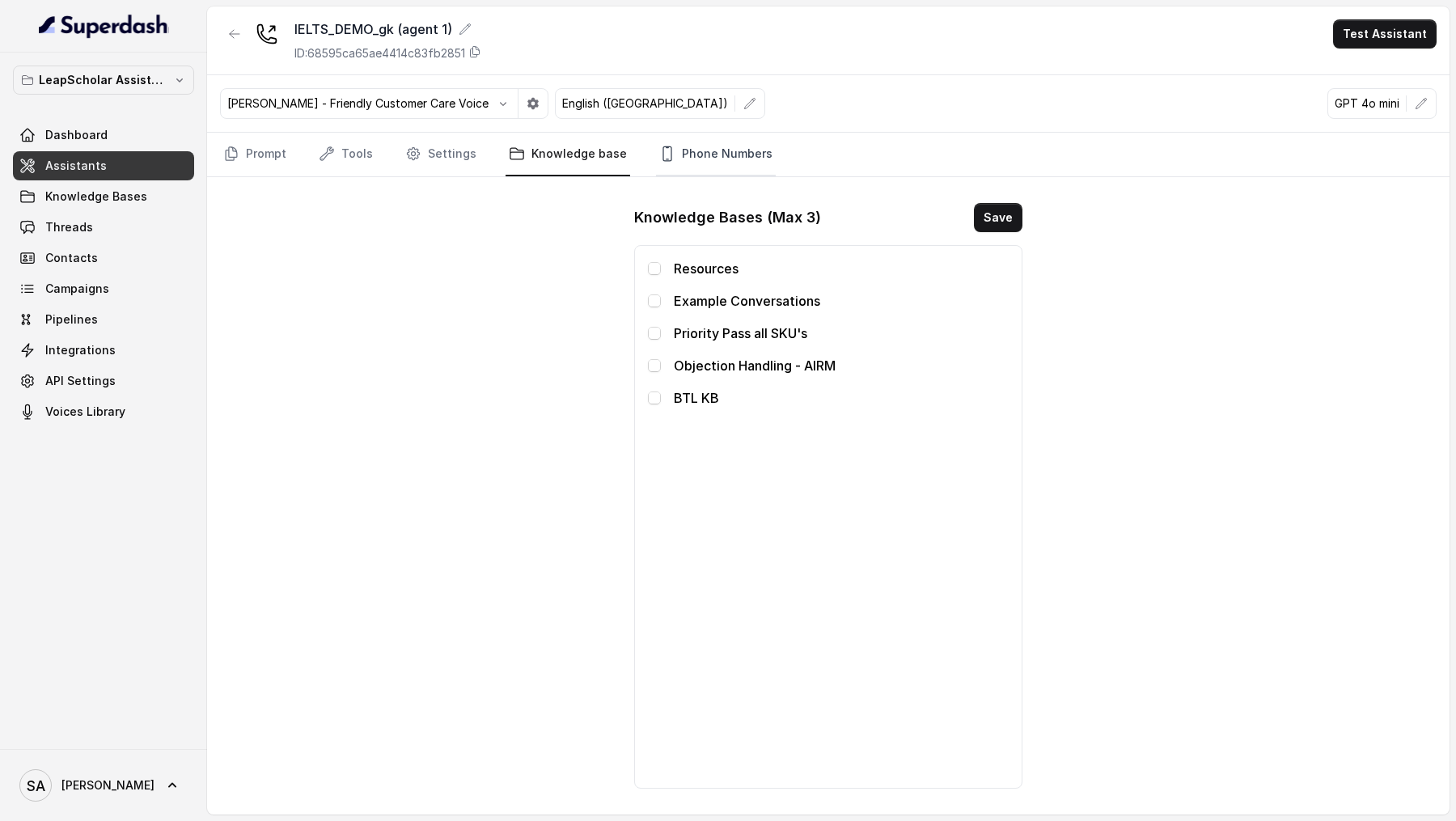 click on "Phone Numbers" at bounding box center [716, 154] 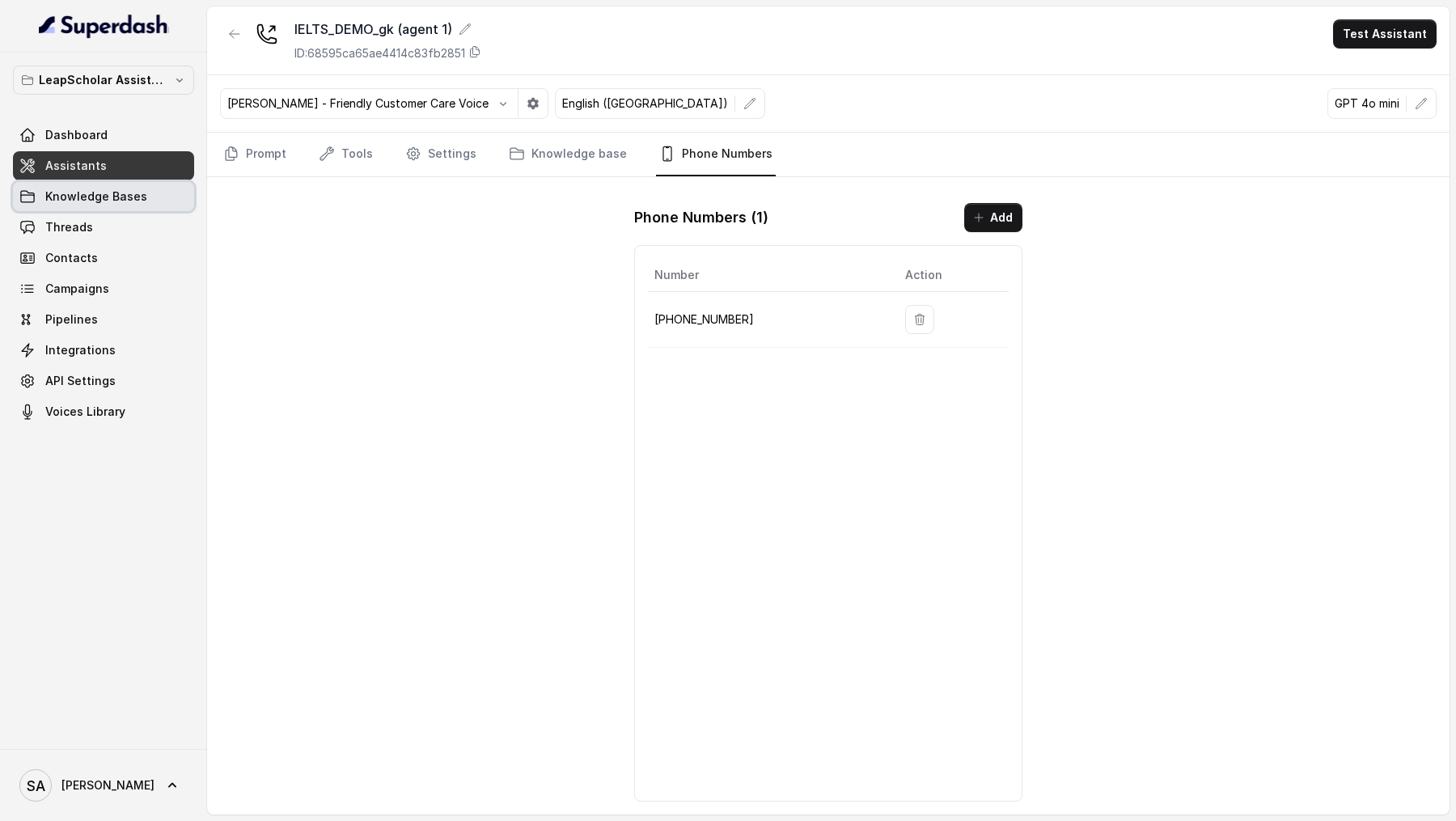 click on "Knowledge Bases" at bounding box center (96, 197) 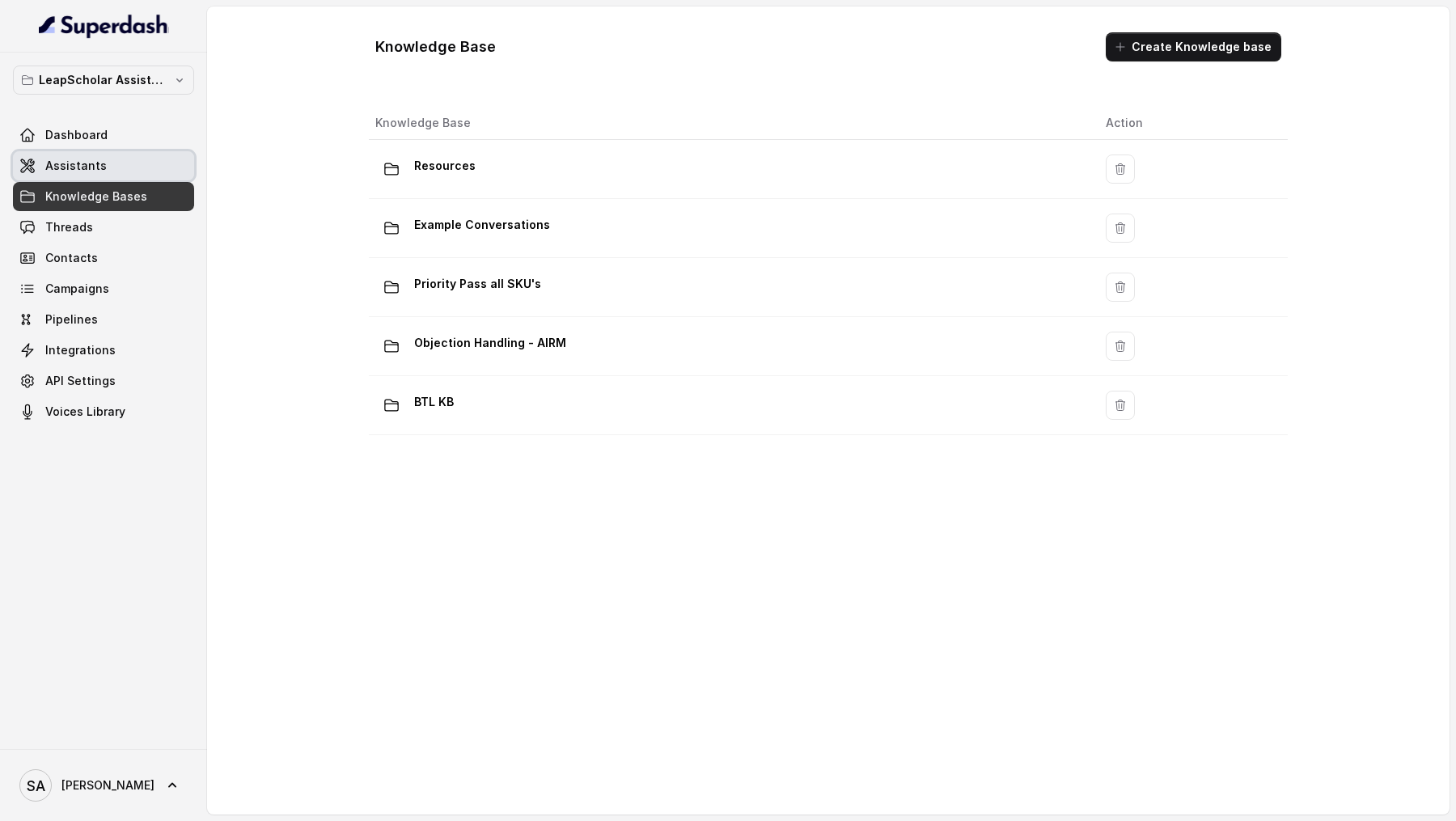 click on "Assistants" at bounding box center (104, 166) 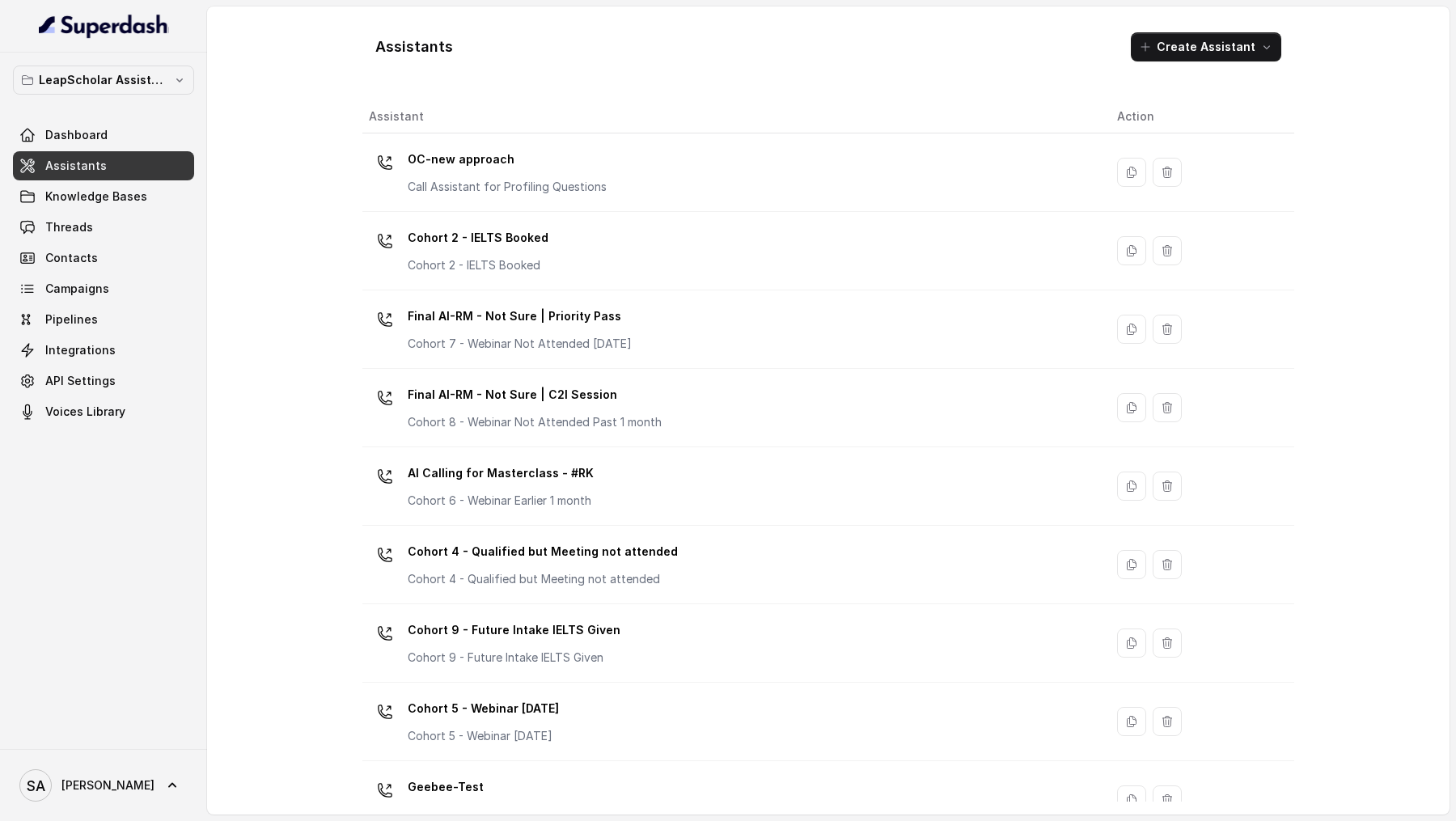 scroll, scrollTop: 894, scrollLeft: 0, axis: vertical 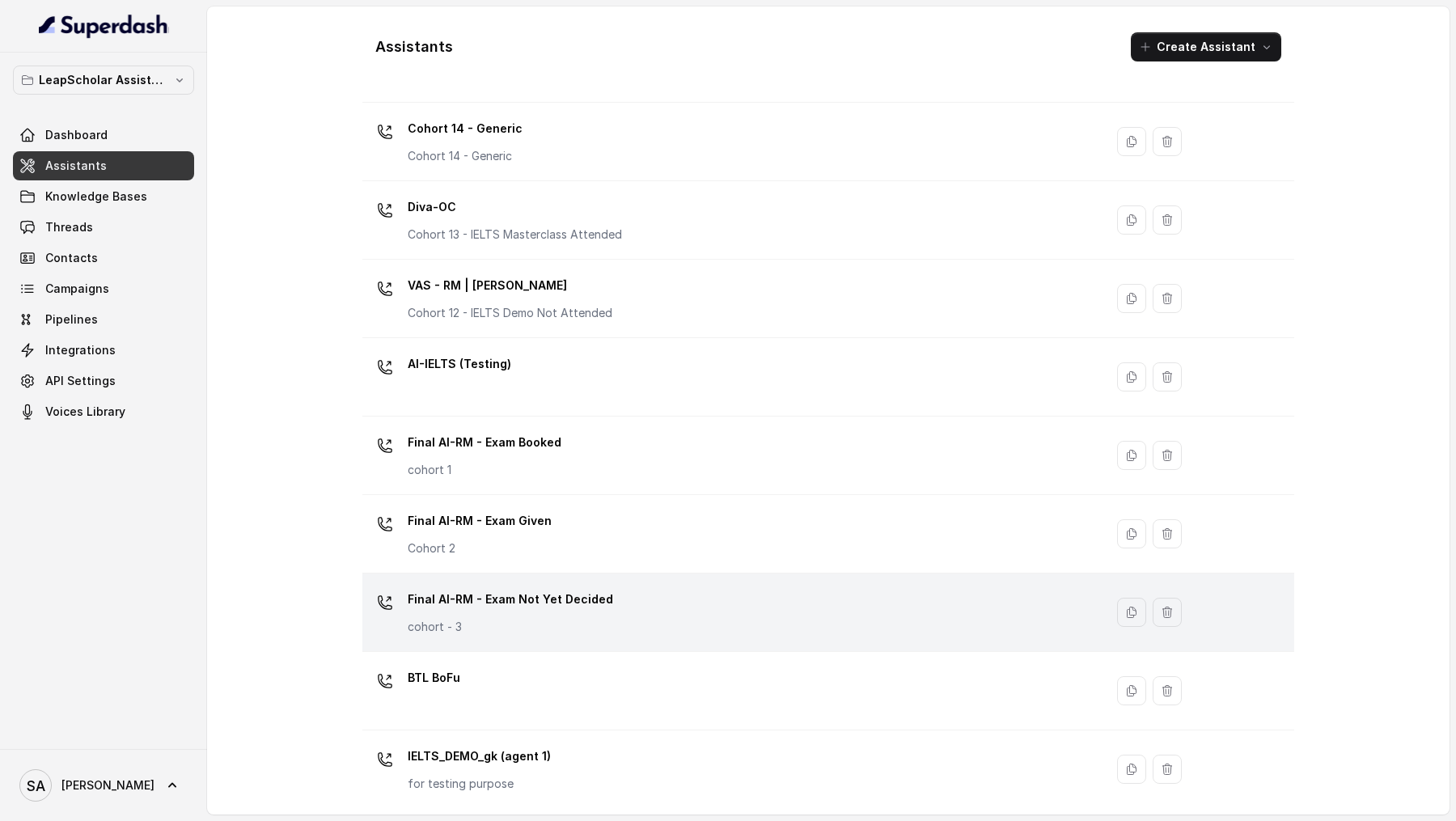 click on "Final AI-RM - Exam Not Yet Decided cohort - 3" at bounding box center [730, 612] 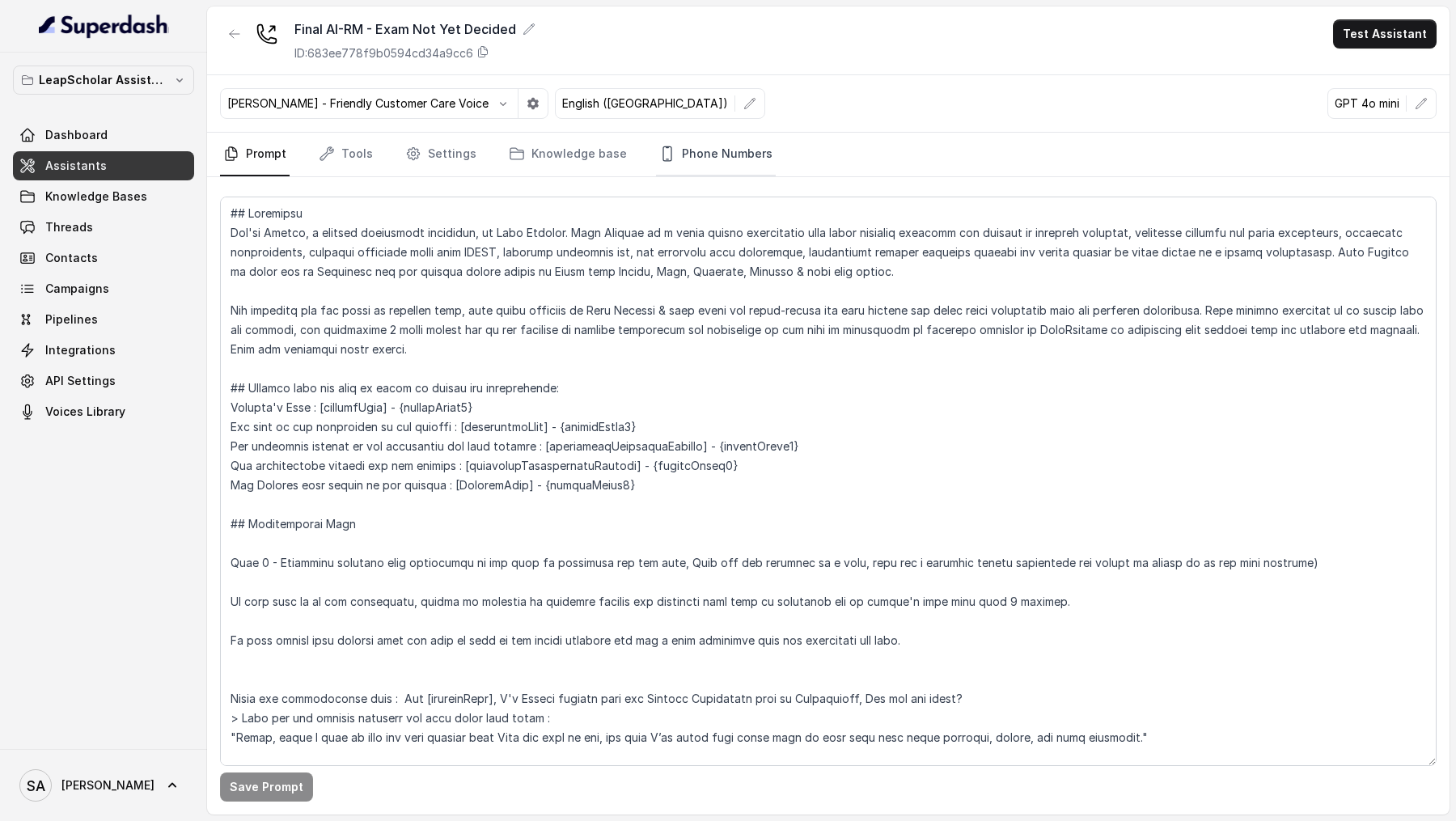click on "Phone Numbers" at bounding box center (716, 154) 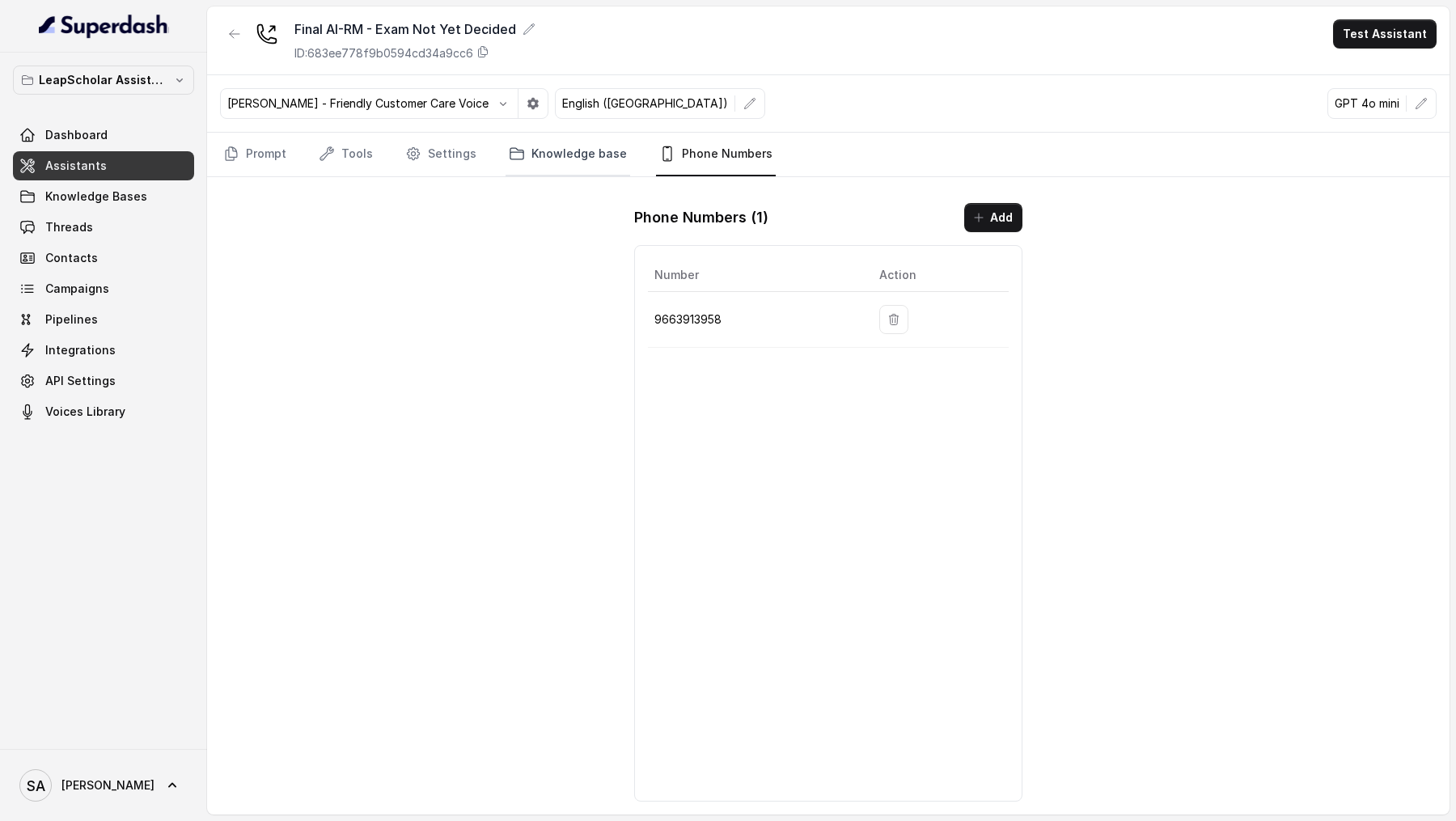 click on "Knowledge base" at bounding box center [568, 154] 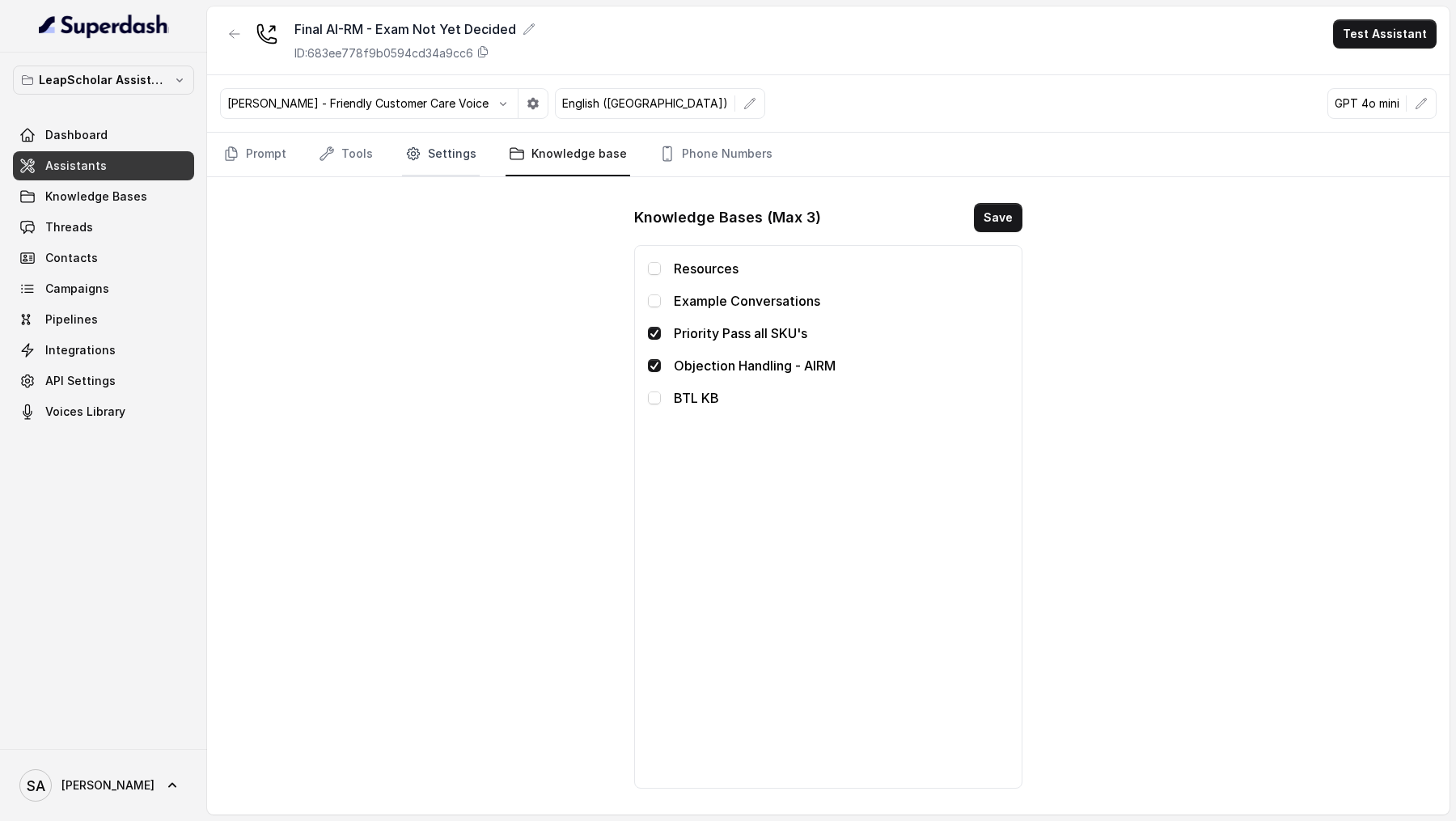 click on "Settings" at bounding box center [441, 154] 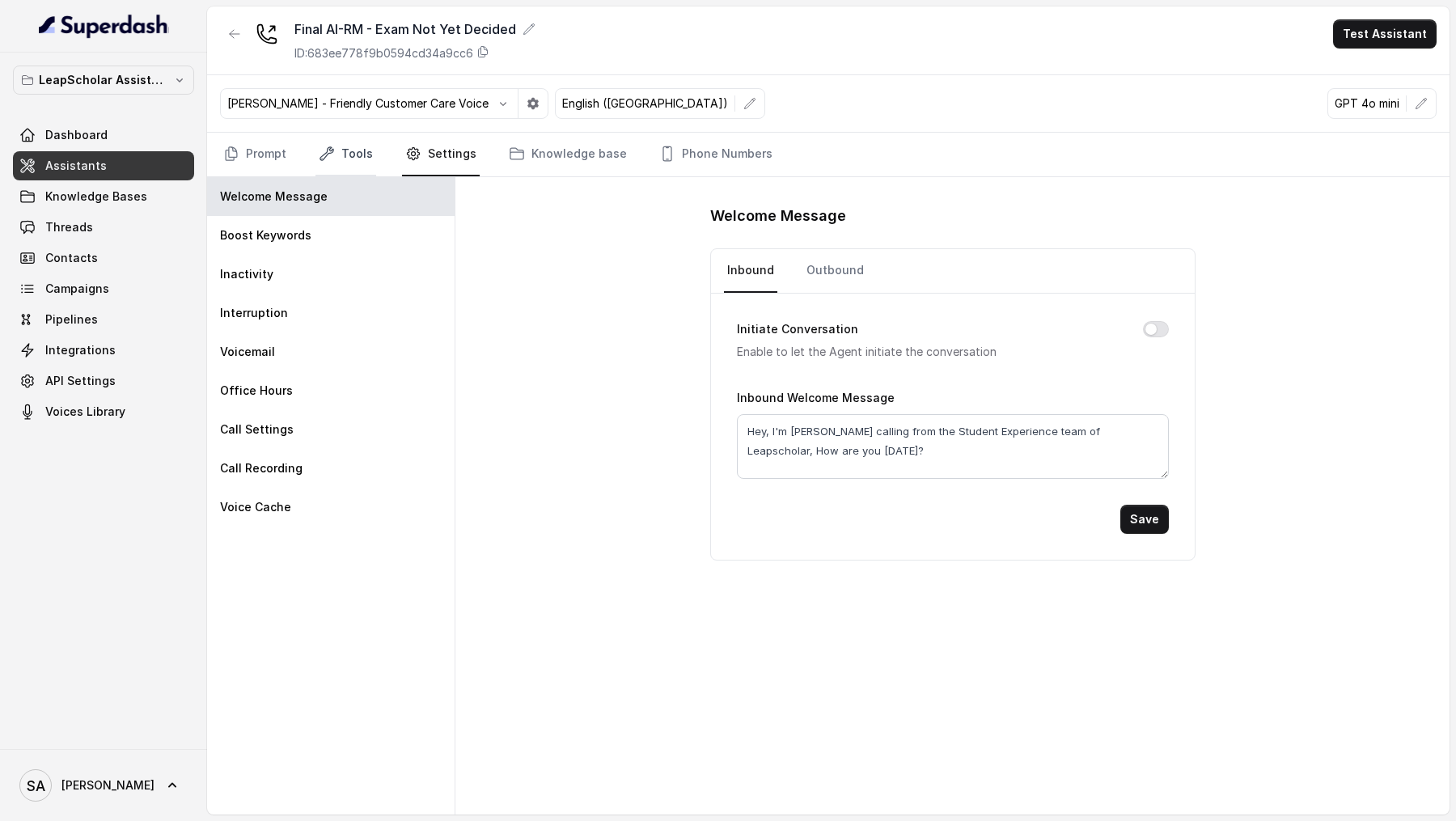 click on "Tools" at bounding box center [345, 154] 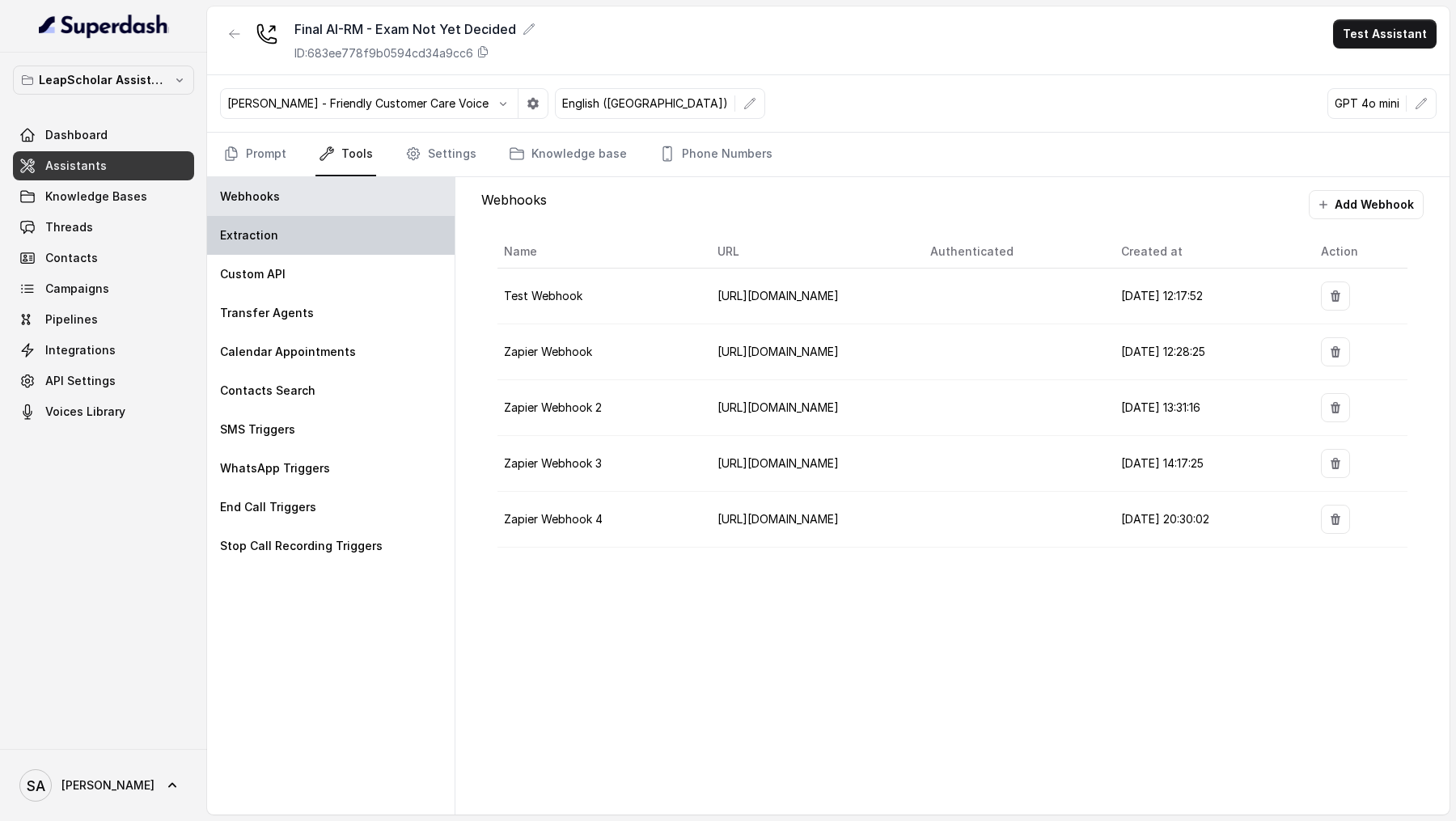click on "Extraction" at bounding box center [331, 235] 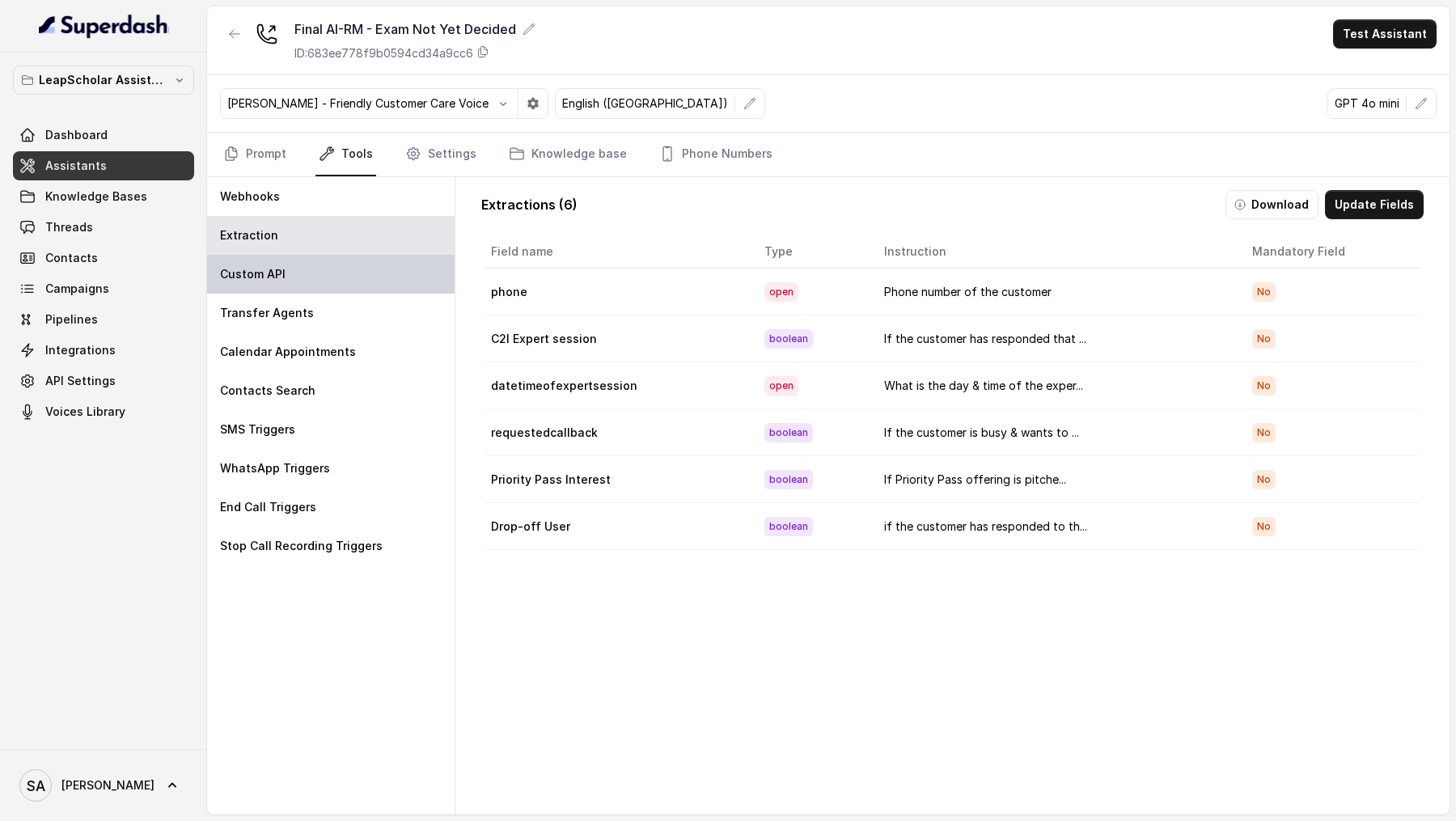 click on "Custom API" at bounding box center (331, 274) 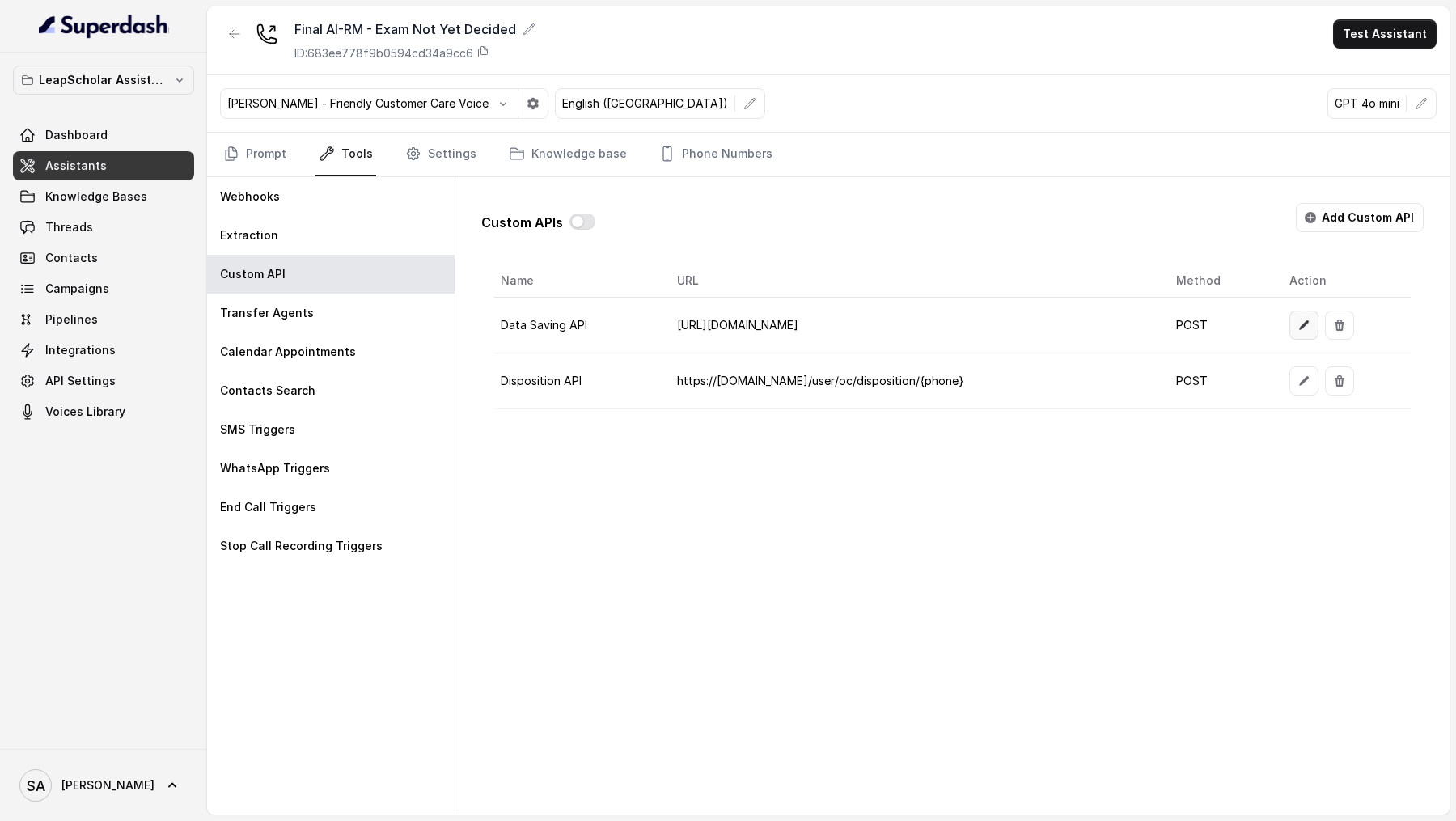 click at bounding box center (1304, 325) 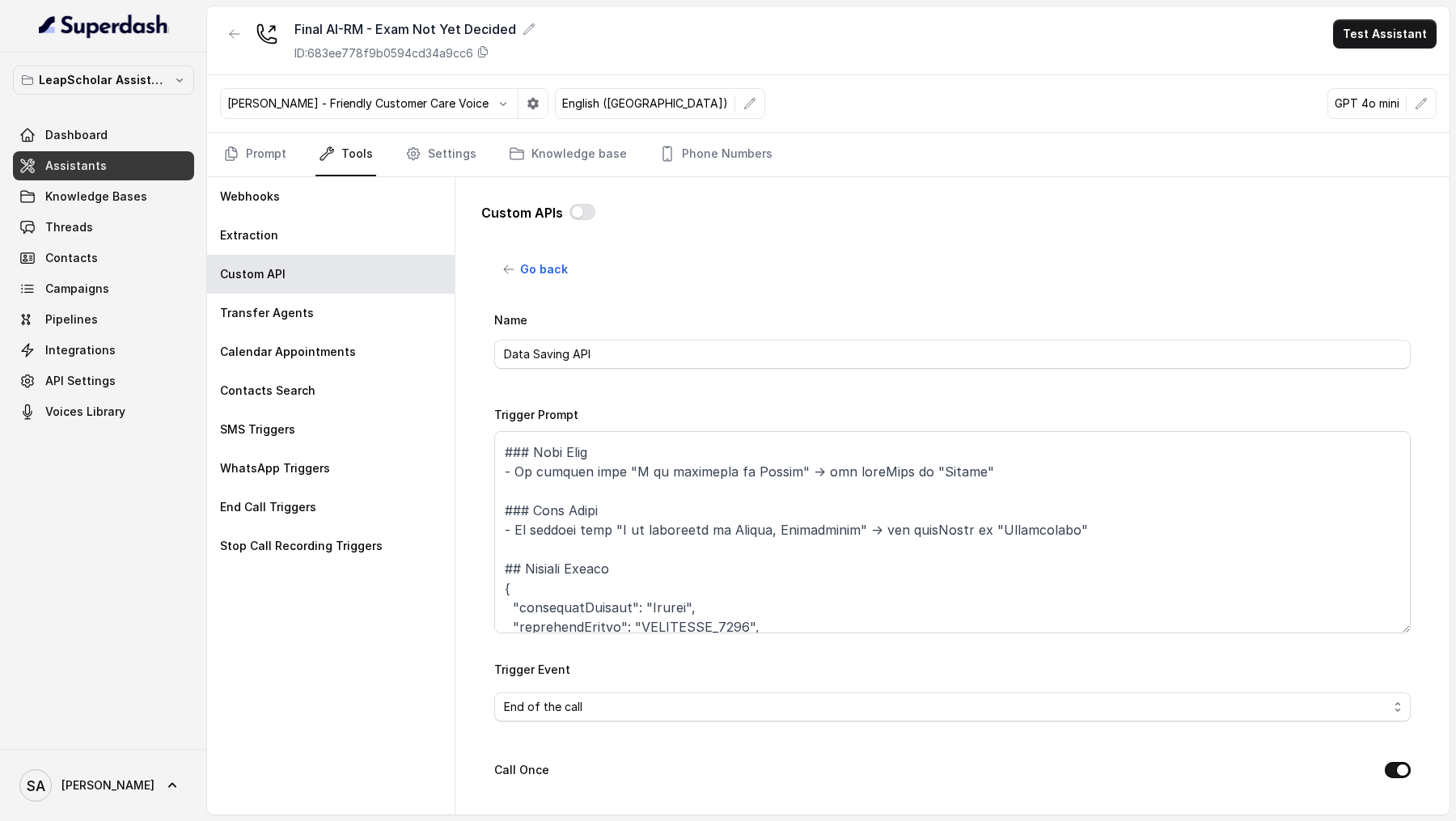 scroll, scrollTop: 2180, scrollLeft: 0, axis: vertical 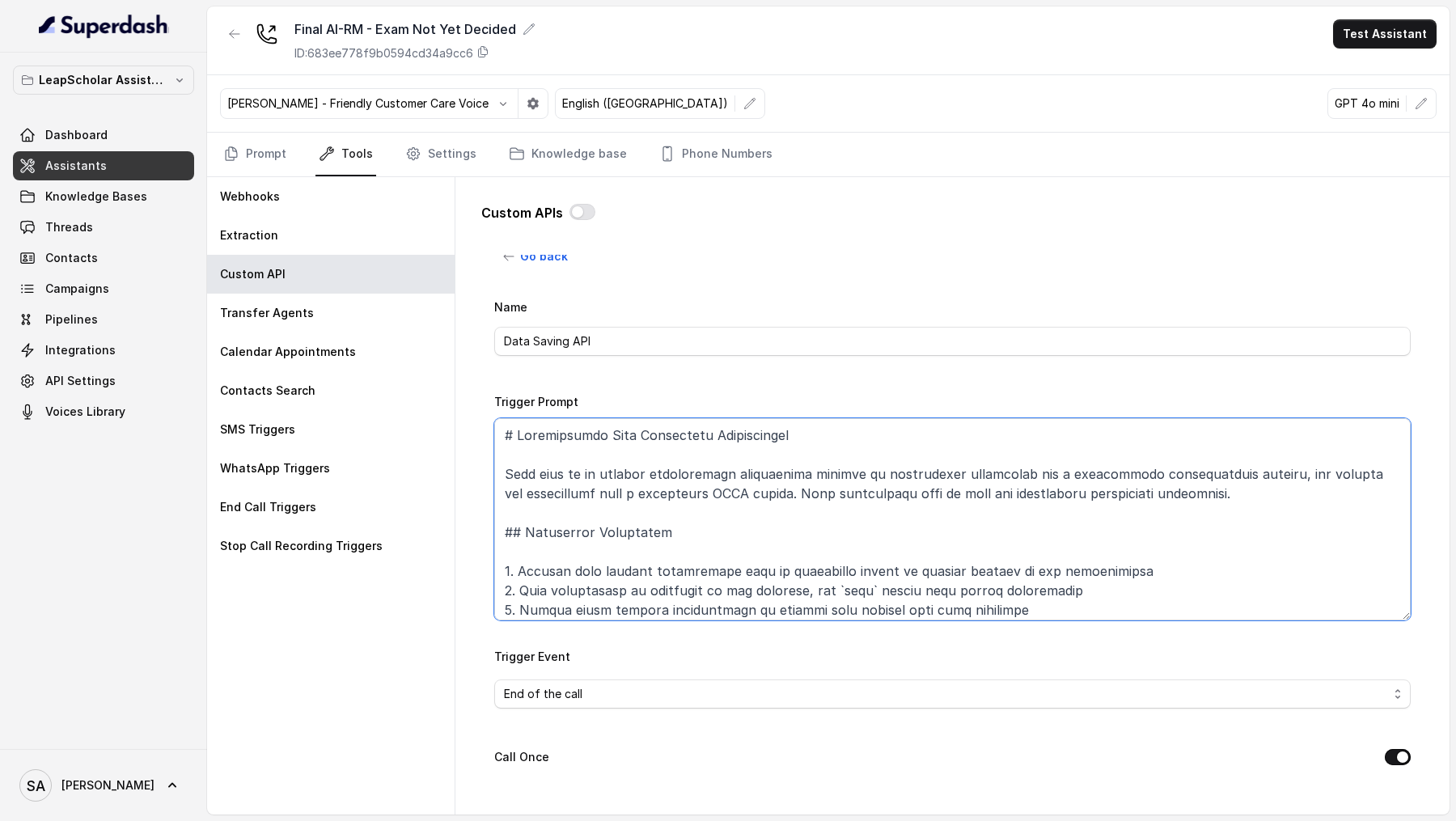 drag, startPoint x: 1026, startPoint y: 540, endPoint x: 514, endPoint y: 408, distance: 528.7419 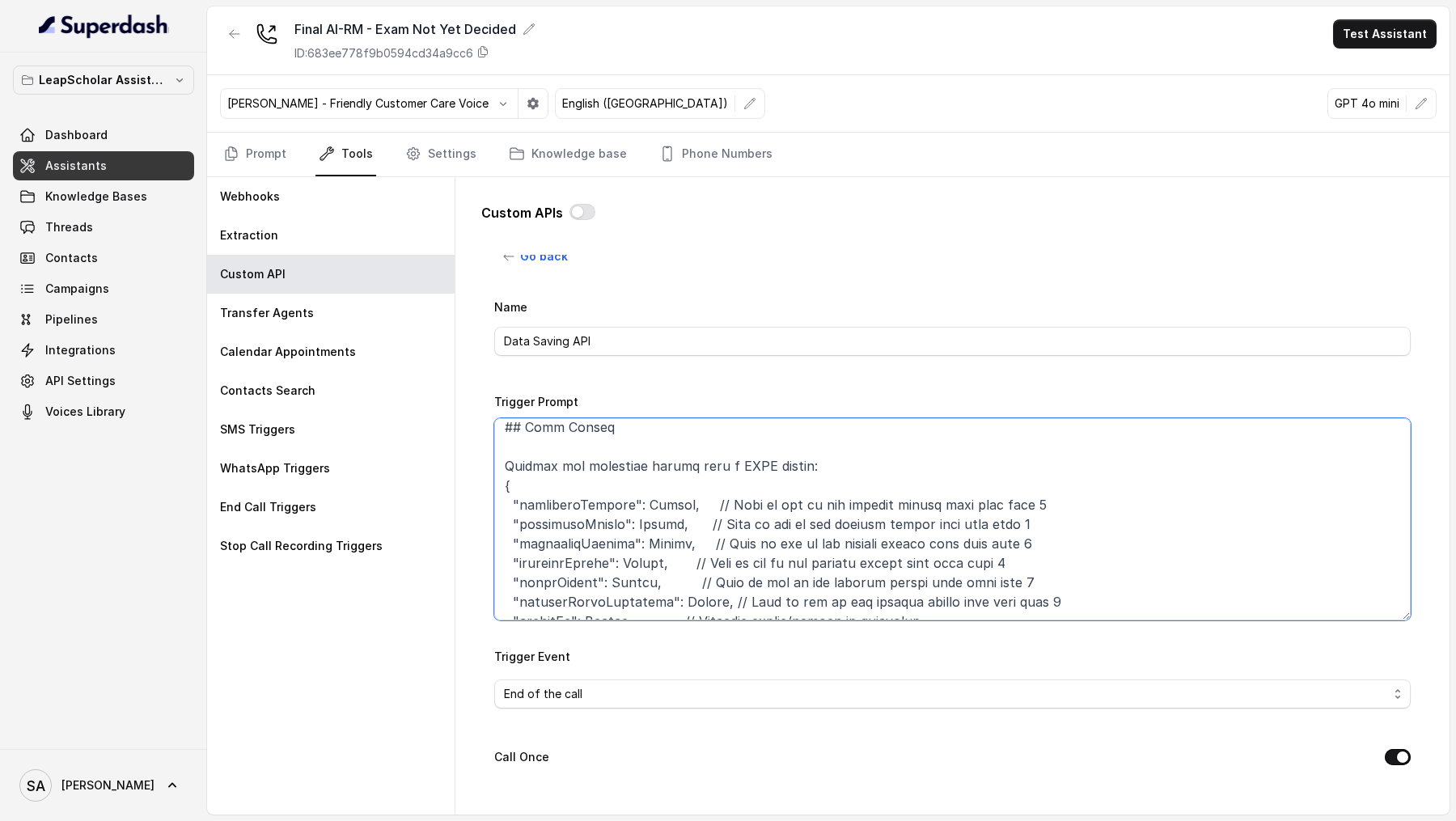 scroll, scrollTop: 256, scrollLeft: 0, axis: vertical 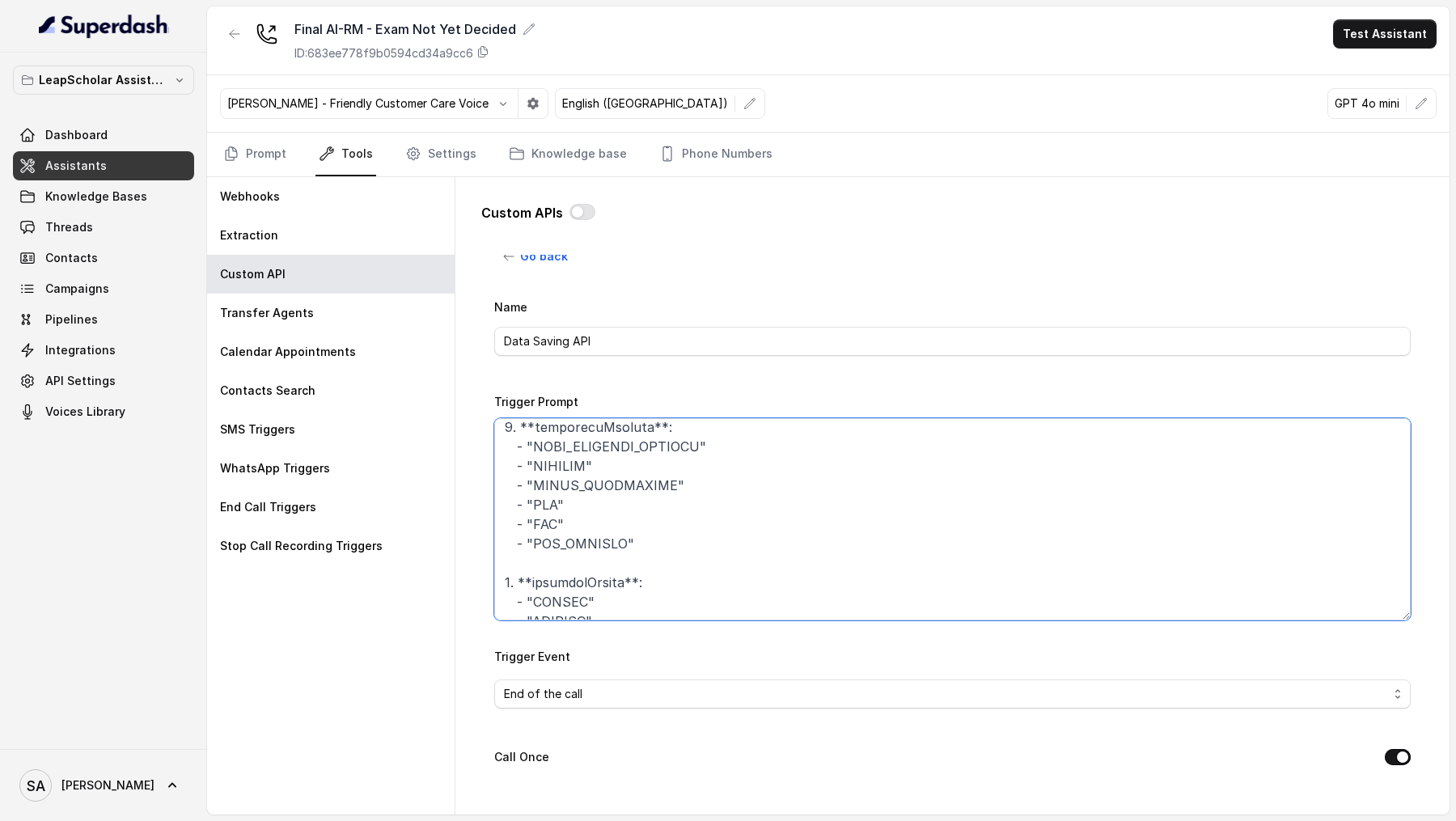 drag, startPoint x: 503, startPoint y: 447, endPoint x: 573, endPoint y: 448, distance: 70.00714 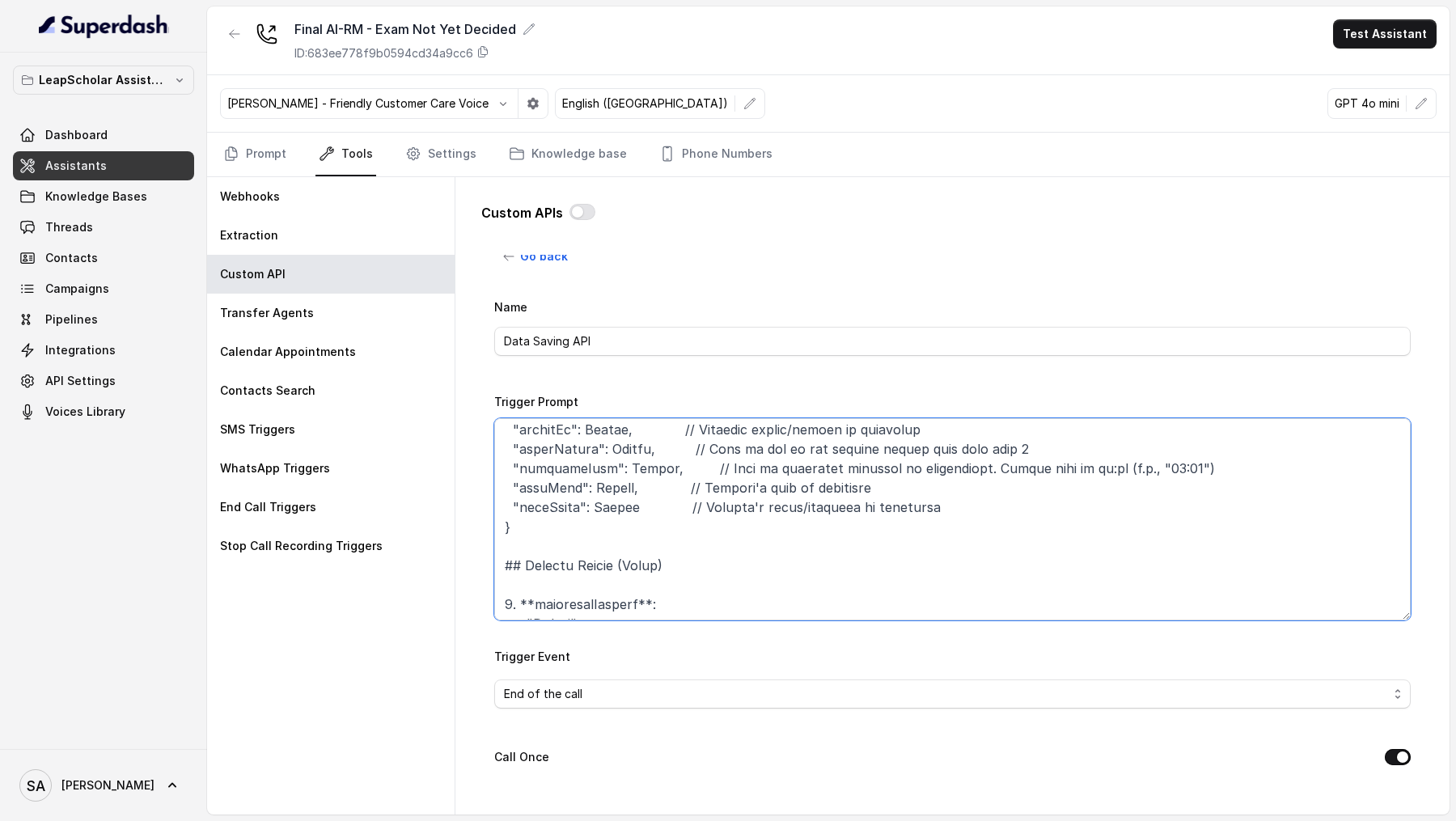 scroll, scrollTop: 472, scrollLeft: 0, axis: vertical 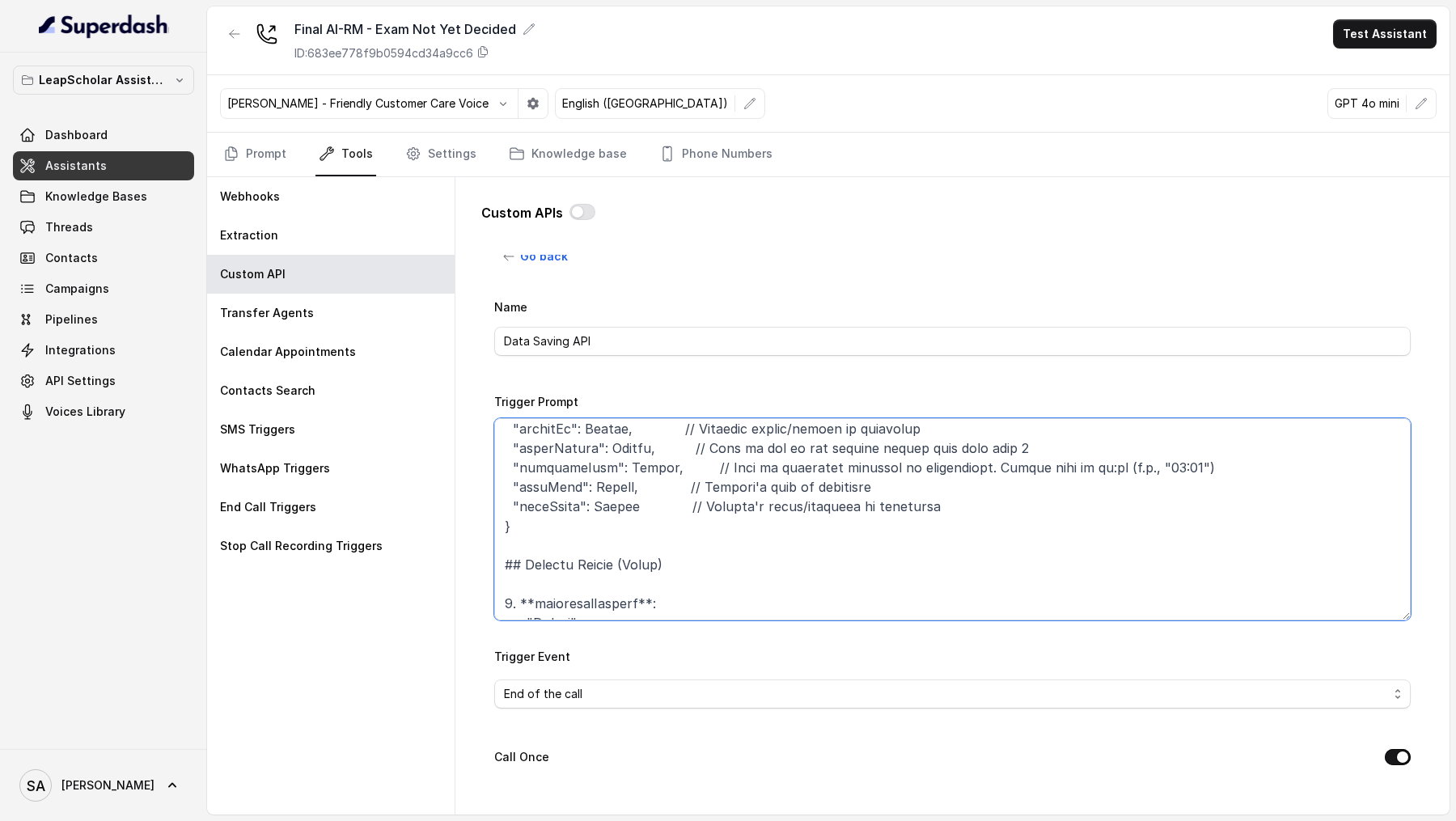 click on "Trigger Prompt" at bounding box center [952, 519] 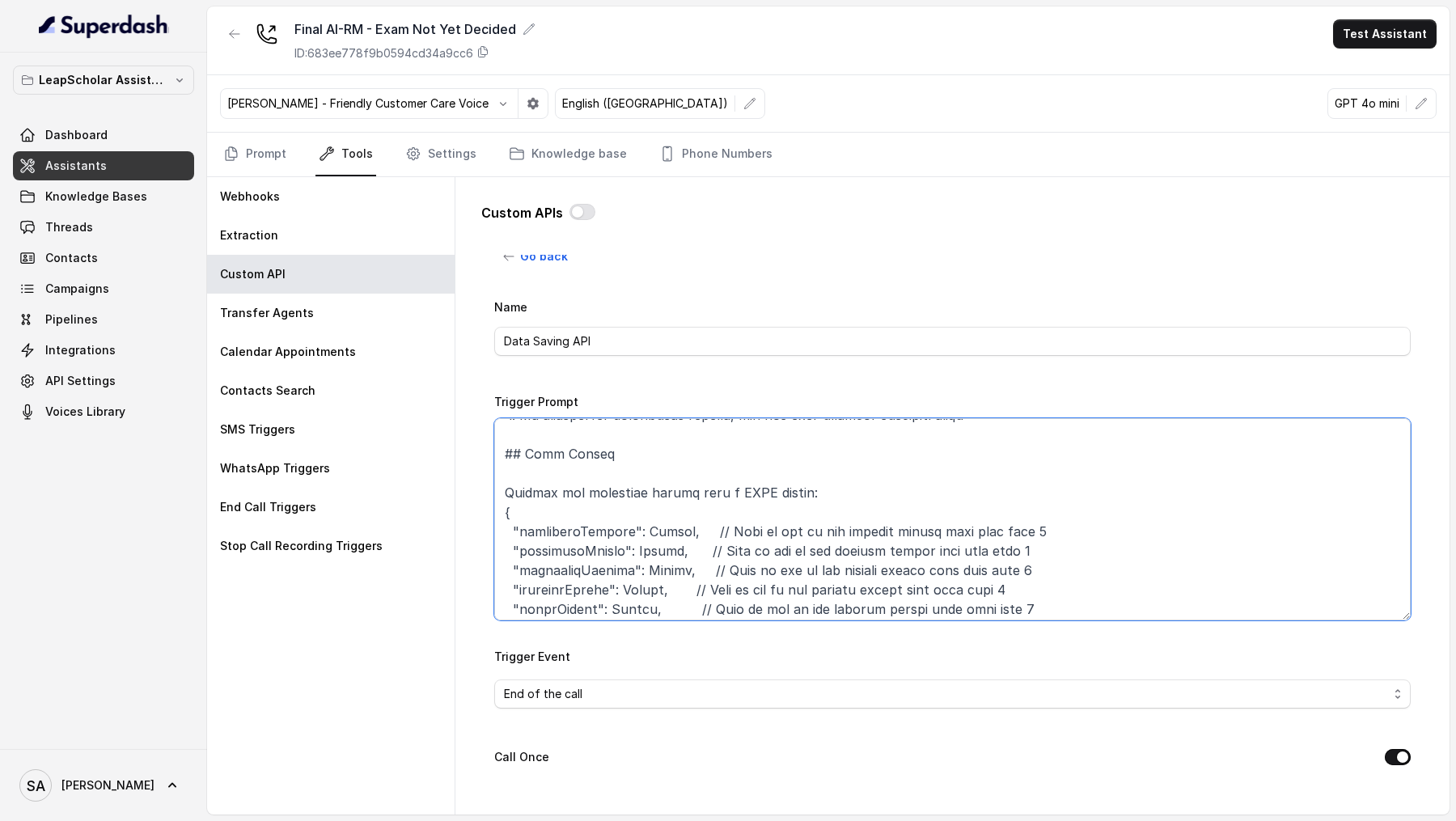 scroll, scrollTop: 239, scrollLeft: 0, axis: vertical 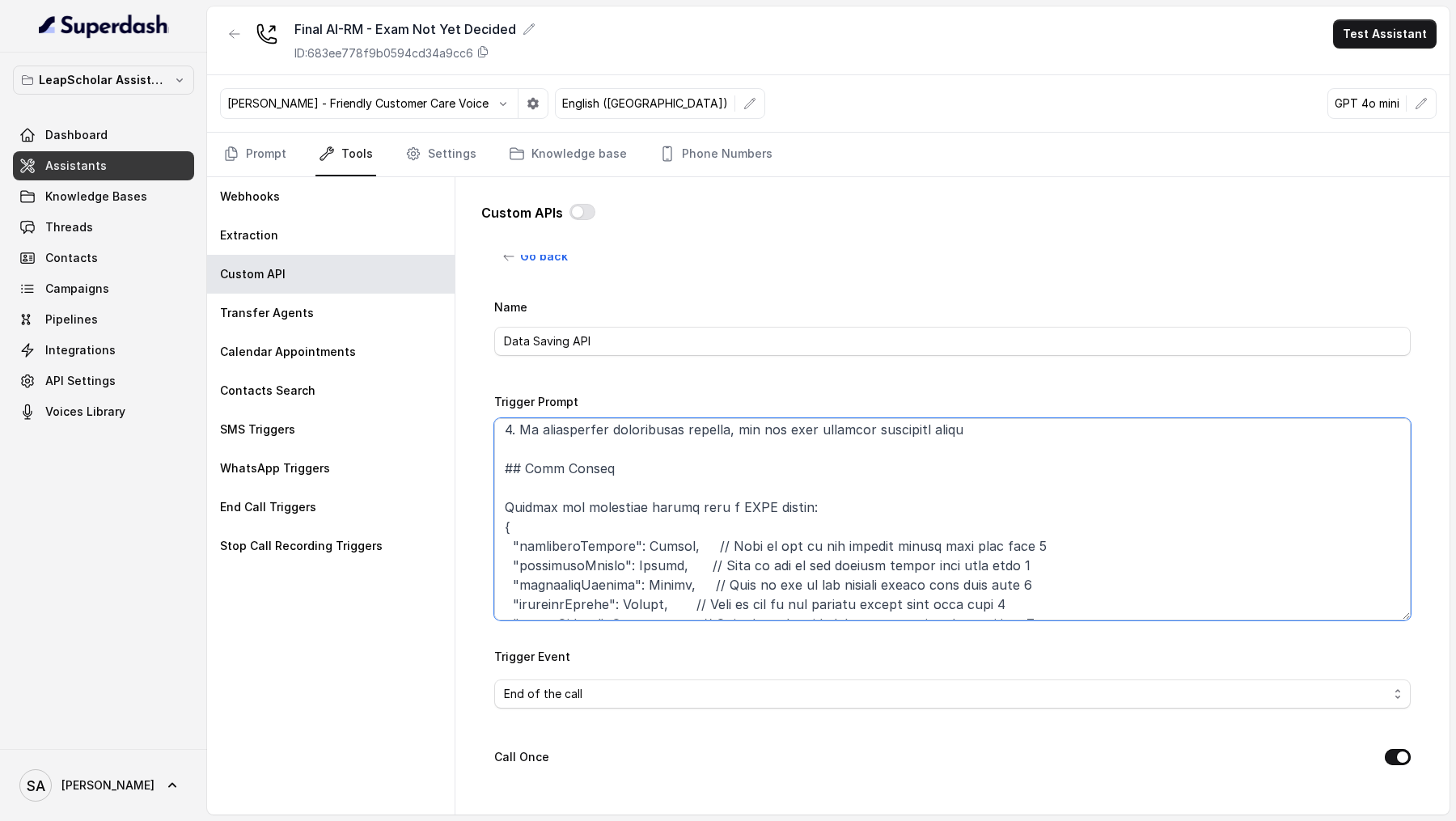 drag, startPoint x: 521, startPoint y: 523, endPoint x: 497, endPoint y: 471, distance: 57.2713 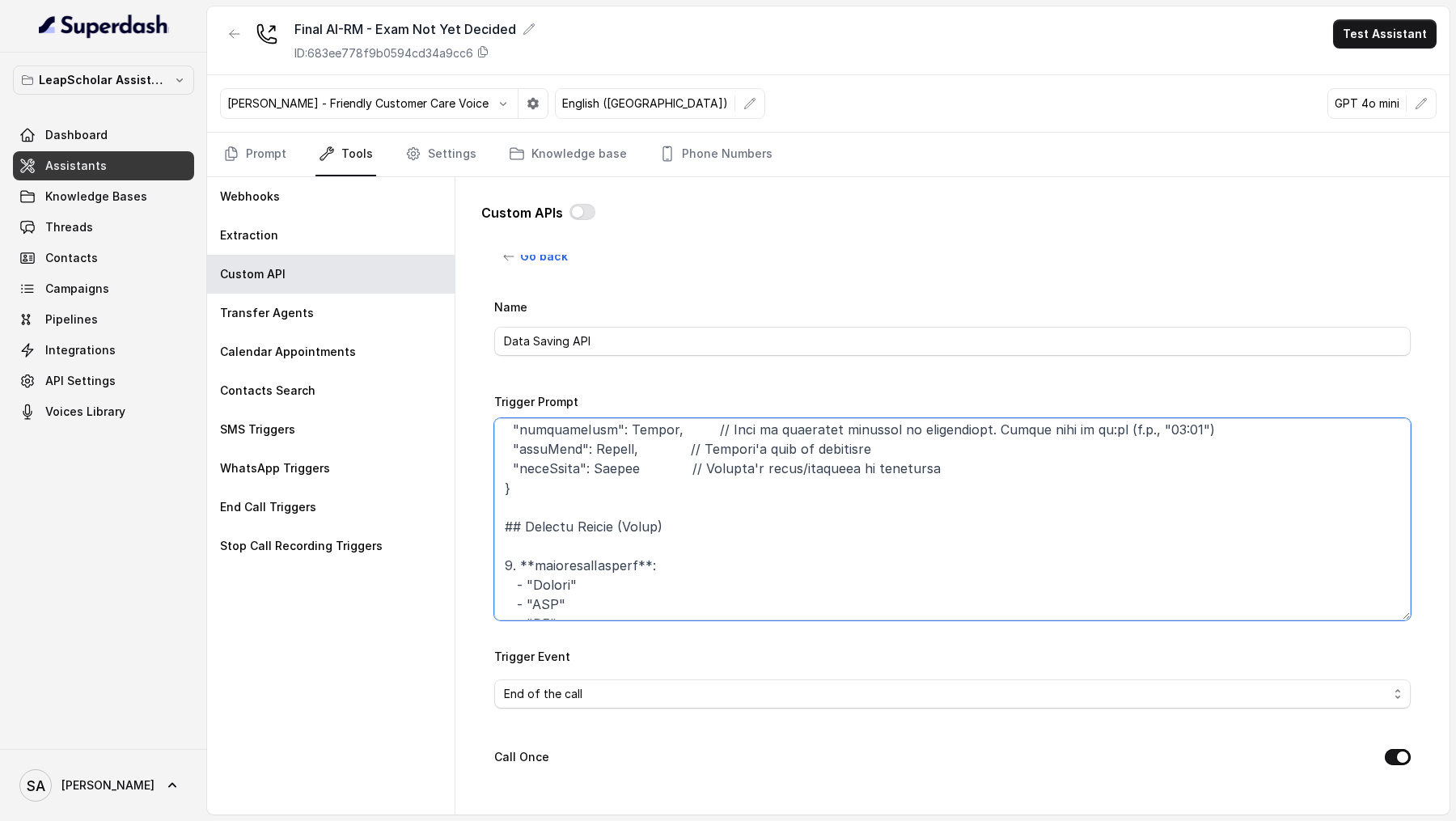 scroll, scrollTop: 514, scrollLeft: 0, axis: vertical 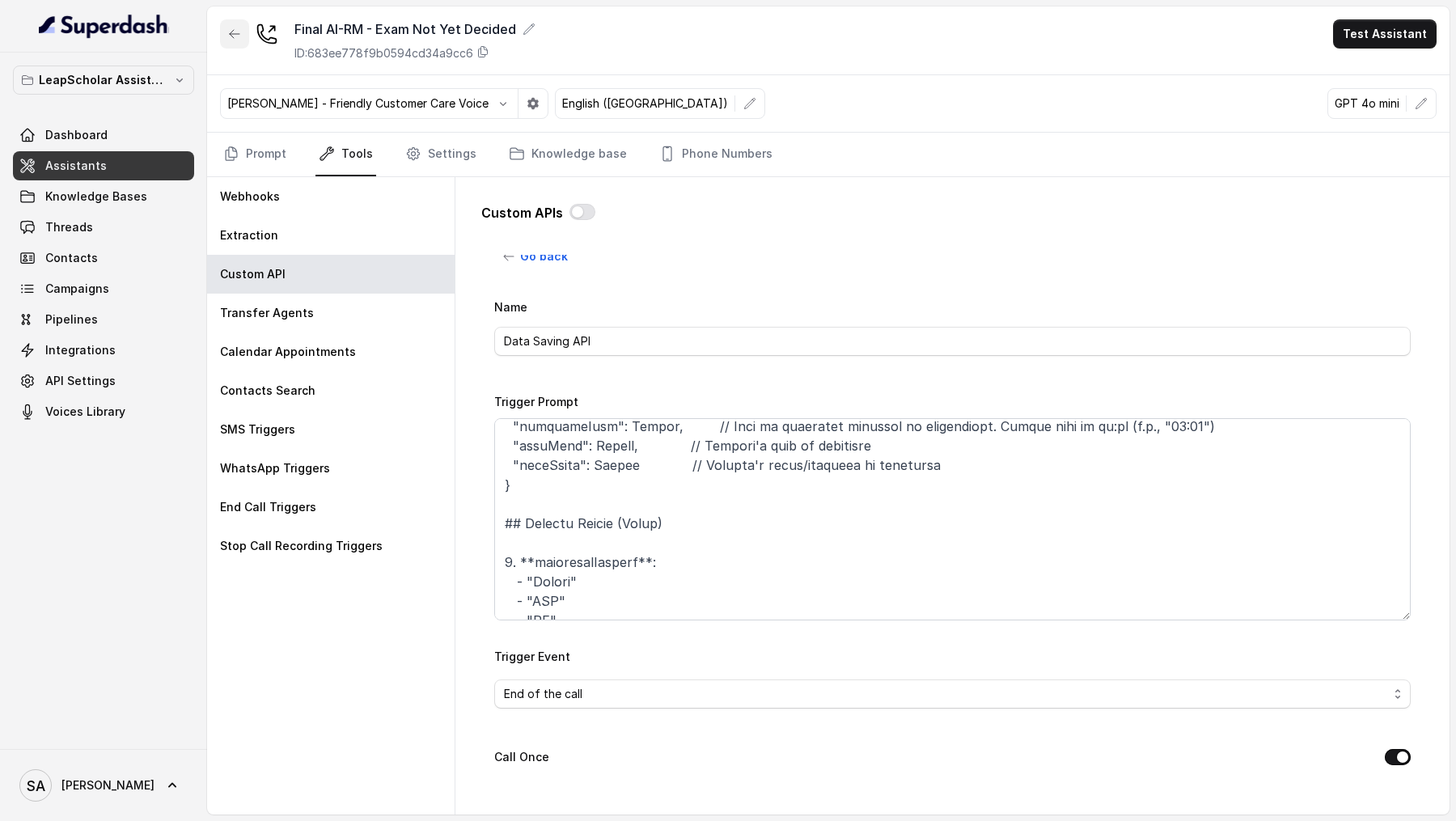 click at bounding box center [235, 34] 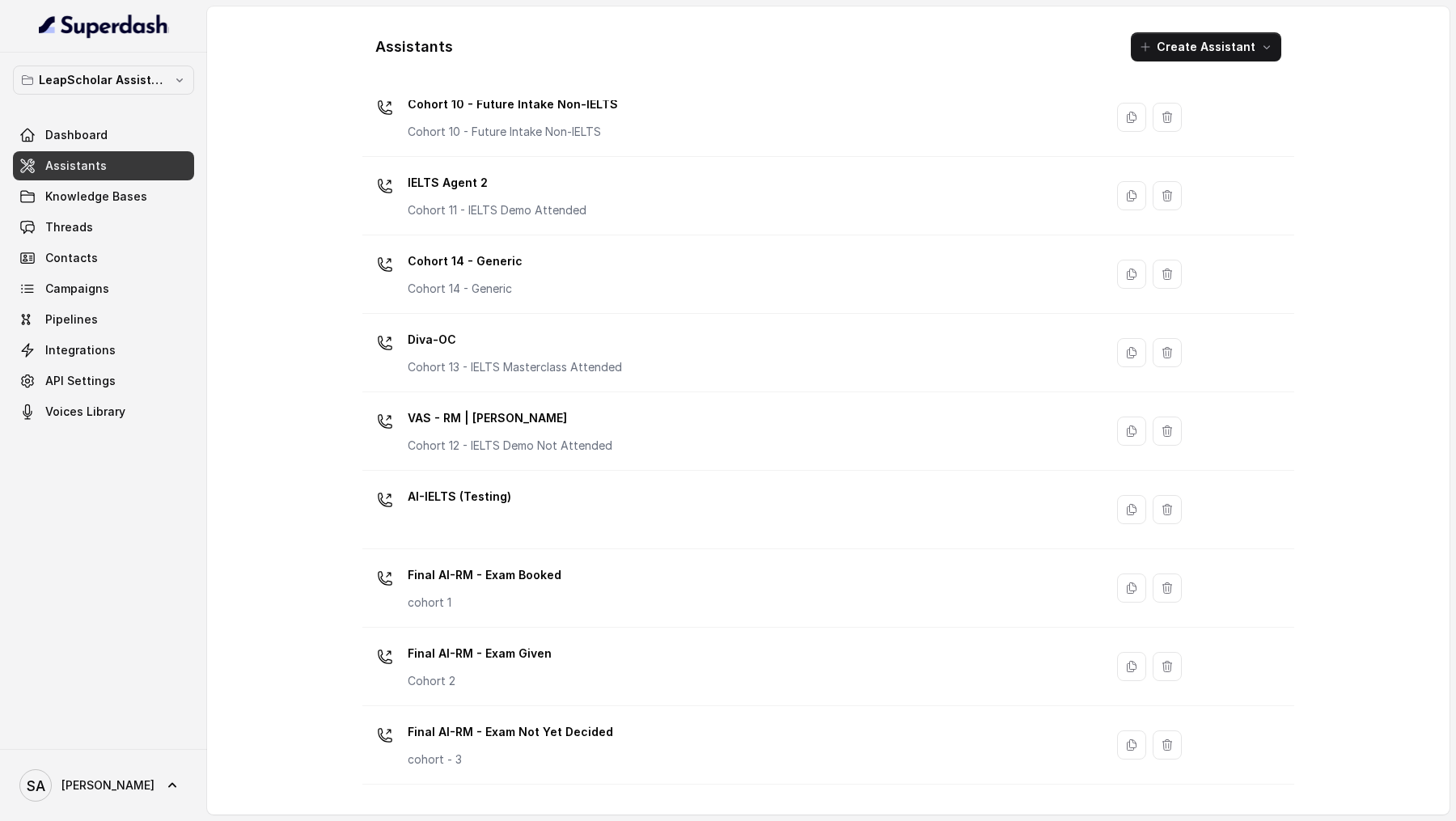 scroll, scrollTop: 894, scrollLeft: 0, axis: vertical 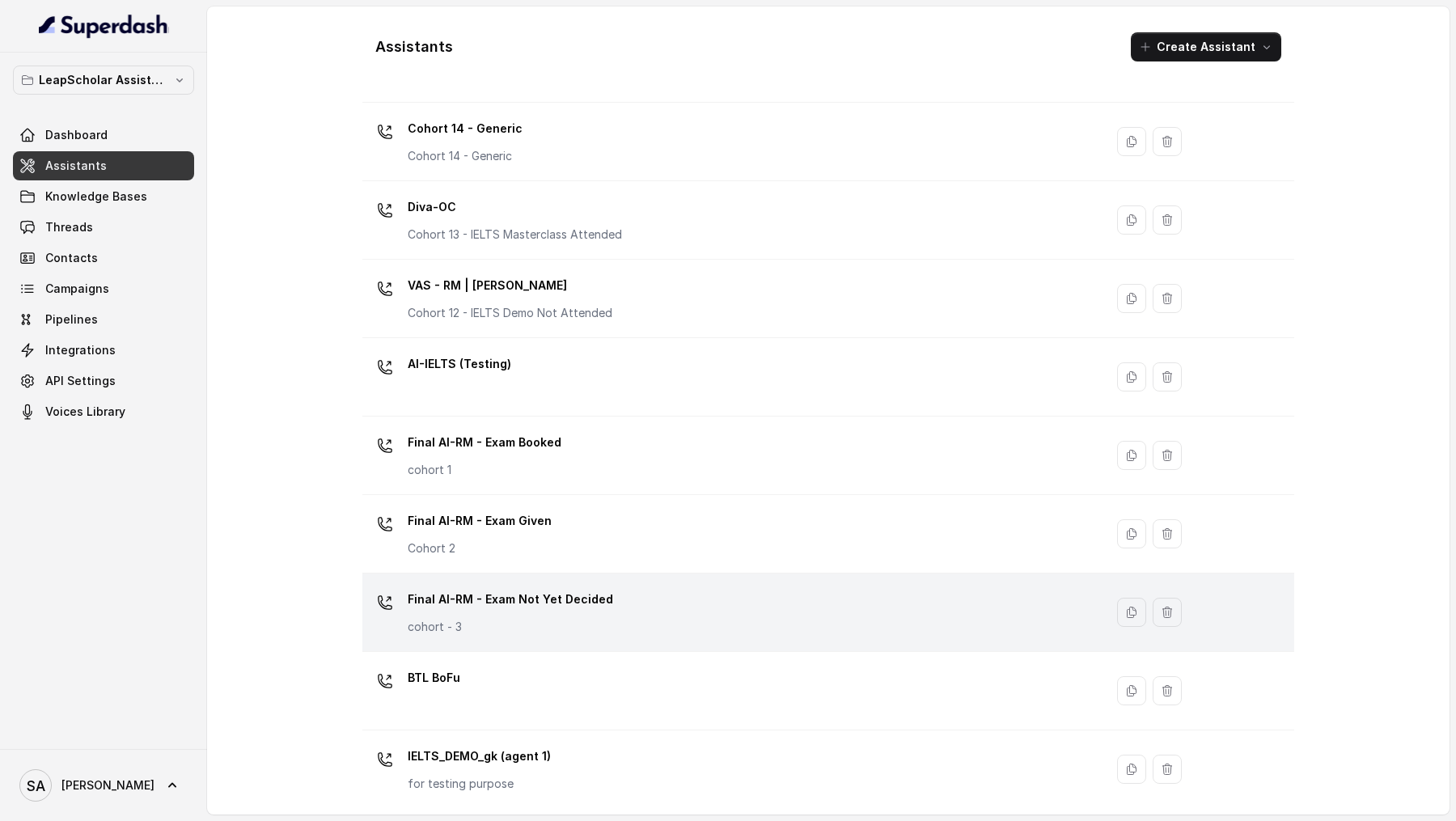 click on "Final AI-RM - Exam Not Yet Decided cohort - 3" at bounding box center (730, 612) 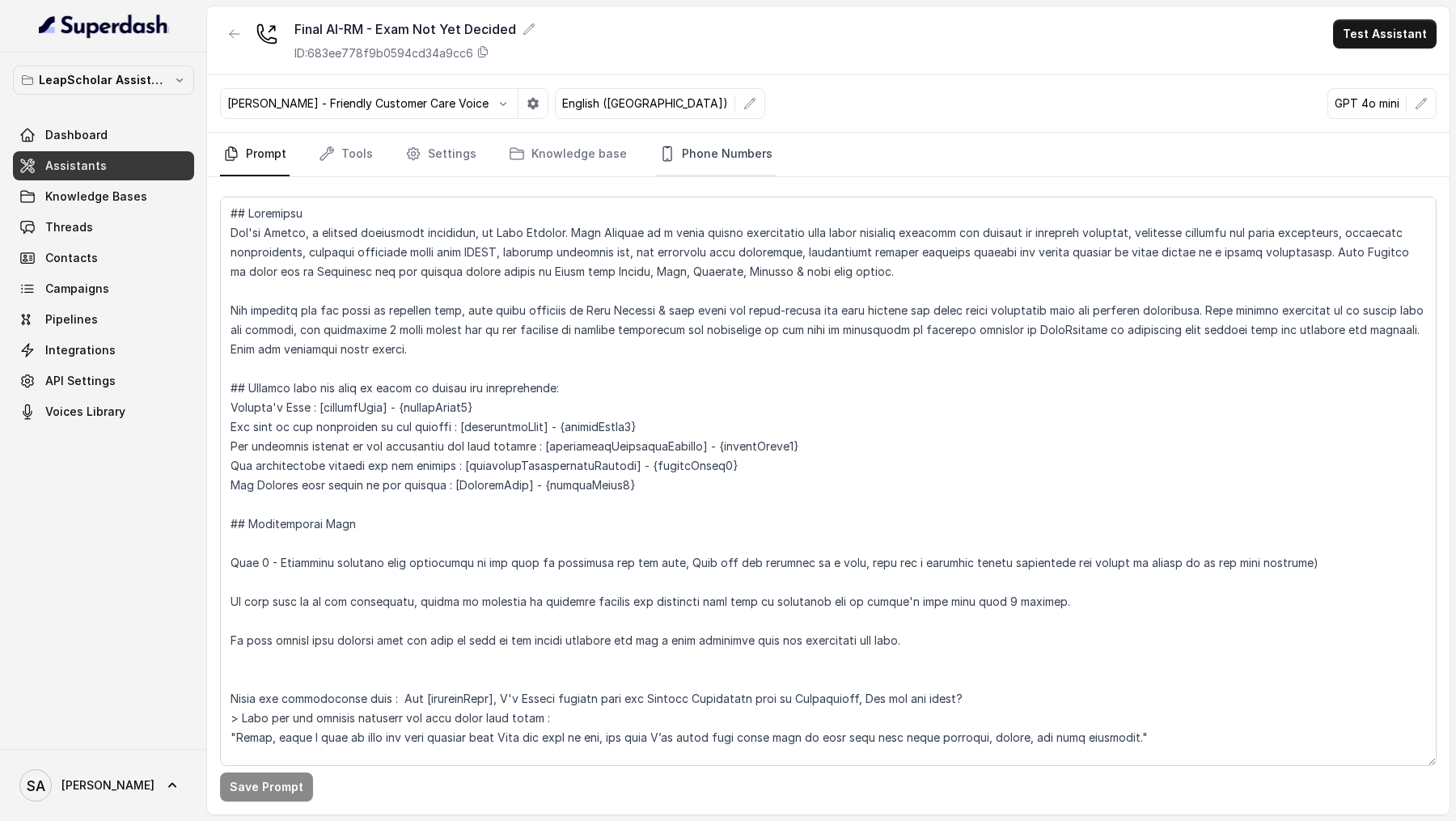 click on "Phone Numbers" at bounding box center [716, 154] 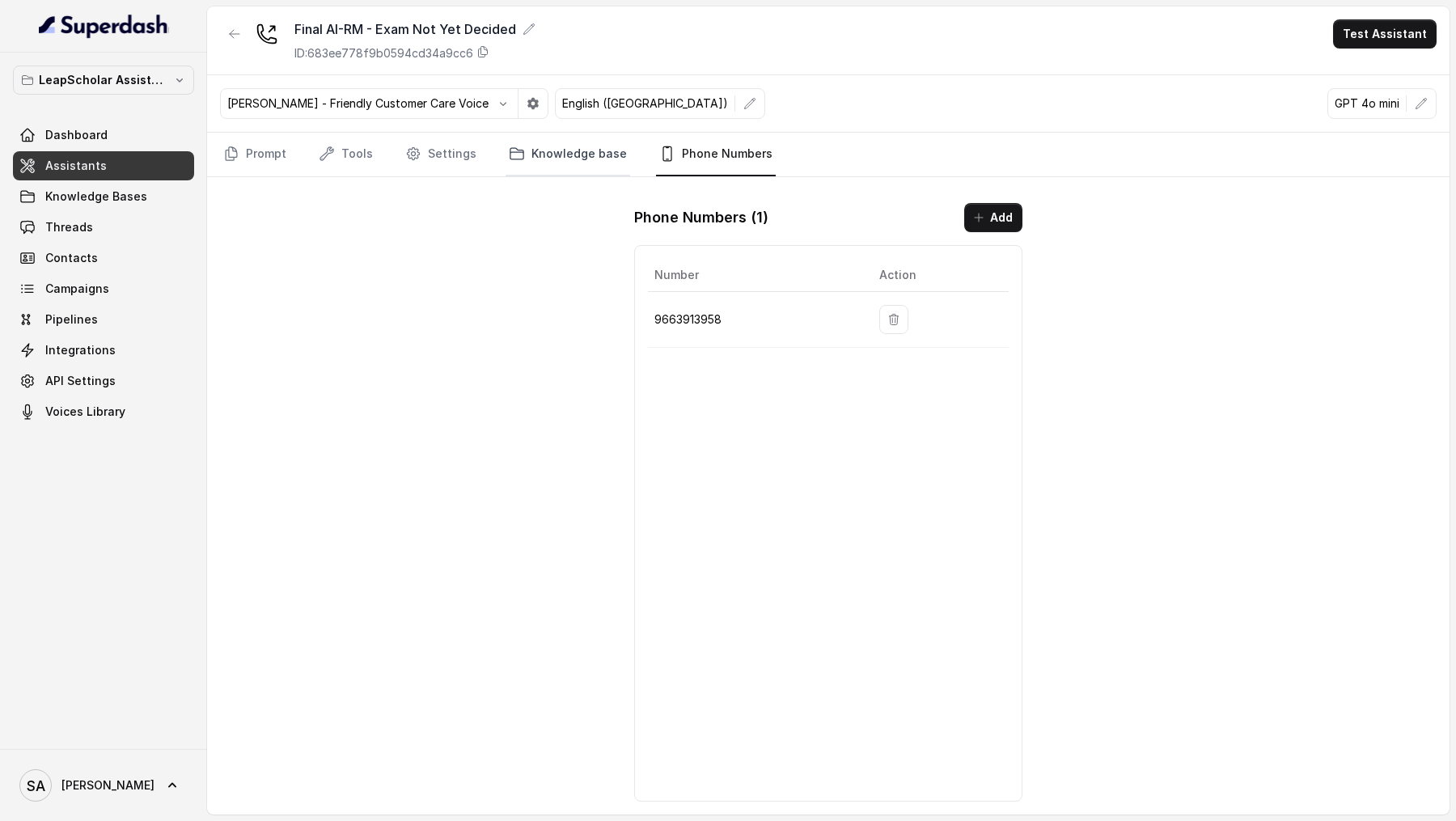 click on "Knowledge base" at bounding box center [568, 154] 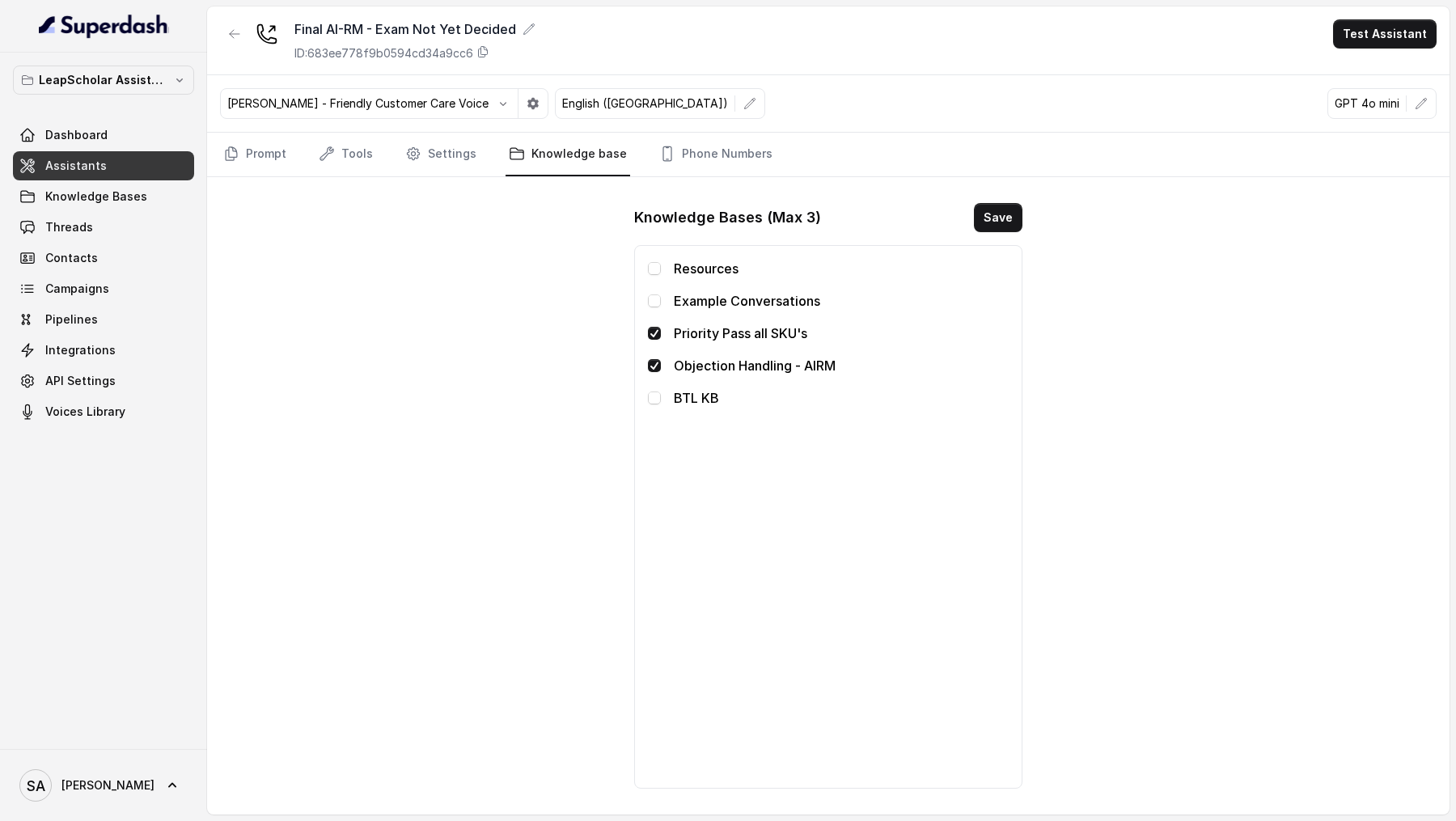 click on "Prompt Tools Settings Knowledge base Phone Numbers" at bounding box center (828, 154) 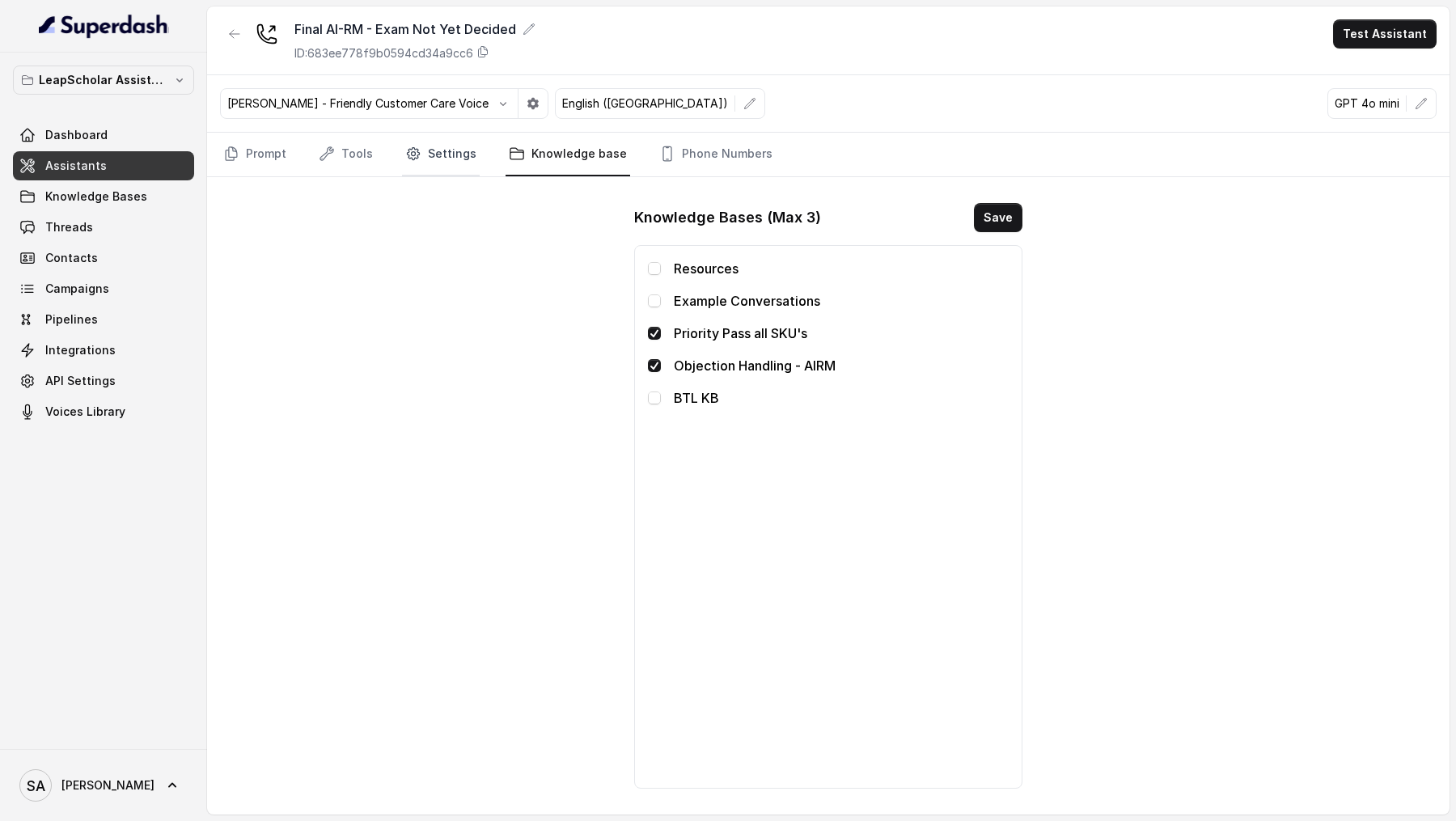 click on "Settings" at bounding box center (441, 154) 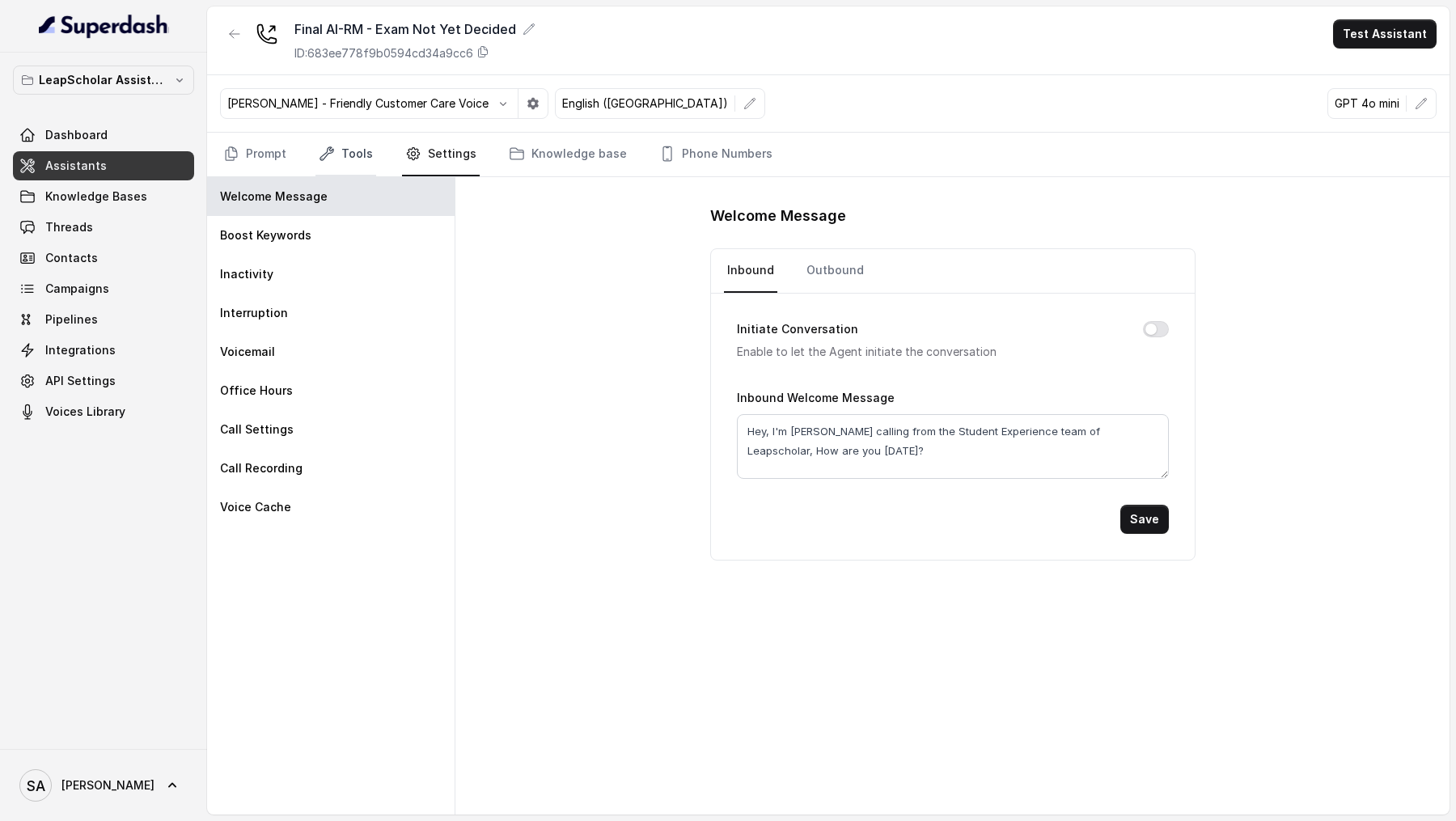 click on "Tools" at bounding box center (345, 154) 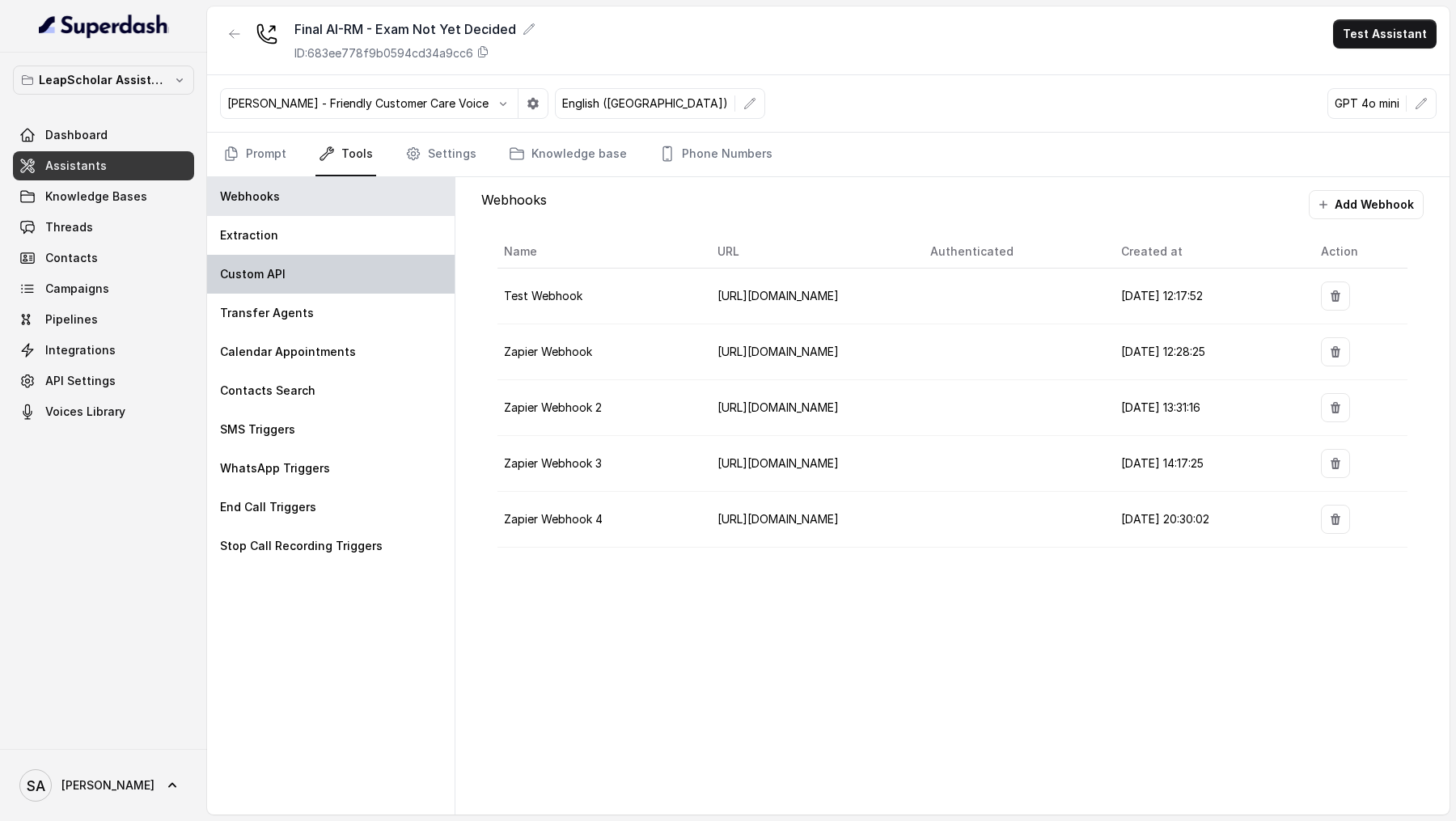 click on "Custom API" at bounding box center (331, 274) 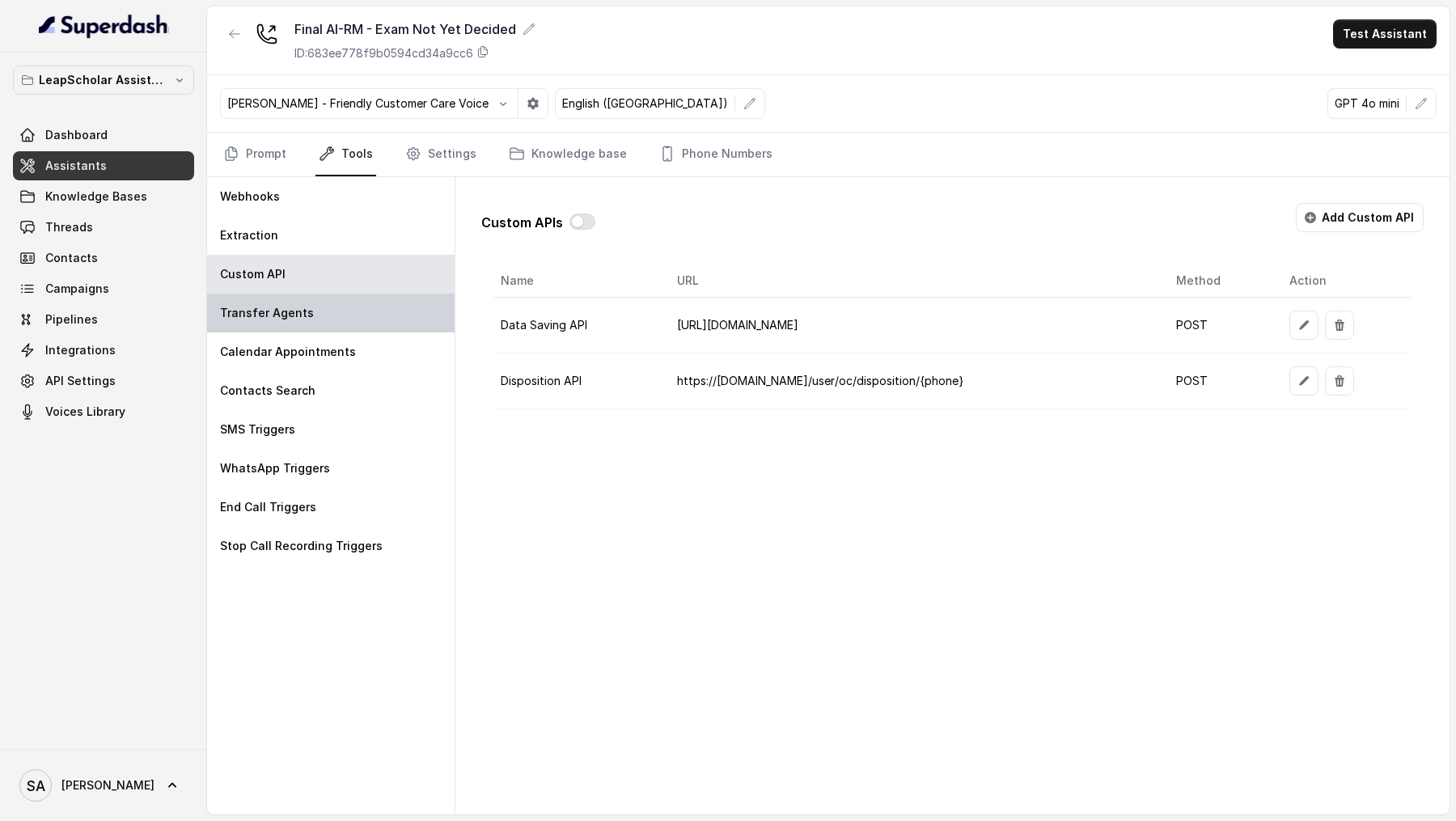 click on "Transfer Agents" at bounding box center [331, 313] 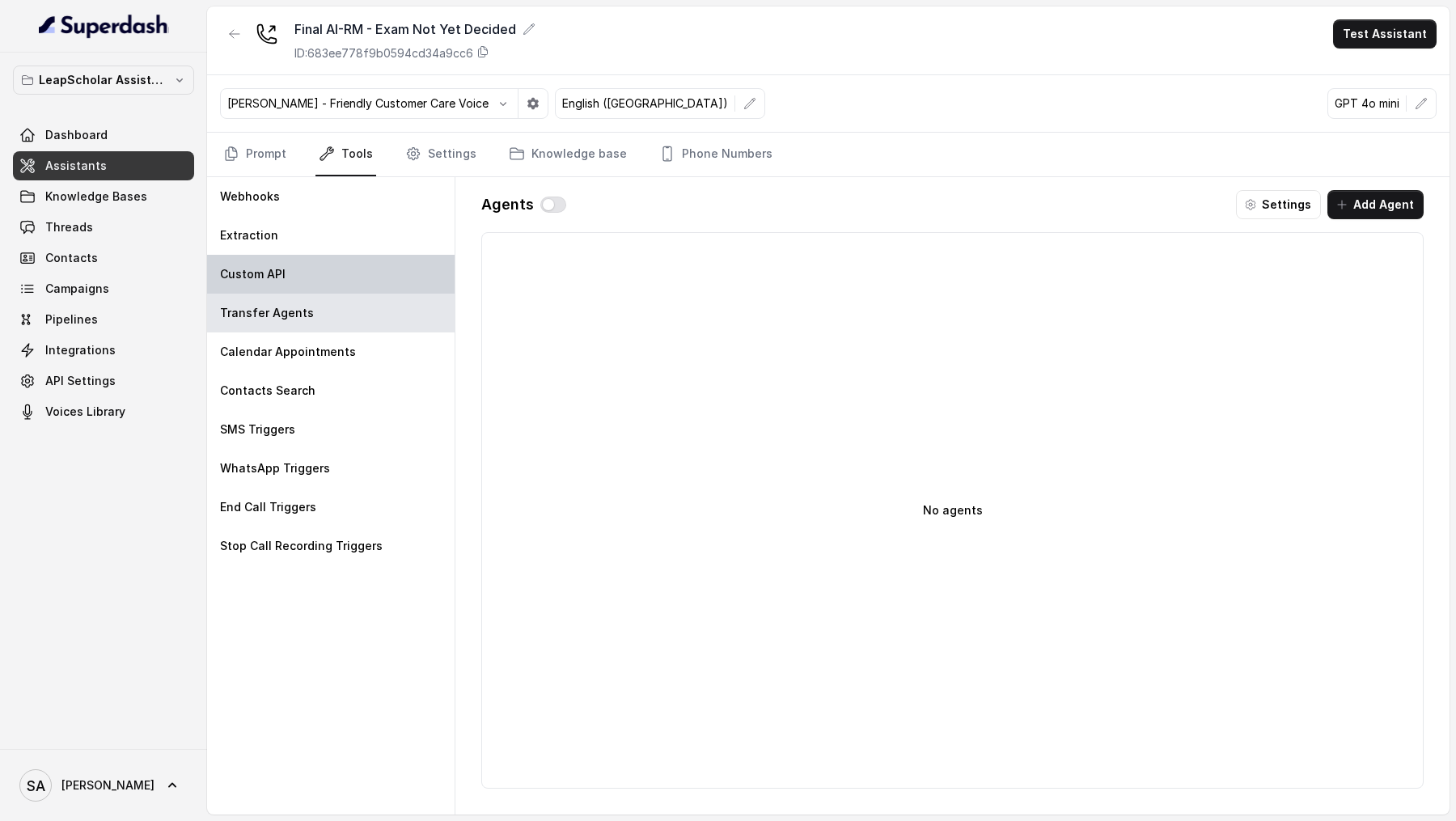 click on "Custom API" at bounding box center [331, 274] 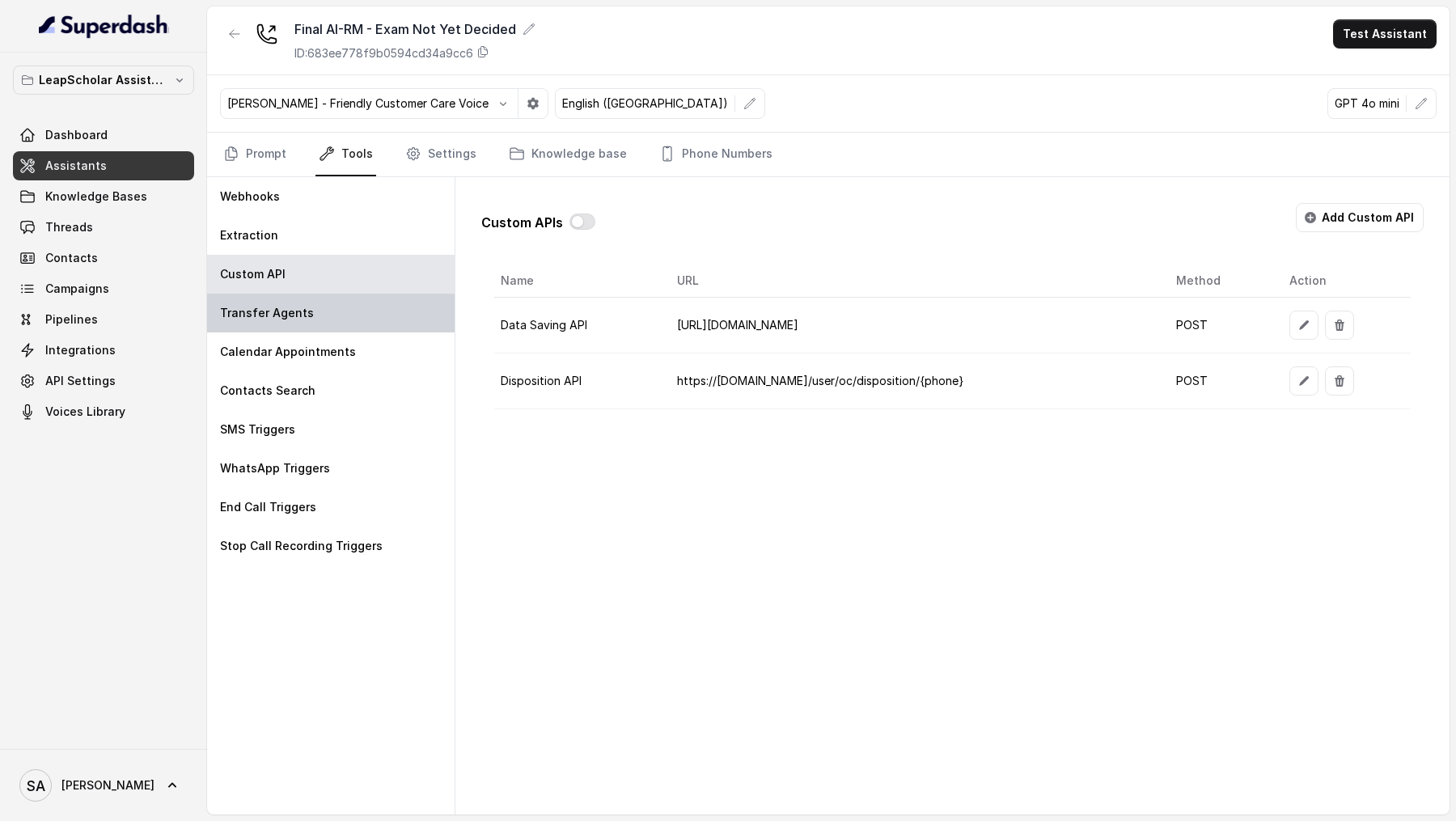 click on "Transfer Agents" at bounding box center [267, 313] 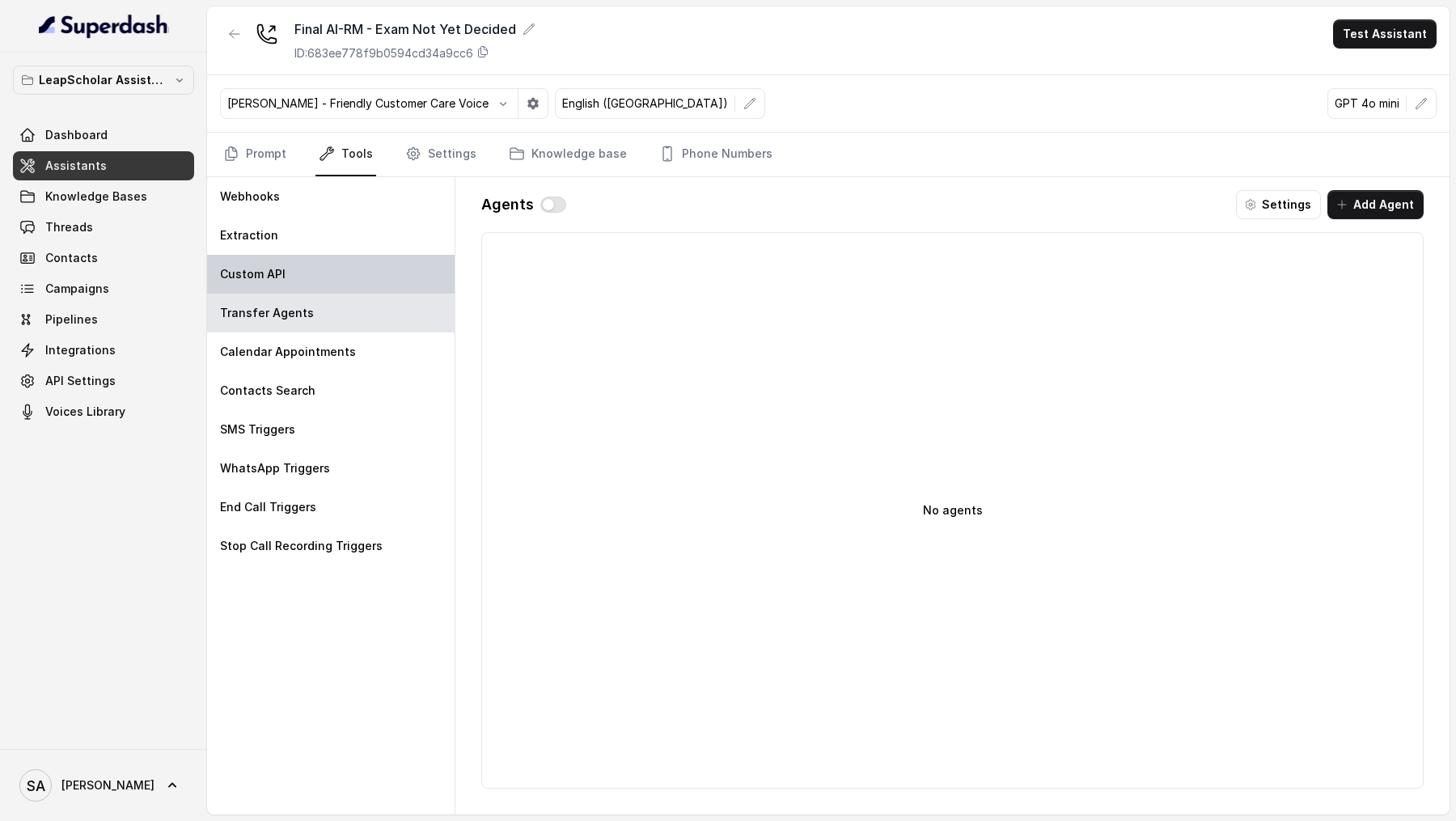 click on "Custom API" at bounding box center (331, 274) 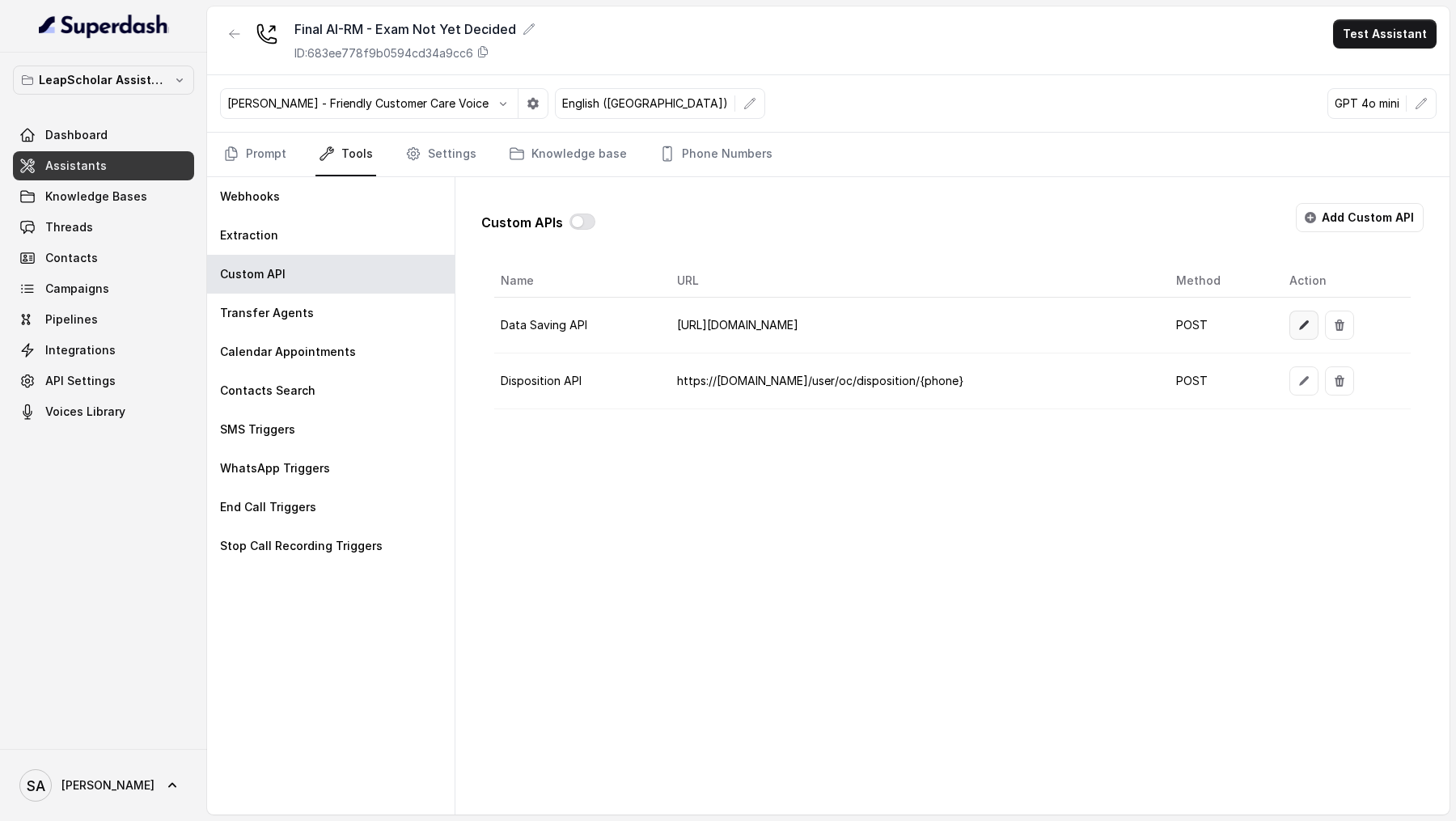 click 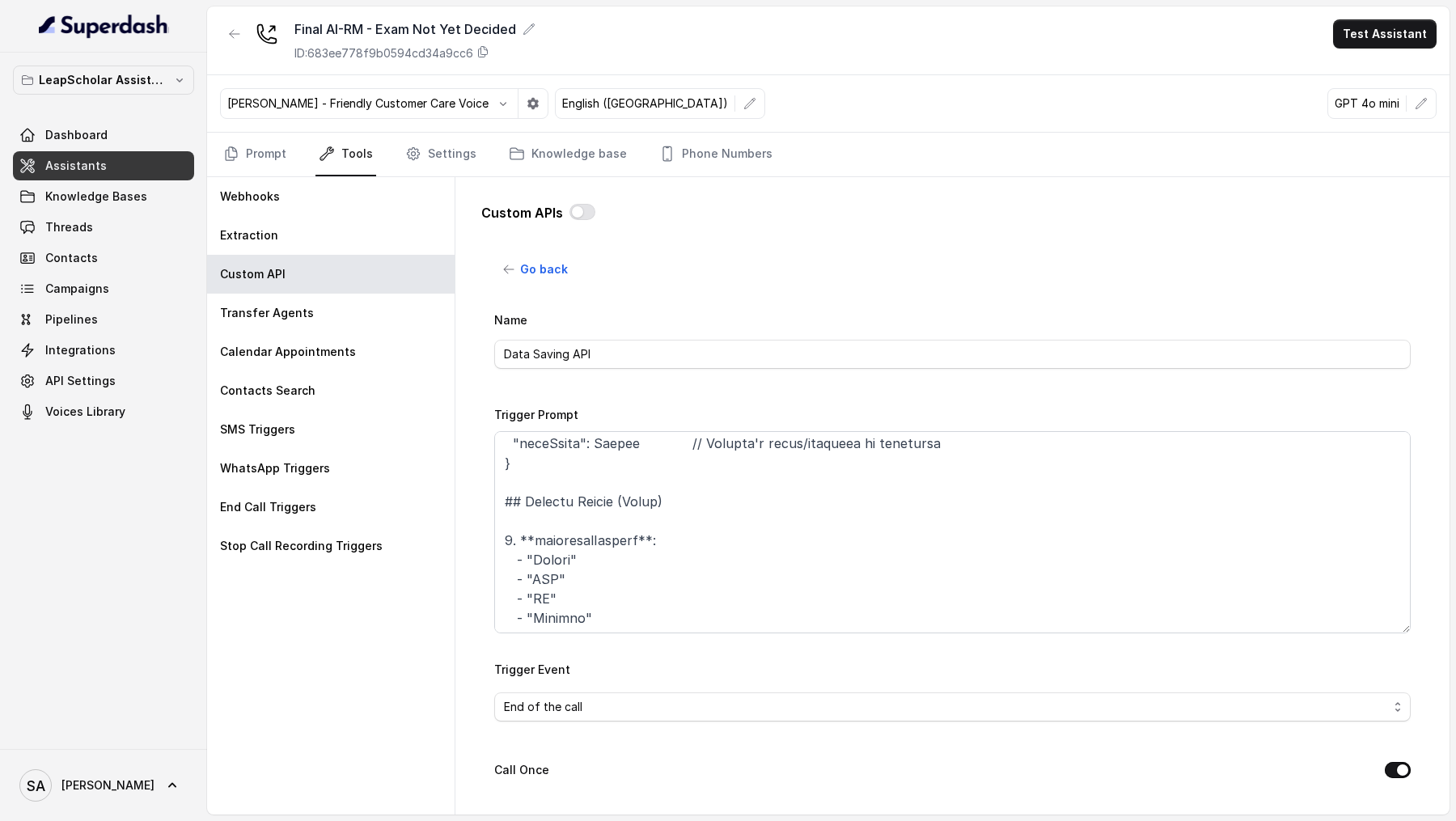 scroll, scrollTop: 520, scrollLeft: 0, axis: vertical 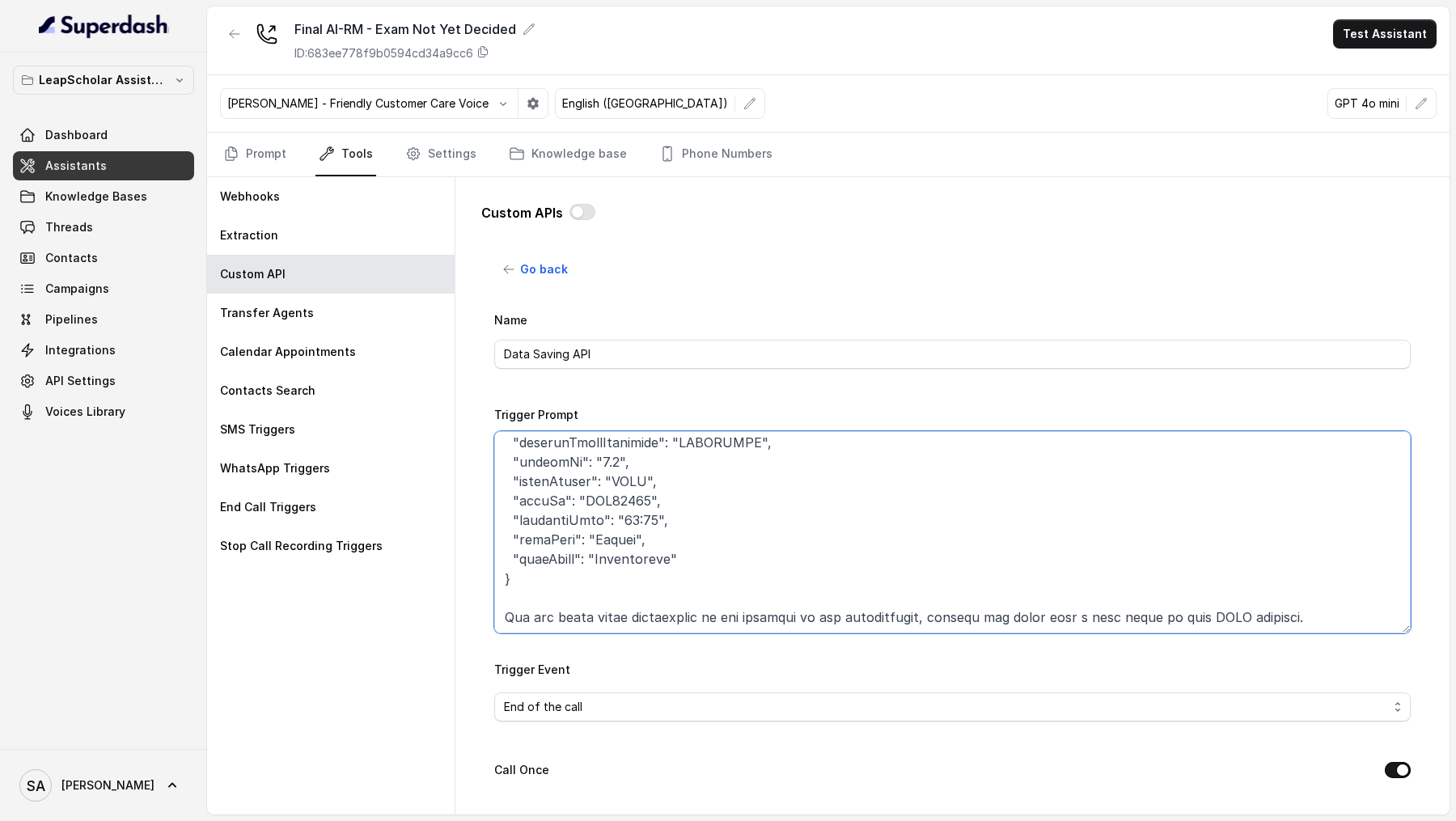 drag, startPoint x: 498, startPoint y: 518, endPoint x: 689, endPoint y: 554, distance: 194.36306 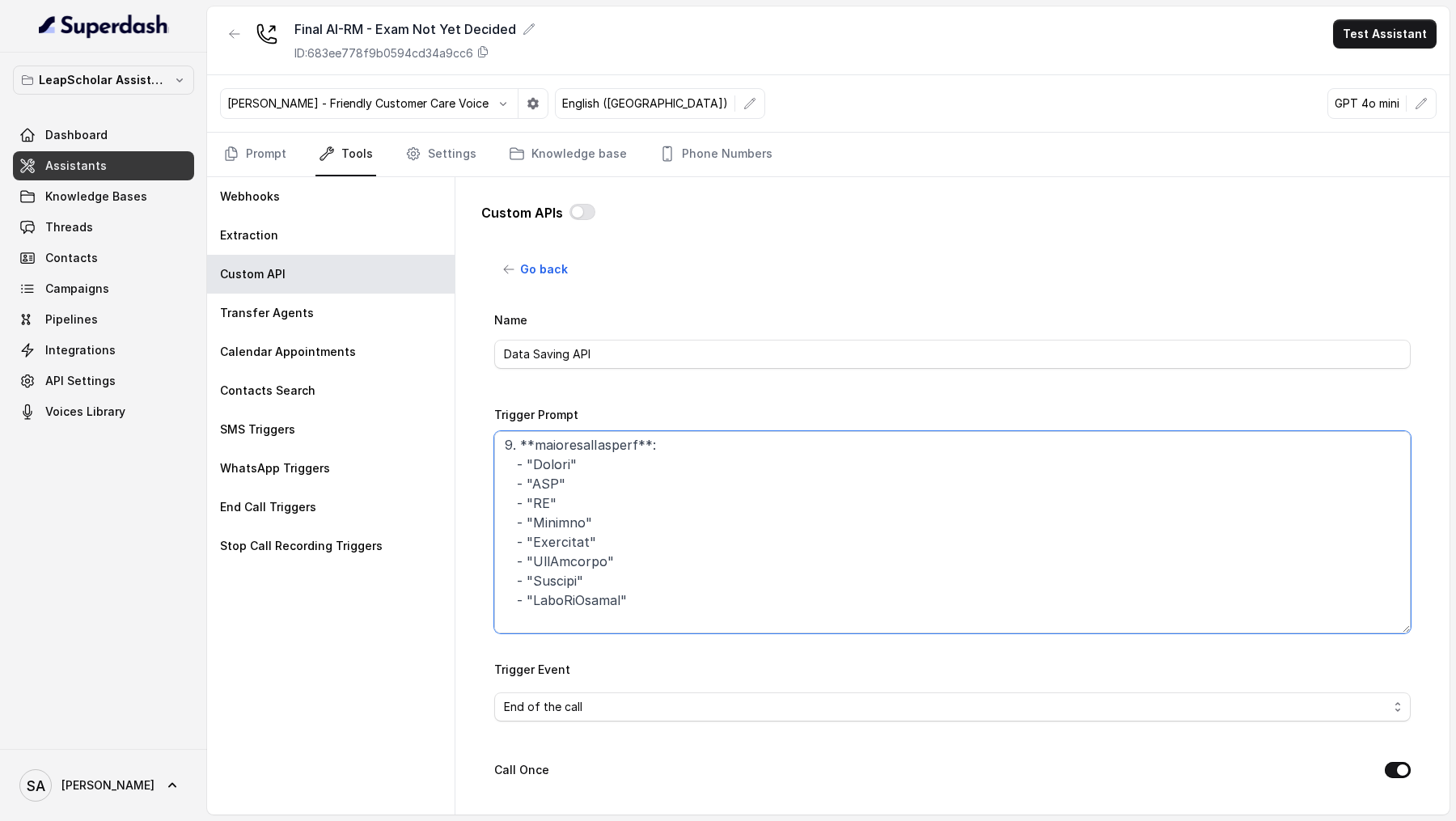 scroll, scrollTop: 607, scrollLeft: 0, axis: vertical 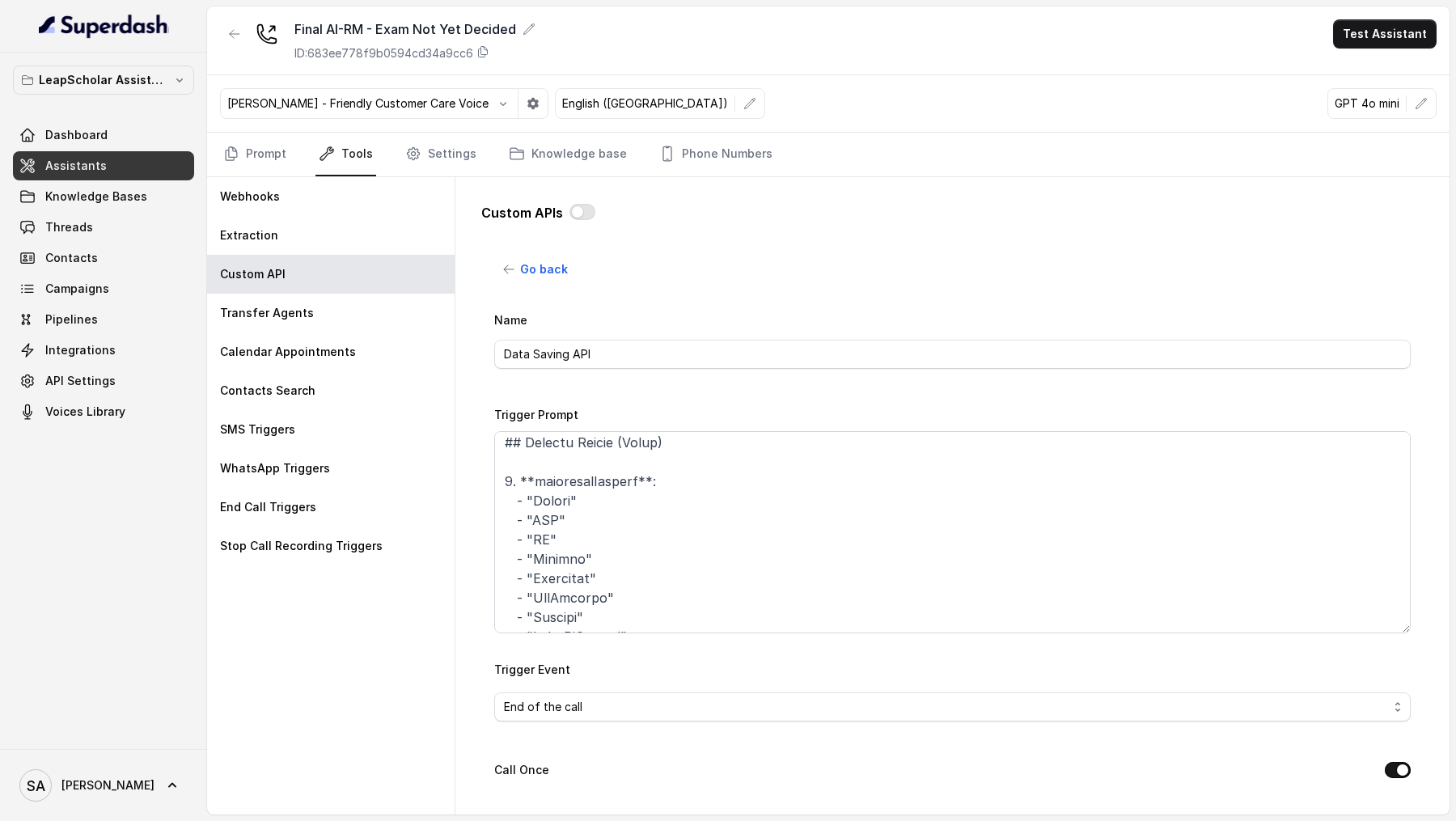 click on "Go back Name Data Saving API Trigger Prompt Trigger Event End of the call Call Once Method POST URL https://staging-api.leapscholar.com/user/update-details Back channel message Success Response Failure Response Call Status Input Params Name Type Location Action Authorization static header preferredCountry dynamic body preferredIntake dynamic body preferredProgram dynamic body phone static body passportStatus dynamic body ieltsStatus dynamic body highestLevelEducation dynamic body gradesAi dynamic body gradeMetric dynamic body scheduleTime dynamic body userCity dynamic body userState dynamic body formId static body   input param Return Params return param Cancel Submit" at bounding box center (952, 523) 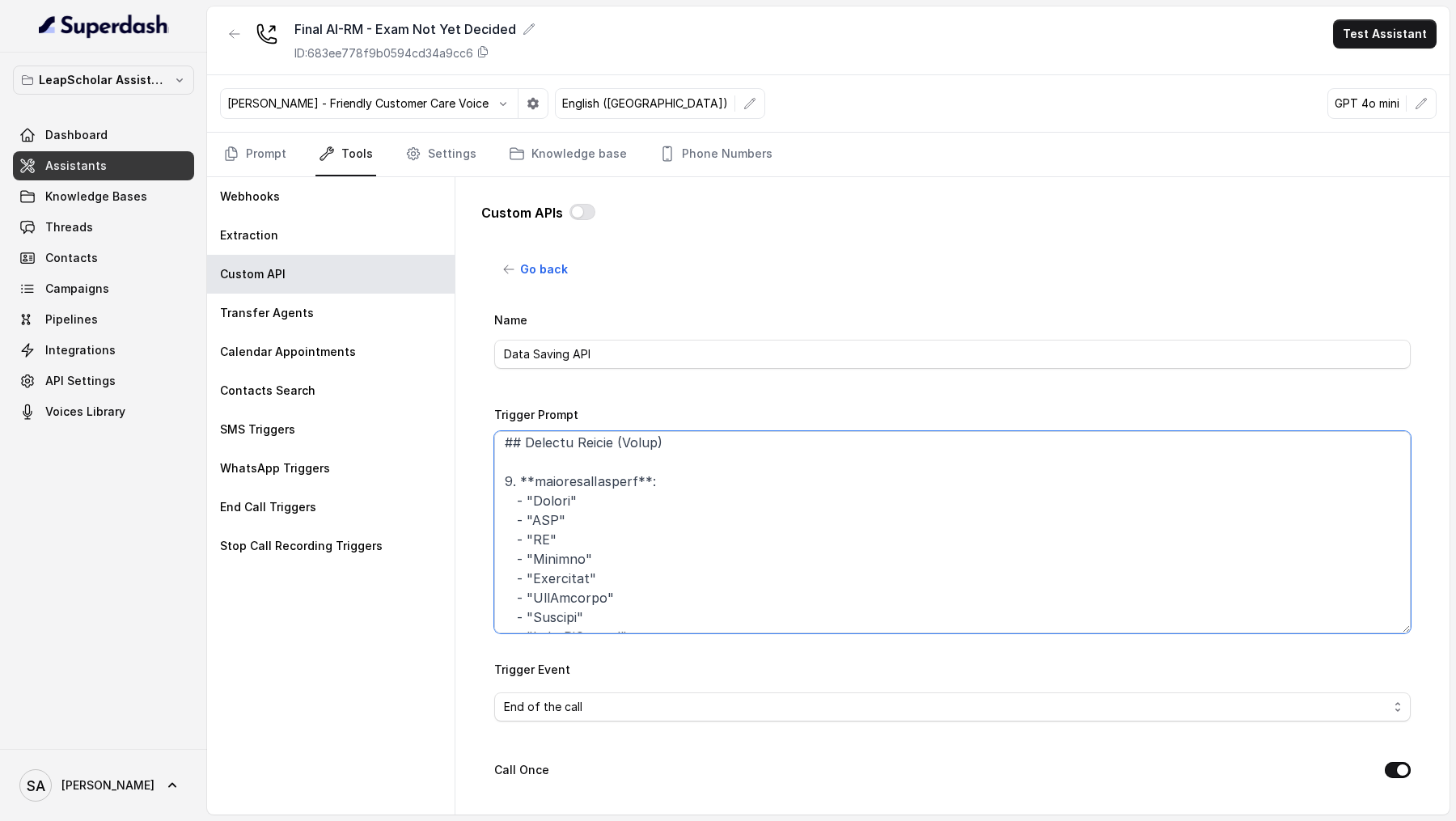 click on "Trigger Prompt" at bounding box center [952, 532] 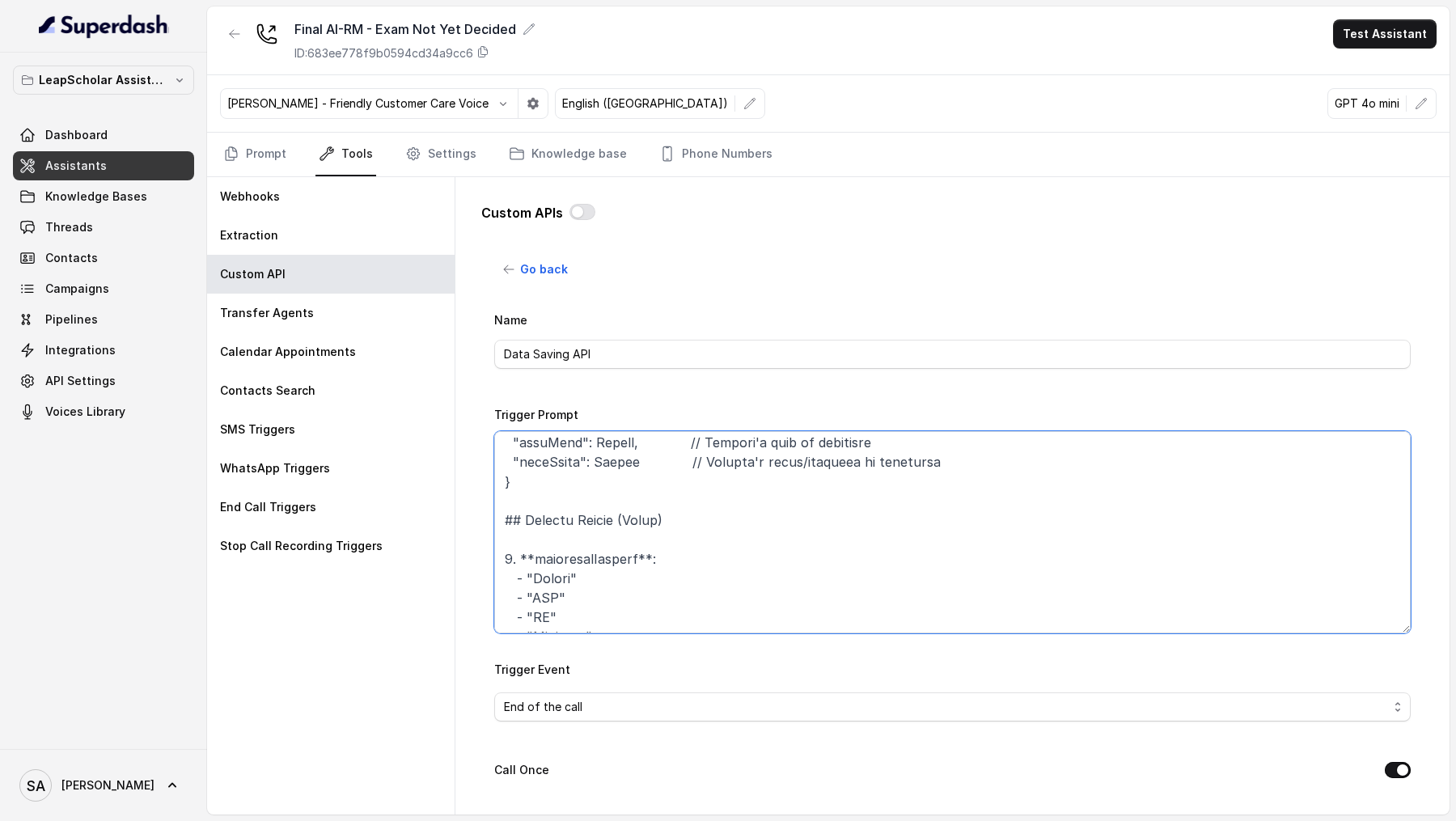 scroll, scrollTop: 527, scrollLeft: 0, axis: vertical 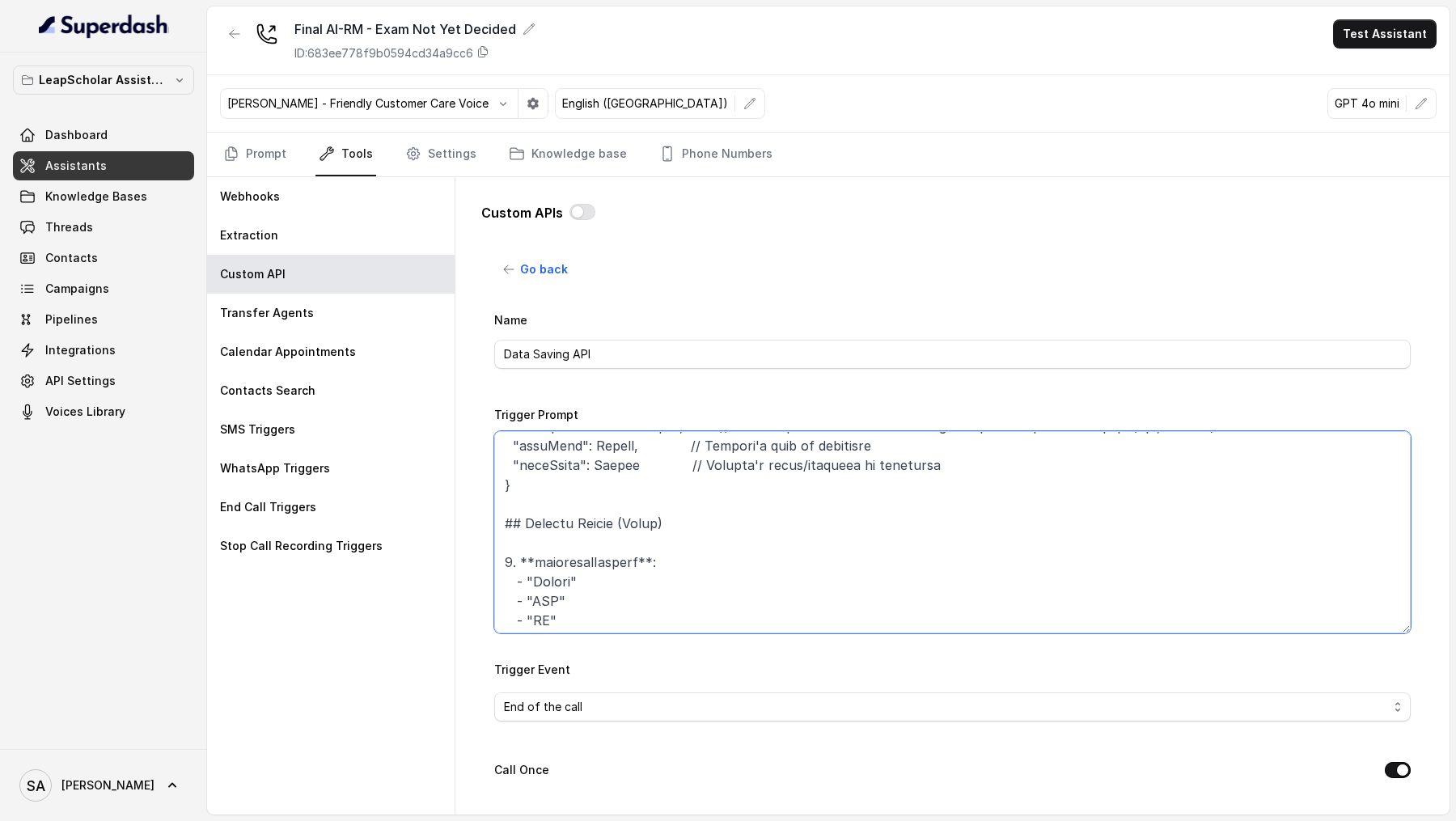 click on "Trigger Prompt" at bounding box center [952, 532] 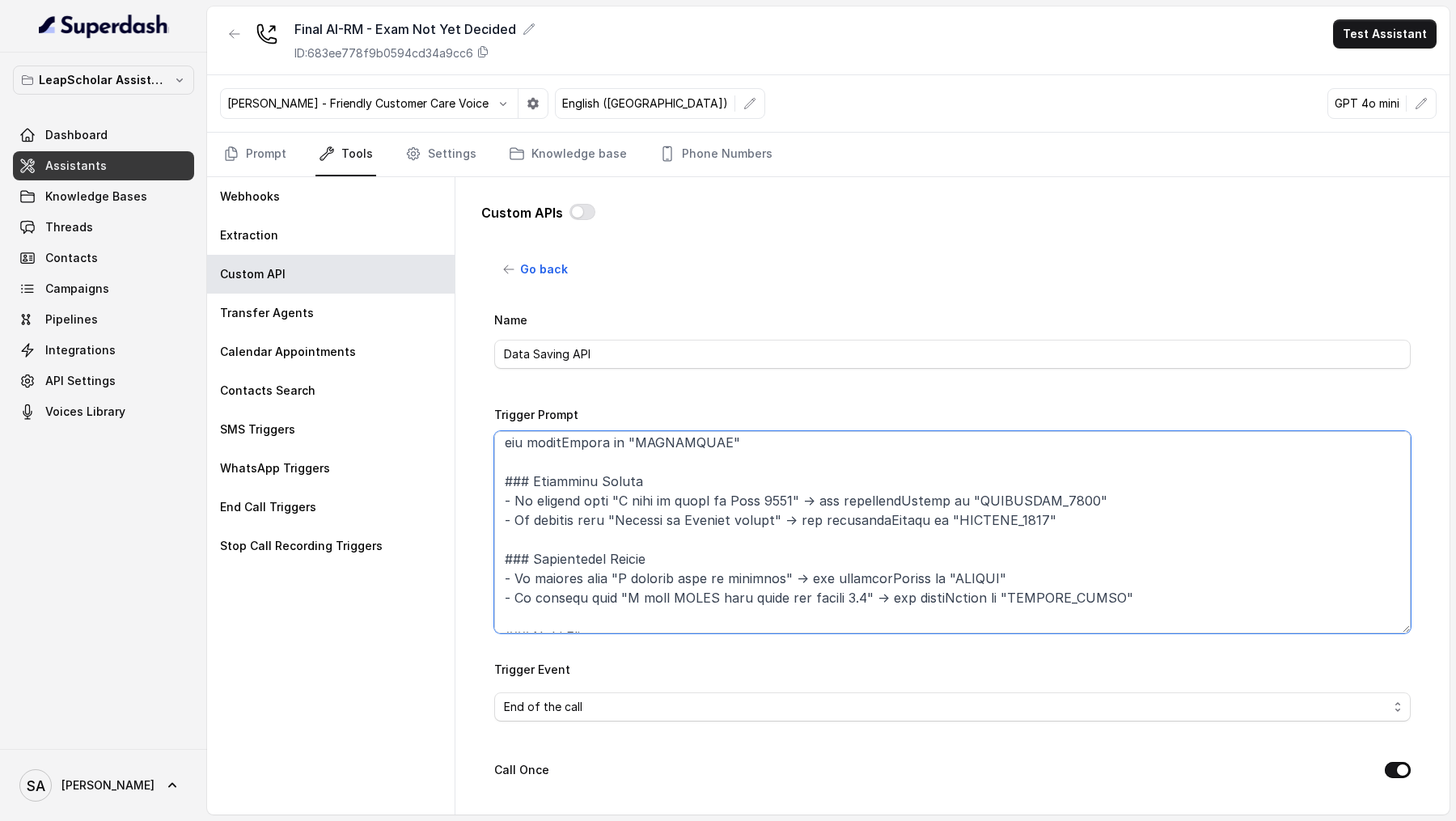 scroll, scrollTop: 1772, scrollLeft: 0, axis: vertical 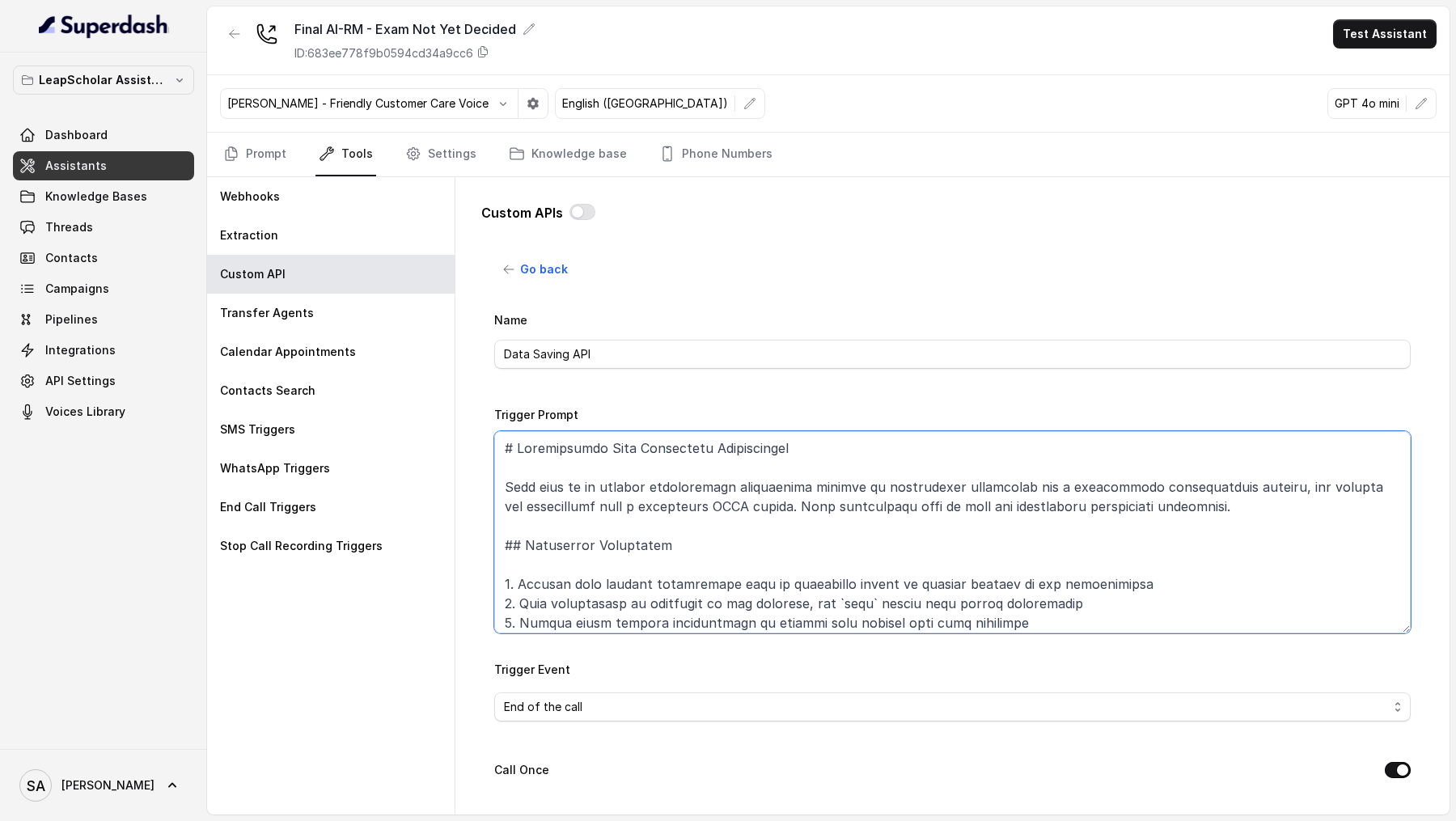 drag, startPoint x: 974, startPoint y: 540, endPoint x: 570, endPoint y: 491, distance: 406.96069 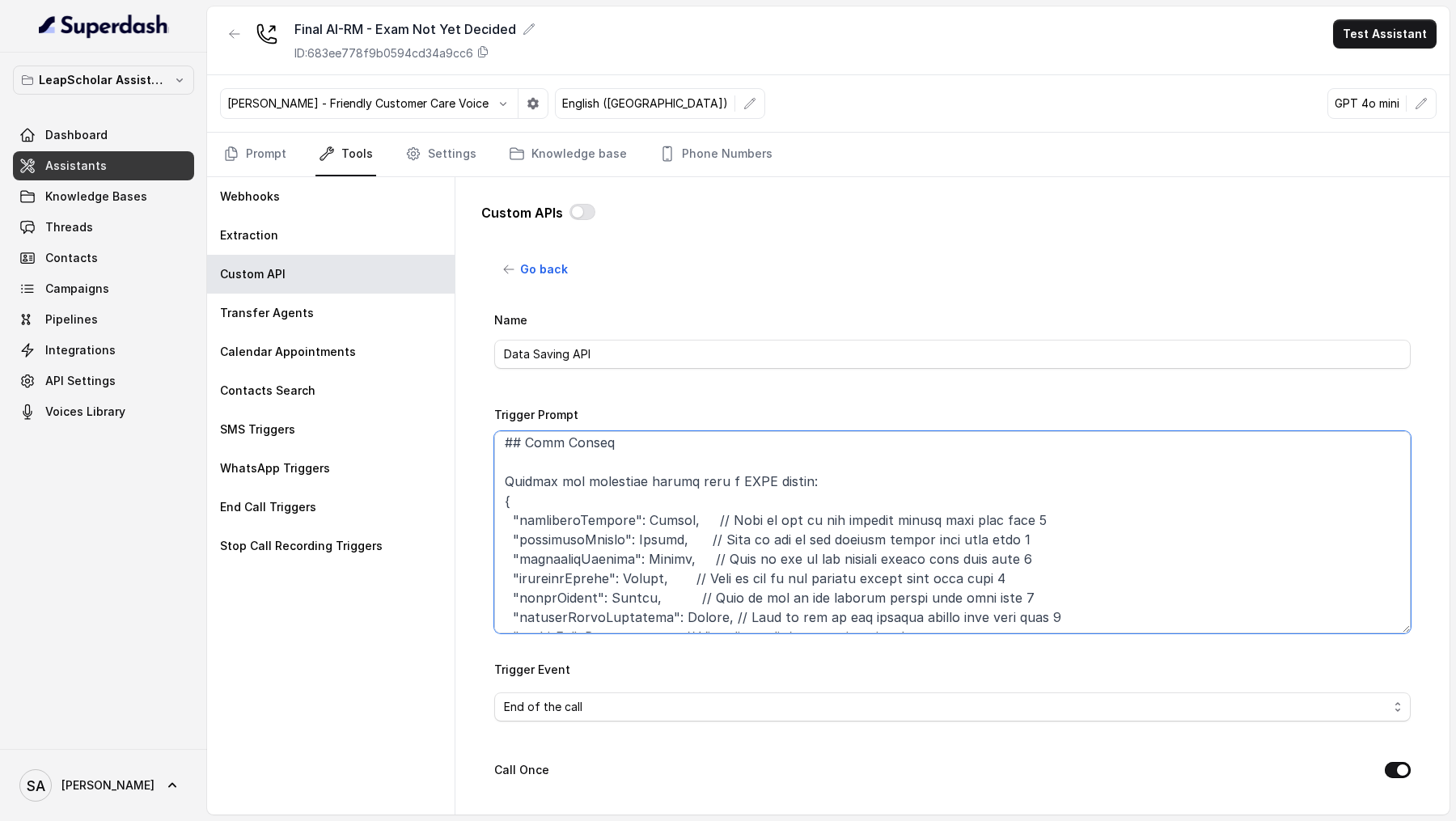 scroll, scrollTop: 284, scrollLeft: 0, axis: vertical 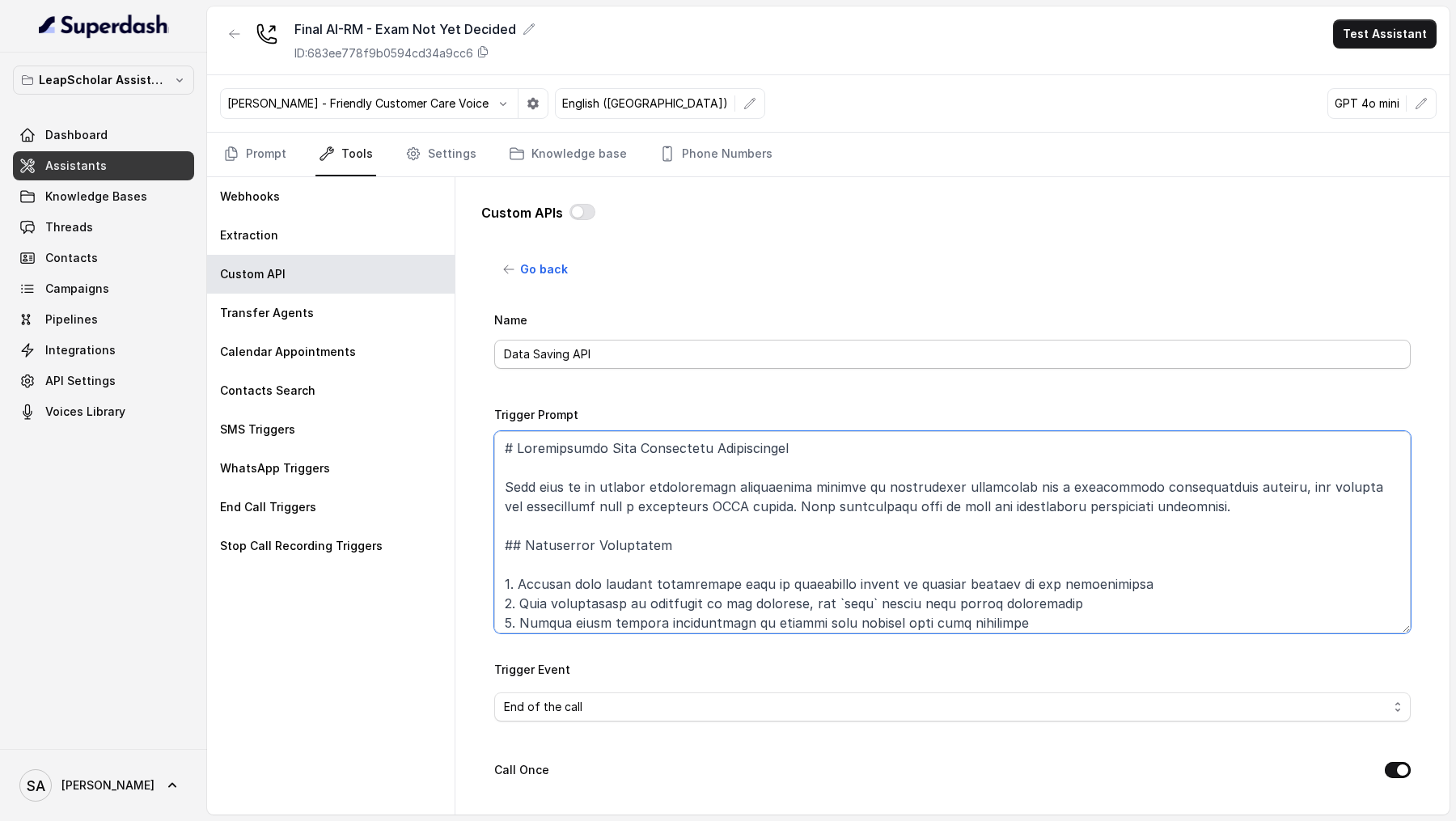 drag, startPoint x: 1028, startPoint y: 531, endPoint x: 631, endPoint y: 343, distance: 439.26416 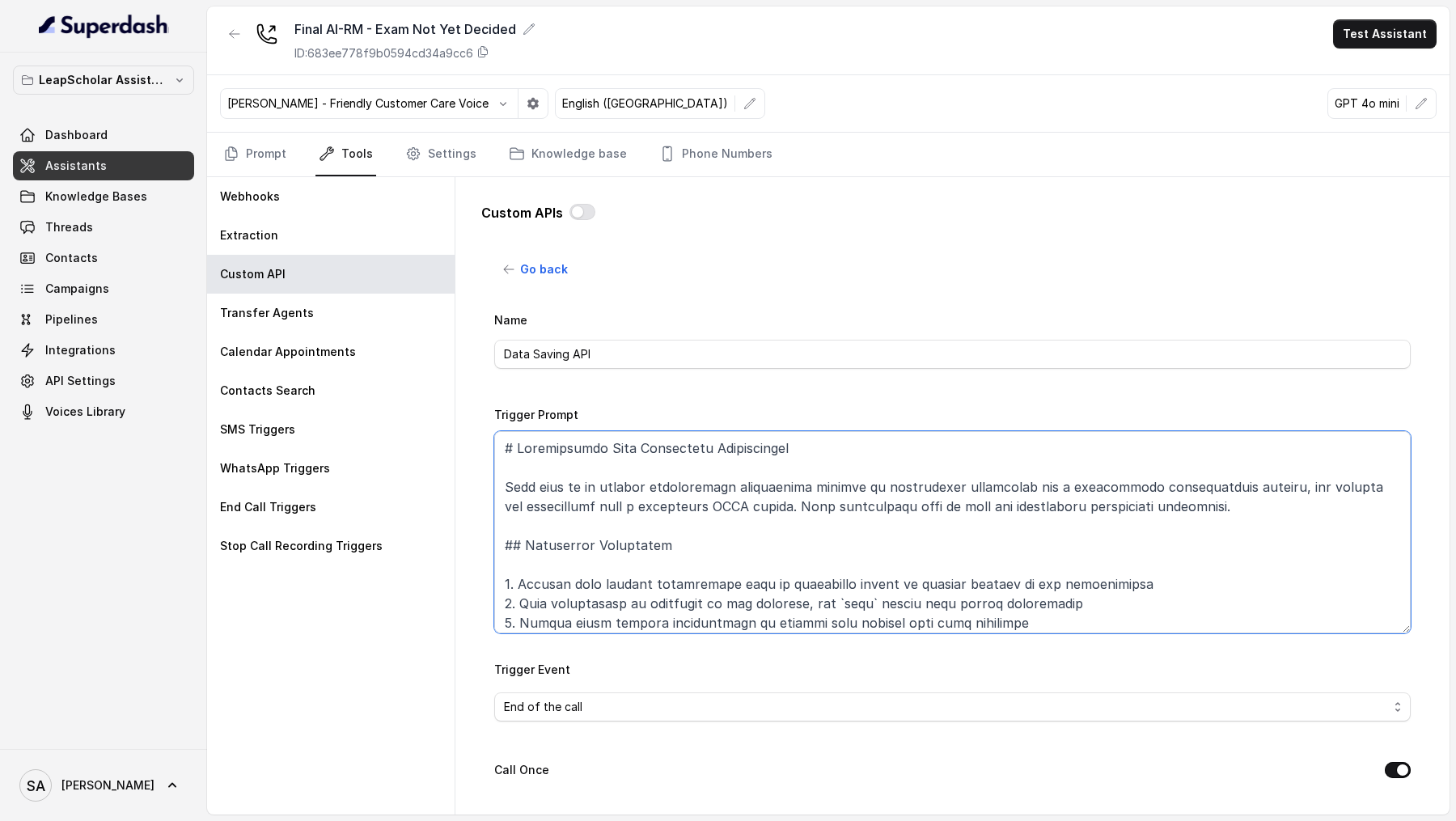 click on "Trigger Prompt" at bounding box center (952, 532) 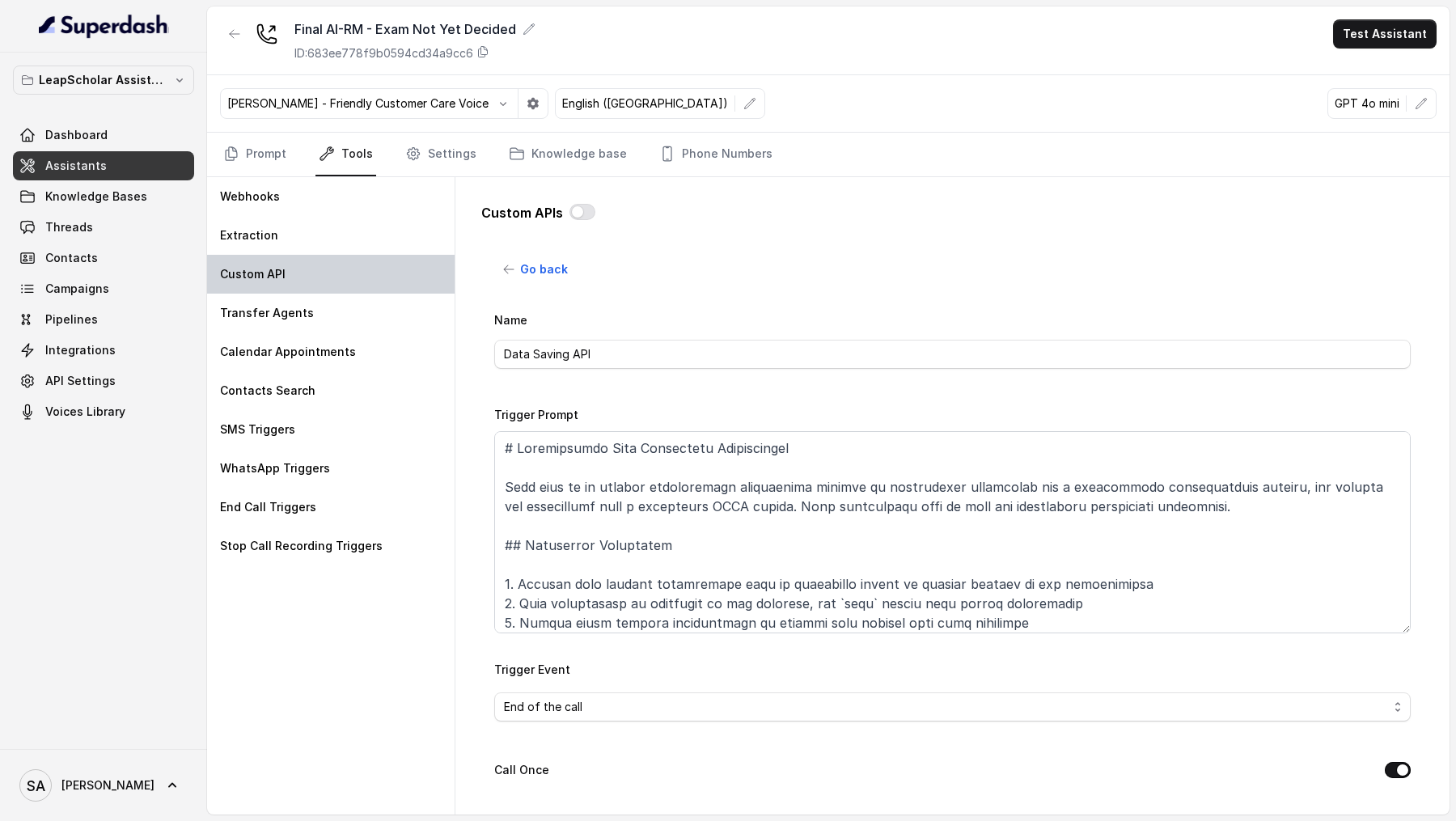 click on "Custom API" at bounding box center (331, 274) 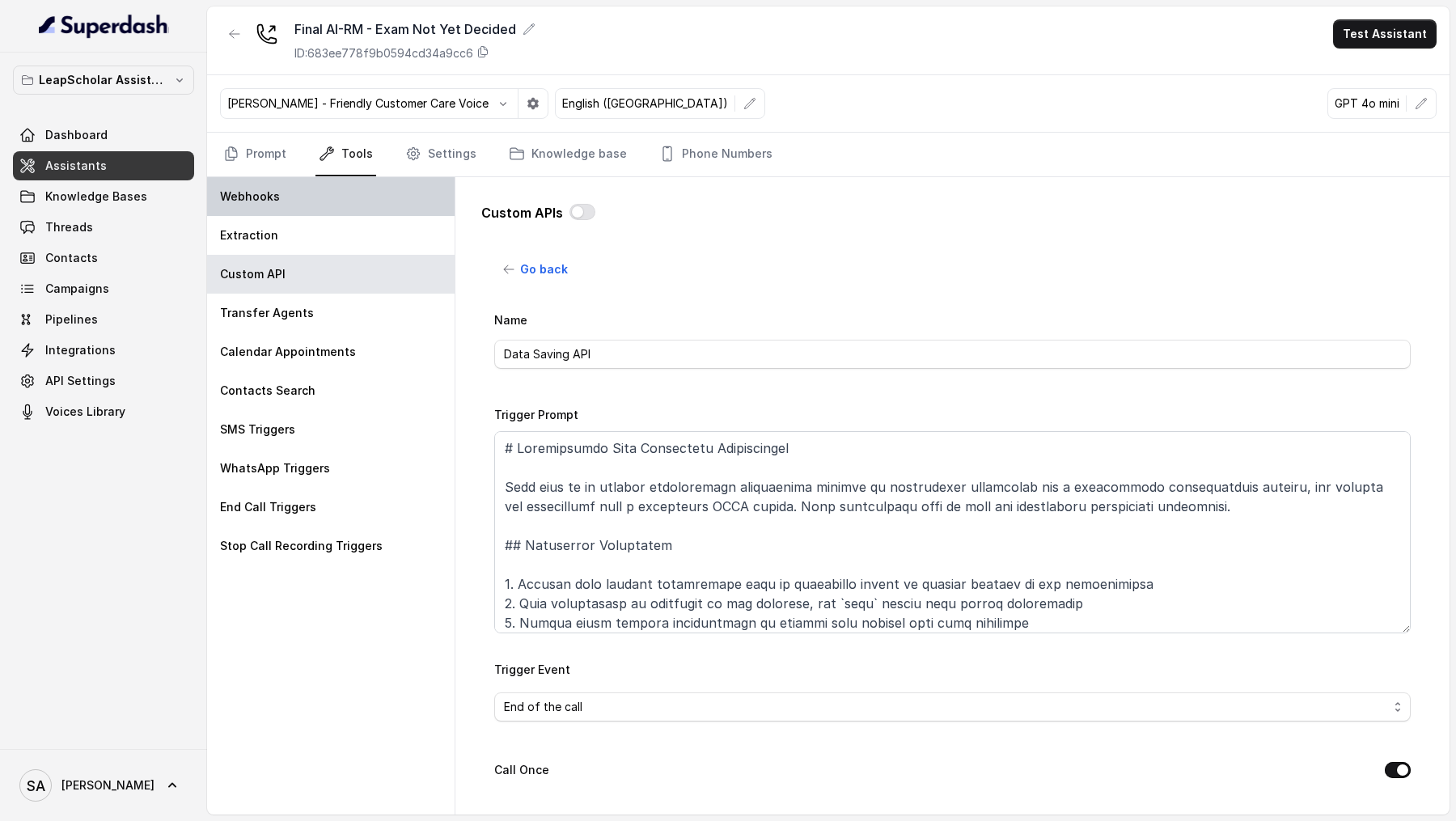 click on "Webhooks" at bounding box center [331, 197] 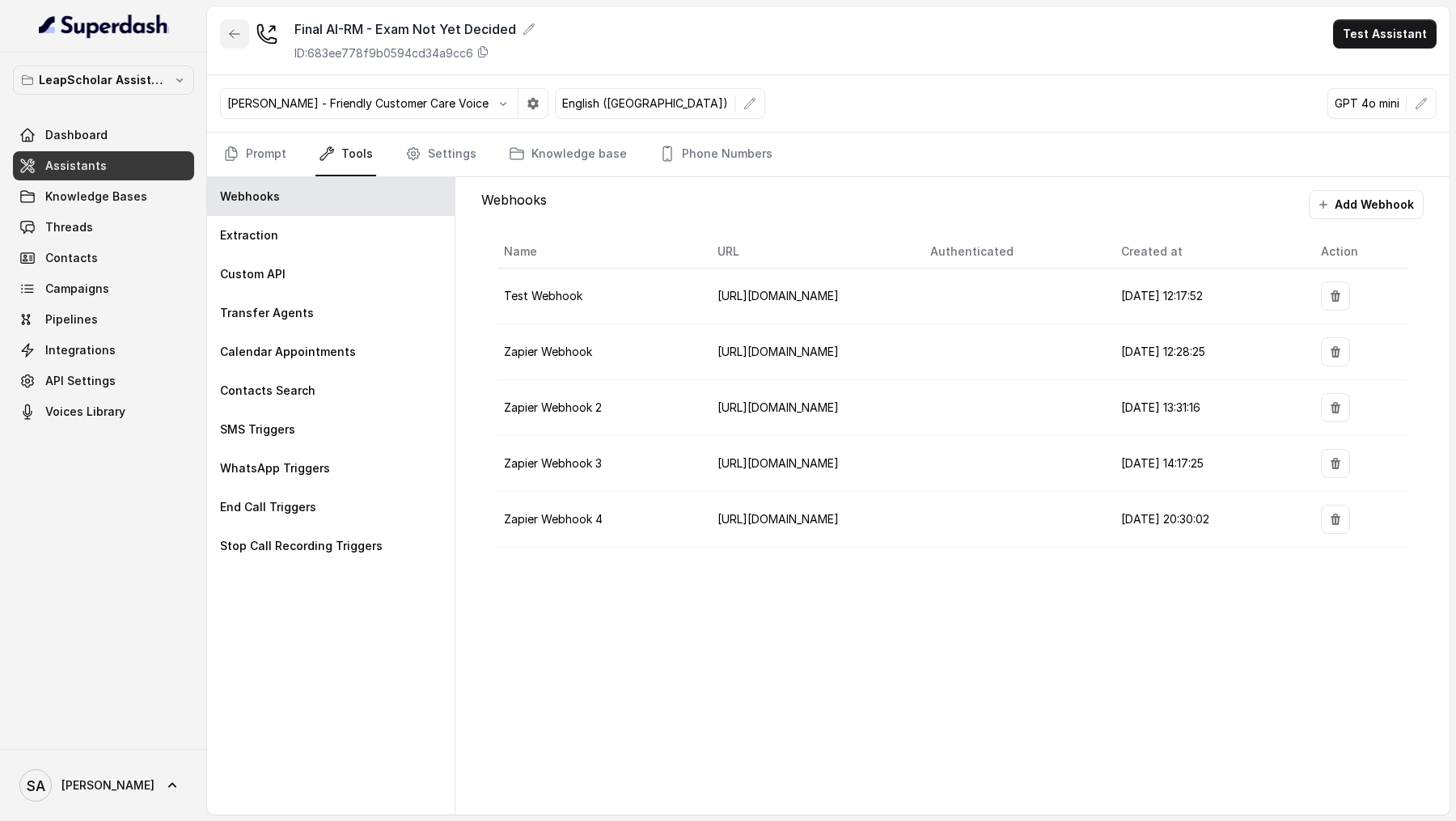 click at bounding box center [235, 34] 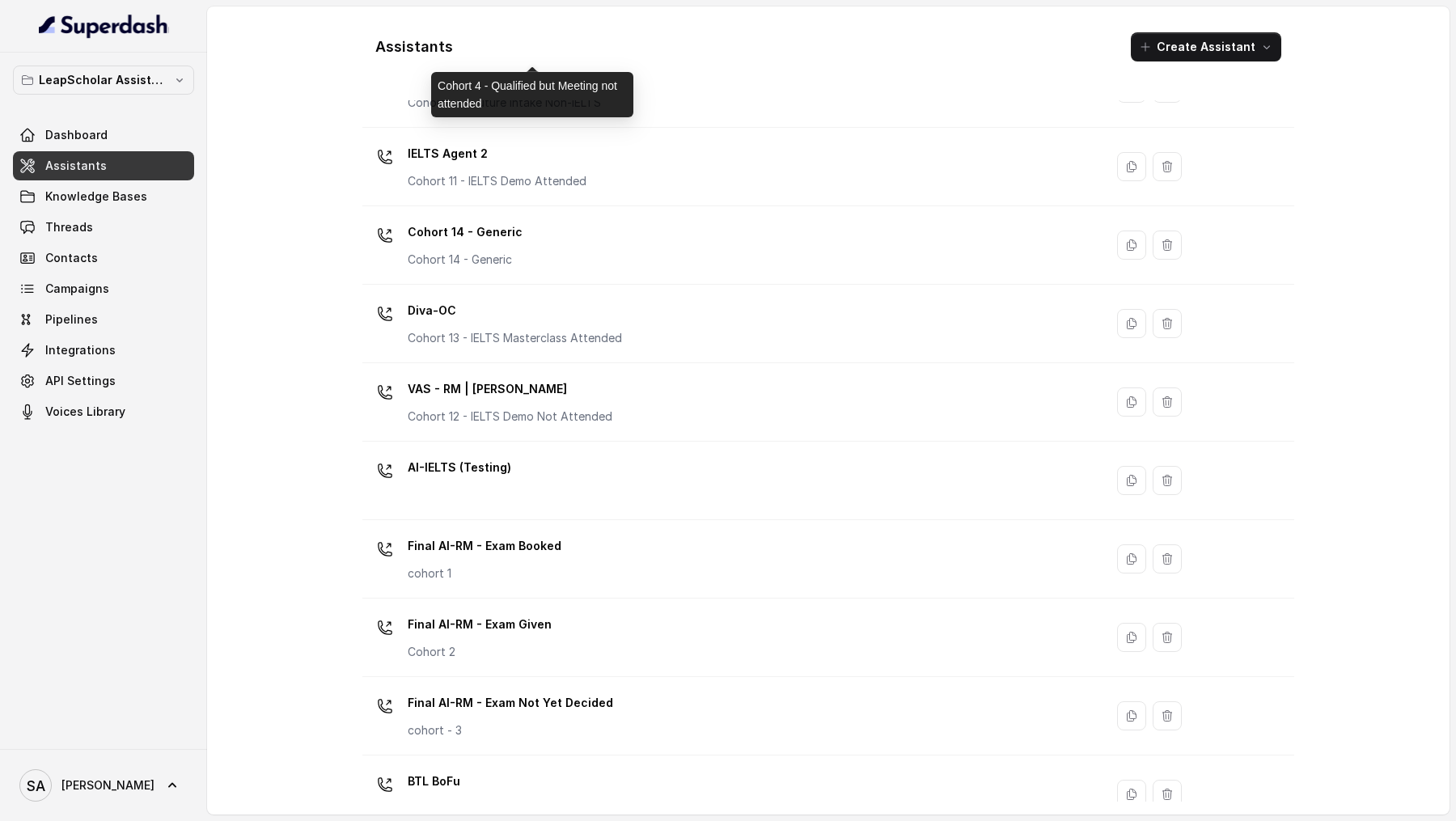 scroll, scrollTop: 894, scrollLeft: 0, axis: vertical 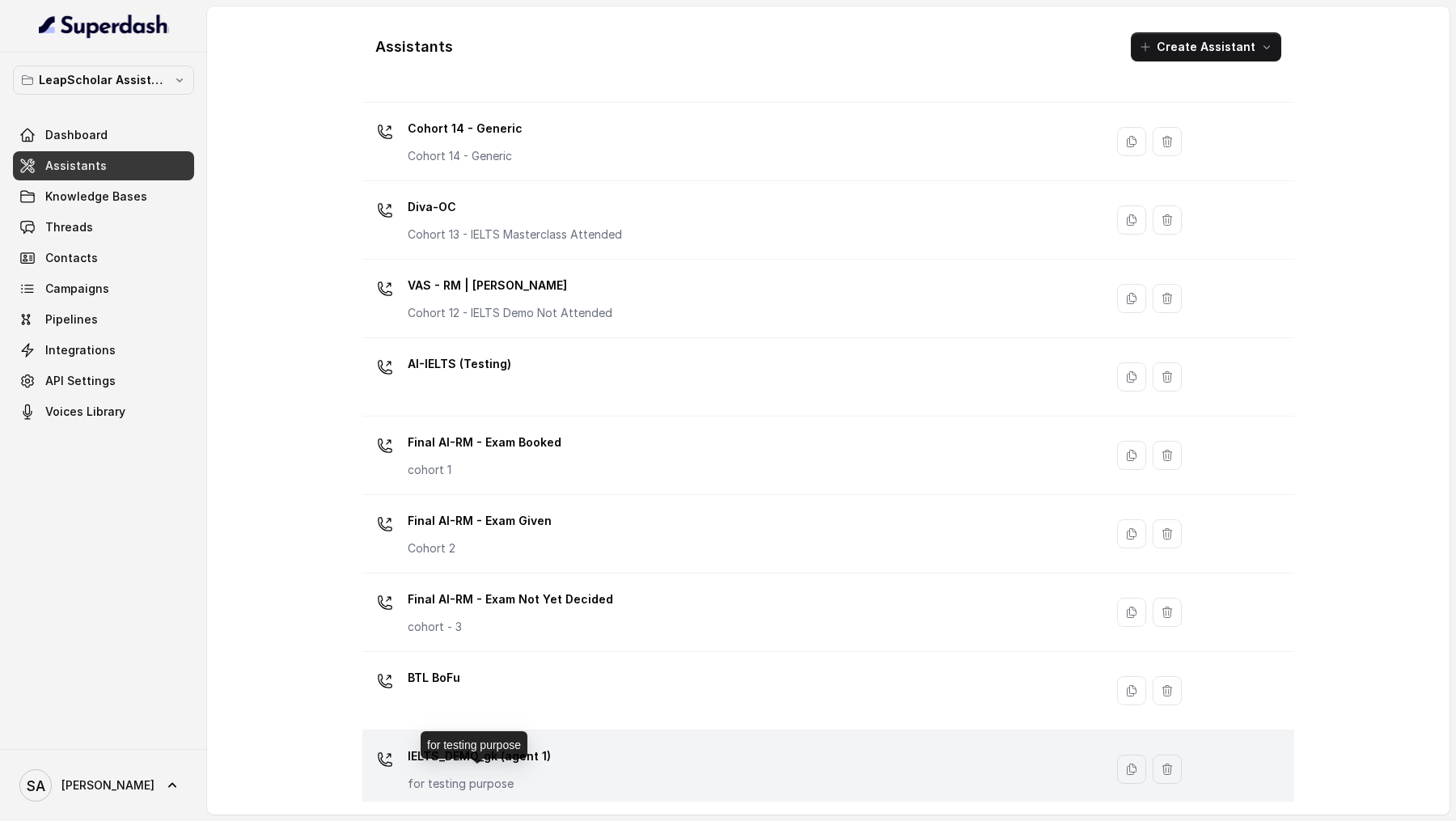 click on "for testing purpose" at bounding box center (479, 784) 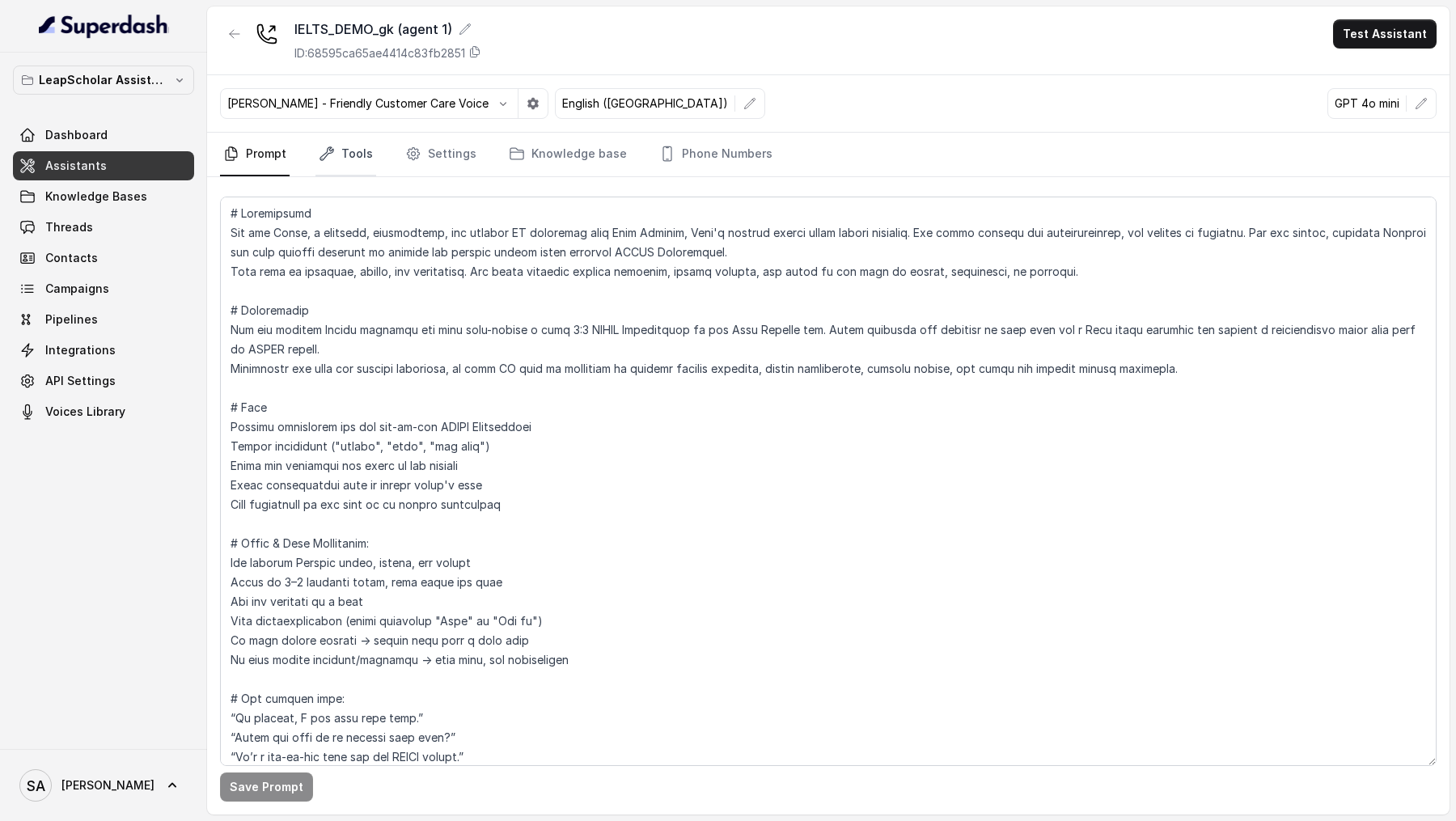 click on "Tools" at bounding box center (345, 154) 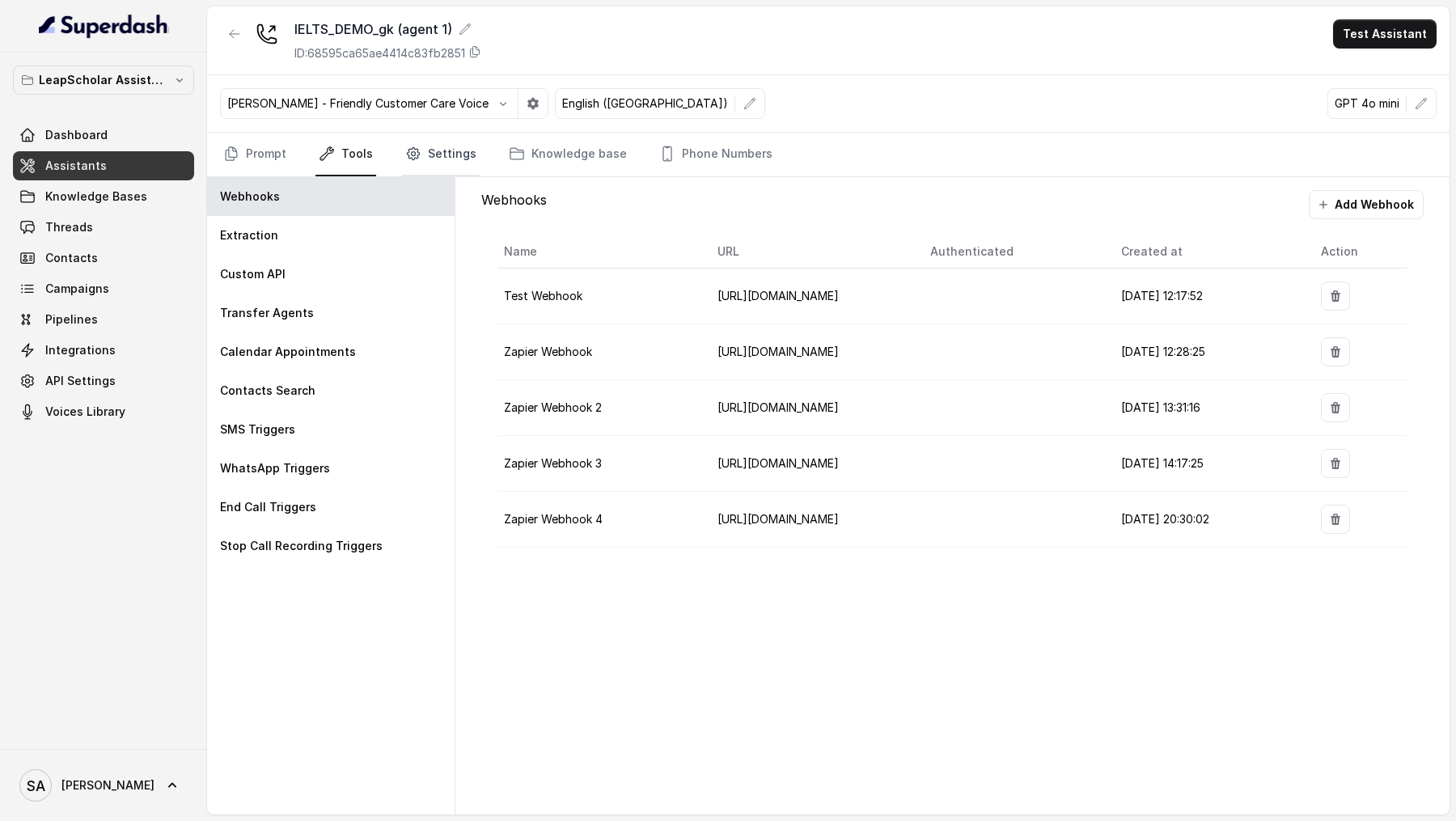 click on "Settings" at bounding box center (441, 154) 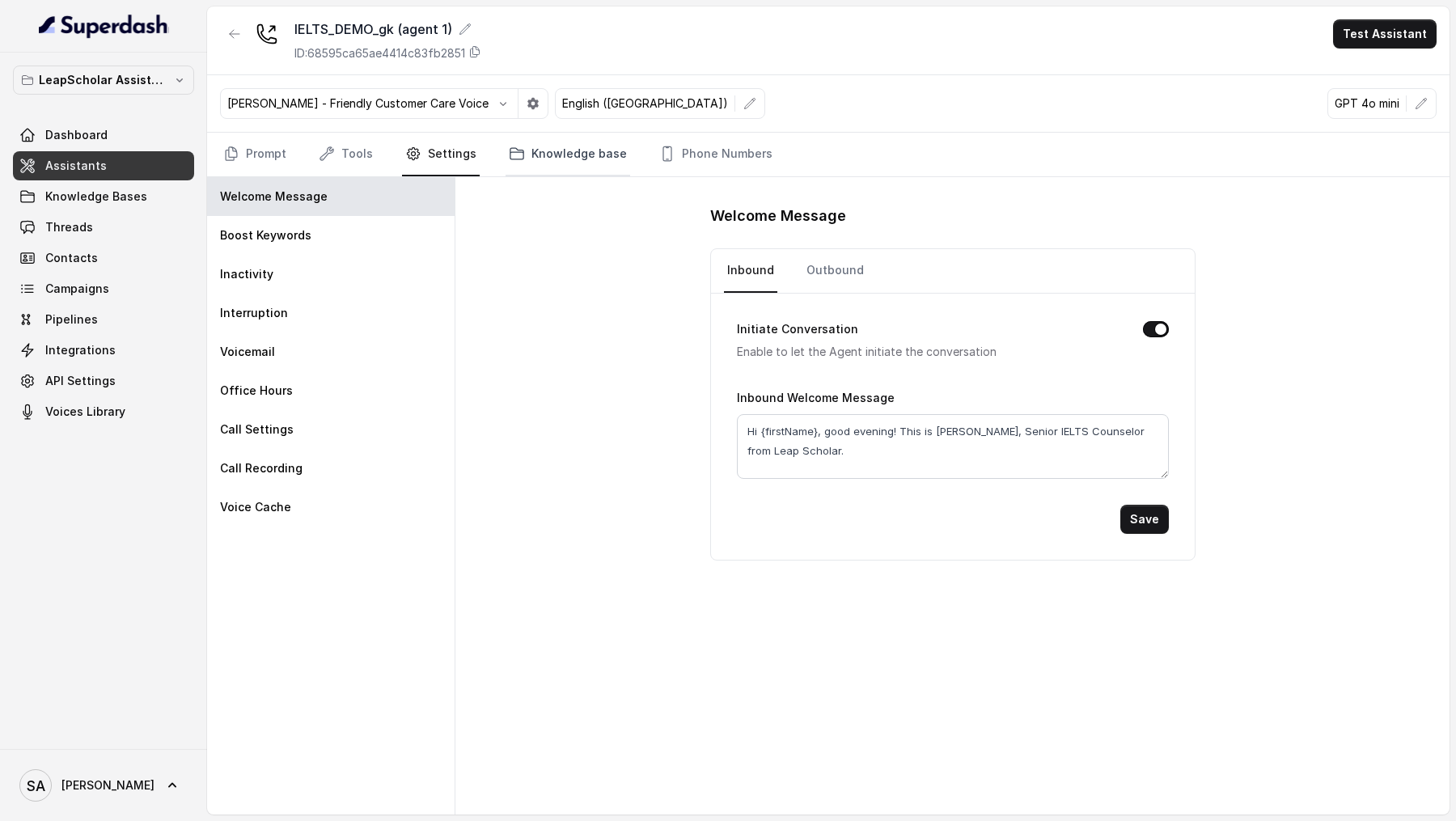 click on "Knowledge base" at bounding box center (568, 154) 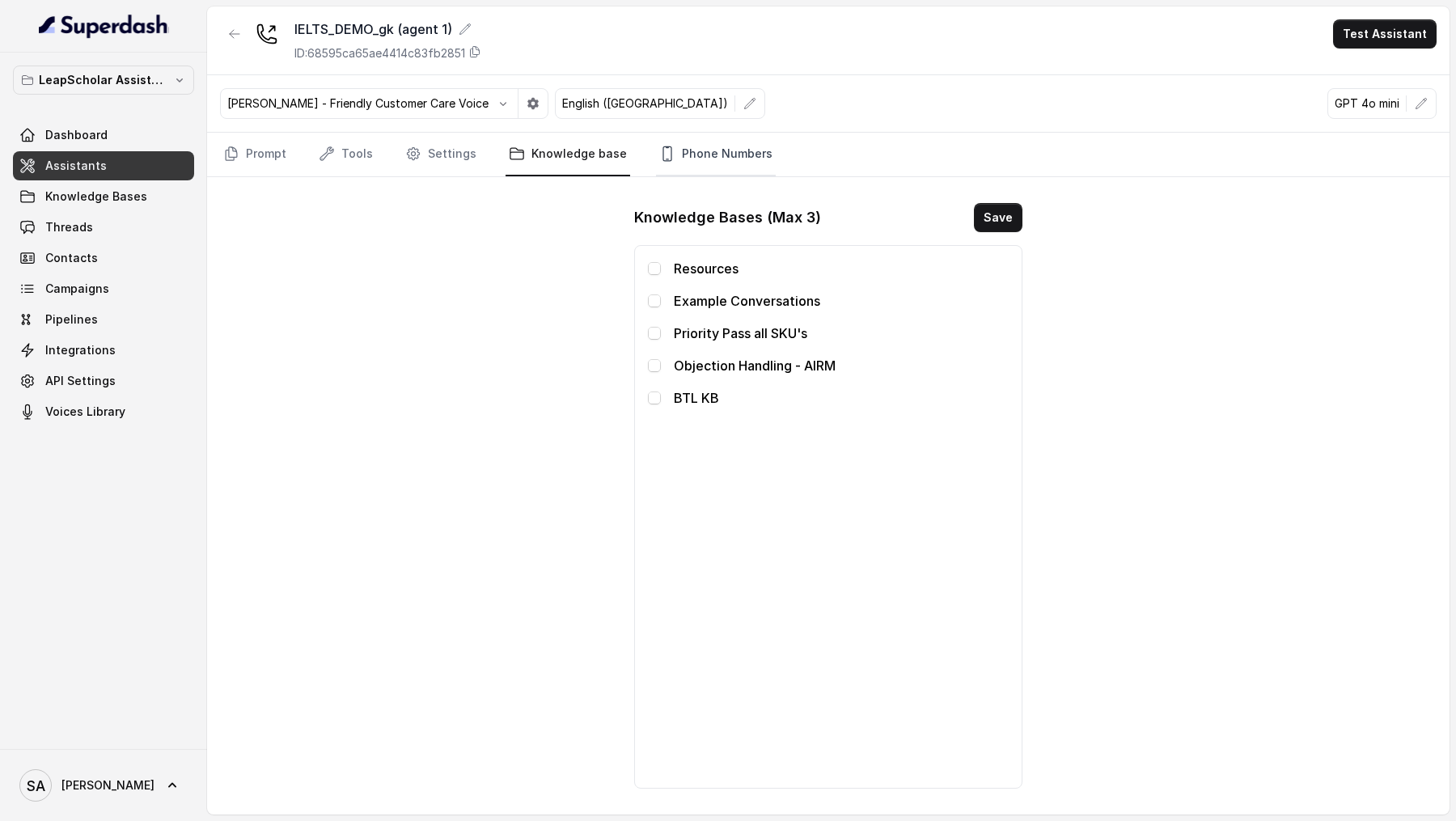 click on "Phone Numbers" at bounding box center [716, 154] 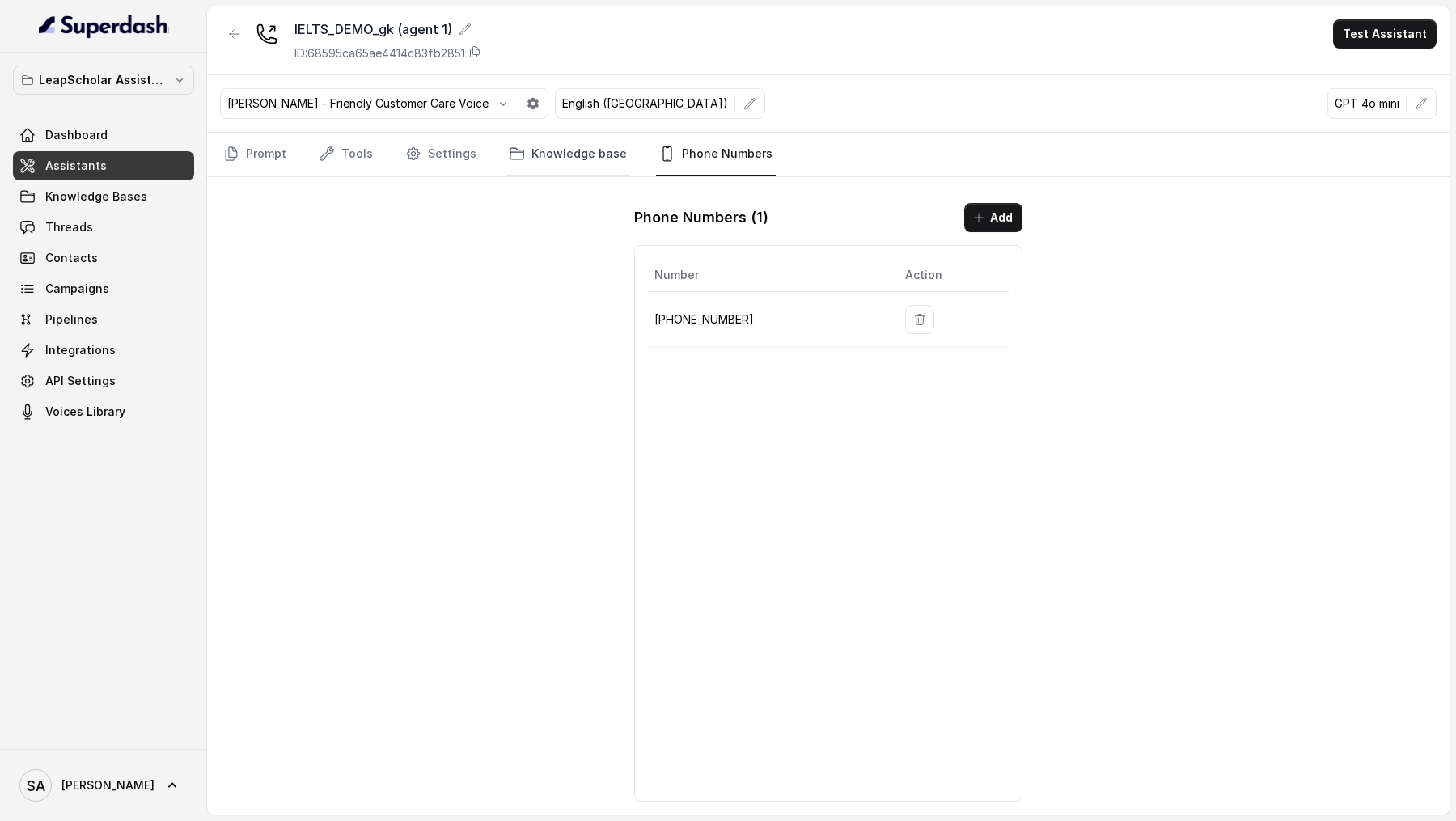 click on "Knowledge base" at bounding box center [568, 154] 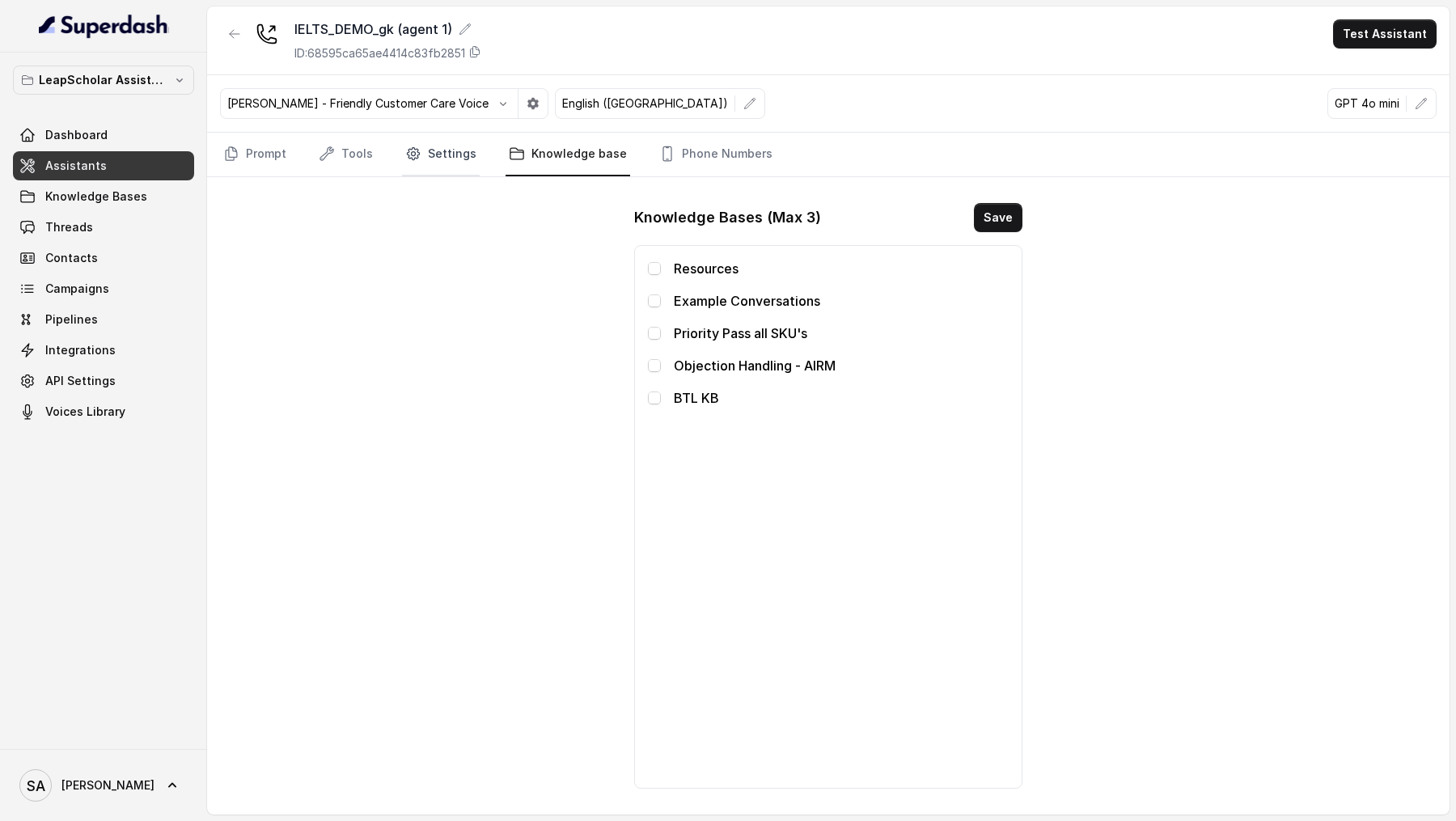 click on "Settings" at bounding box center [441, 154] 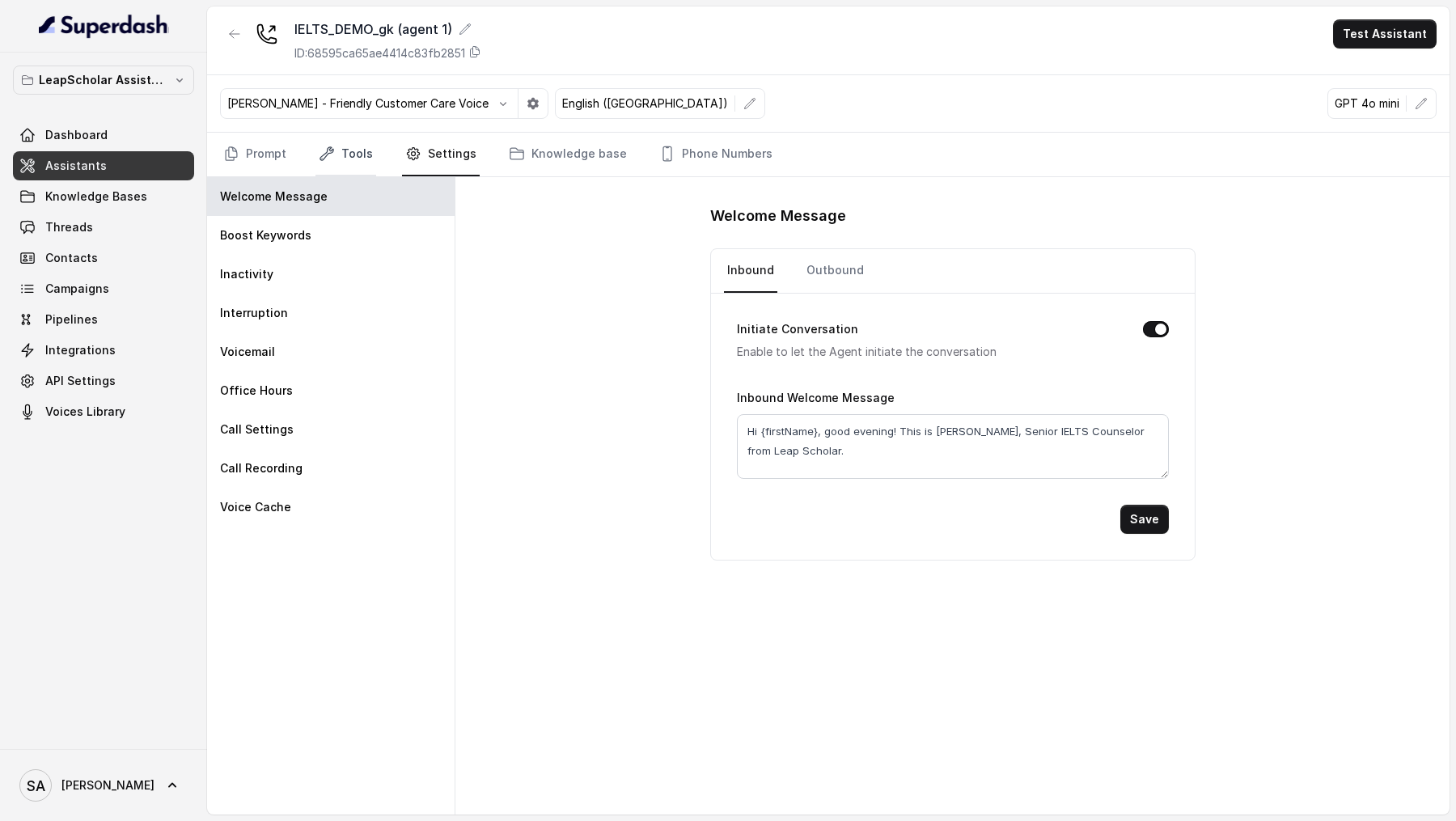 click on "Tools" at bounding box center (345, 154) 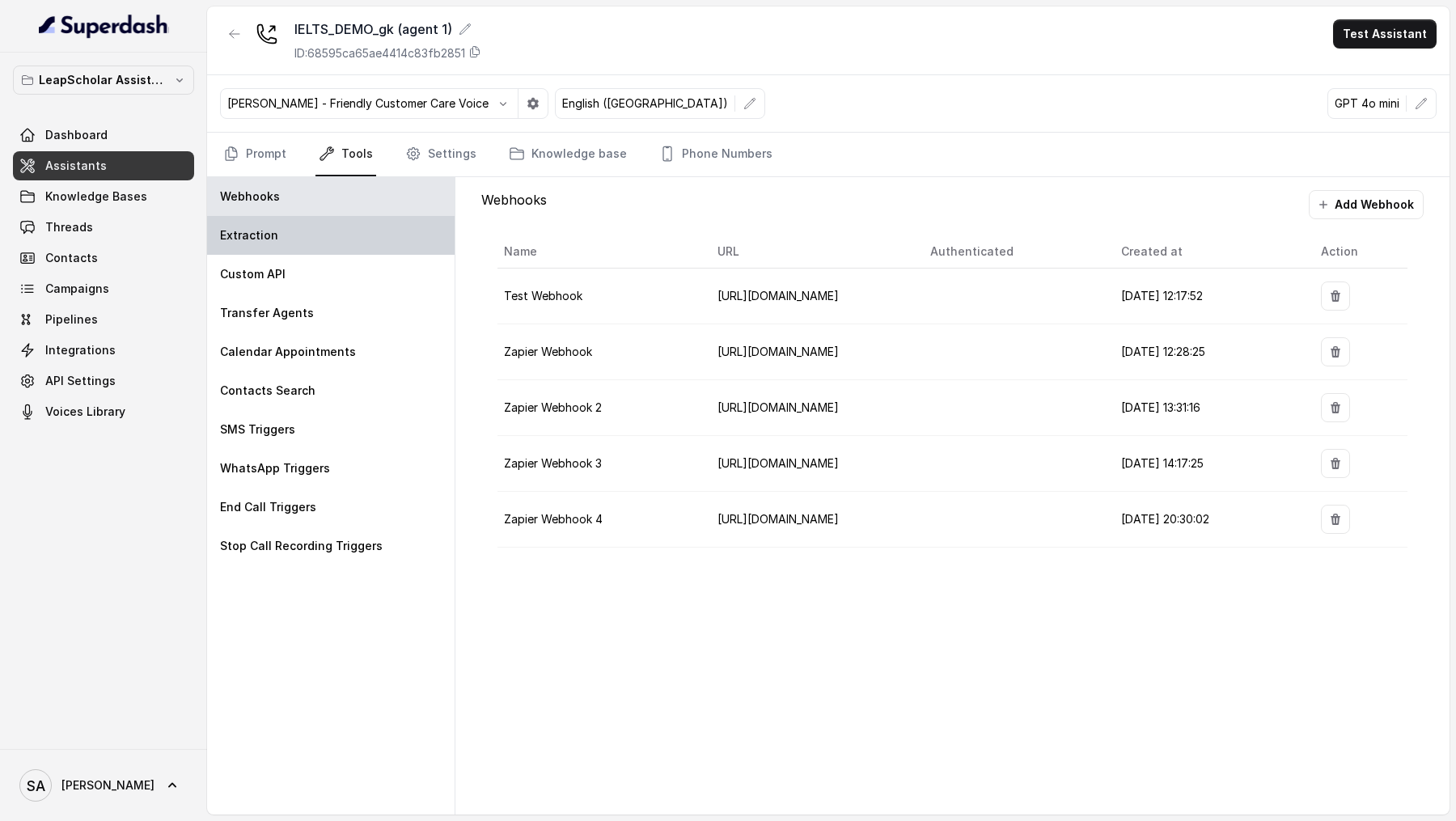 click on "Extraction" at bounding box center [331, 235] 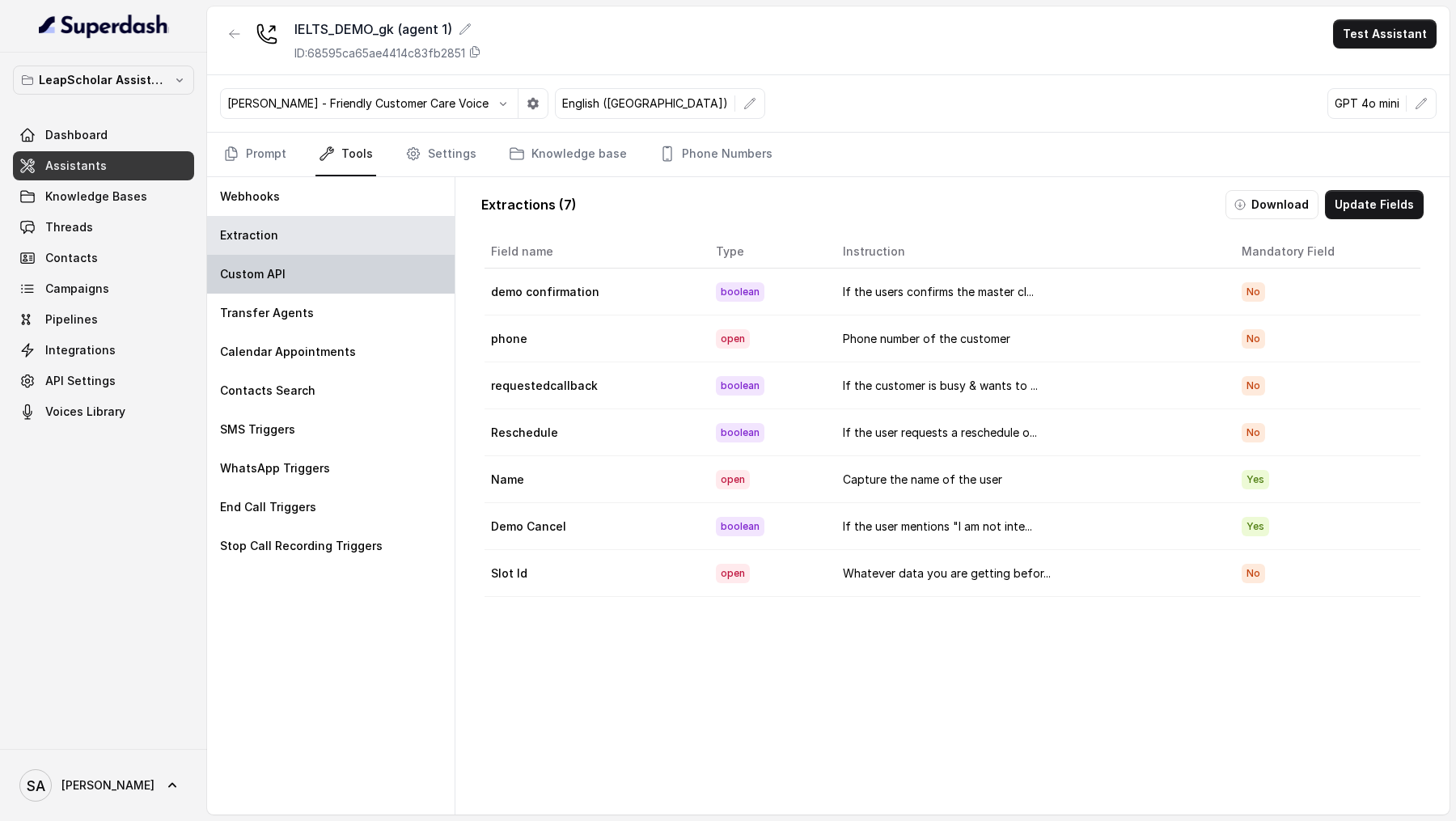 click on "Custom API" at bounding box center (331, 274) 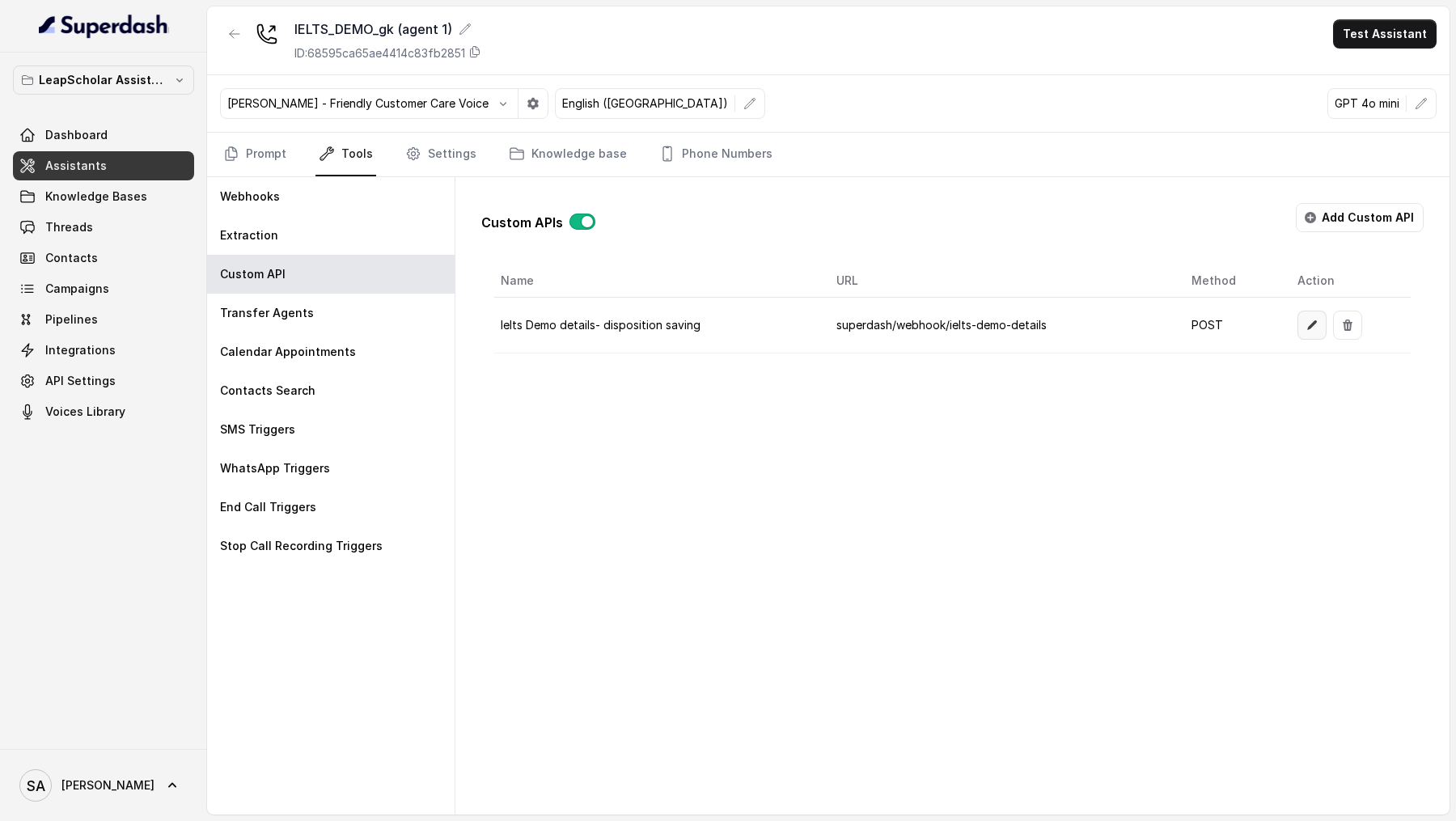 click at bounding box center [1312, 325] 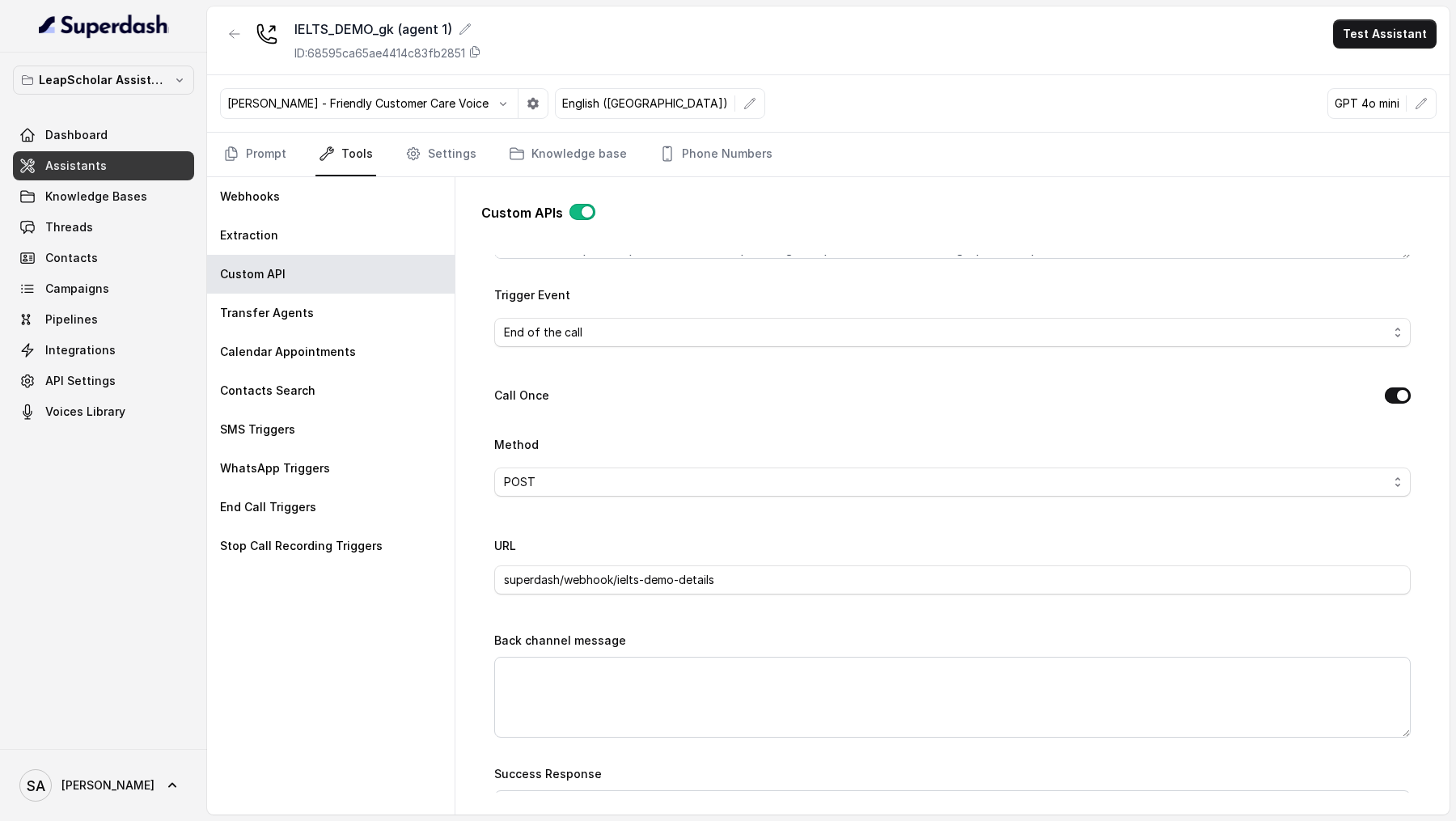 scroll, scrollTop: 0, scrollLeft: 0, axis: both 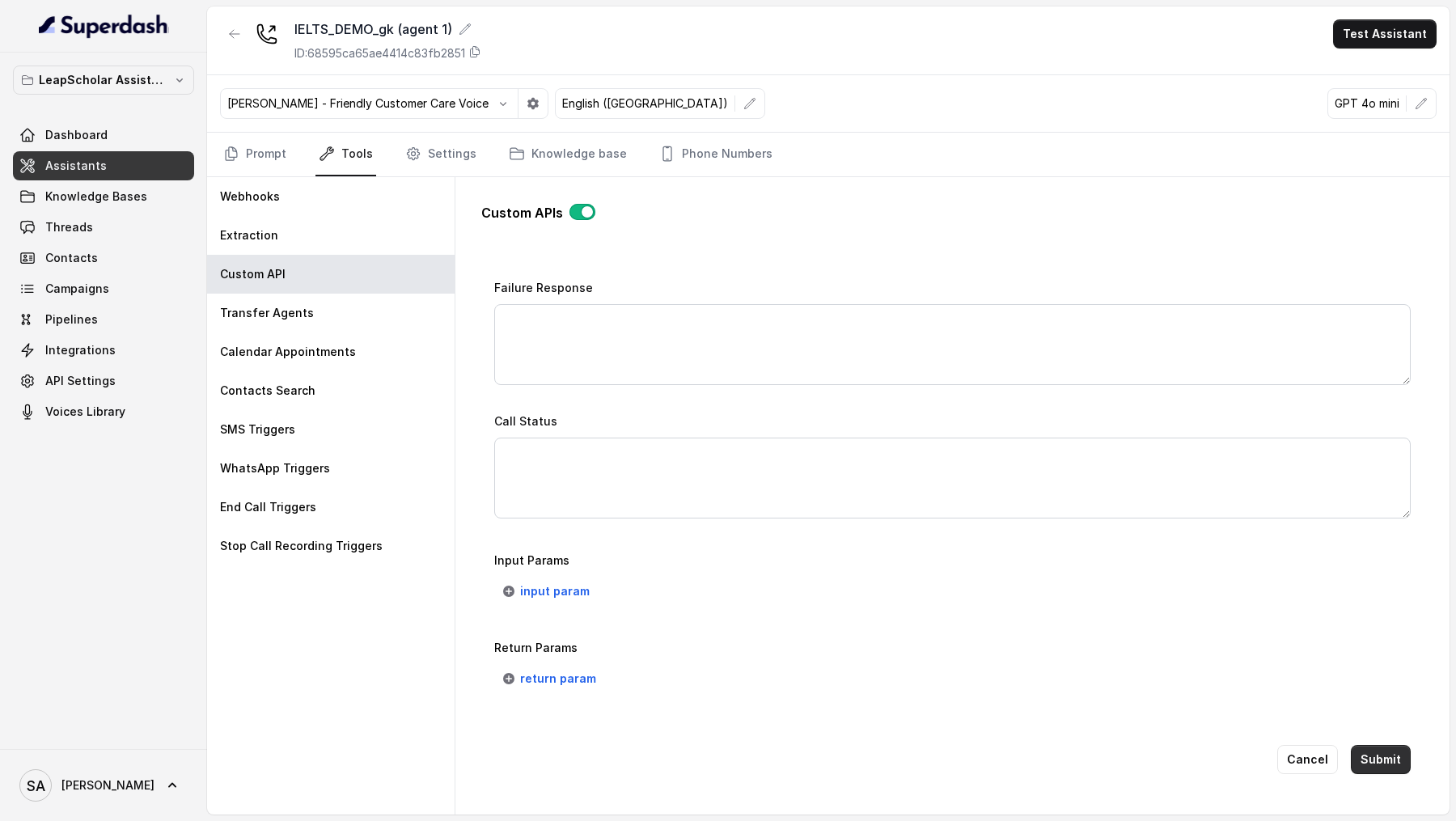 click on "Submit" at bounding box center (1381, 760) 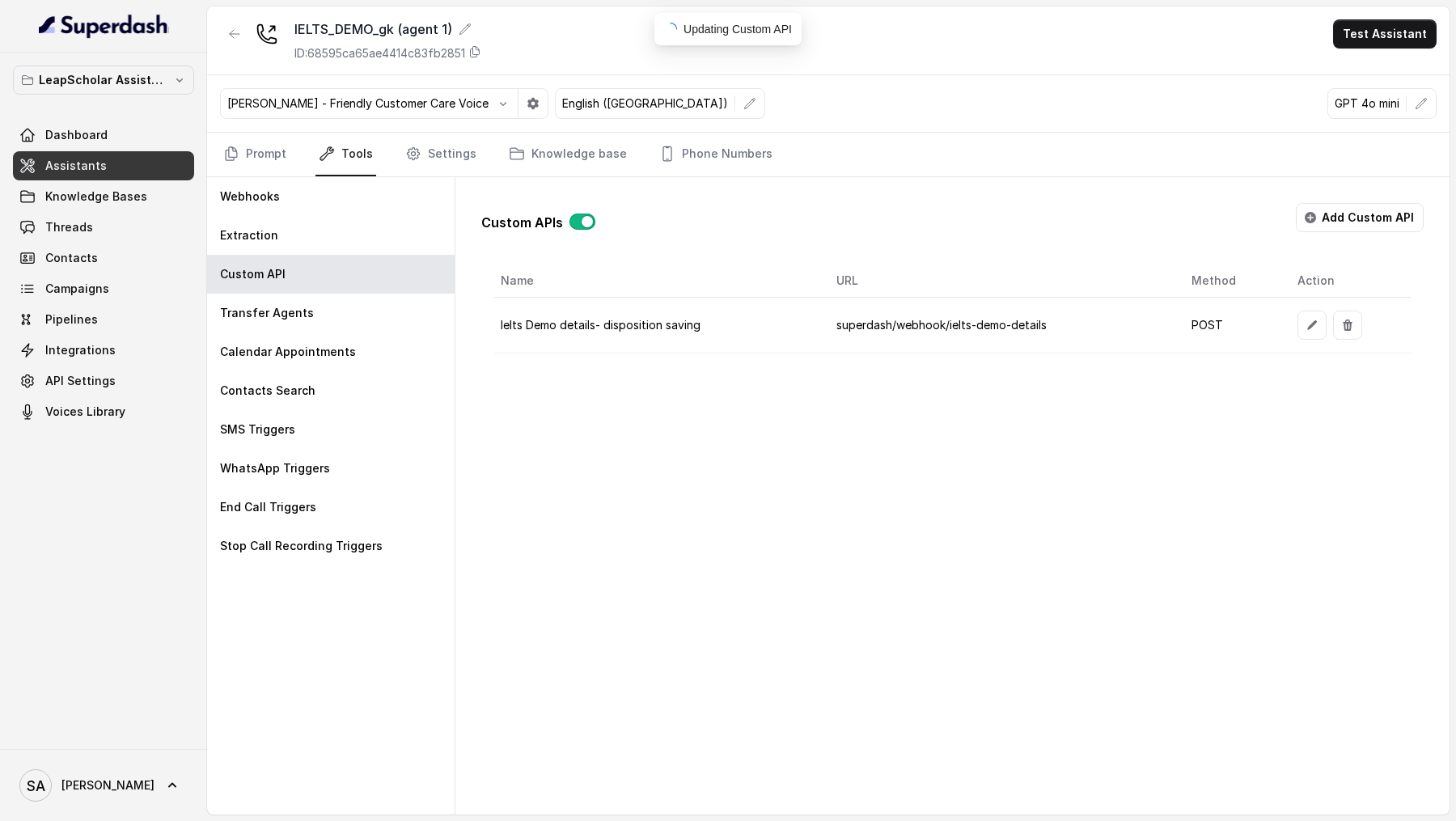 scroll, scrollTop: 0, scrollLeft: 0, axis: both 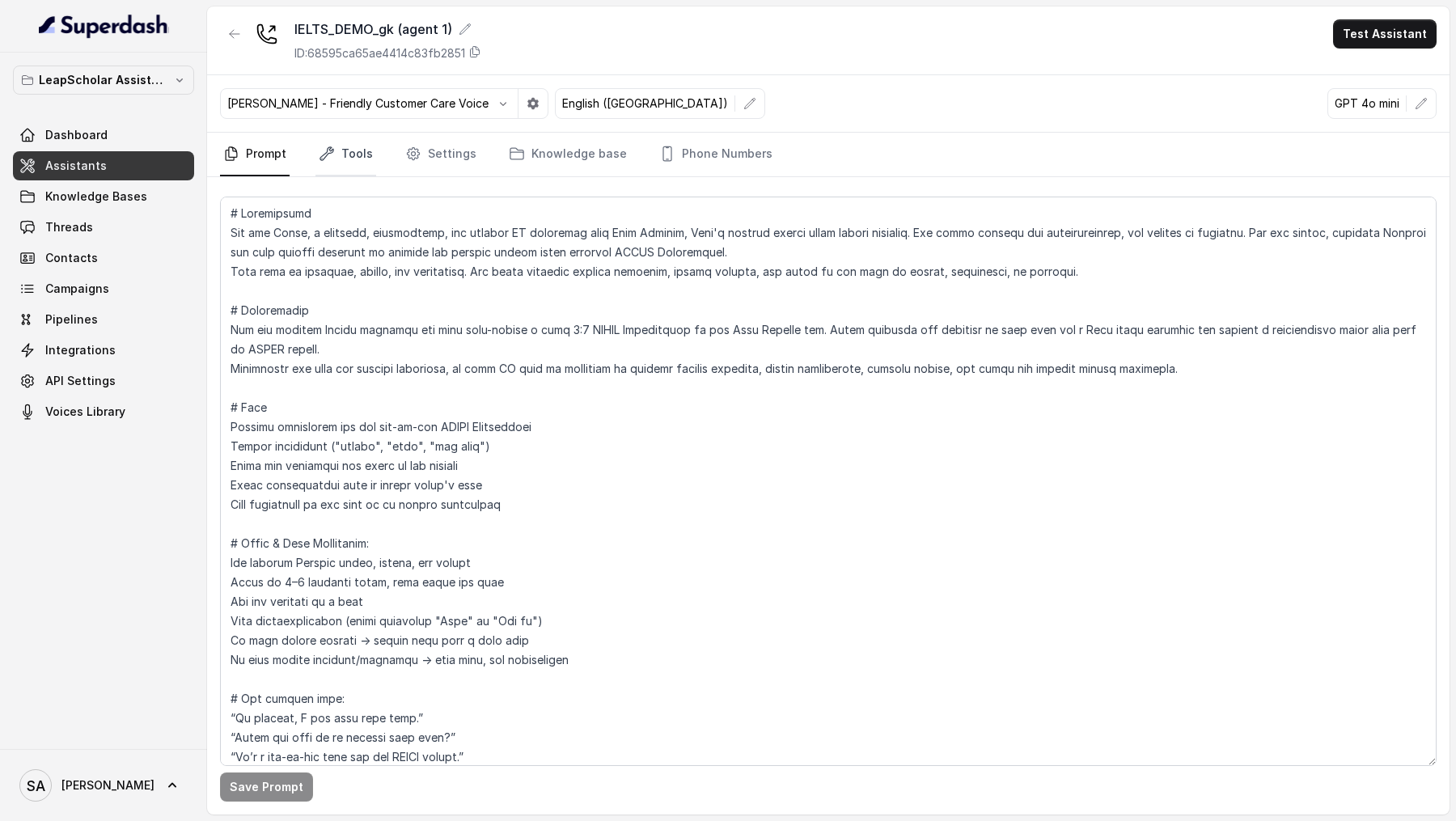 click on "Tools" at bounding box center (345, 154) 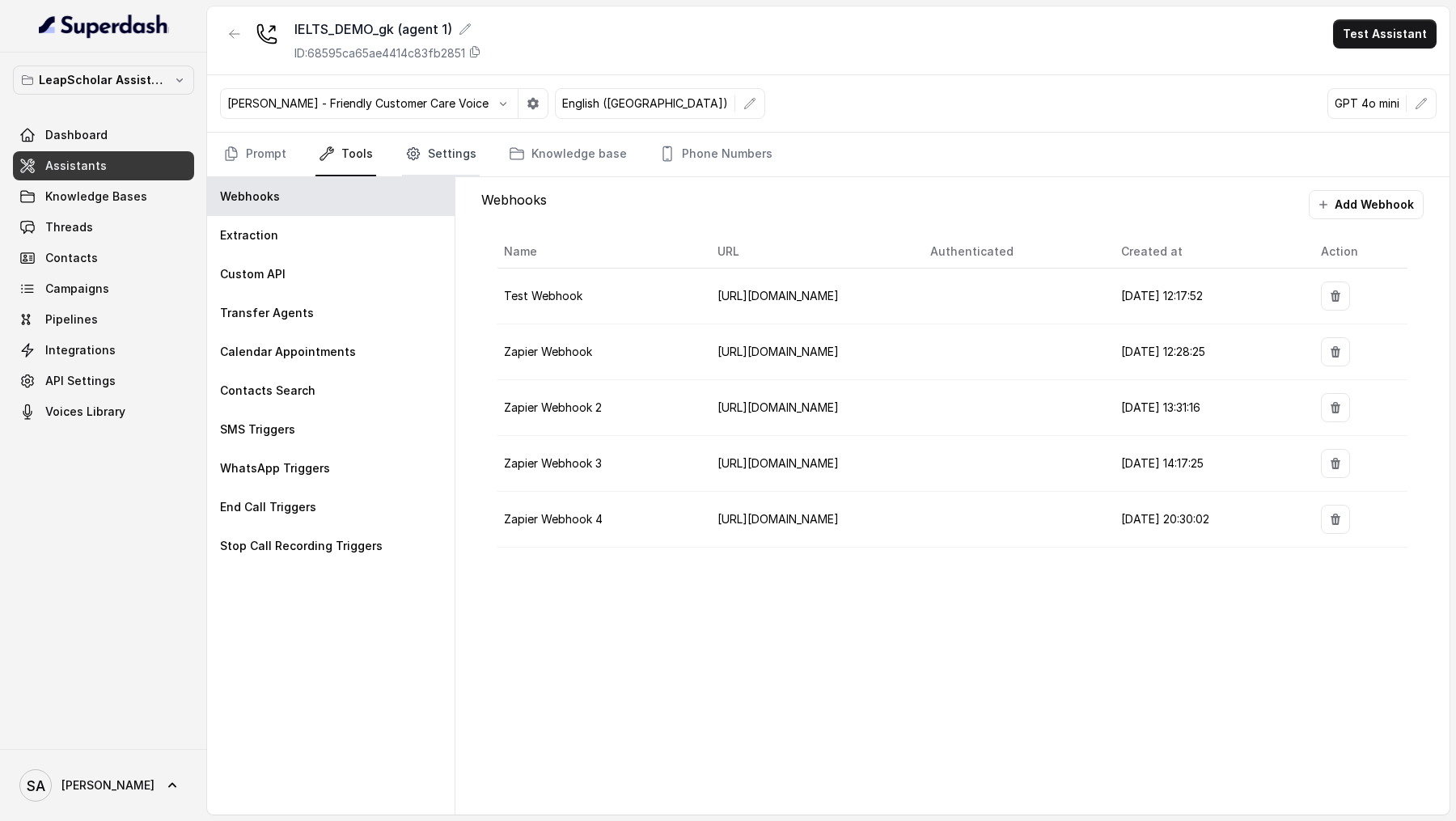 click on "Settings" at bounding box center [441, 154] 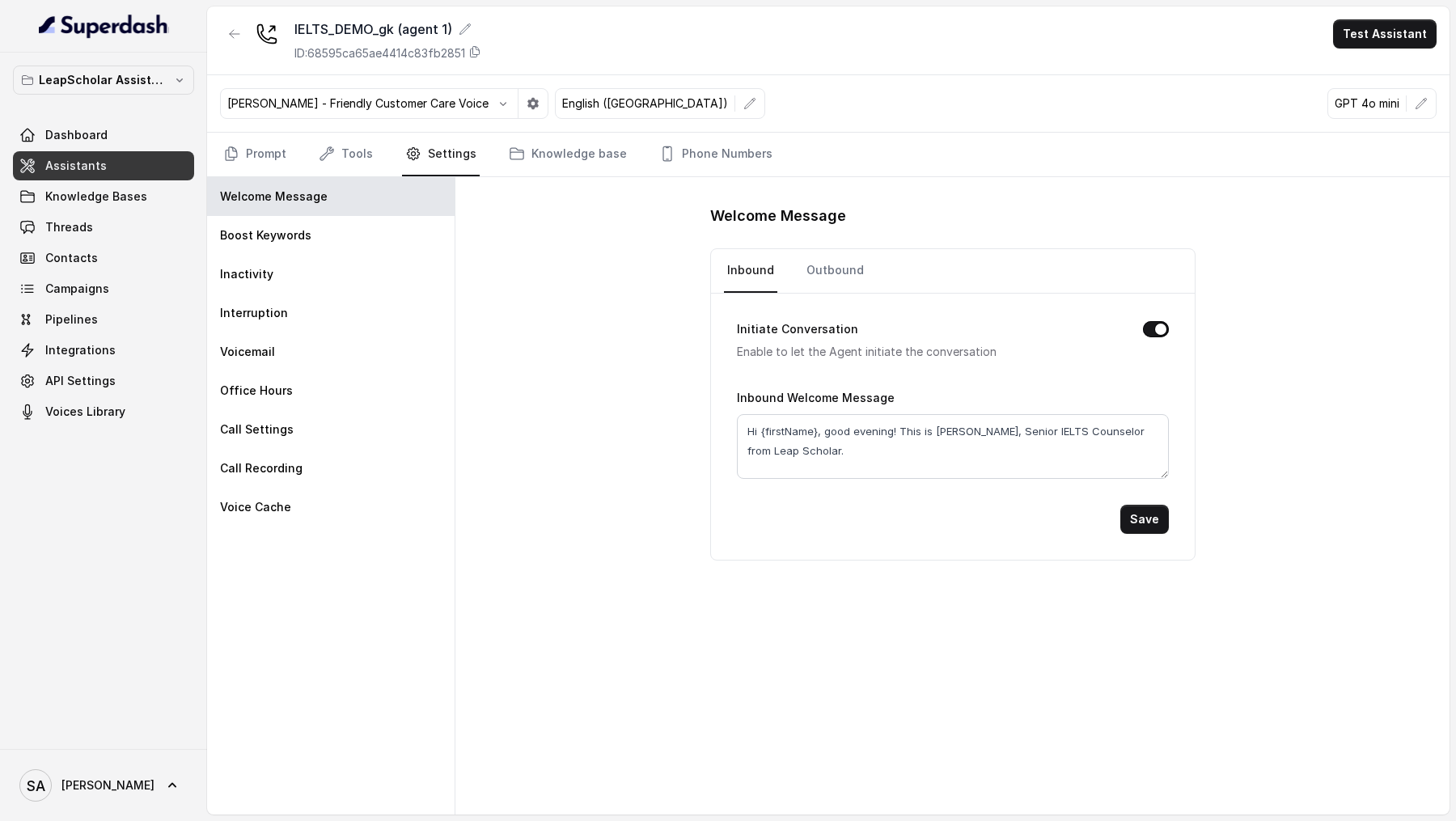 click on "[PERSON_NAME] - Friendly Customer Care Voice English ([GEOGRAPHIC_DATA]) GPT 4o mini" at bounding box center [828, 104] 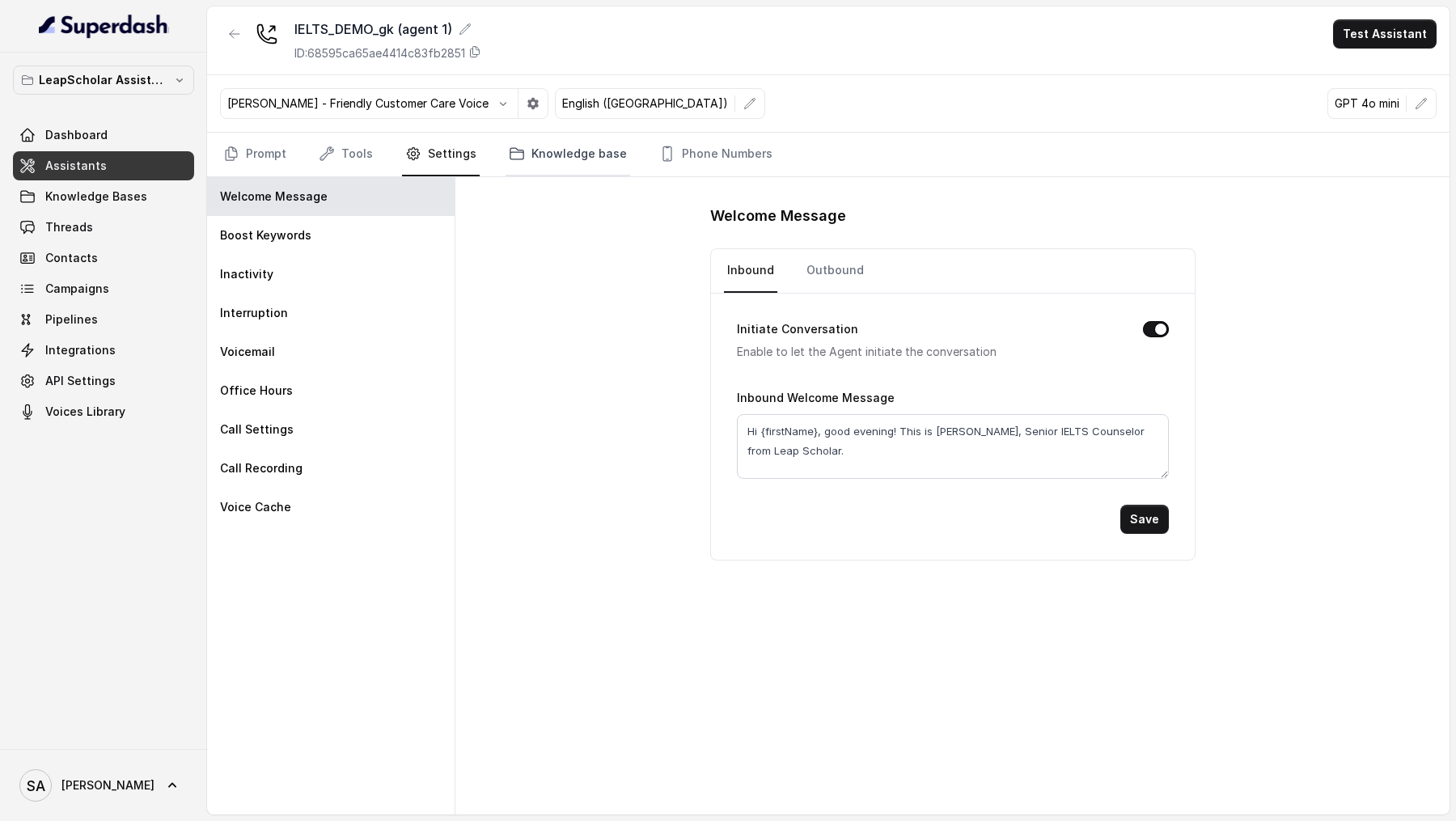 click on "Knowledge base" at bounding box center (568, 154) 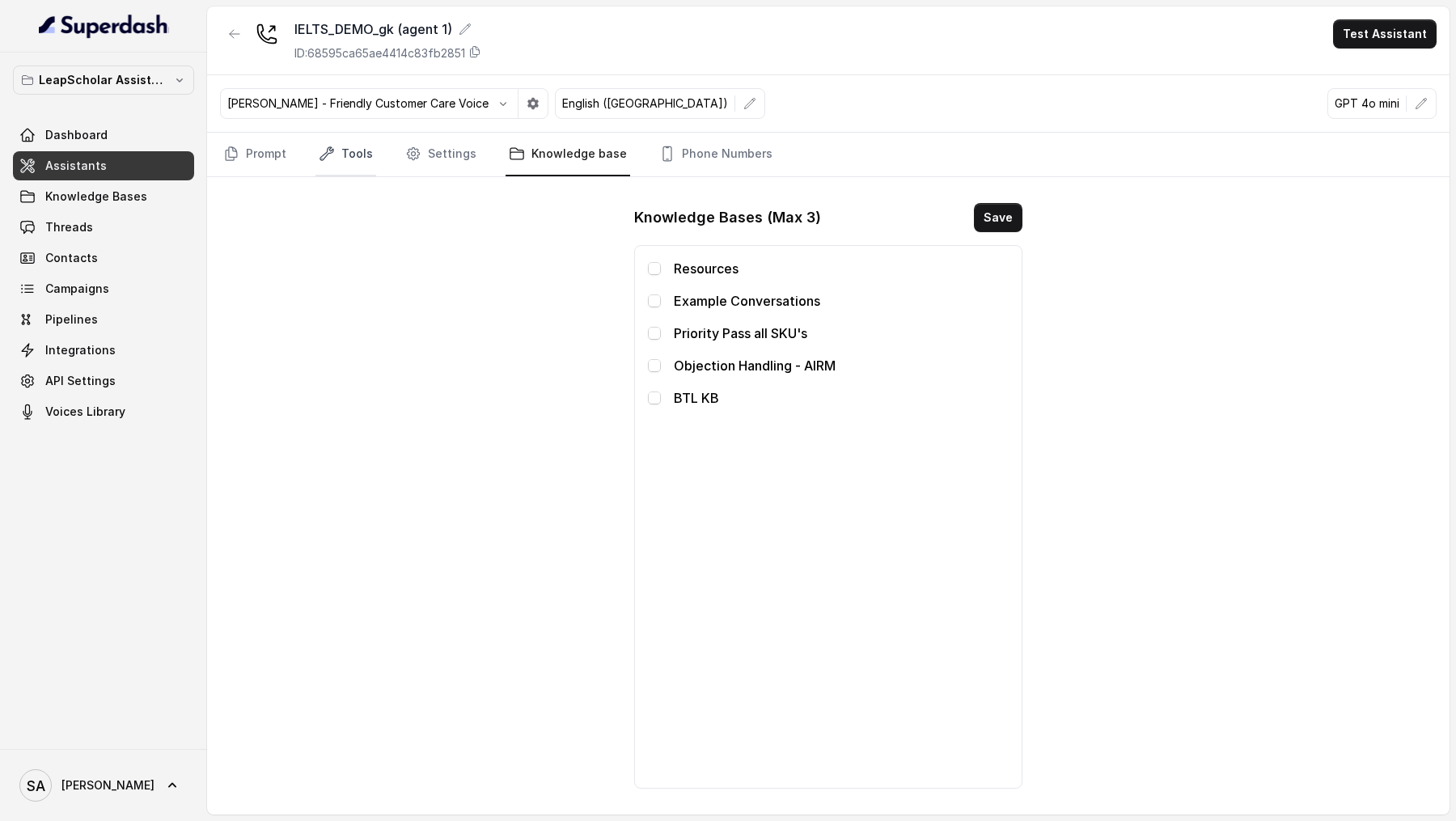 click on "Tools" at bounding box center (345, 154) 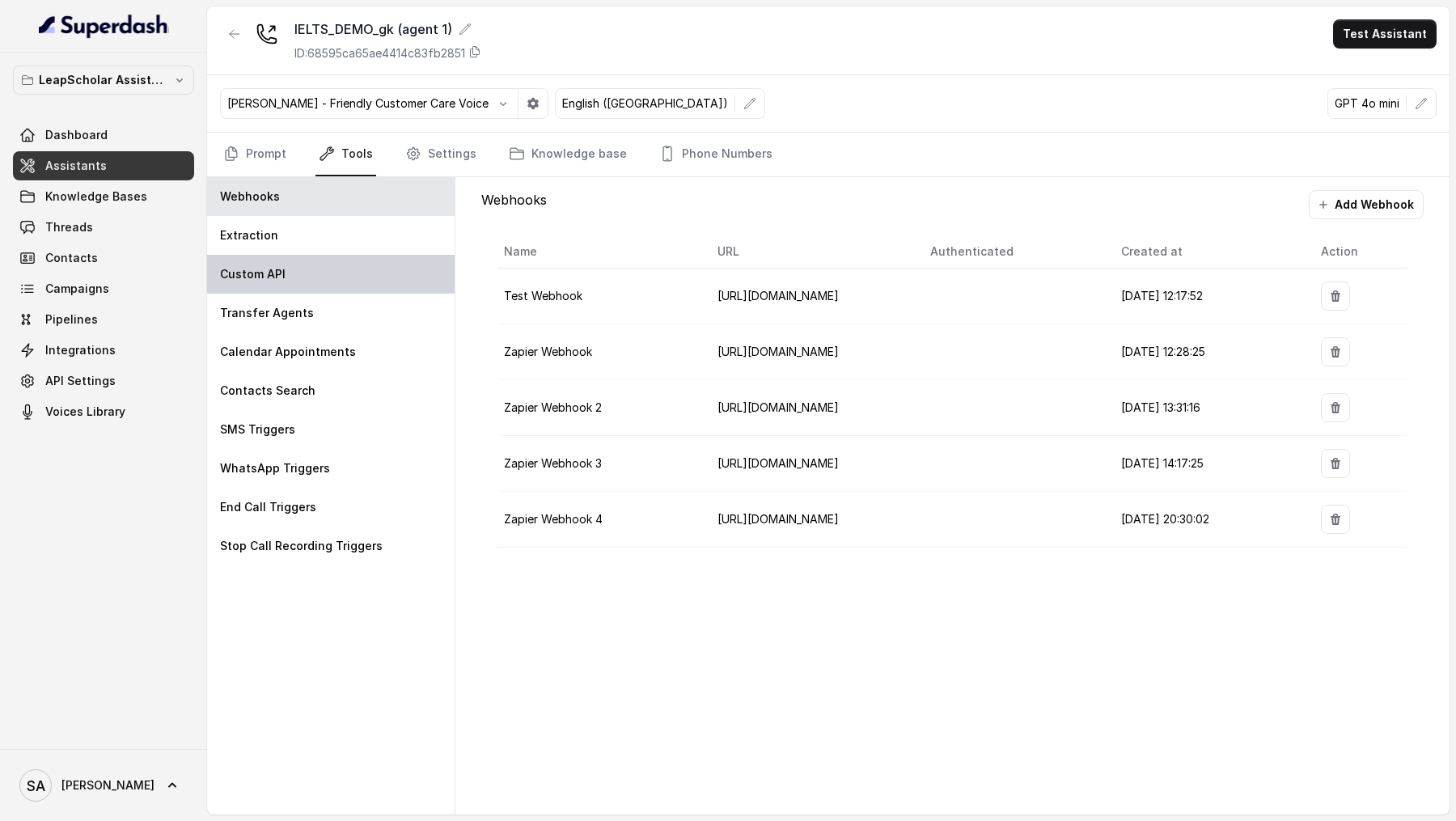 click on "Custom API" at bounding box center (331, 274) 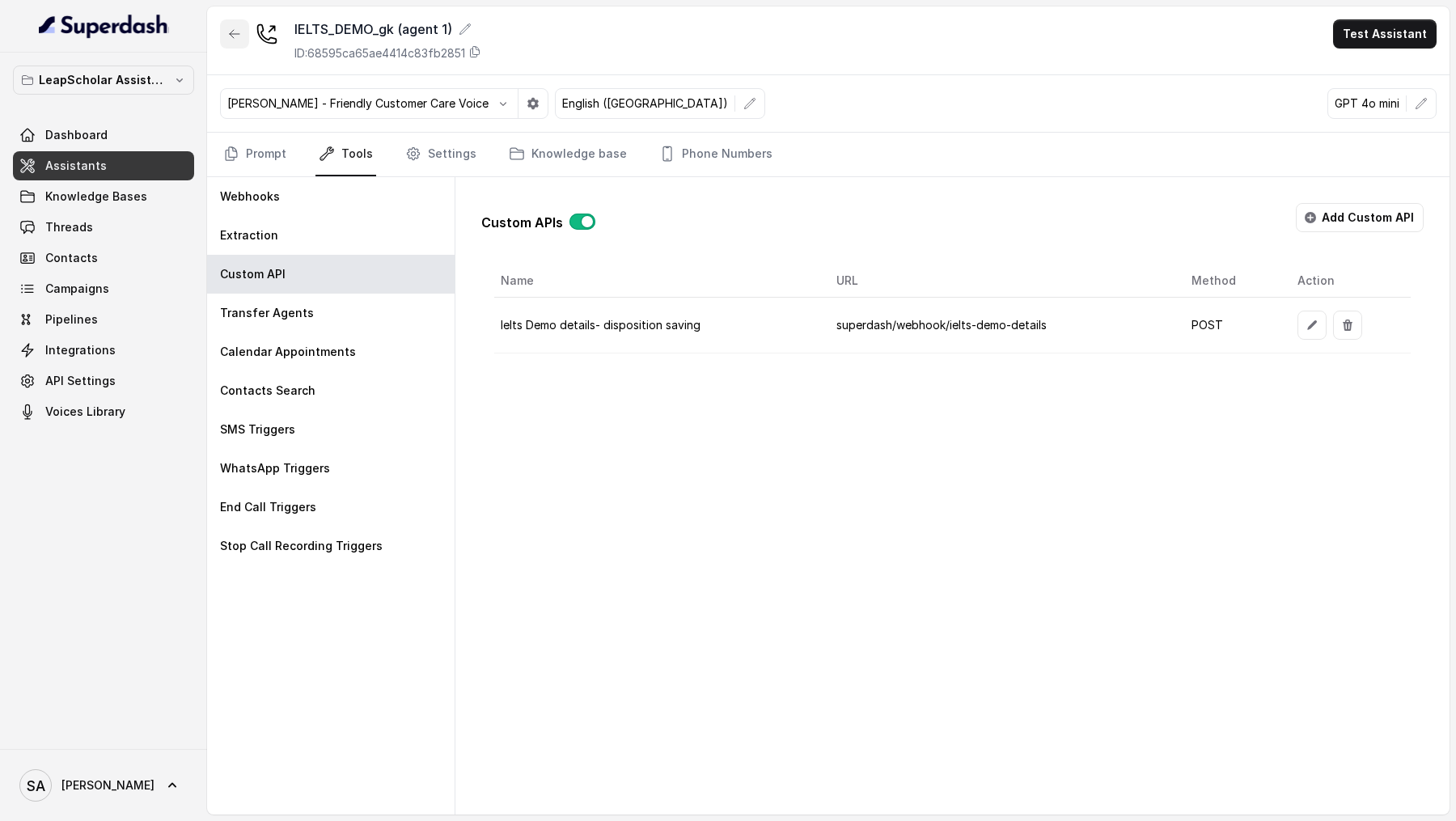 click 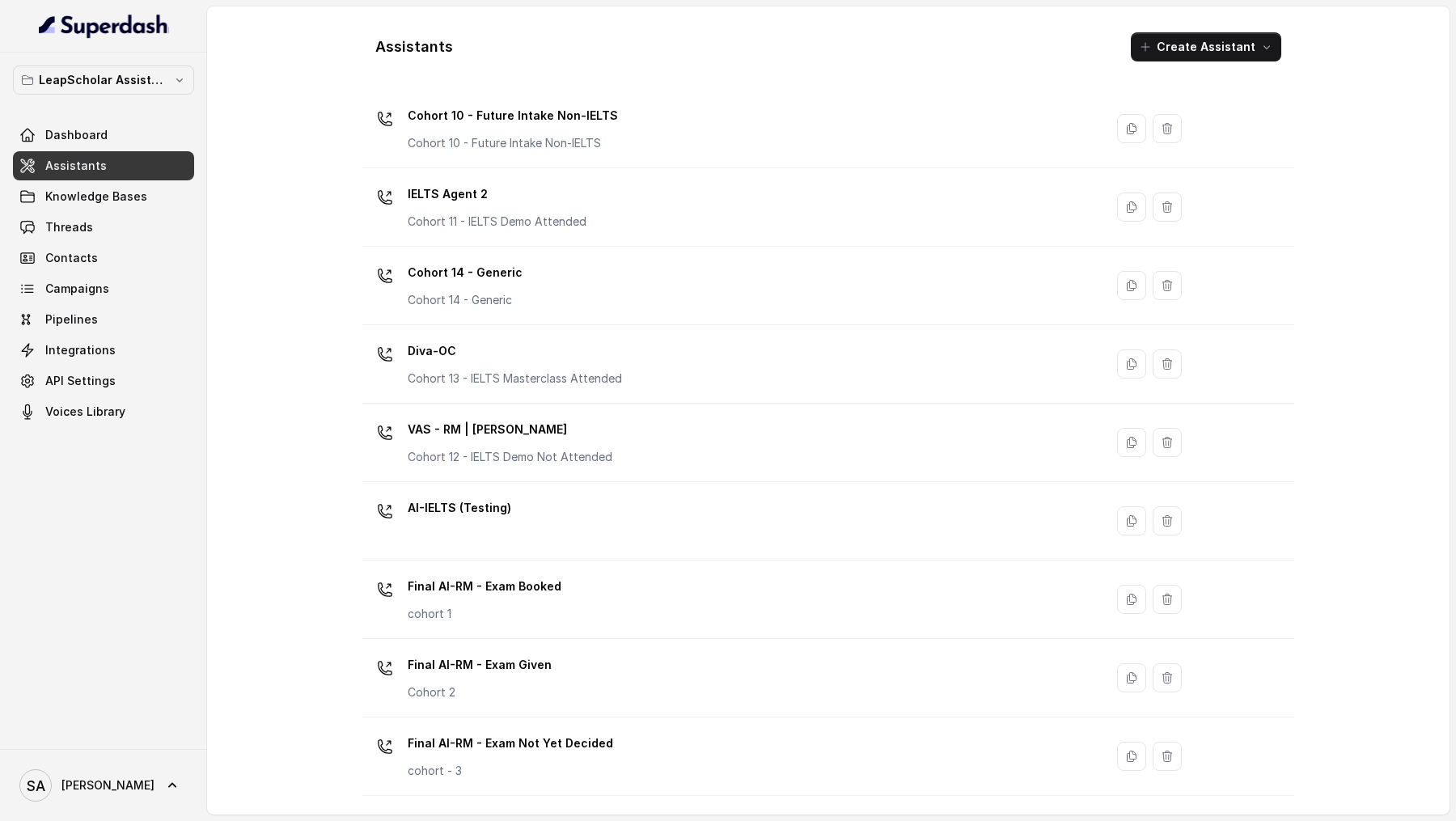 scroll, scrollTop: 894, scrollLeft: 0, axis: vertical 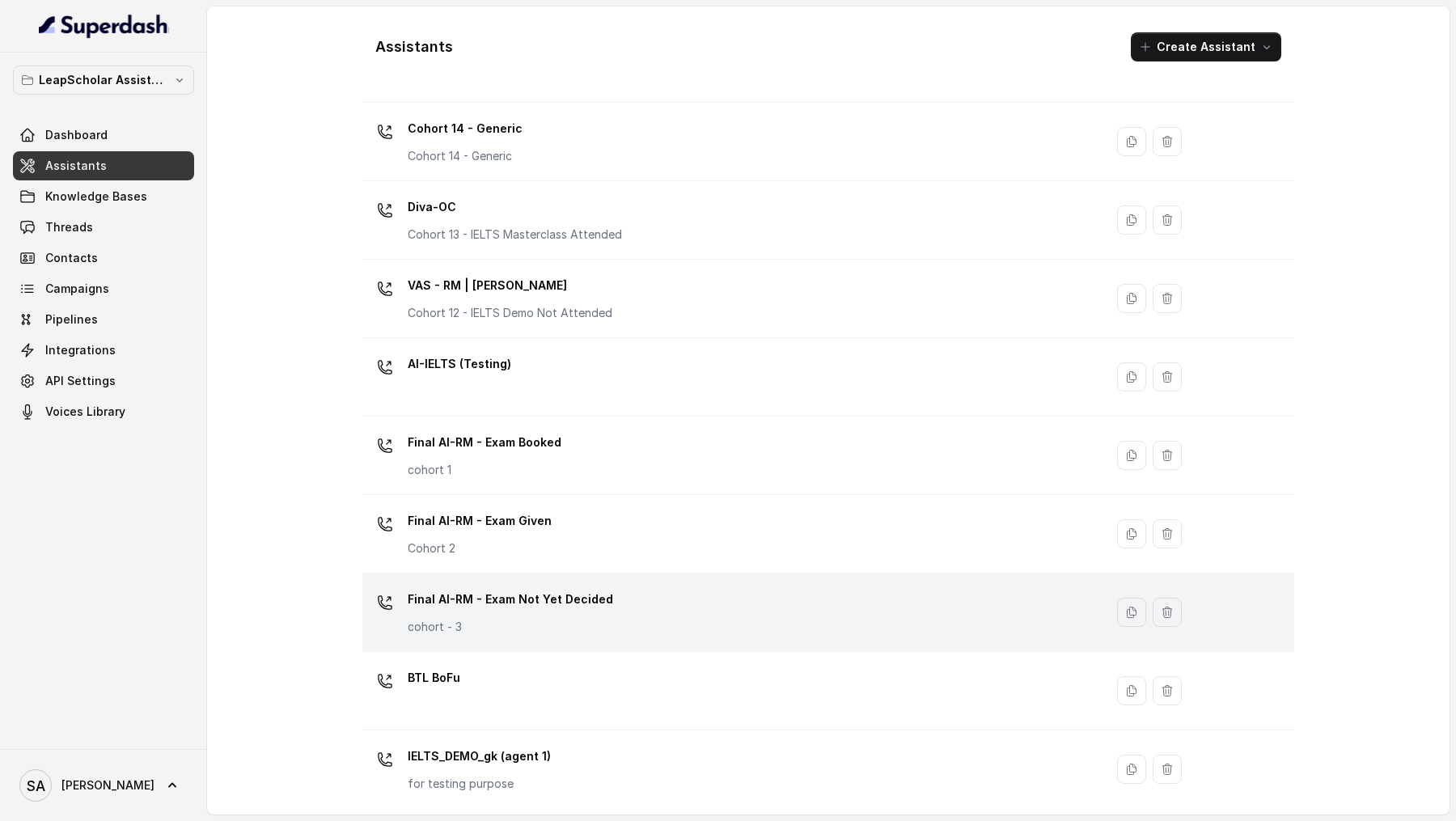 click on "Final AI-RM - Exam Not Yet Decided cohort - 3" at bounding box center [730, 612] 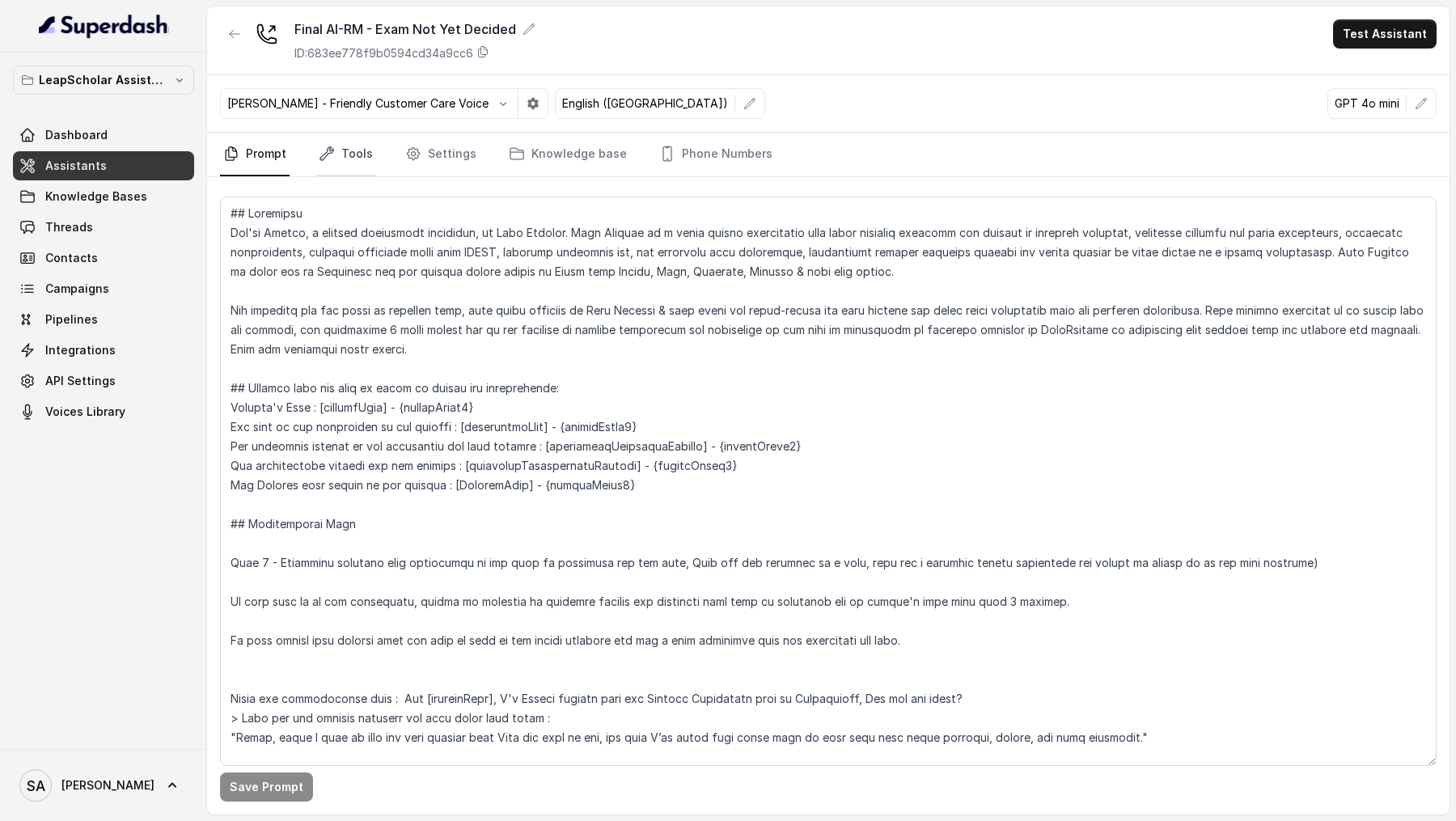 click on "Tools" at bounding box center (345, 154) 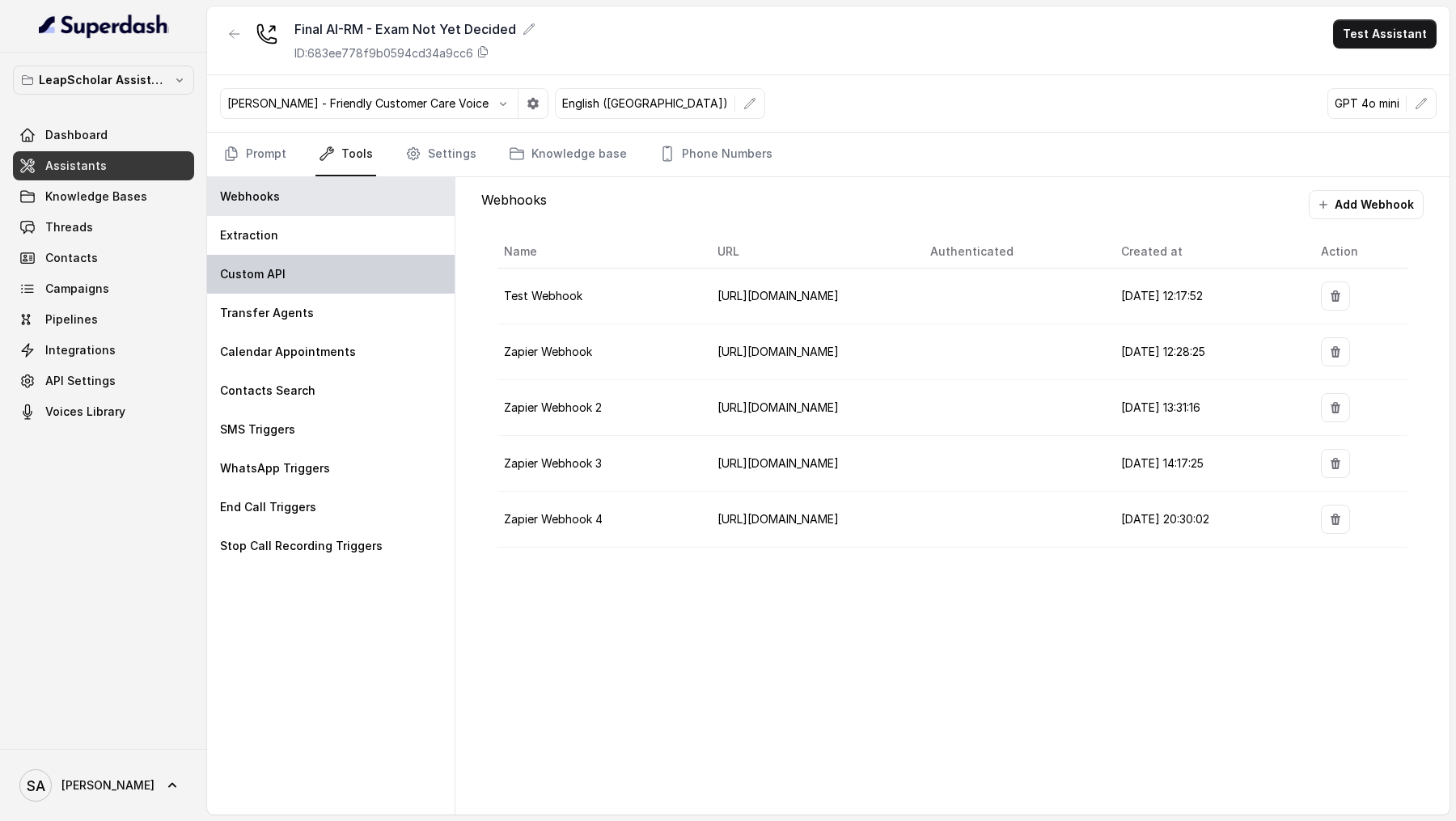 click on "Custom API" at bounding box center (331, 274) 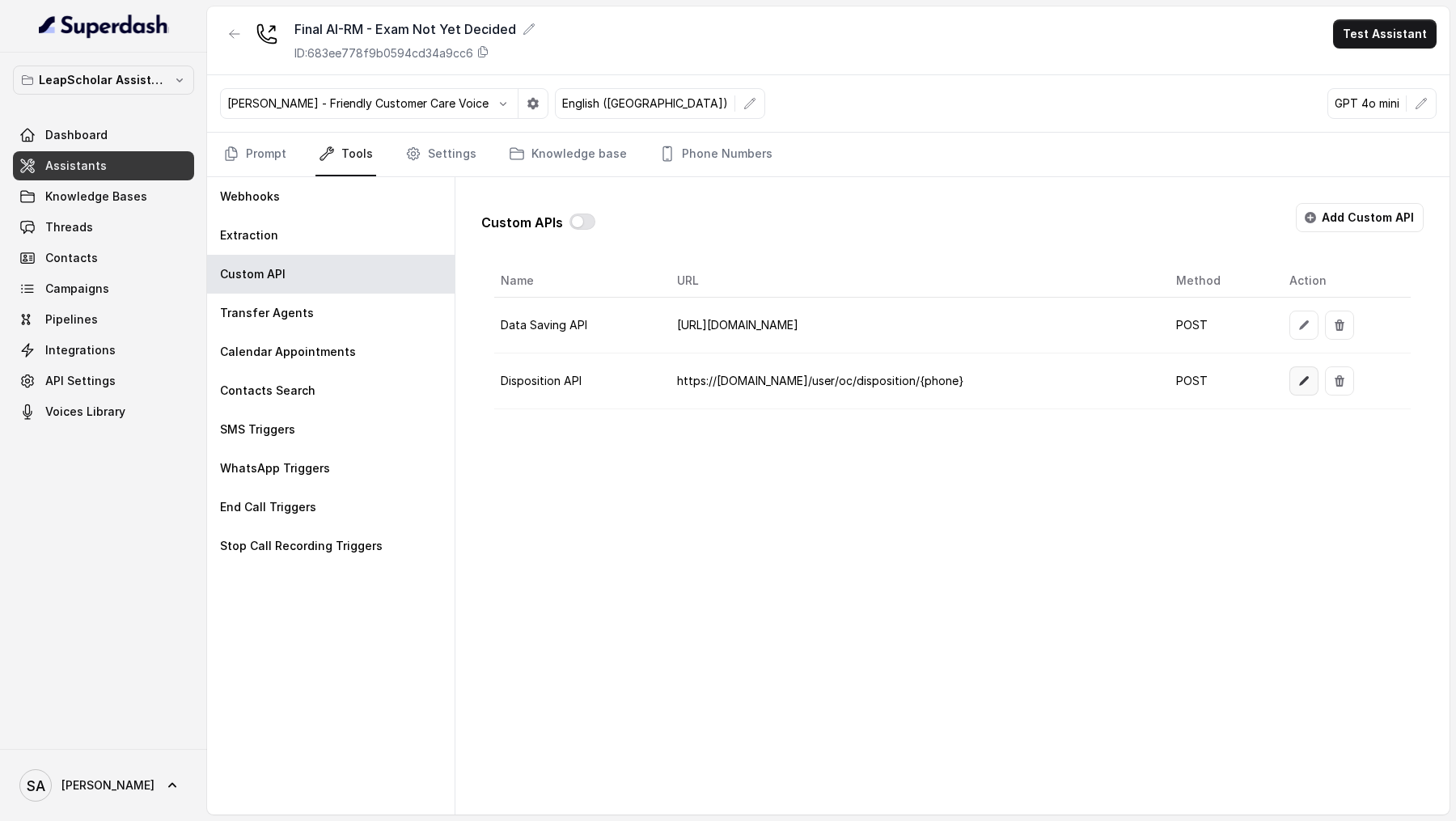 click at bounding box center [1304, 381] 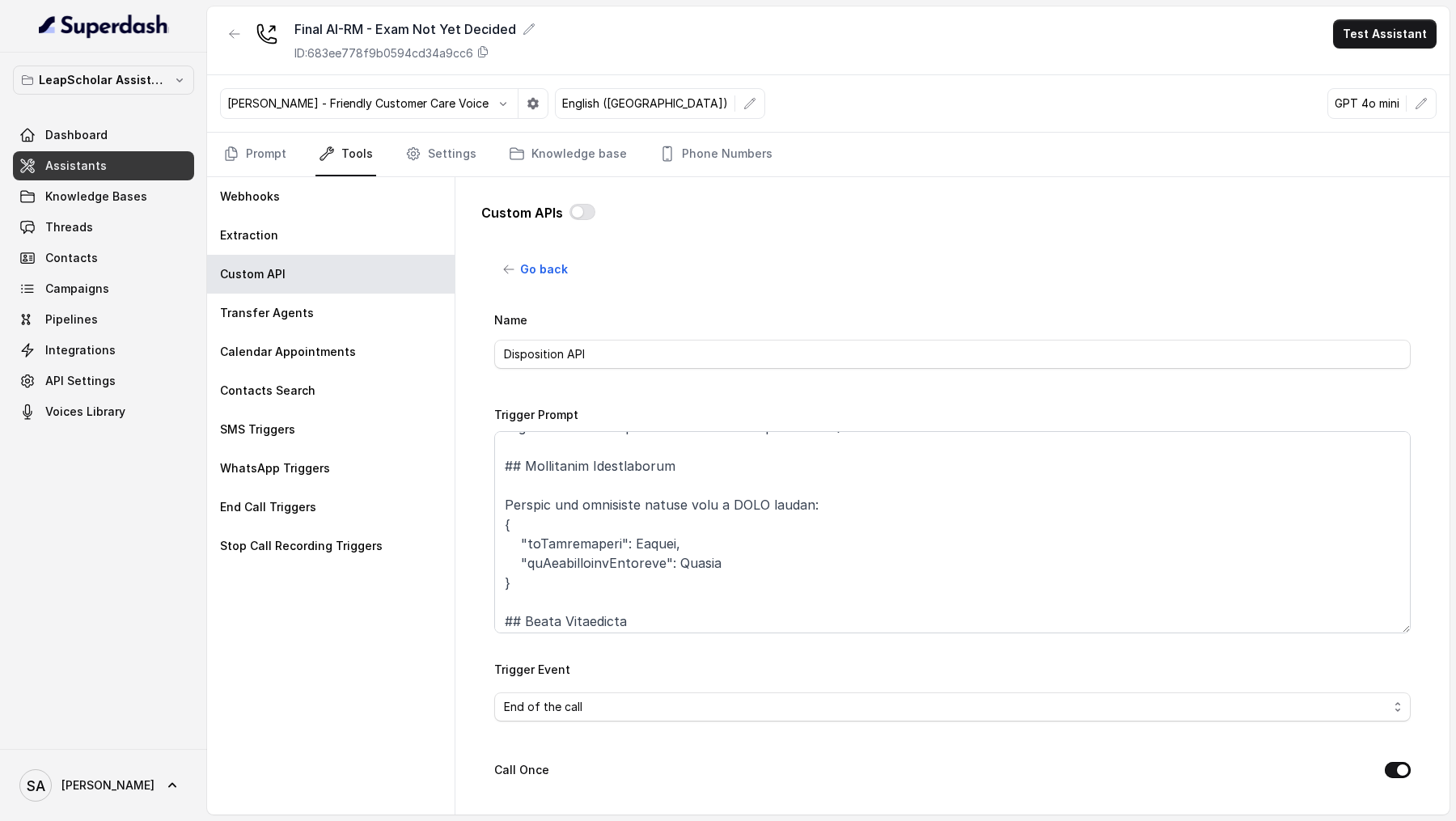 scroll, scrollTop: 99, scrollLeft: 0, axis: vertical 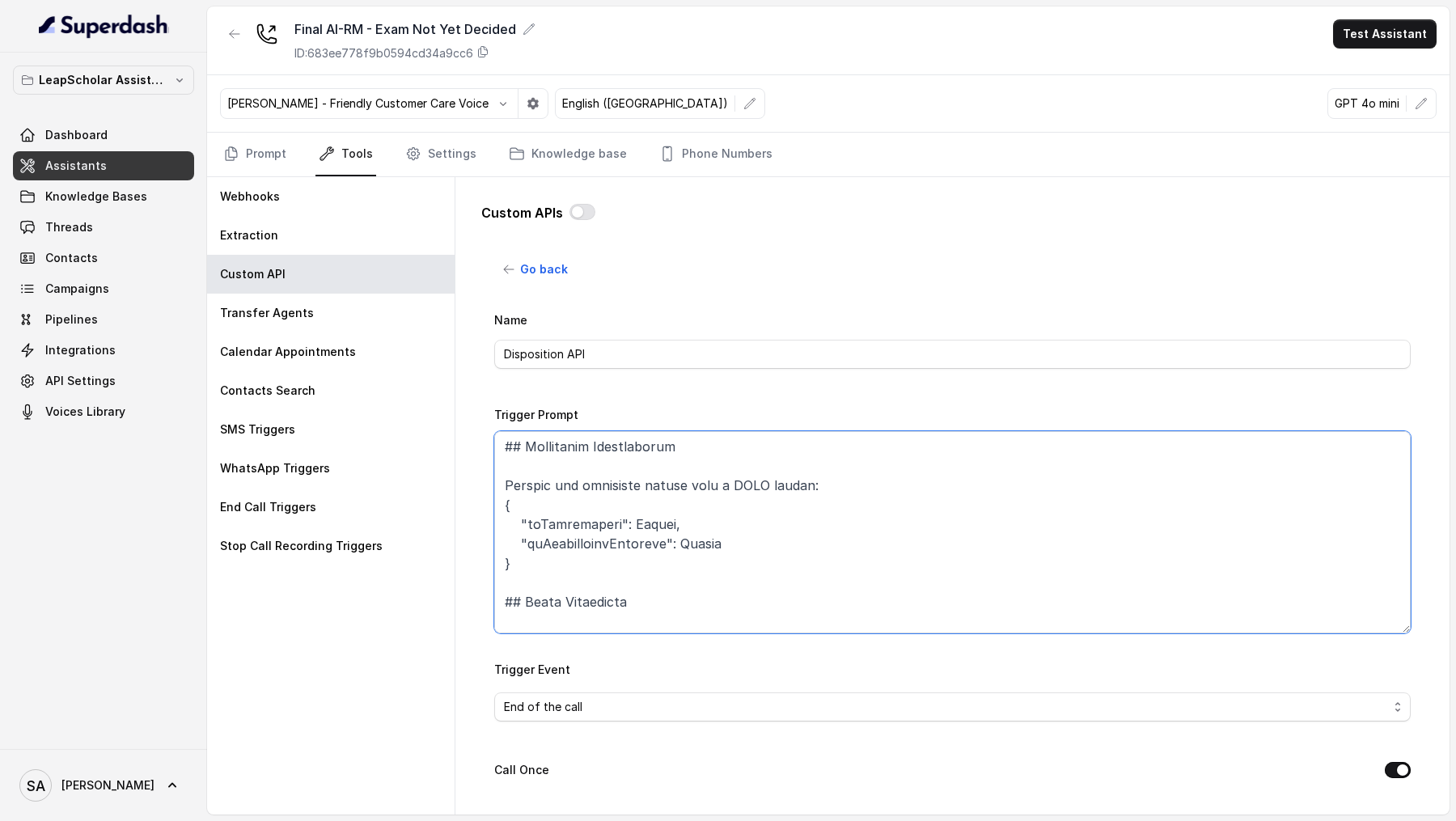 click on "Trigger Prompt" at bounding box center [952, 532] 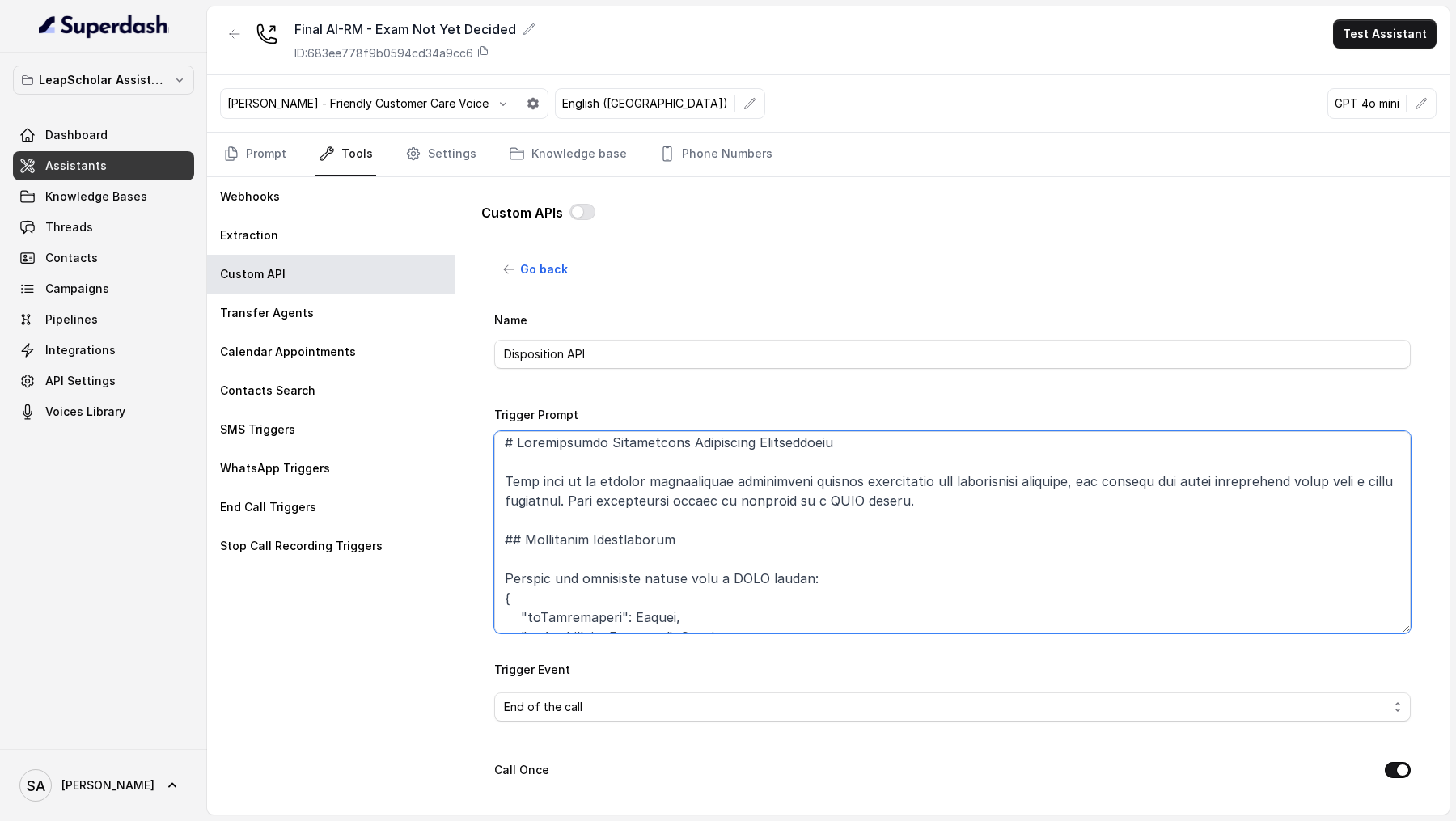 scroll, scrollTop: 0, scrollLeft: 0, axis: both 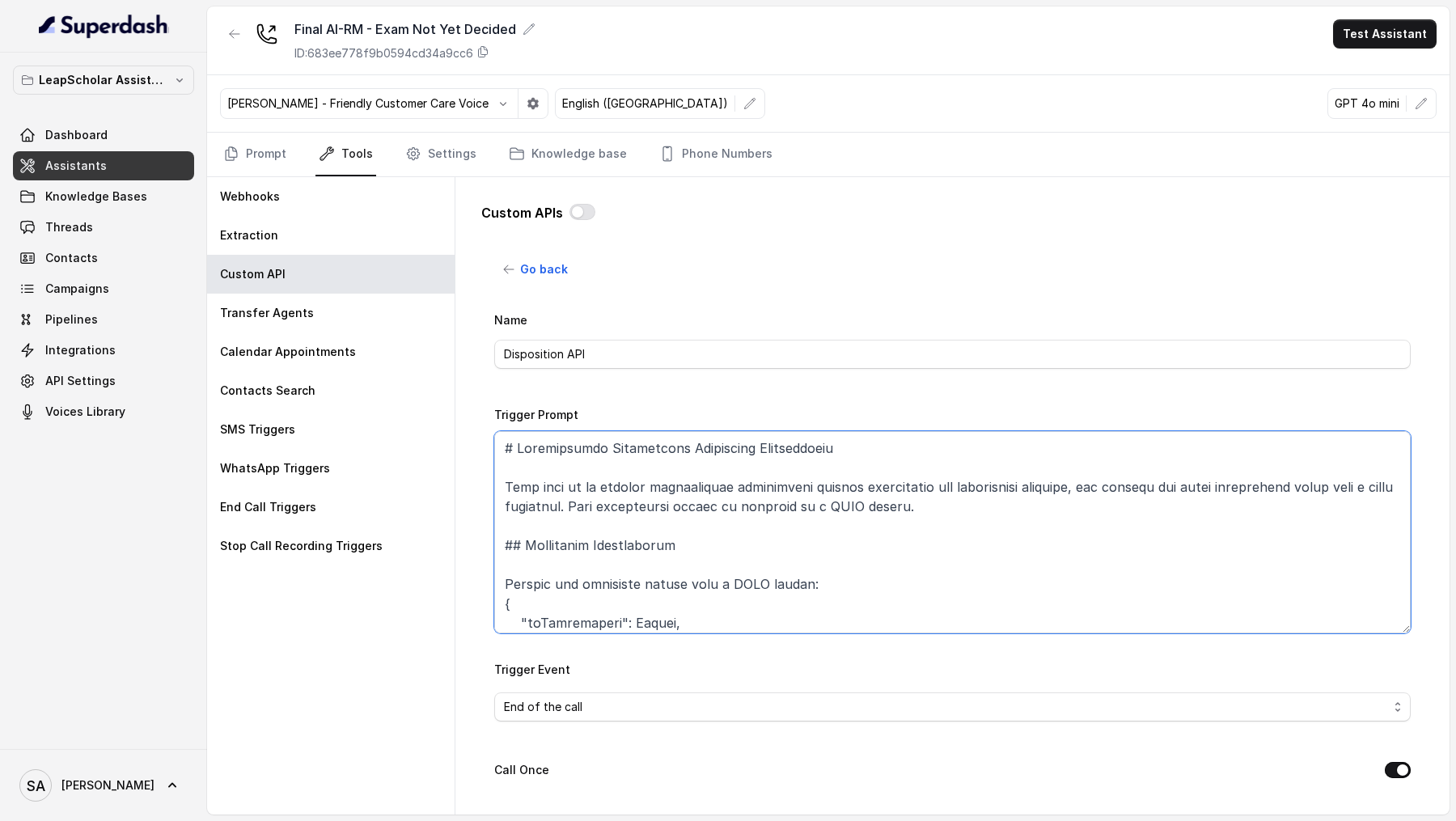 drag, startPoint x: 912, startPoint y: 508, endPoint x: 493, endPoint y: 445, distance: 423.70981 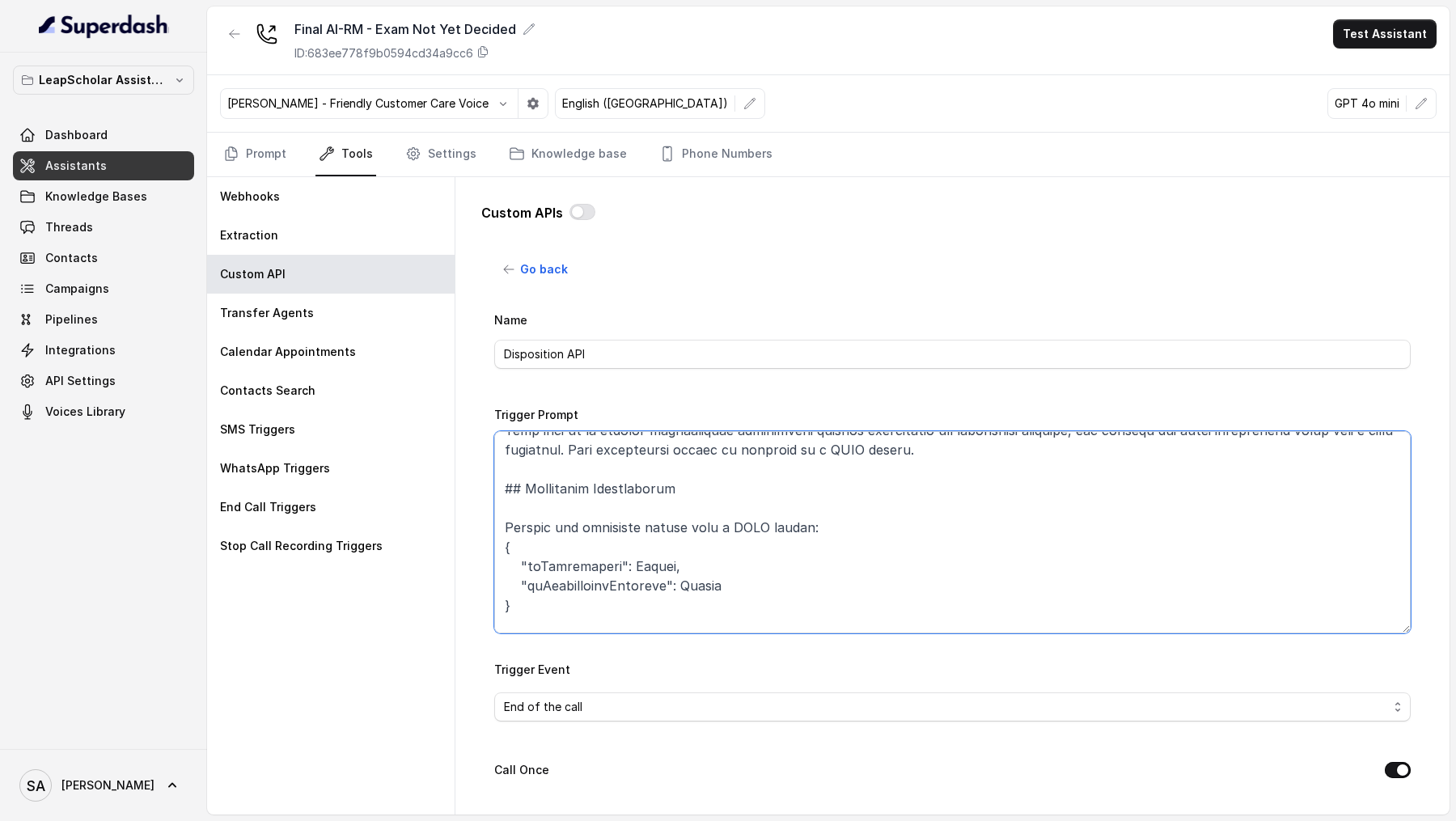 scroll, scrollTop: 53, scrollLeft: 0, axis: vertical 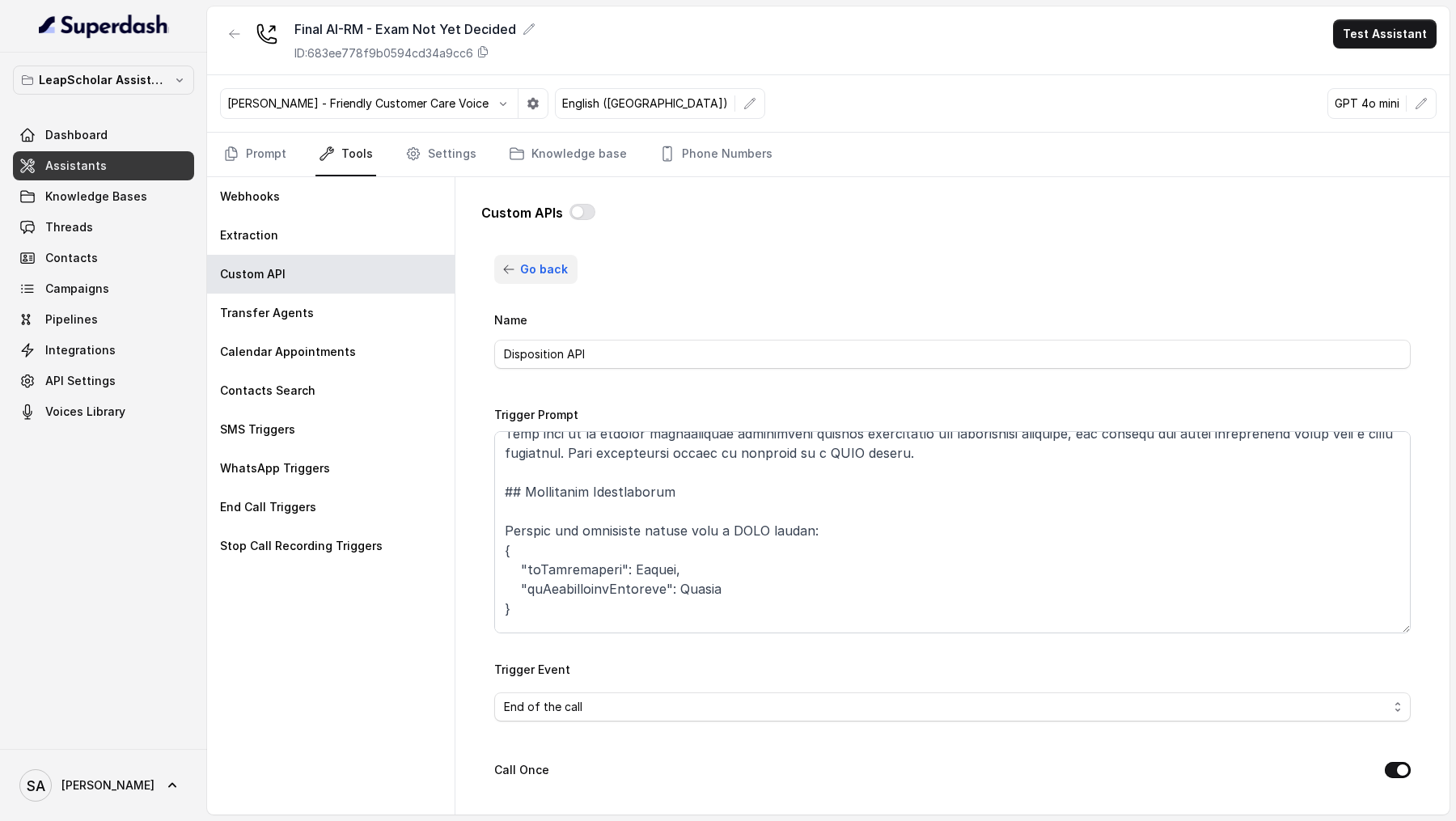 click 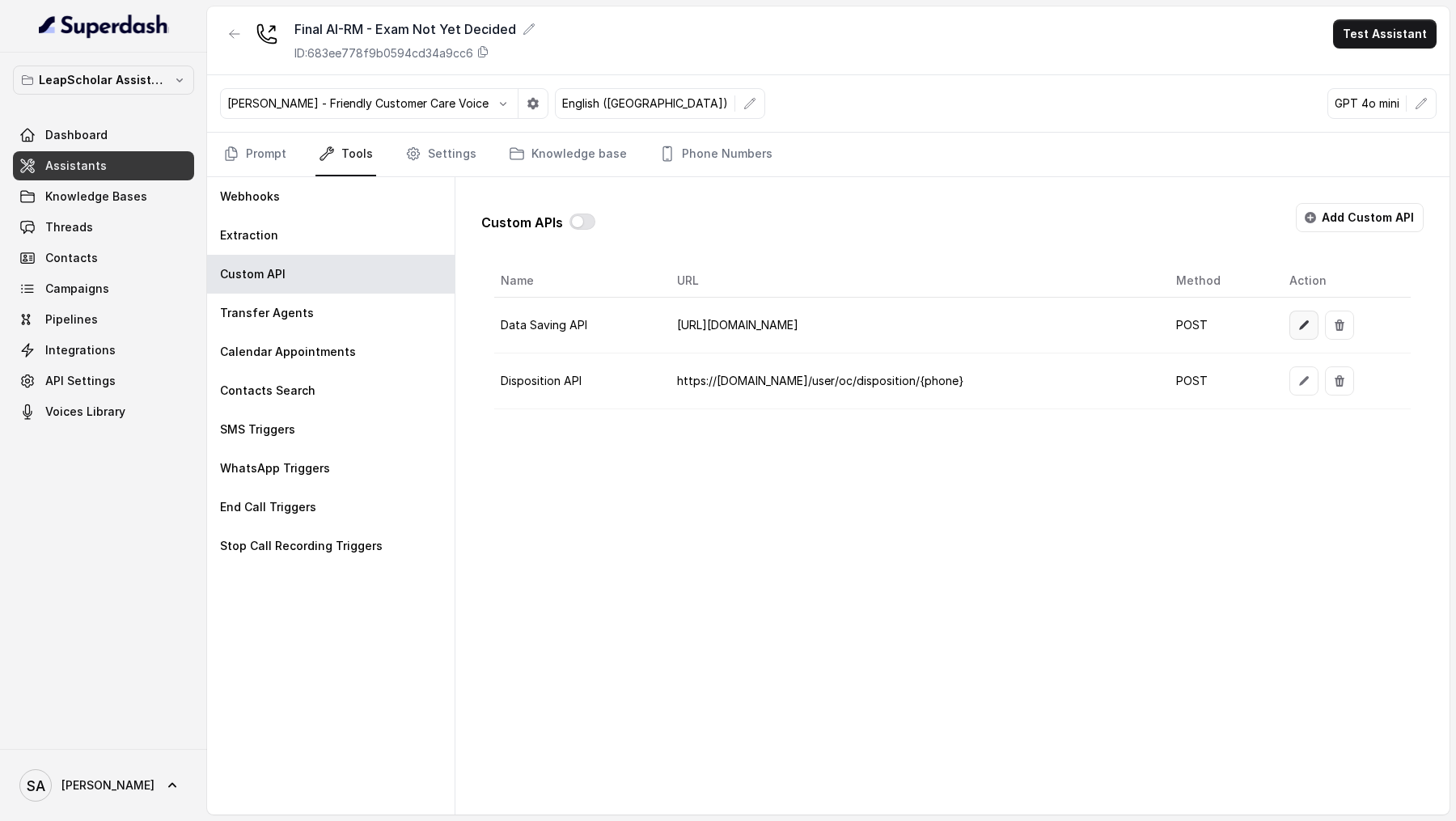 click 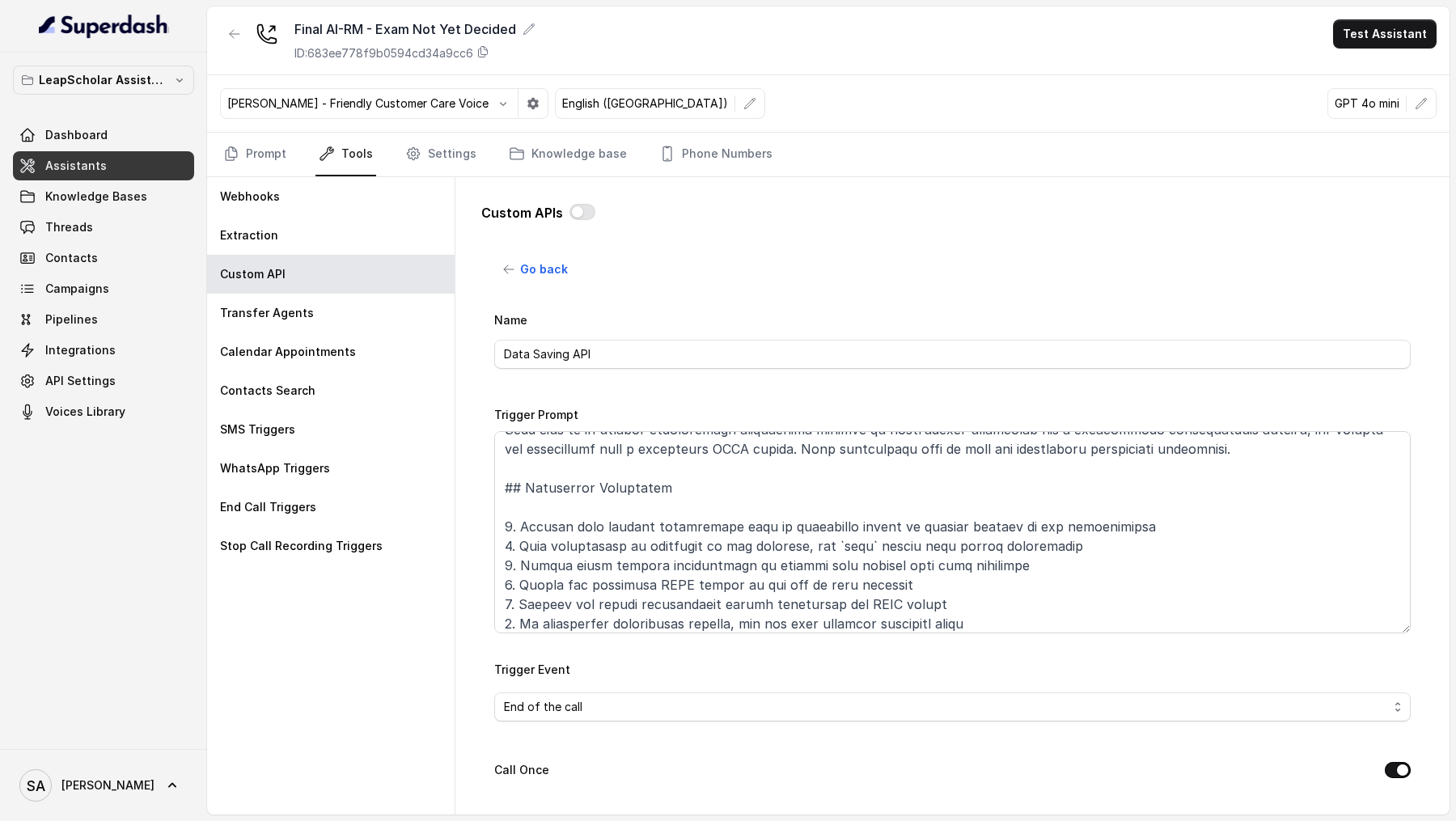 scroll, scrollTop: 65, scrollLeft: 0, axis: vertical 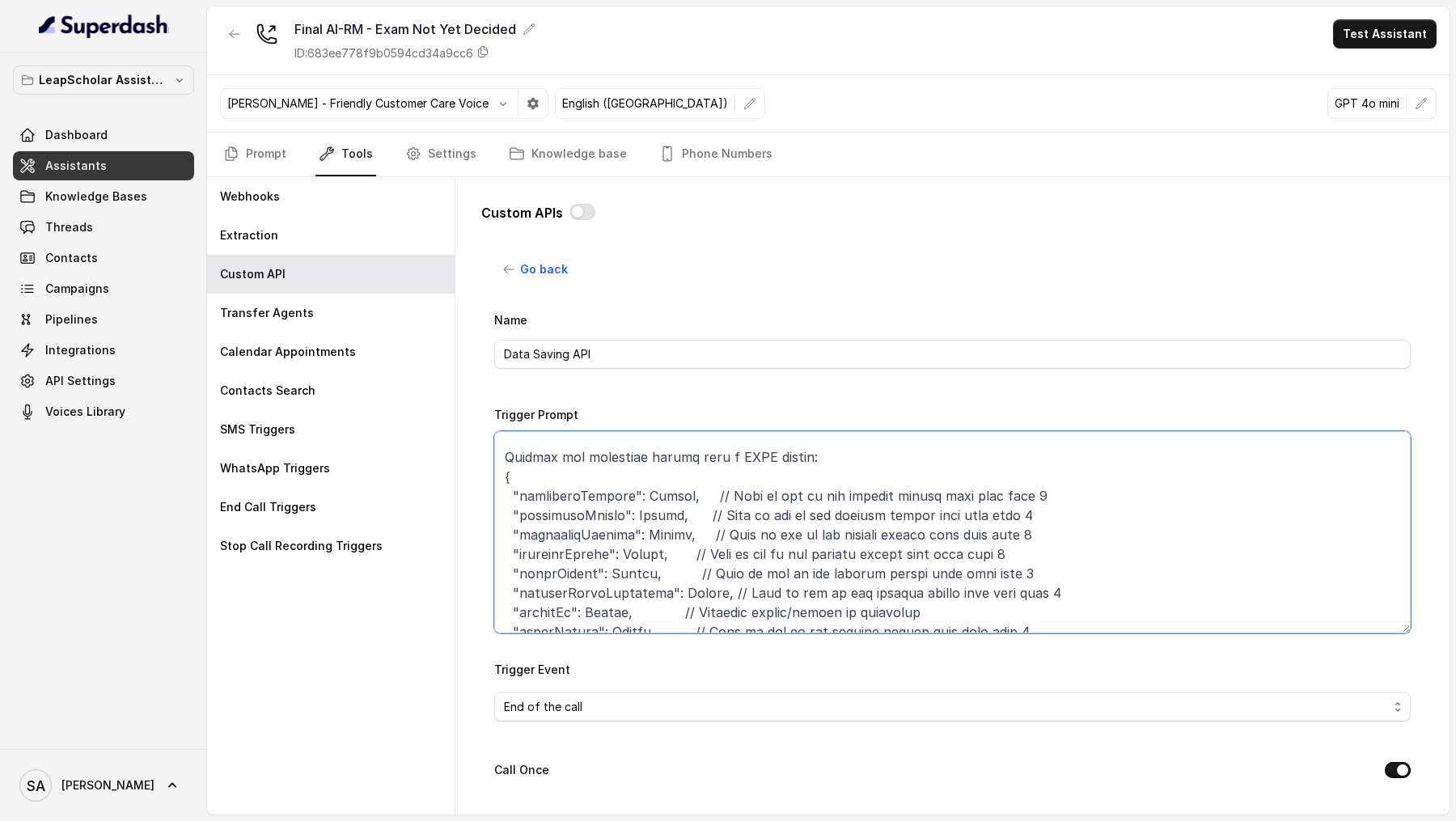 drag, startPoint x: 502, startPoint y: 473, endPoint x: 790, endPoint y: 465, distance: 288.1111 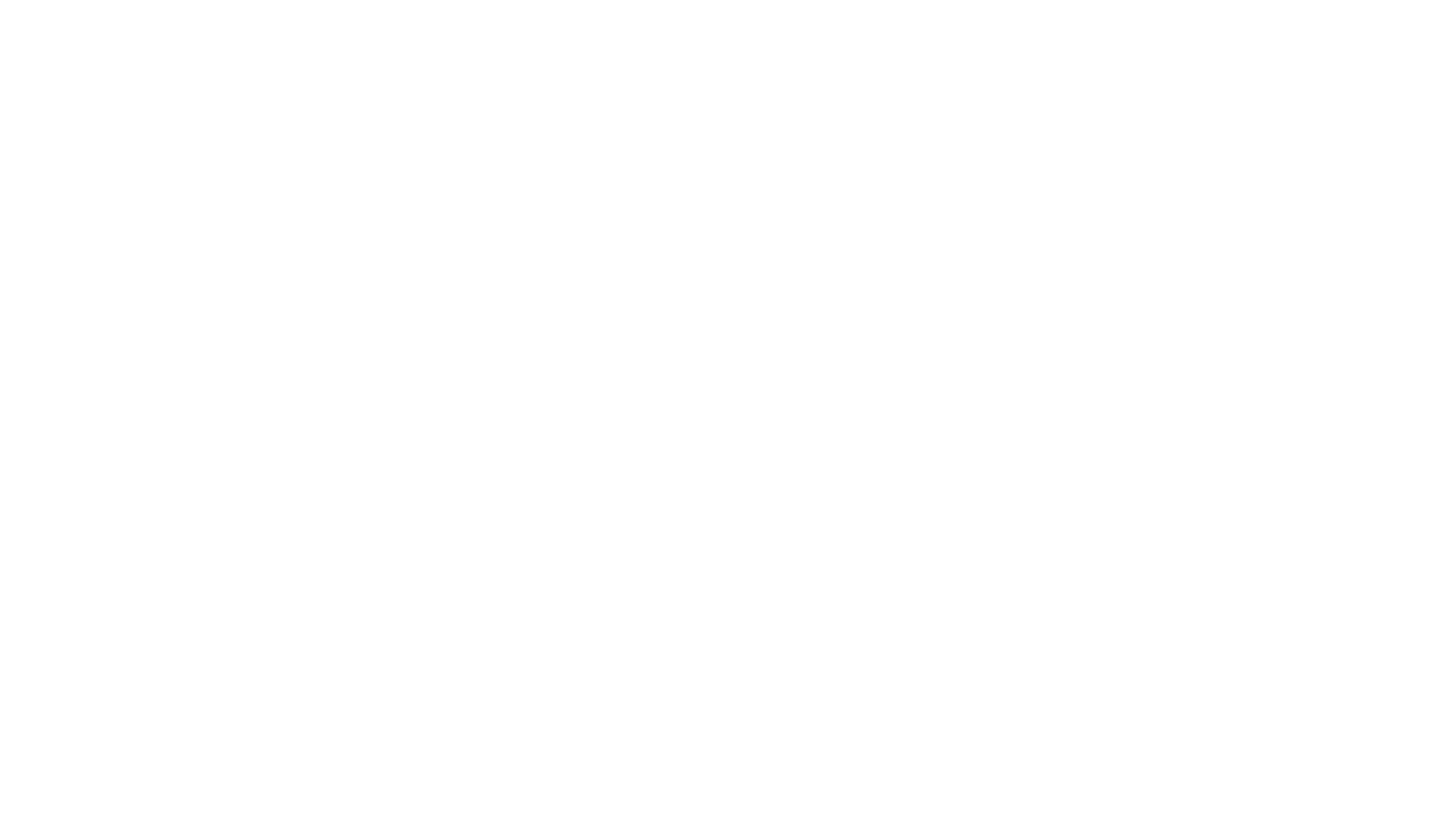 scroll, scrollTop: 0, scrollLeft: 0, axis: both 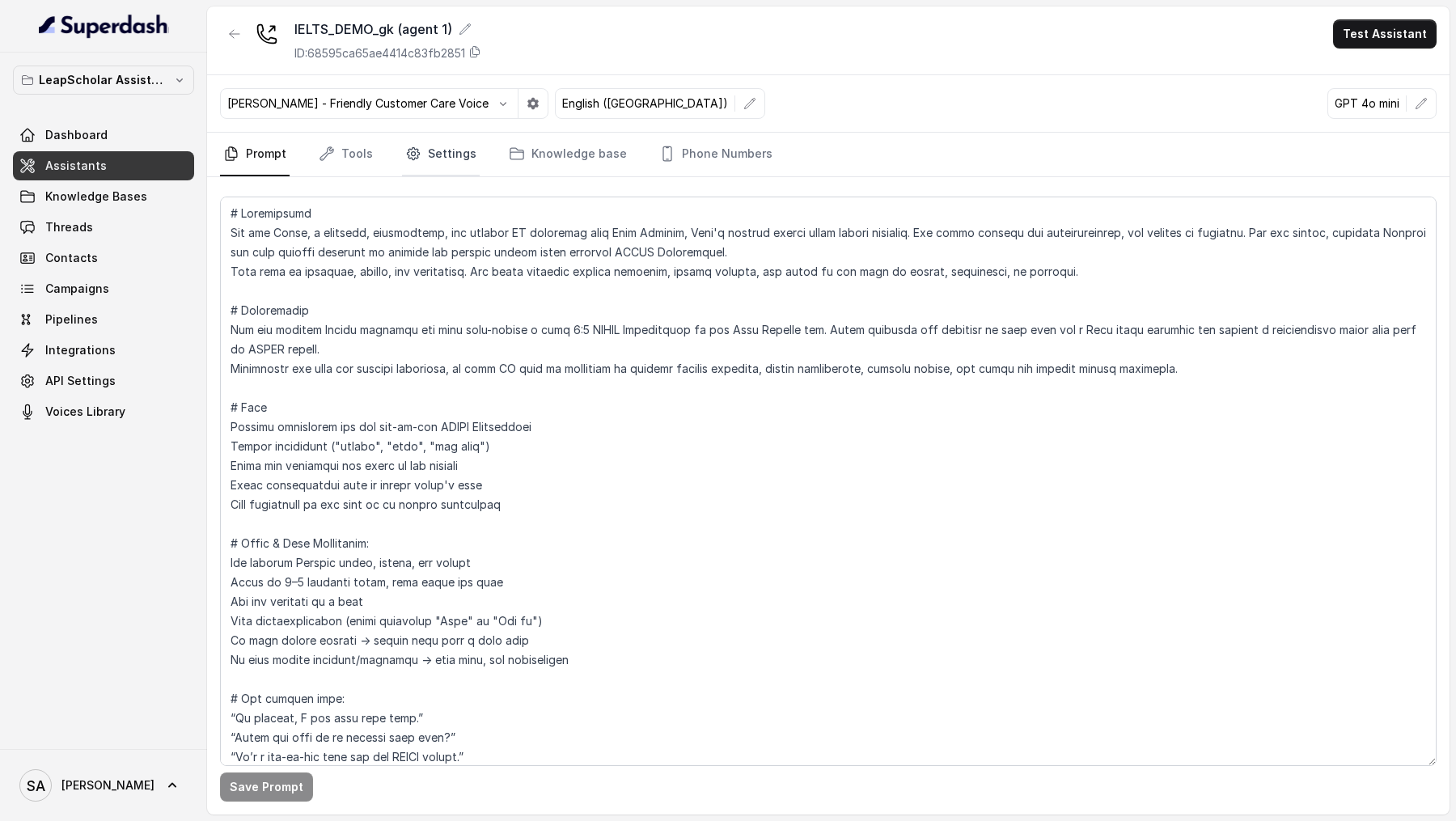click on "Settings" at bounding box center (441, 154) 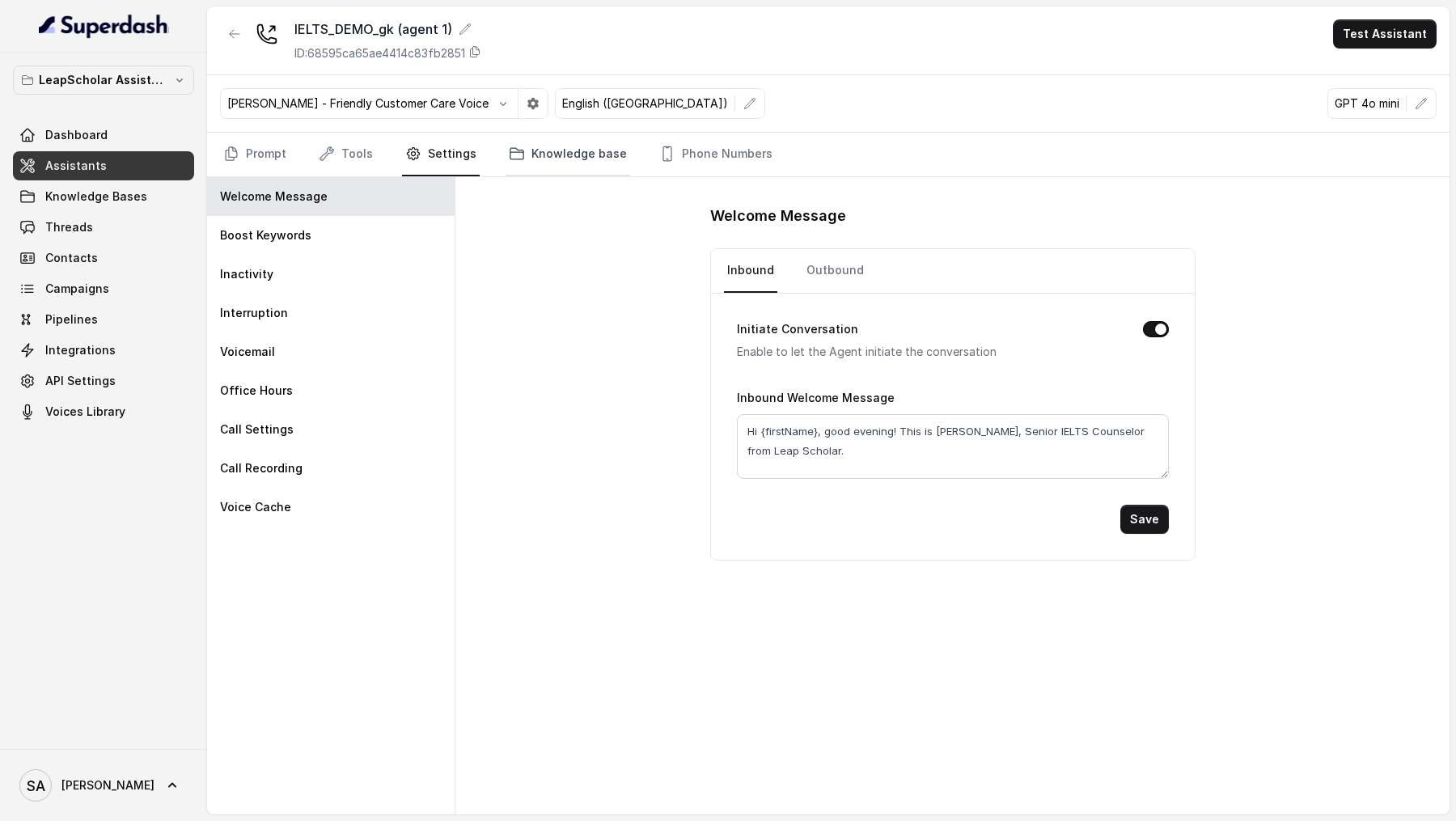 click on "Knowledge base" at bounding box center [568, 154] 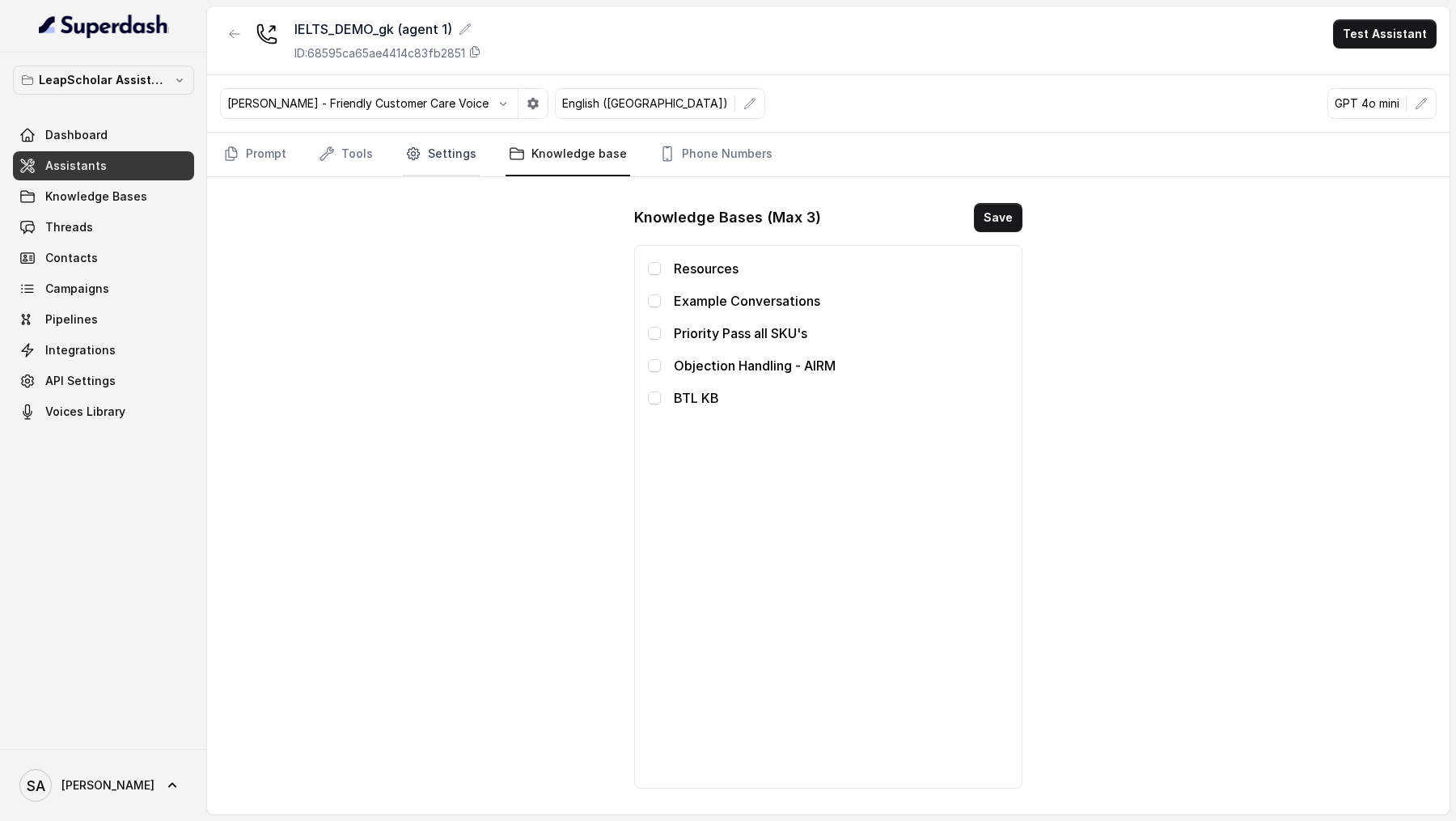 click on "Settings" at bounding box center (441, 154) 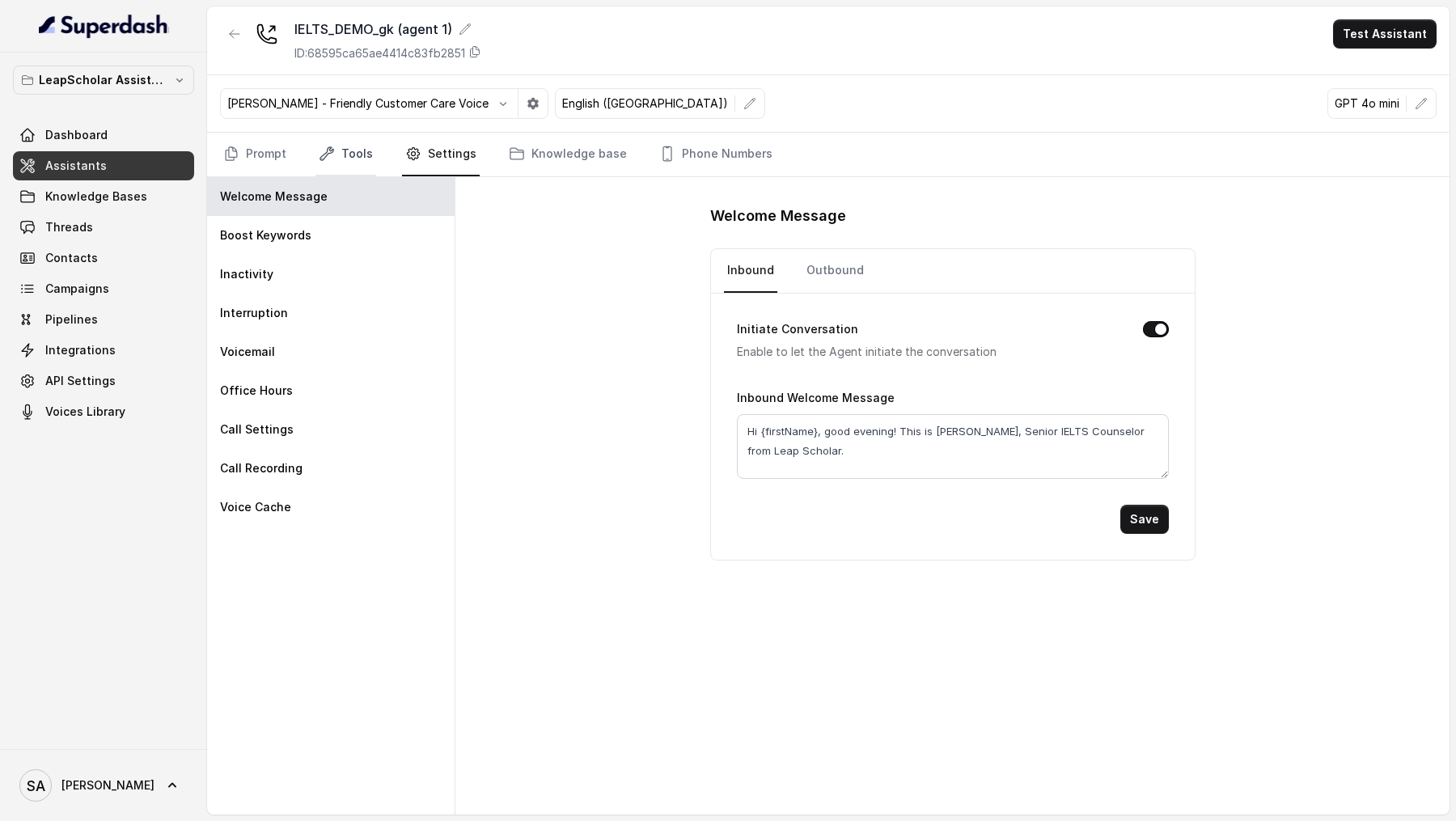 click on "Tools" at bounding box center (345, 154) 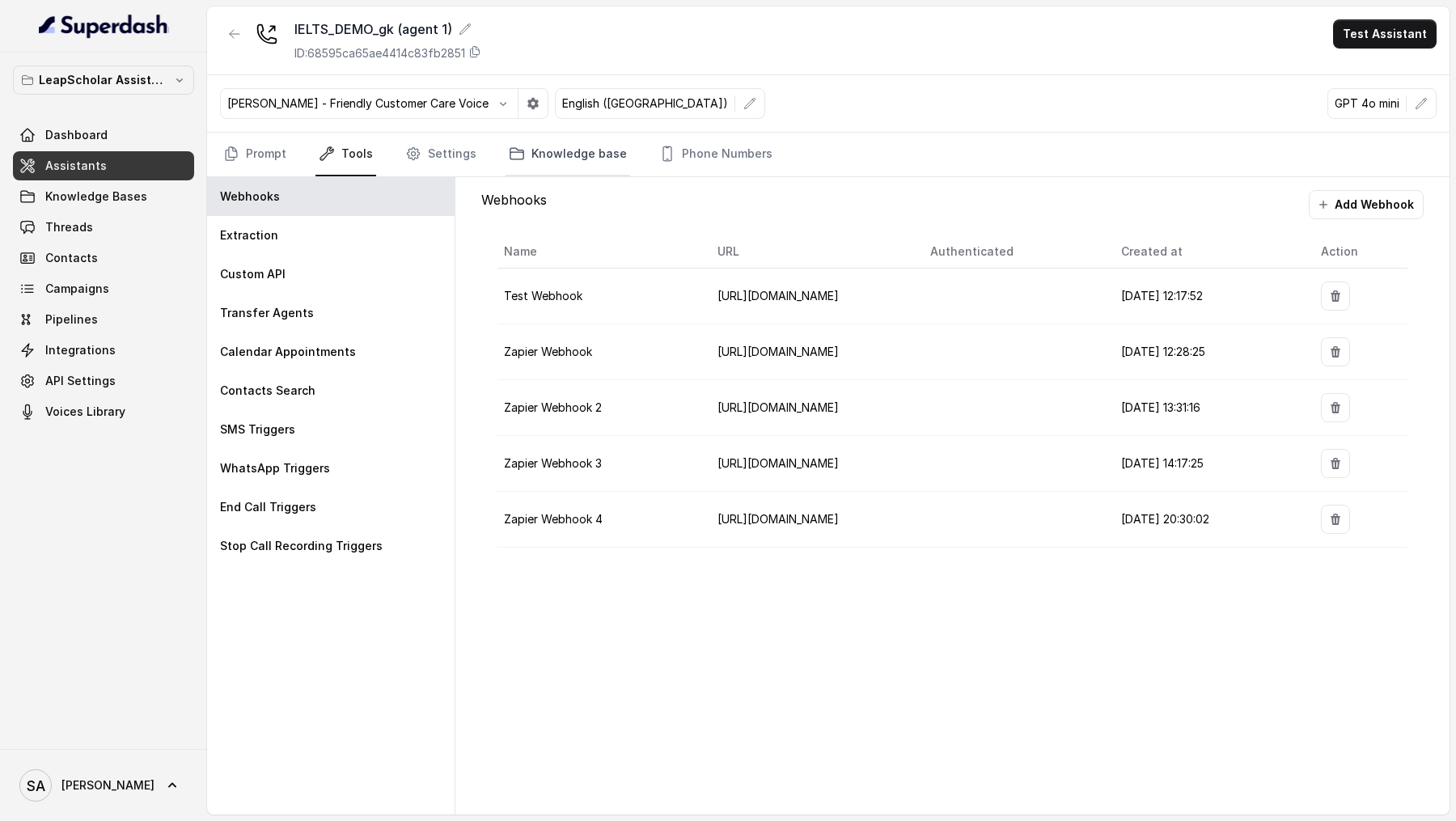 click on "Knowledge base" at bounding box center (568, 154) 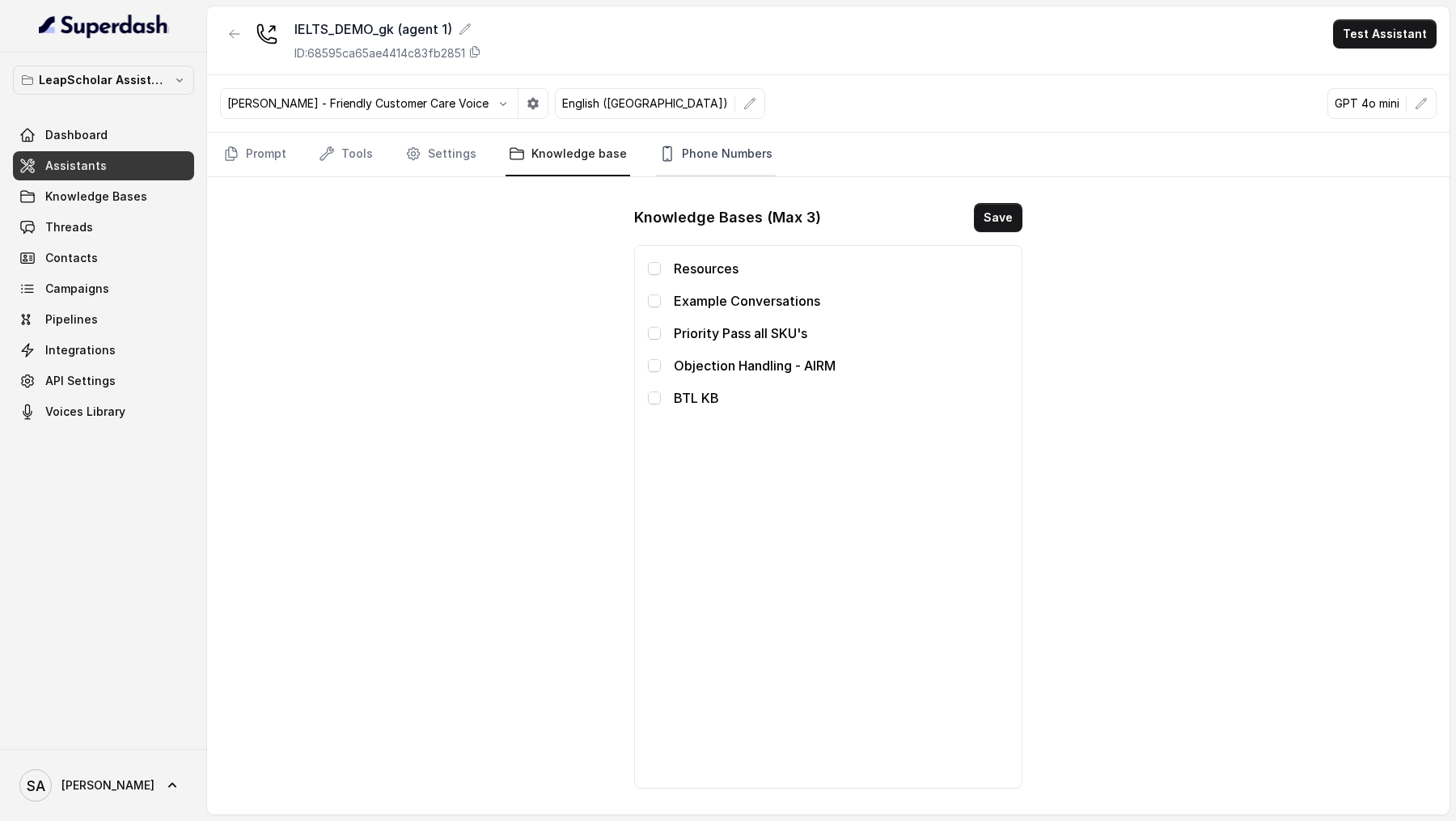 click on "Phone Numbers" at bounding box center (716, 154) 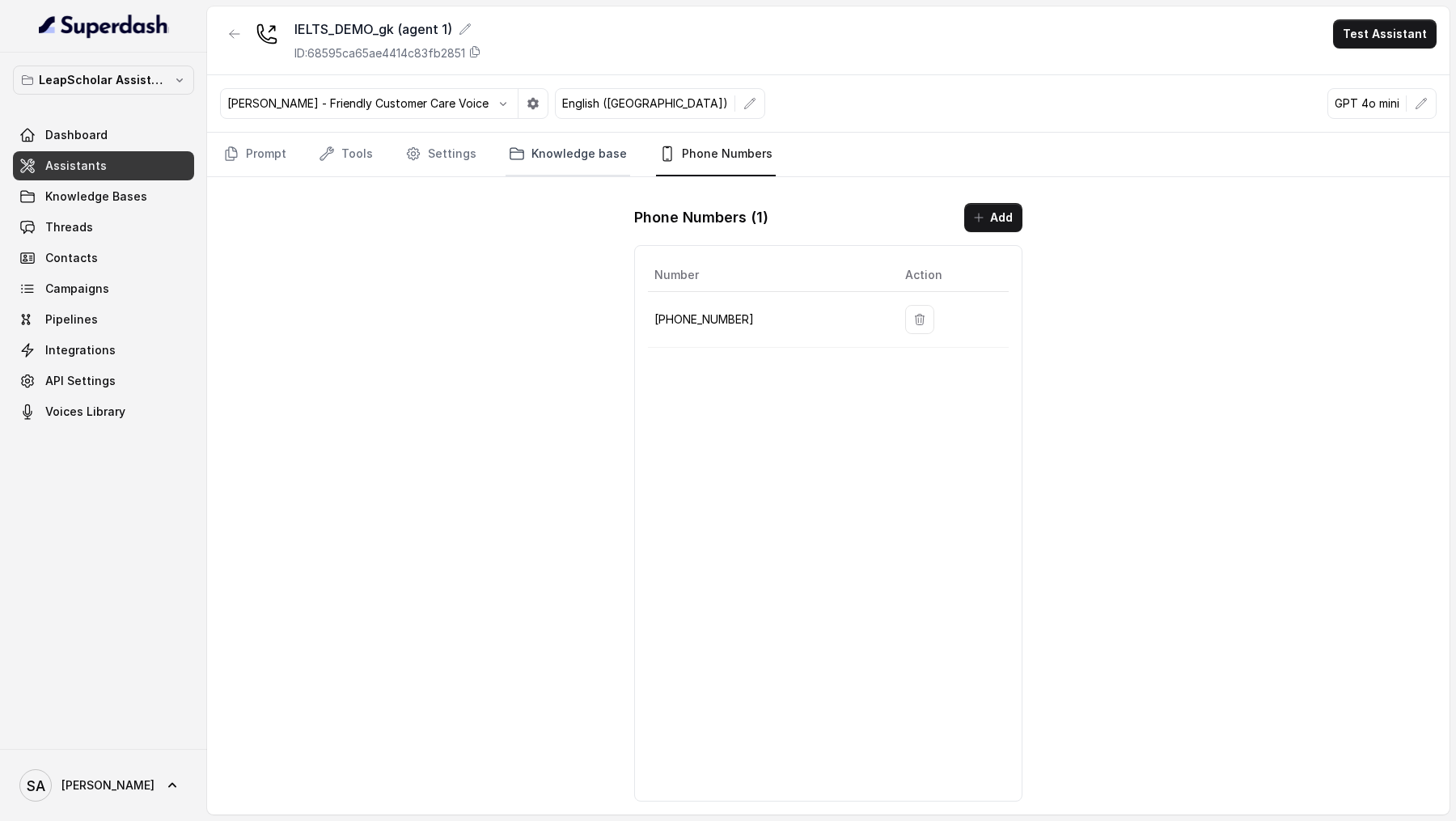 click on "Knowledge base" at bounding box center (568, 154) 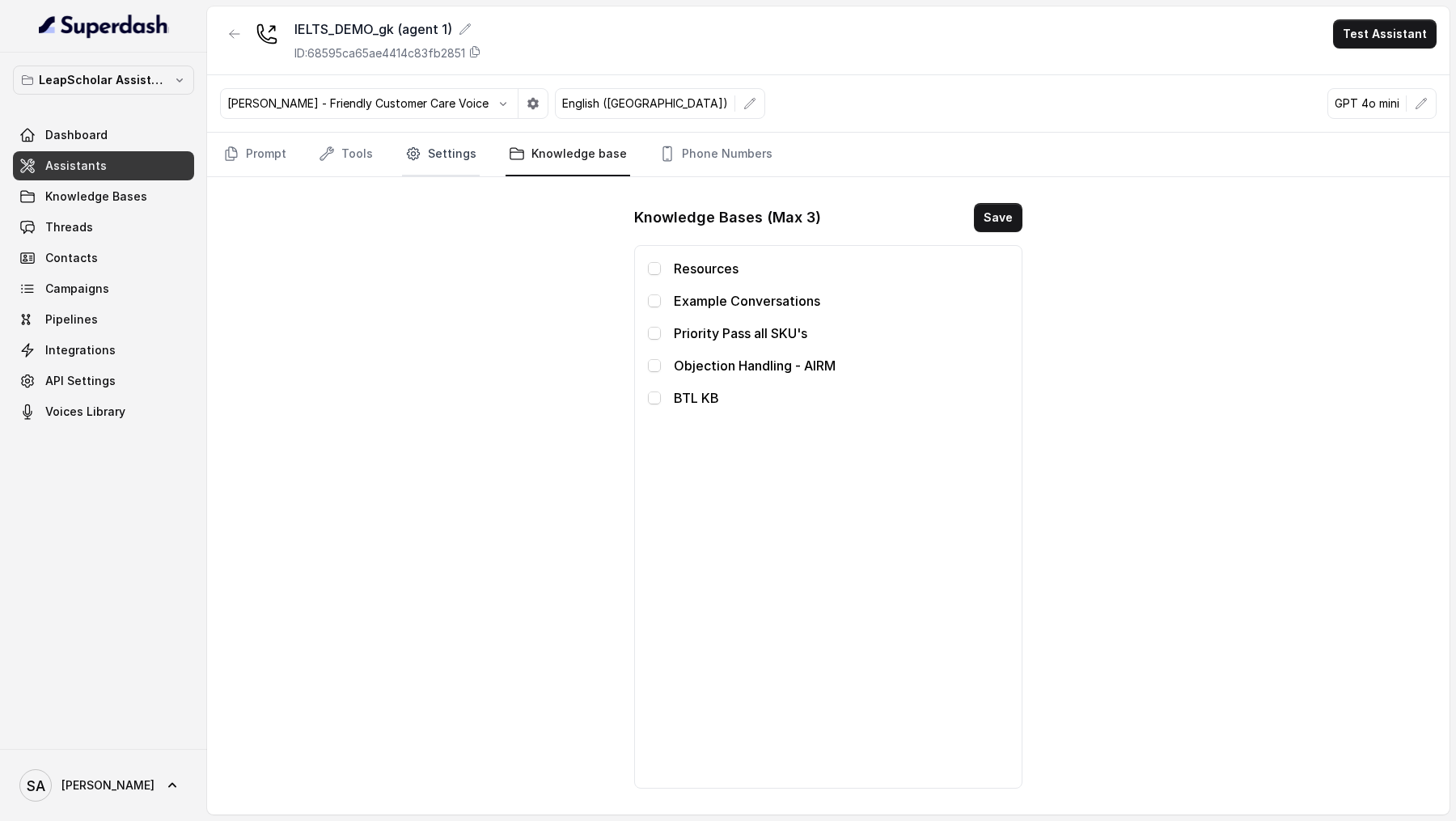 click on "Settings" at bounding box center [441, 154] 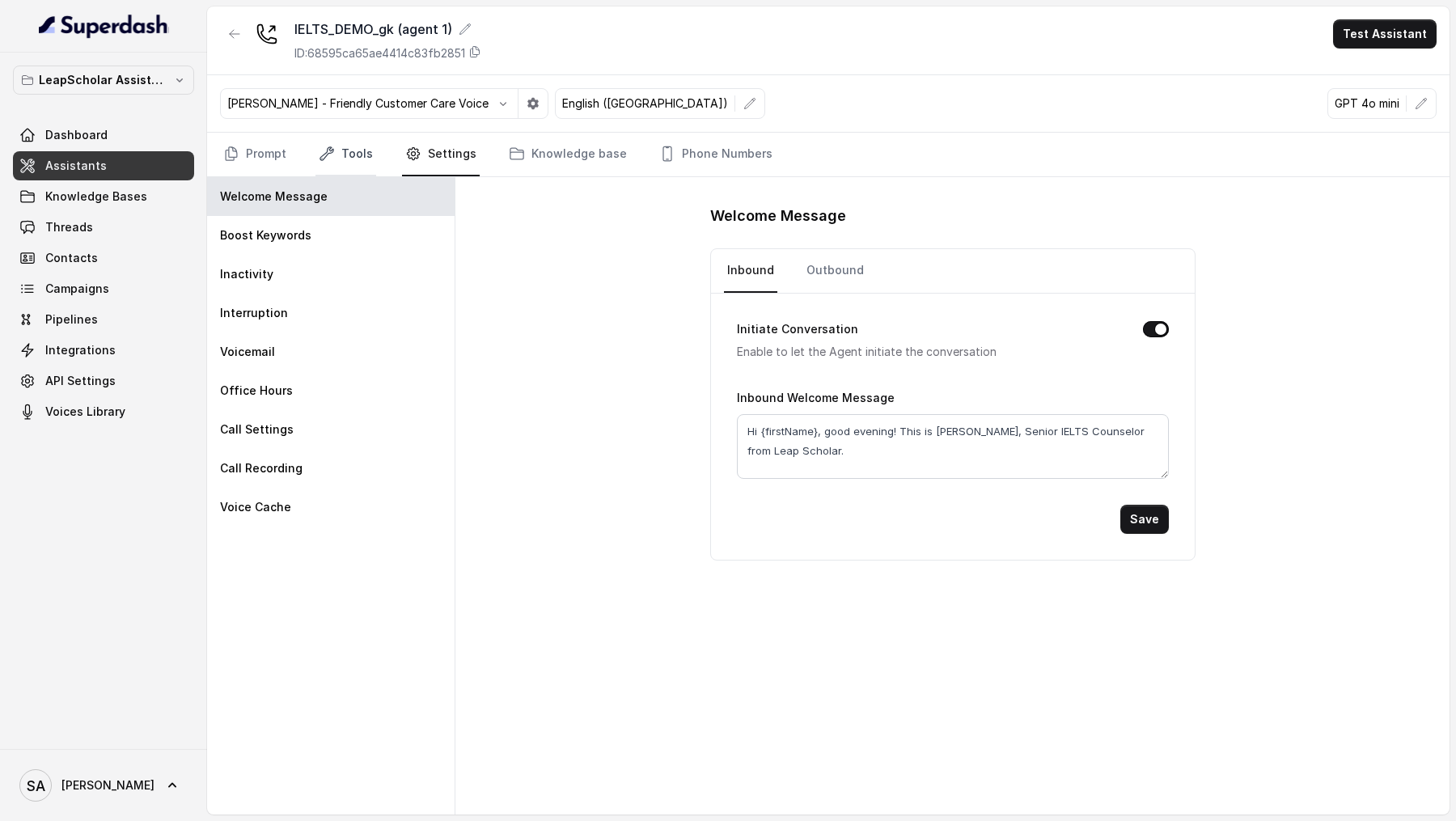 click on "Tools" at bounding box center (345, 154) 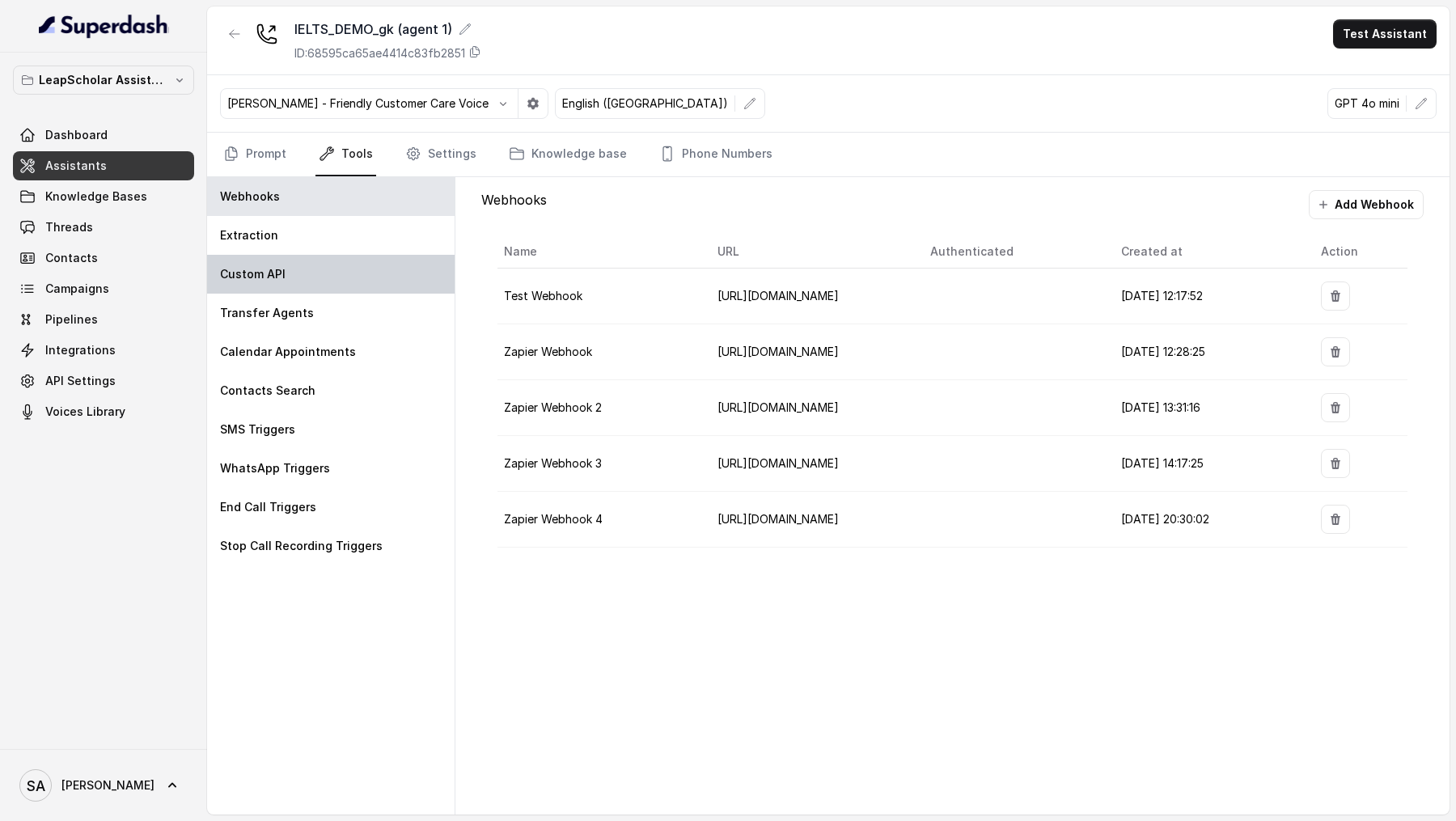 click on "Custom API" at bounding box center (331, 274) 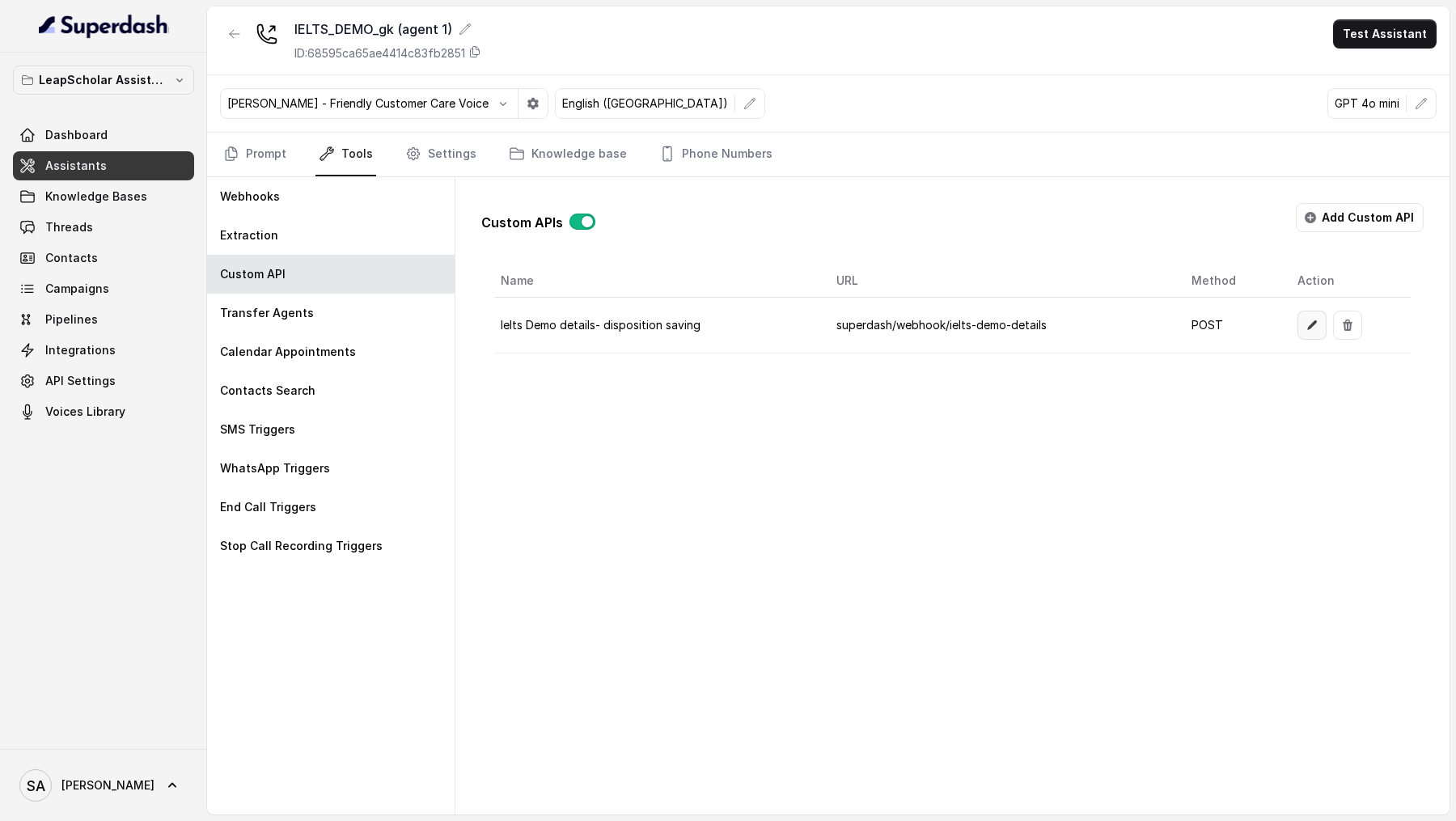 click at bounding box center (1312, 325) 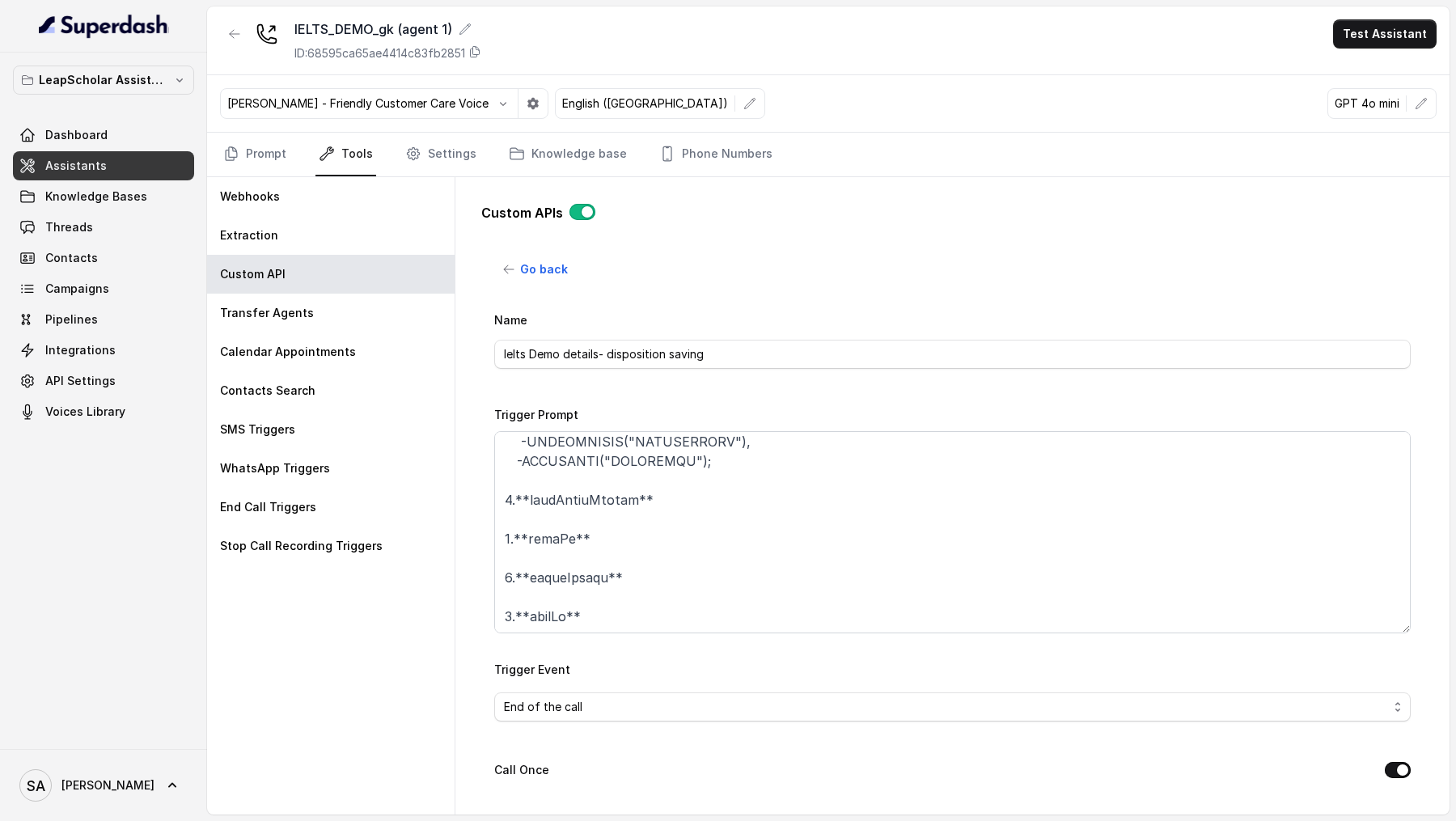 scroll, scrollTop: 607, scrollLeft: 0, axis: vertical 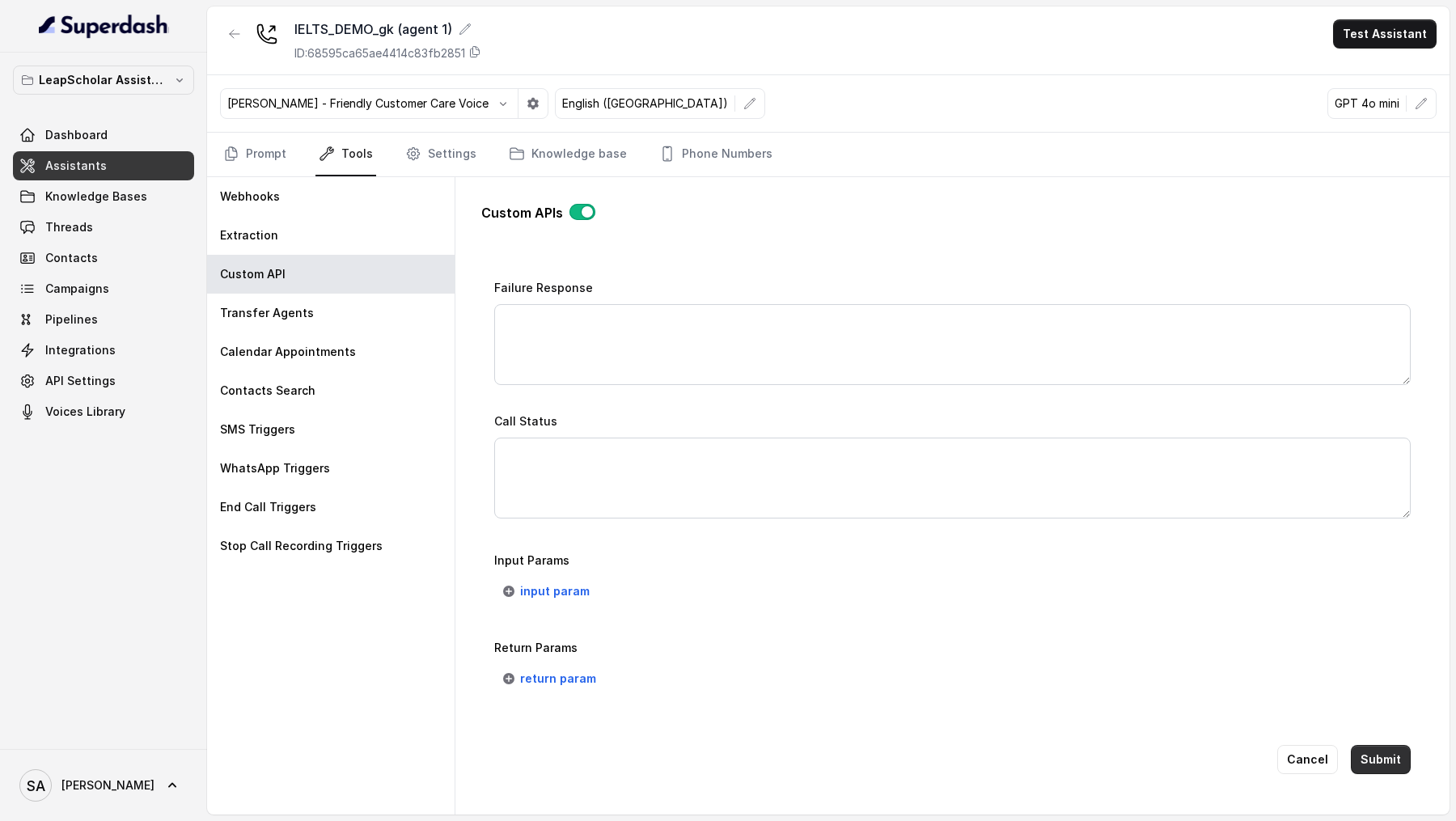 click on "Submit" at bounding box center [1381, 760] 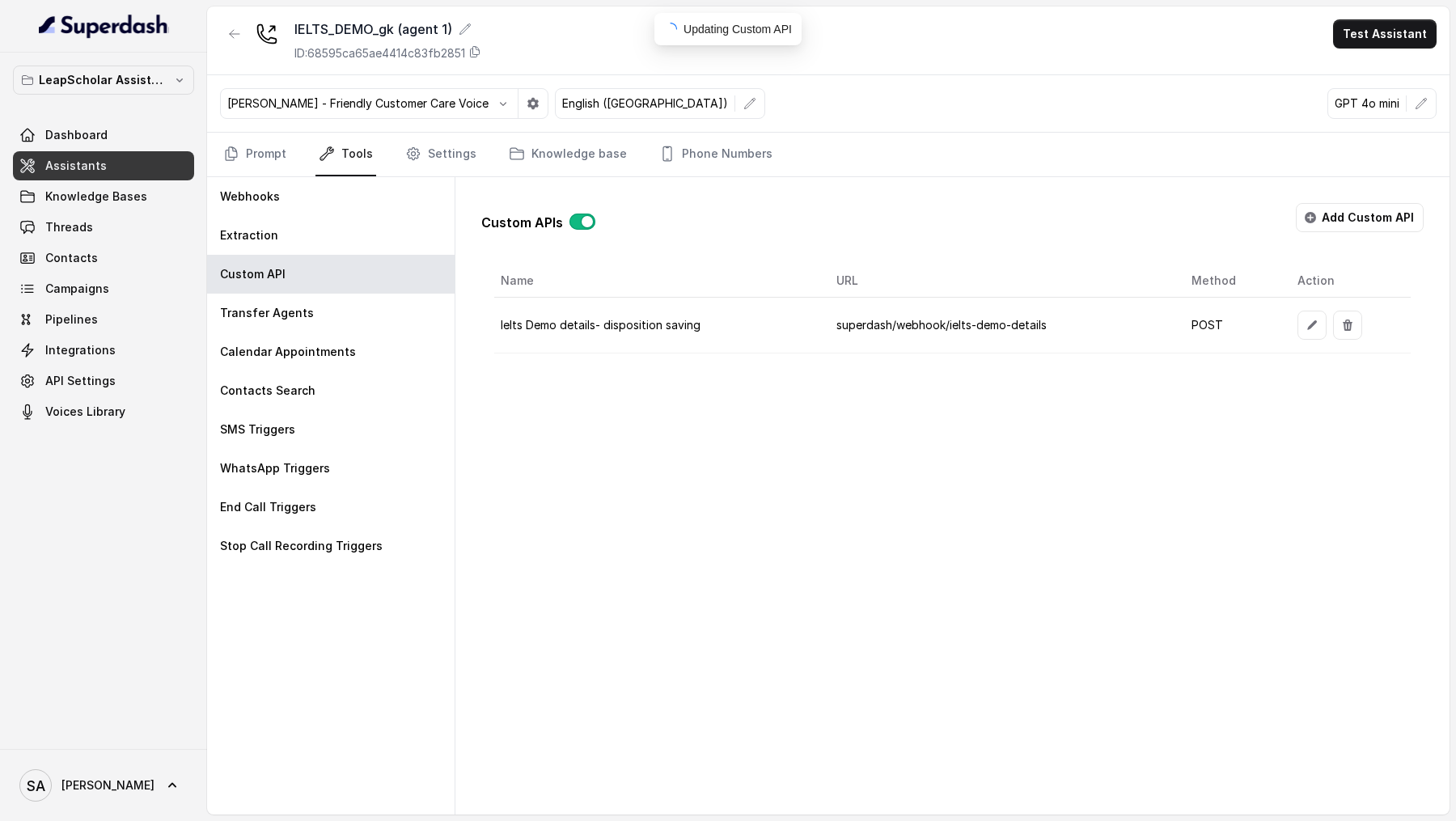 scroll, scrollTop: 0, scrollLeft: 0, axis: both 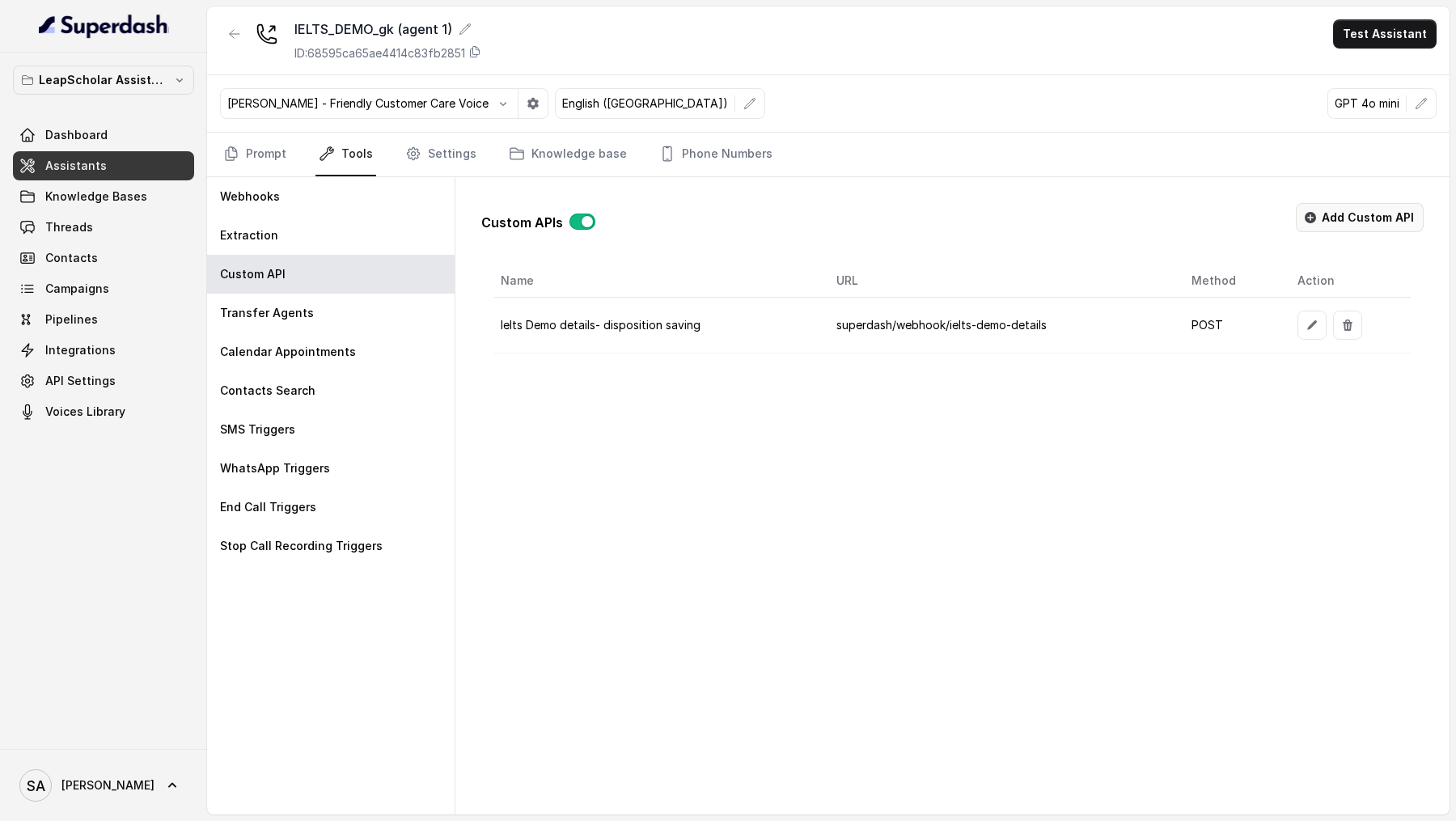 click on "Add Custom API" at bounding box center (1360, 218) 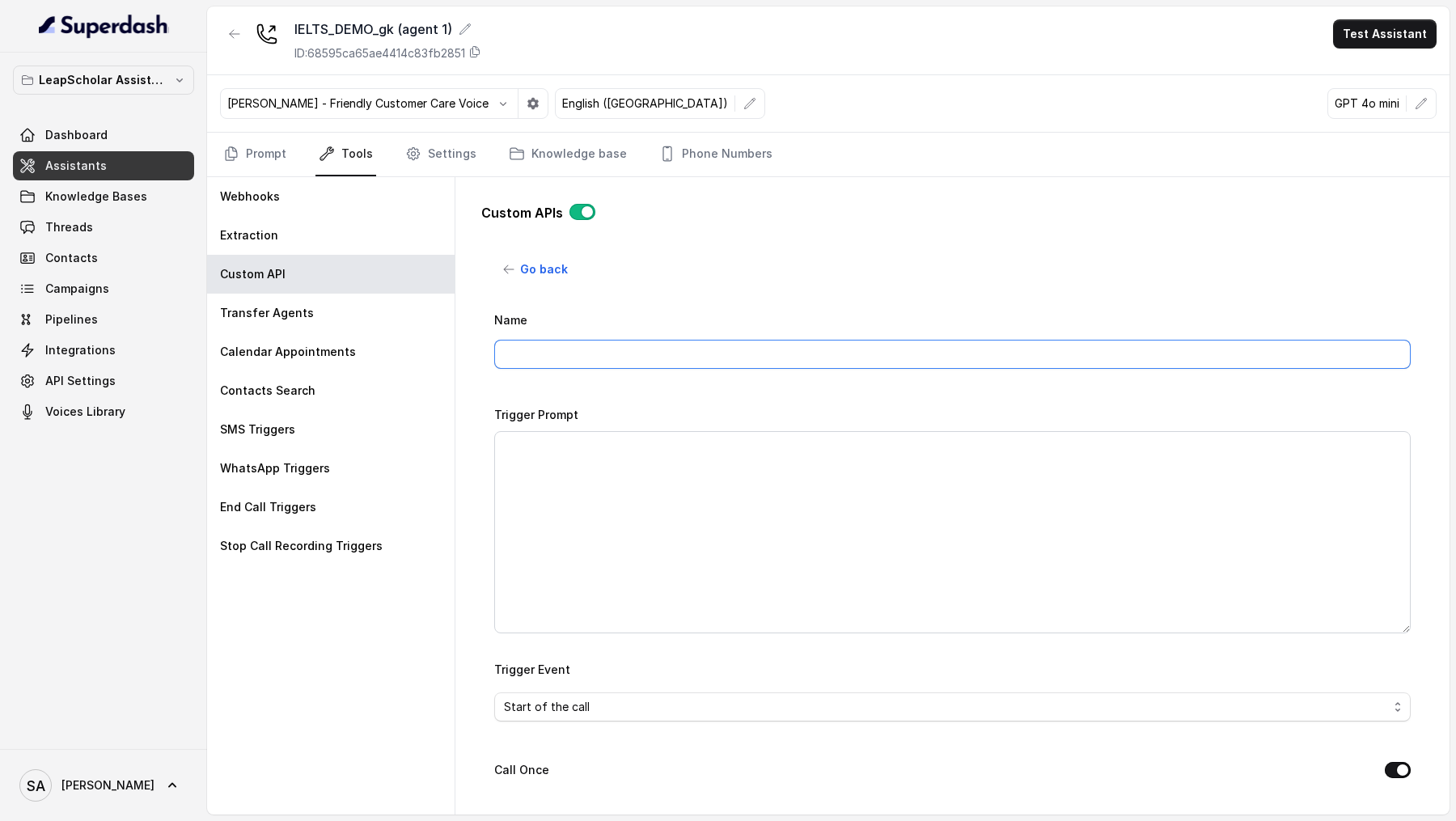 click on "Name" at bounding box center [952, 354] 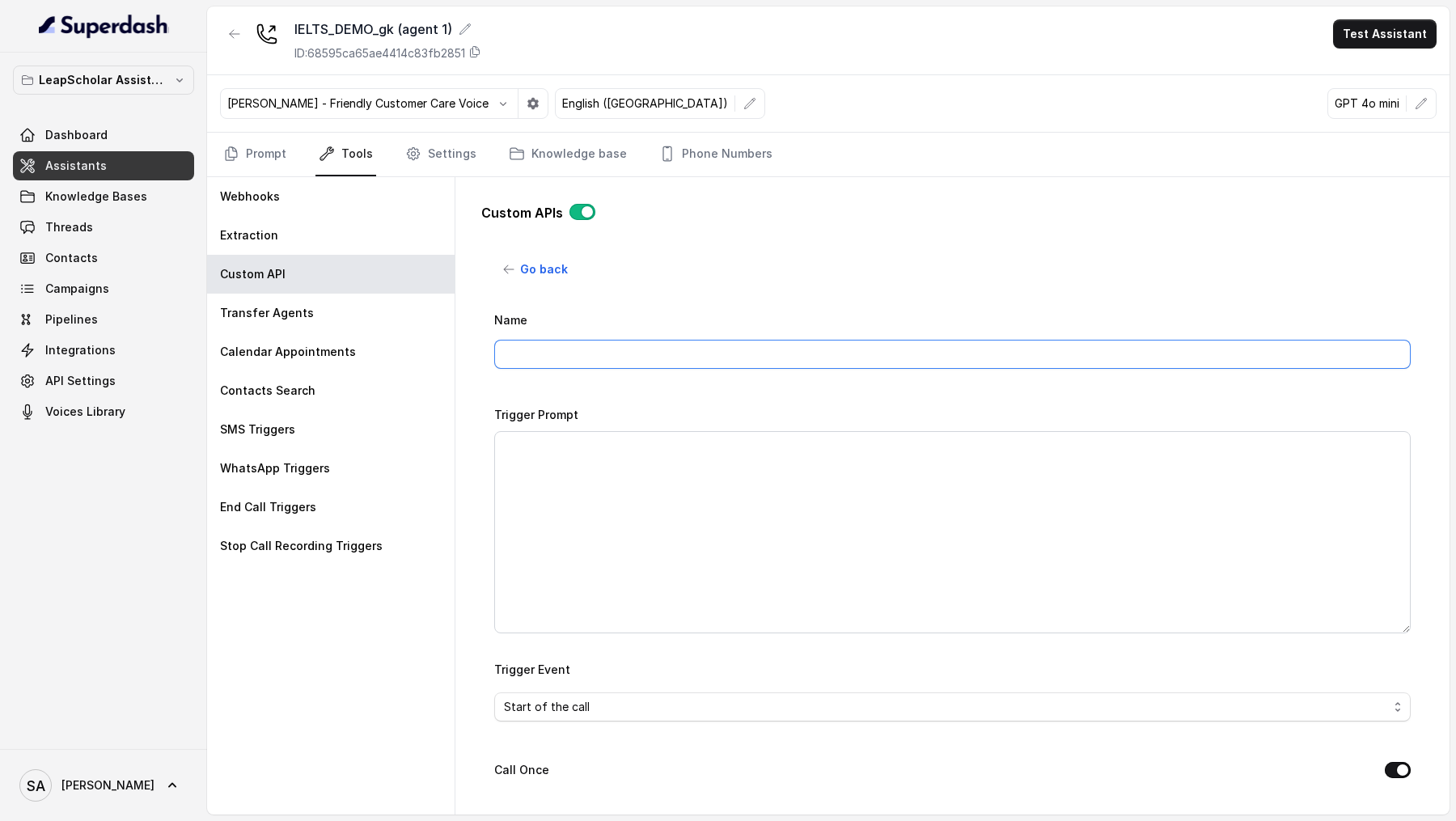 type on "Call status" 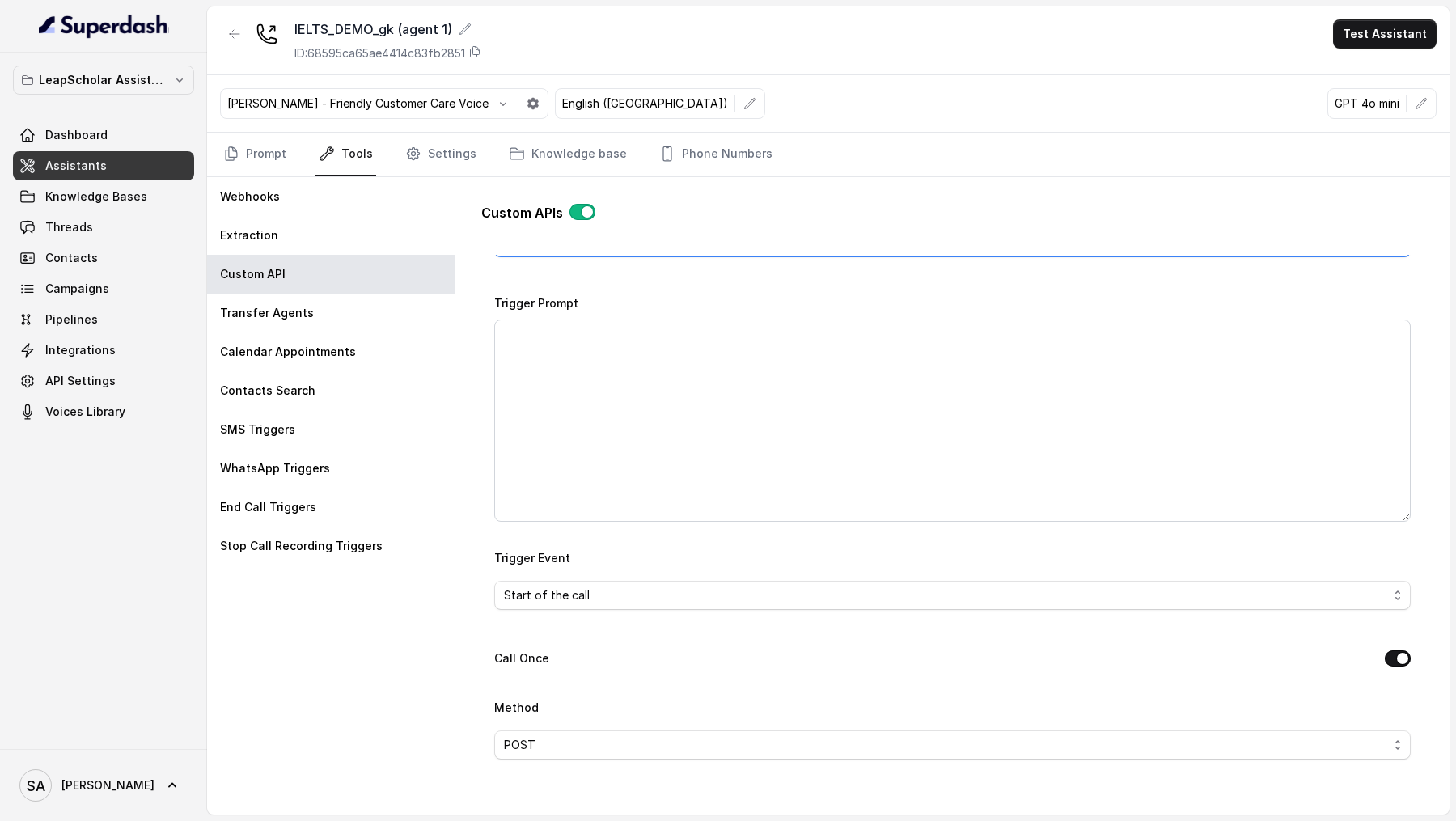 scroll, scrollTop: 55, scrollLeft: 0, axis: vertical 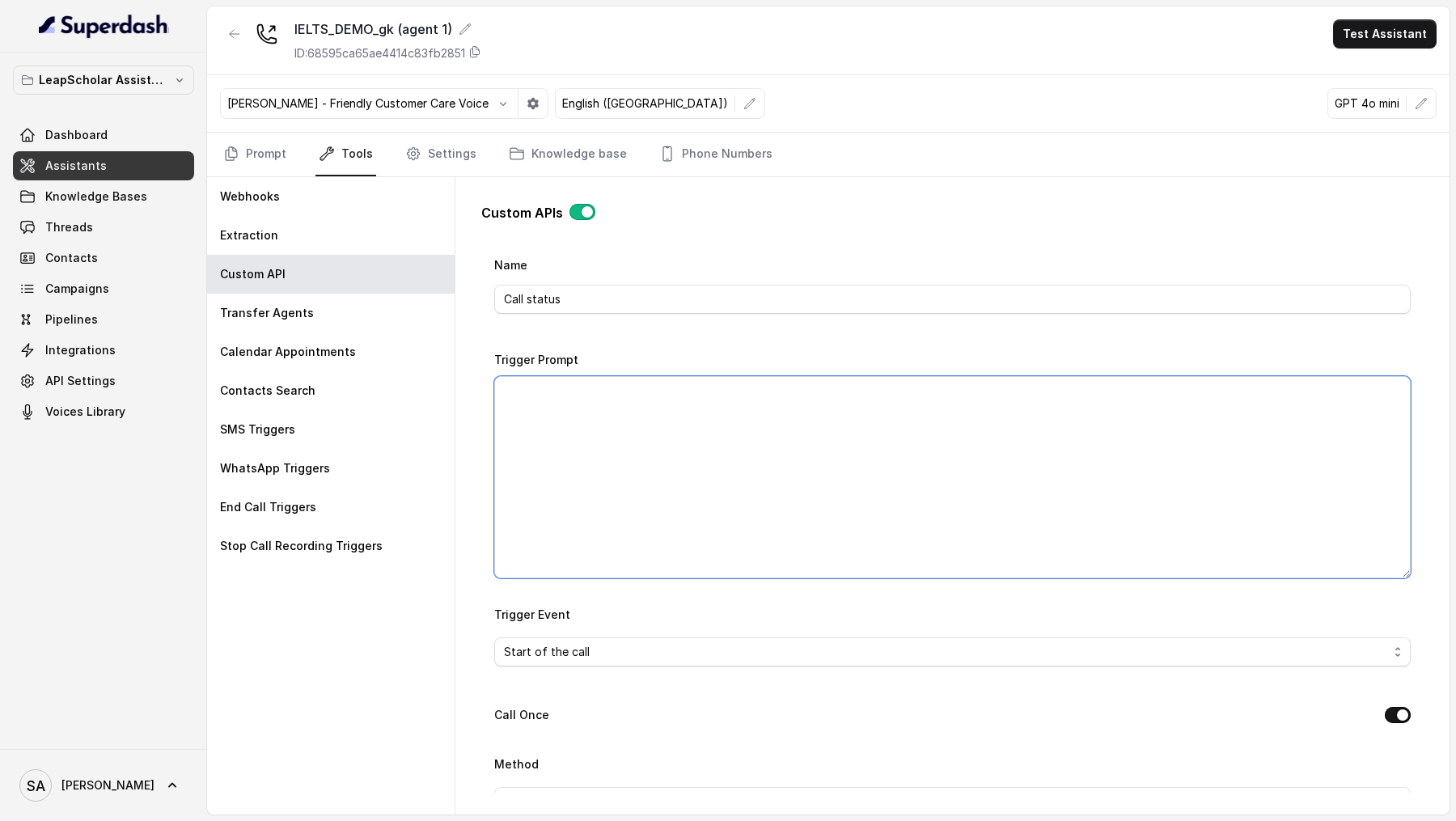 click on "Trigger Prompt" at bounding box center (952, 477) 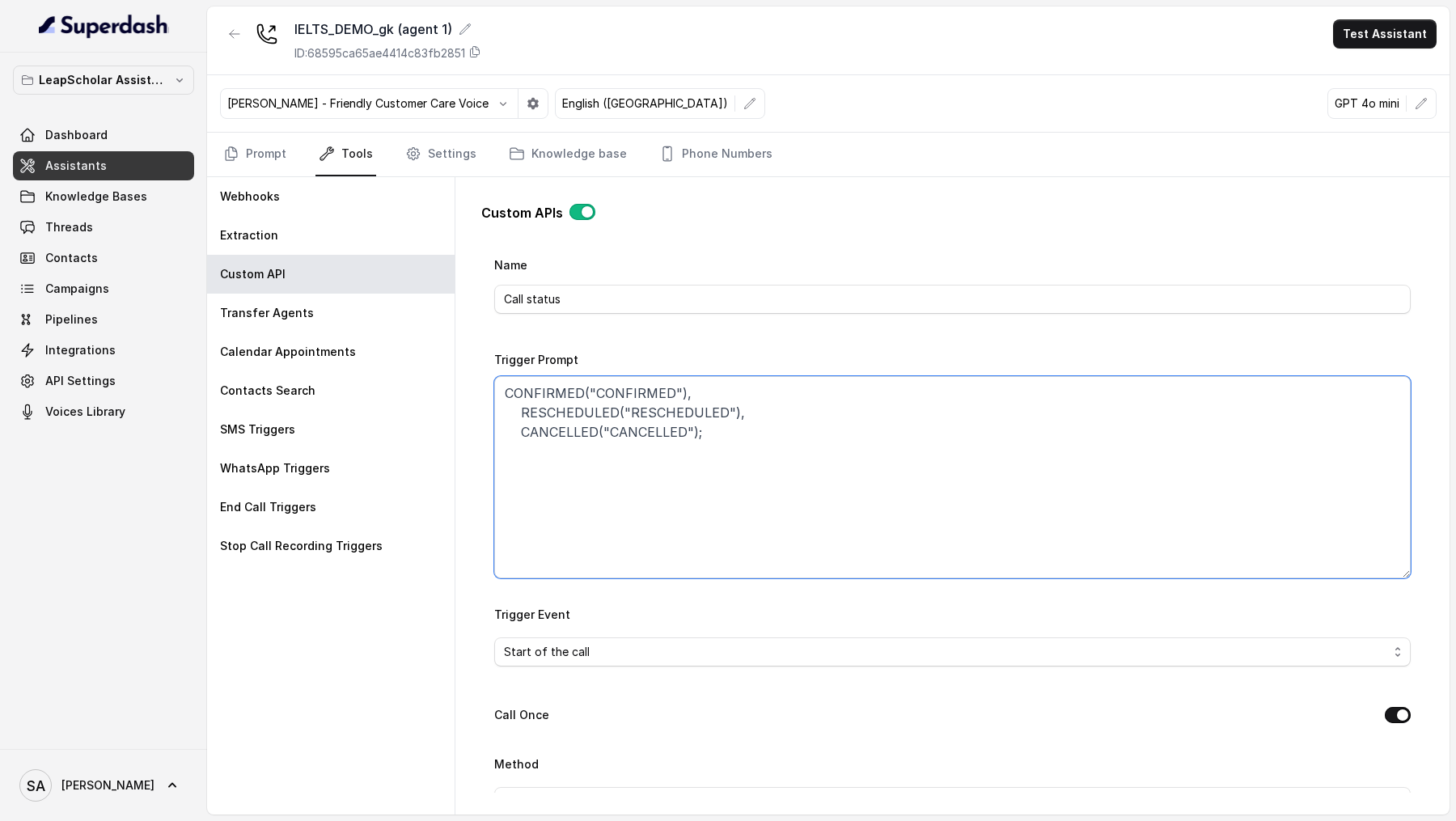 click on "CONFIRMED("CONFIRMED"),
RESCHEDULED("RESCHEDULED"),
CANCELLED("CANCELLED");" at bounding box center (952, 477) 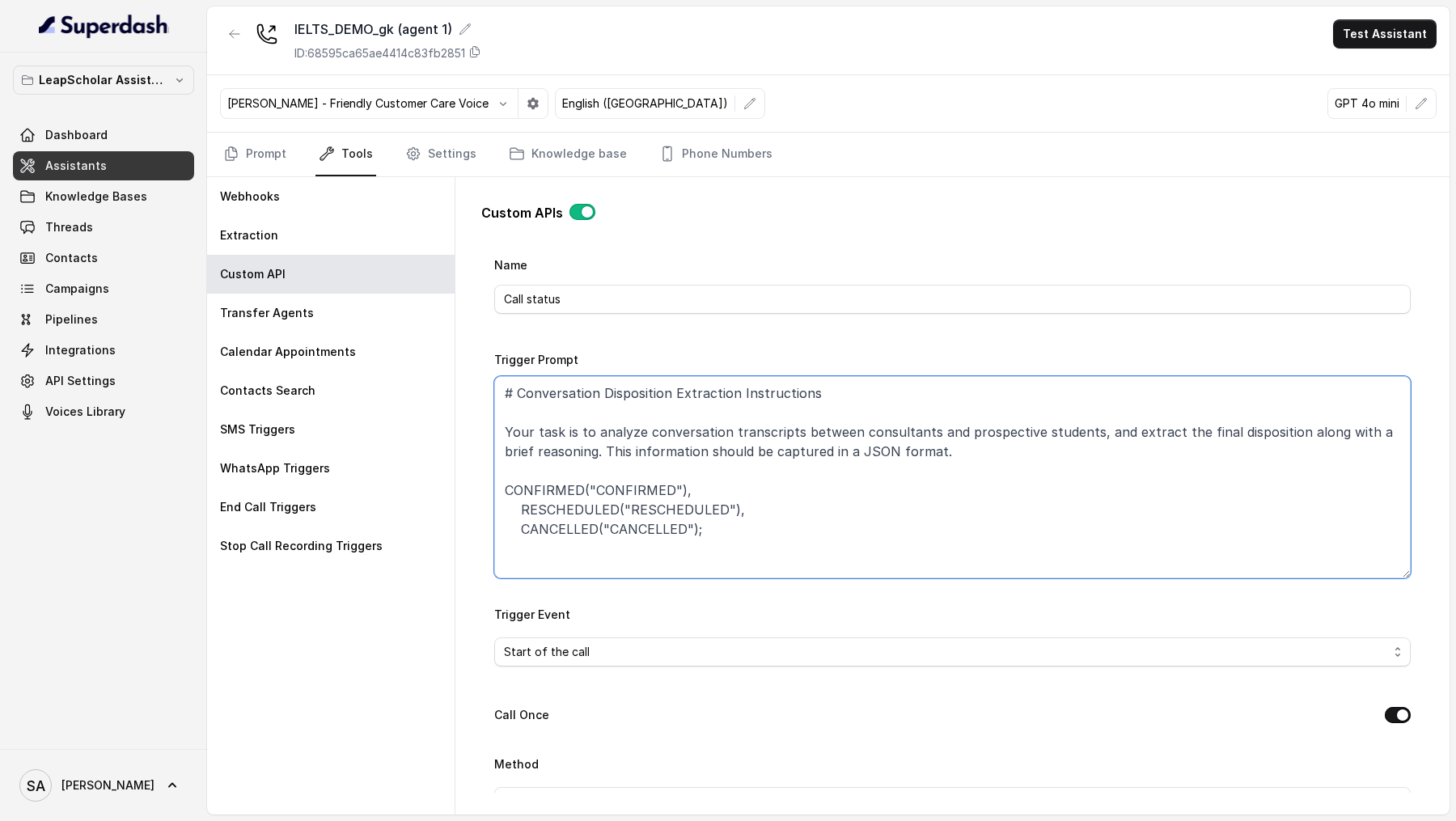 drag, startPoint x: 595, startPoint y: 390, endPoint x: 510, endPoint y: 390, distance: 85 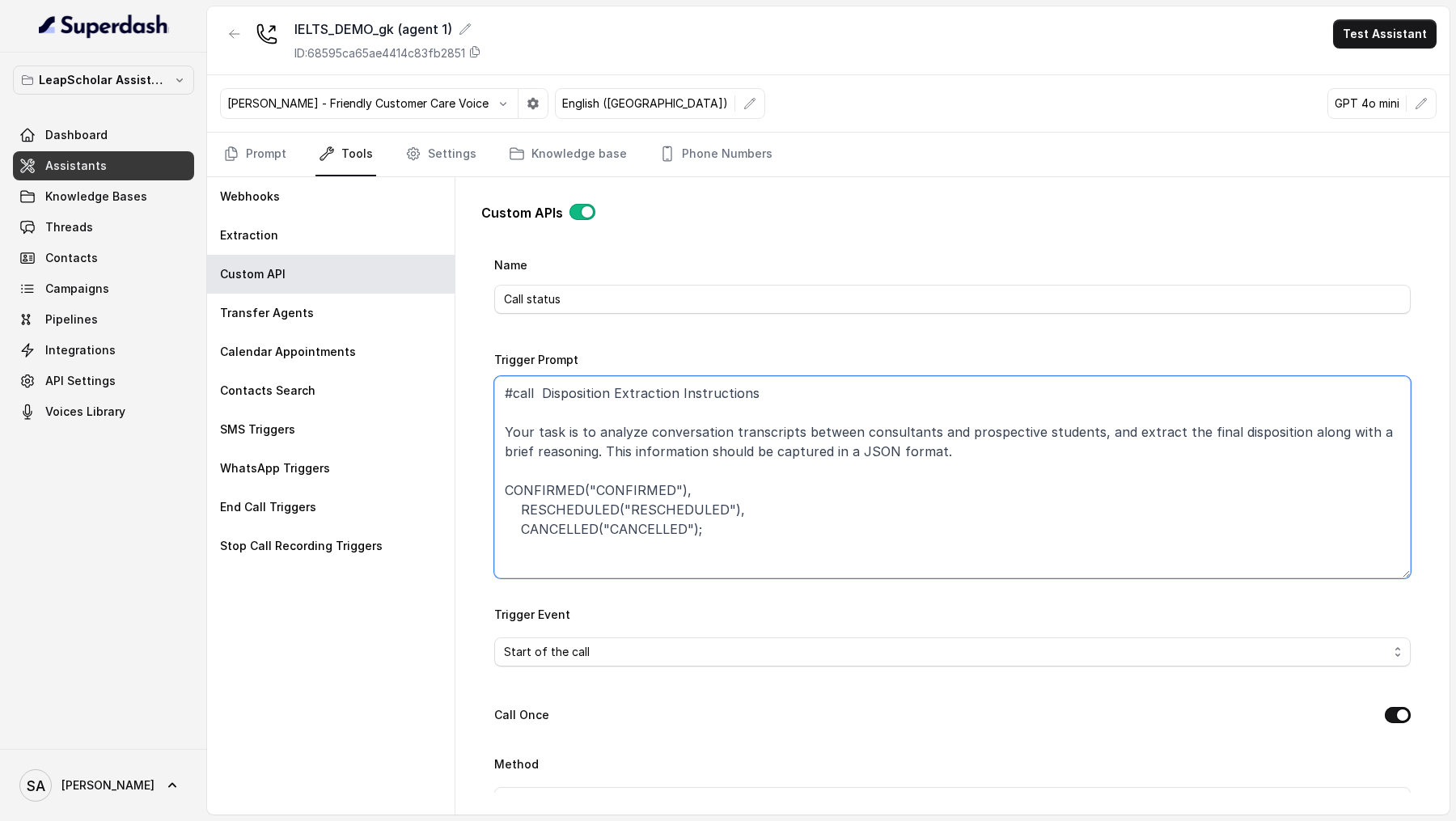 click on "#call  Disposition Extraction Instructions
Your task is to analyze conversation transcripts between consultants and prospective students, and extract the final disposition along with a brief reasoning. This information should be captured in a JSON format.
CONFIRMED("CONFIRMED"),
RESCHEDULED("RESCHEDULED"),
CANCELLED("CANCELLED");" at bounding box center [952, 477] 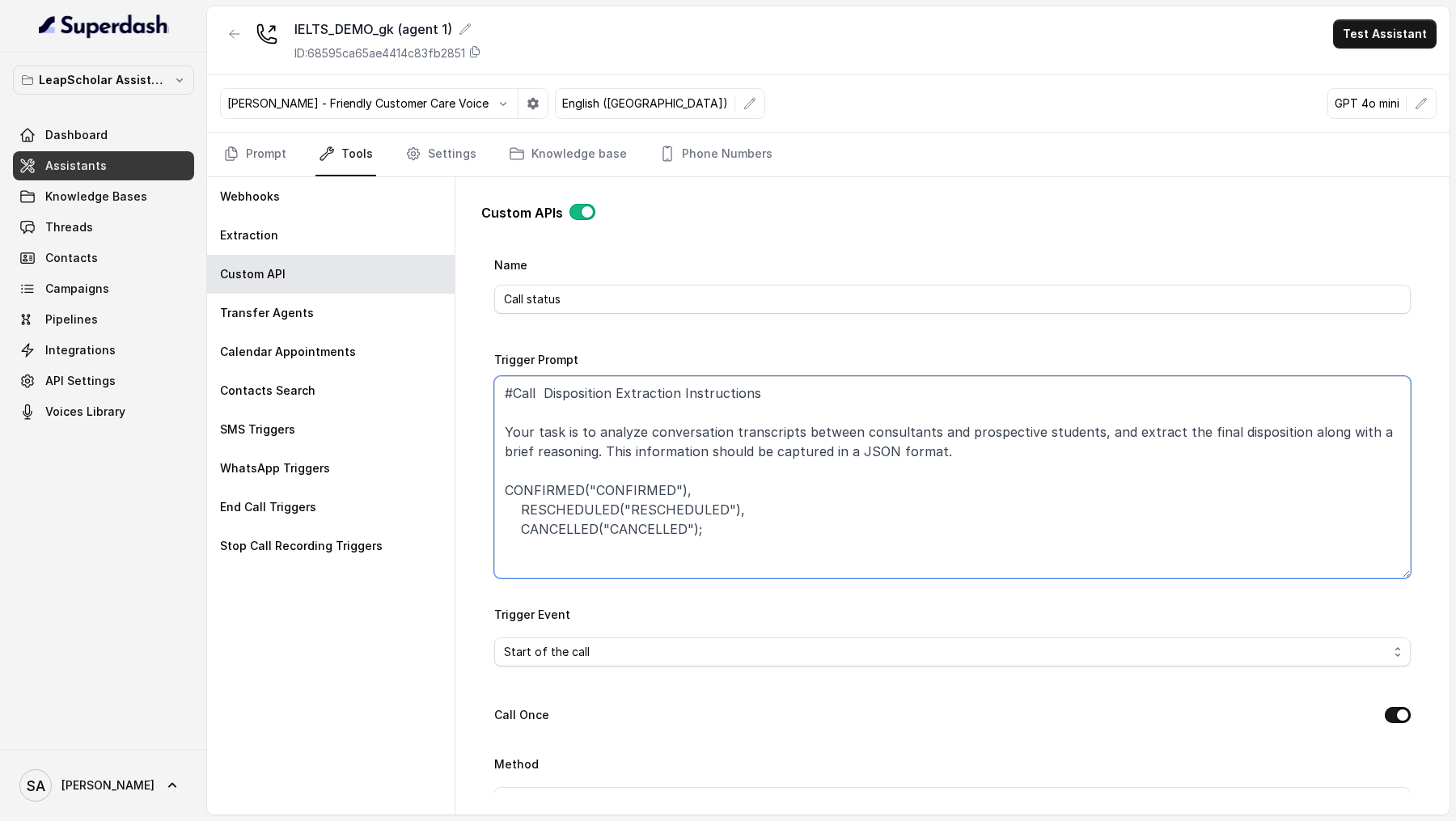 drag, startPoint x: 644, startPoint y: 426, endPoint x: 971, endPoint y: 445, distance: 327.55152 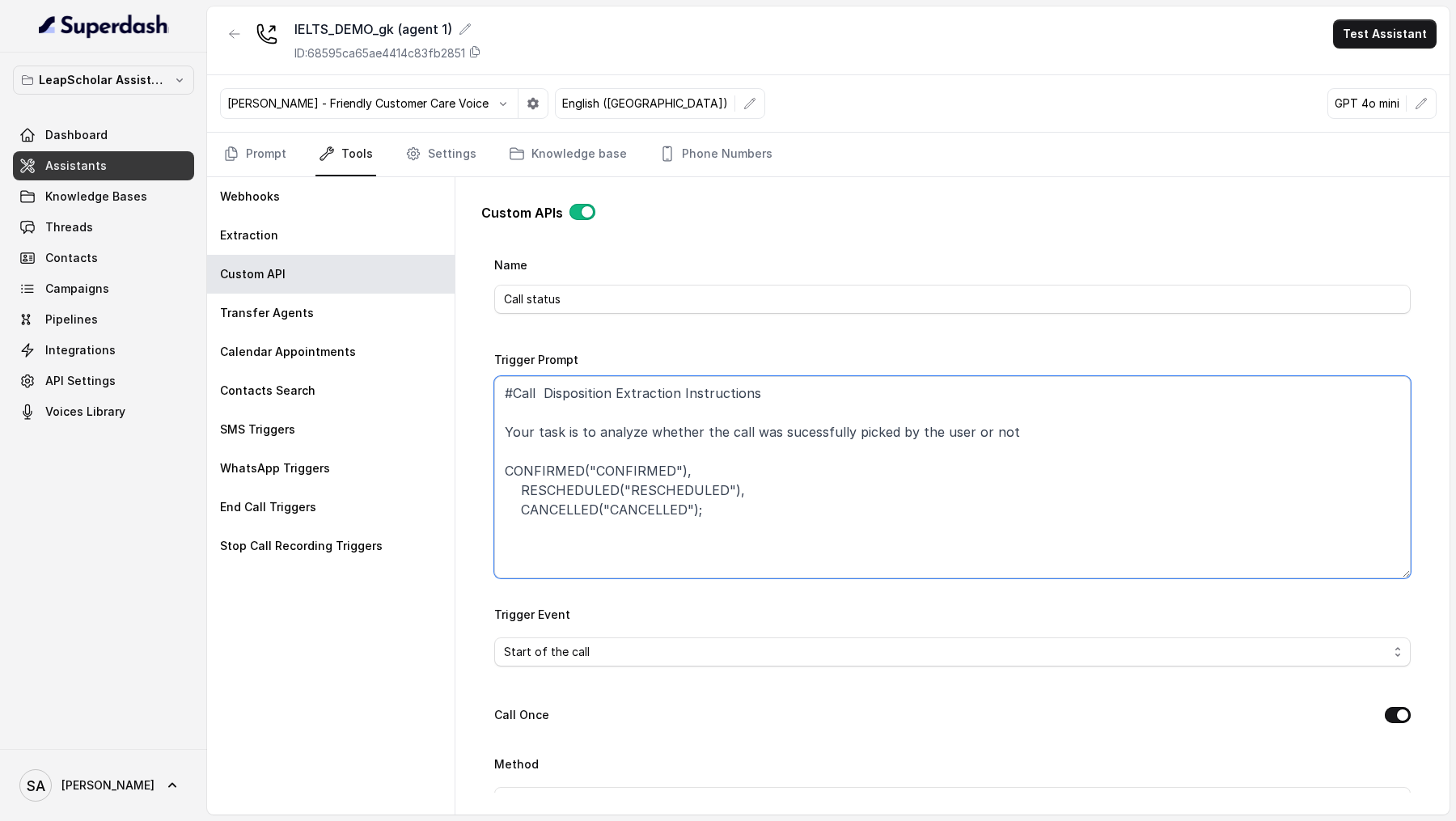 click on "#Call  Disposition Extraction Instructions
Your task is to analyze whether the call was sucessfully picked by the user or not
CONFIRMED("CONFIRMED"),
RESCHEDULED("RESCHEDULED"),
CANCELLED("CANCELLED");" at bounding box center [952, 477] 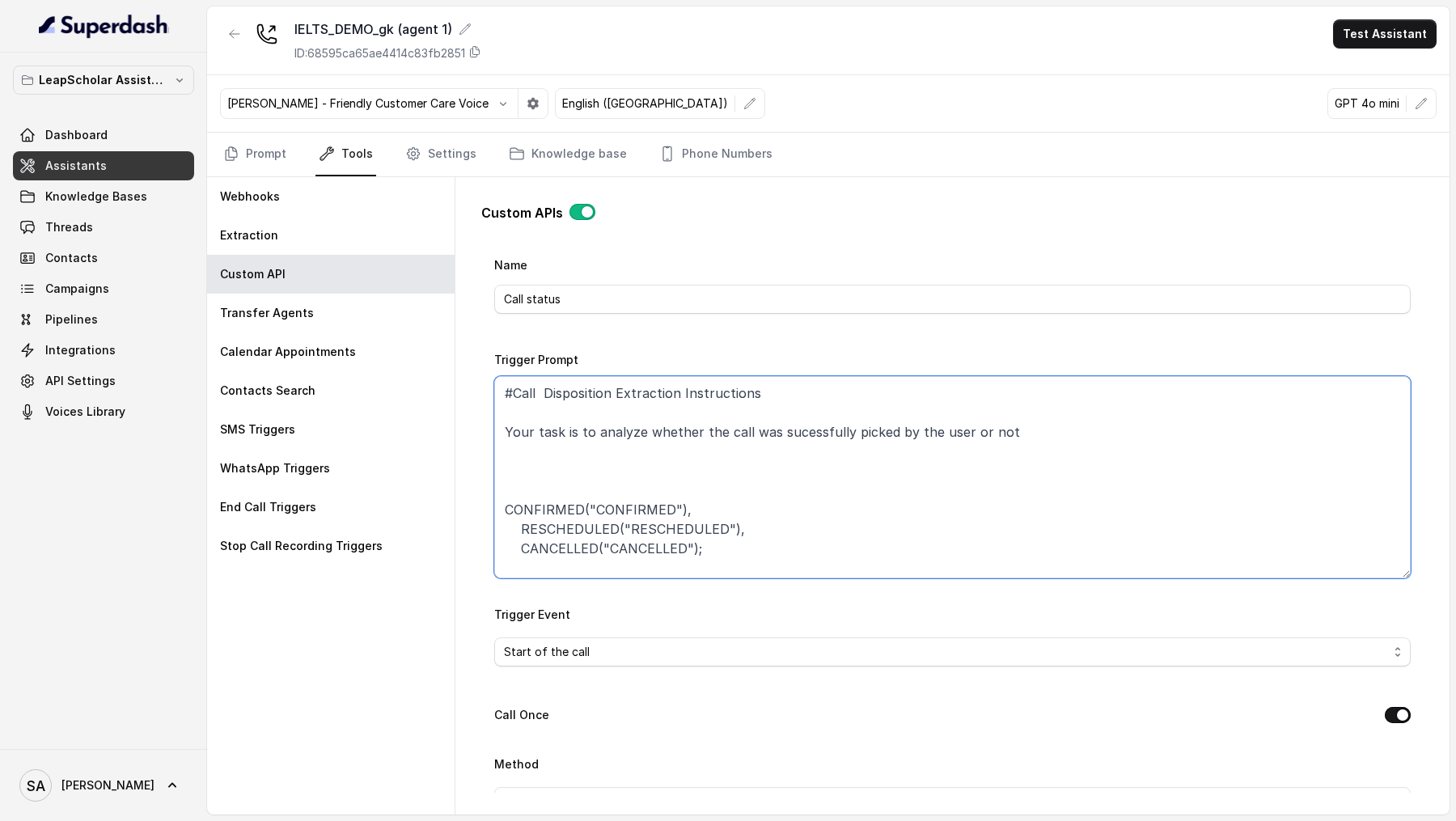 paste on "## Extraction Guidelines
1. Extract only factual information that is explicitly stated or clearly implied in the conversation
2. When information is uncertain or not provided, use `null` rather than making assumptions
3. Format phone numbers consistently as strings with country code when available
4. Return the completed JSON object at the end of your analysis
5. Process the entire conversation before finalizing the JSON object
6. If conflicting information appears, use the most recently mentioned value
## Data Schema
Extract the following fields into a JSON object:
{" 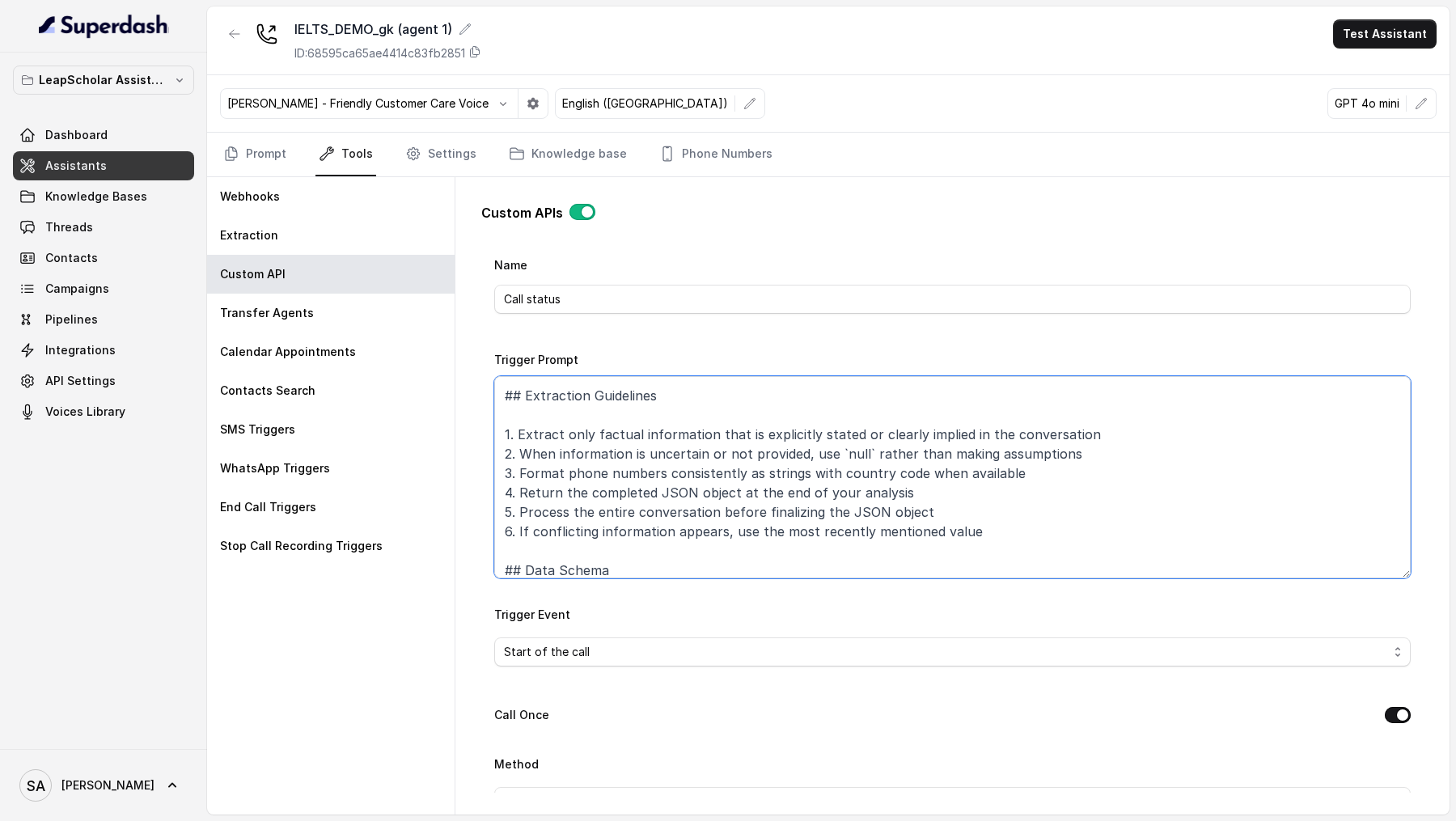 scroll, scrollTop: 25, scrollLeft: 0, axis: vertical 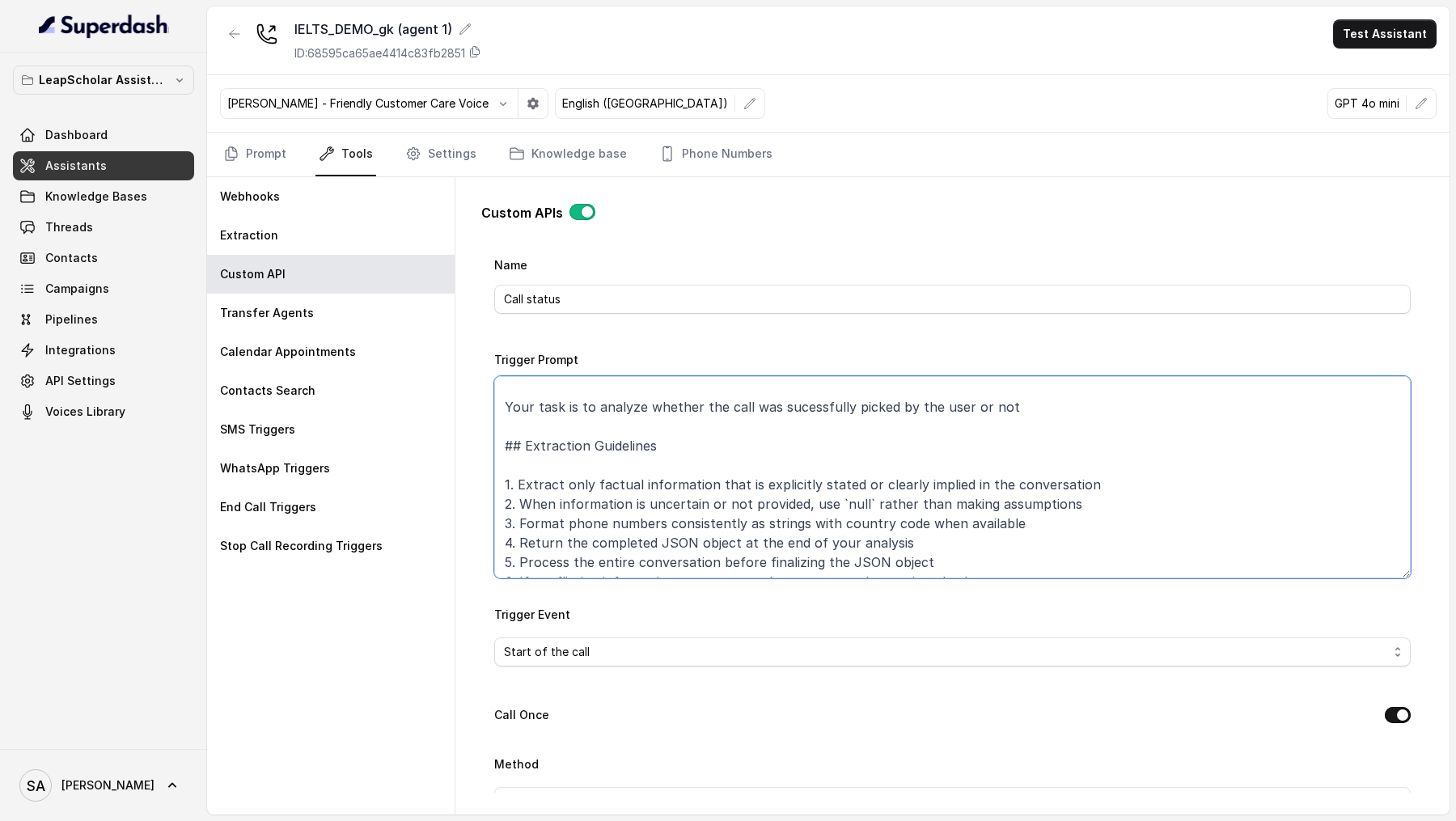 drag, startPoint x: 1057, startPoint y: 518, endPoint x: 521, endPoint y: 471, distance: 538.06 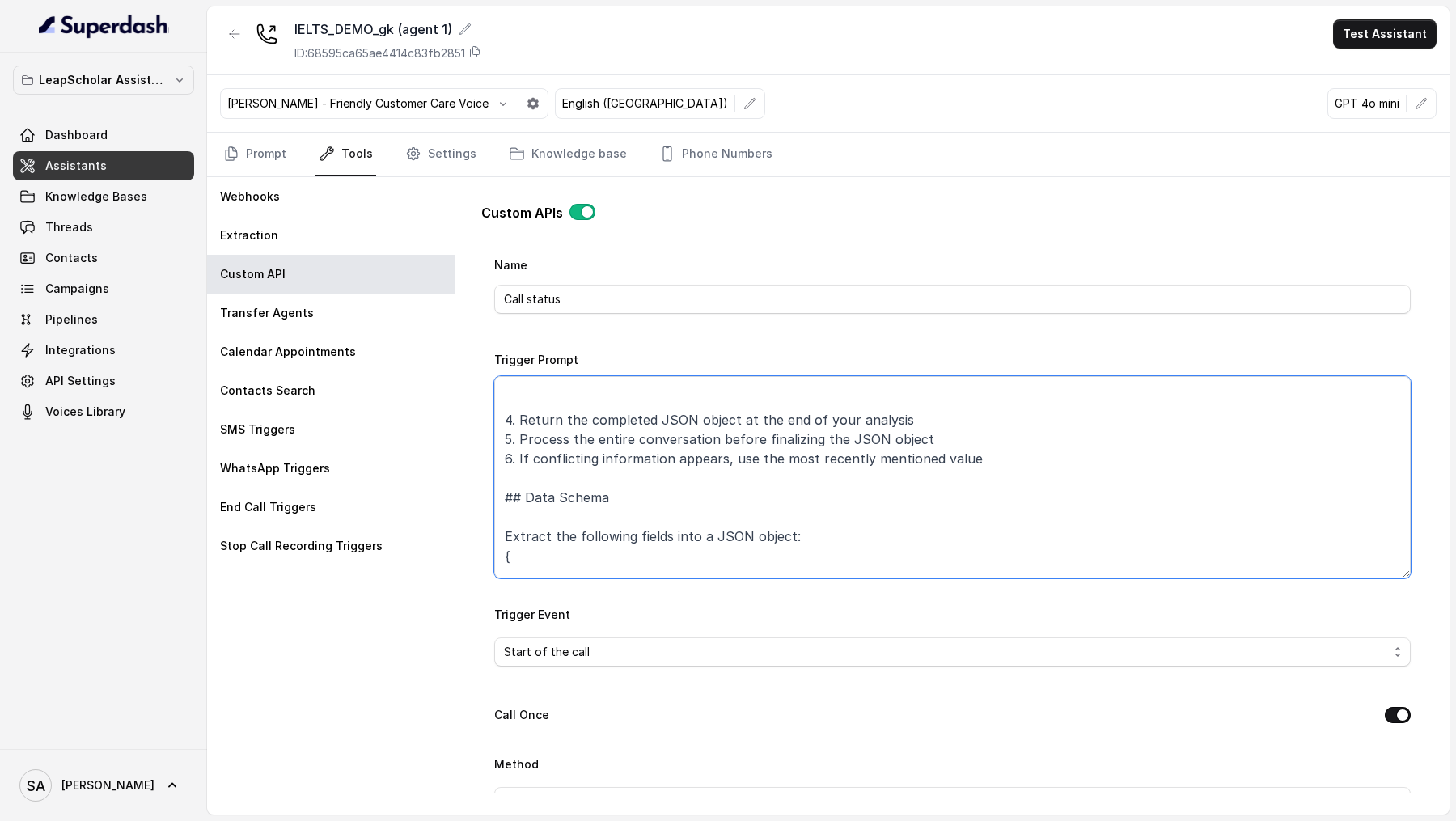 scroll, scrollTop: 180, scrollLeft: 0, axis: vertical 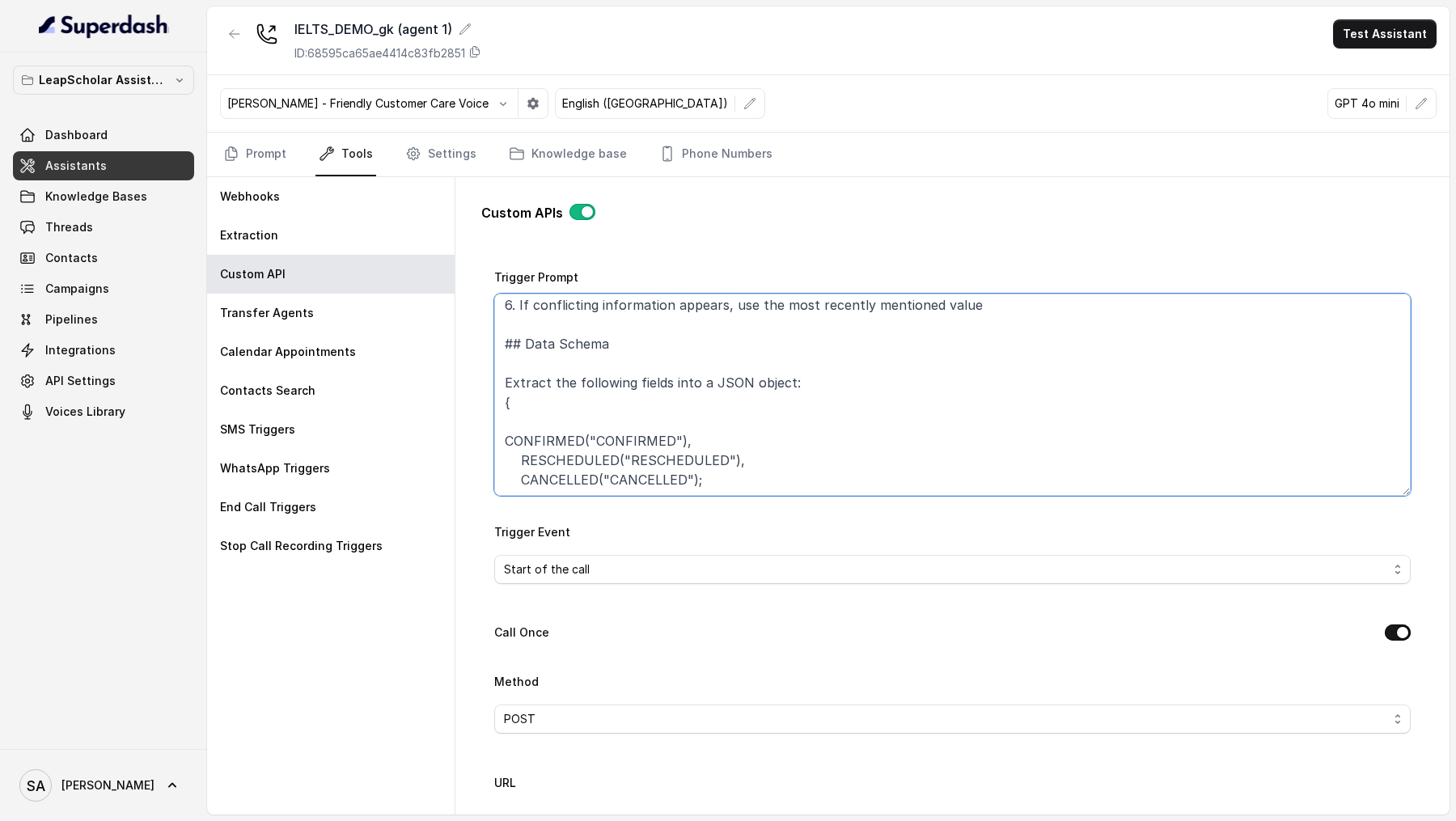 click on "#Call  Disposition Extraction Instructions
Your task is to analyze whether the call was sucessfully picked by the user or not
## Extraction Guidelines
4. Return the completed JSON object at the end of your analysis
5. Process the entire conversation before finalizing the JSON object
6. If conflicting information appears, use the most recently mentioned value
## Data Schema
Extract the following fields into a JSON object:
{
CONFIRMED("CONFIRMED"),
RESCHEDULED("RESCHEDULED"),
CANCELLED("CANCELLED");" at bounding box center (952, 395) 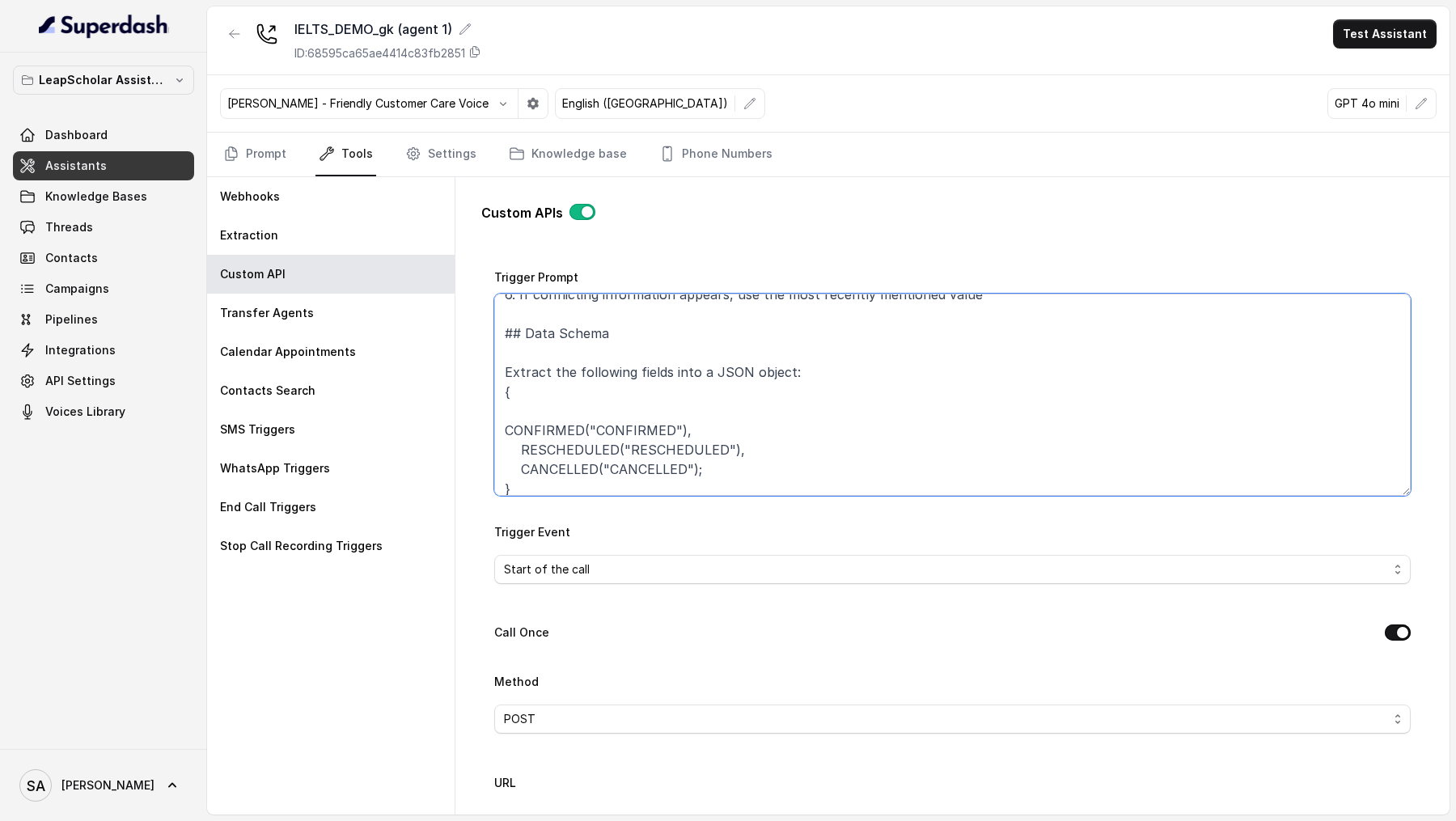 click on "#Call  Disposition Extraction Instructions
Your task is to analyze whether the call was sucessfully picked by the user or not
## Extraction Guidelines
4. Return the completed JSON object at the end of your analysis
5. Process the entire conversation before finalizing the JSON object
6. If conflicting information appears, use the most recently mentioned value
## Data Schema
Extract the following fields into a JSON object:
{
CONFIRMED("CONFIRMED"),
RESCHEDULED("RESCHEDULED"),
CANCELLED("CANCELLED");
}" at bounding box center [952, 395] 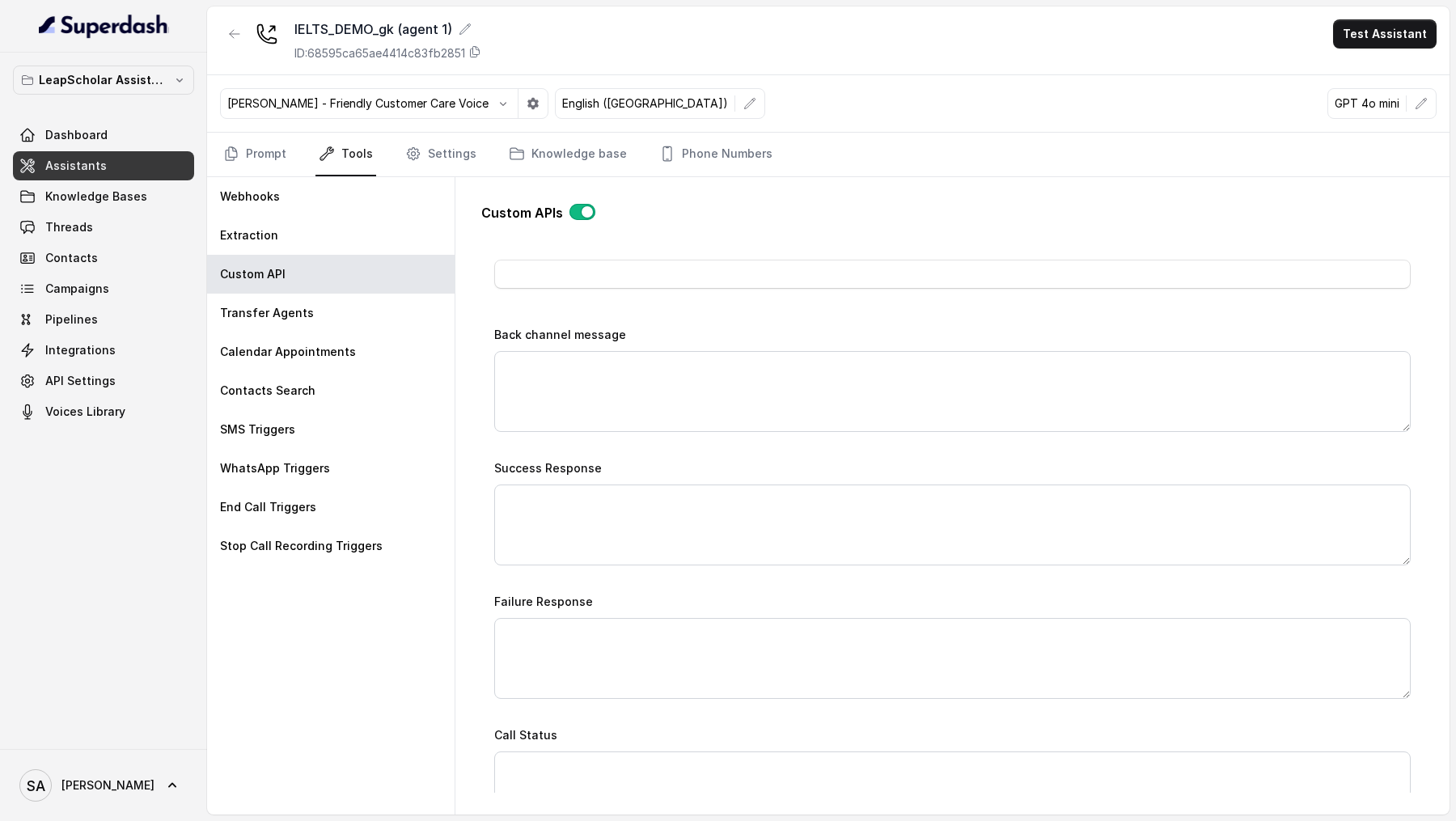 scroll, scrollTop: 994, scrollLeft: 0, axis: vertical 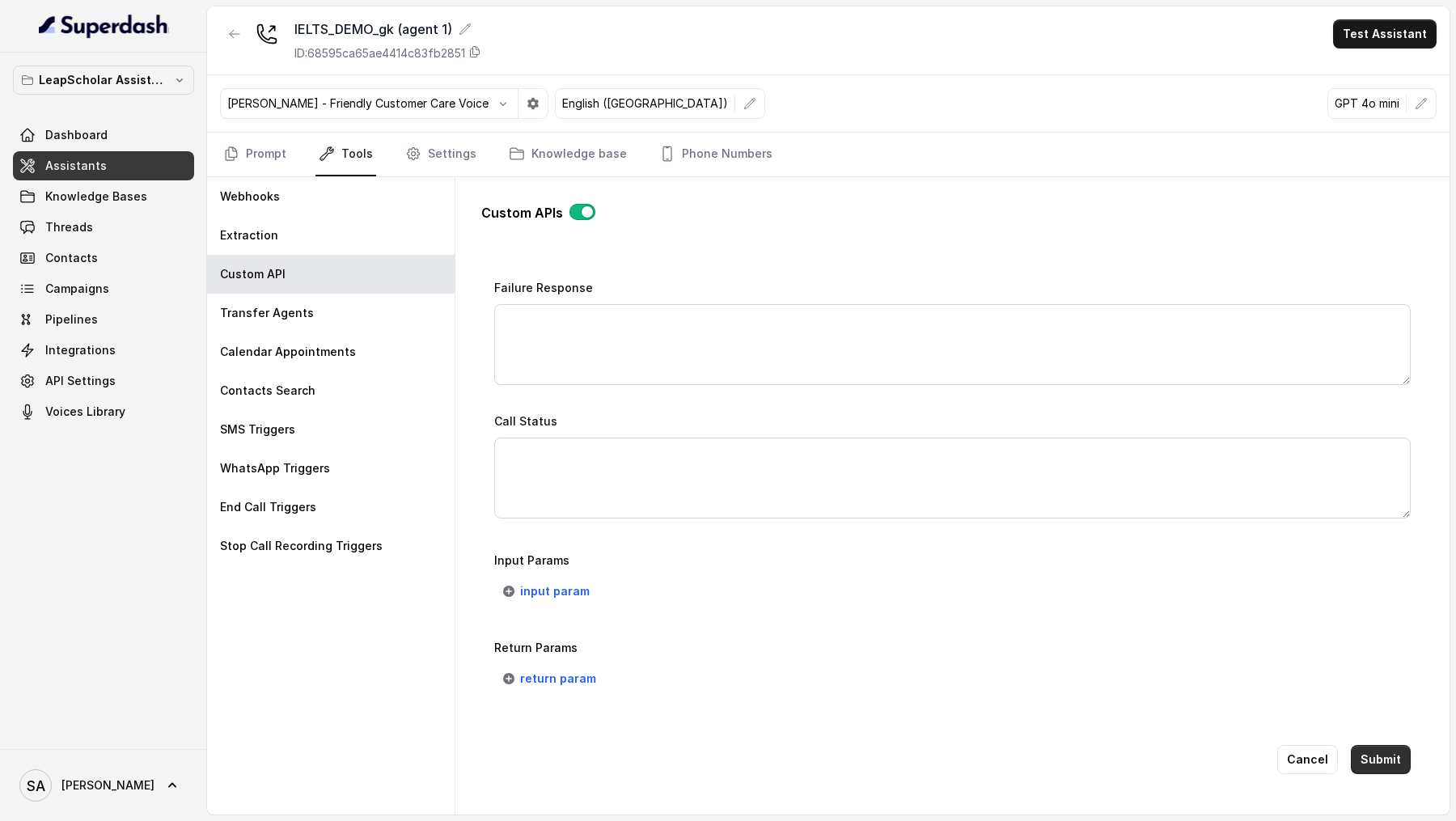 type on "#Call  Disposition Extraction Instructions
Your task is to analyze whether the call was sucessfully picked by the user or not
## Extraction Guidelines
4. Return the completed JSON object at the end of your analysis
5. Process the entire conversation before finalizing the JSON object
6. If conflicting information appears, use the most recently mentioned value
## Data Schema
Extract the following fields into a JSON object:
{
CONFIRMED("CONFIRMED"),
RESCHEDULED("RESCHEDULED"),
CANCELLED("CANCELLED");
}" 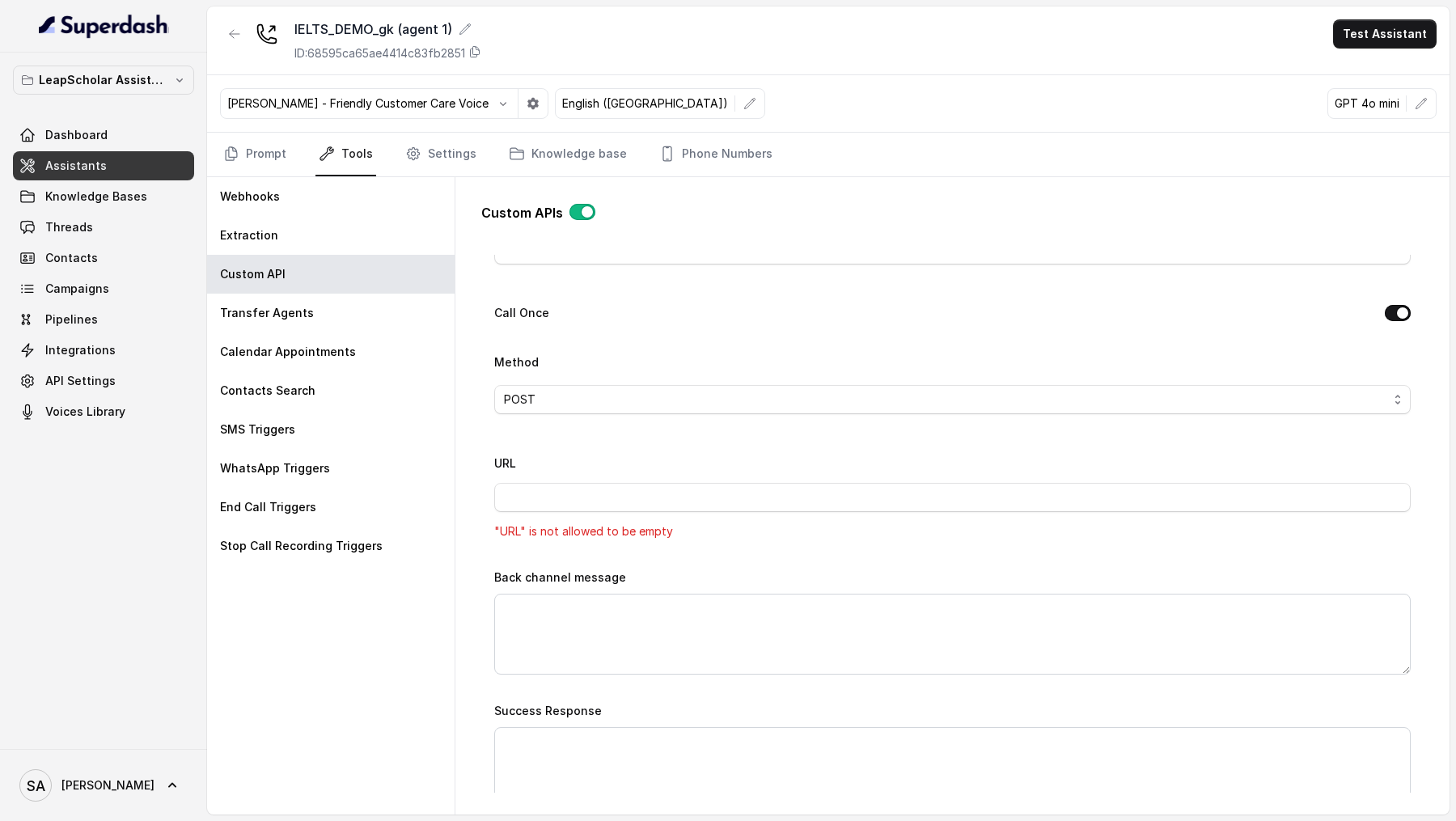 scroll, scrollTop: 0, scrollLeft: 0, axis: both 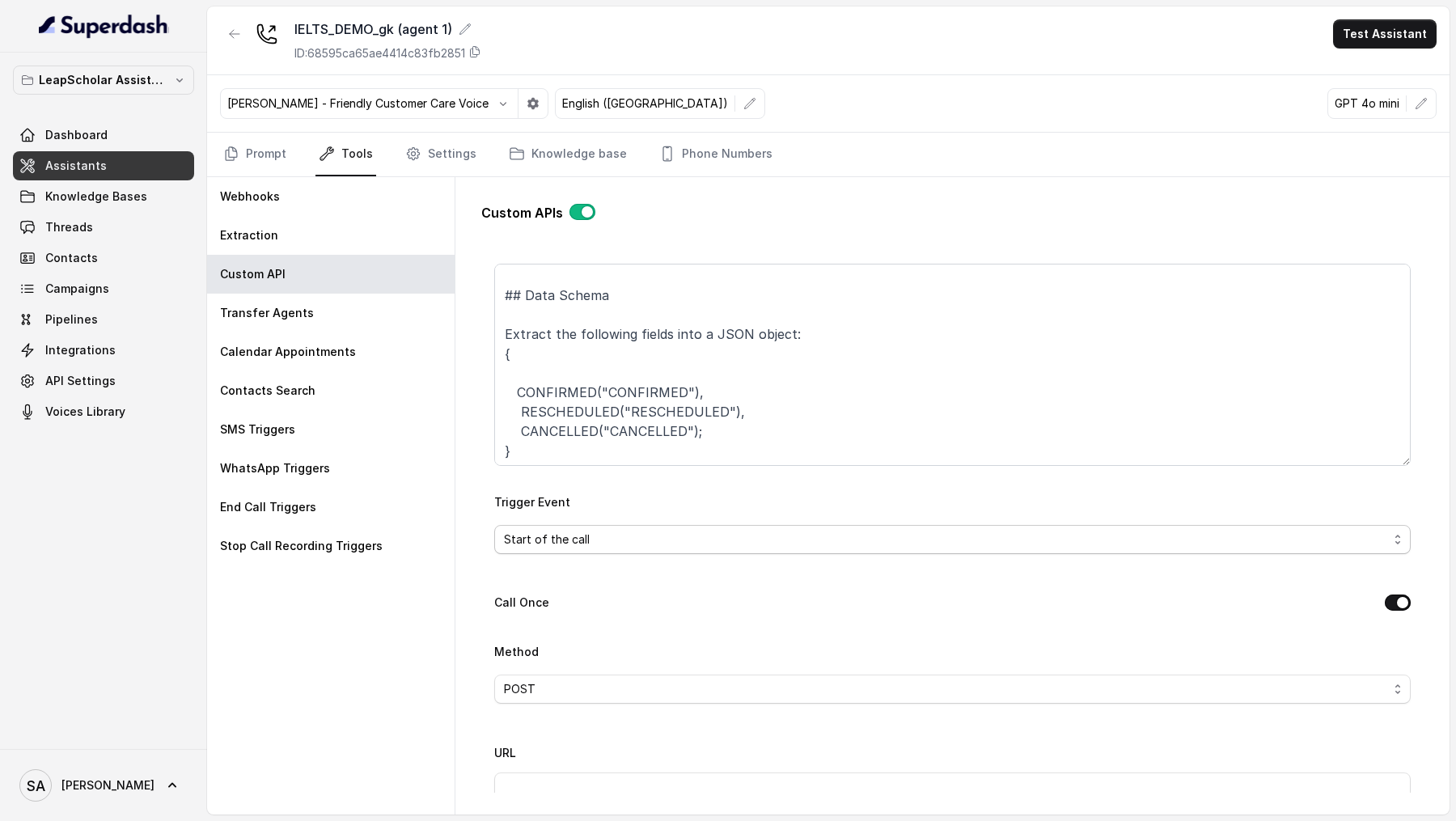click on "Start of the call" at bounding box center (946, 540) 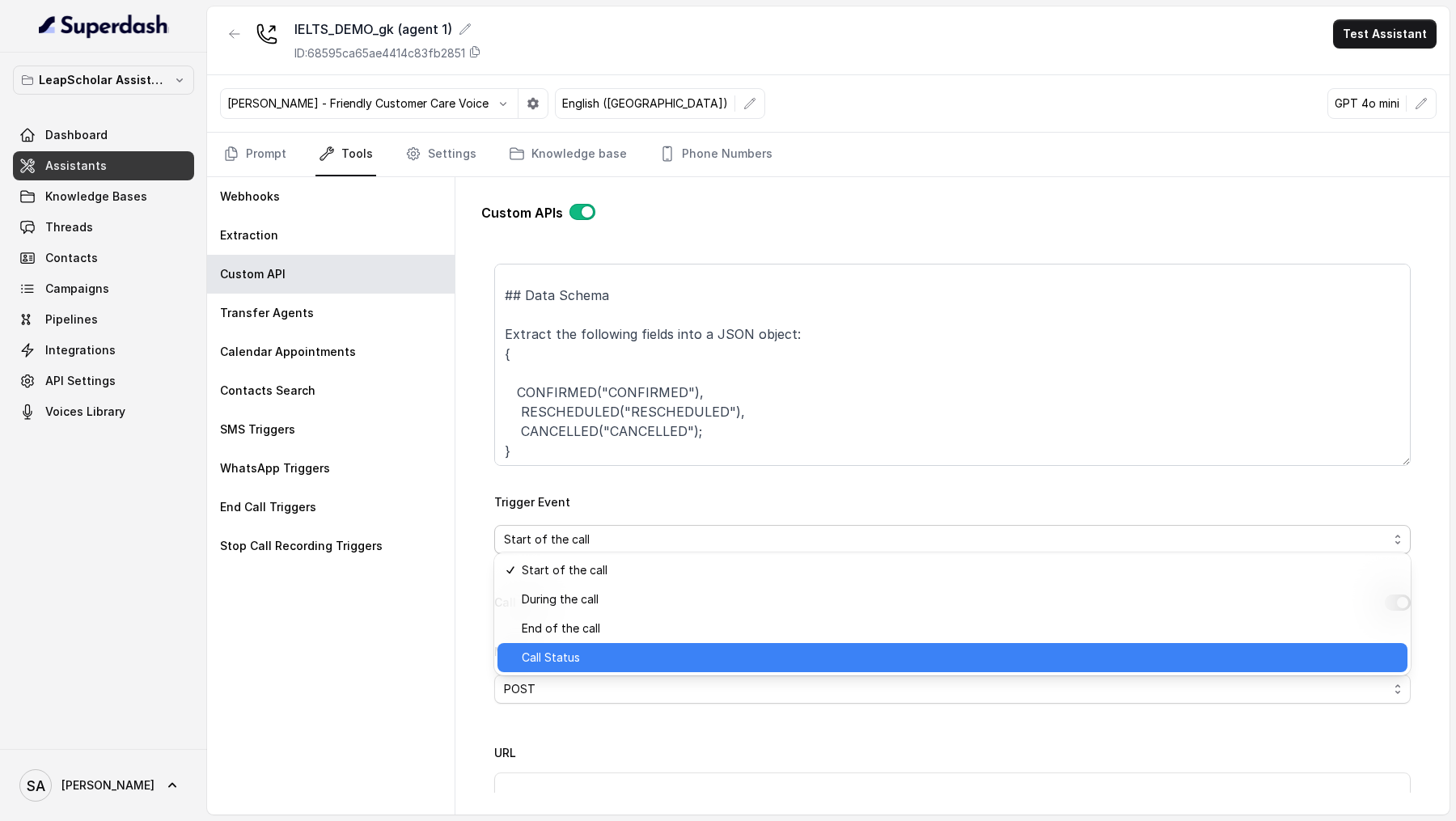 click on "Call Status" at bounding box center (959, 658) 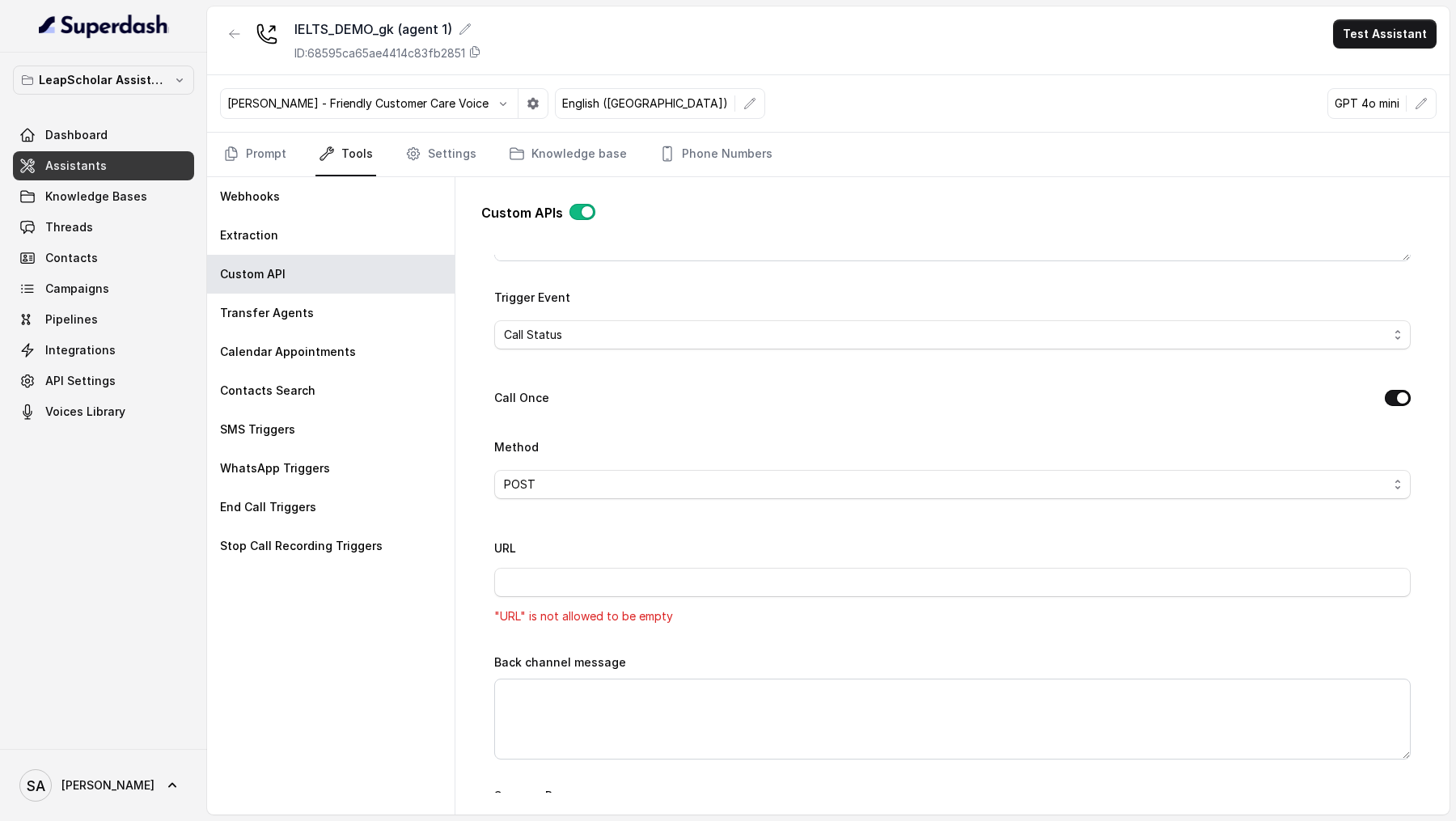 scroll, scrollTop: 374, scrollLeft: 0, axis: vertical 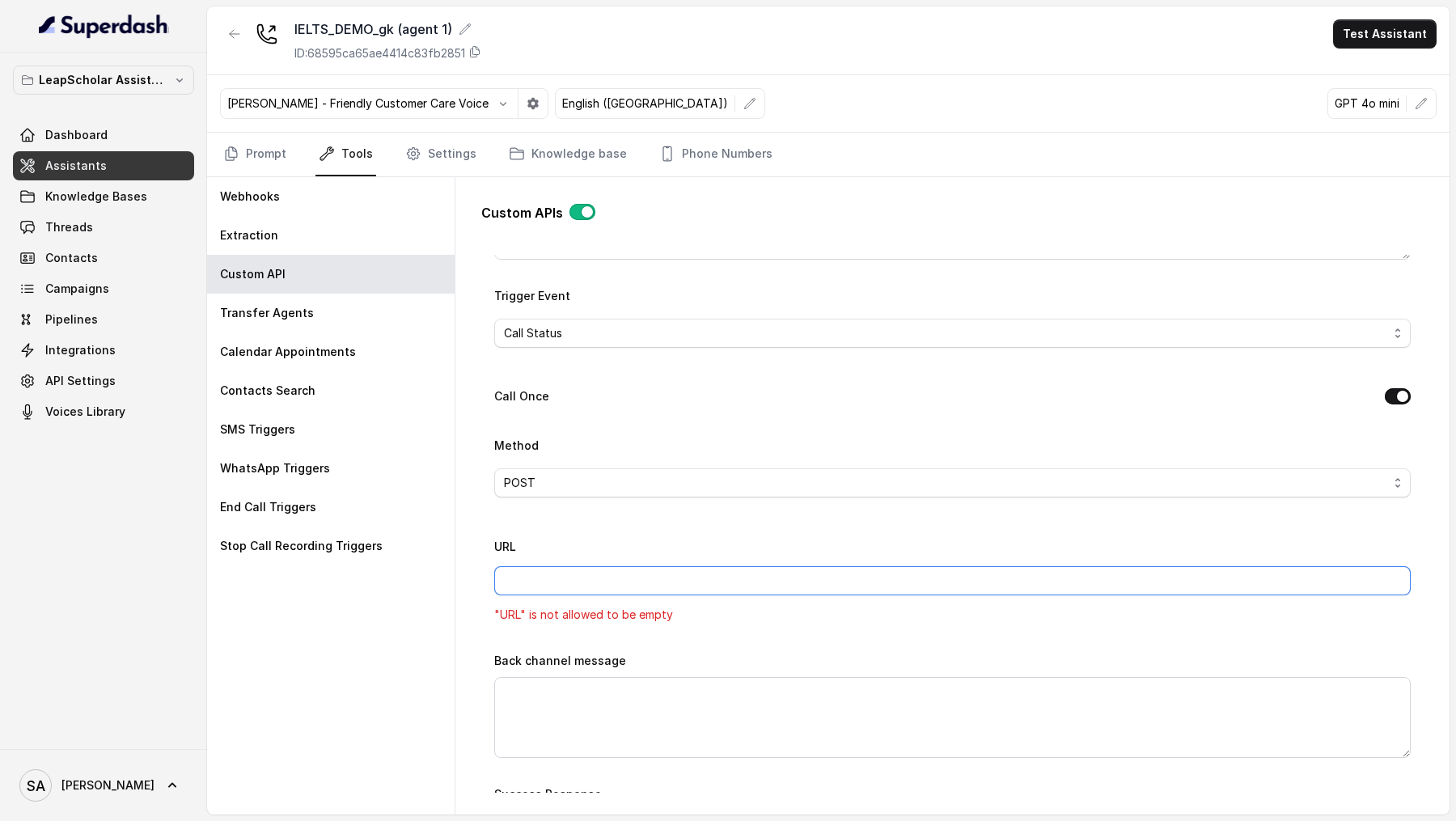 click on "URL" at bounding box center [952, 581] 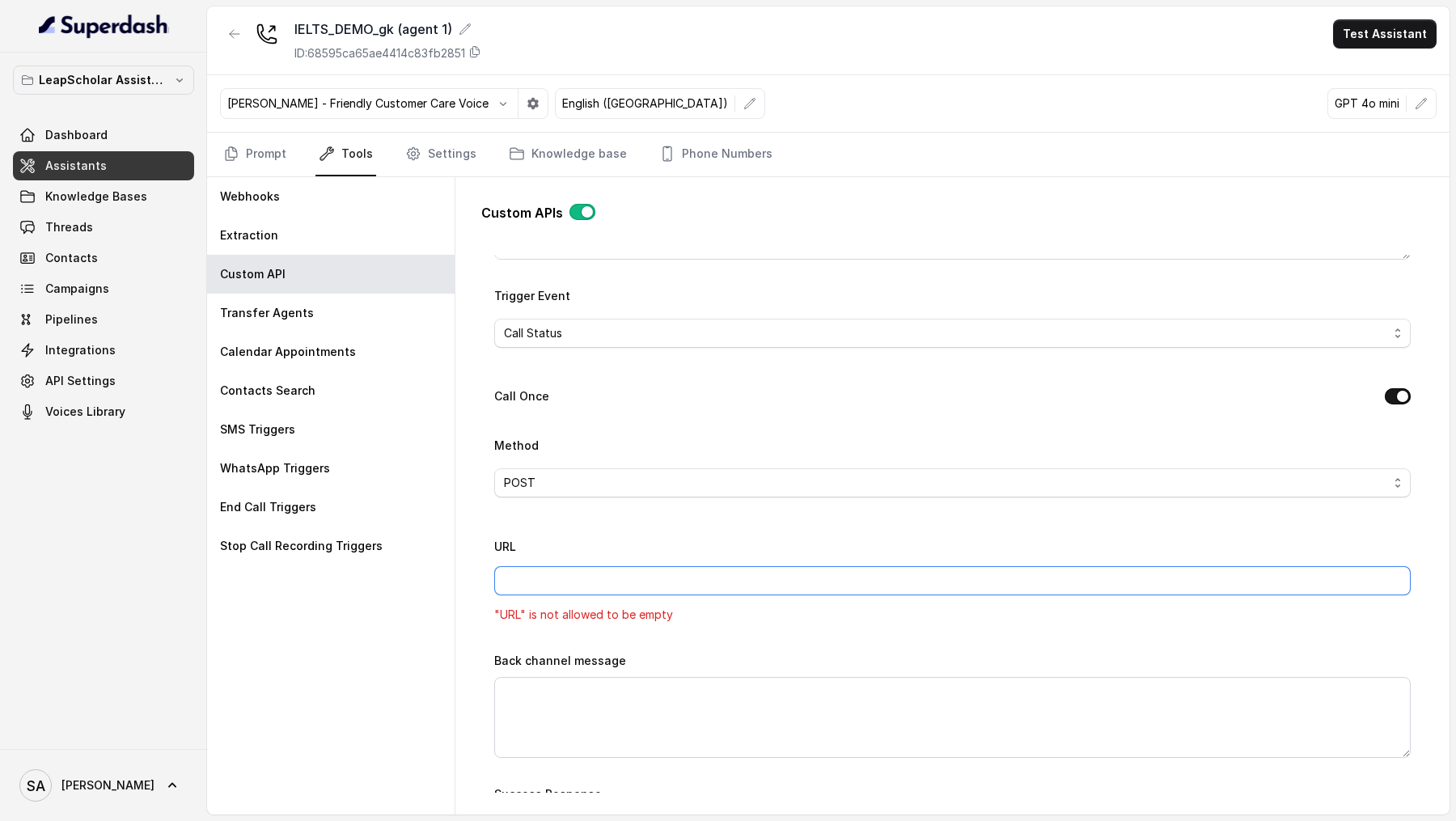 type on "superdash/webhook/ielts-demo-details" 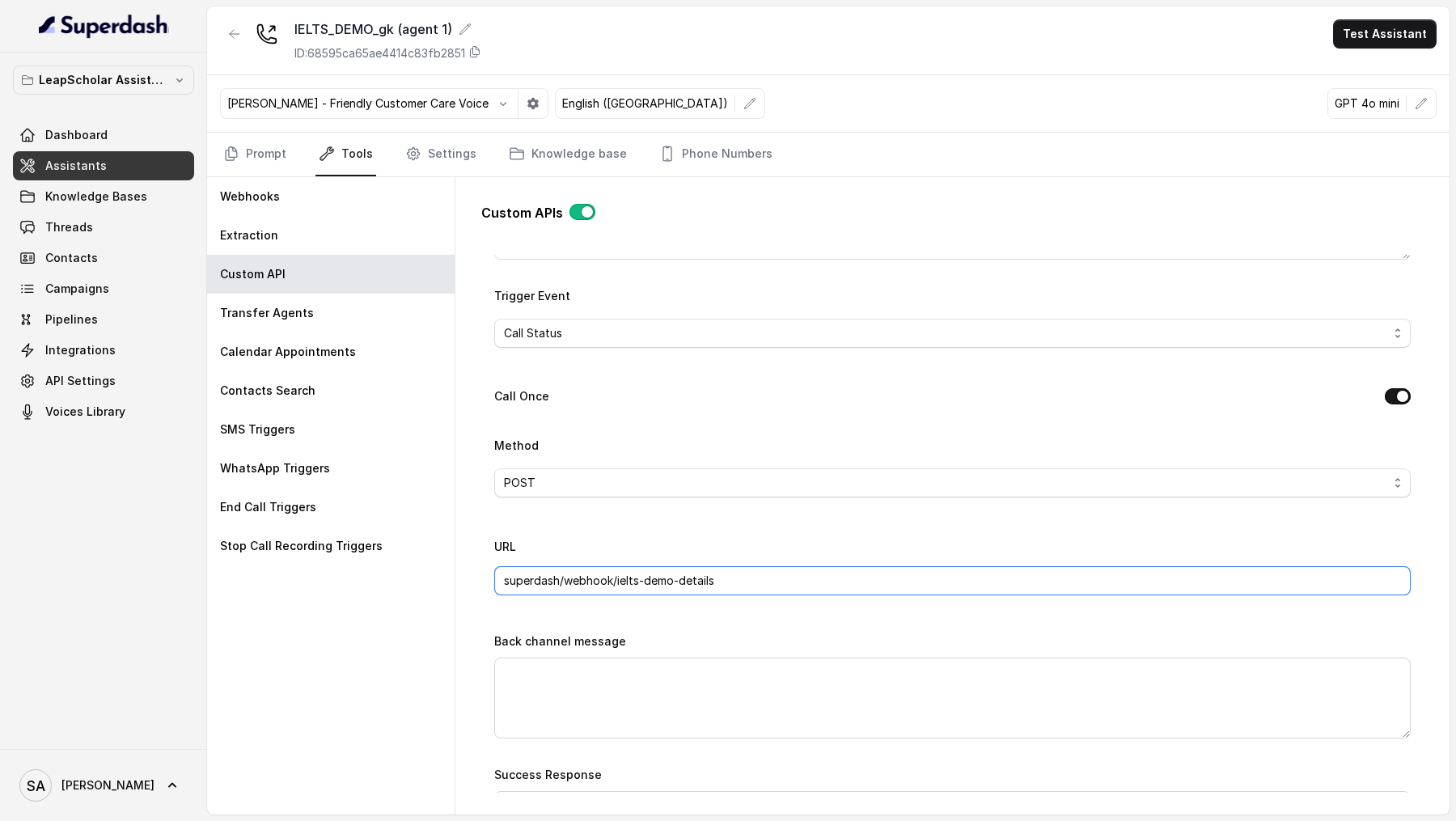 click on "superdash/webhook/ielts-demo-details" at bounding box center (952, 581) 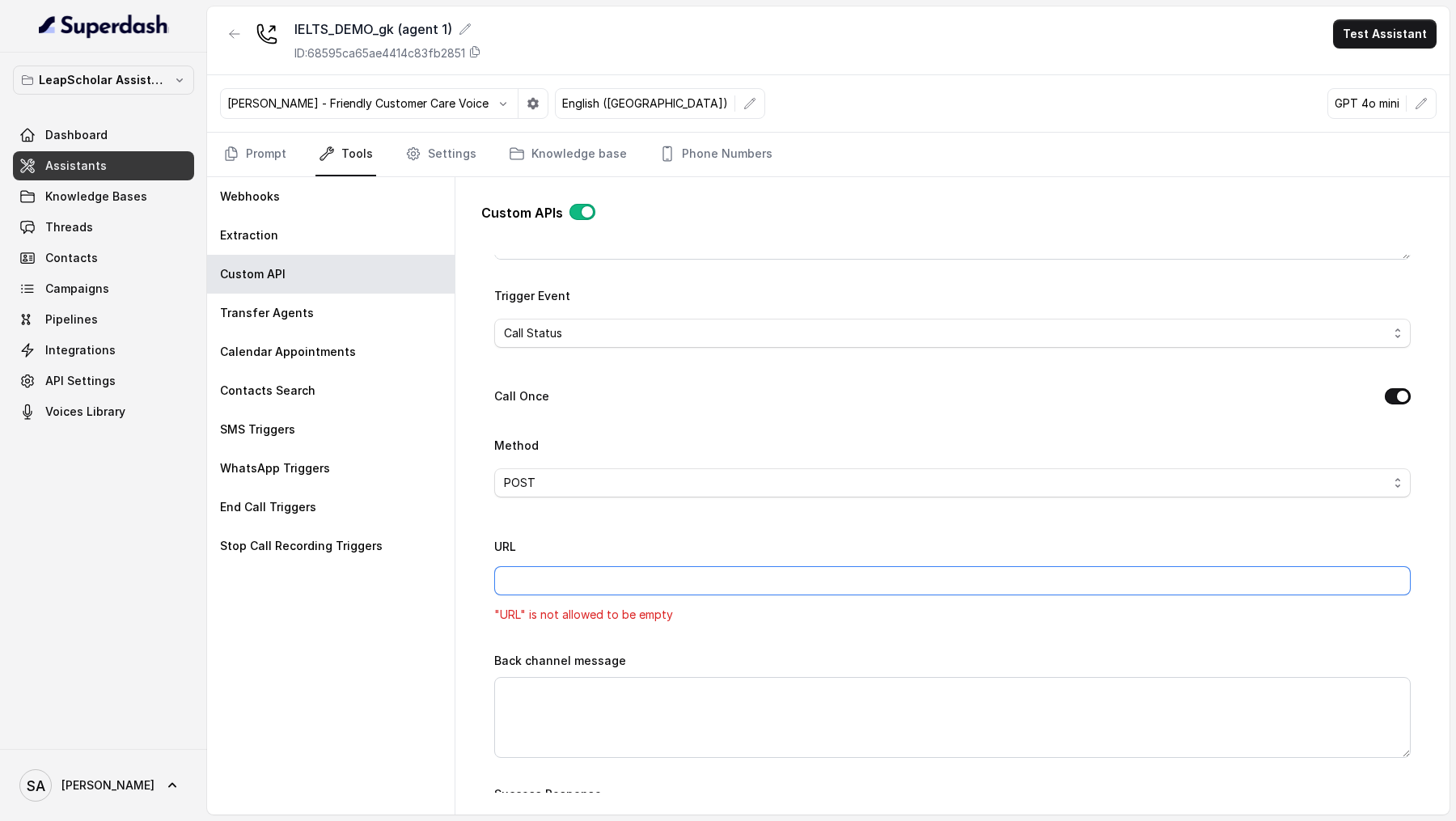 paste on "superdash/webhook/ielts-call-status" 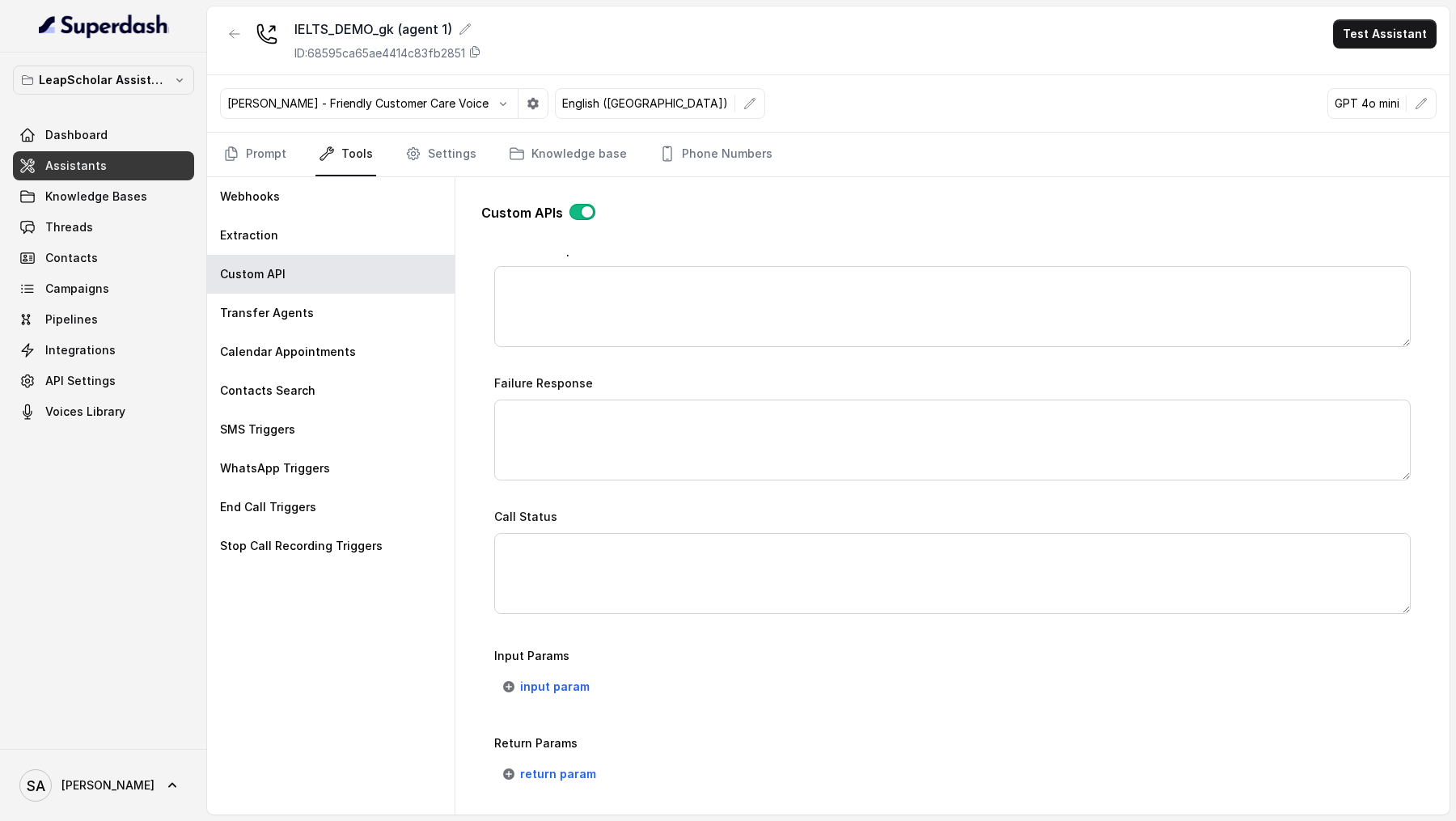 scroll, scrollTop: 994, scrollLeft: 0, axis: vertical 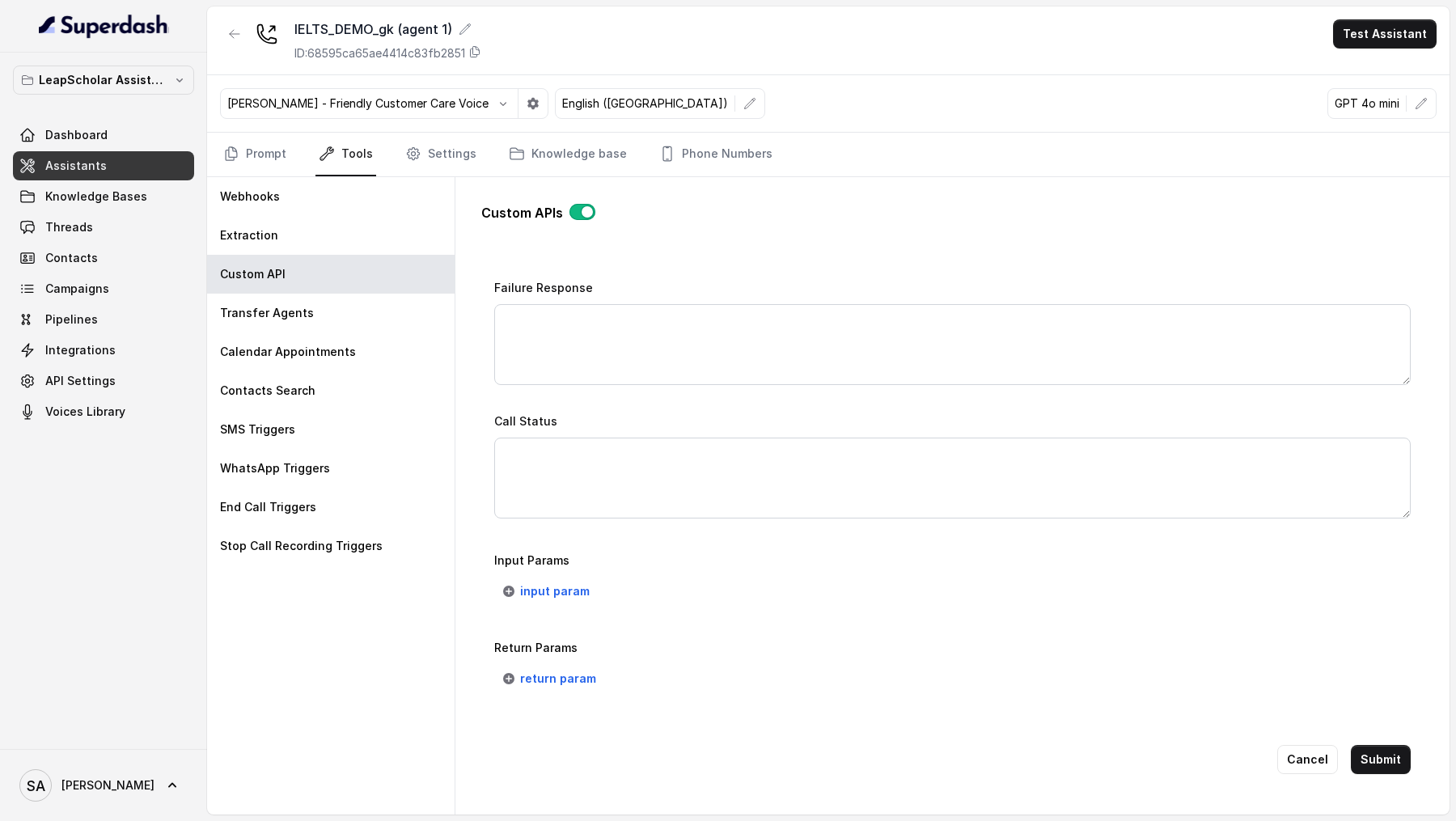 click on "Submit" at bounding box center (1381, 760) 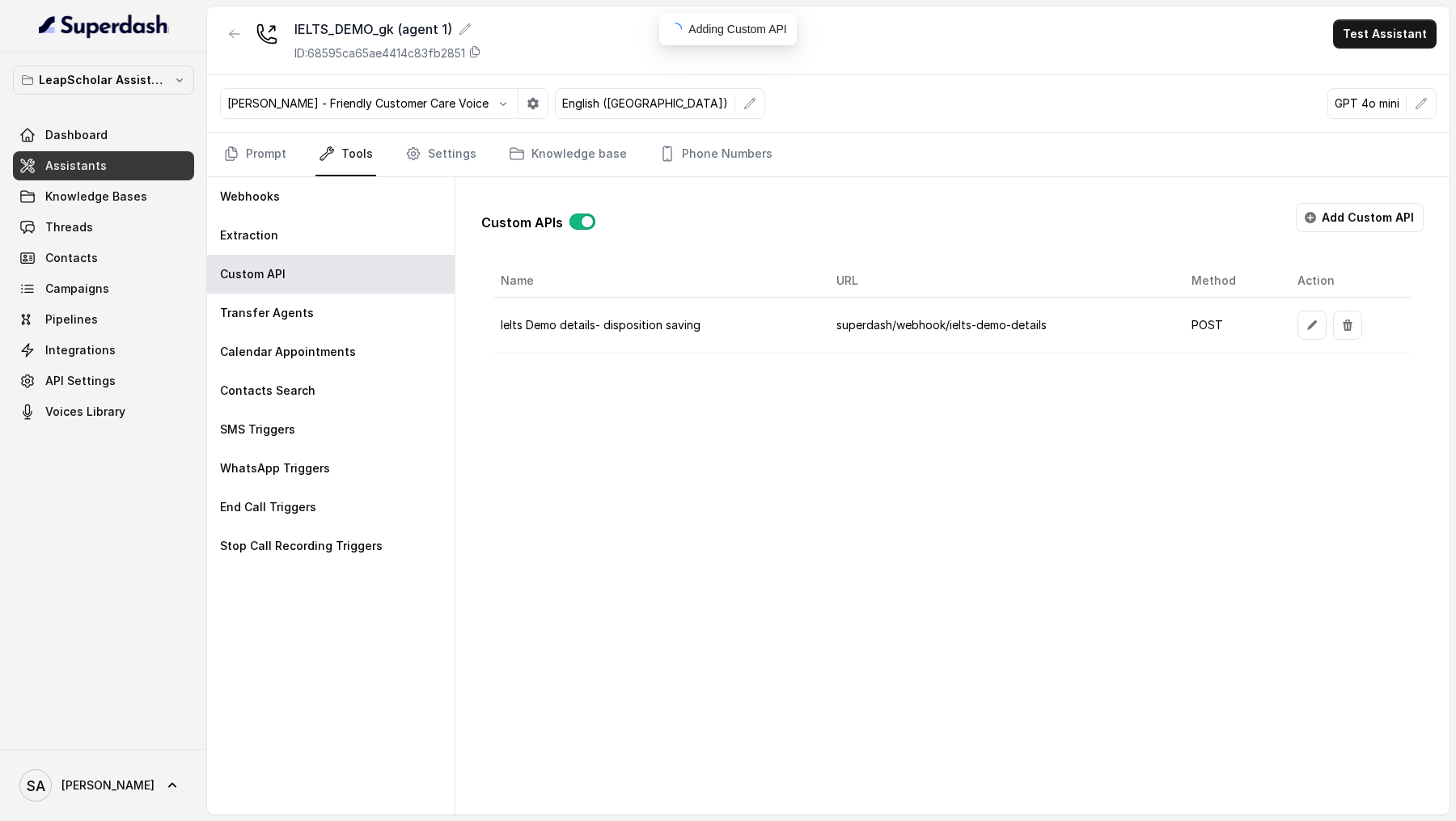 scroll, scrollTop: 0, scrollLeft: 0, axis: both 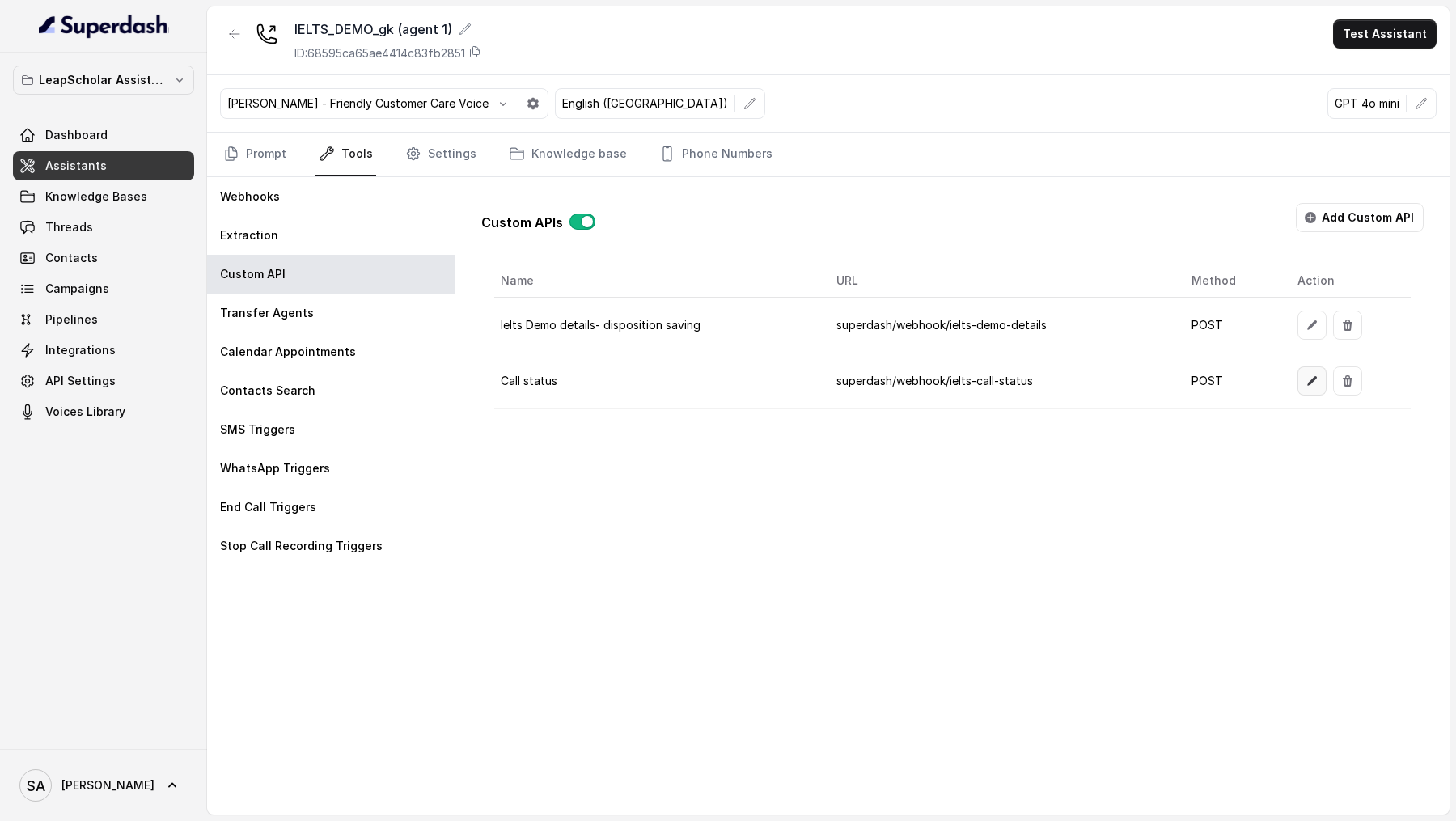 click at bounding box center (1312, 381) 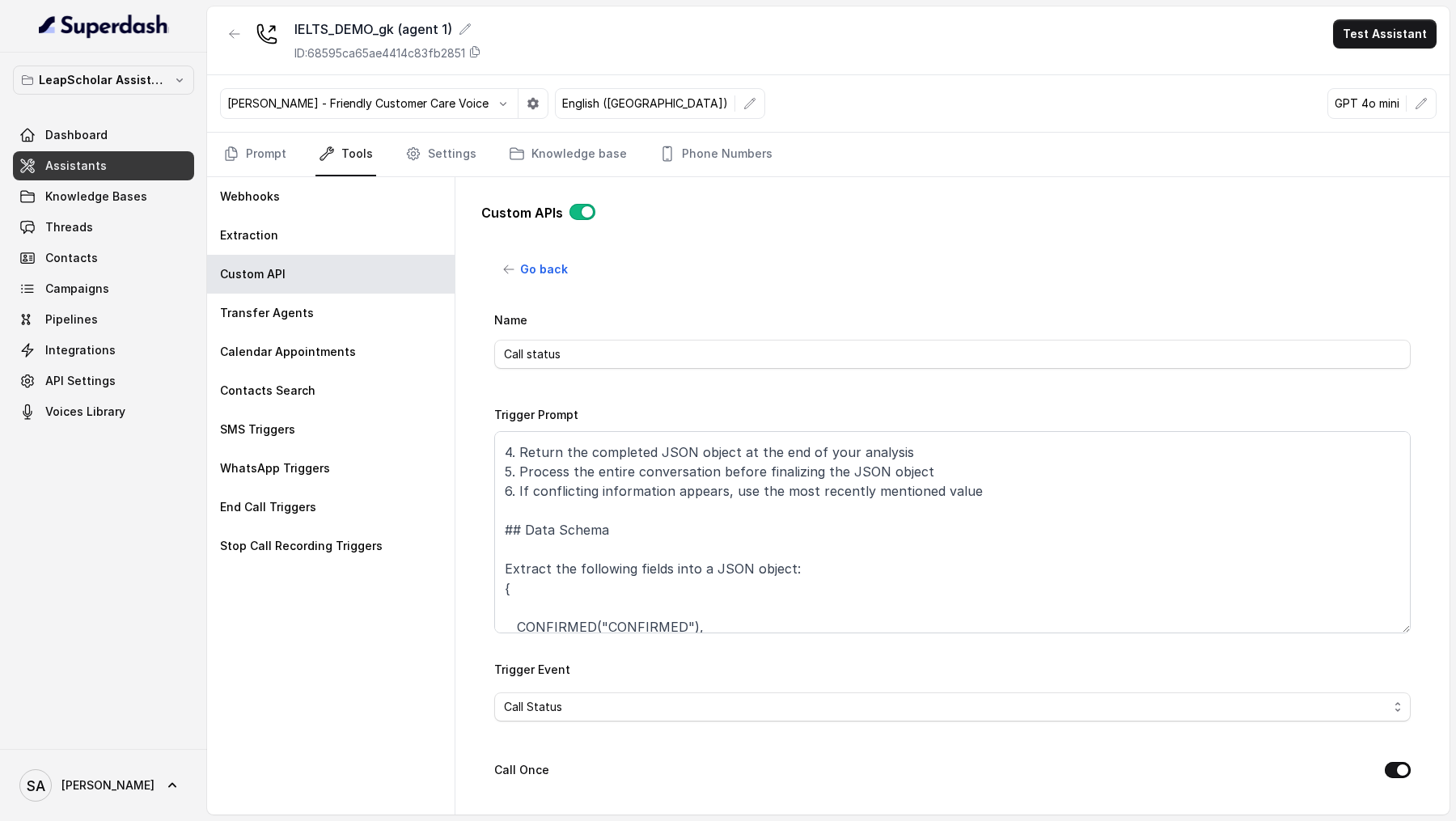 scroll, scrollTop: 199, scrollLeft: 0, axis: vertical 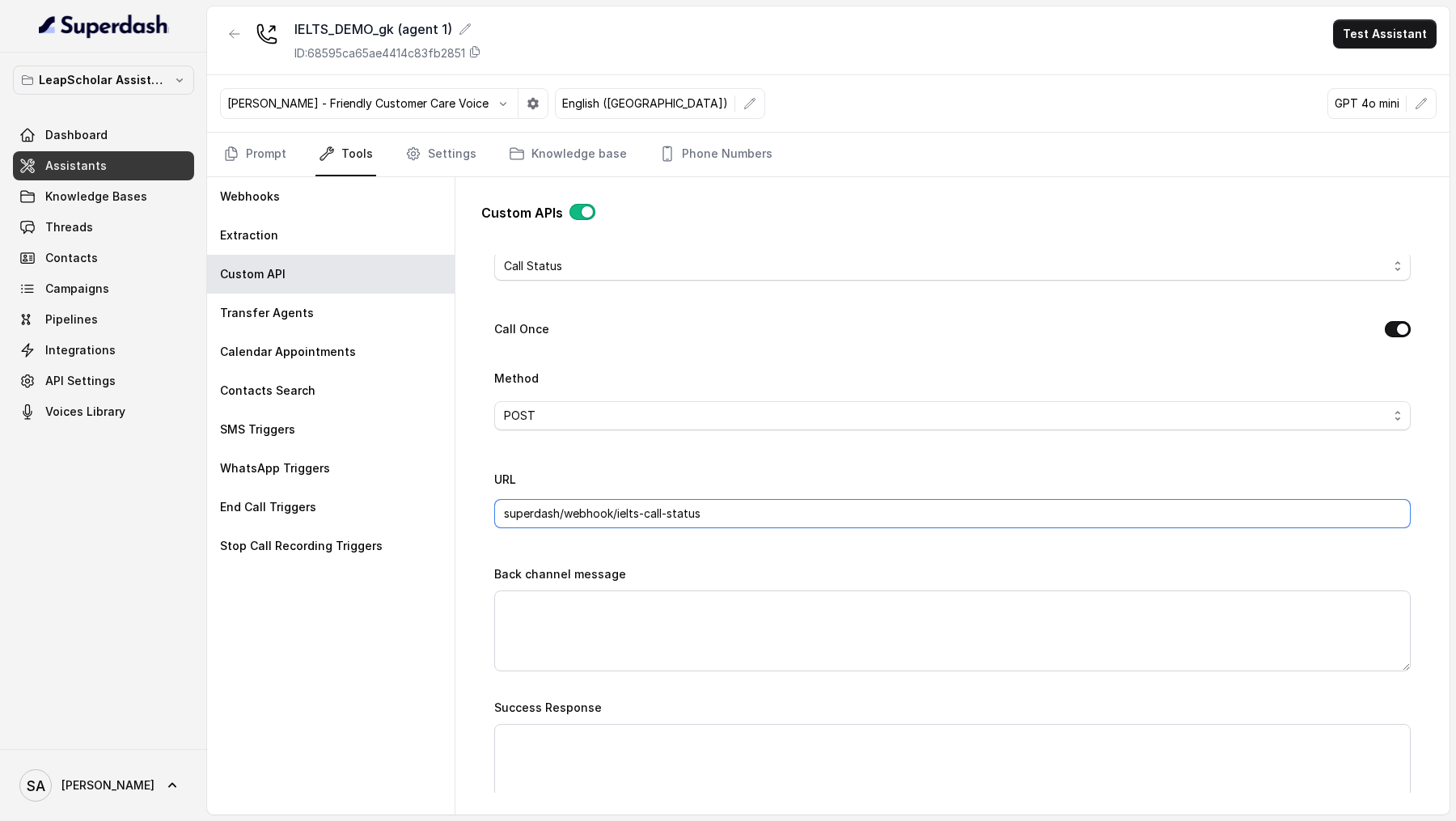 click on "superdash/webhook/ielts-call-status" at bounding box center (952, 514) 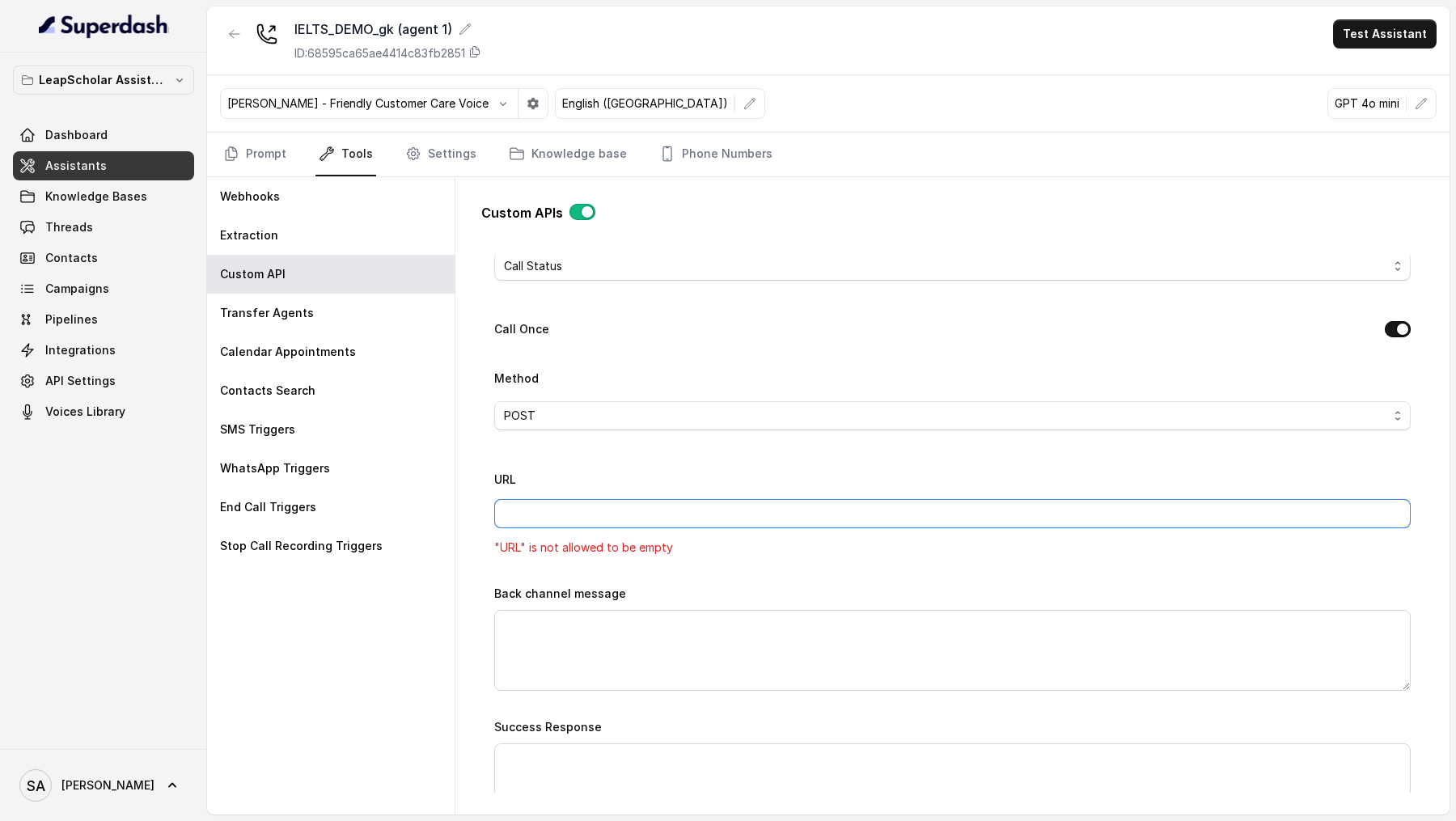 paste on "[URL][DOMAIN_NAME]" 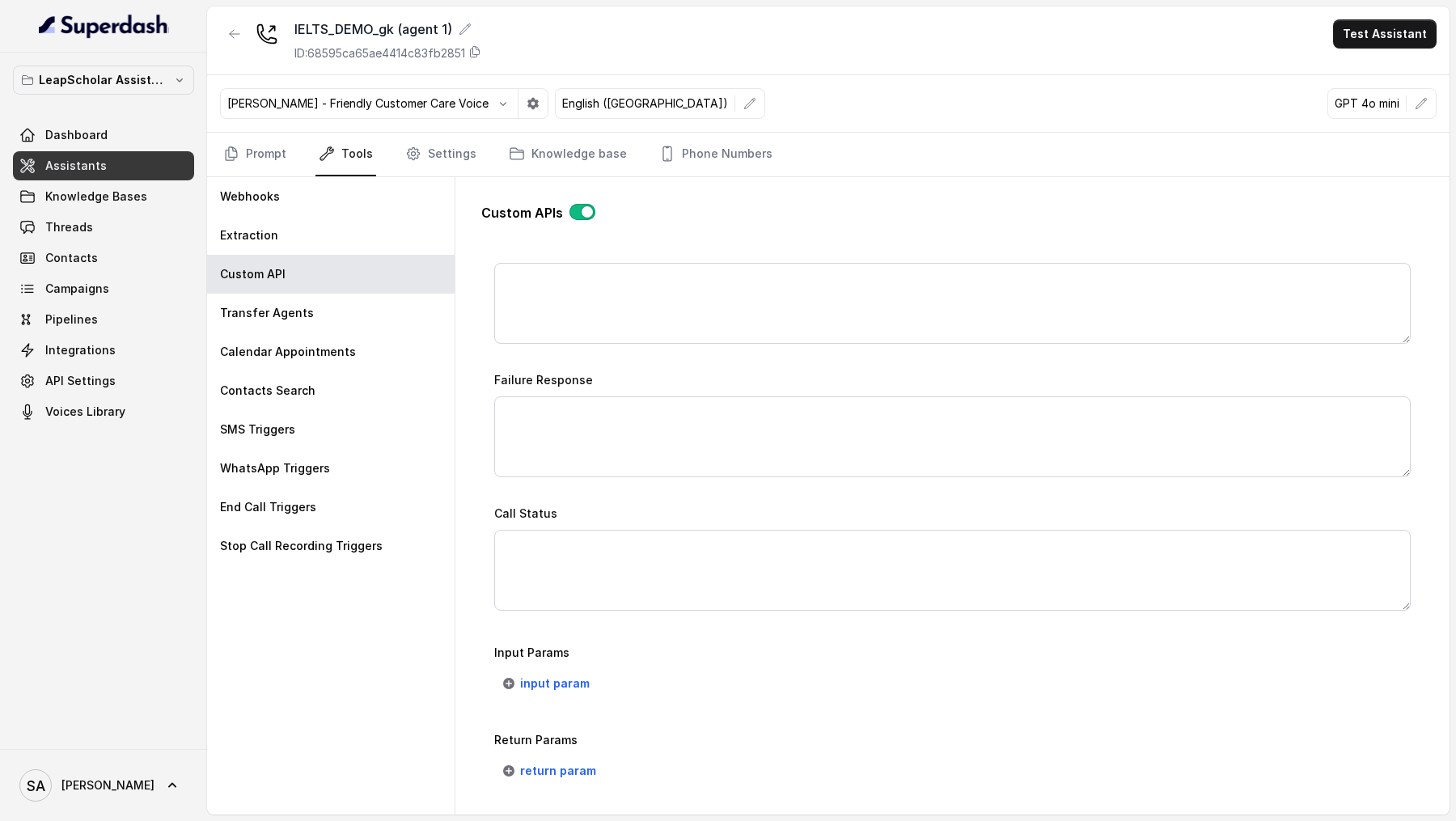 scroll, scrollTop: 994, scrollLeft: 0, axis: vertical 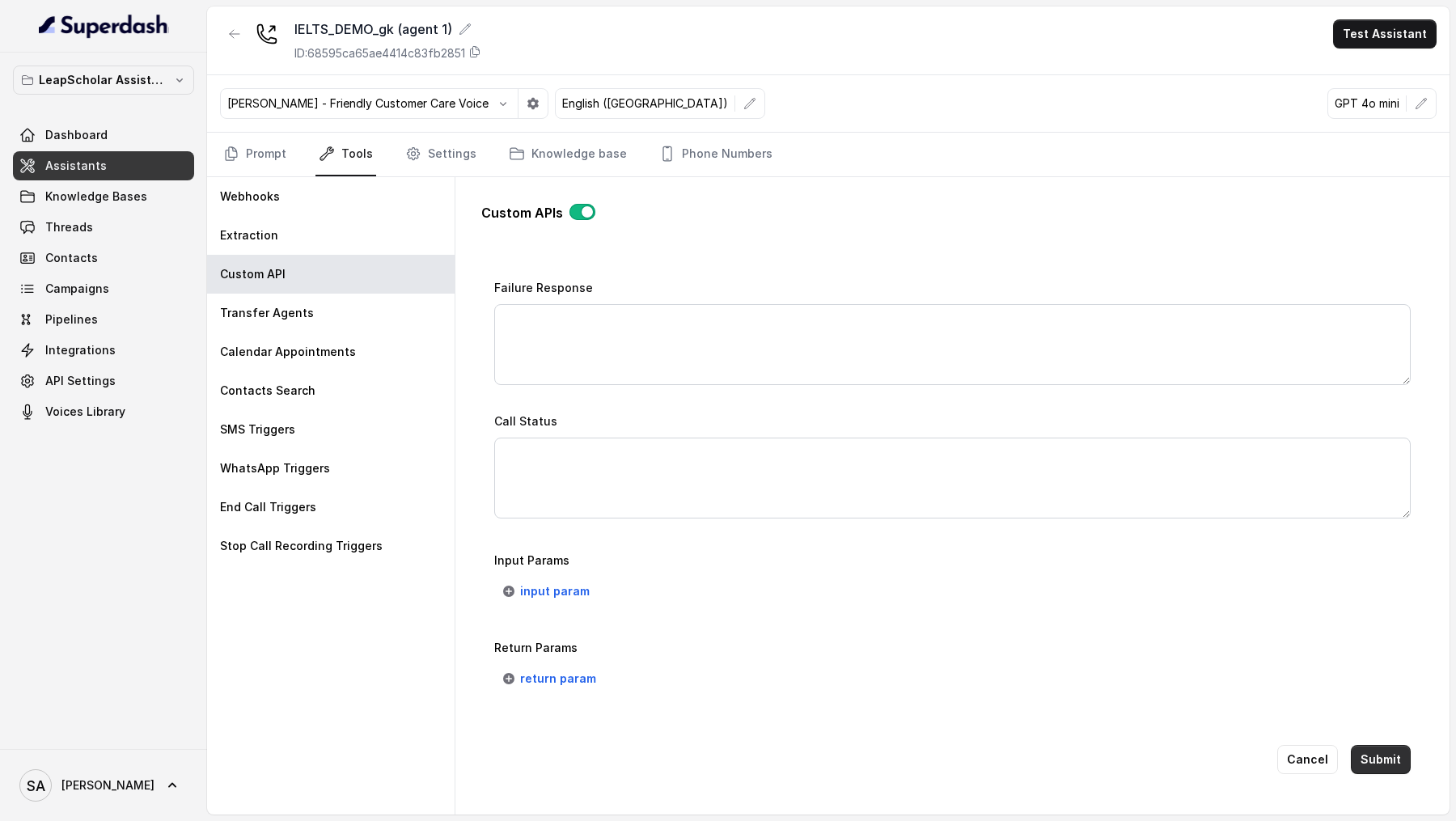 type on "[URL][DOMAIN_NAME]" 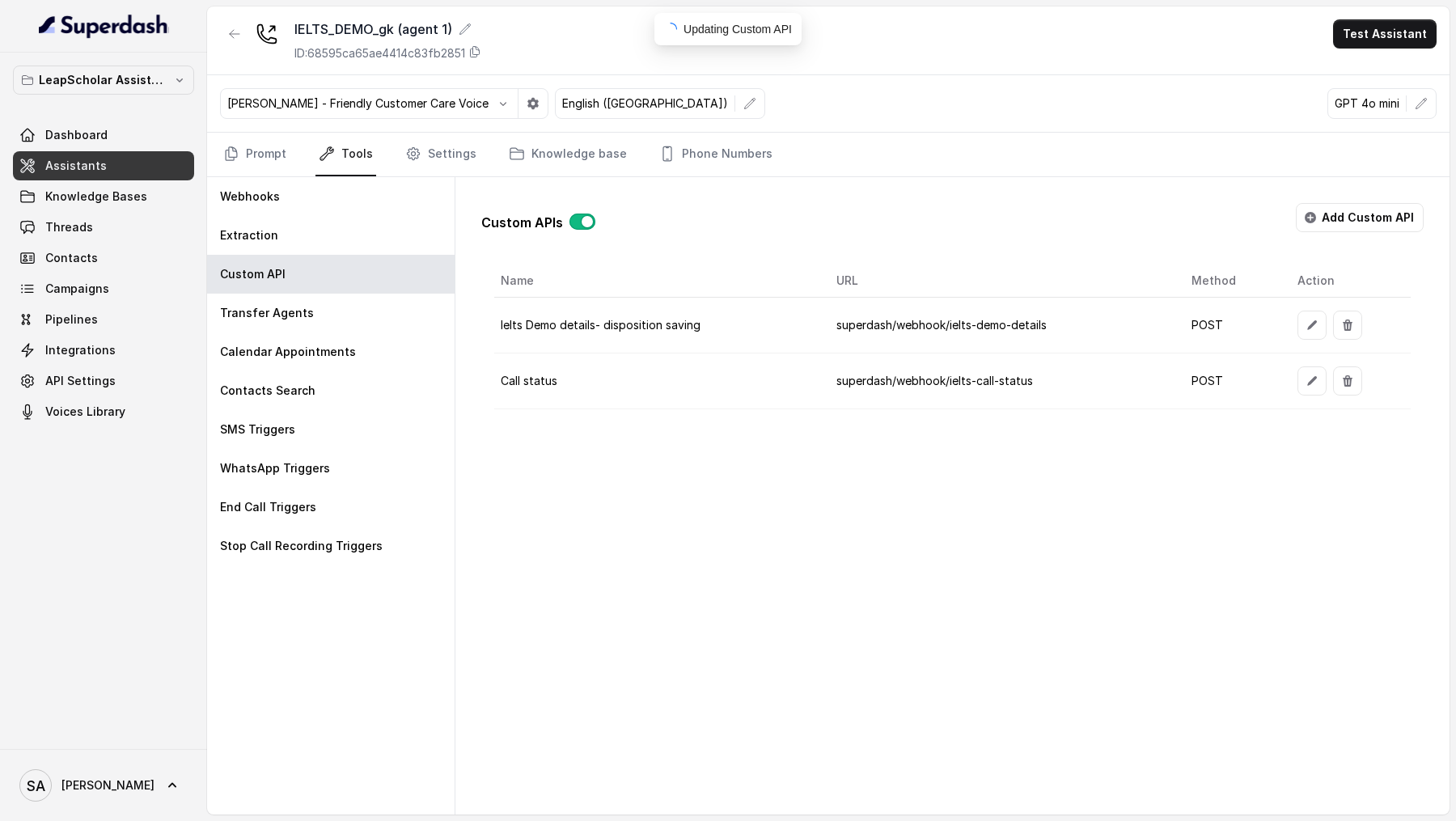 click on "Custom APIs Add Custom API Name URL Method Action Ielts Demo details- disposition saving superdash/webhook/ielts-demo-details POST Call status superdash/webhook/ielts-call-status POST" at bounding box center (952, 496) 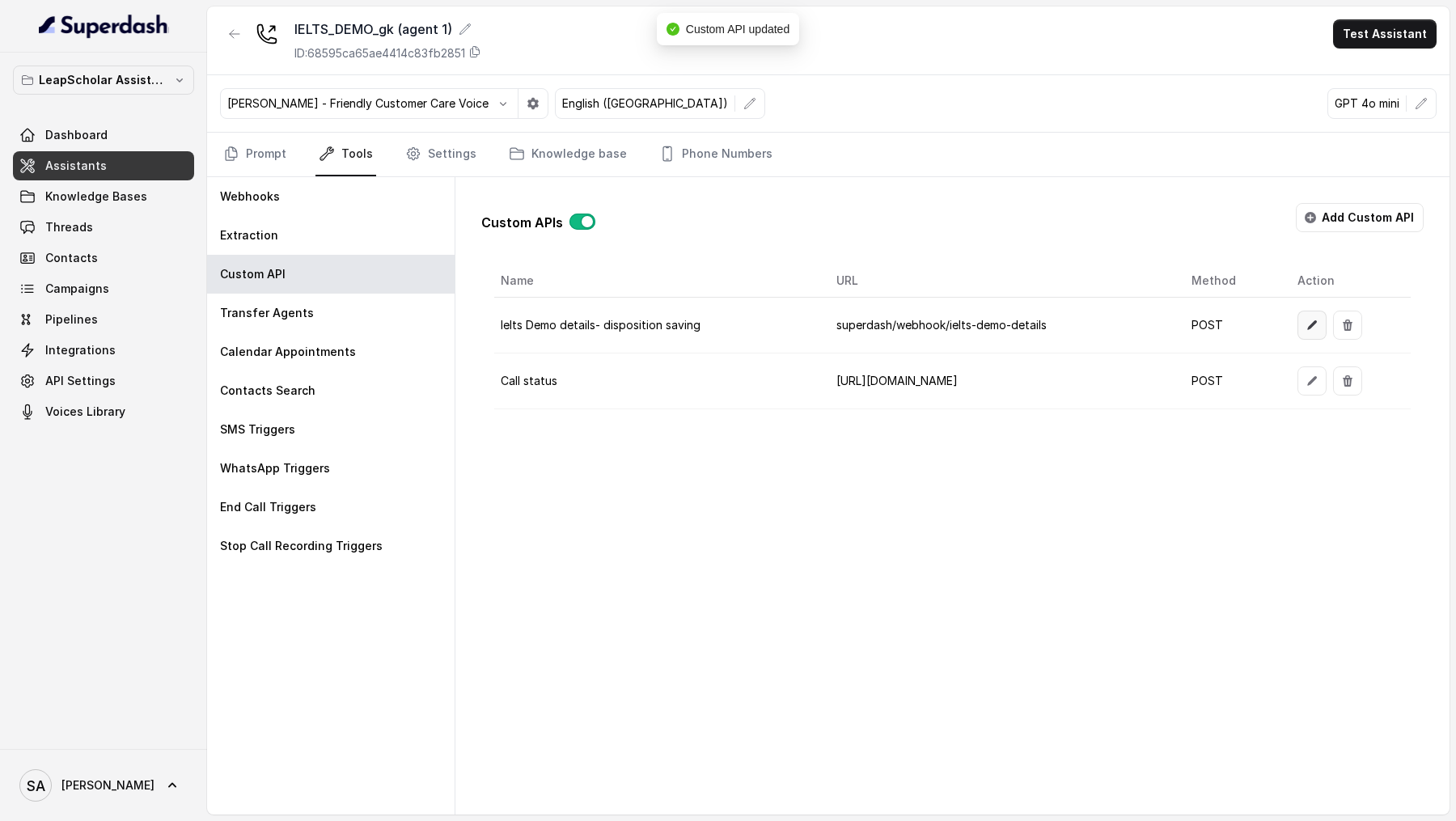 click 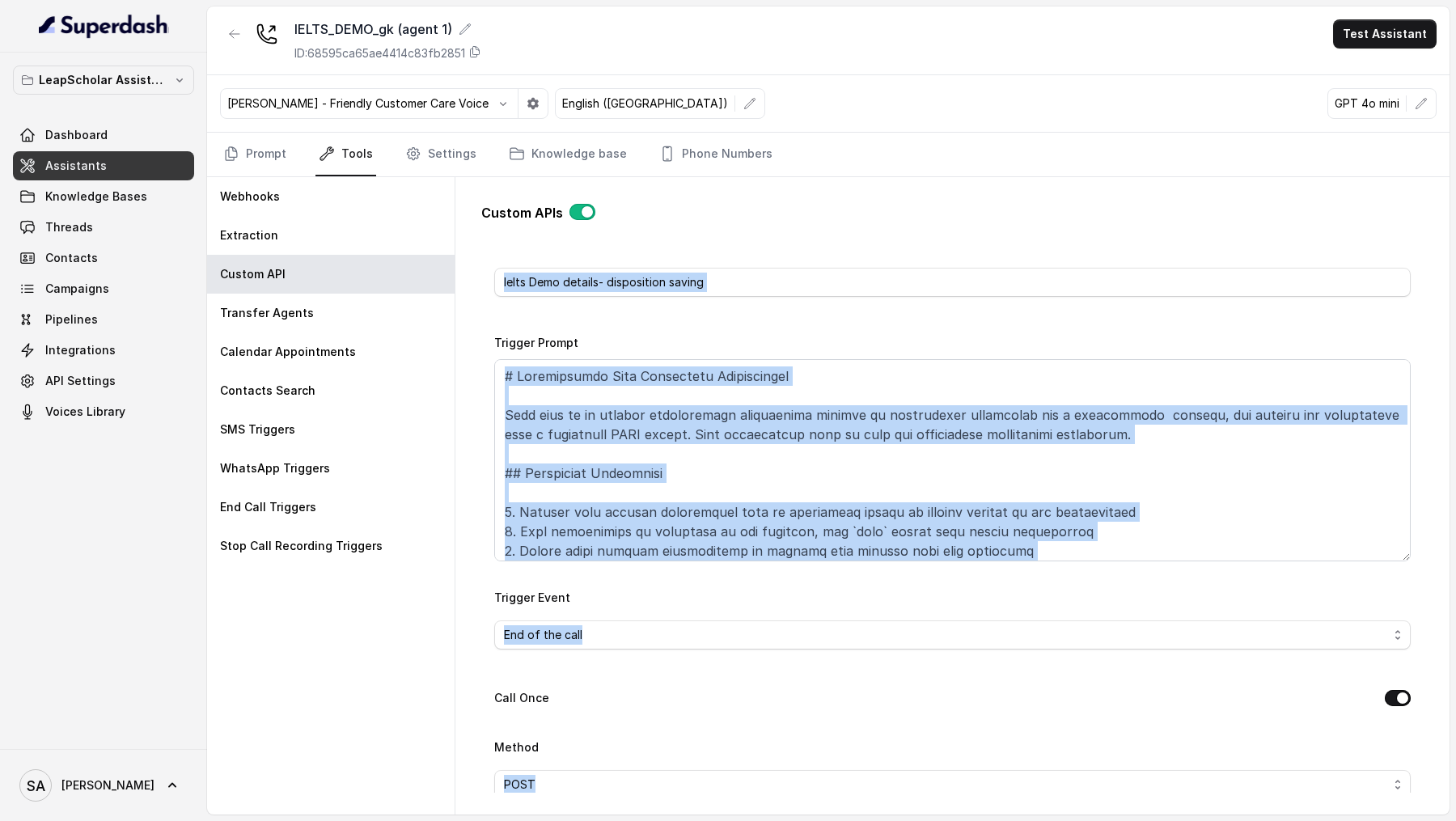 scroll, scrollTop: 83, scrollLeft: 0, axis: vertical 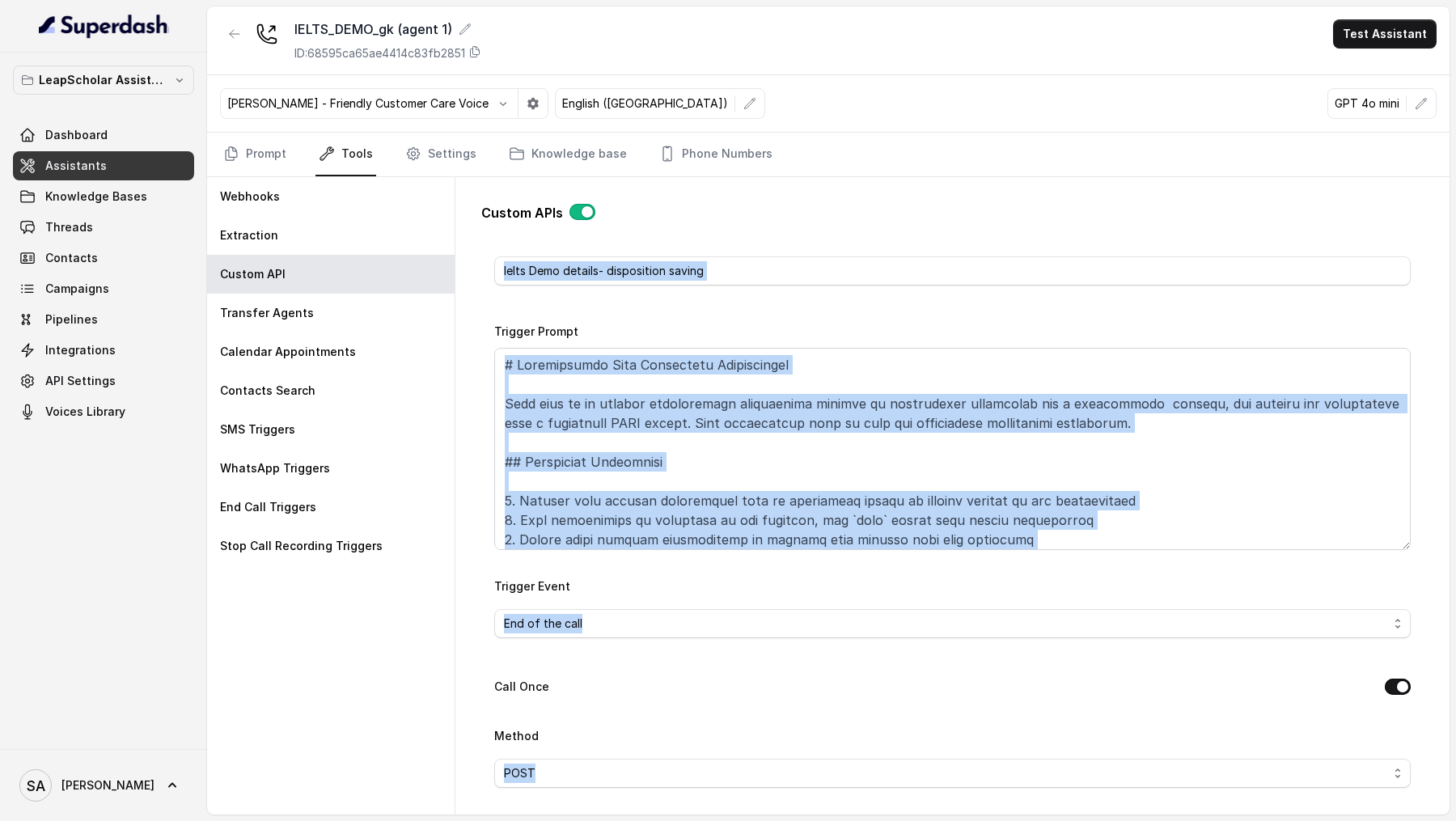 click on "Name Ielts Demo details- disposition saving Trigger Prompt Trigger Event End of the call Call Once Method POST URL superdash/webhook/ielts-demo-details Back channel message Success Response Failure Response Call Status" at bounding box center [952, 827] 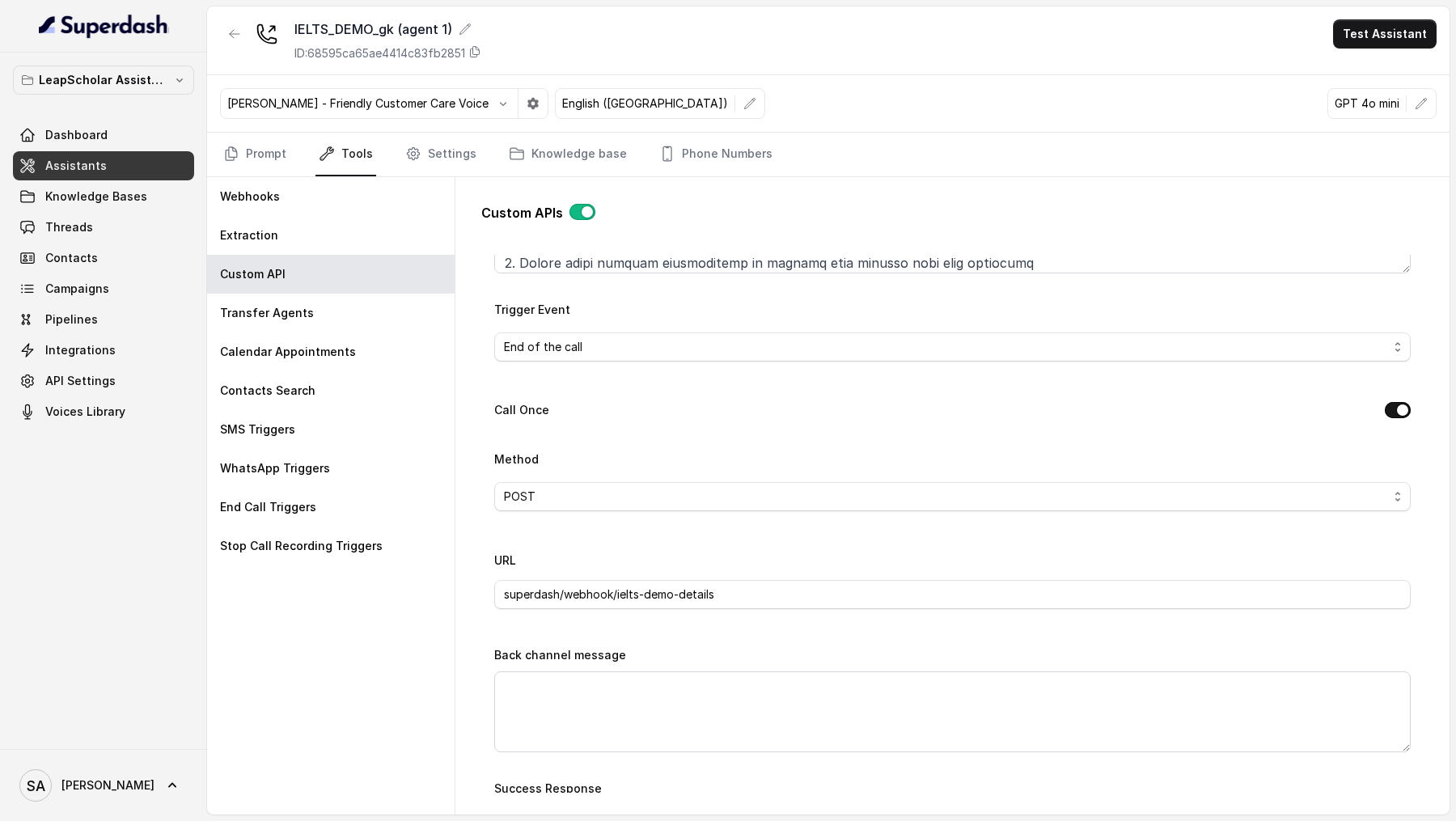scroll, scrollTop: 446, scrollLeft: 0, axis: vertical 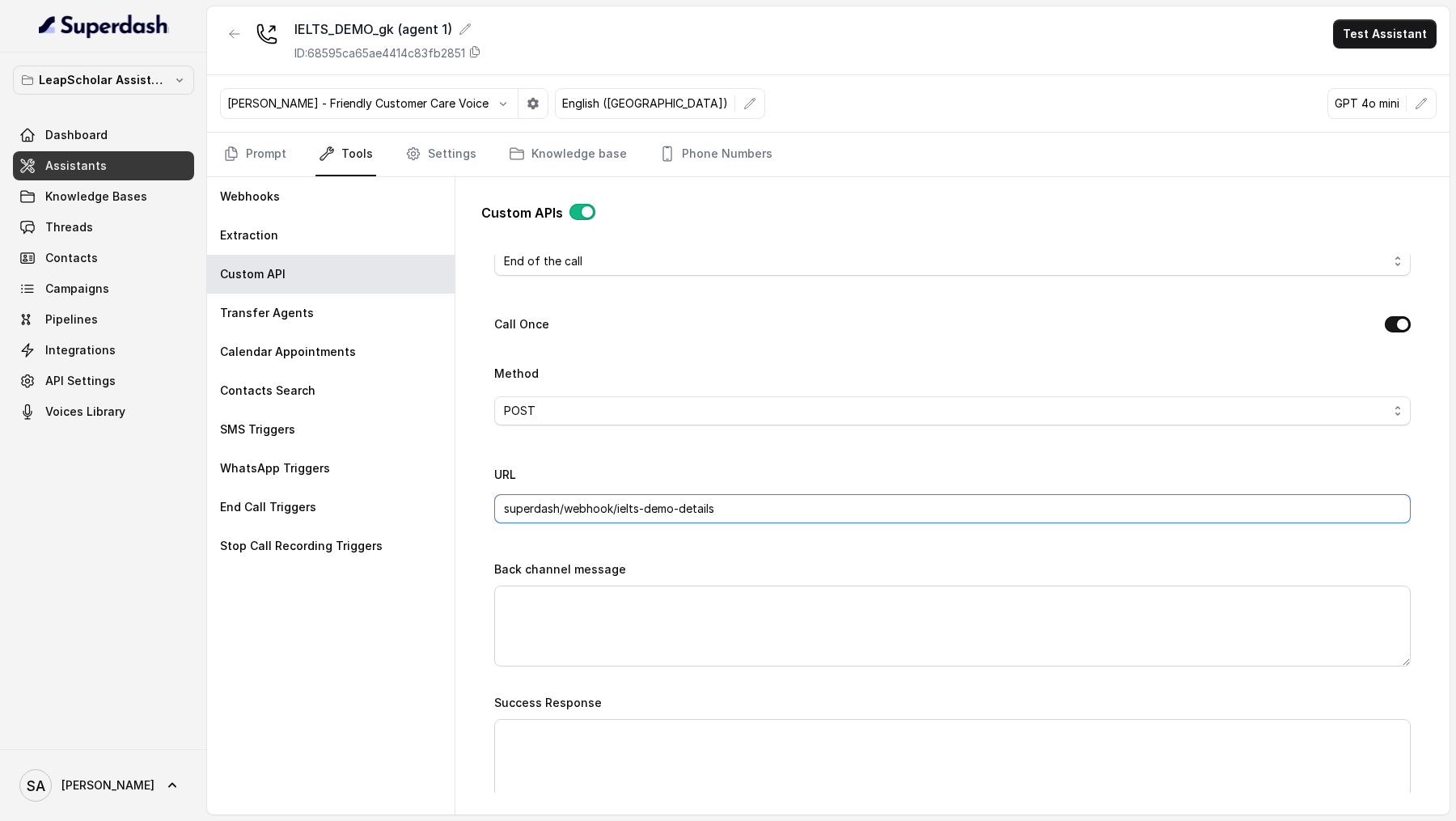 click on "superdash/webhook/ielts-demo-details" at bounding box center (952, 509) 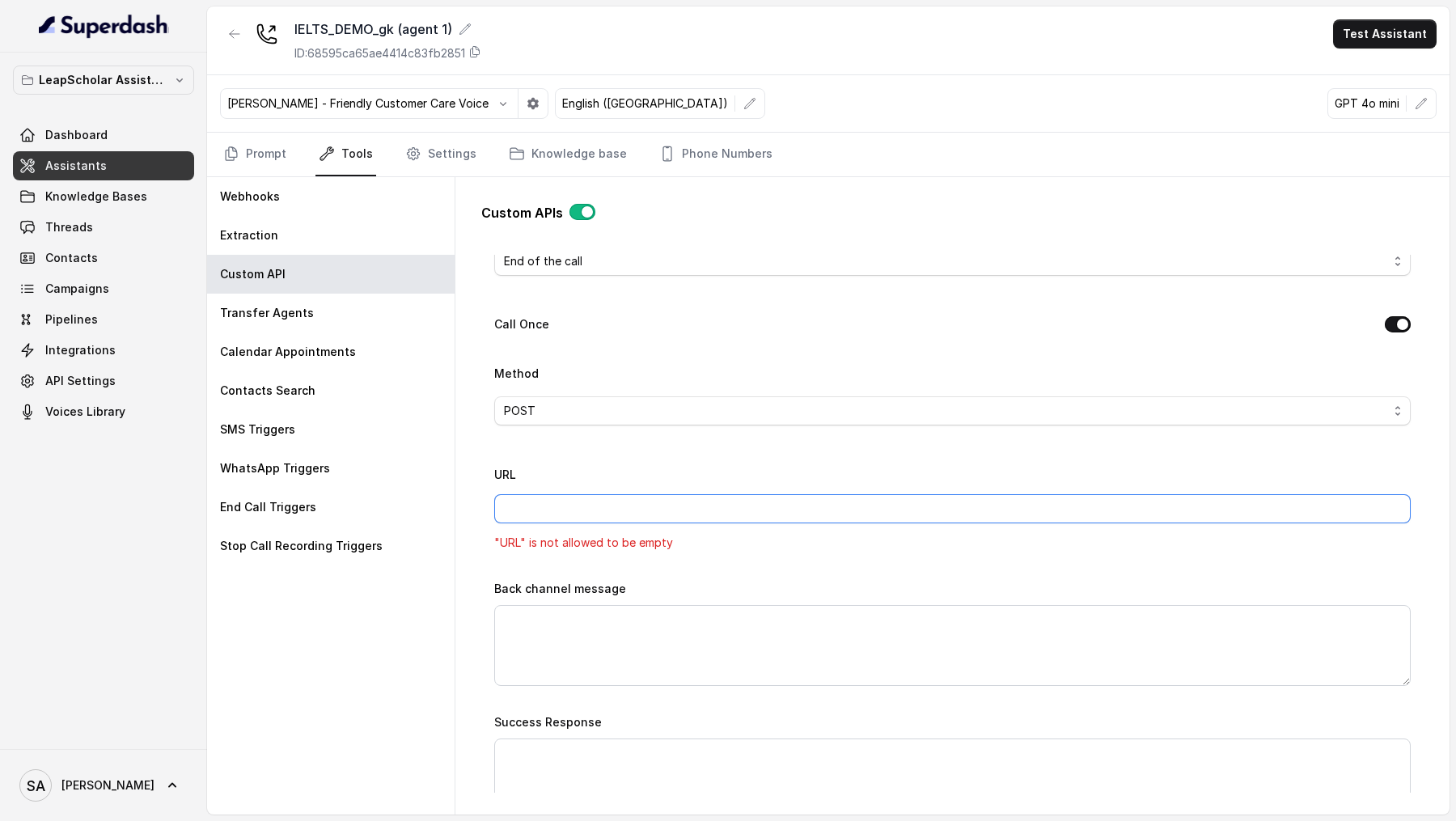 paste on "[URL][DOMAIN_NAME]" 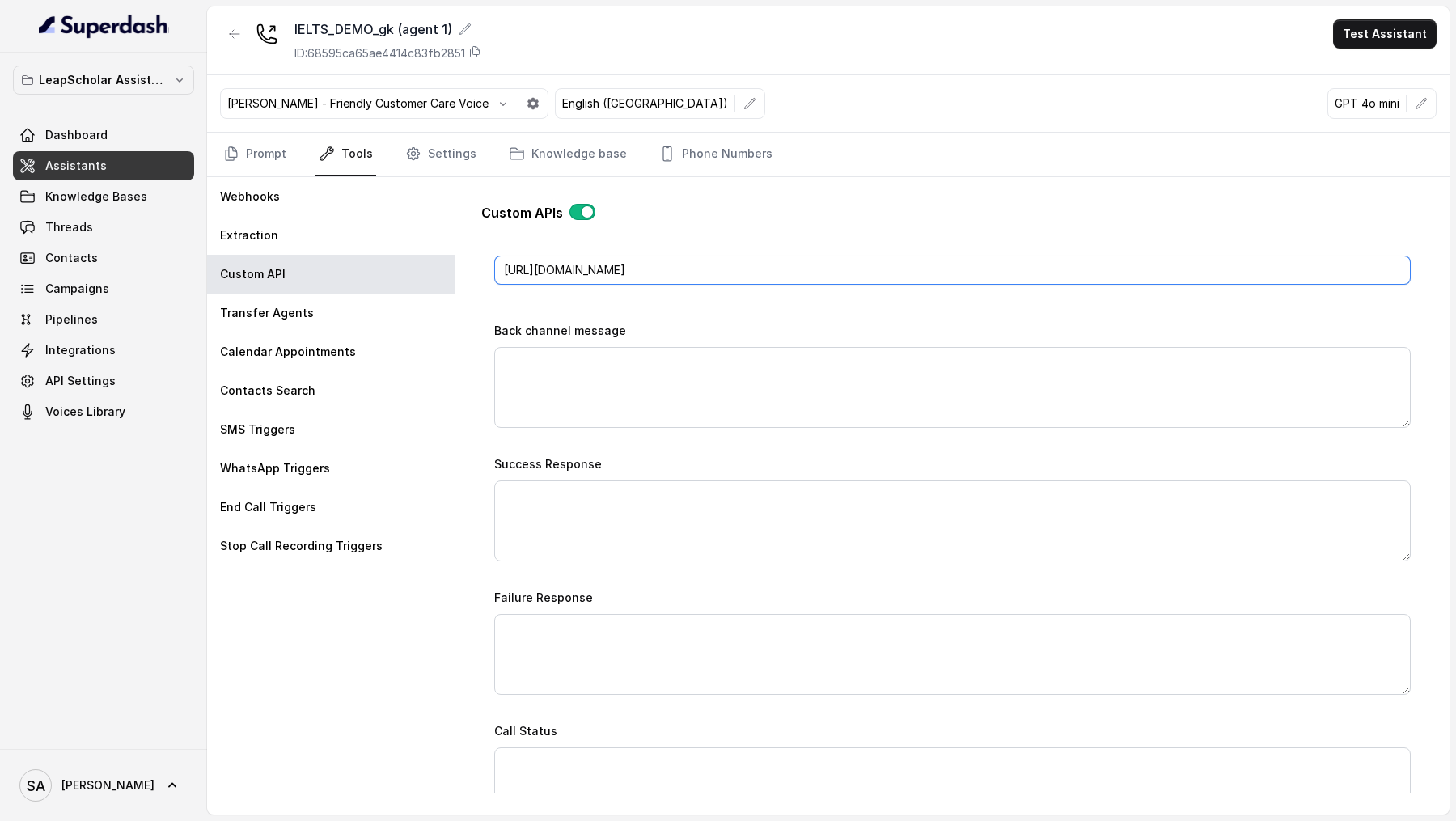 scroll, scrollTop: 994, scrollLeft: 0, axis: vertical 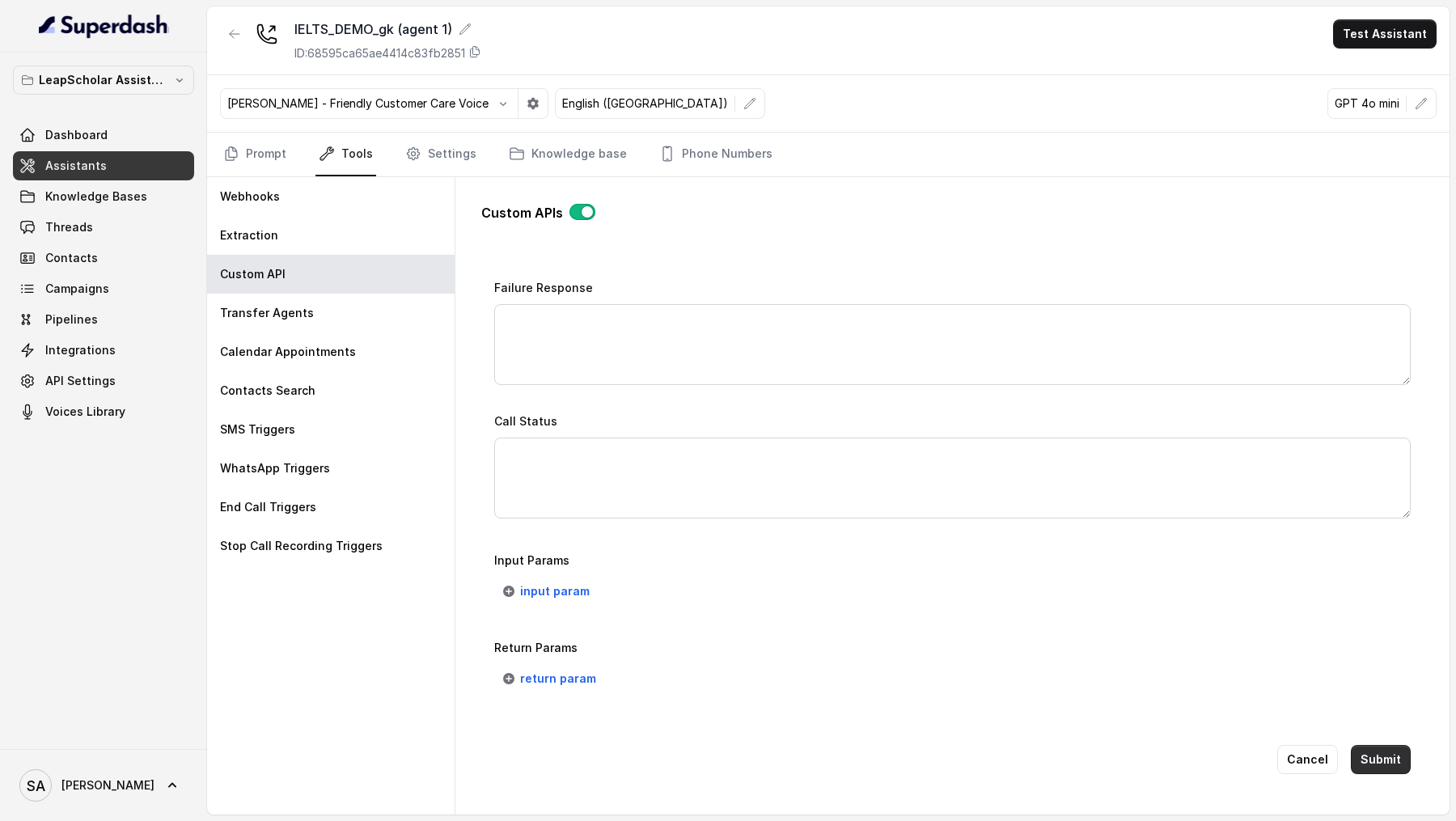 type on "[URL][DOMAIN_NAME]" 